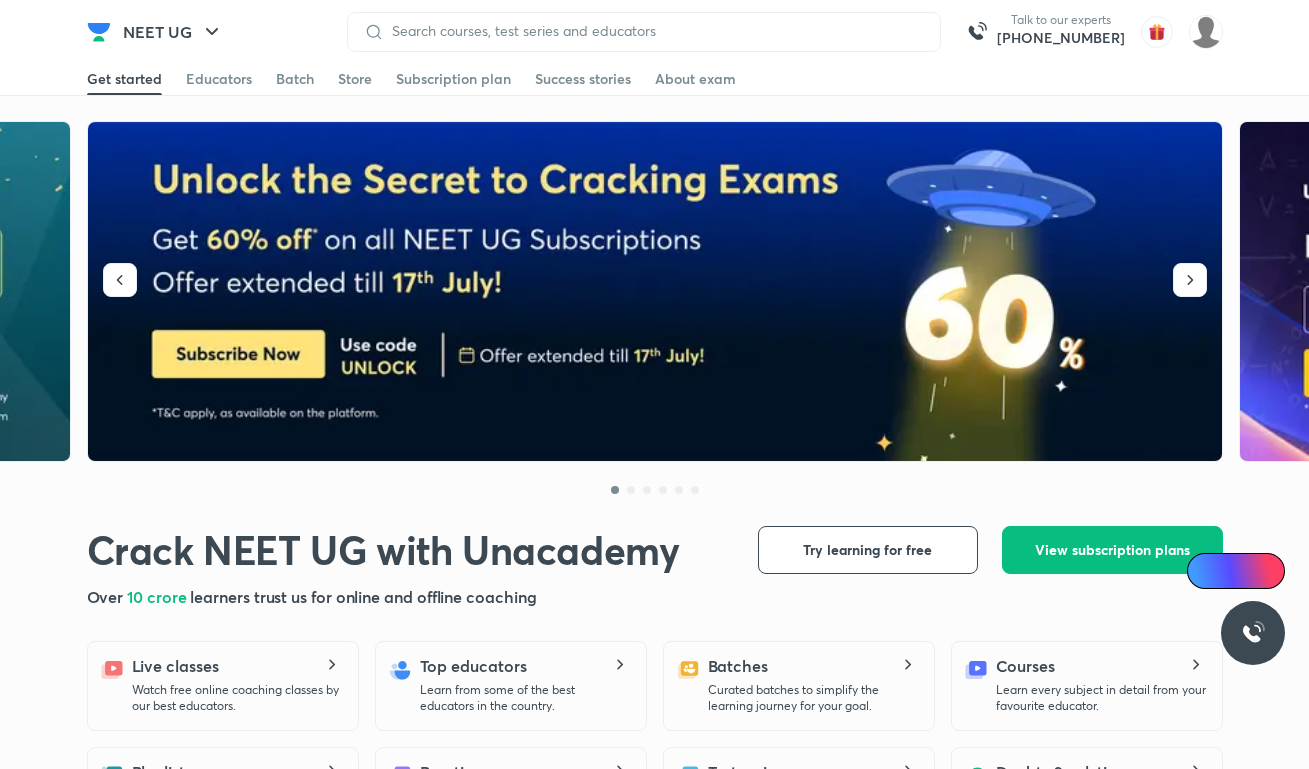 scroll, scrollTop: 0, scrollLeft: 0, axis: both 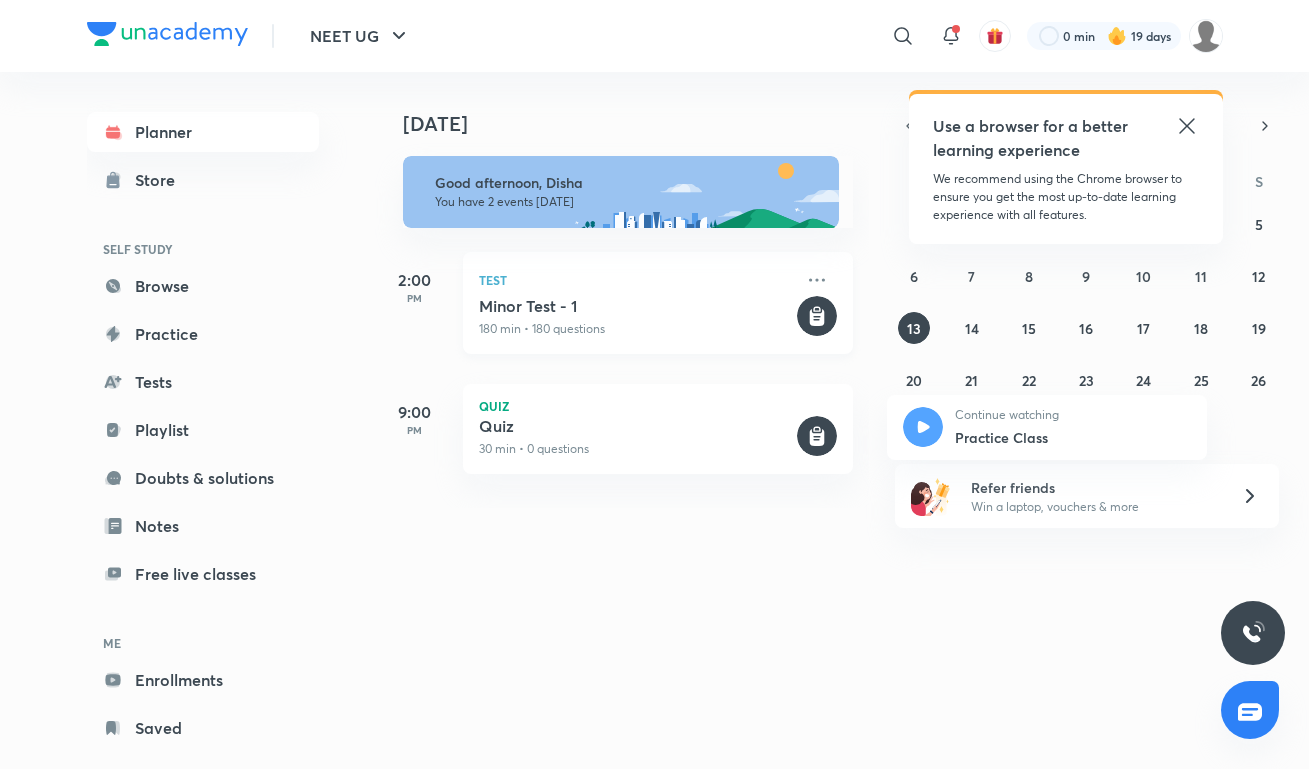 click on "Test" at bounding box center [636, 280] 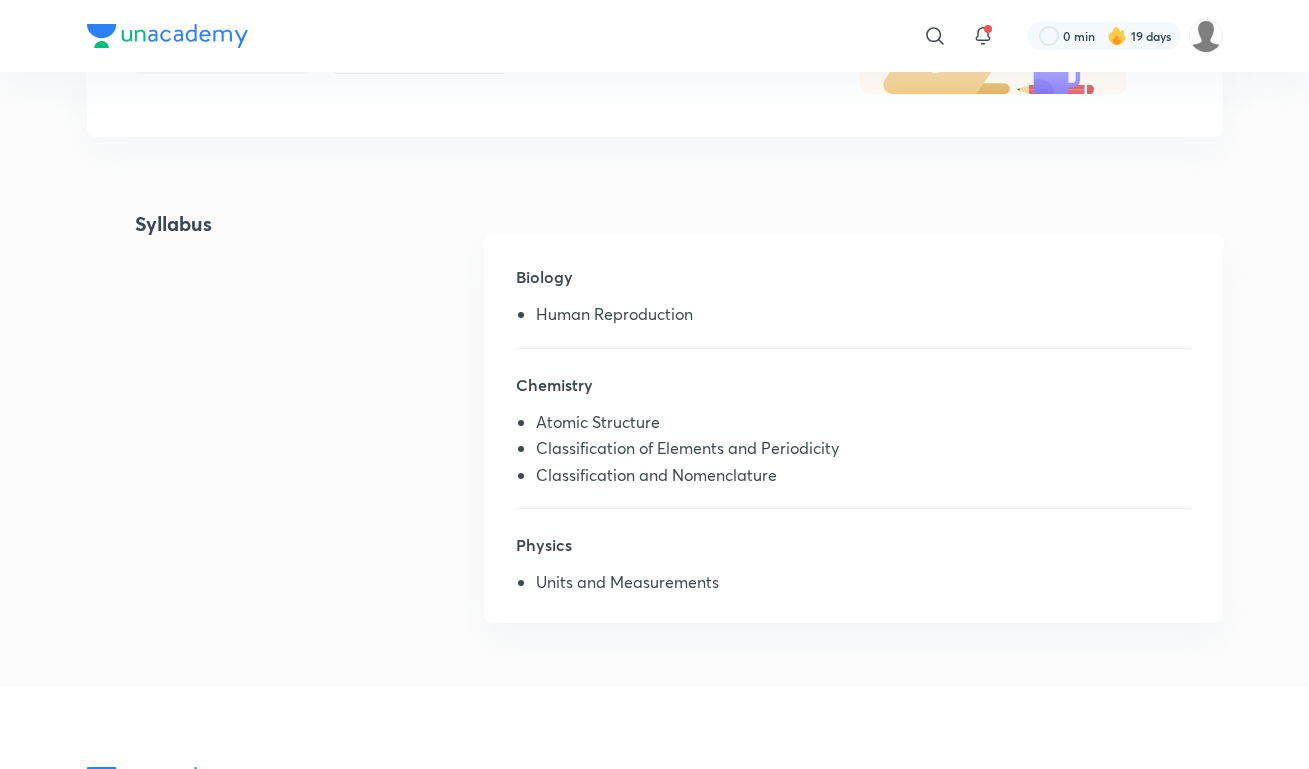 scroll, scrollTop: 0, scrollLeft: 0, axis: both 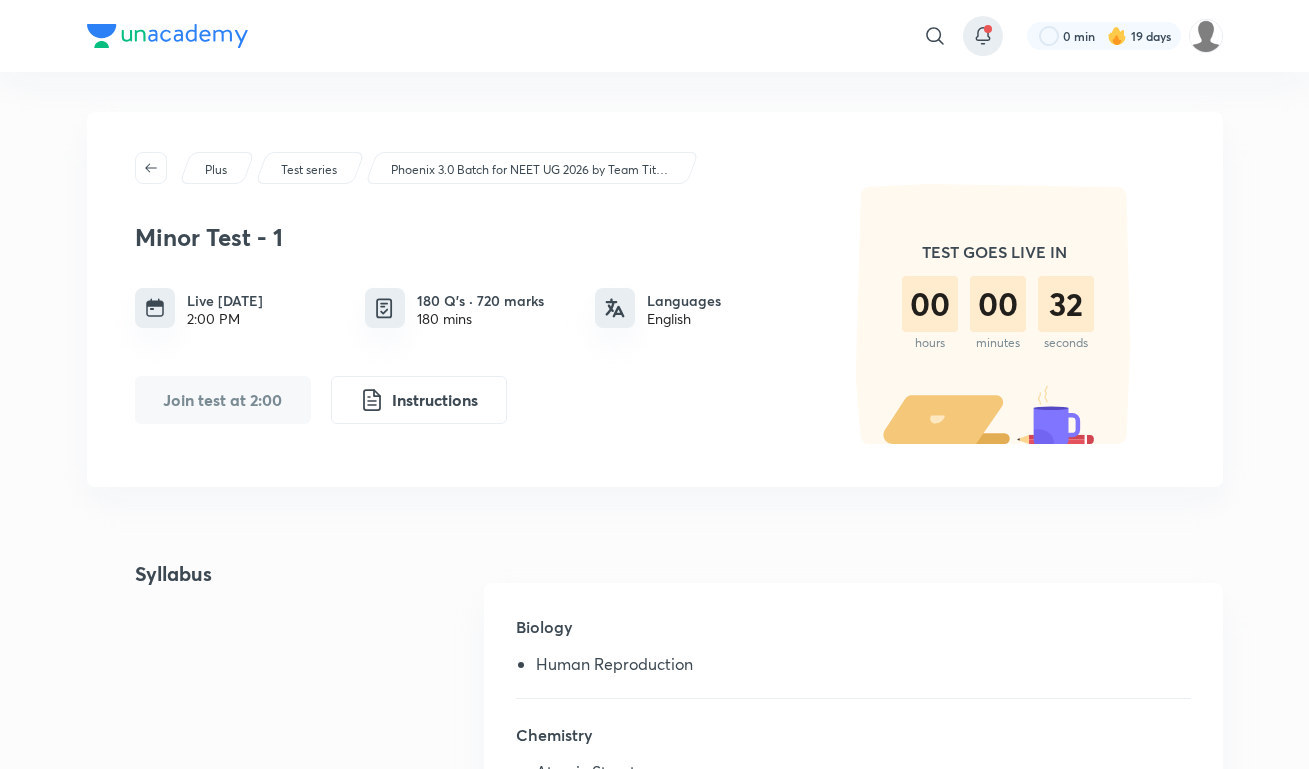 click 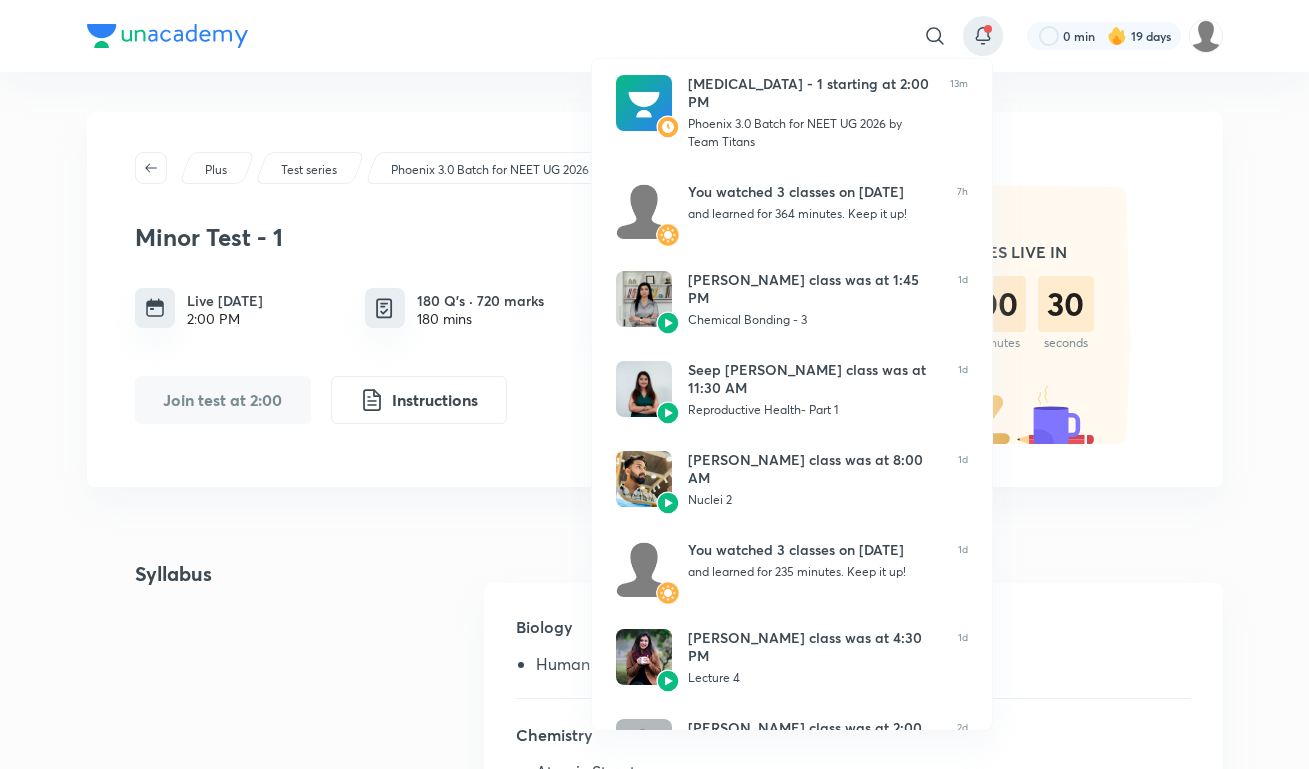 click at bounding box center (654, 384) 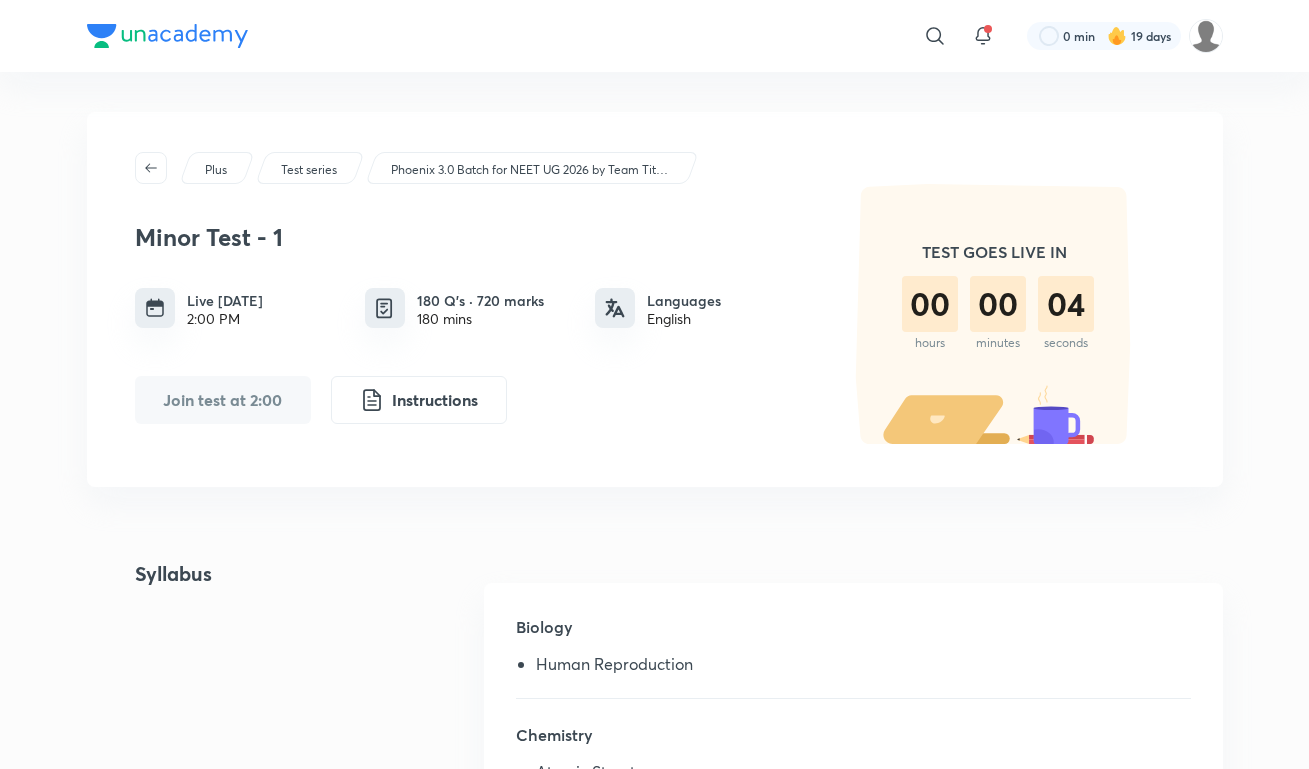 click on "Join test at 2:00" at bounding box center [223, 400] 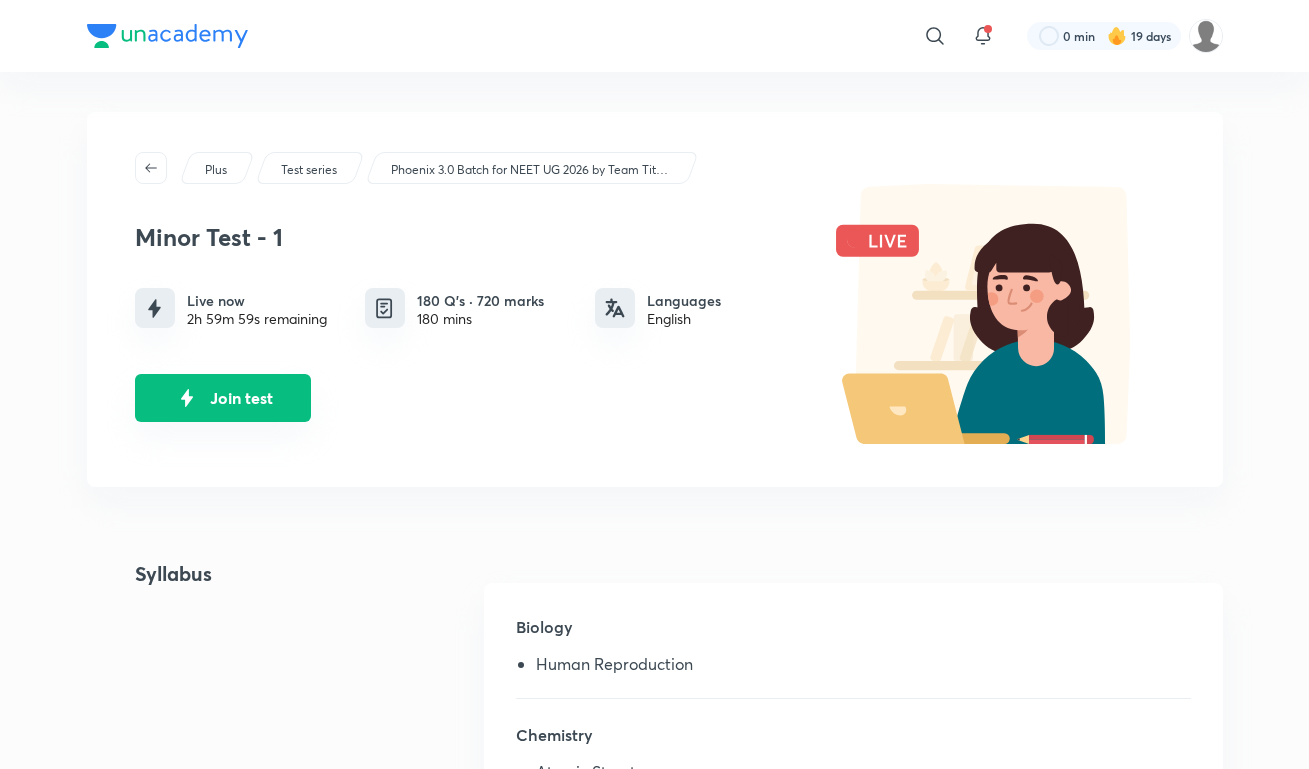 click on "Join test" at bounding box center (223, 398) 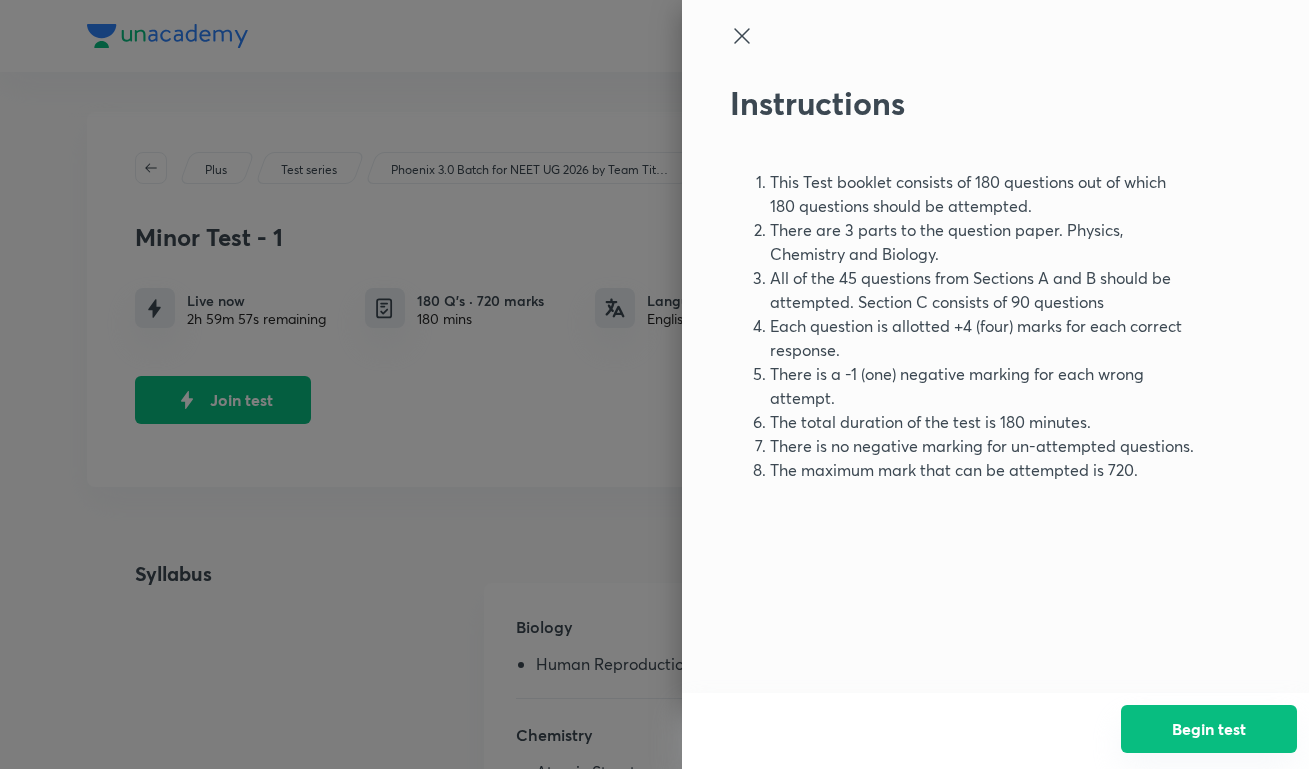 click on "Begin test" at bounding box center [1209, 729] 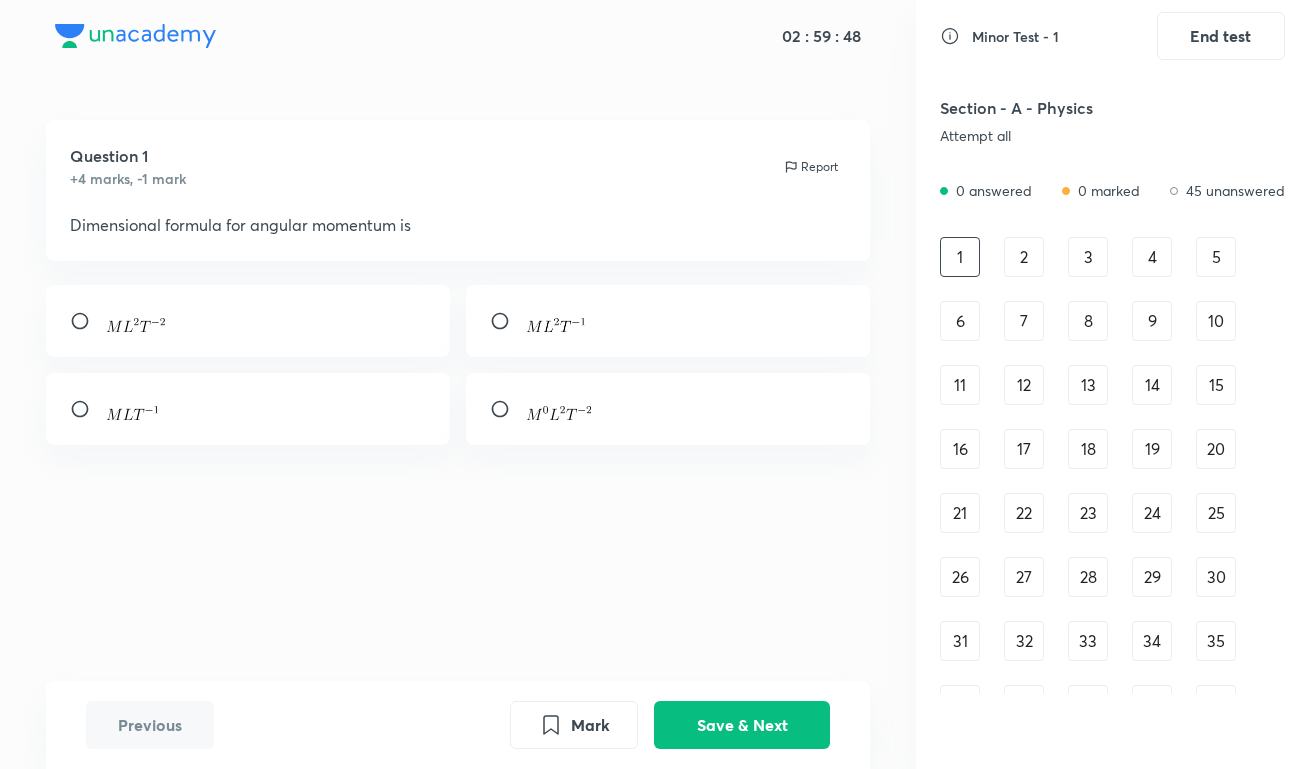 click at bounding box center [248, 409] 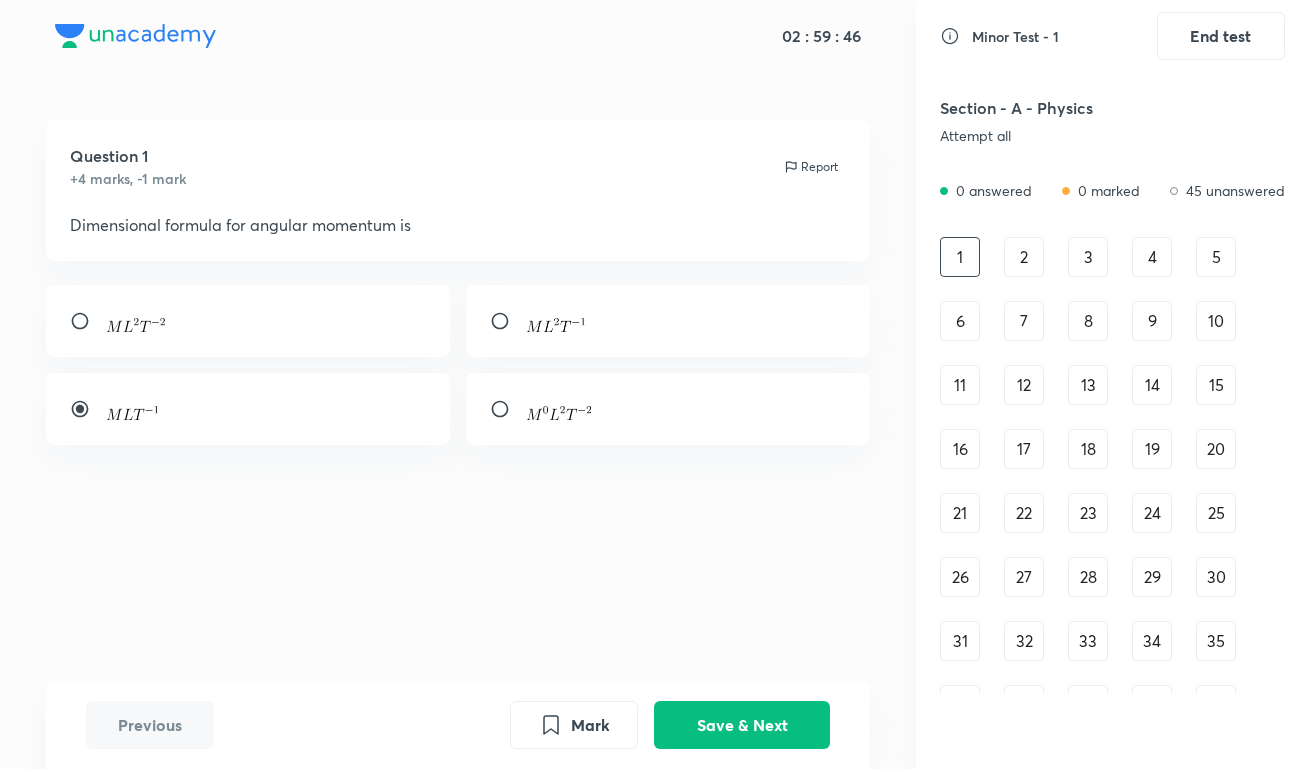 click at bounding box center (668, 321) 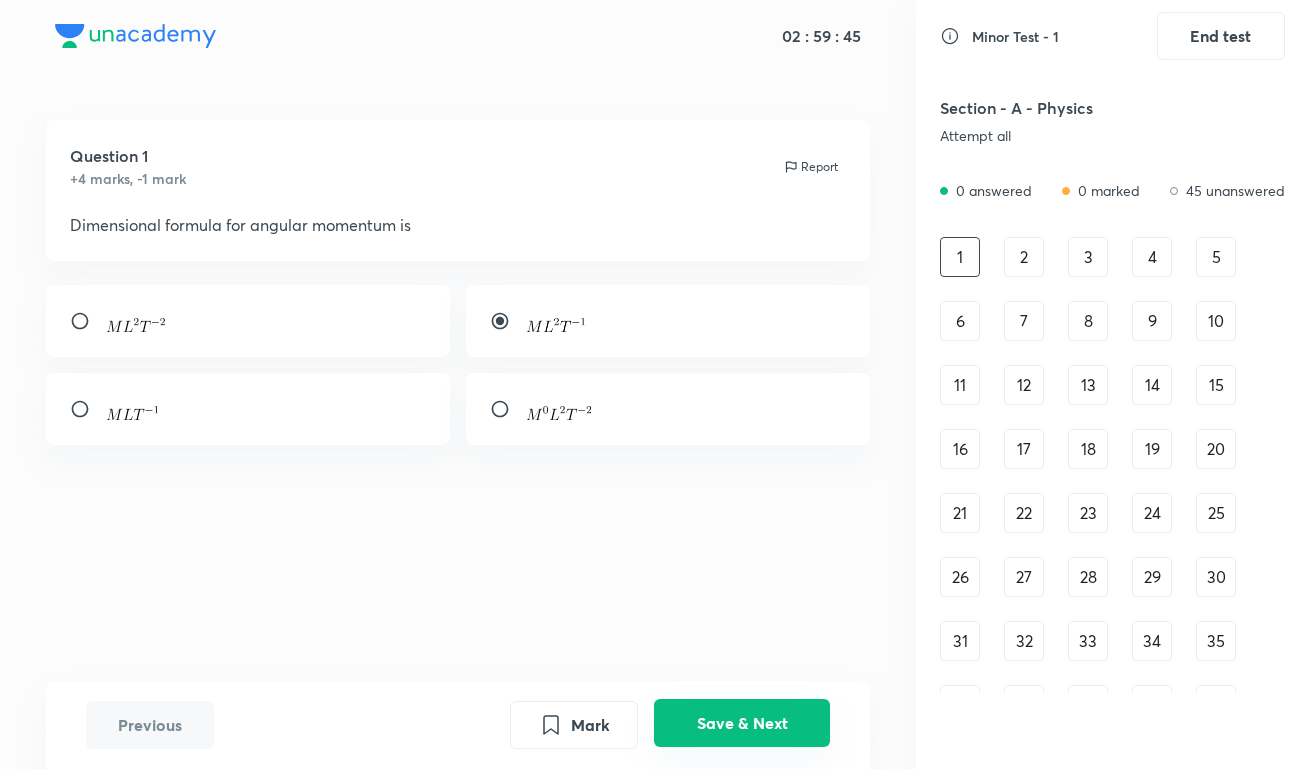 click on "Save & Next" at bounding box center (742, 723) 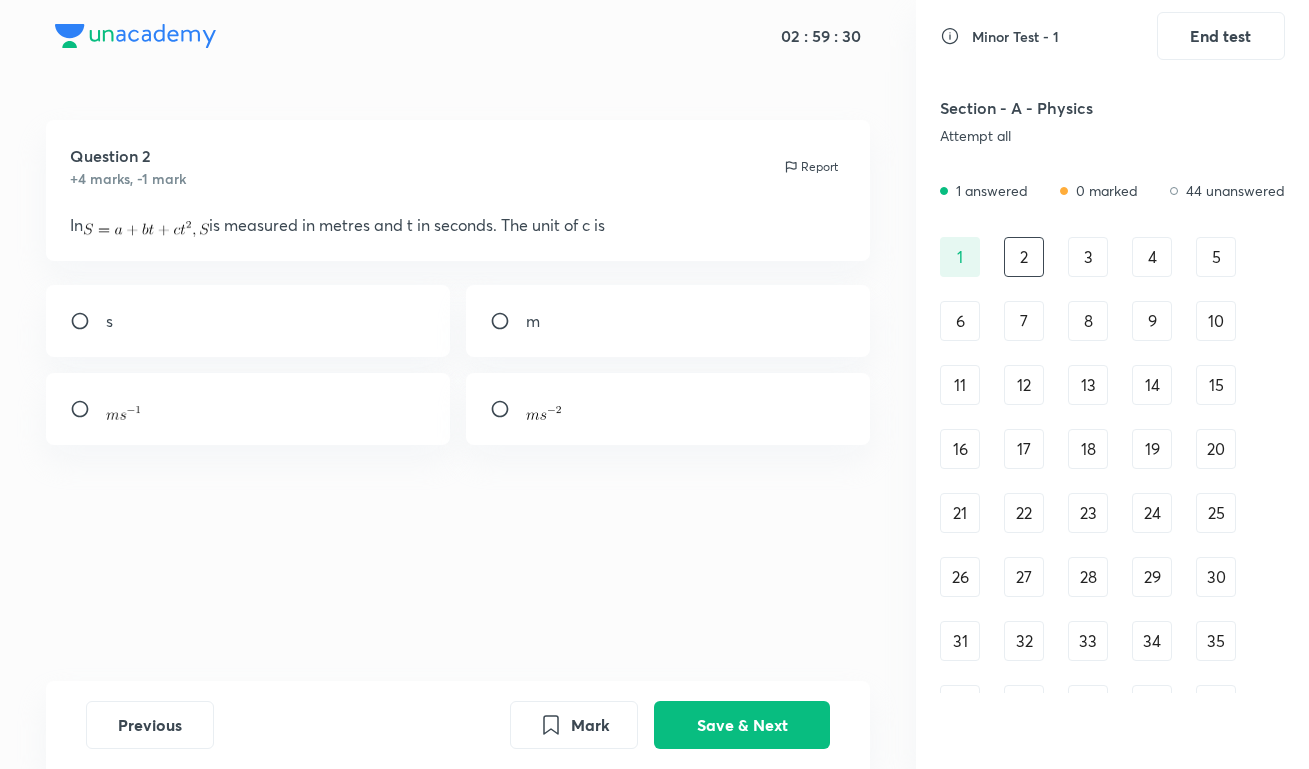 click at bounding box center (668, 409) 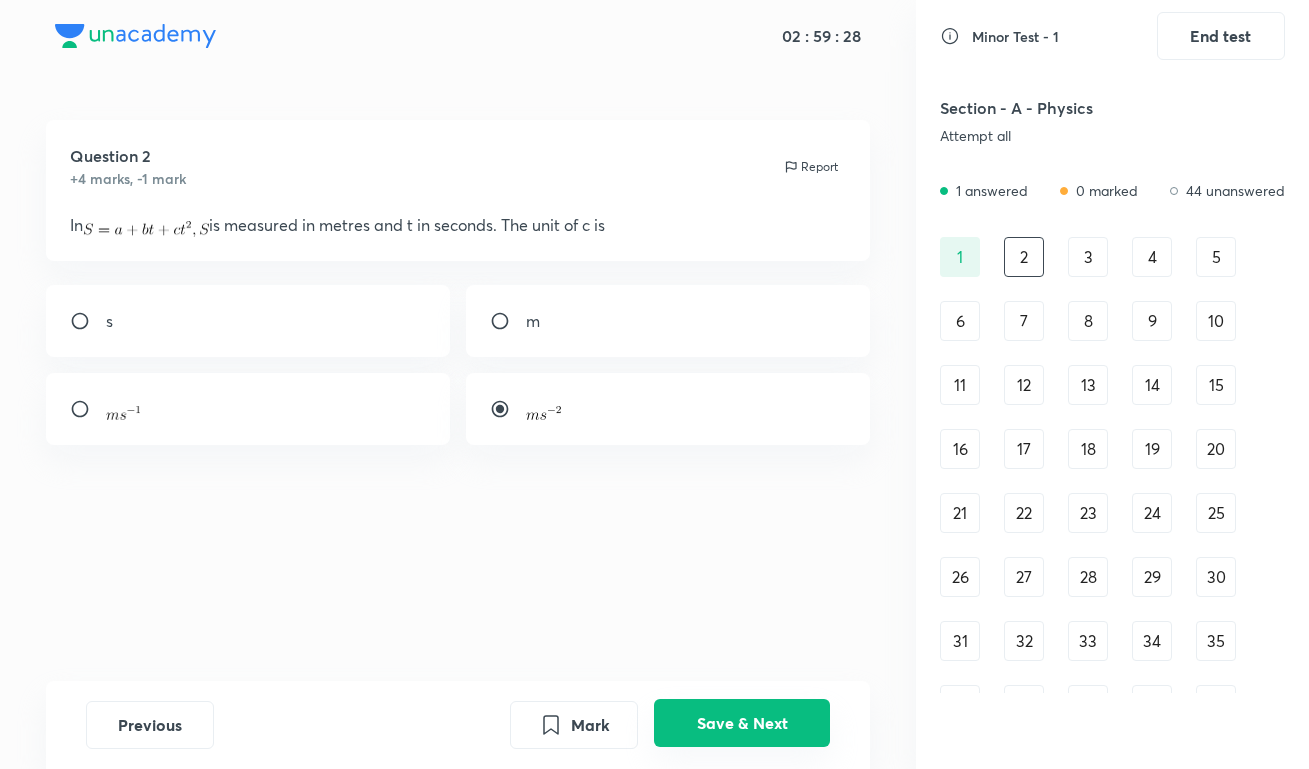click on "Save & Next" at bounding box center (742, 723) 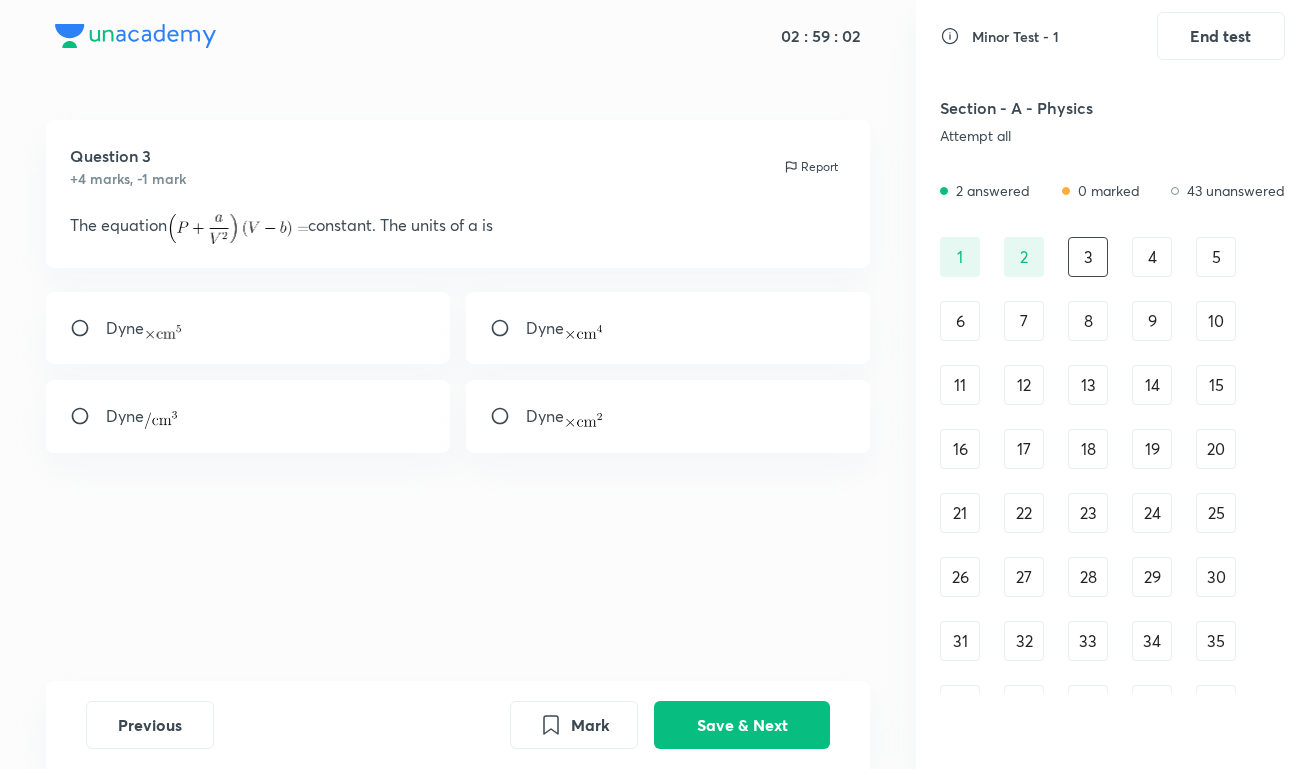 click on "Dyne" at bounding box center [564, 328] 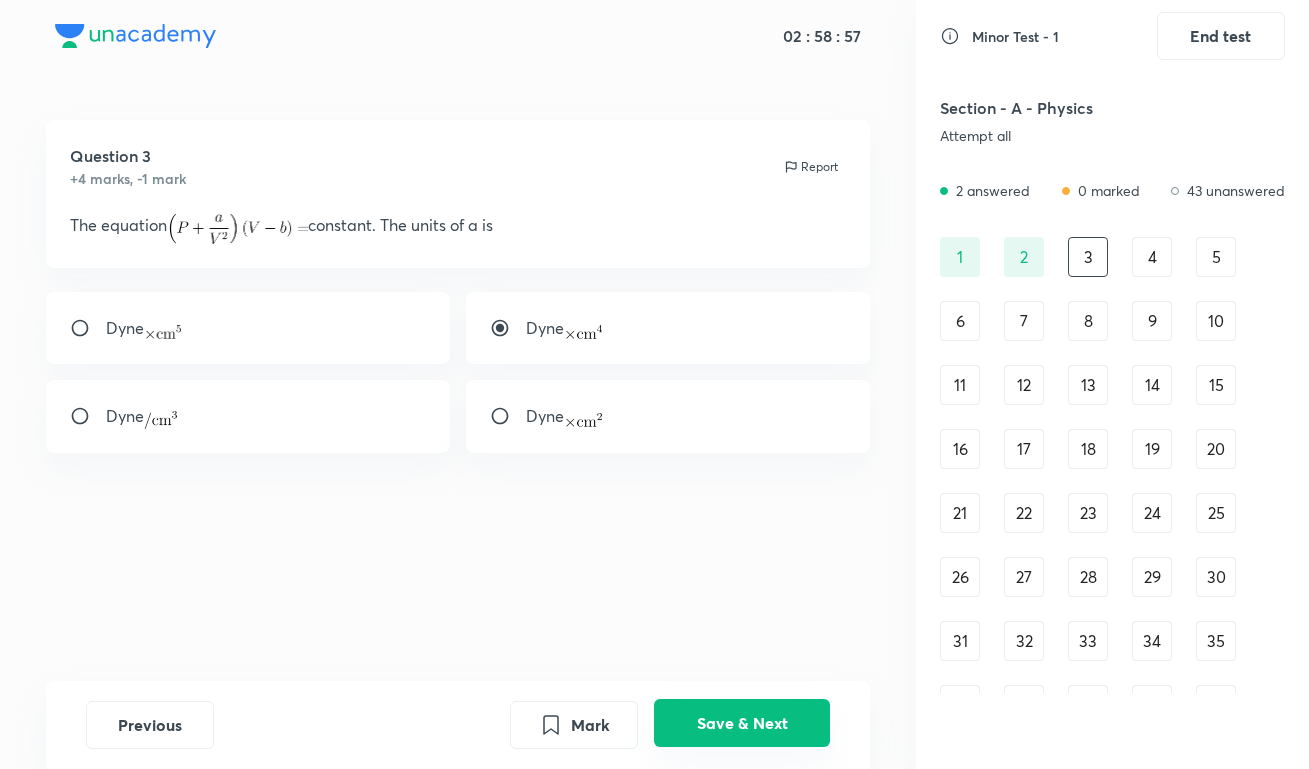 click on "Save & Next" at bounding box center [742, 723] 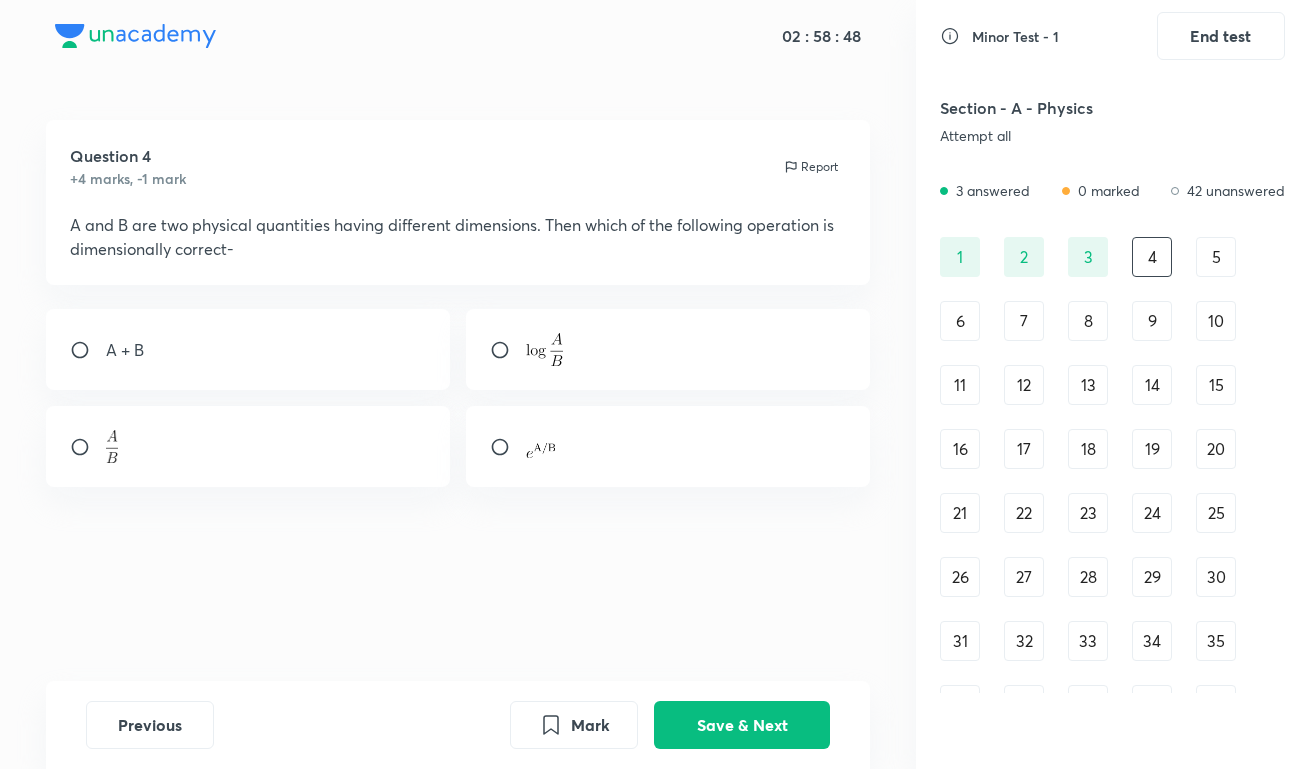 click at bounding box center (248, 446) 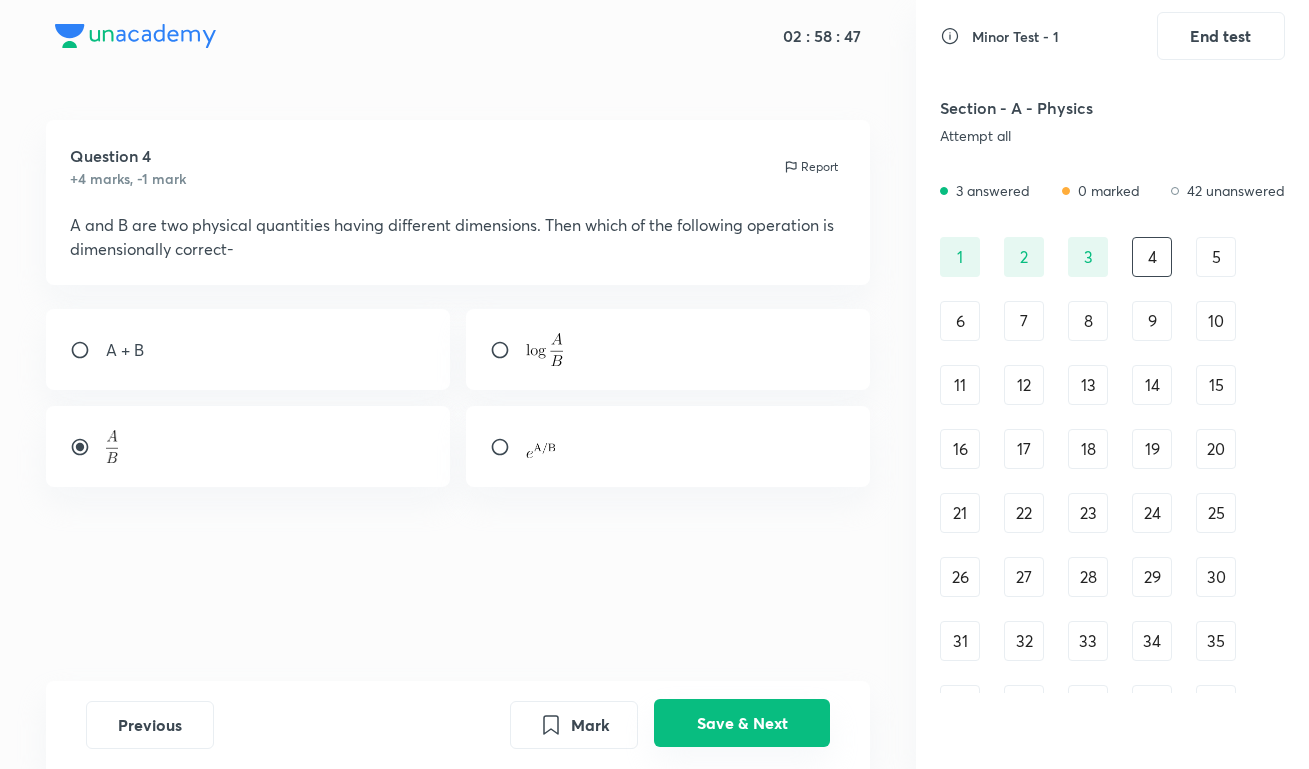click on "Save & Next" at bounding box center (742, 723) 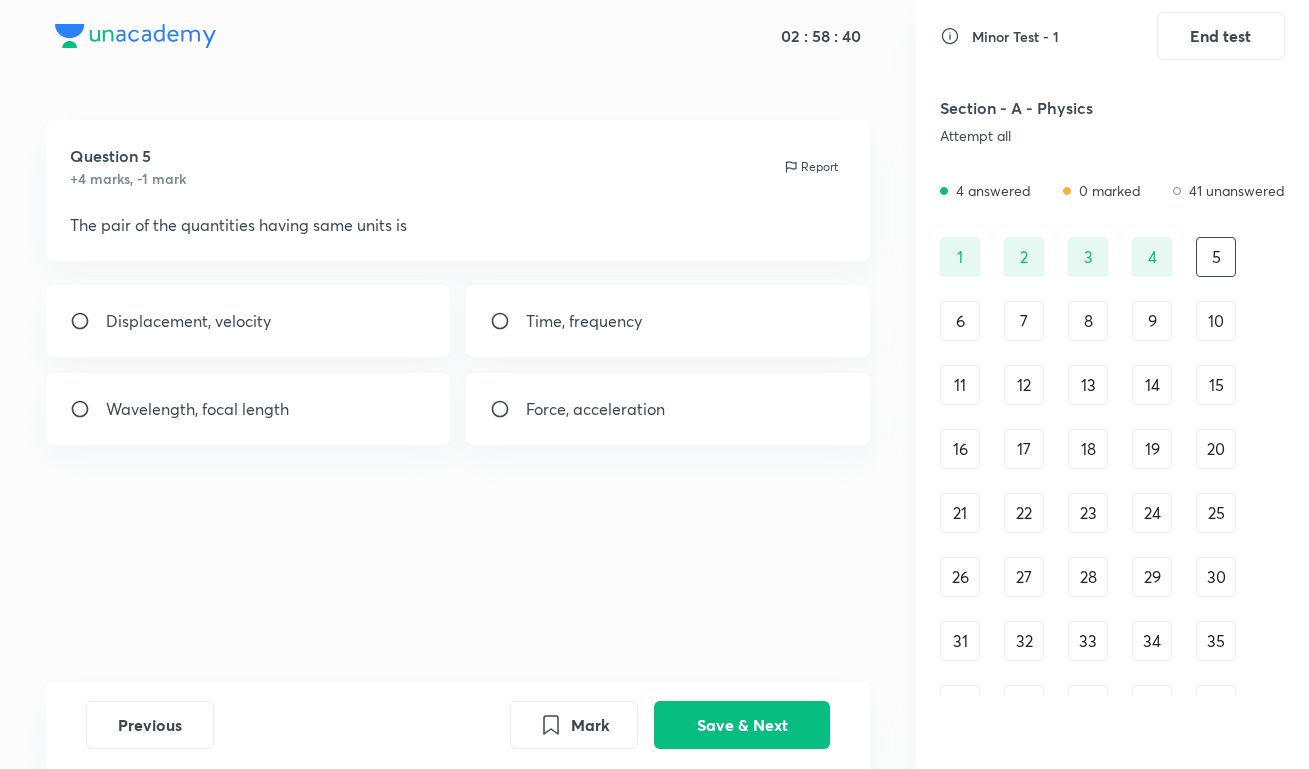 click on "Wavelength, focal length" at bounding box center (248, 409) 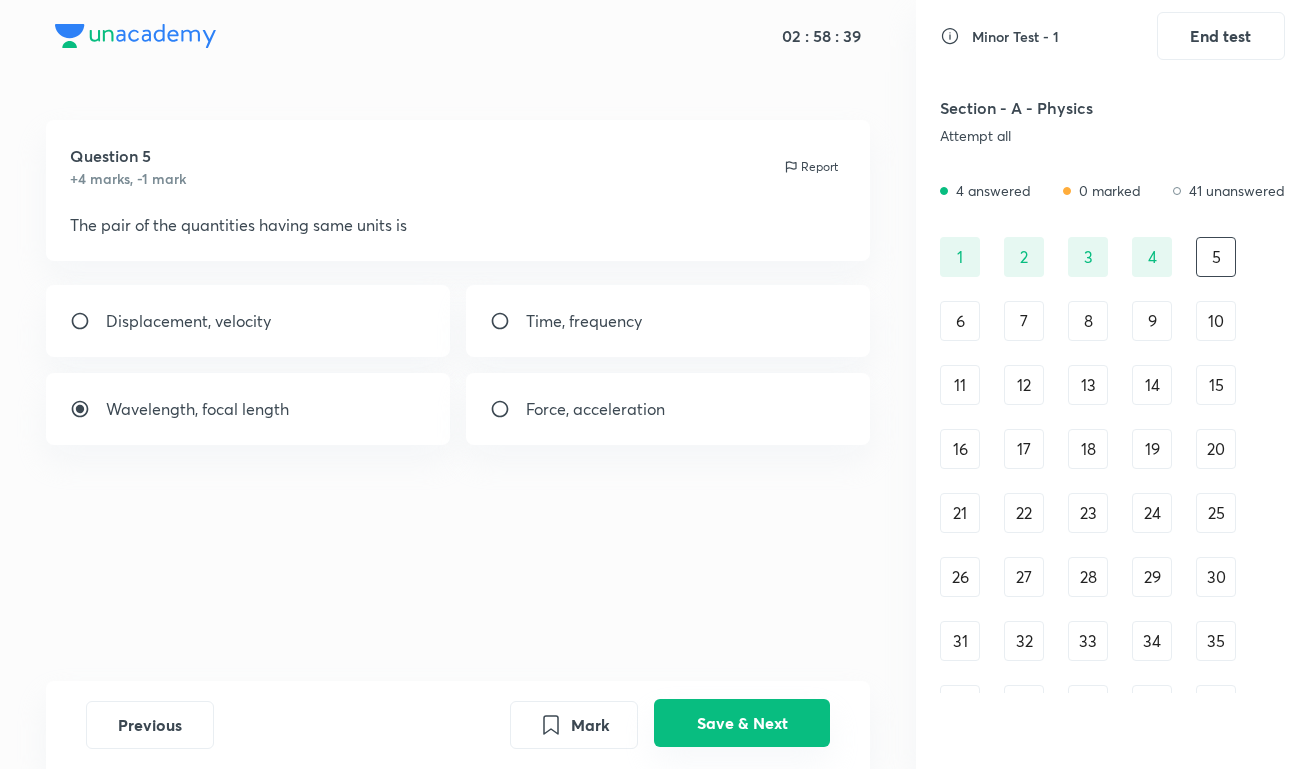 click on "Save & Next" at bounding box center [742, 723] 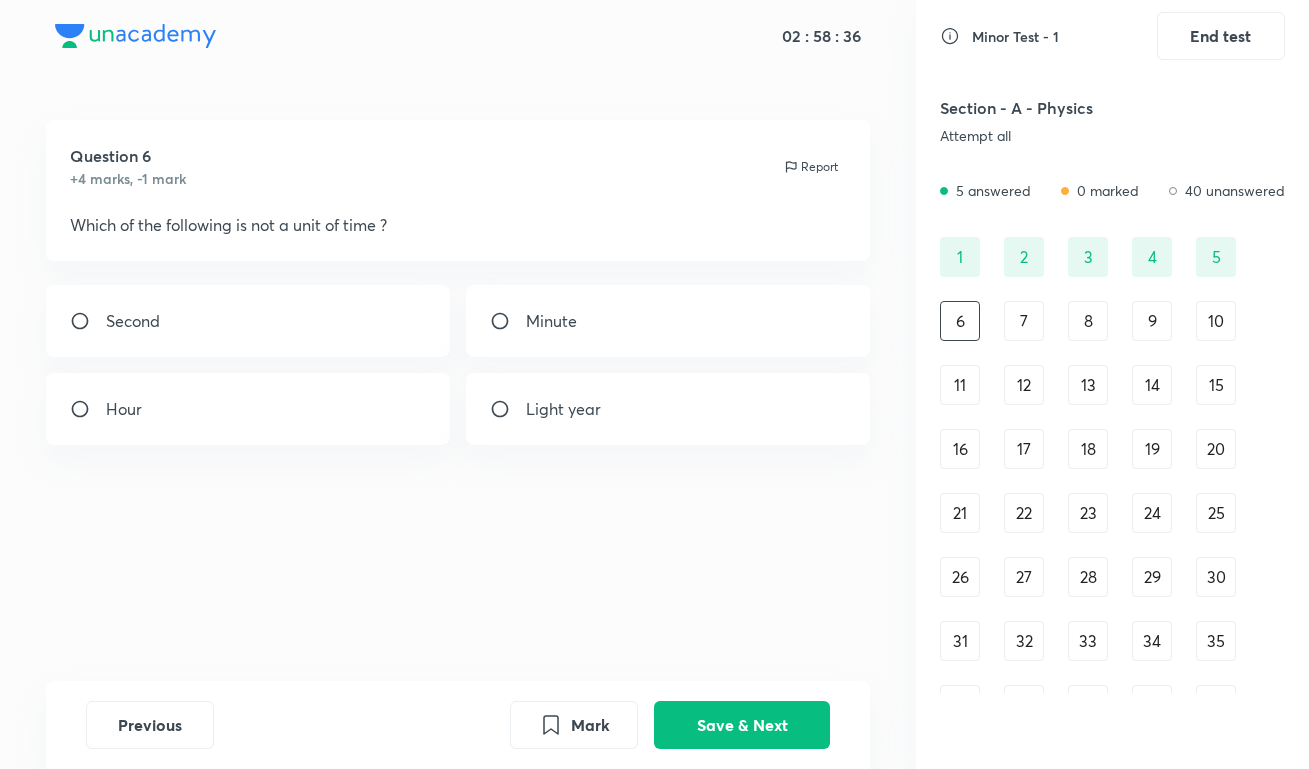 click on "Light year" at bounding box center [668, 409] 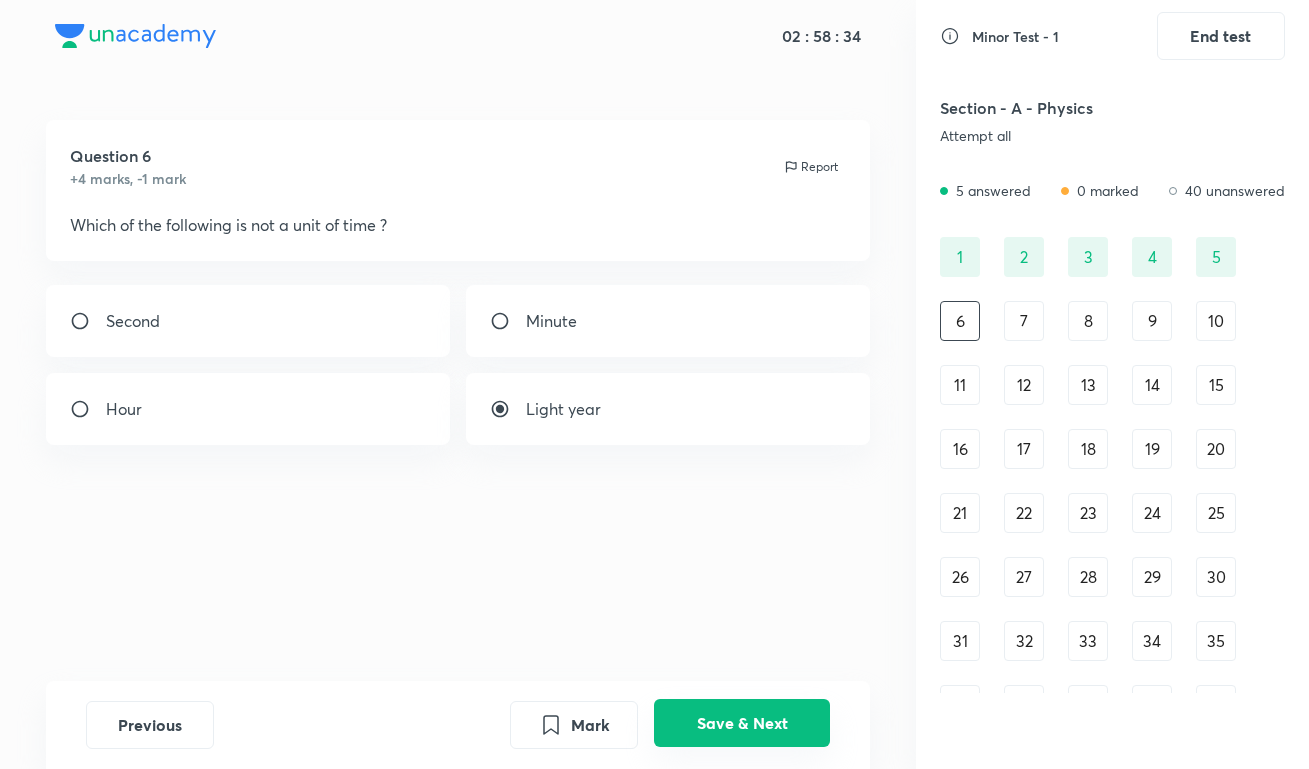 click on "Save & Next" at bounding box center [742, 723] 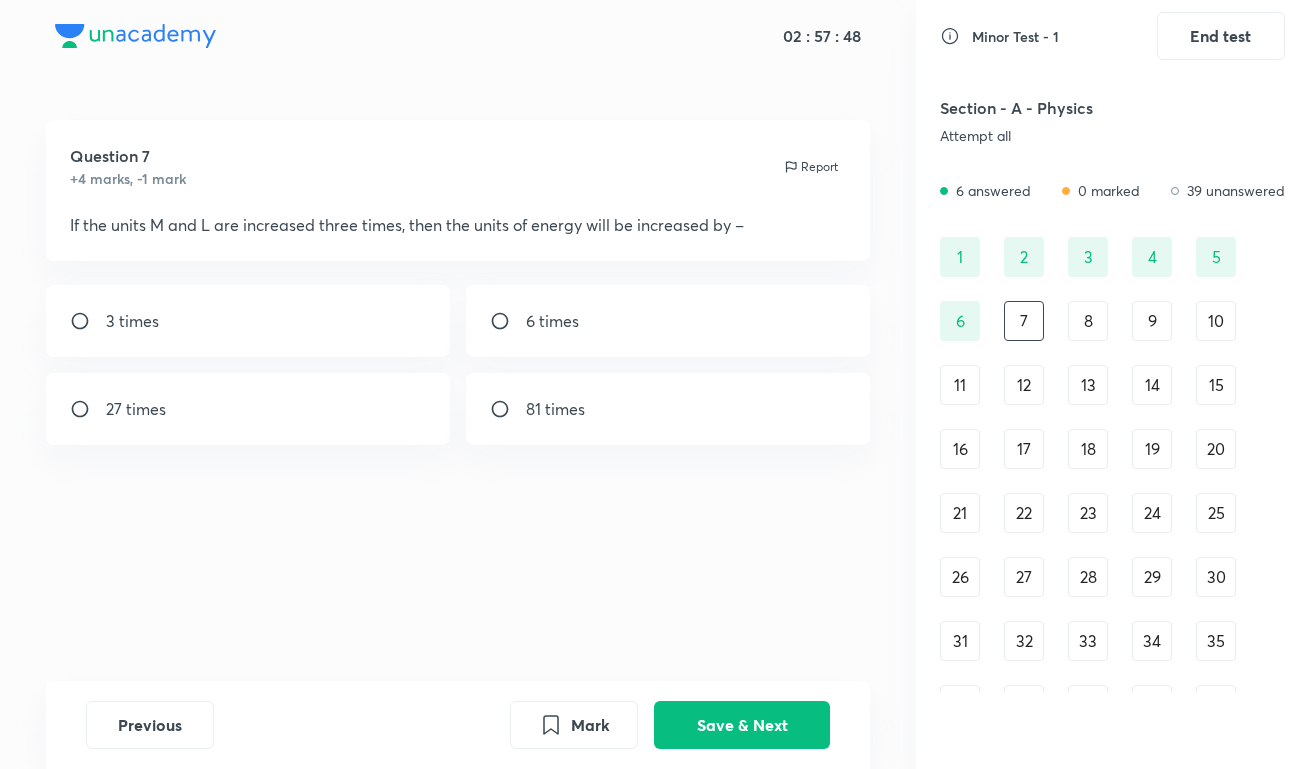 click on "27 times" at bounding box center [248, 409] 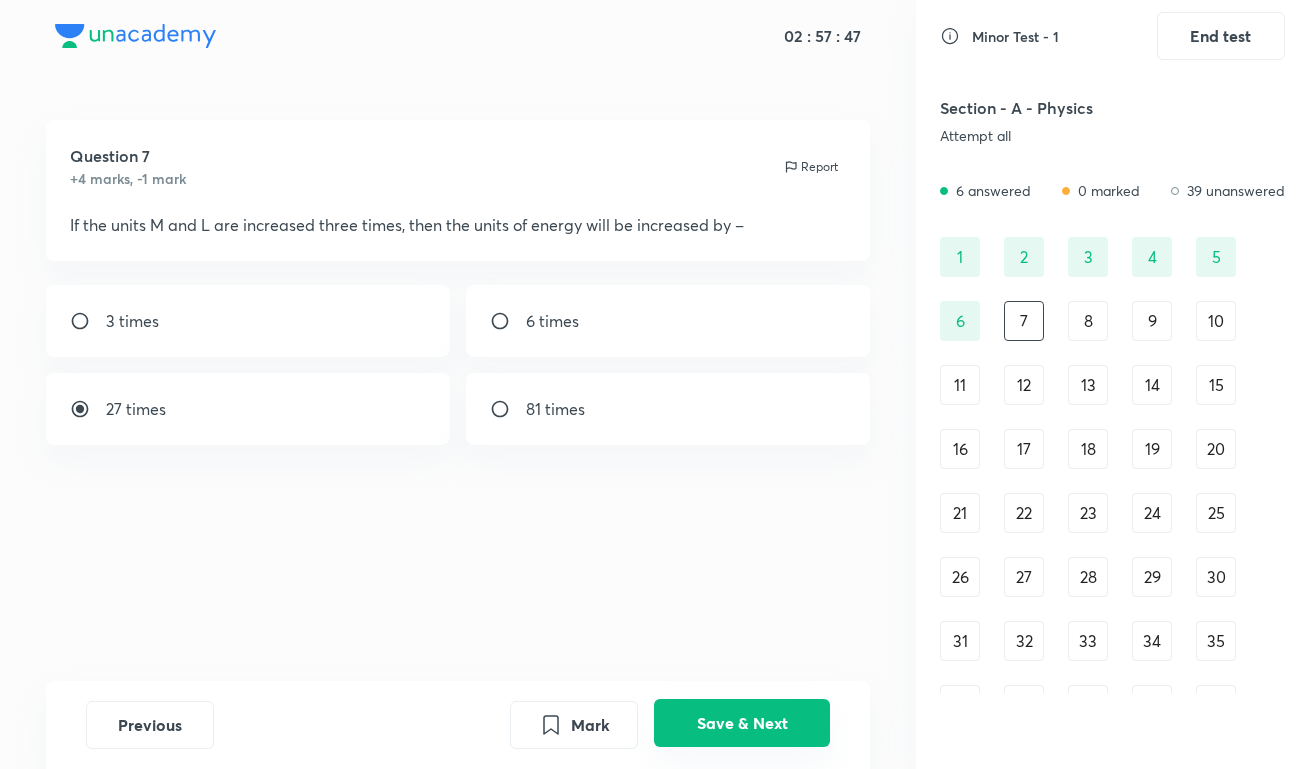 click on "Save & Next" at bounding box center (742, 723) 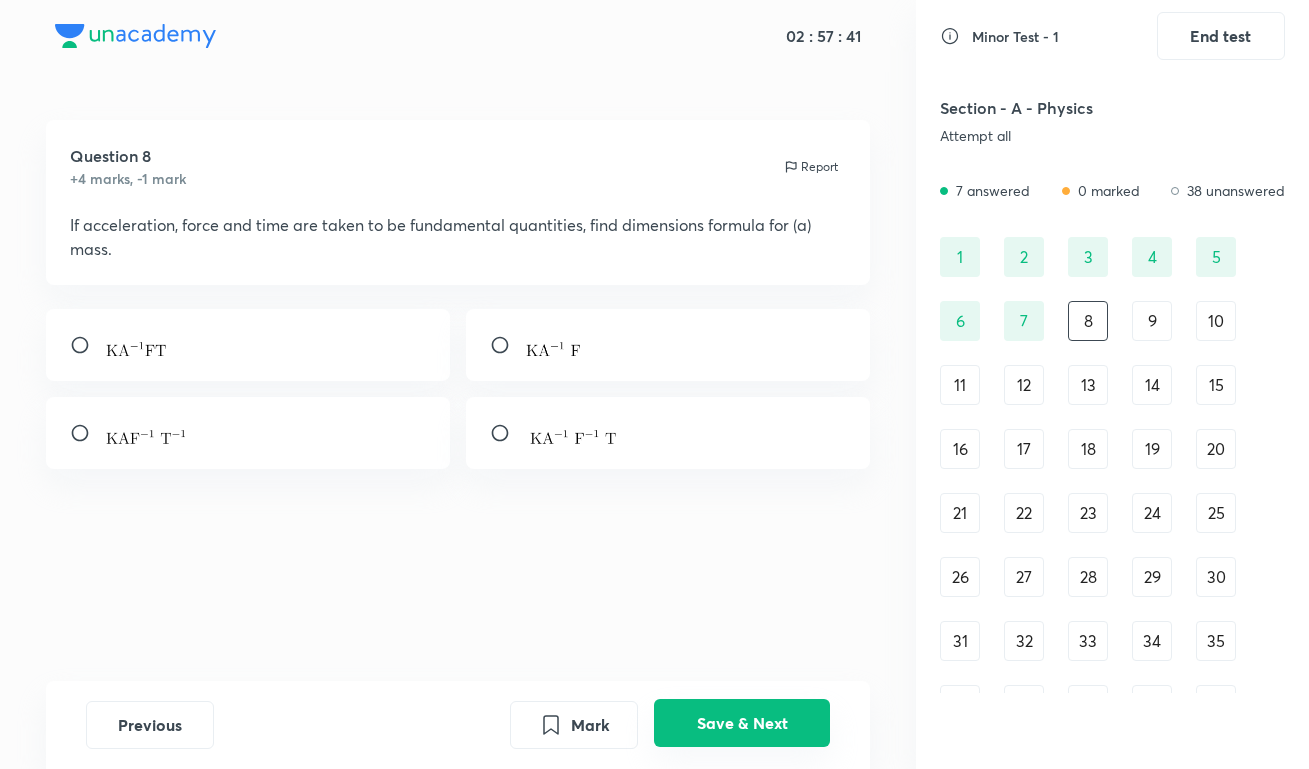 click on "Save & Next" at bounding box center (742, 723) 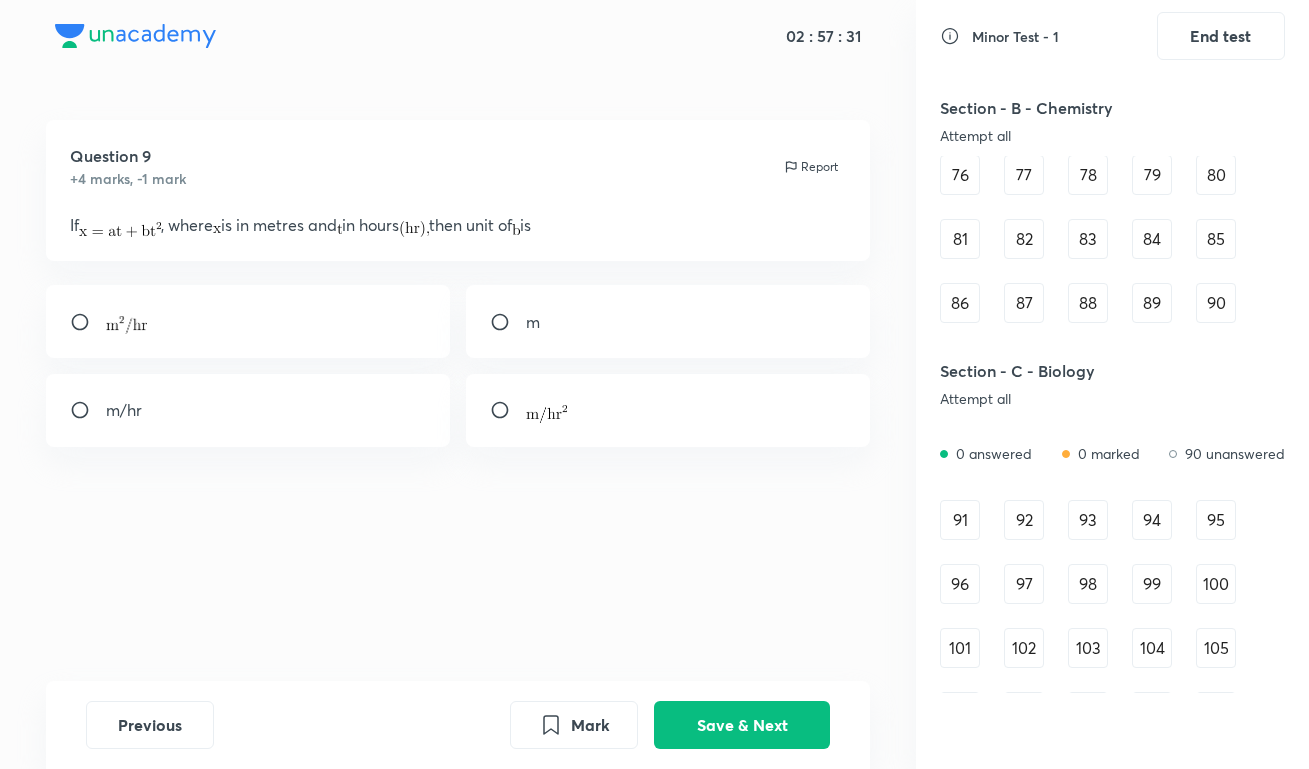 scroll, scrollTop: 1210, scrollLeft: 0, axis: vertical 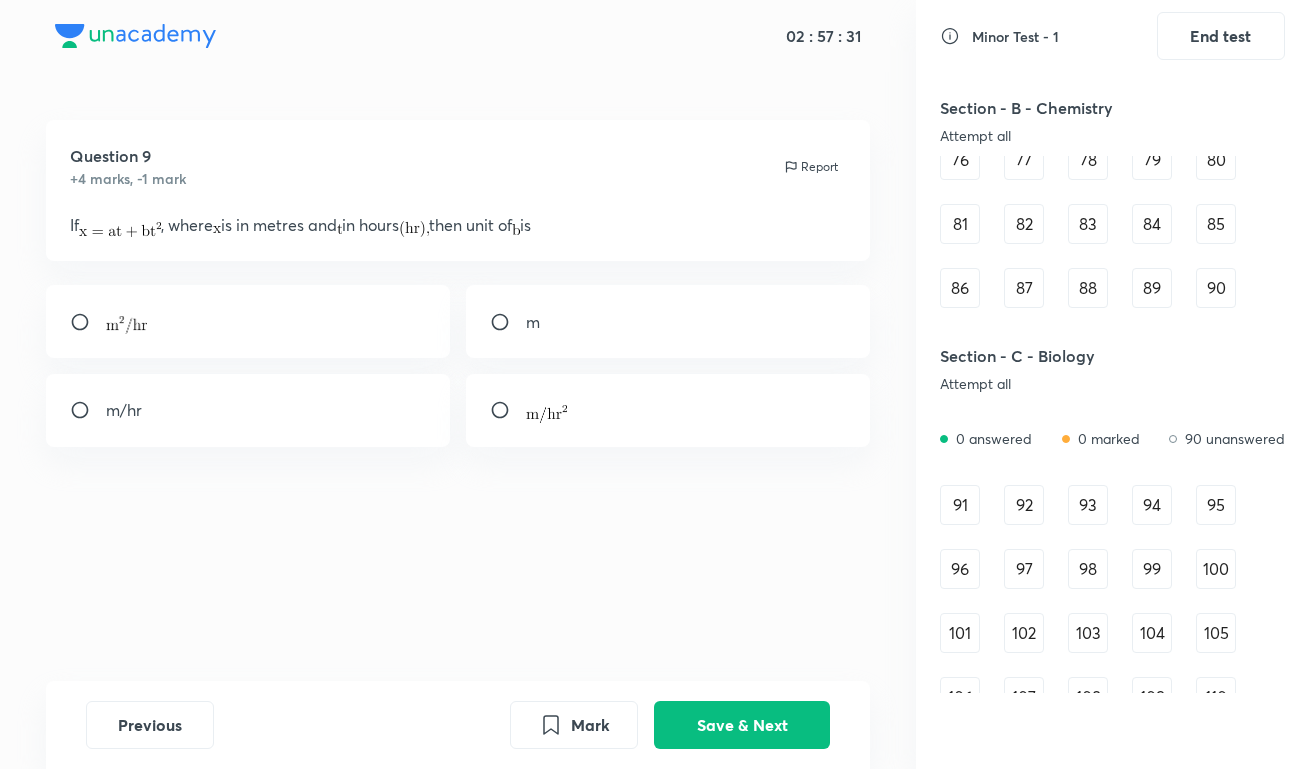 click on "91" at bounding box center (960, 505) 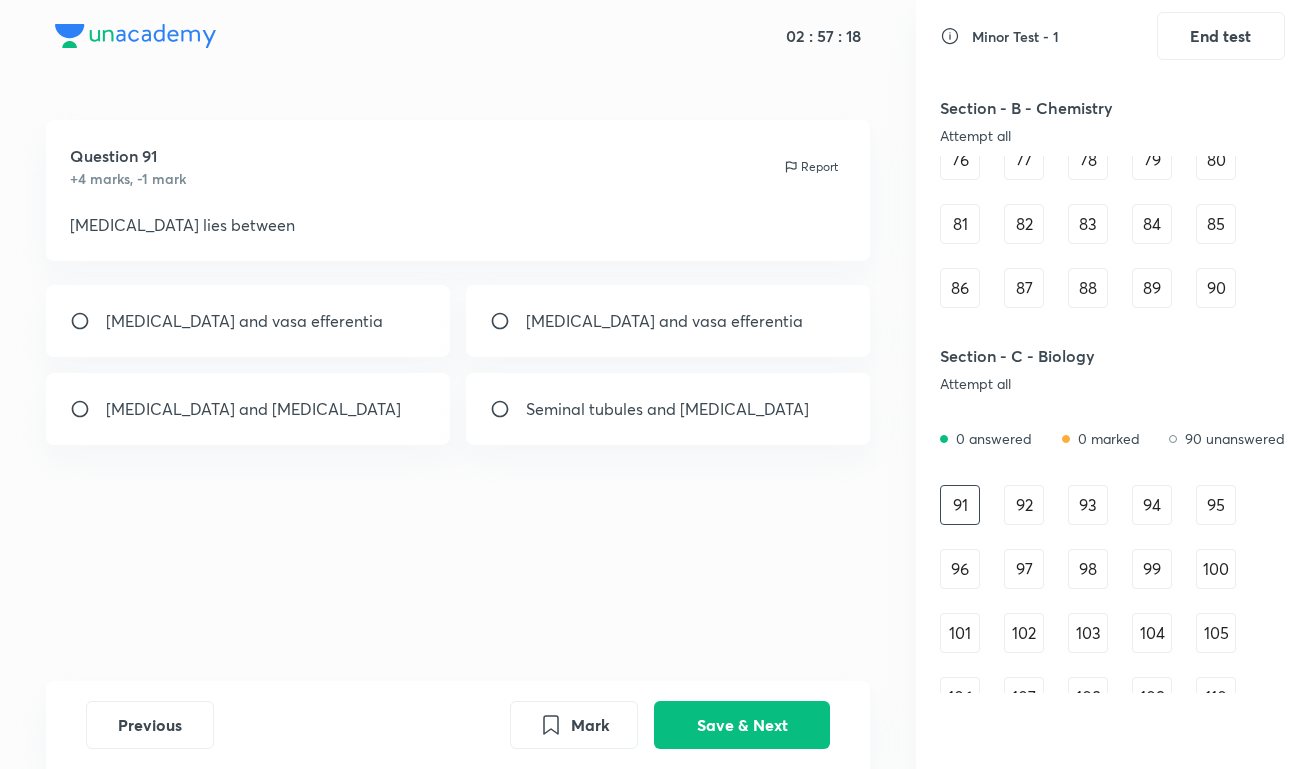 click on "[MEDICAL_DATA] and vasa efferentia" at bounding box center [664, 321] 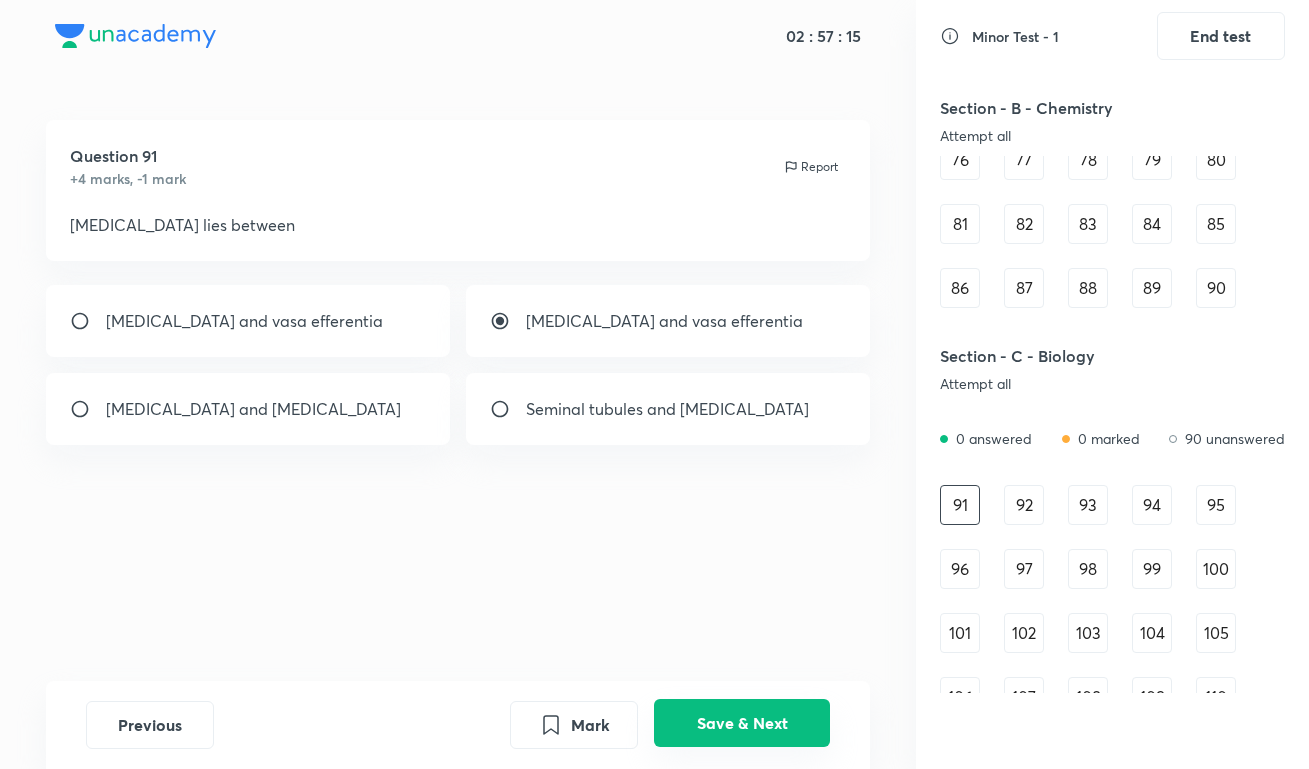click on "Save & Next" at bounding box center [742, 723] 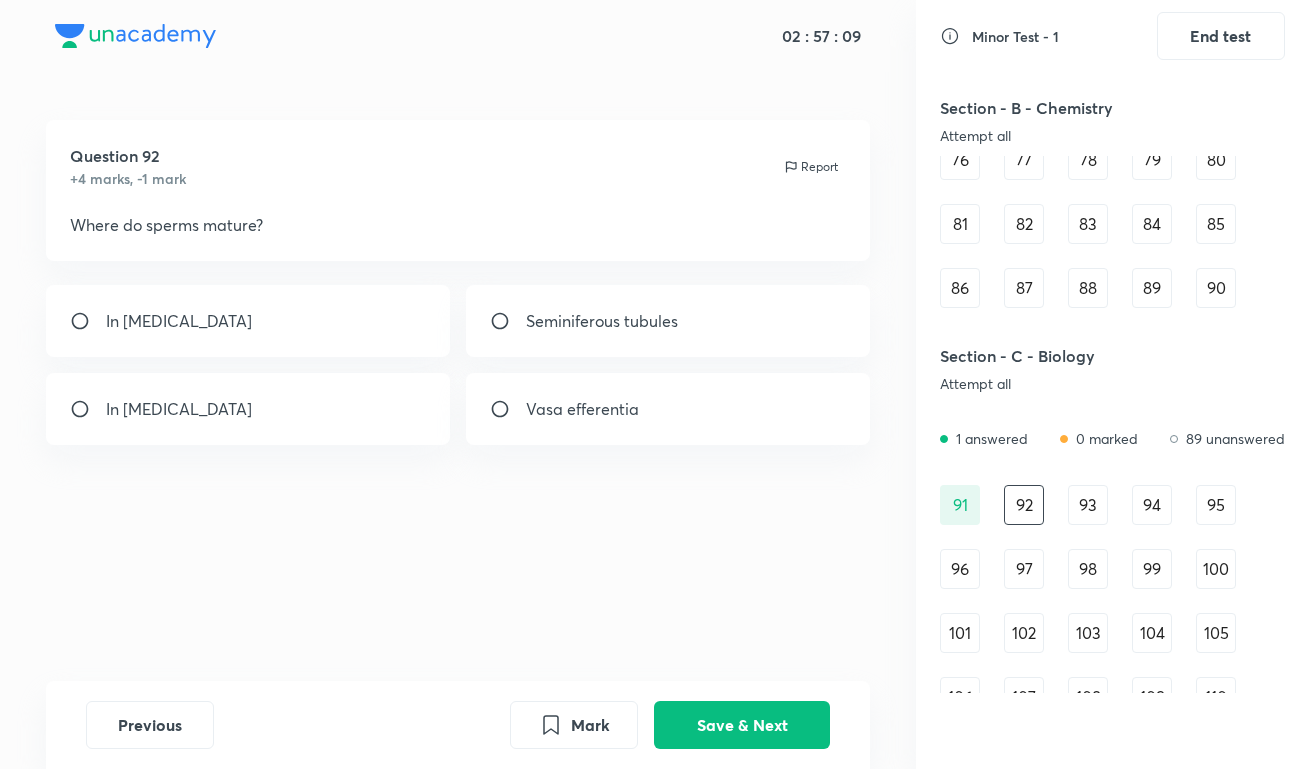 click on "Seminiferous tubules" at bounding box center [668, 321] 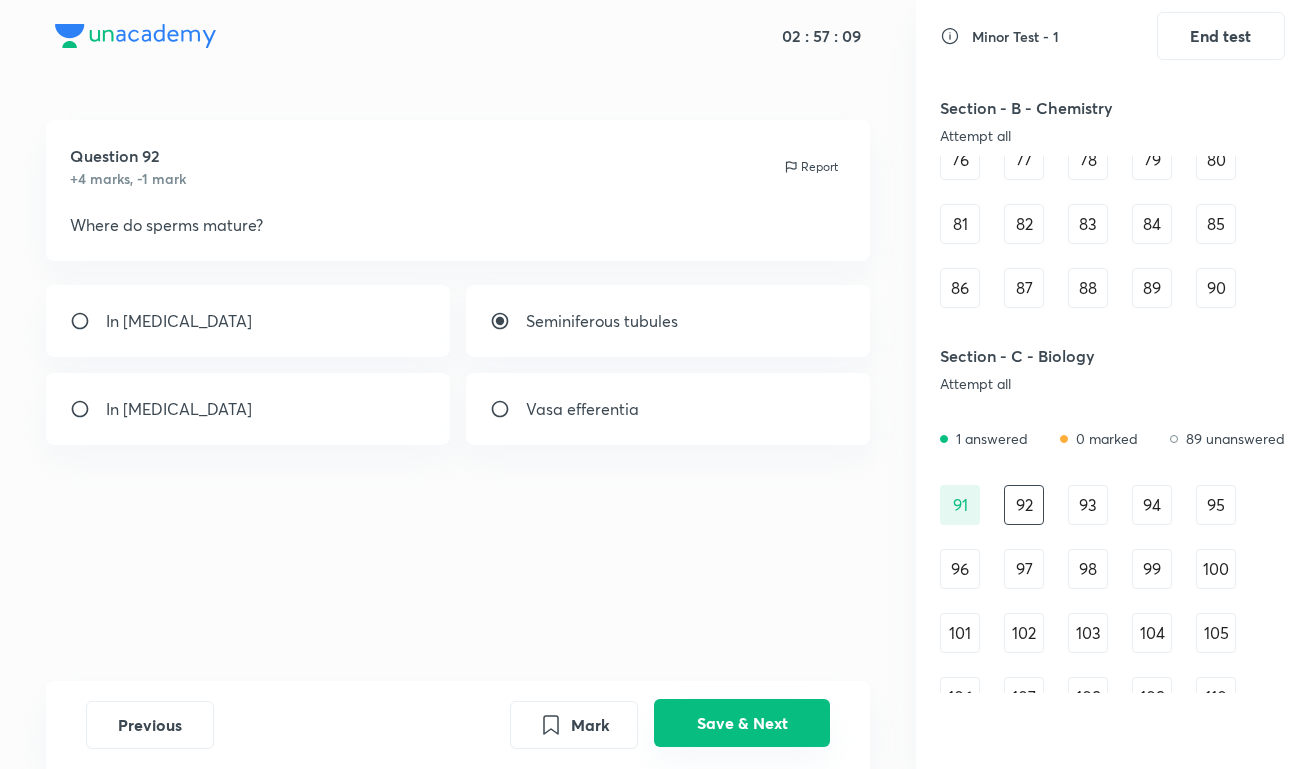 click on "Mark Save & Next" at bounding box center [670, 725] 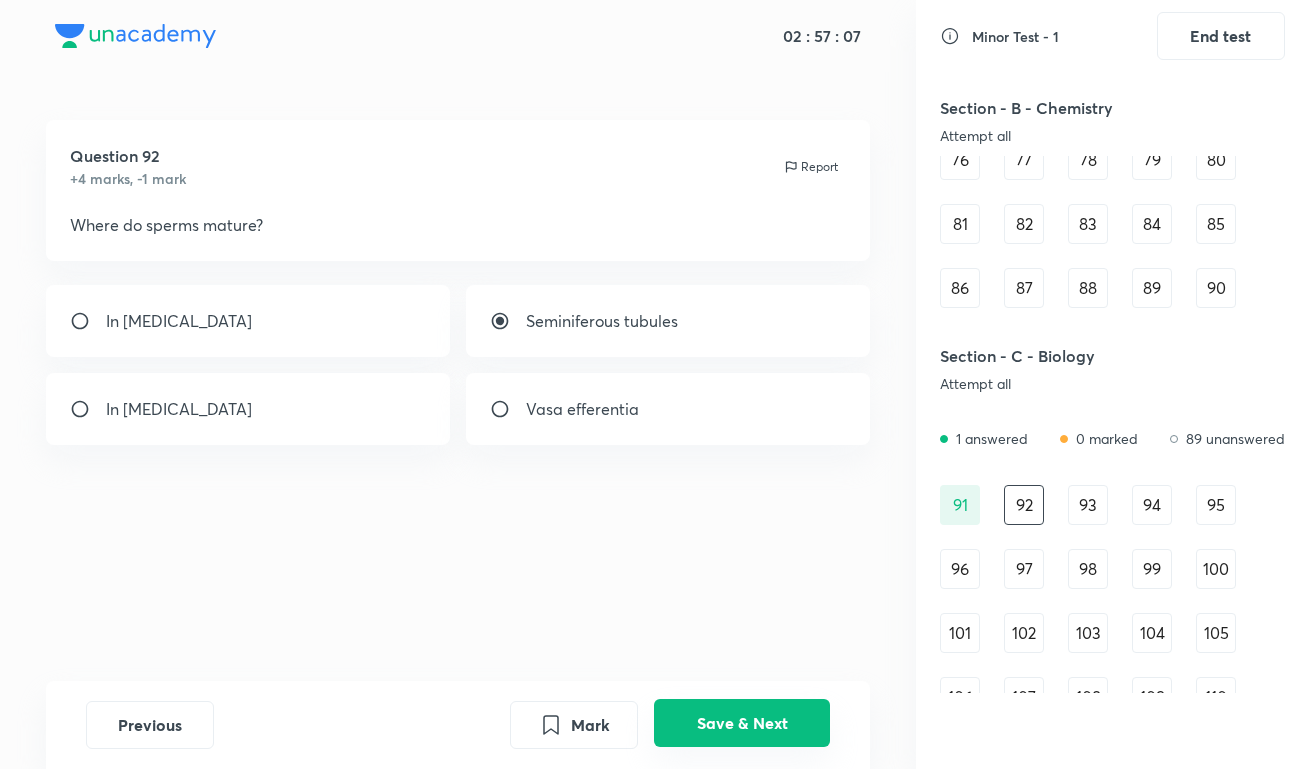 click on "Save & Next" at bounding box center [742, 723] 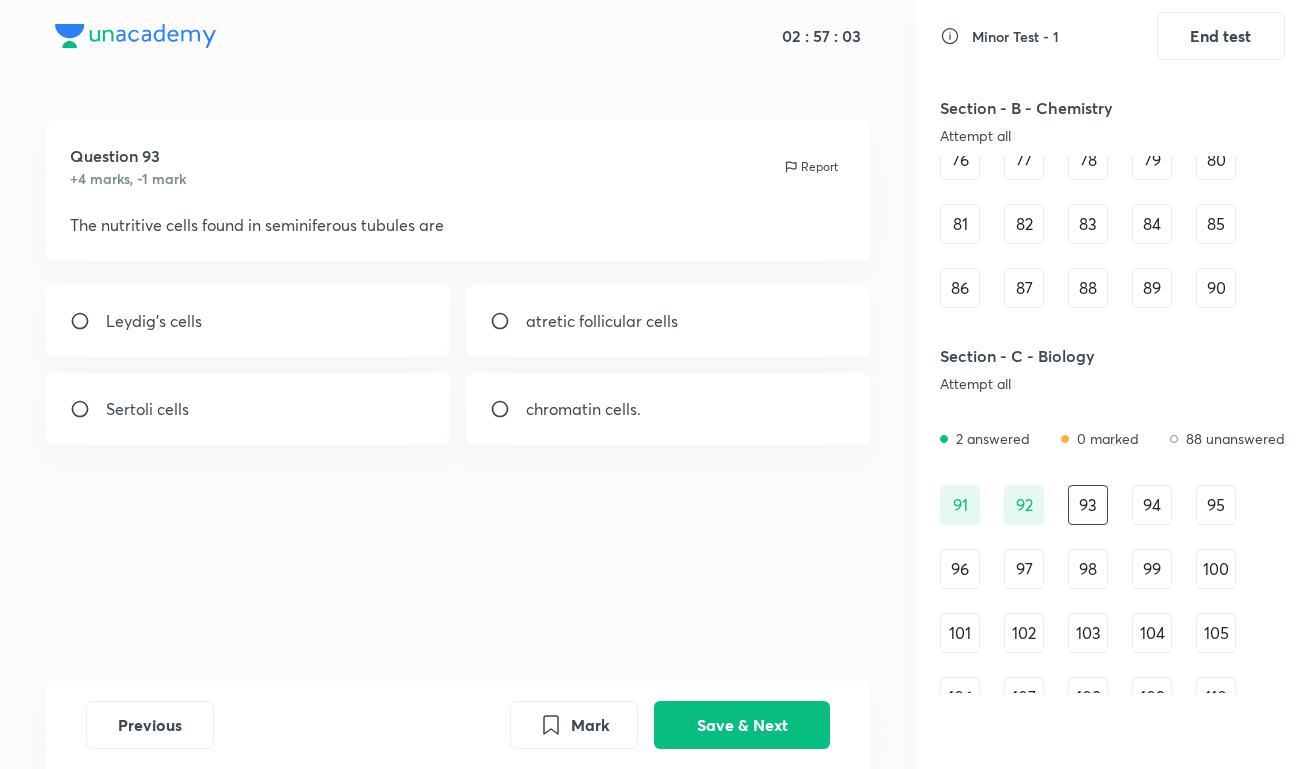click on "Sertoli cells" at bounding box center [248, 409] 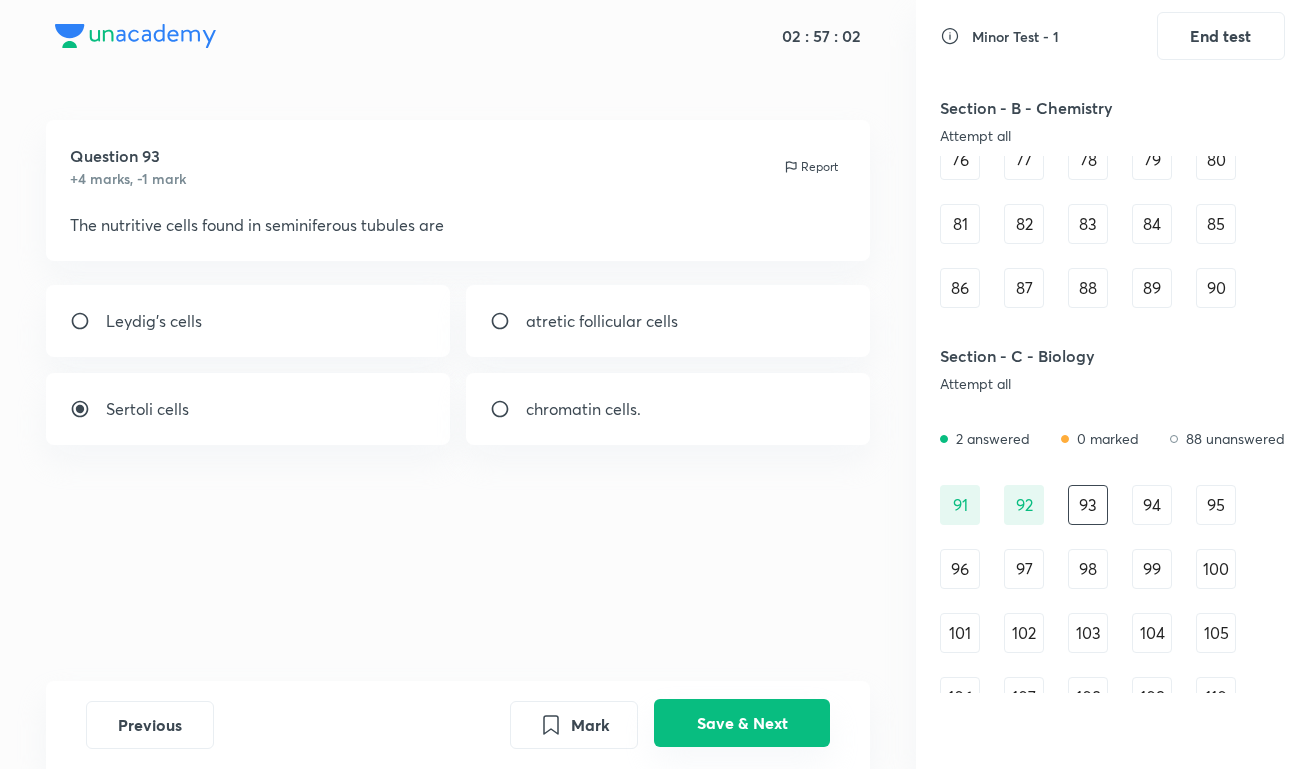 click on "Save & Next" at bounding box center (742, 723) 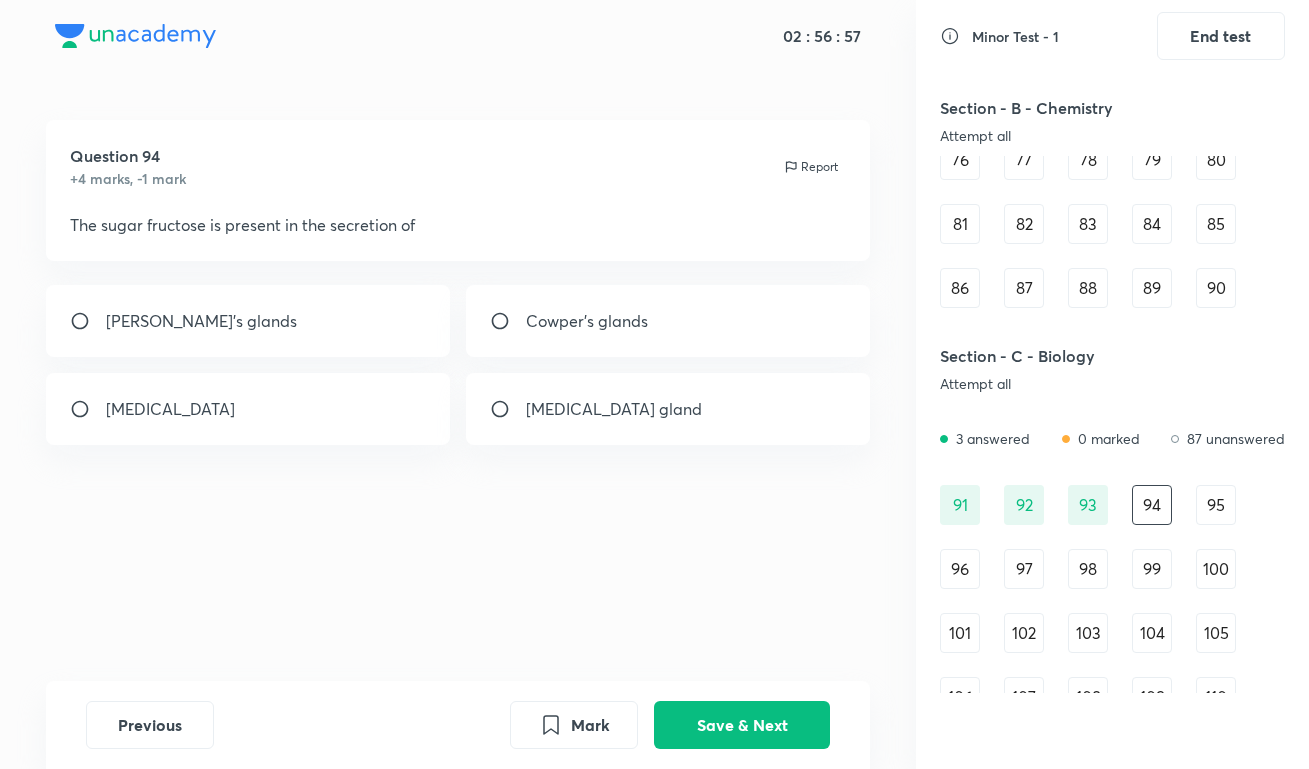 click on "[MEDICAL_DATA]" at bounding box center [248, 409] 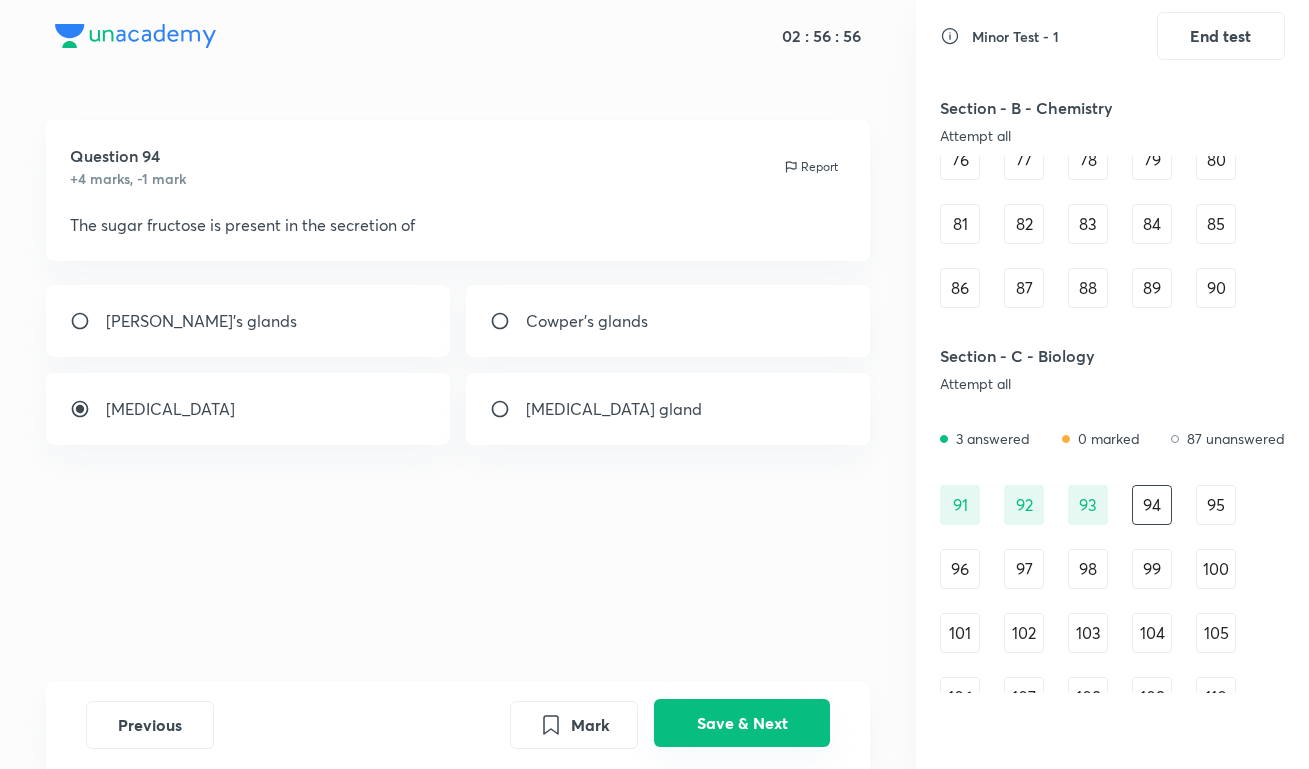 click on "Save & Next" at bounding box center (742, 723) 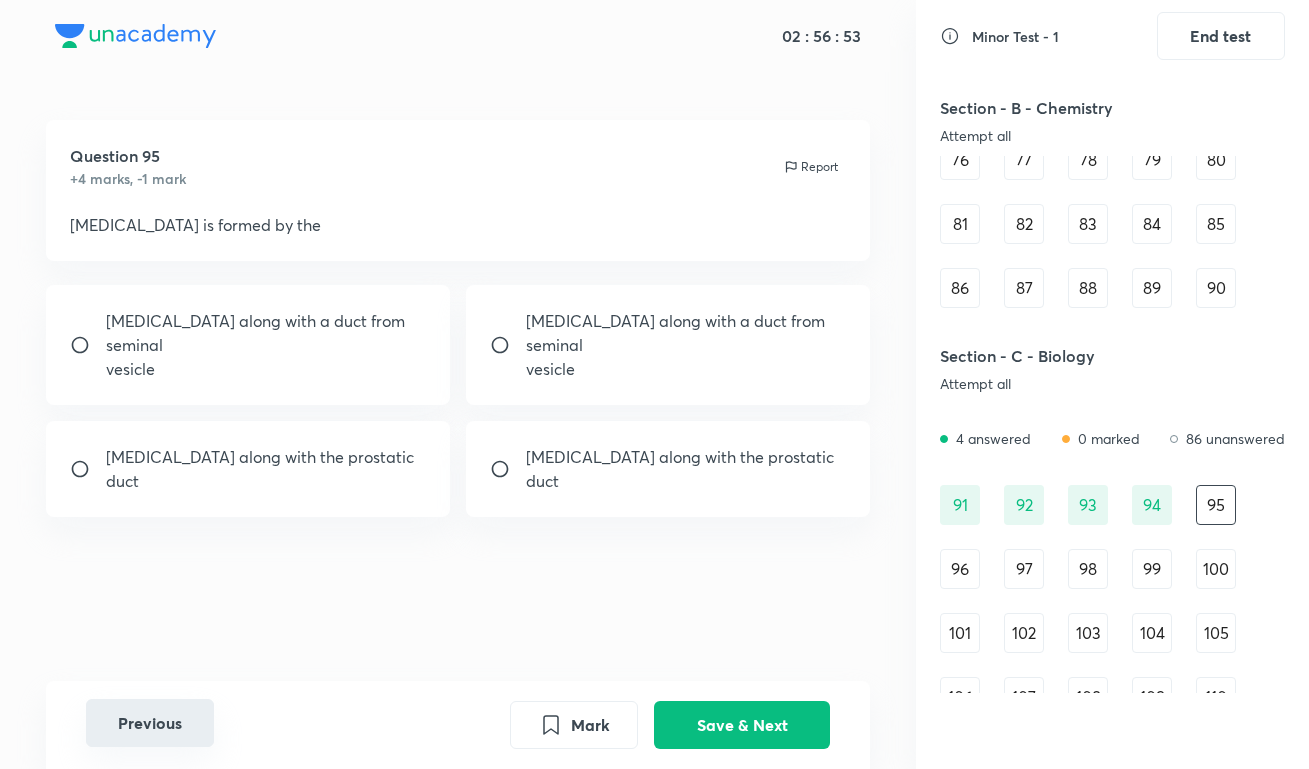 click on "Previous" at bounding box center (150, 723) 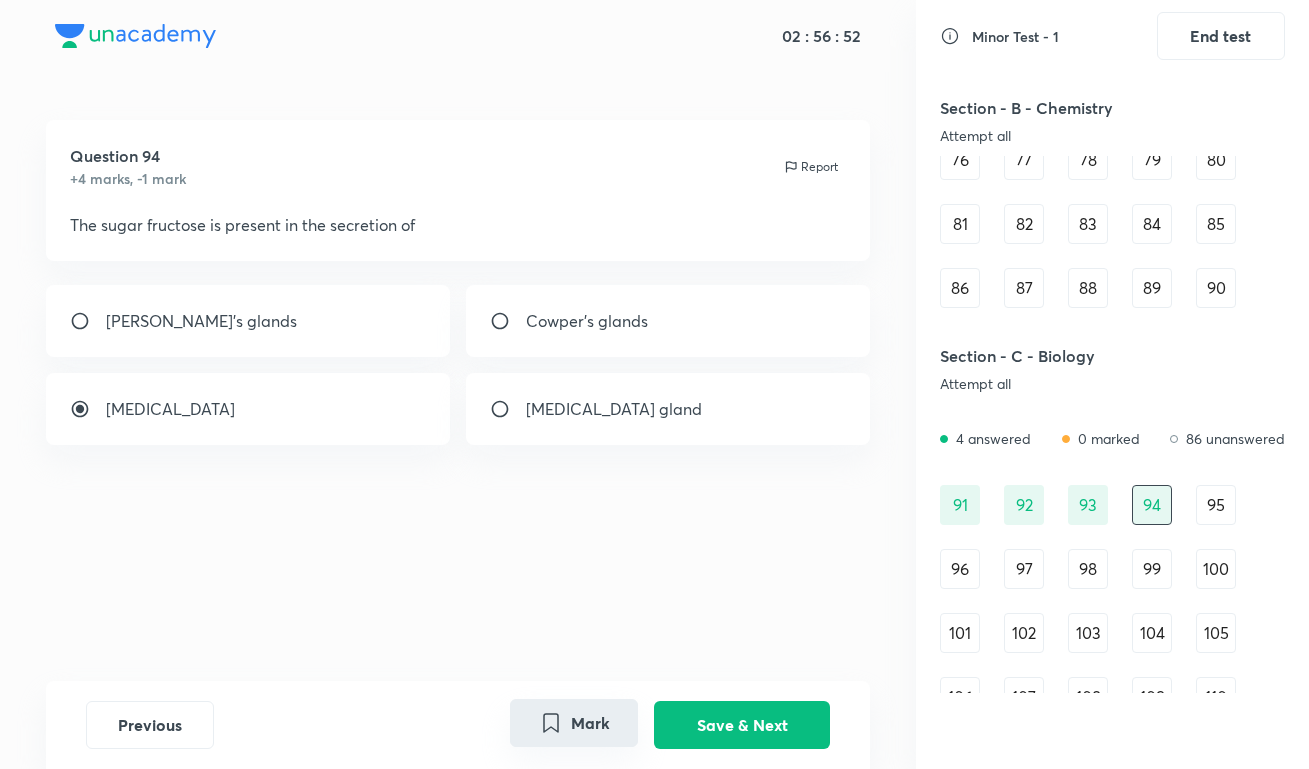 click 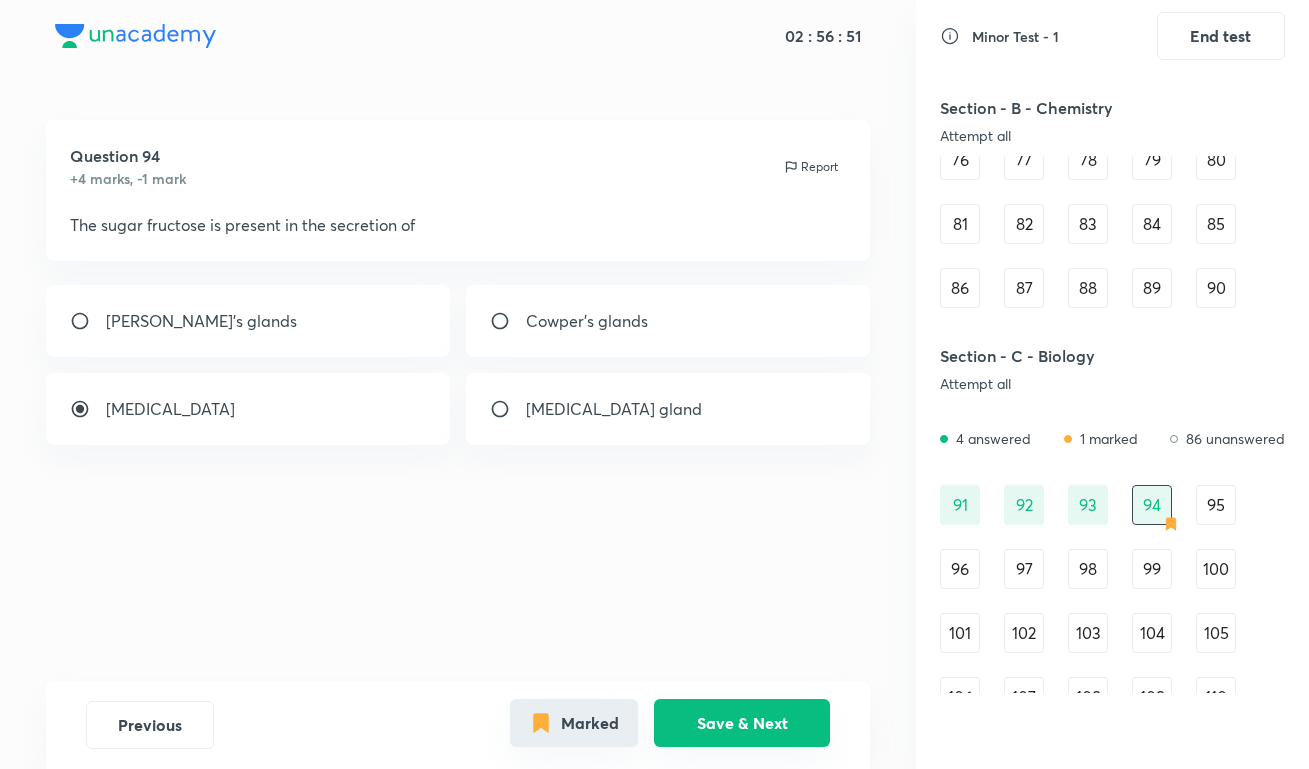 click on "Save & Next" at bounding box center [742, 723] 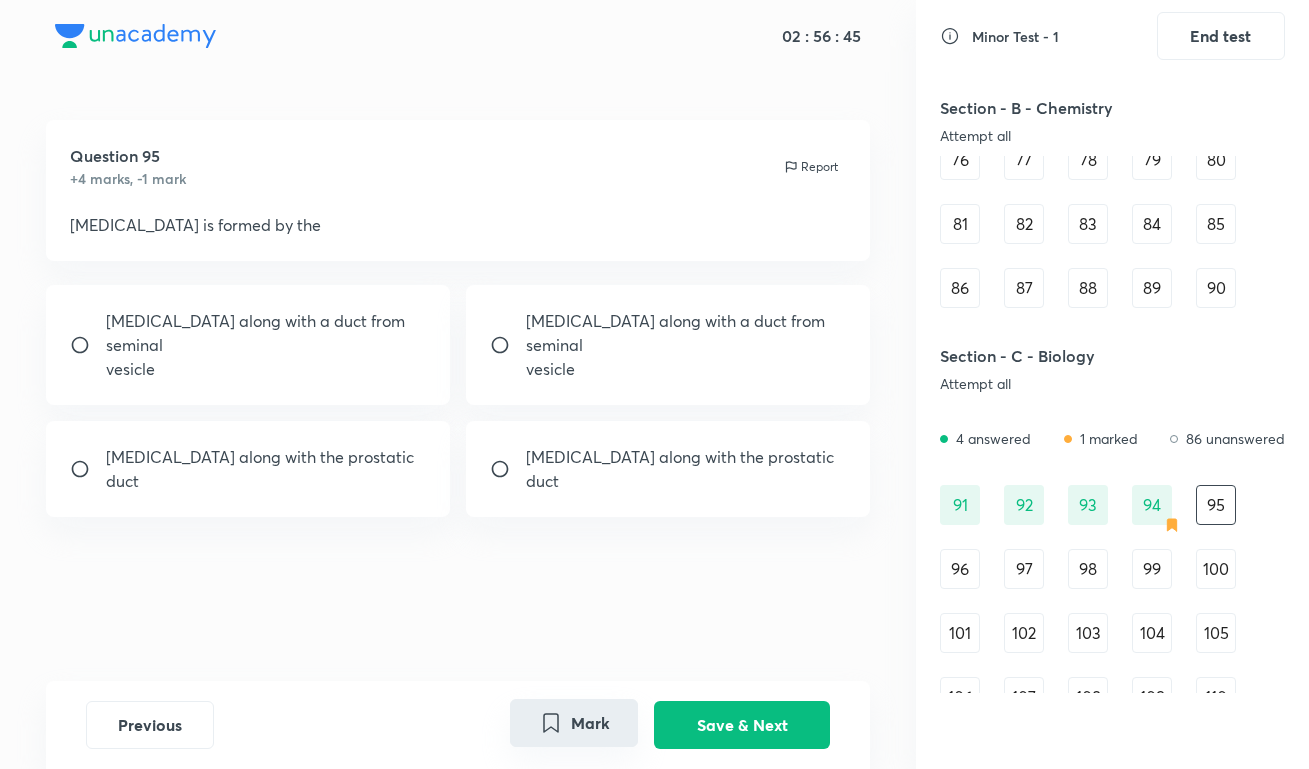 click on "vesicle" at bounding box center (266, 369) 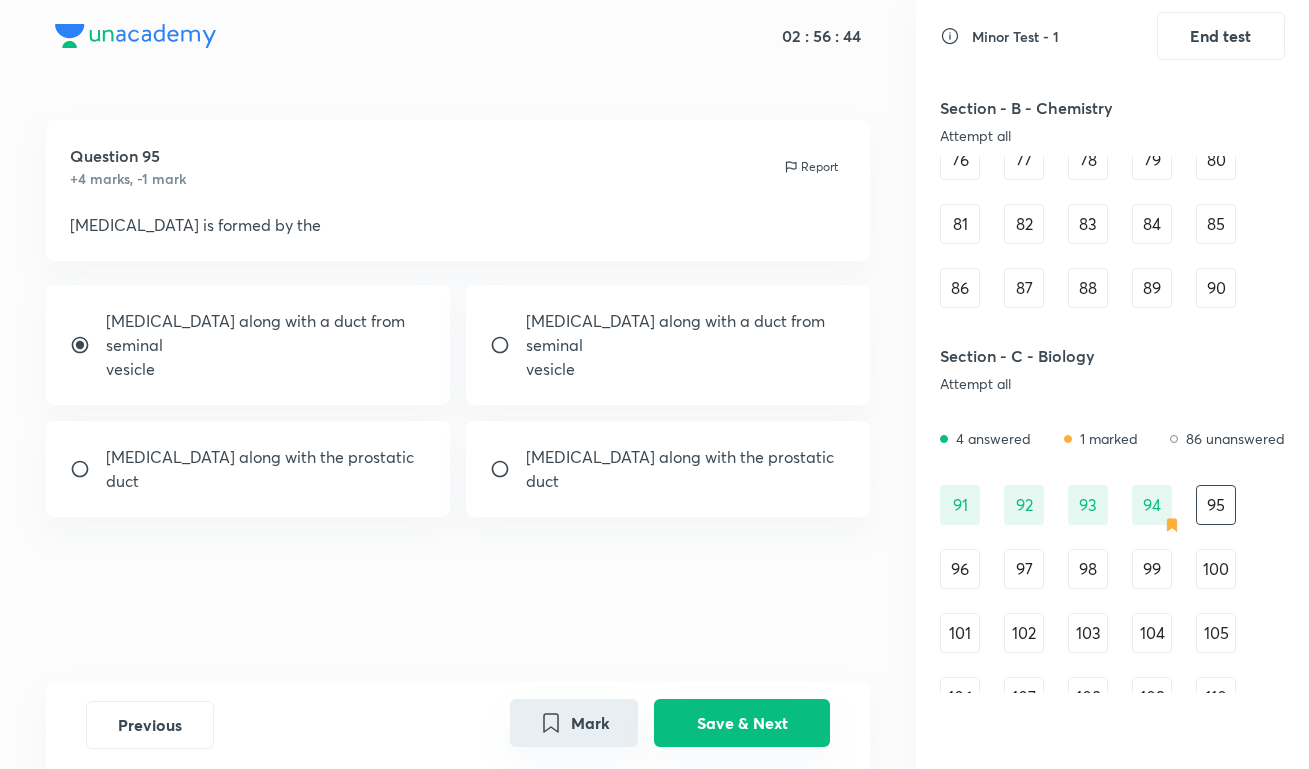 click on "Save & Next" at bounding box center (742, 723) 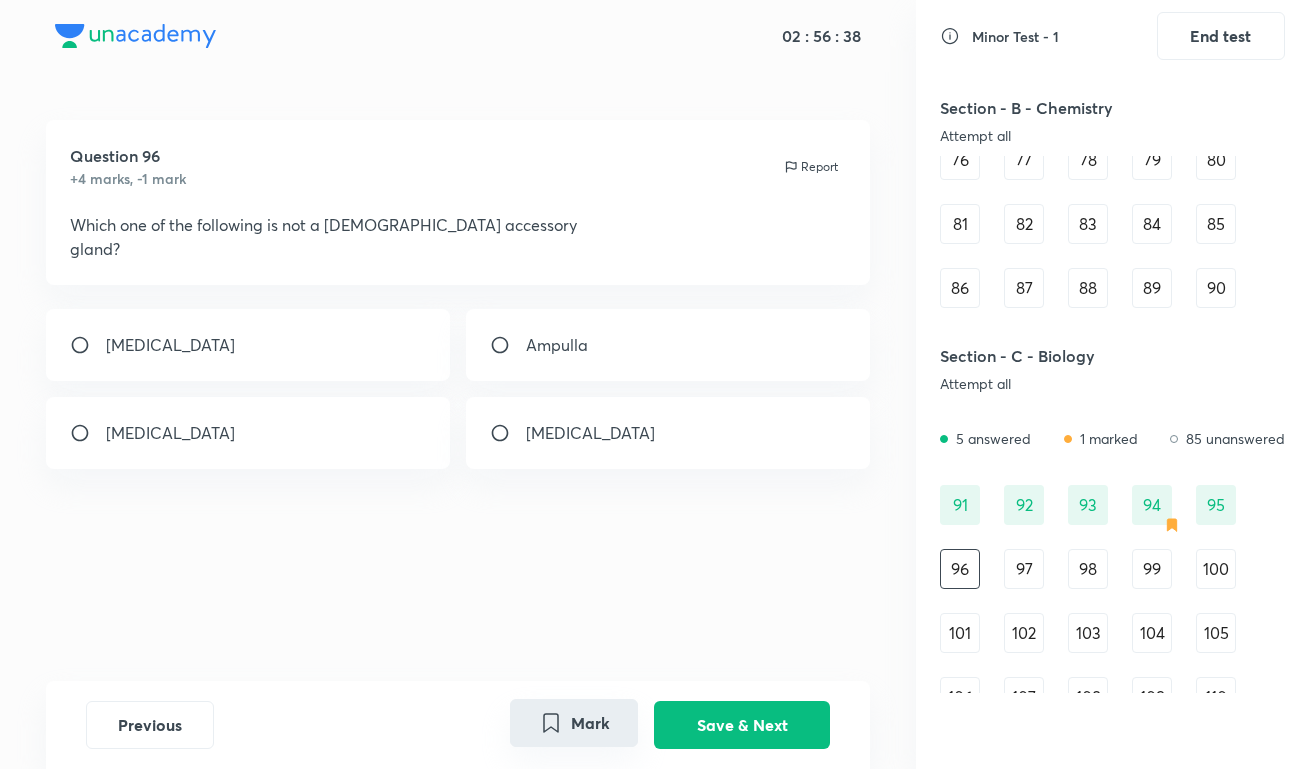 click on "Ampulla" at bounding box center [557, 345] 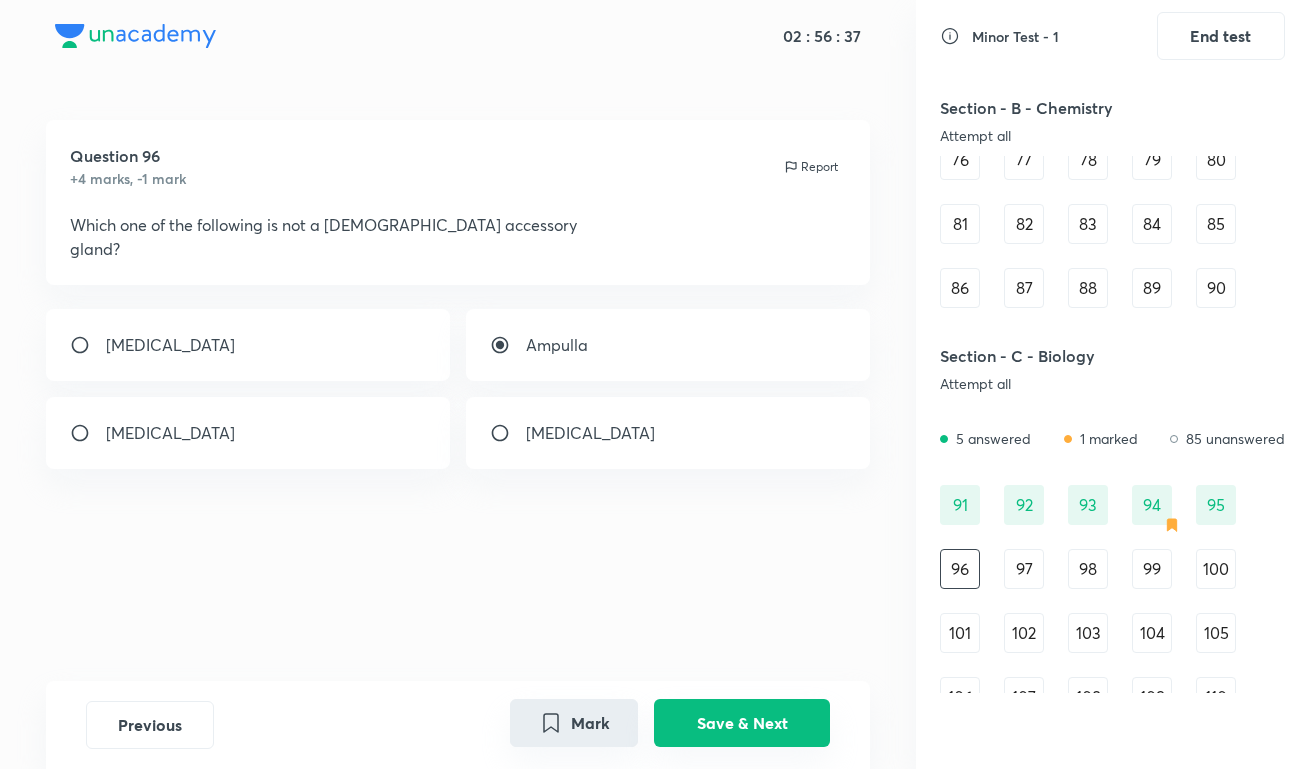 click on "Save & Next" at bounding box center (742, 723) 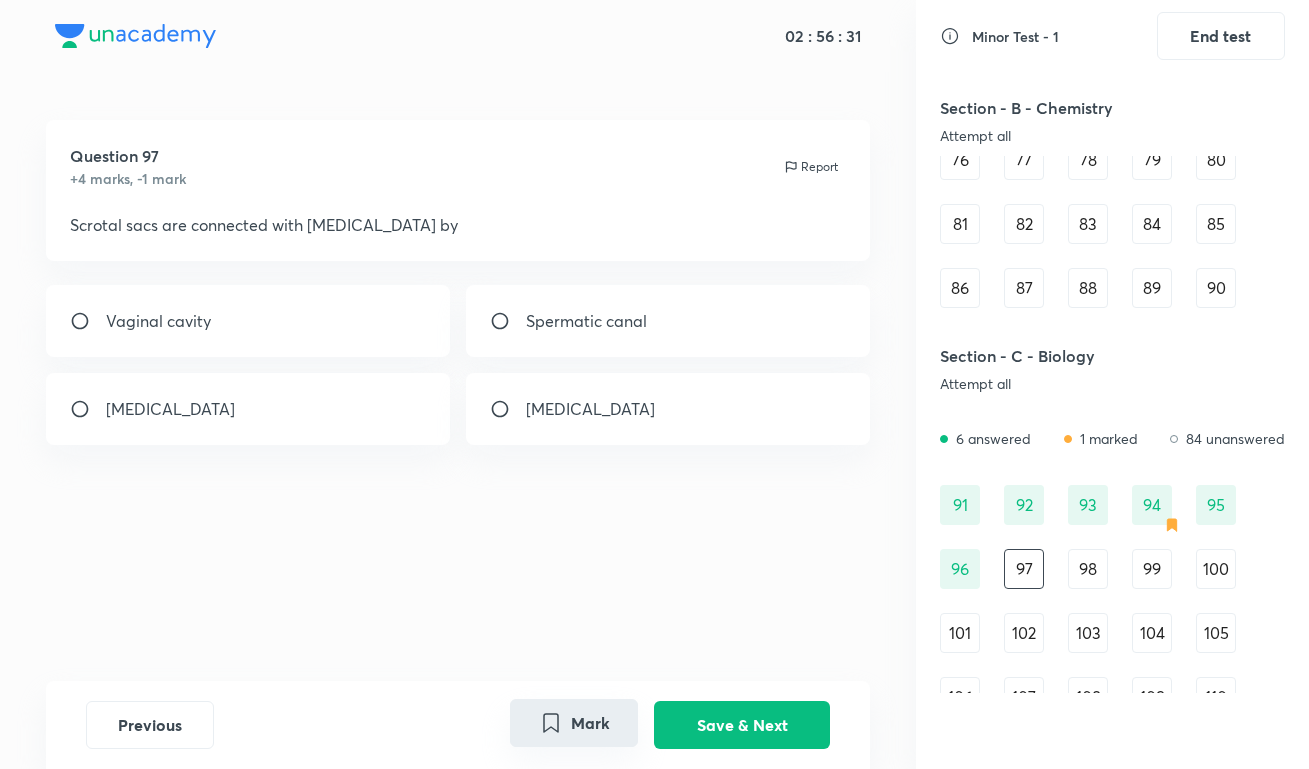 click on "[MEDICAL_DATA]" at bounding box center (248, 409) 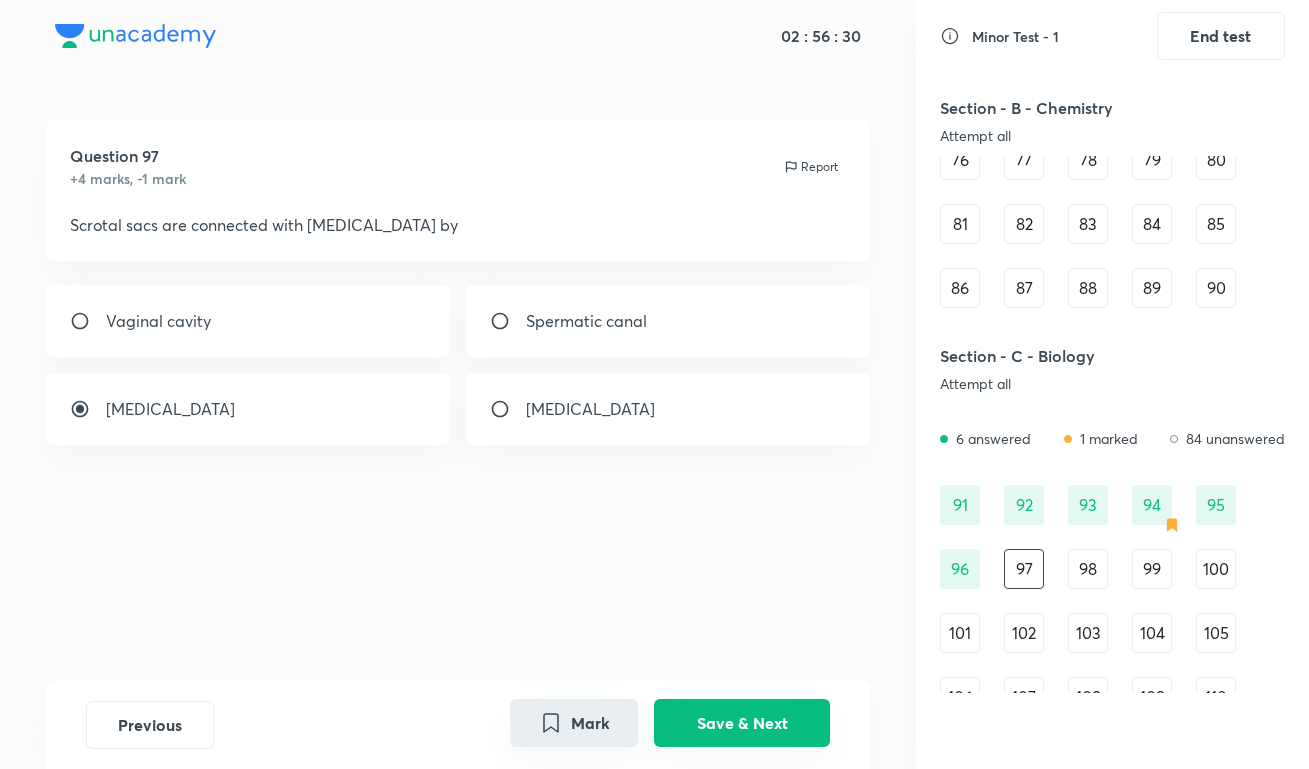 click on "Save & Next" at bounding box center (742, 723) 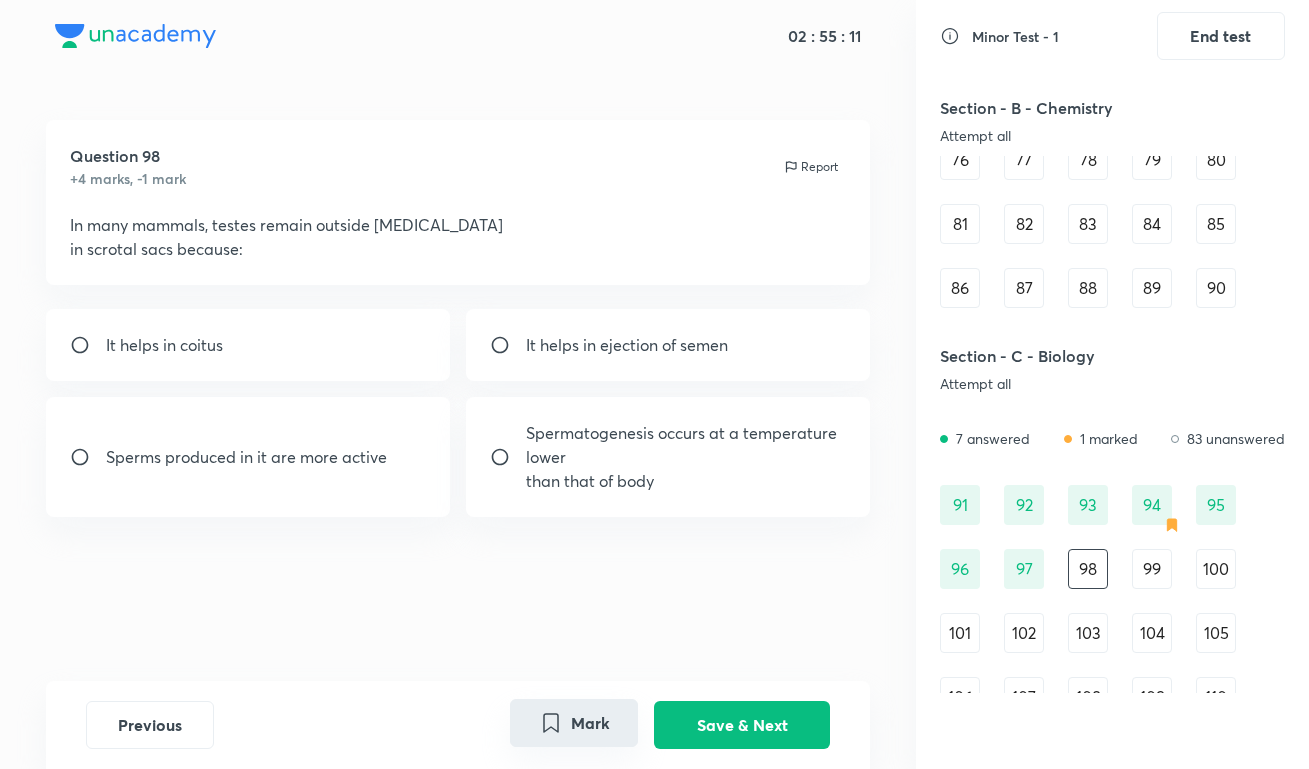 click on "Spermatogenesis occurs at a temperature lower" at bounding box center (686, 445) 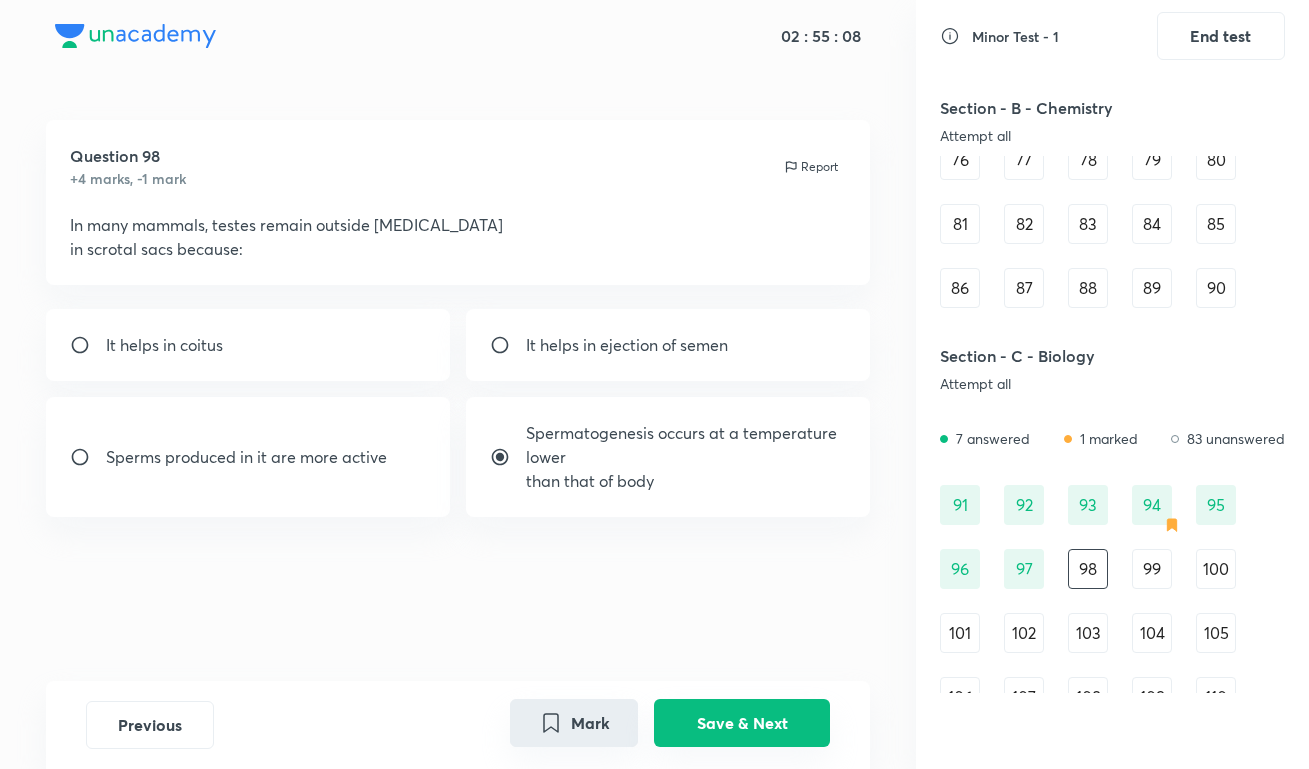 click on "Save & Next" at bounding box center [742, 723] 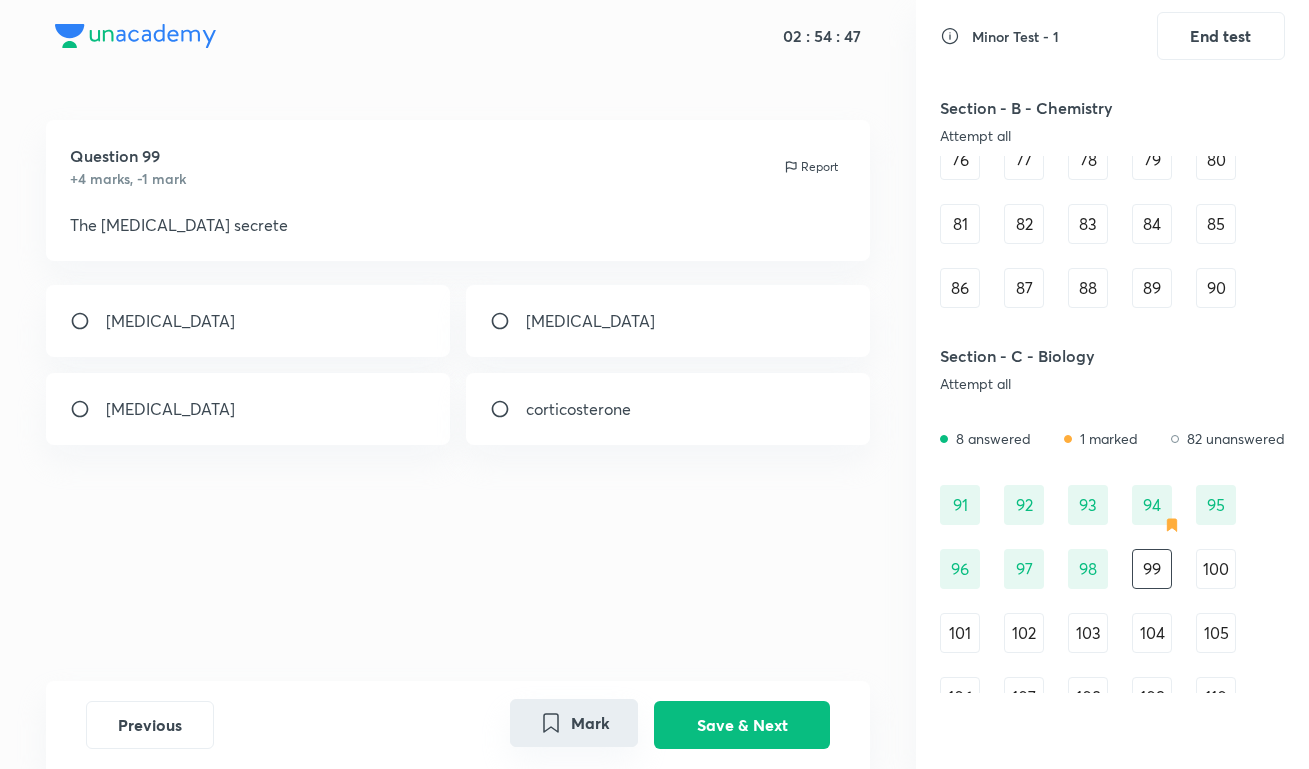 click on "[MEDICAL_DATA]" at bounding box center [668, 321] 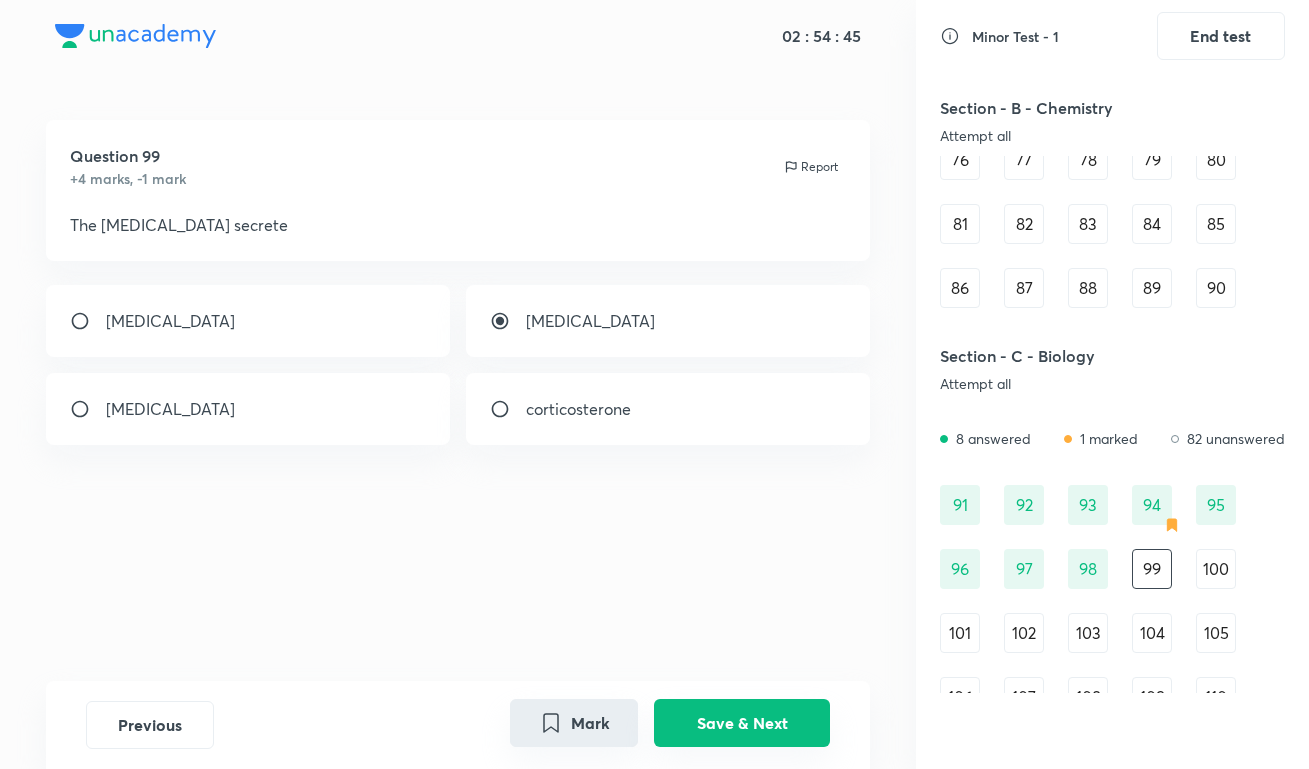 click on "Save & Next" at bounding box center [742, 723] 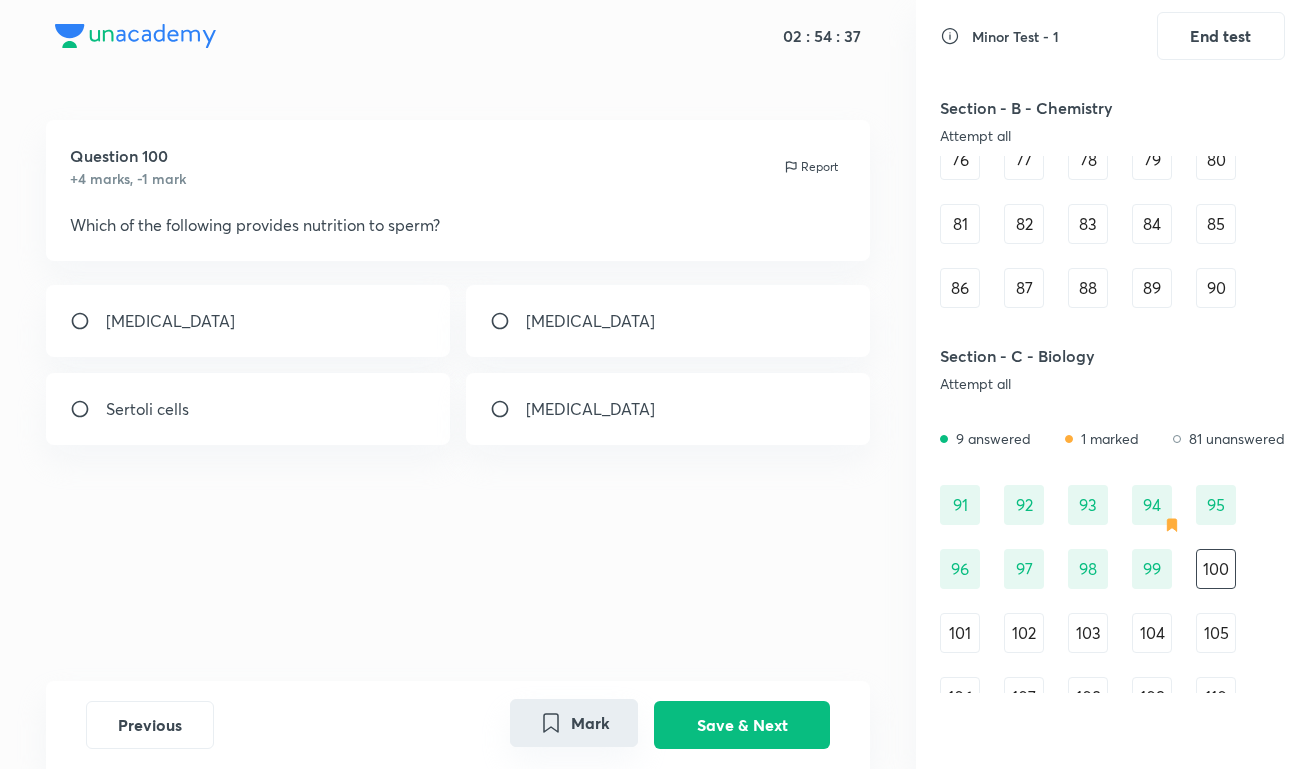 click on "Sertoli cells" at bounding box center [248, 409] 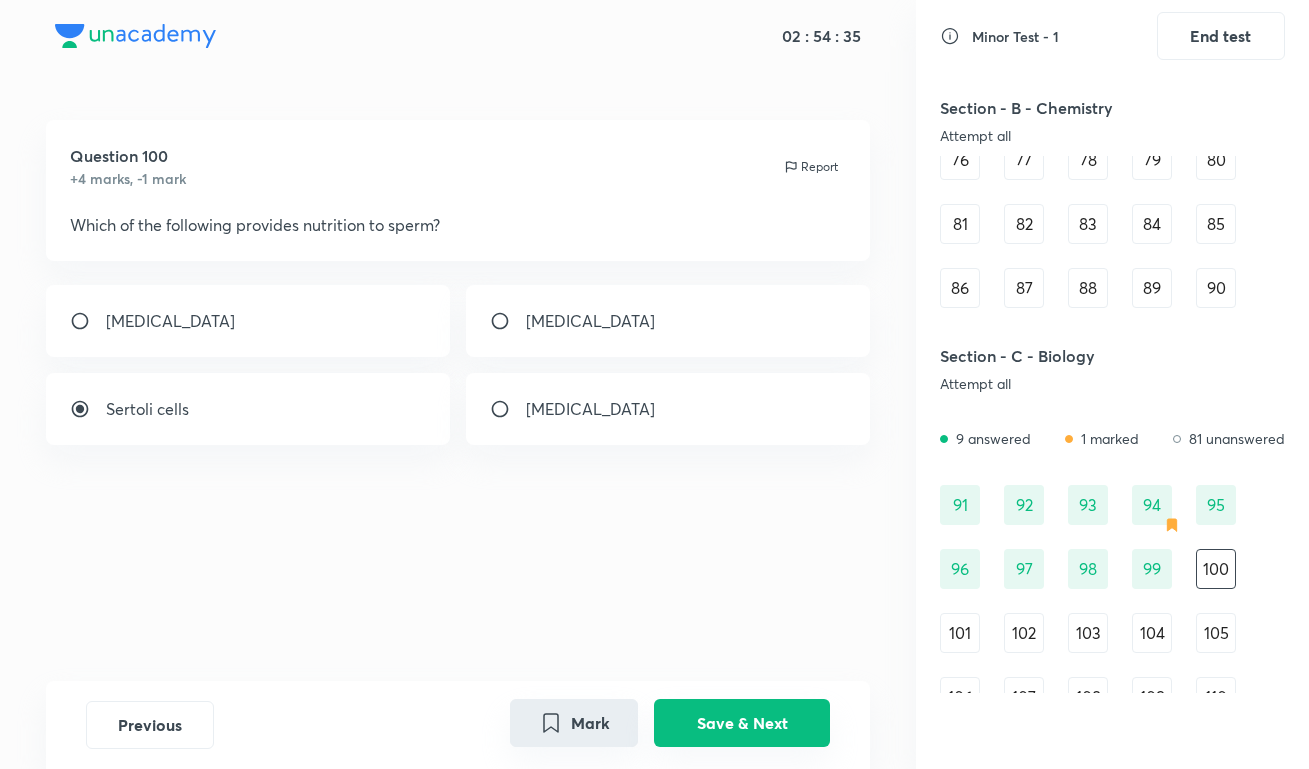 click on "Save & Next" at bounding box center (742, 723) 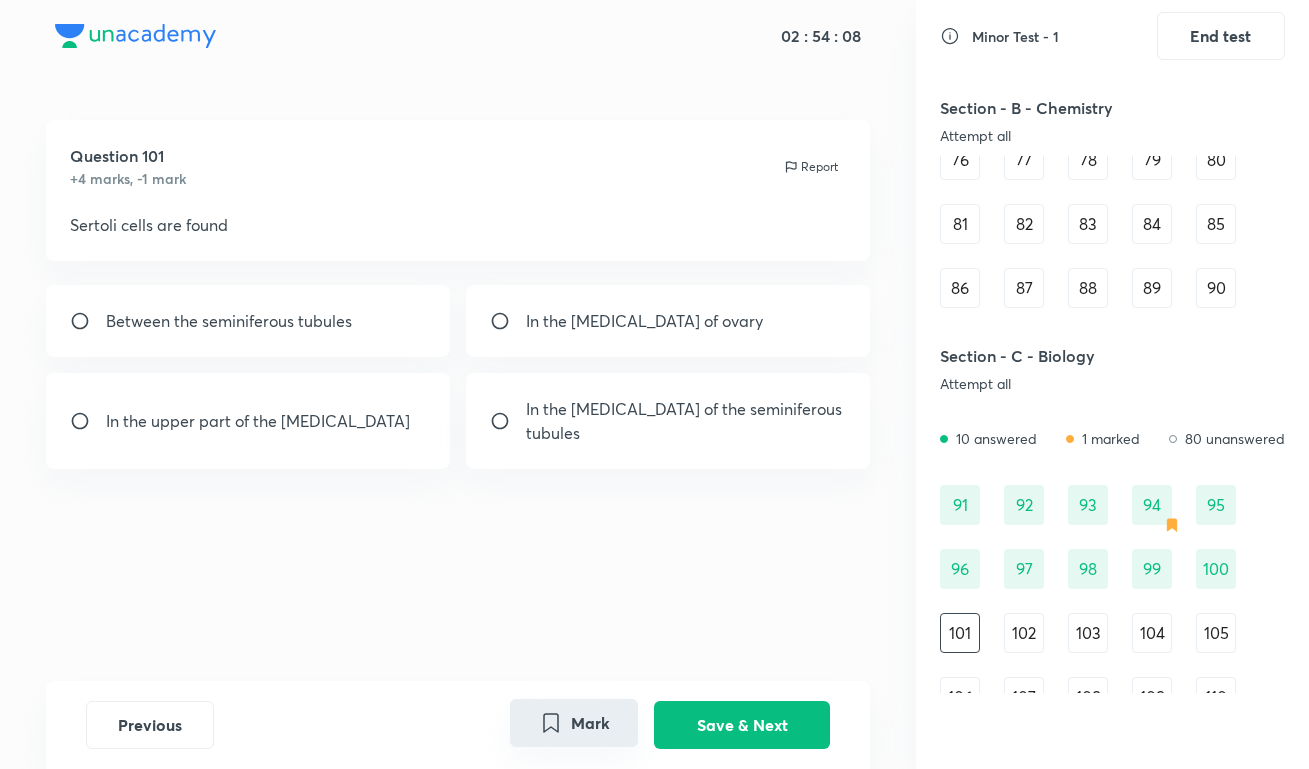 click on "In the [MEDICAL_DATA] of the seminiferous" at bounding box center (684, 409) 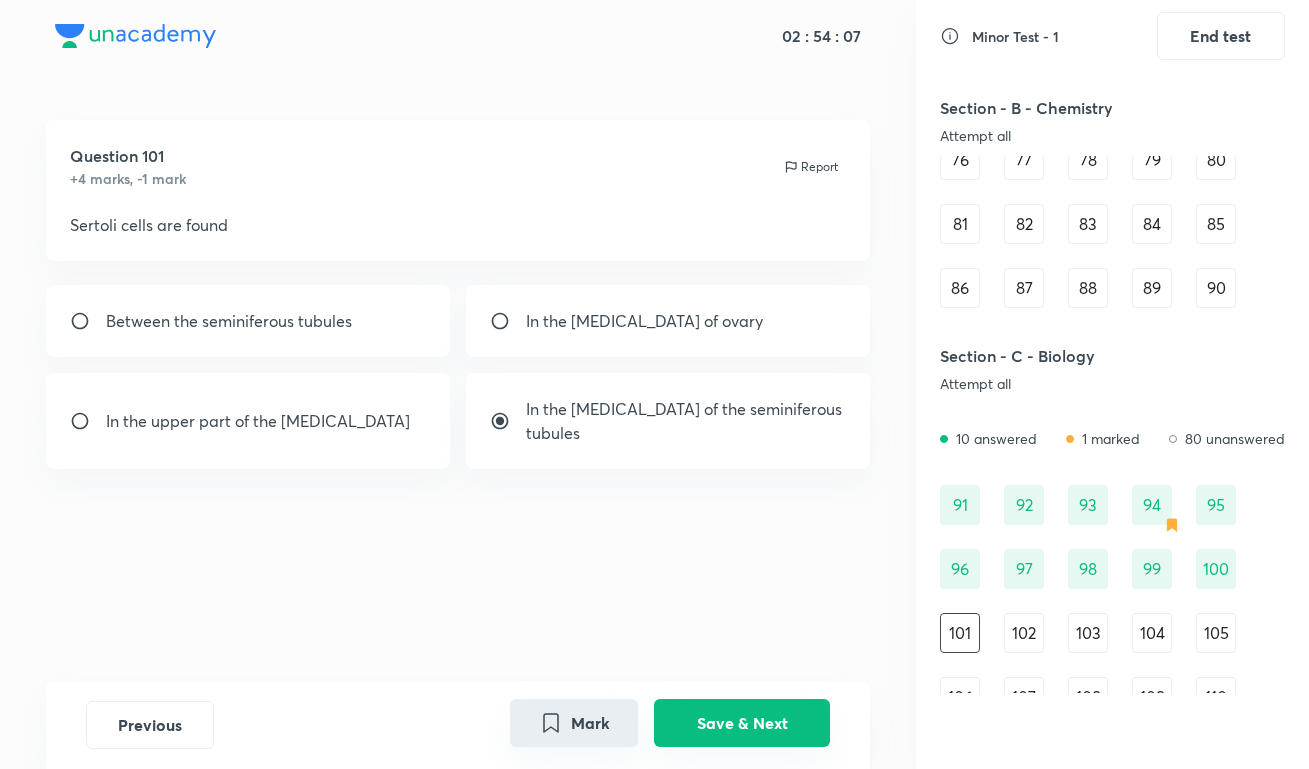 click on "Save & Next" at bounding box center (742, 723) 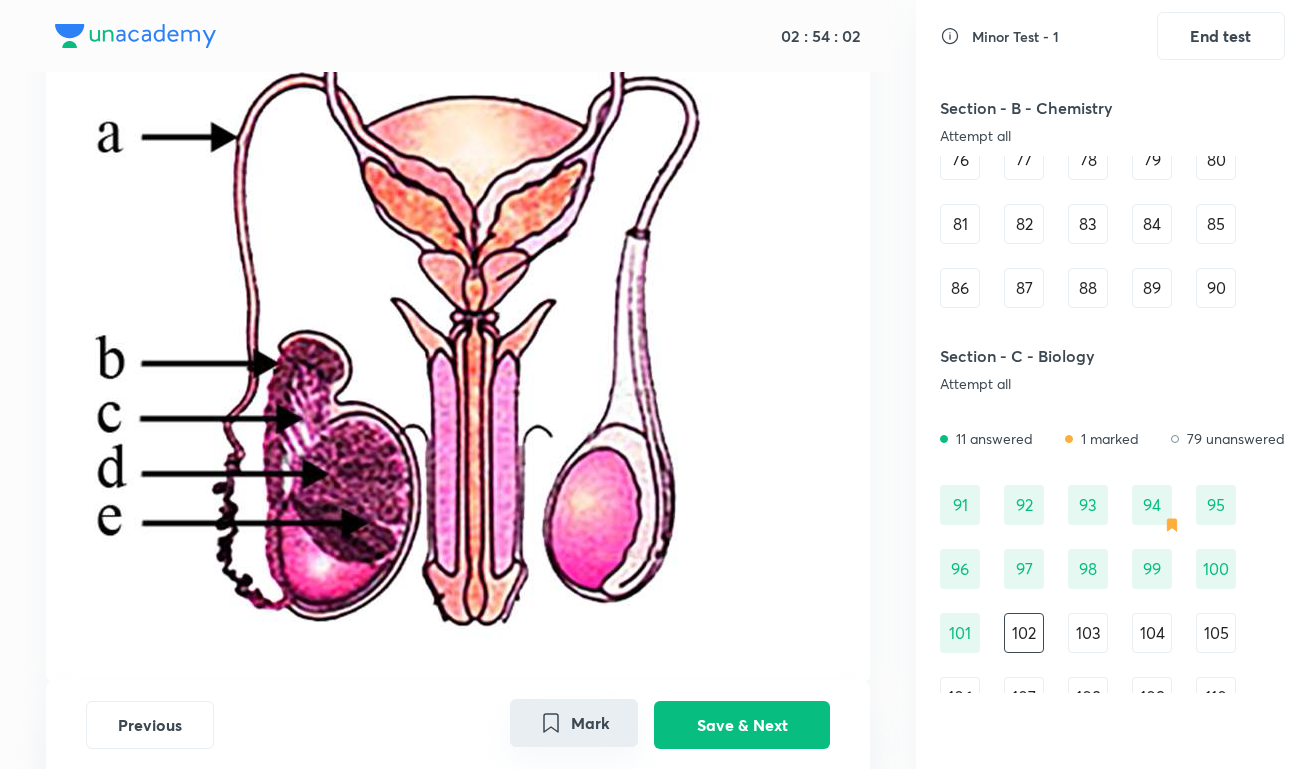 scroll, scrollTop: 265, scrollLeft: 0, axis: vertical 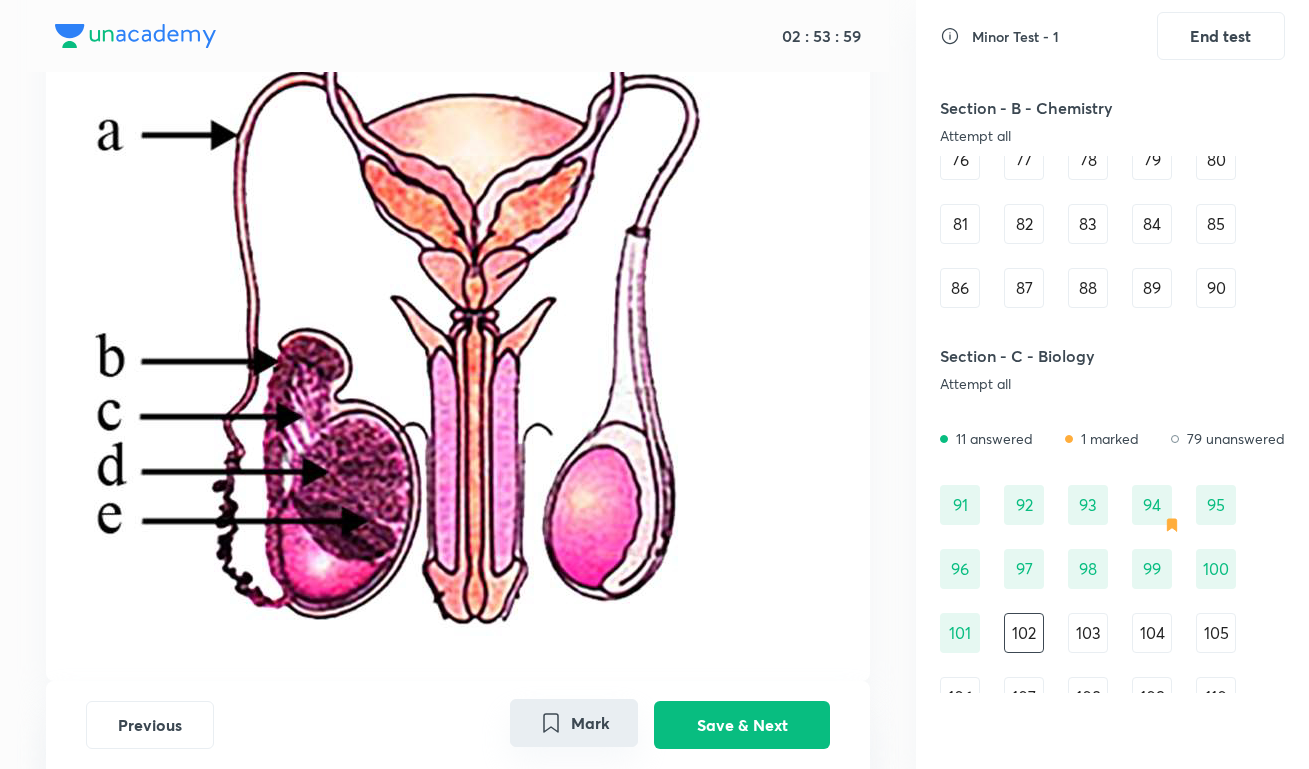 click on "103" at bounding box center [1088, 633] 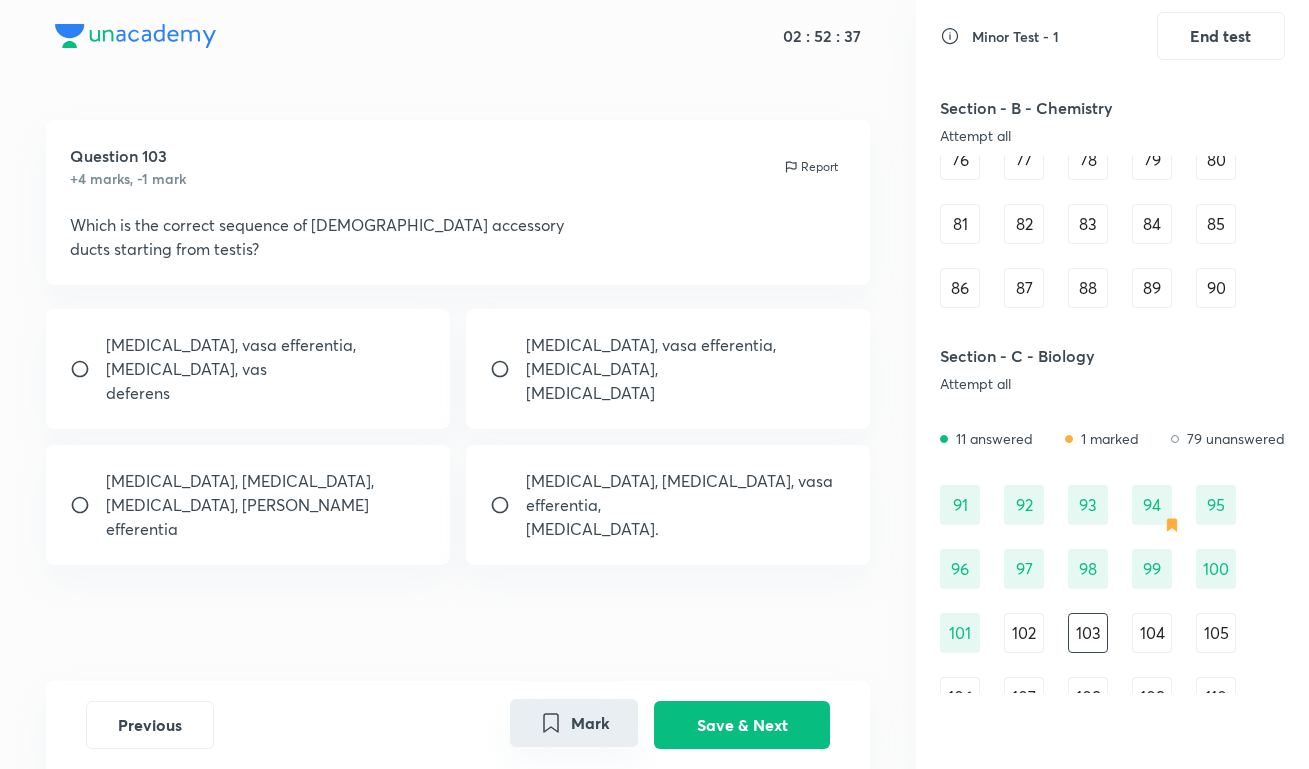 click on "deferens" at bounding box center [266, 393] 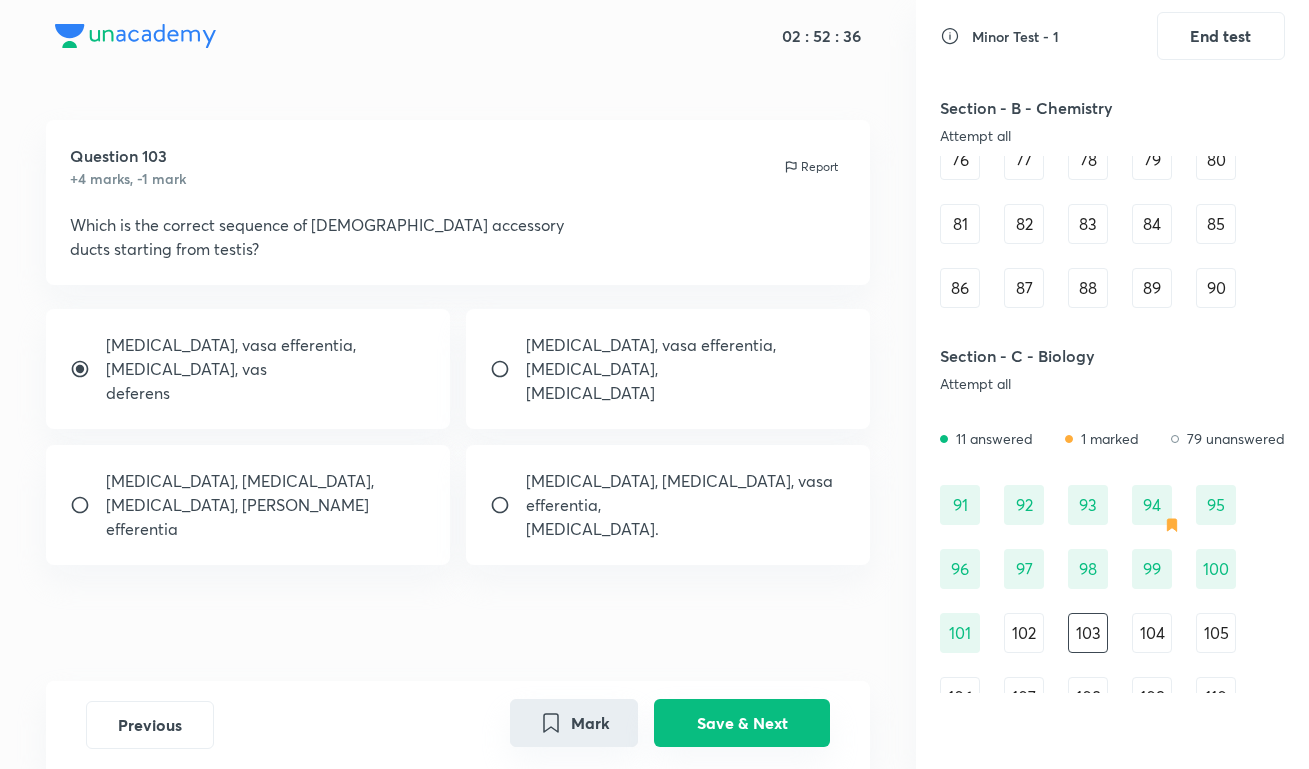 click on "Save & Next" at bounding box center (742, 723) 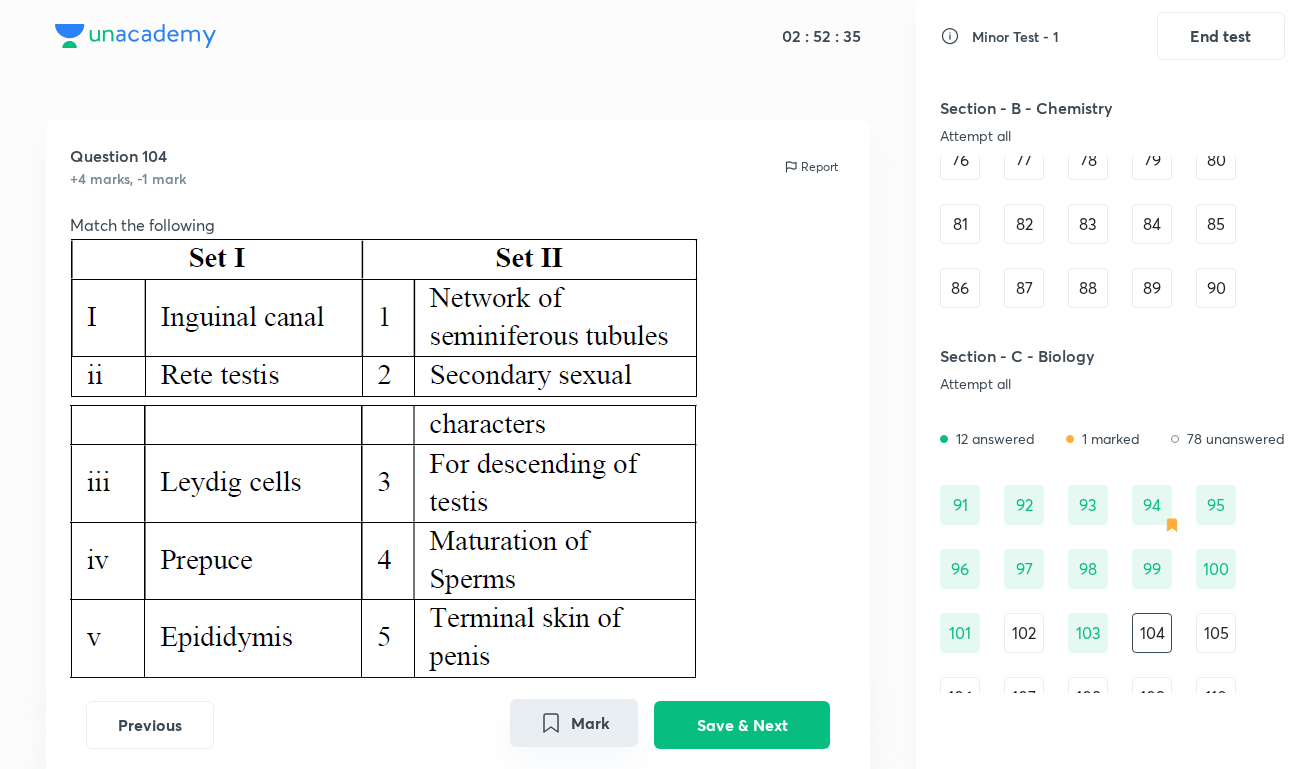 click on "102" at bounding box center [1024, 633] 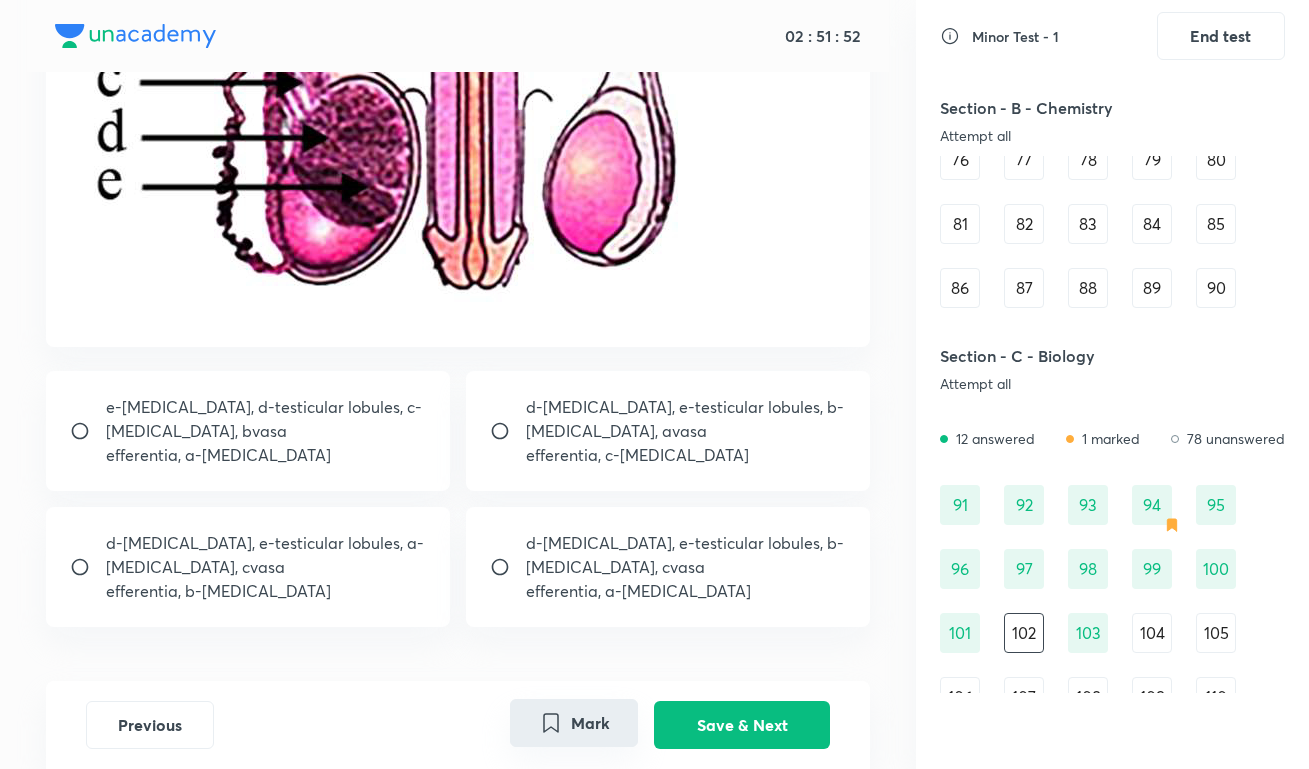 scroll, scrollTop: 602, scrollLeft: 0, axis: vertical 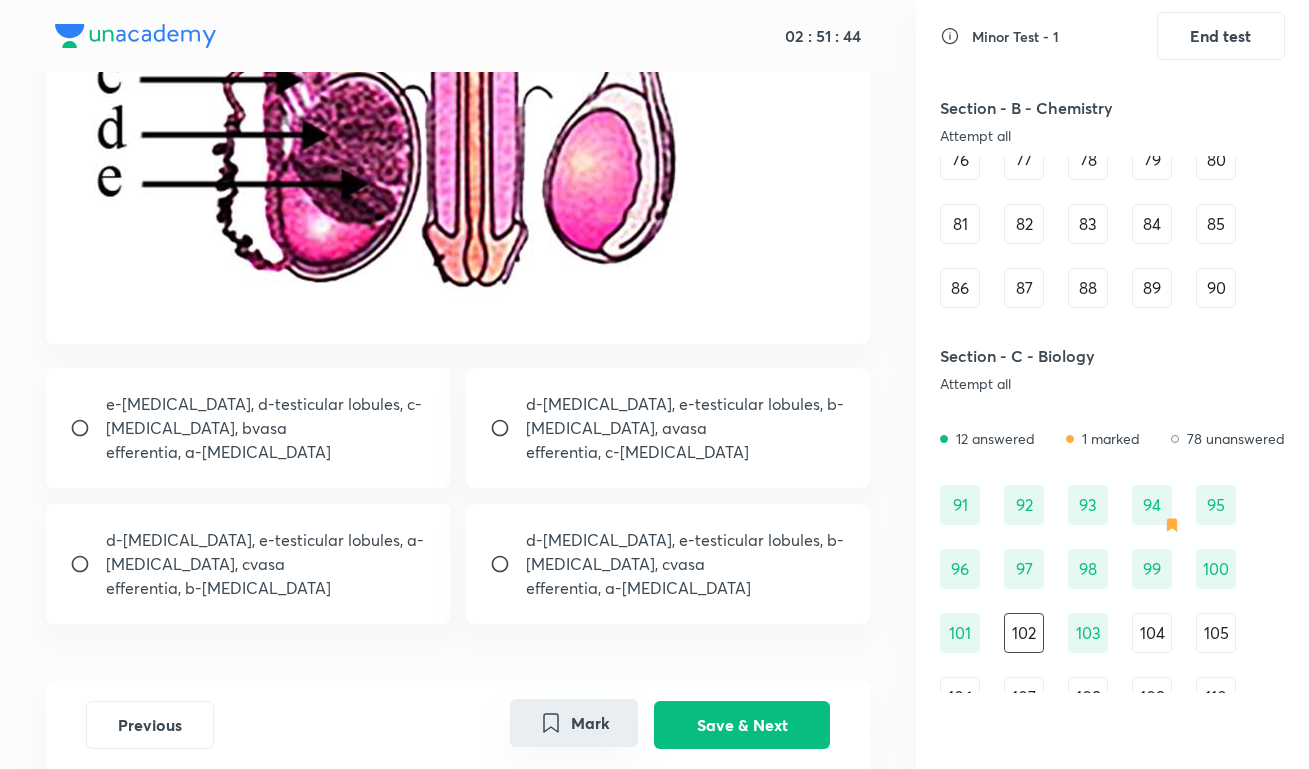click on "d-[MEDICAL_DATA], e-testicular lobules, b-[MEDICAL_DATA], cvasa" at bounding box center (686, 552) 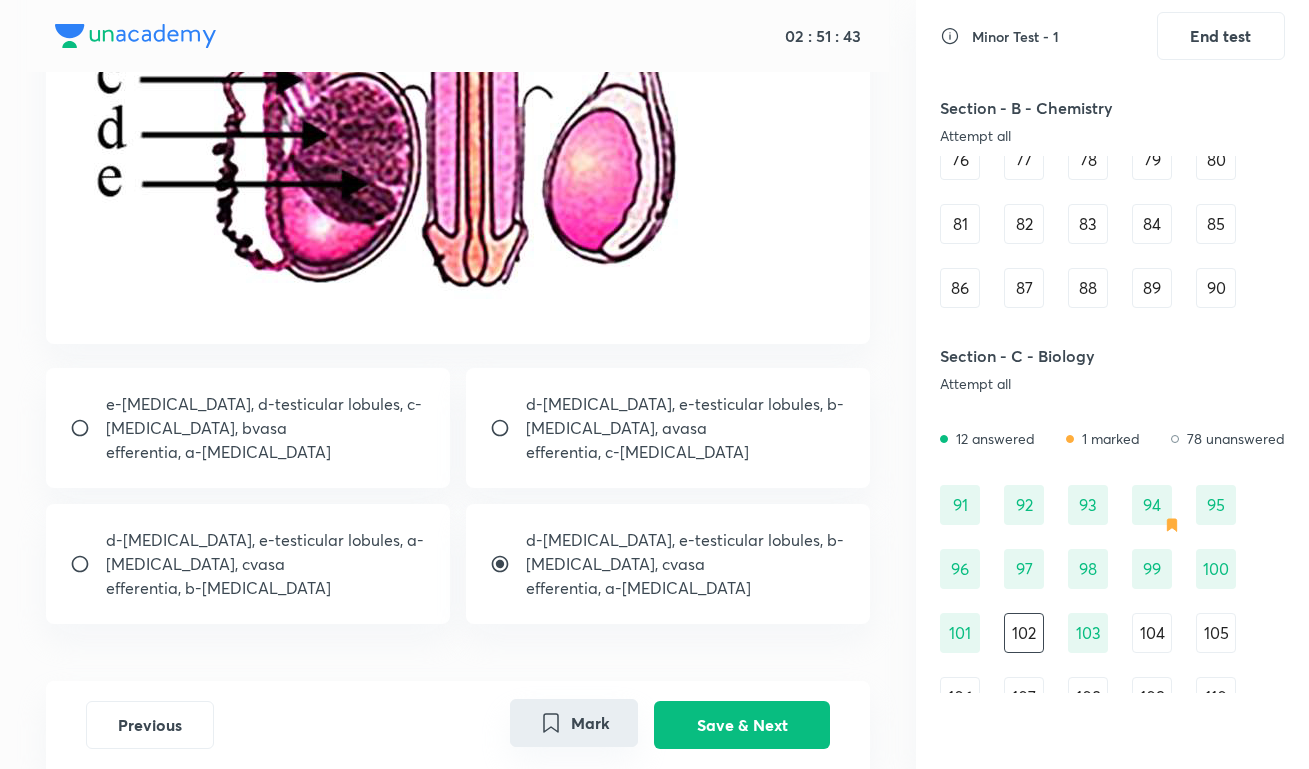 click on "Mark" at bounding box center [574, 723] 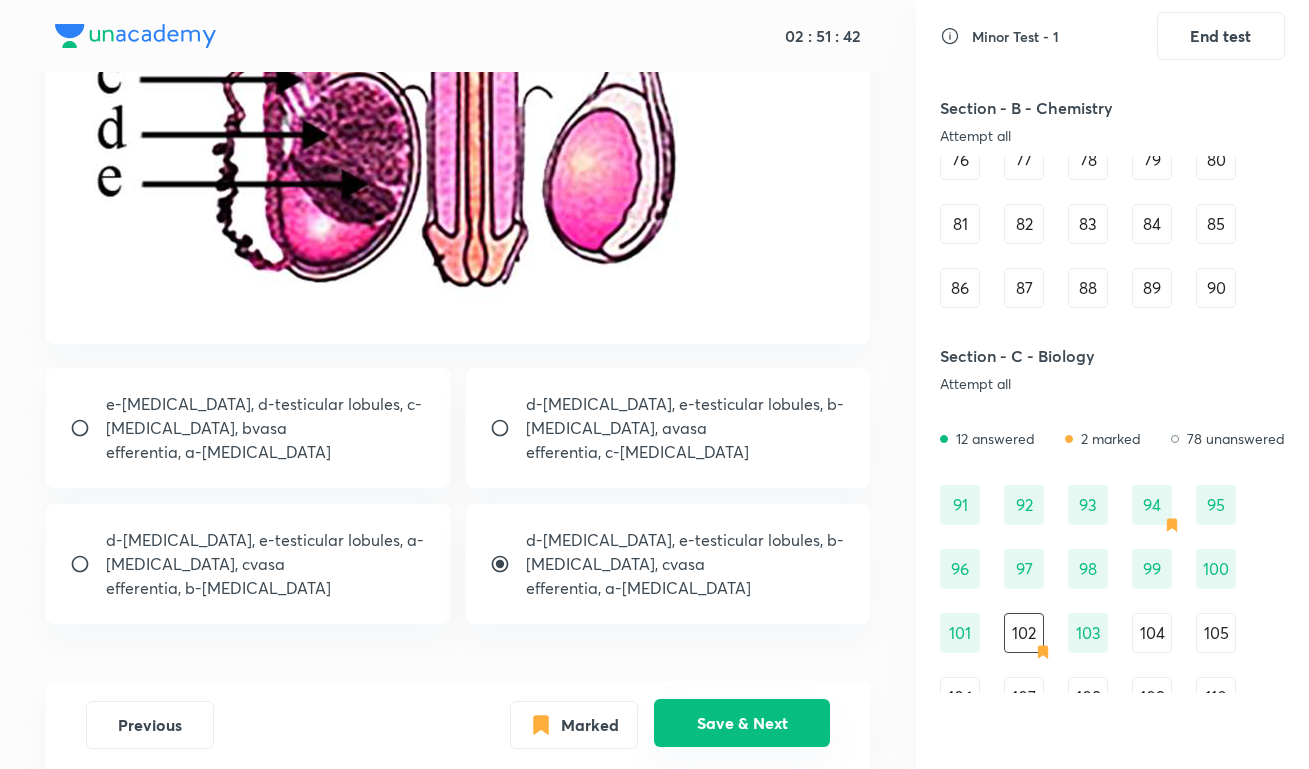 click on "Save & Next" at bounding box center (742, 723) 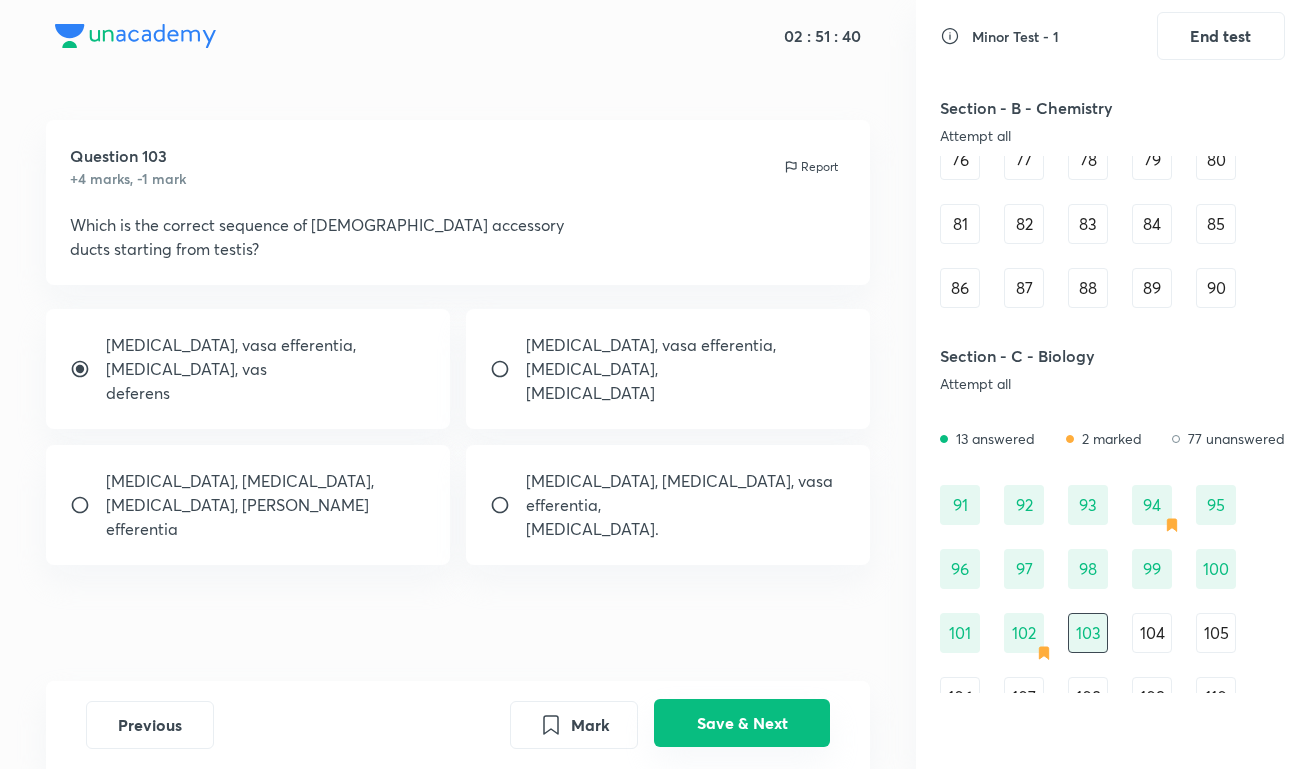 click on "Save & Next" at bounding box center (742, 723) 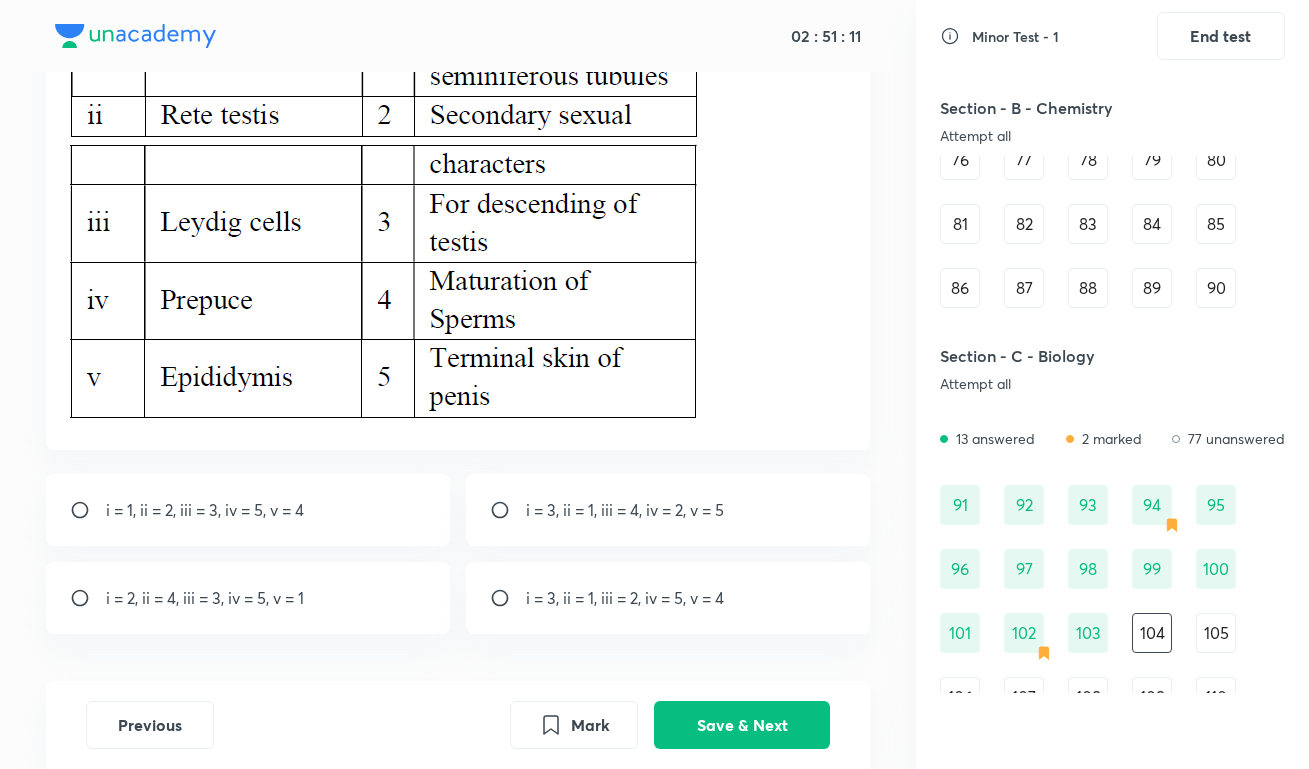 scroll, scrollTop: 263, scrollLeft: 0, axis: vertical 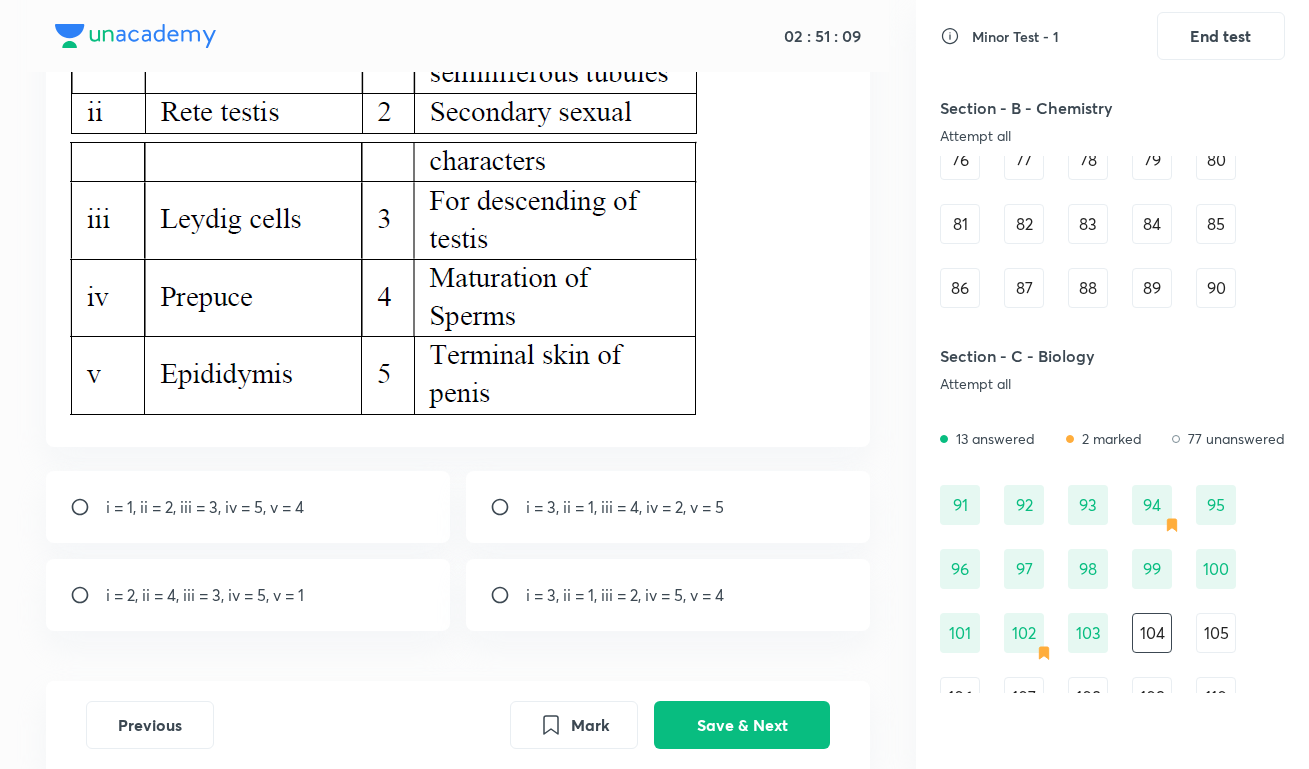 click on "i = 3, ii = 1, iii = 4, iv = 2, v = 5" at bounding box center (625, 507) 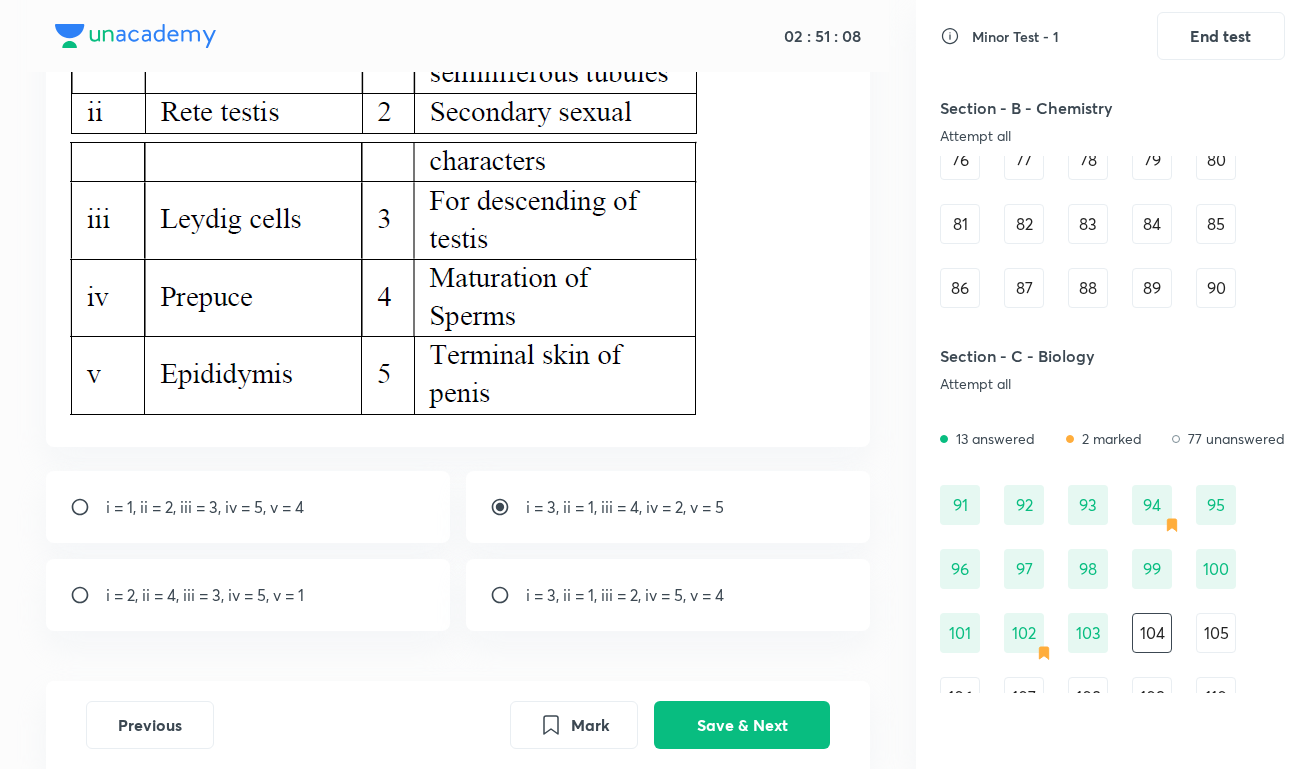 click on "i = 3, ii = 1, iii = 2, iv = 5, v = 4" at bounding box center (625, 595) 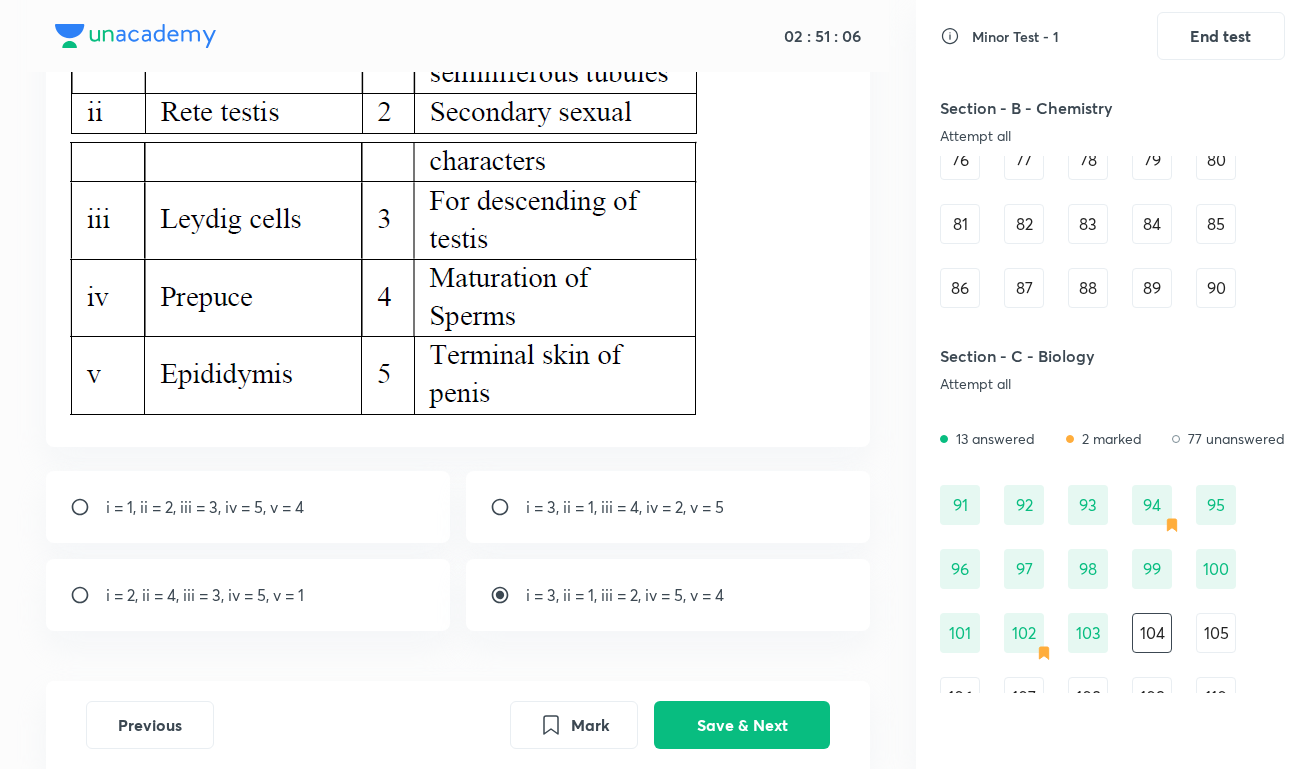click on "i = 3, ii = 1, iii = 4, iv = 2, v = 5" at bounding box center (625, 507) 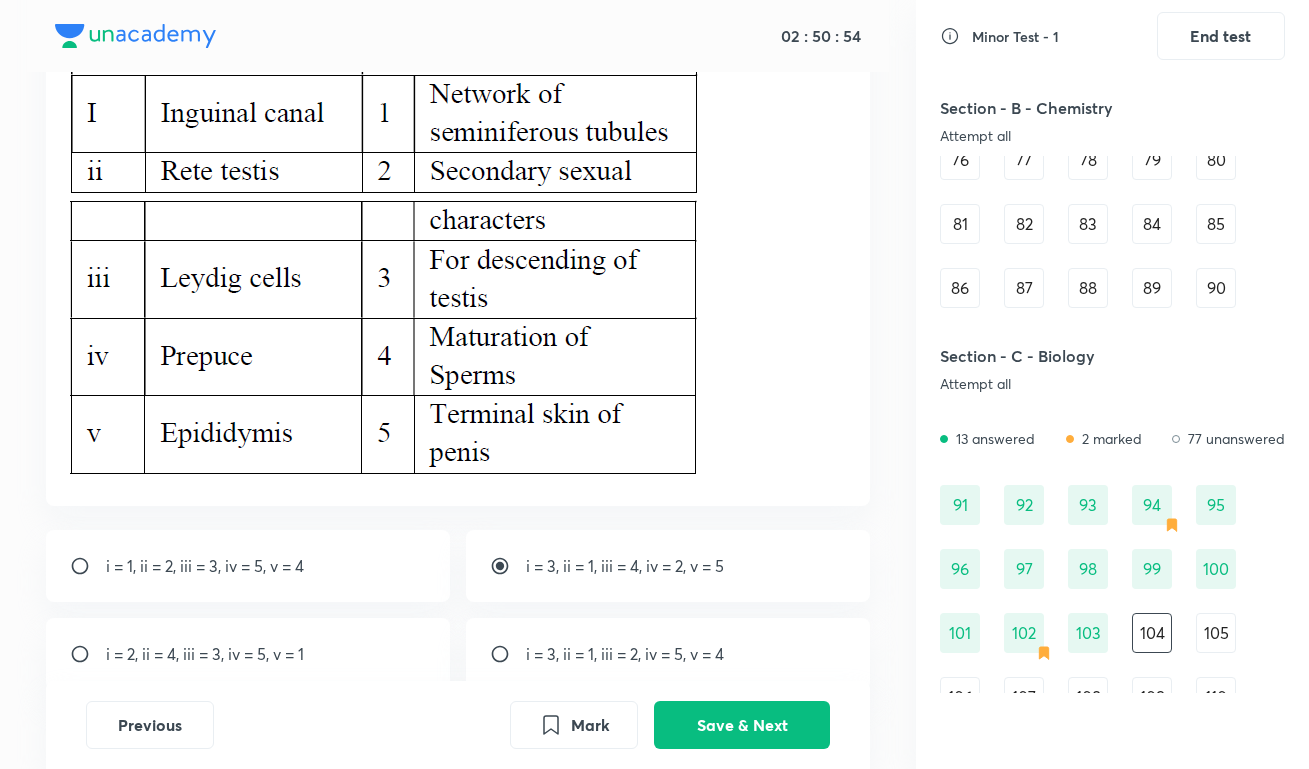scroll, scrollTop: 289, scrollLeft: 0, axis: vertical 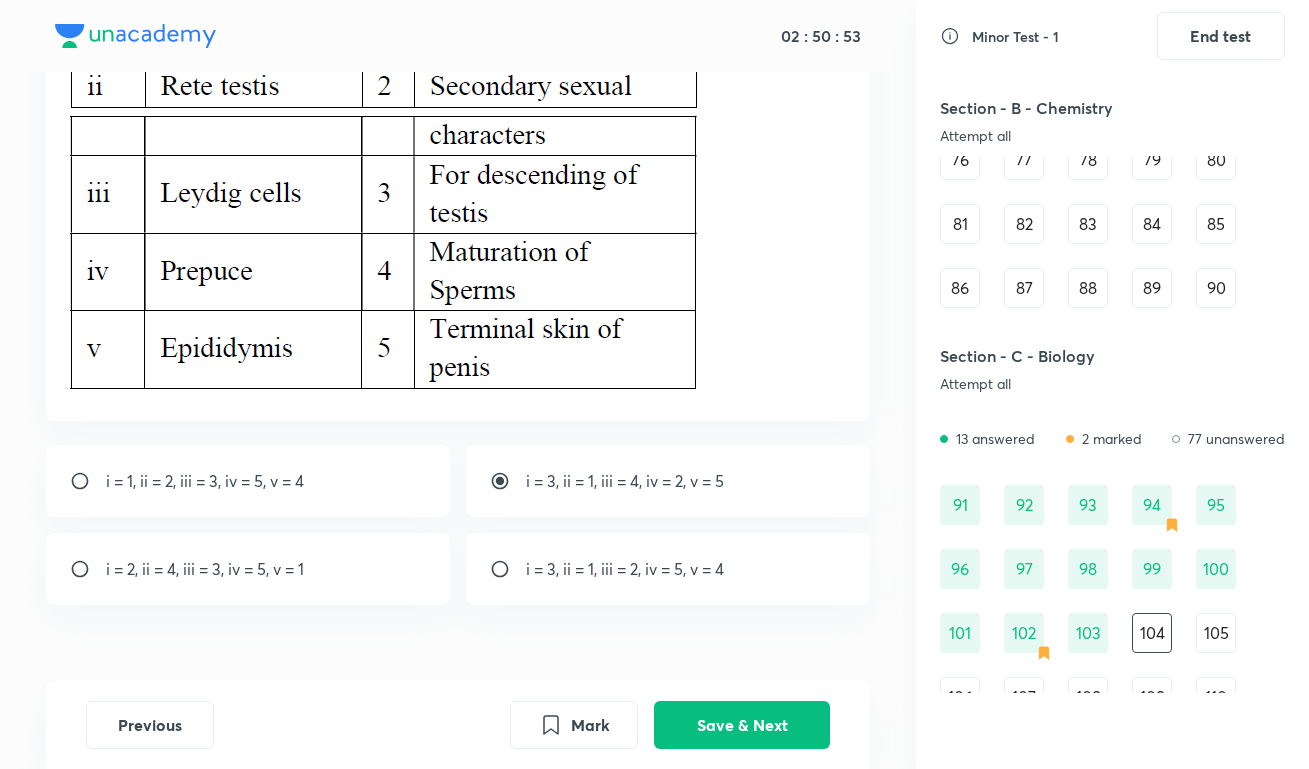 click on "i = 3, ii = 1, iii = 2, iv = 5, v = 4" at bounding box center [625, 569] 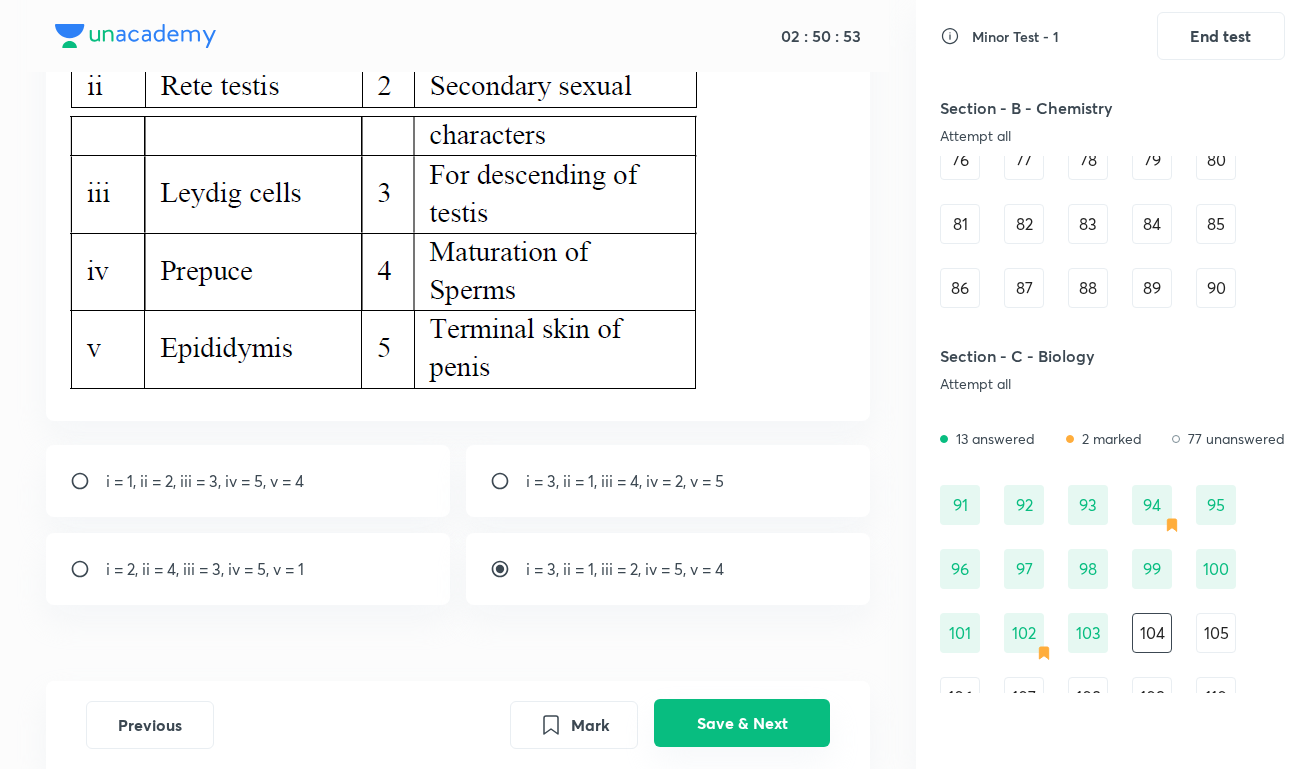 click on "Save & Next" at bounding box center [742, 723] 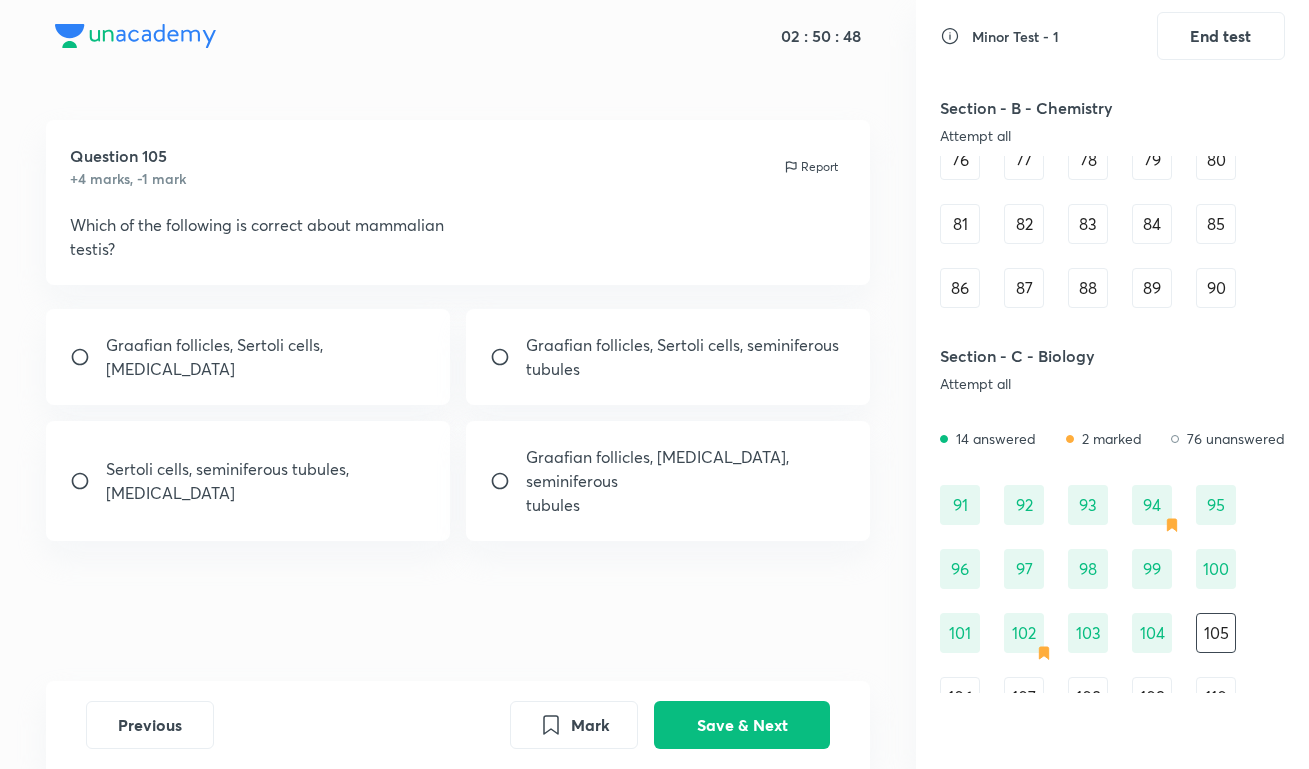 click on "Sertoli cells, seminiferous tubules, [MEDICAL_DATA]" at bounding box center [266, 481] 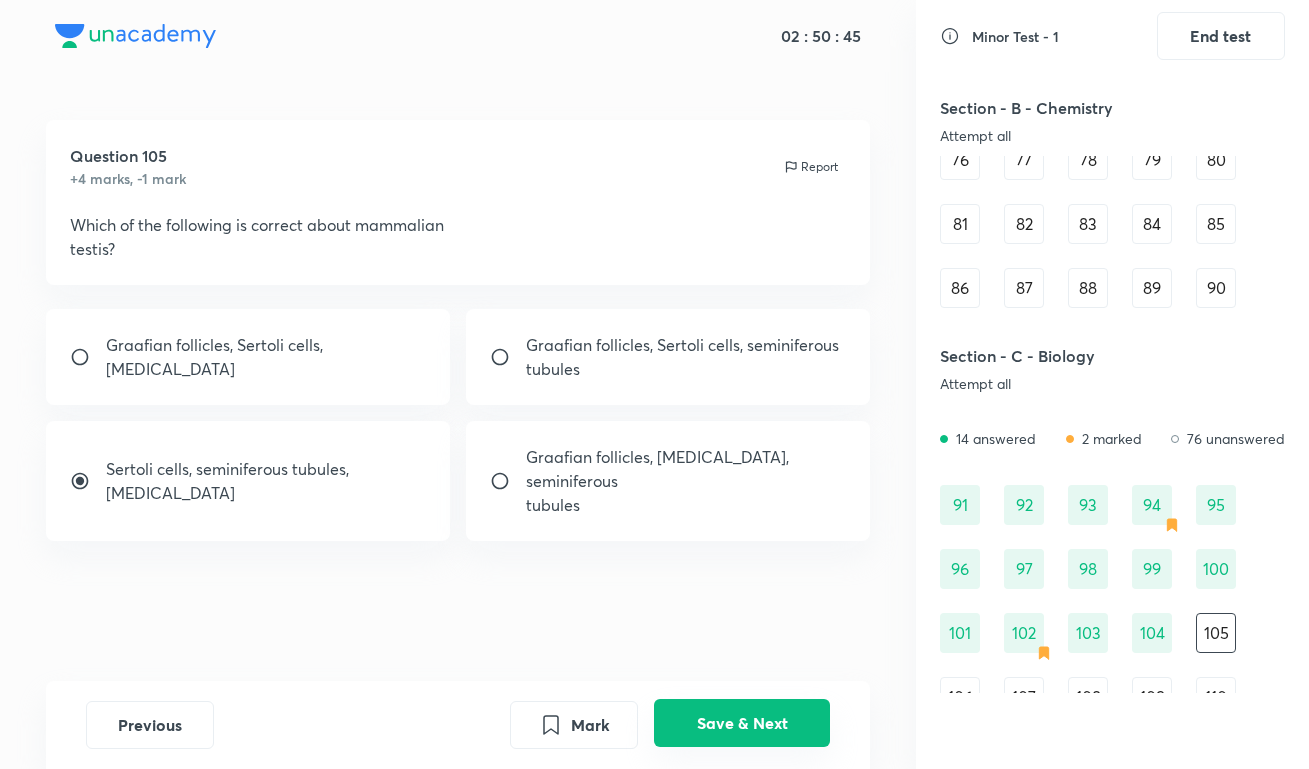 click on "Save & Next" at bounding box center (742, 723) 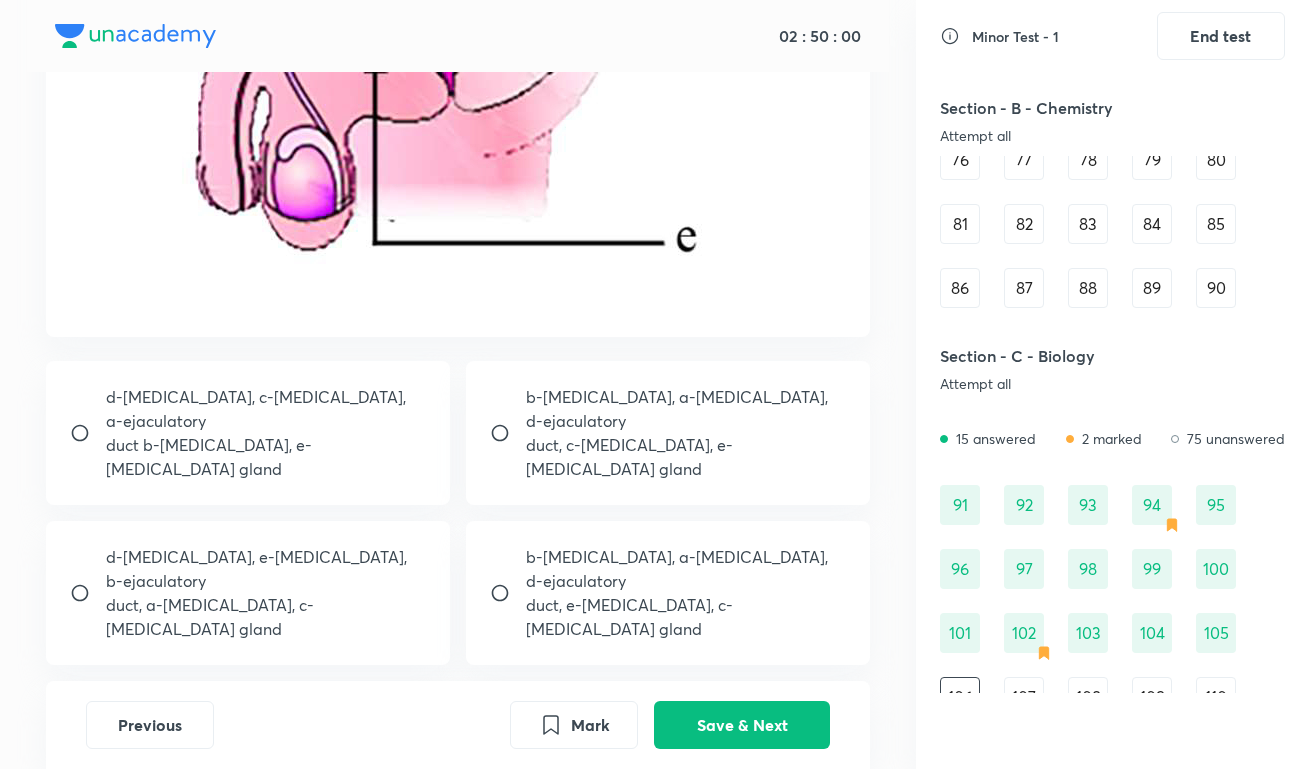 scroll, scrollTop: 595, scrollLeft: 0, axis: vertical 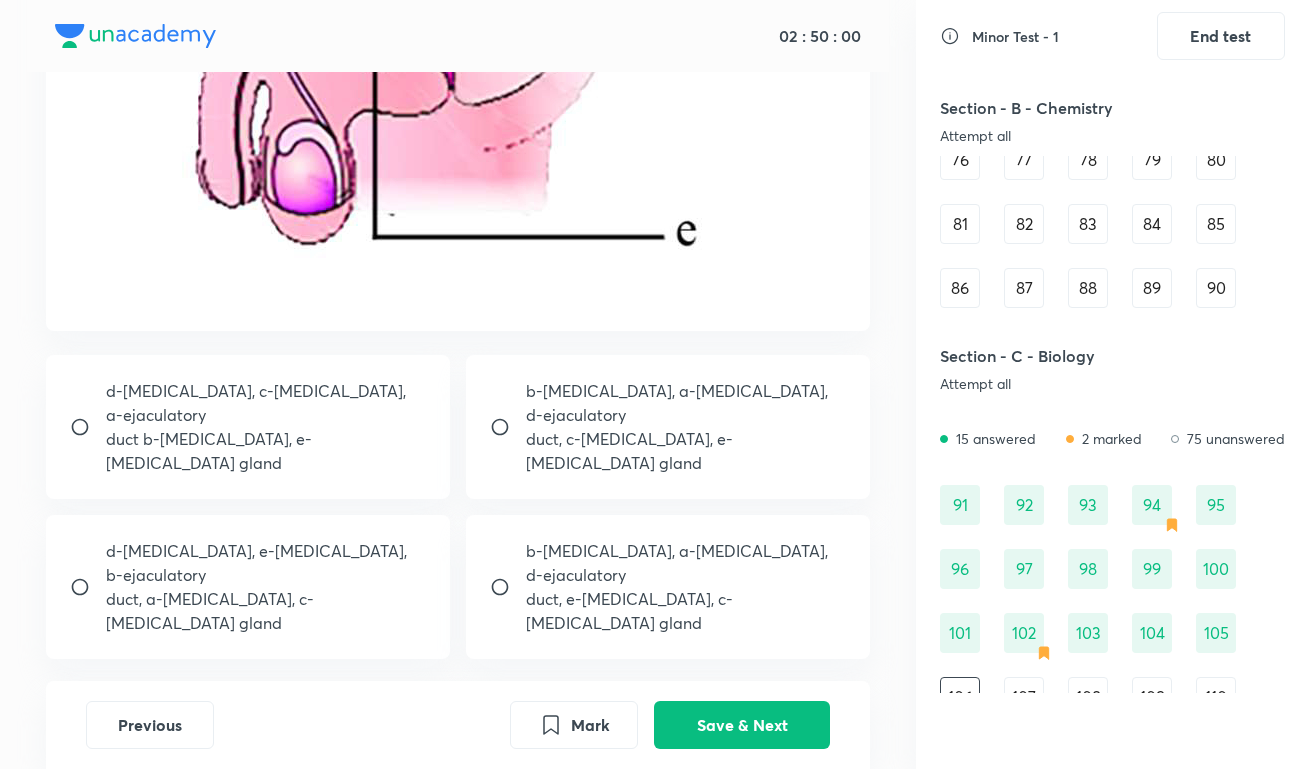 click on "duct, c-[MEDICAL_DATA], e-[MEDICAL_DATA] gland" at bounding box center (686, 451) 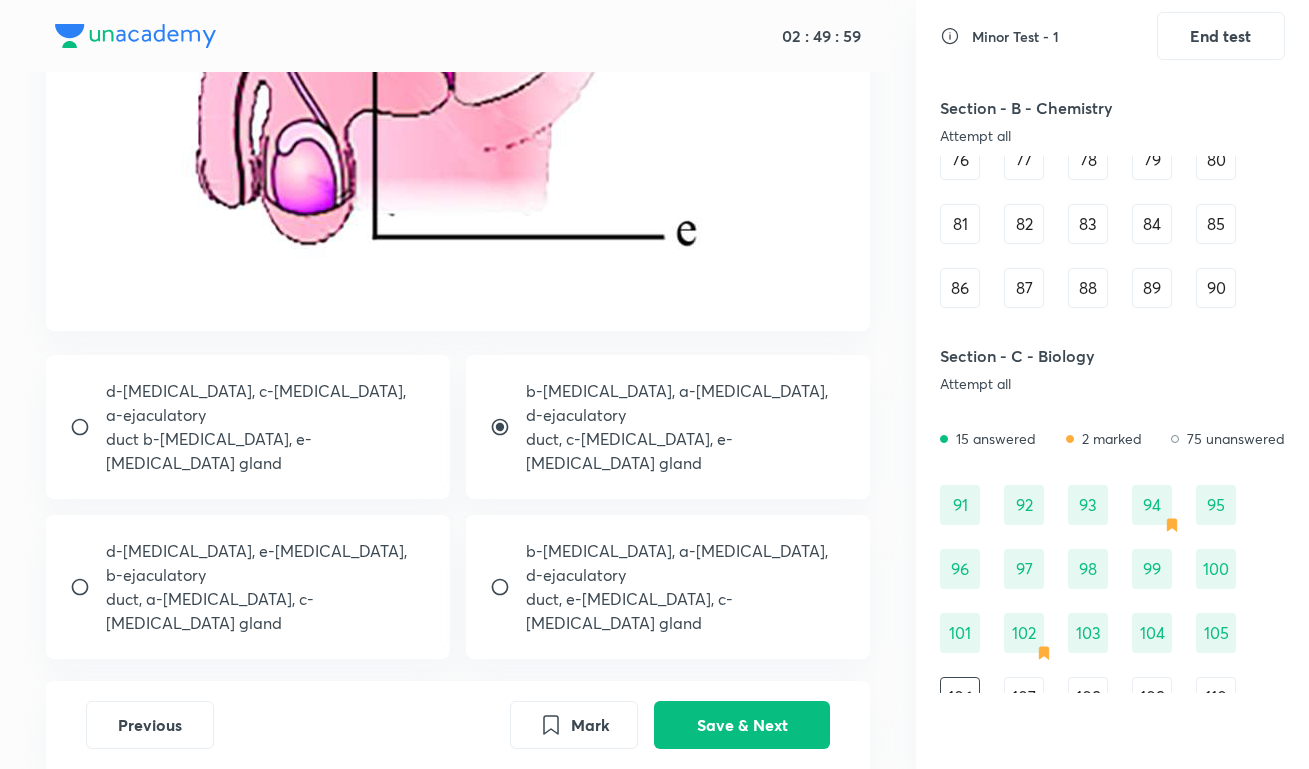 click on "b-[MEDICAL_DATA], a-[MEDICAL_DATA], d-ejaculatory" at bounding box center [686, 563] 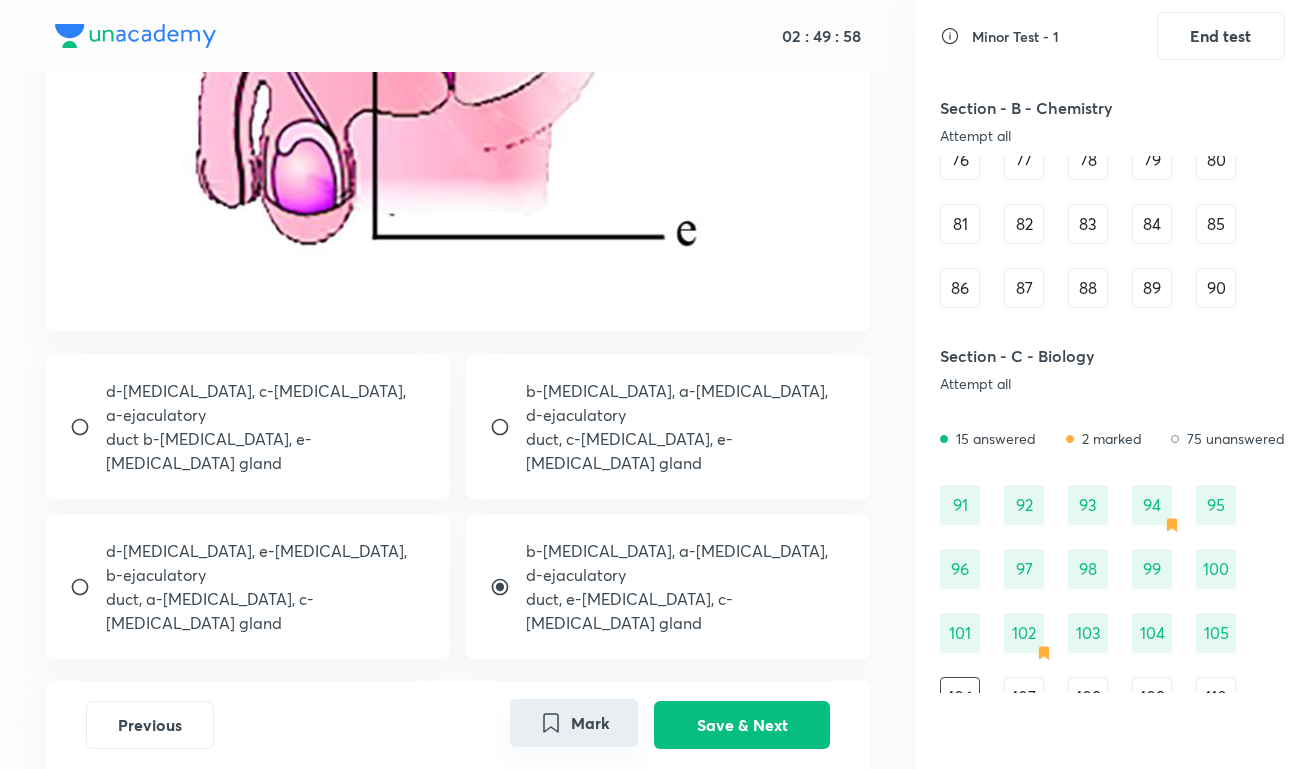 click on "Mark" at bounding box center [574, 723] 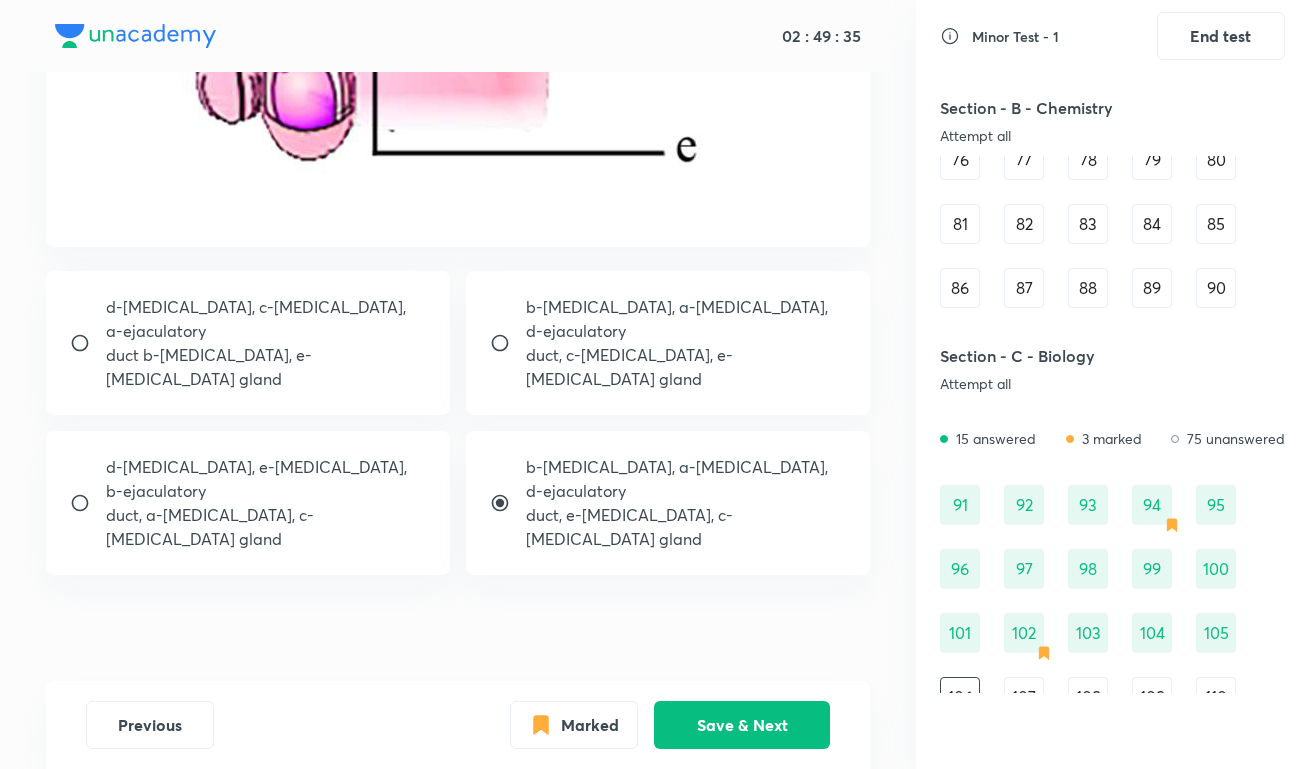 scroll, scrollTop: 693, scrollLeft: 0, axis: vertical 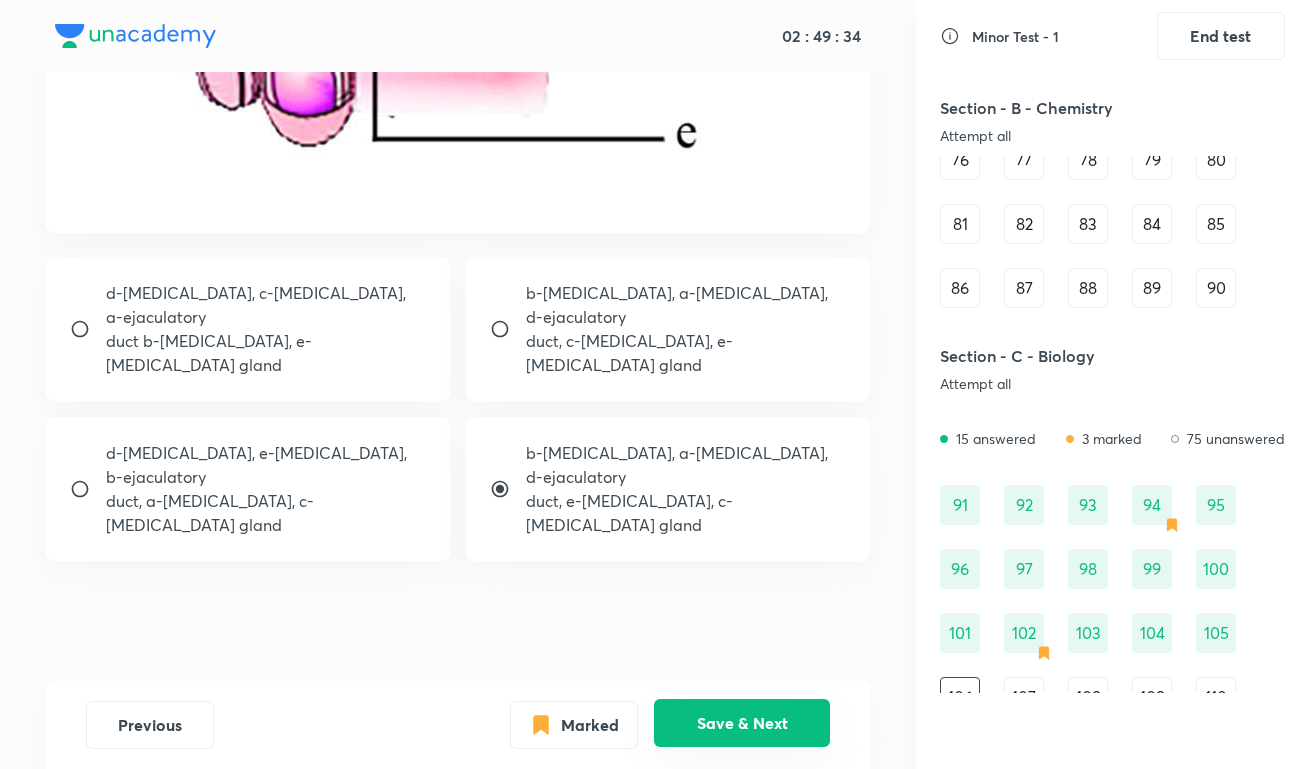 click on "Save & Next" at bounding box center [742, 723] 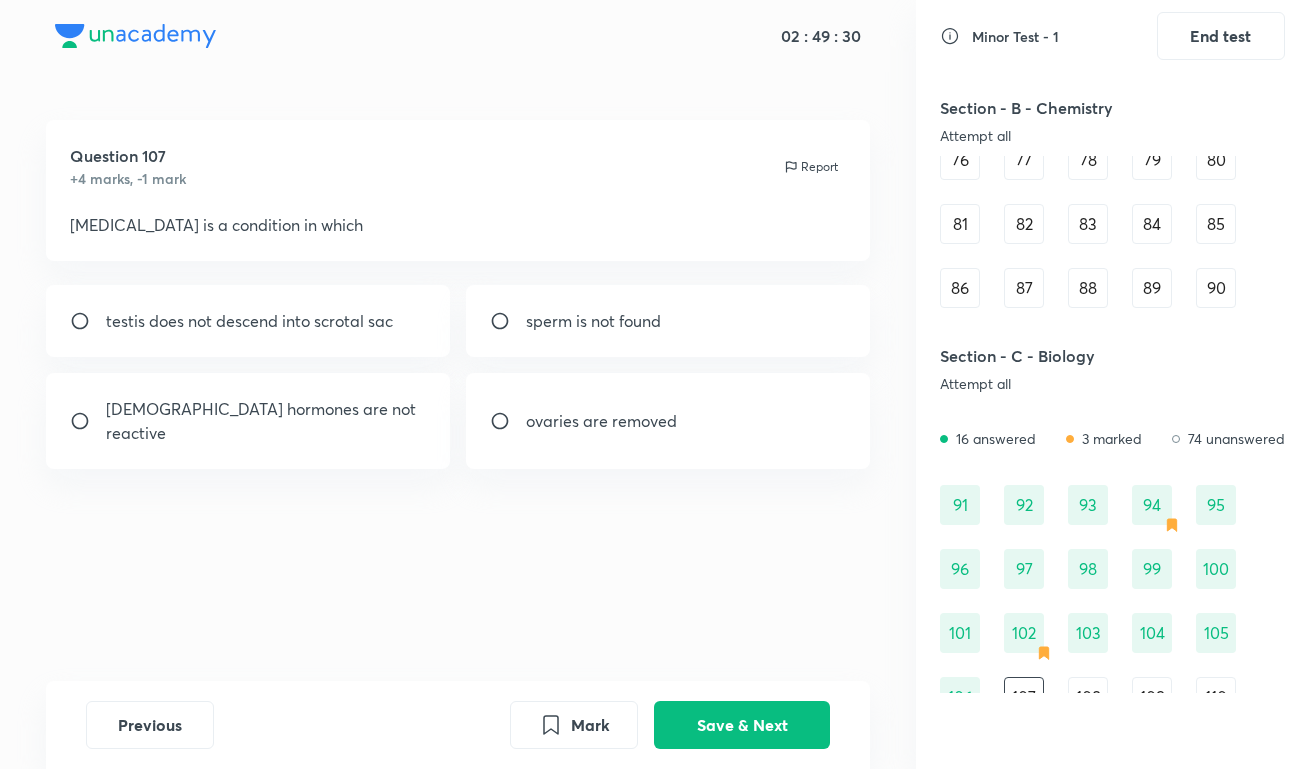 click on "testis does not descend into scrotal sac" at bounding box center [249, 321] 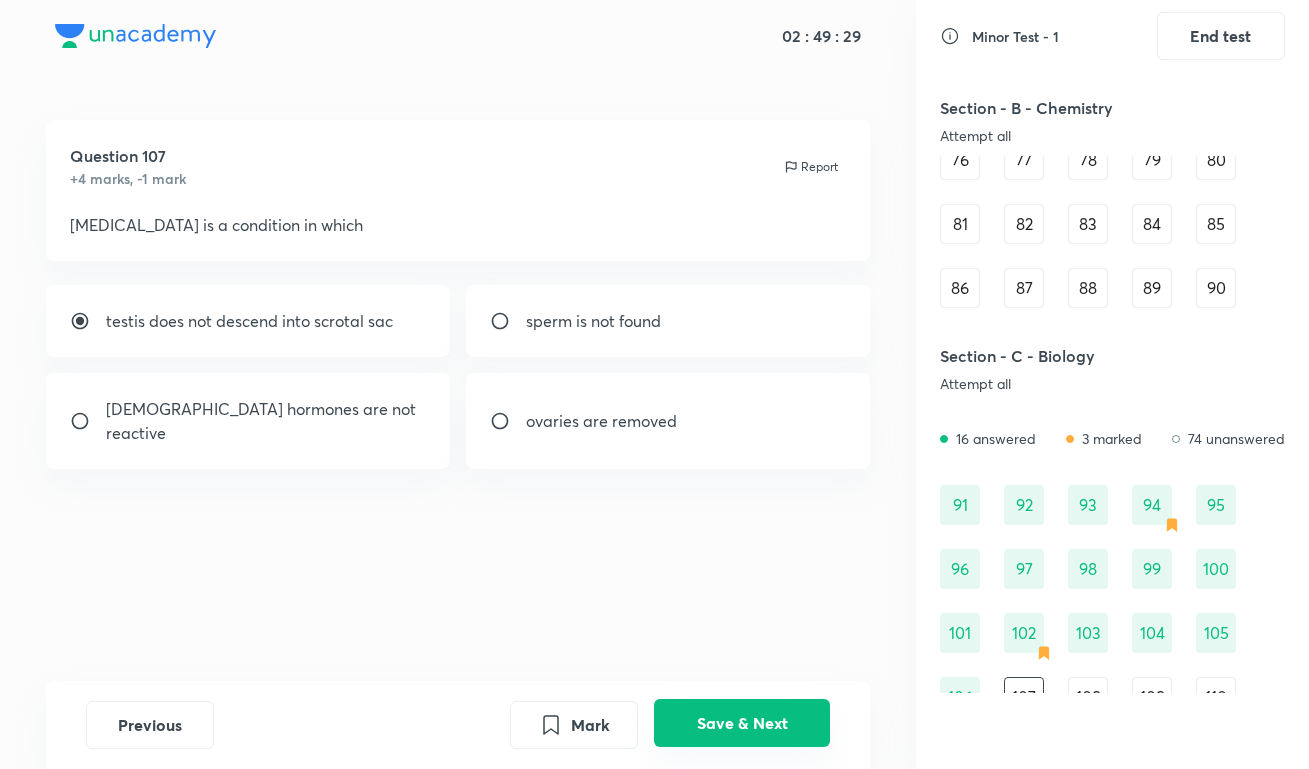 click on "Save & Next" at bounding box center [742, 723] 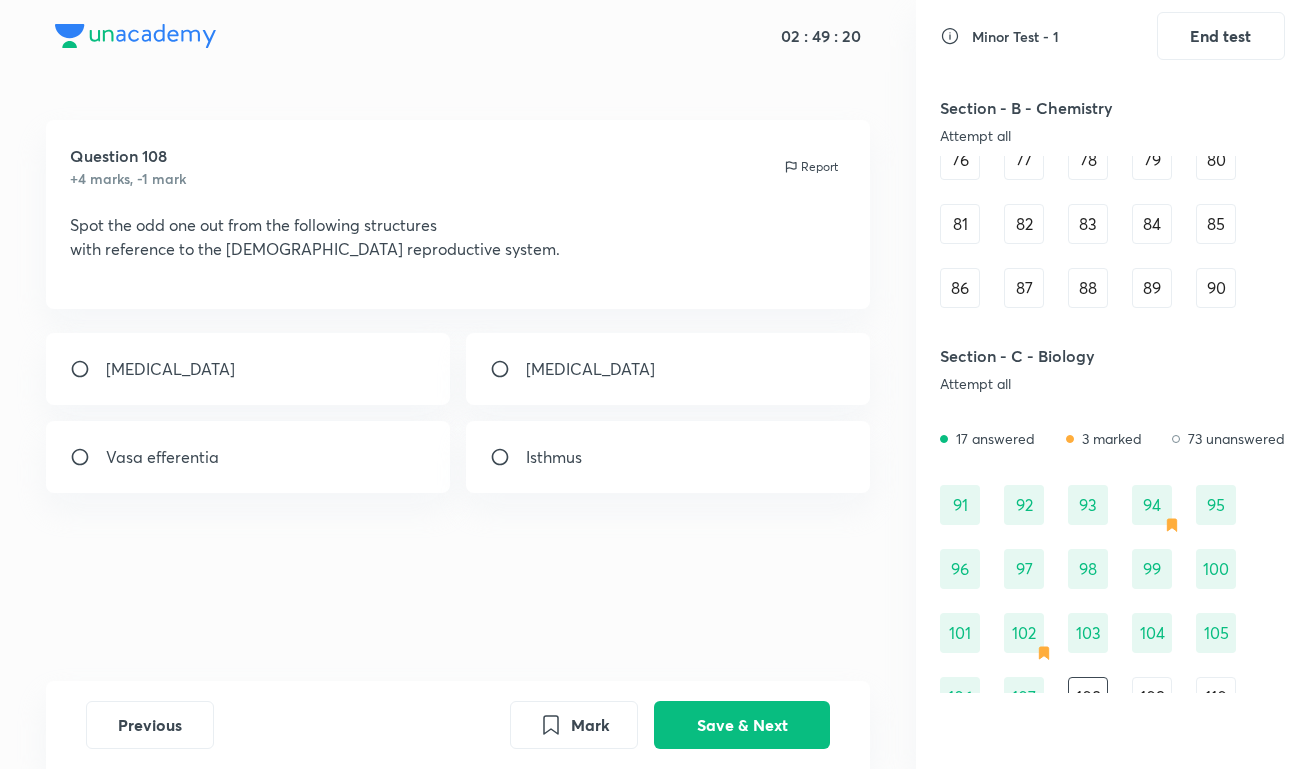click on "Isthmus" at bounding box center (668, 457) 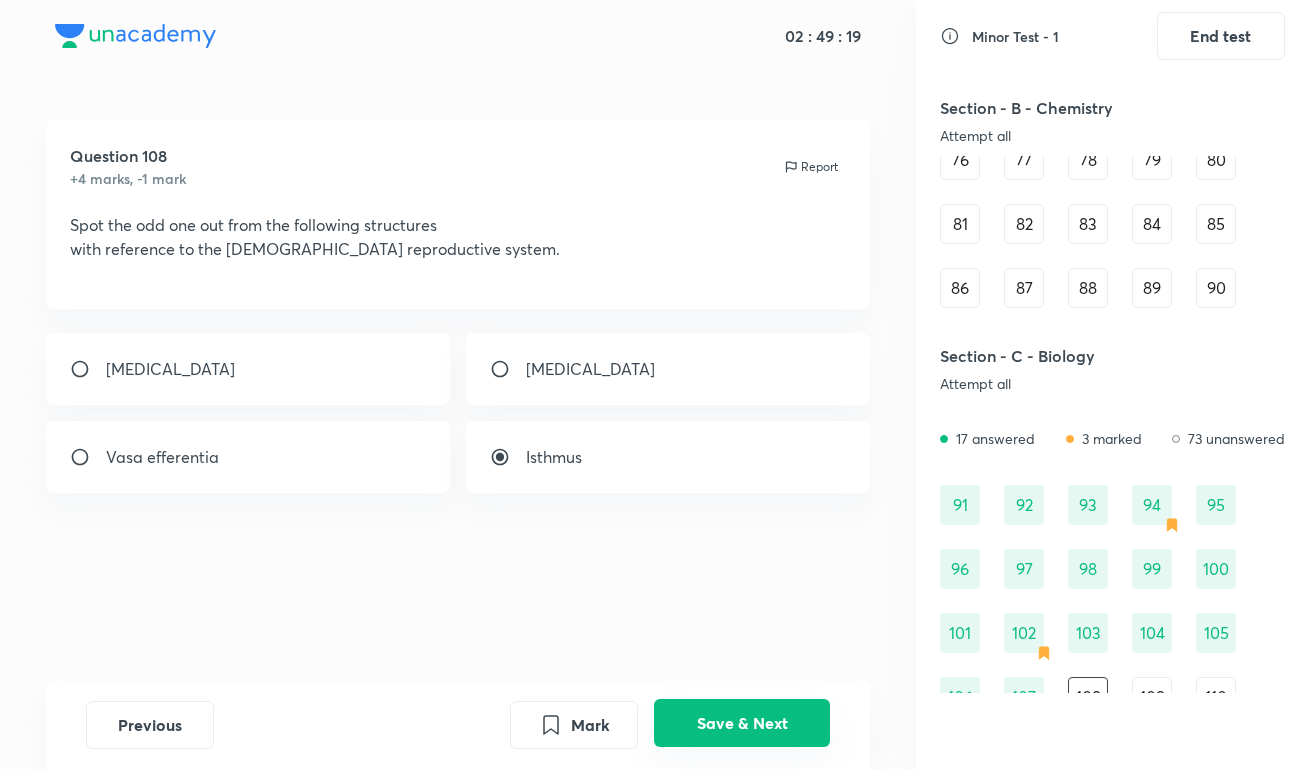 click on "Save & Next" at bounding box center [742, 723] 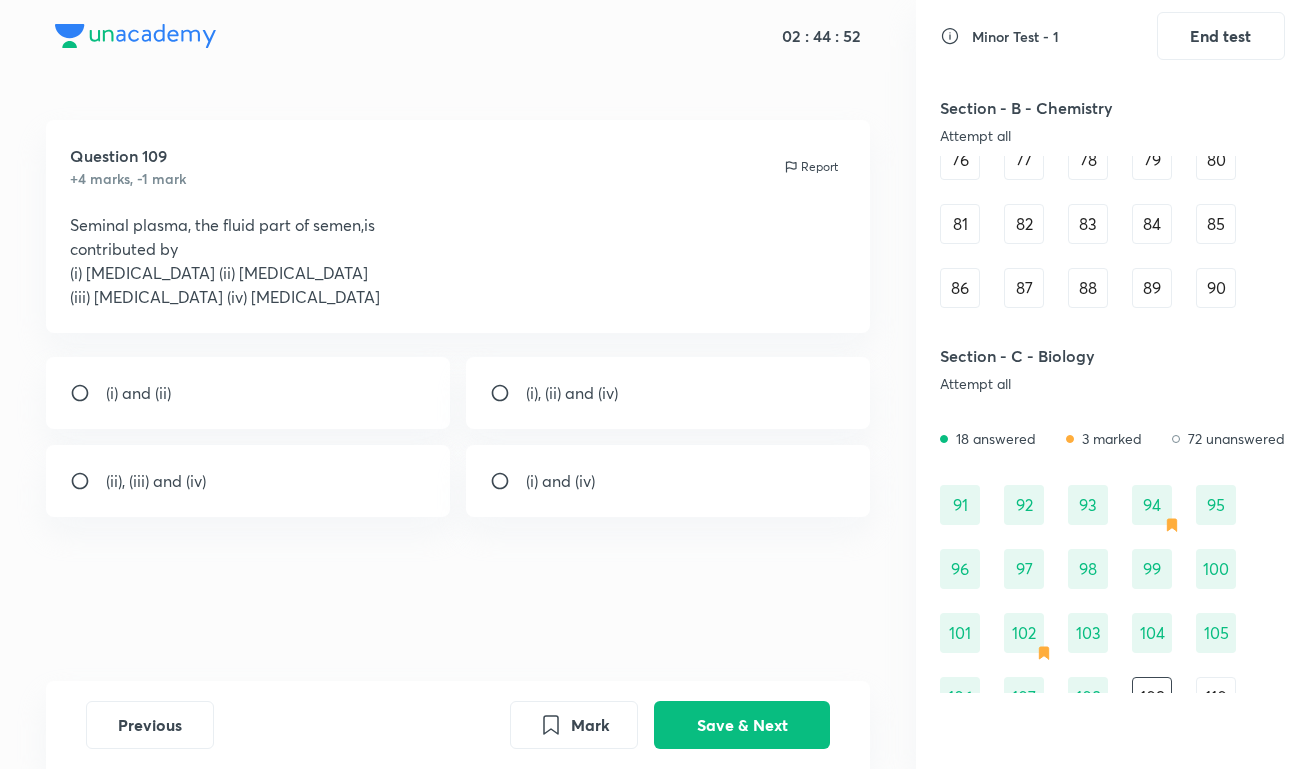 click on "(i), (ii) and (iv)" at bounding box center [572, 393] 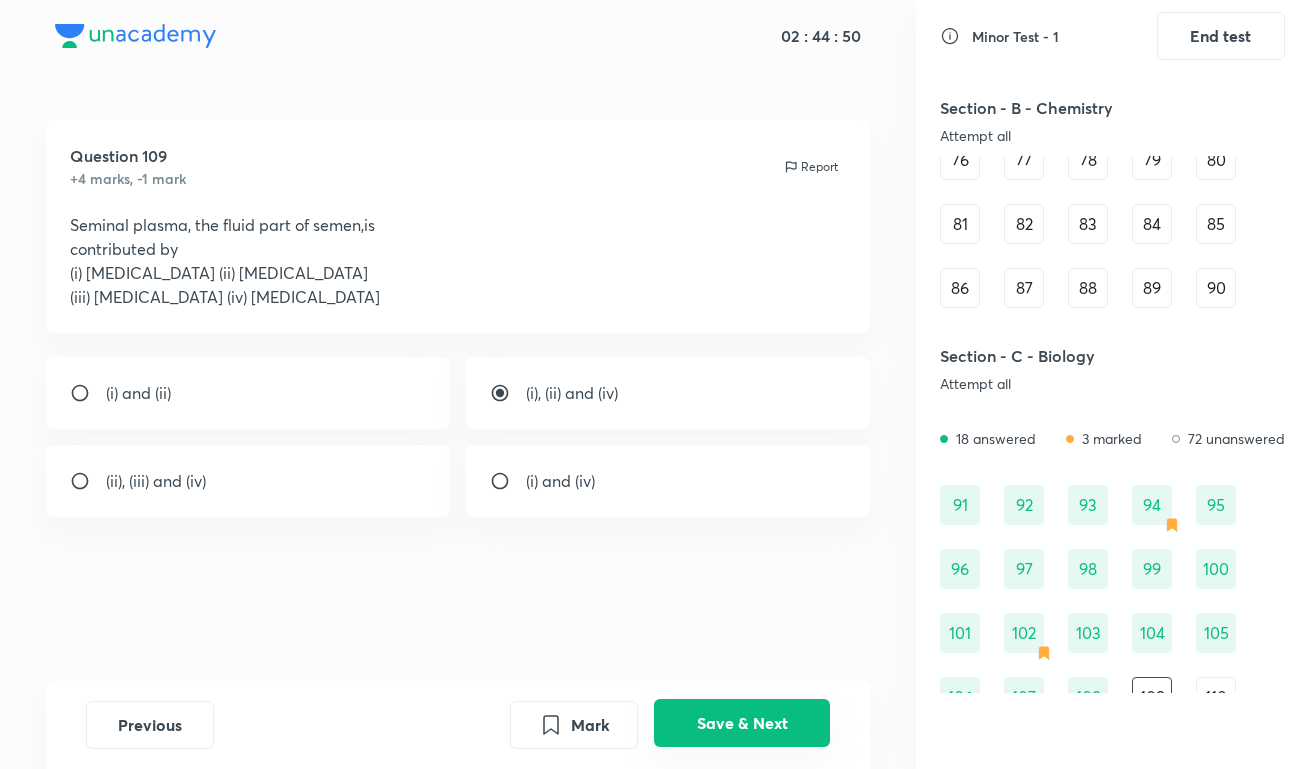 click on "Save & Next" at bounding box center [742, 723] 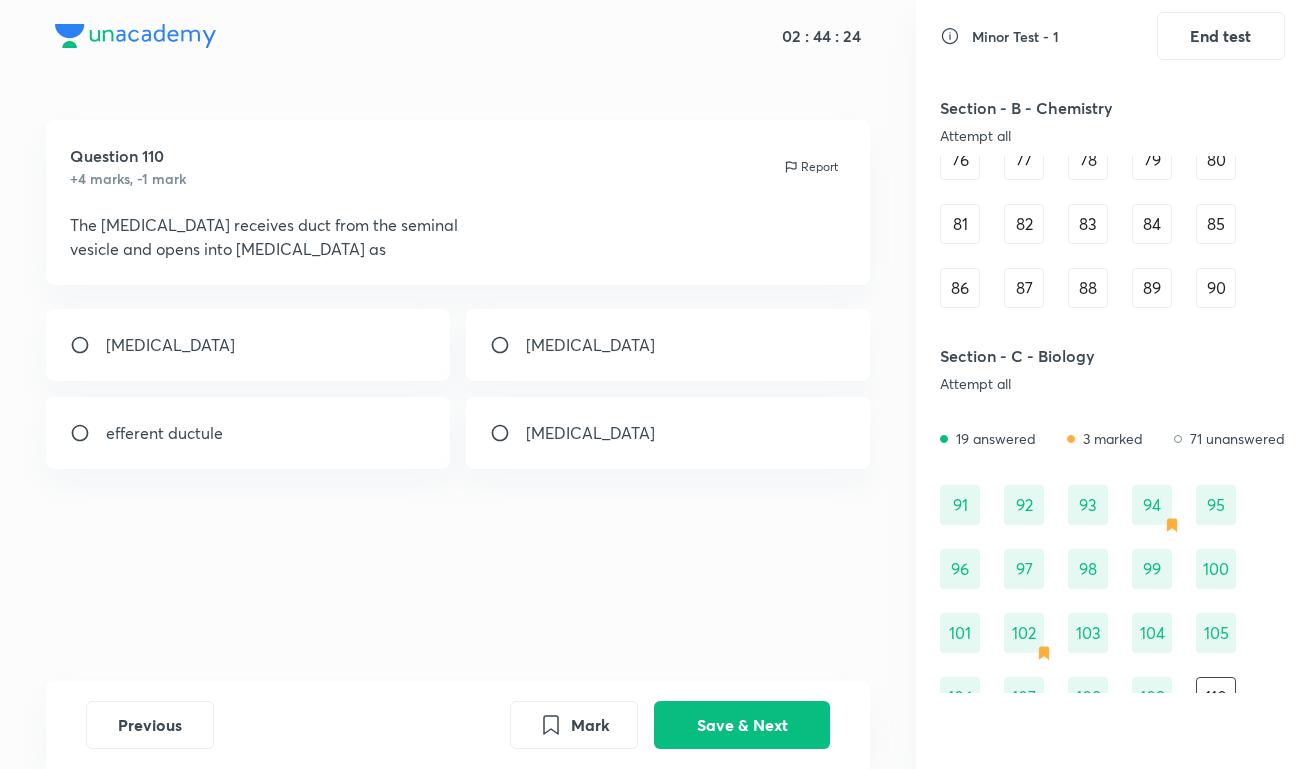 click on "[MEDICAL_DATA]" at bounding box center [668, 345] 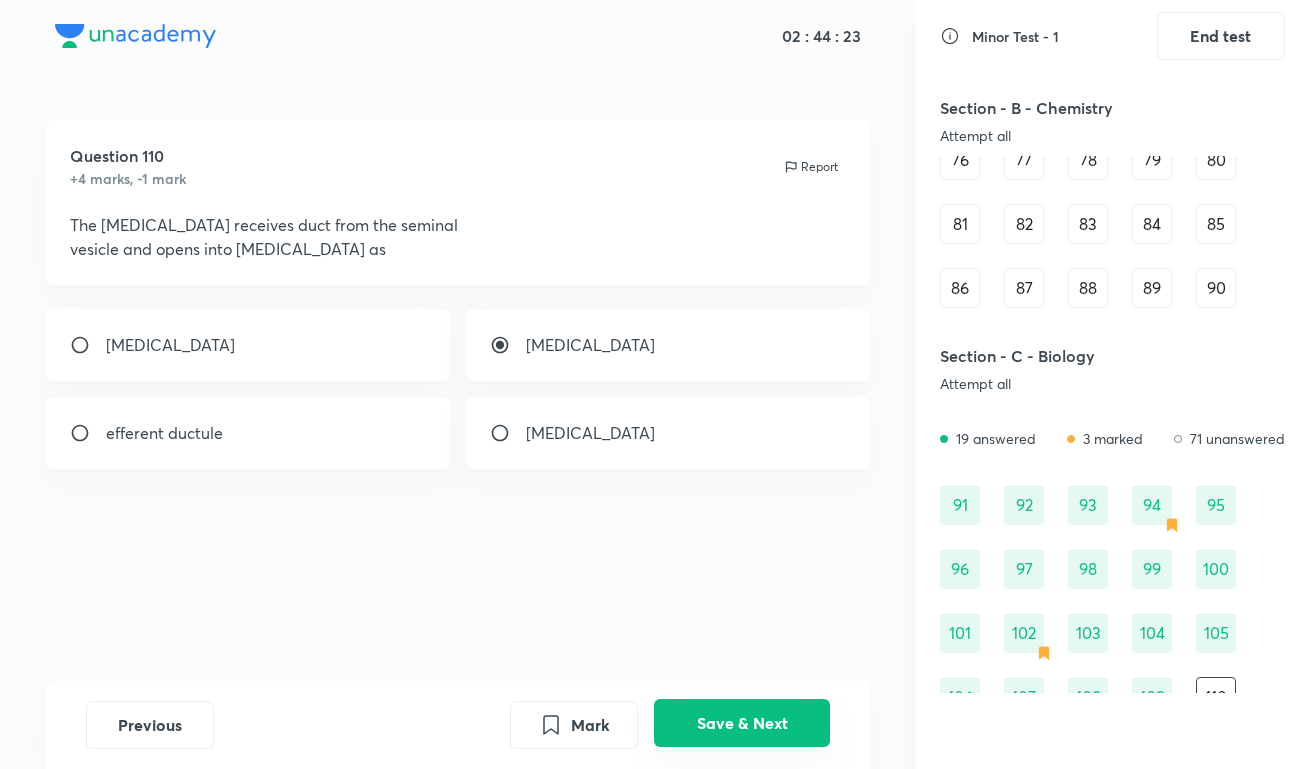 click on "Save & Next" at bounding box center [742, 723] 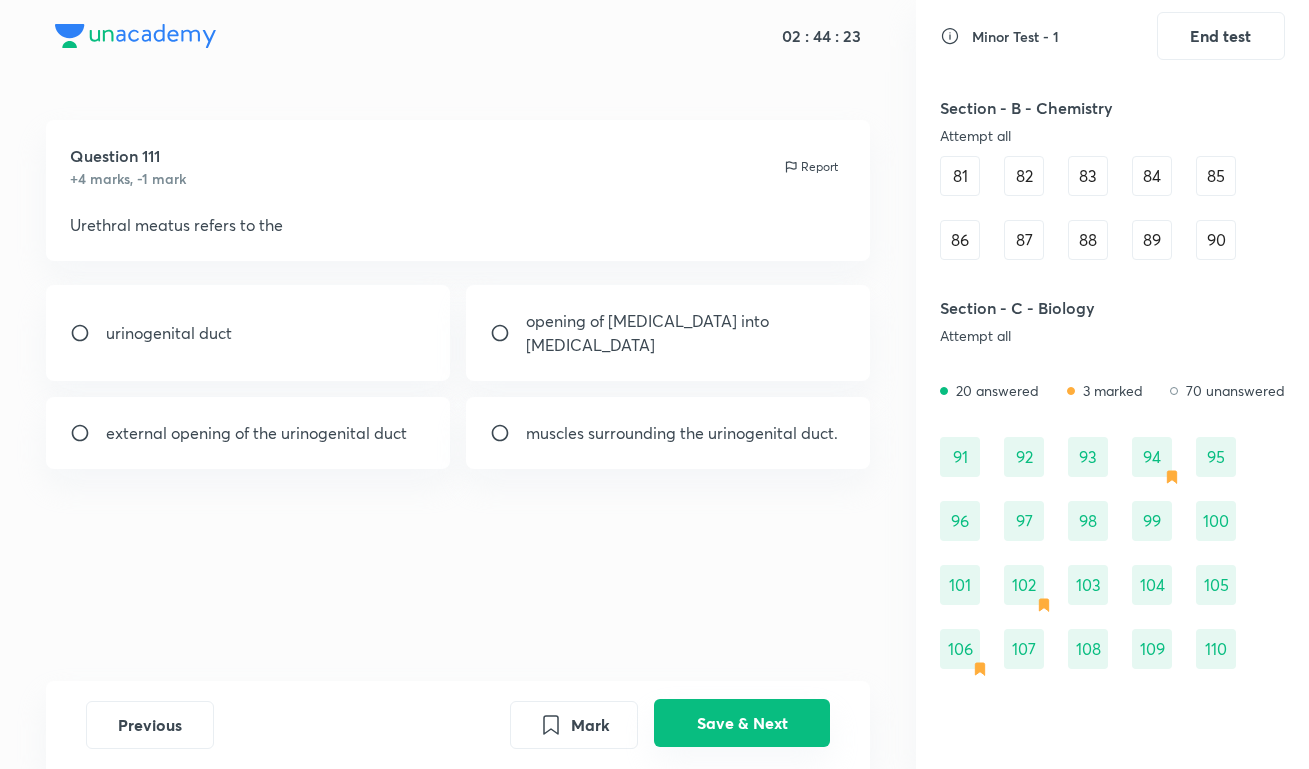 scroll, scrollTop: 1298, scrollLeft: 0, axis: vertical 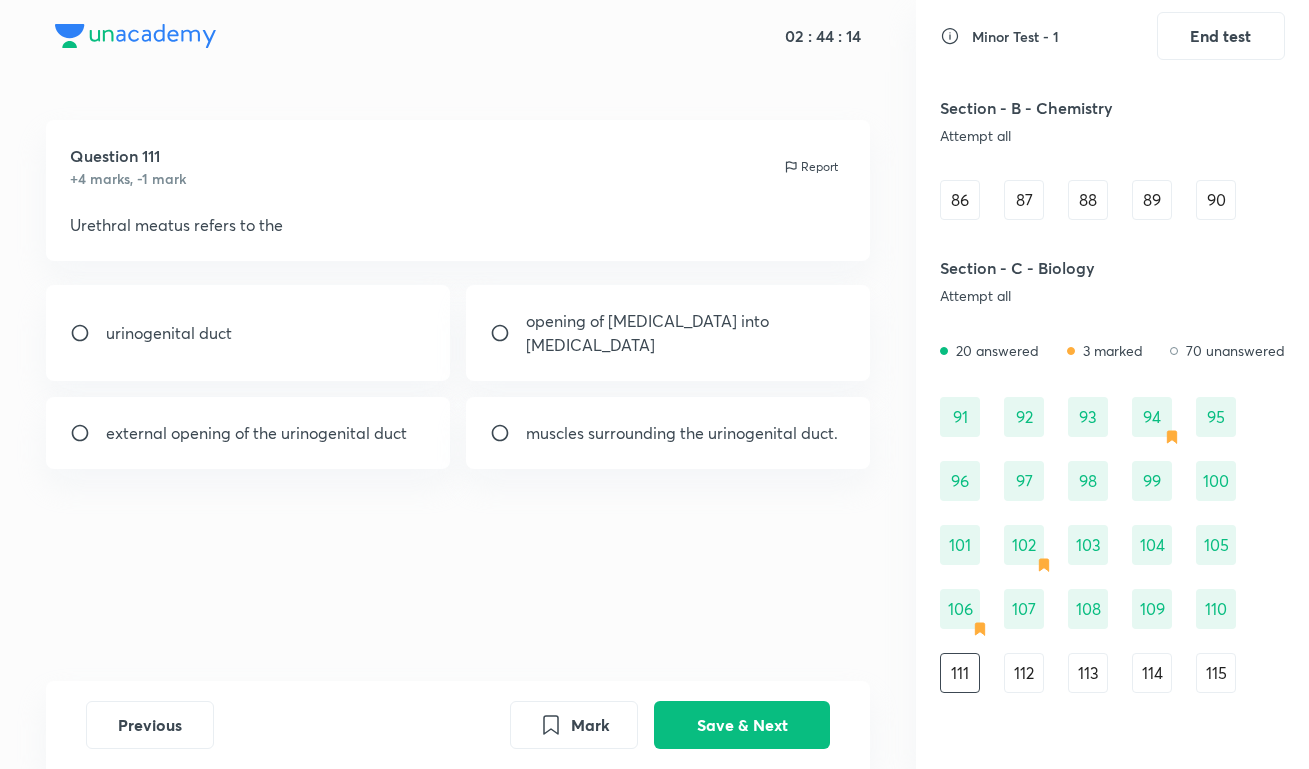 click on "external opening of the urinogenital duct" at bounding box center [256, 433] 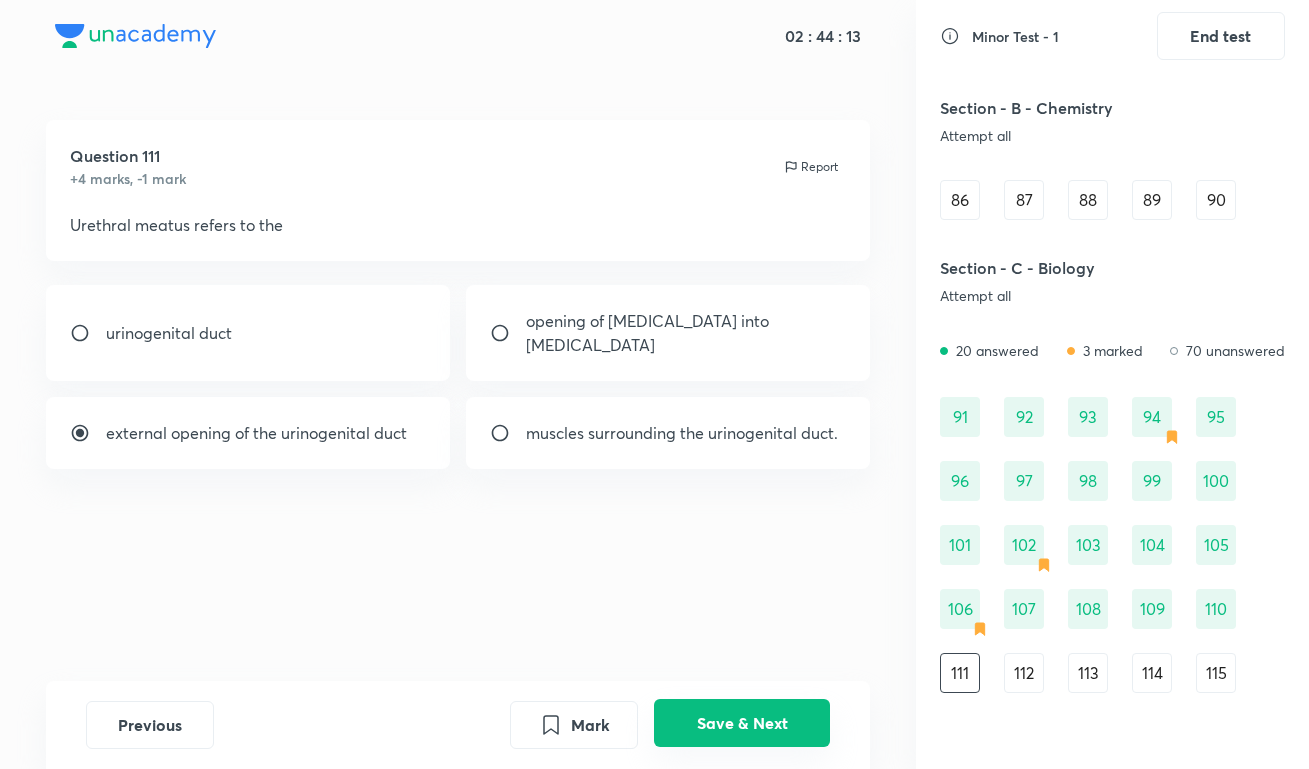 click on "Save & Next" at bounding box center (742, 723) 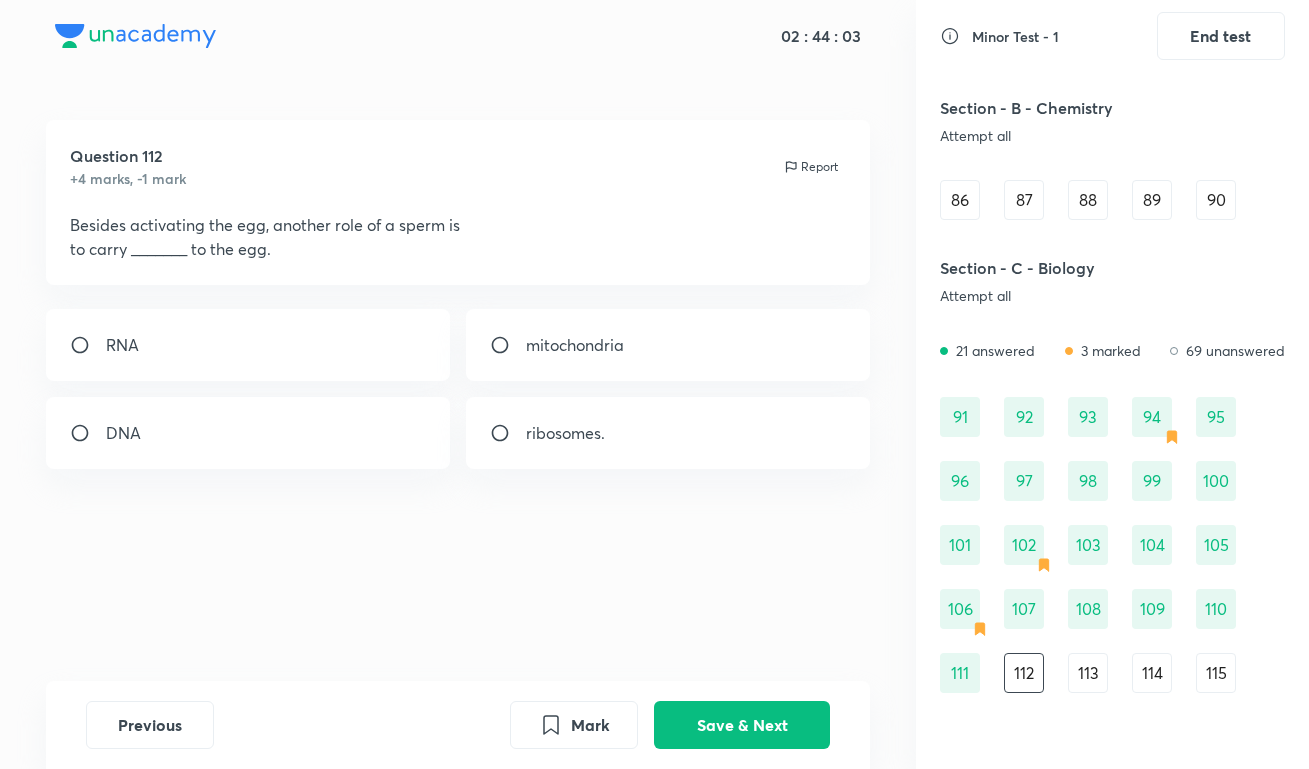 click on "DNA" at bounding box center [248, 433] 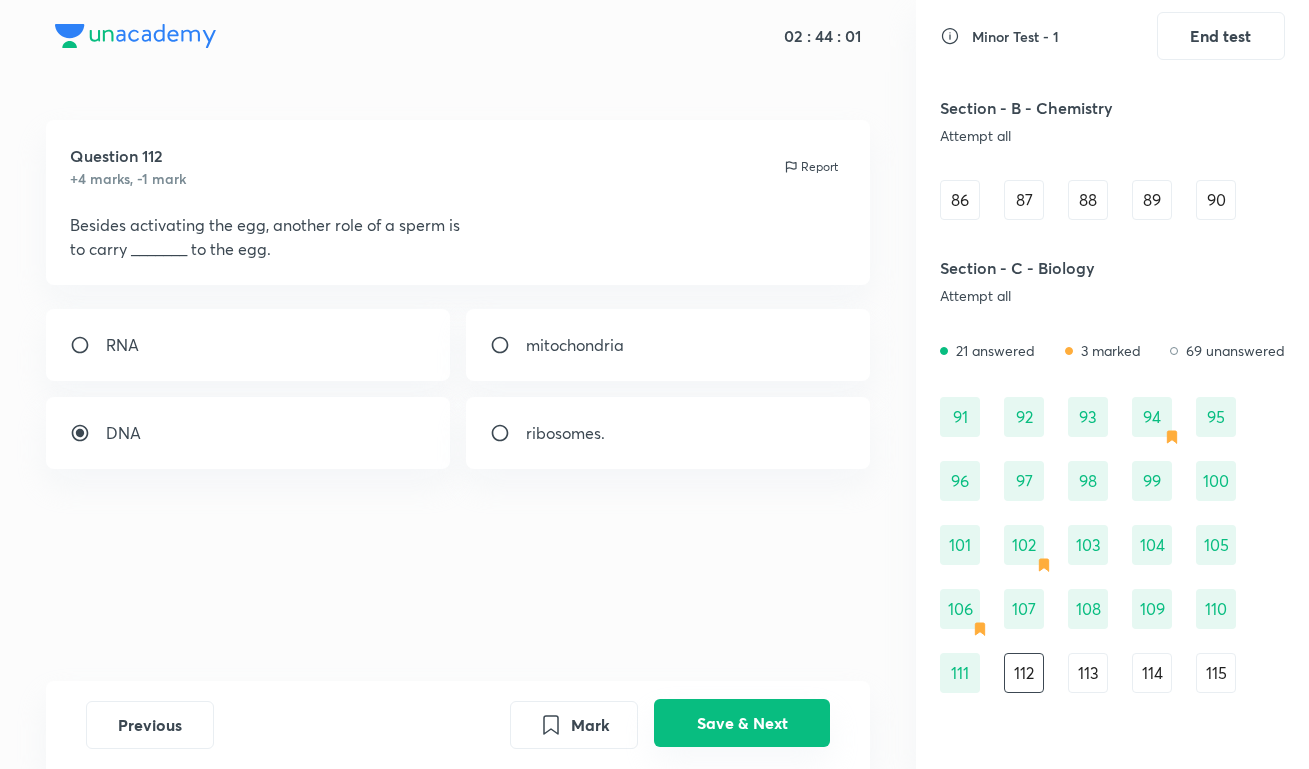 click on "Save & Next" at bounding box center (742, 723) 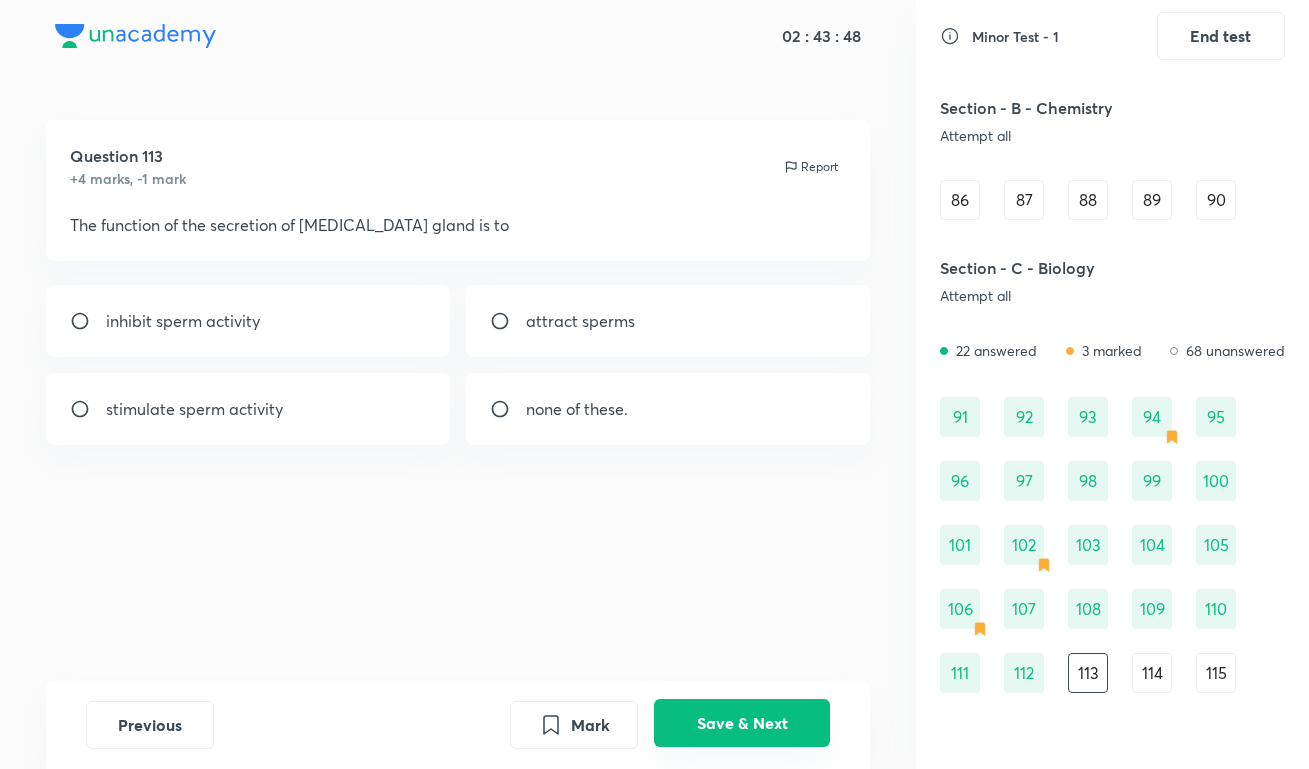 click on "Save & Next" at bounding box center (742, 723) 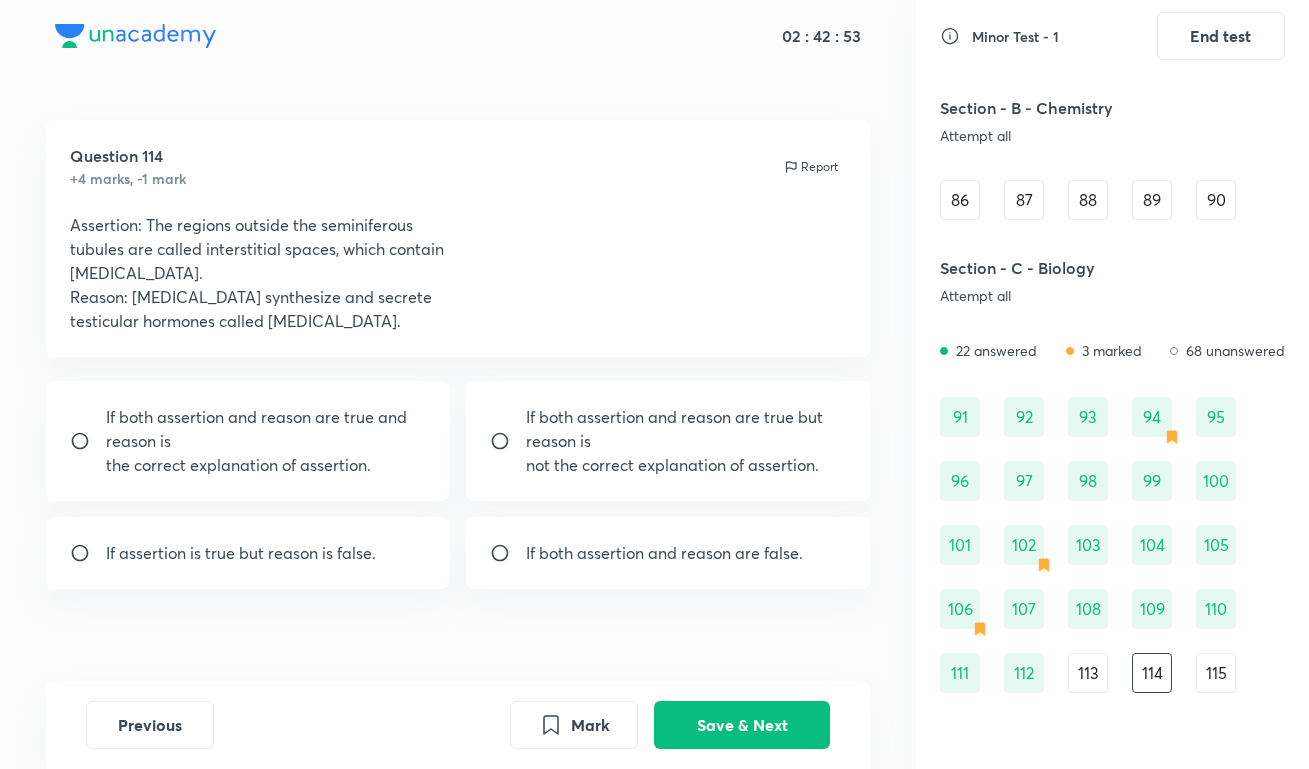 click on "not the correct explanation of assertion." at bounding box center [686, 465] 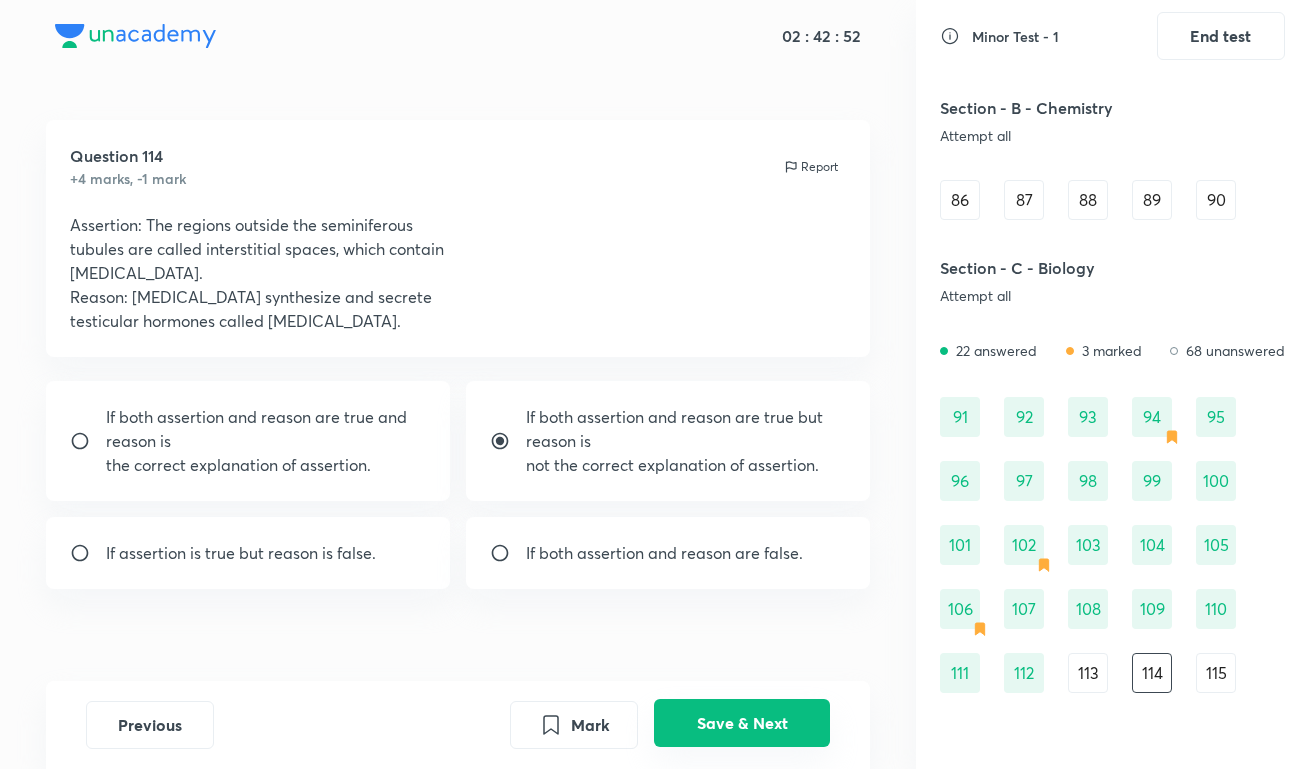 click on "Save & Next" at bounding box center [742, 723] 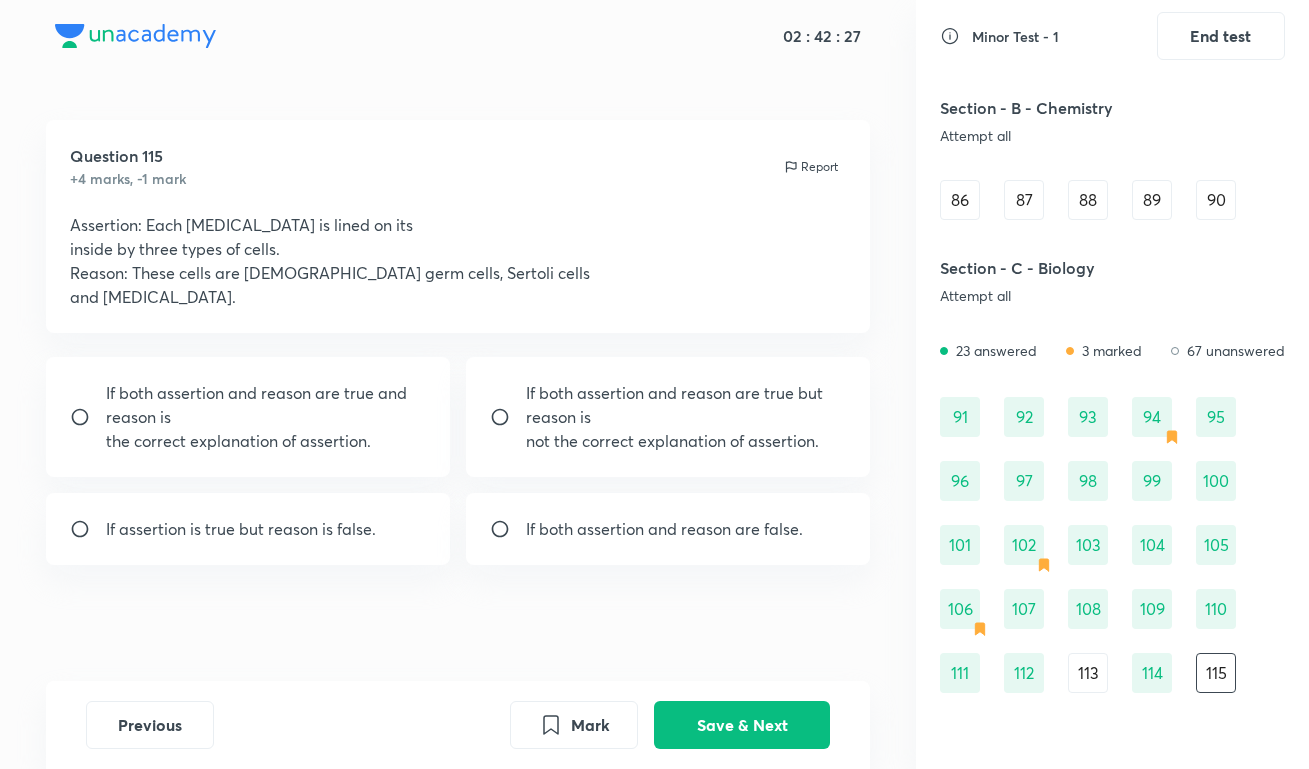click on "If both assertion and reason are false." at bounding box center [664, 529] 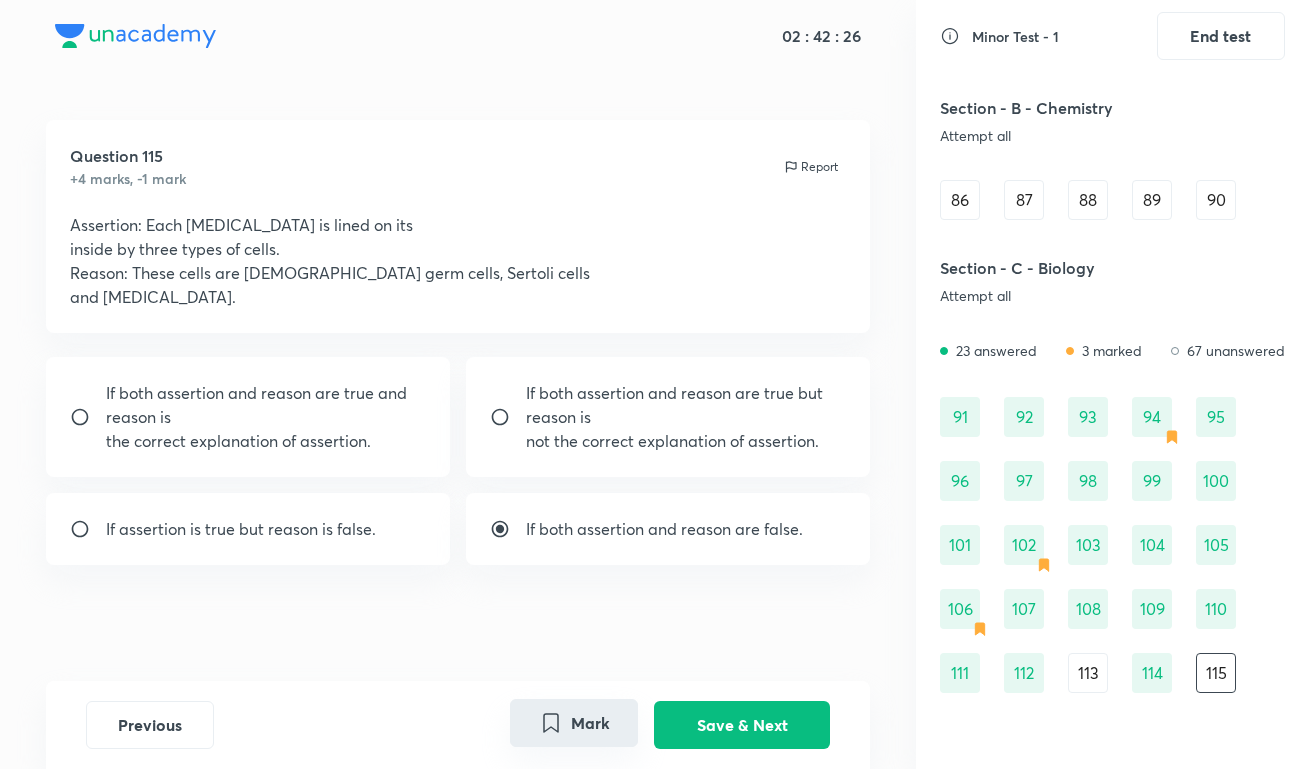 click on "Mark" at bounding box center (574, 723) 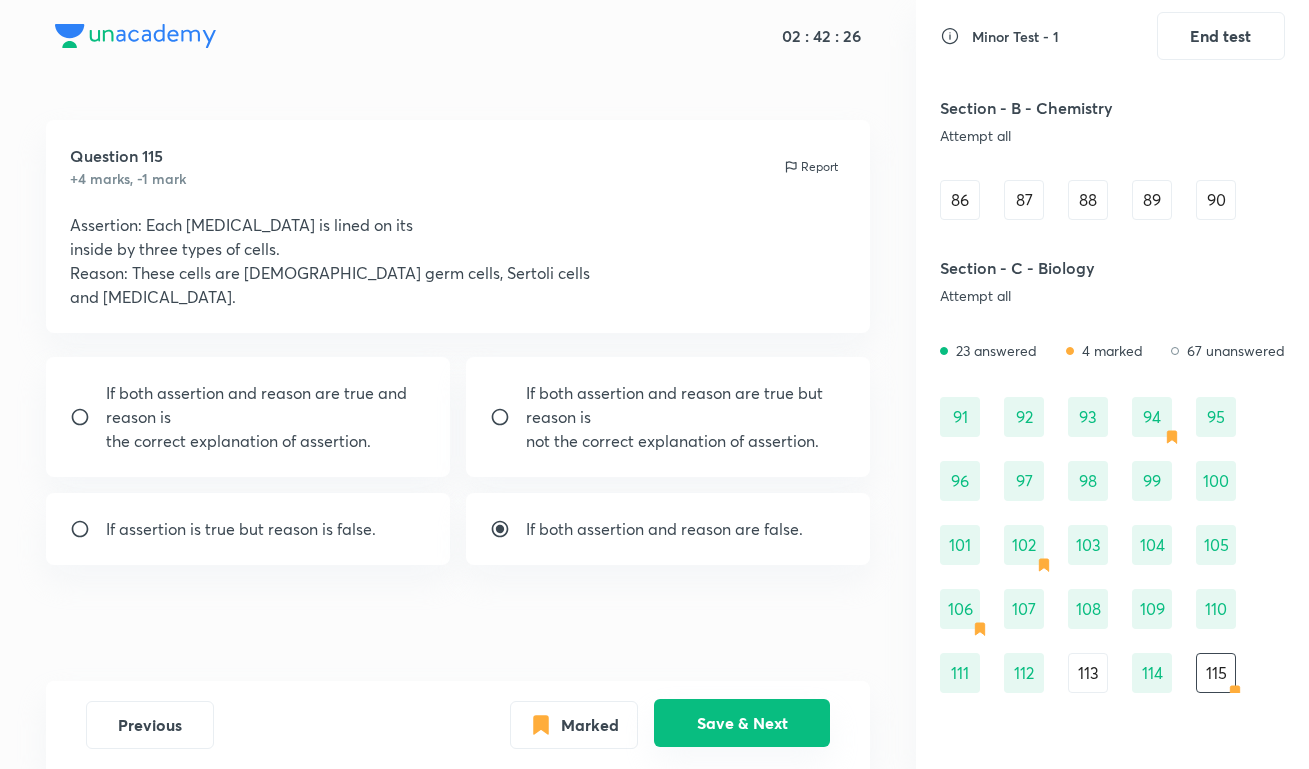 click on "Save & Next" at bounding box center [742, 723] 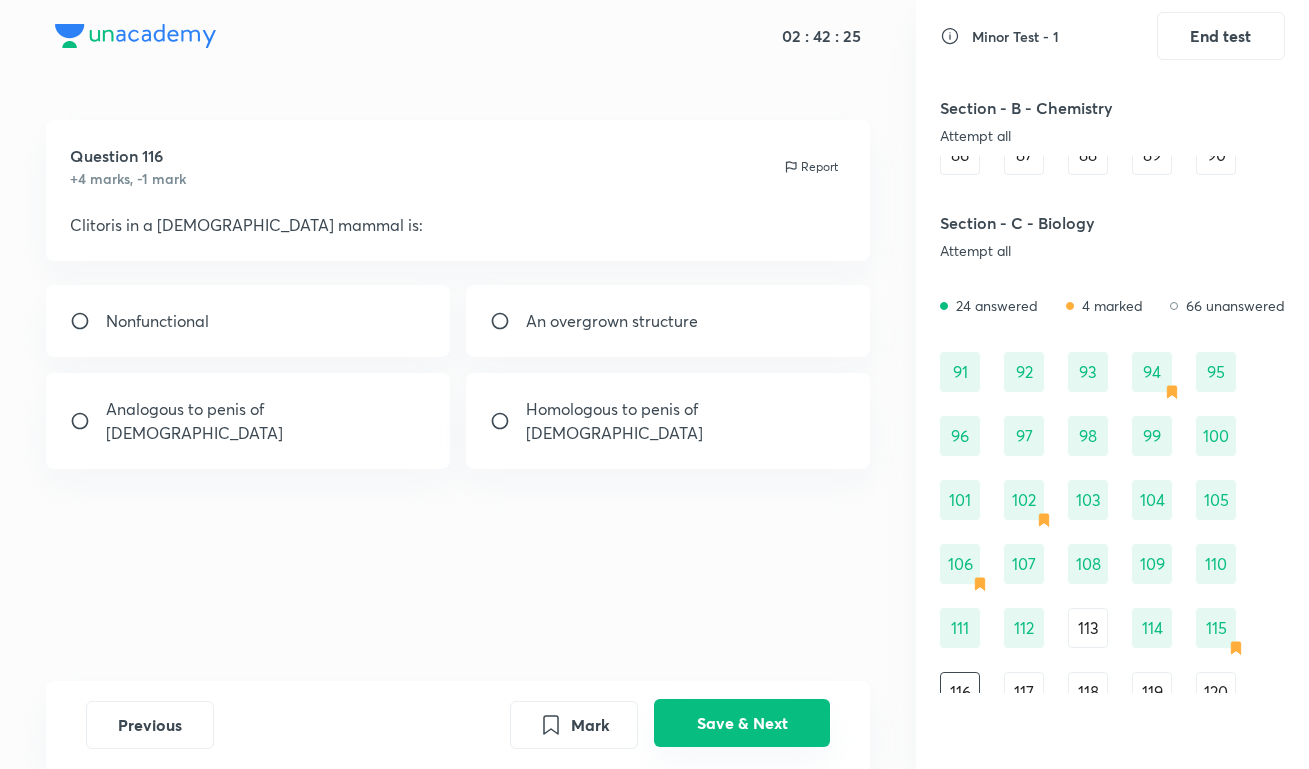 scroll, scrollTop: 1362, scrollLeft: 0, axis: vertical 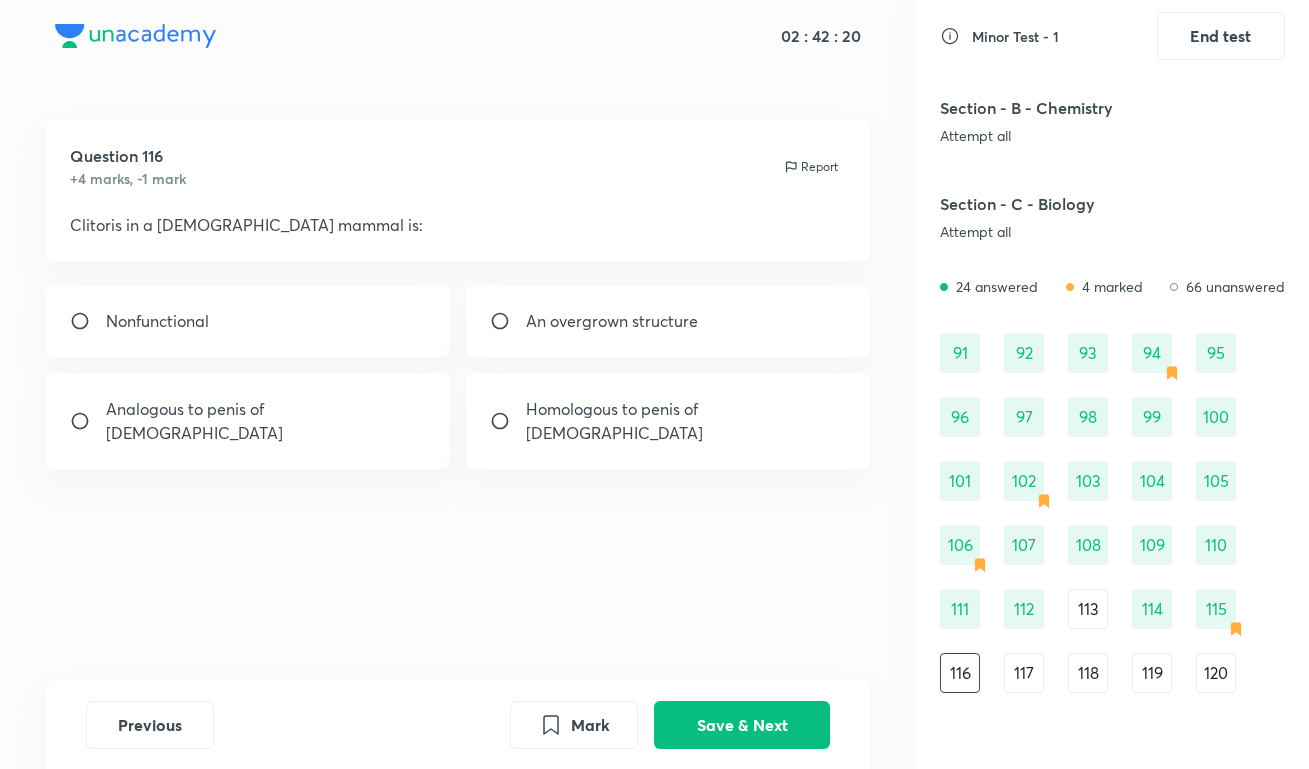 click on "Analogous to penis of [DEMOGRAPHIC_DATA]" at bounding box center [248, 421] 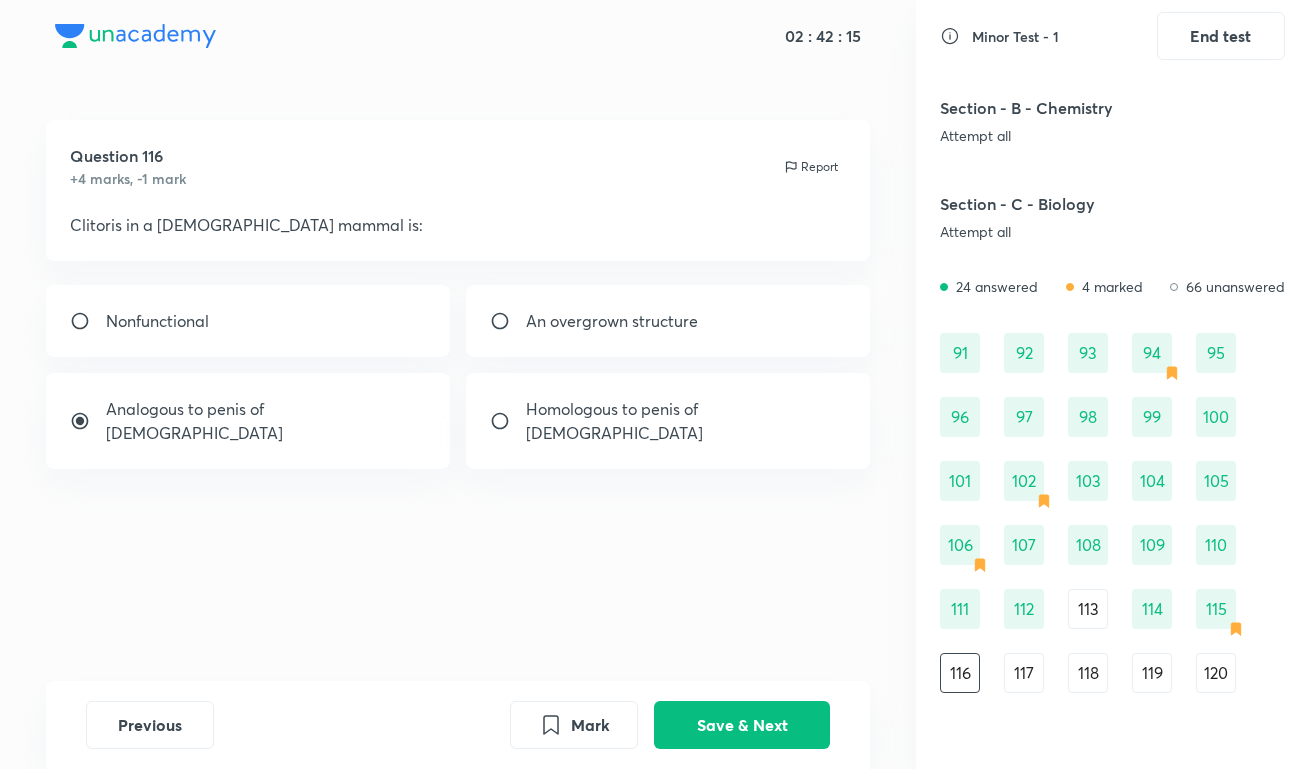 click on "Homologous to penis of [DEMOGRAPHIC_DATA]" at bounding box center [686, 421] 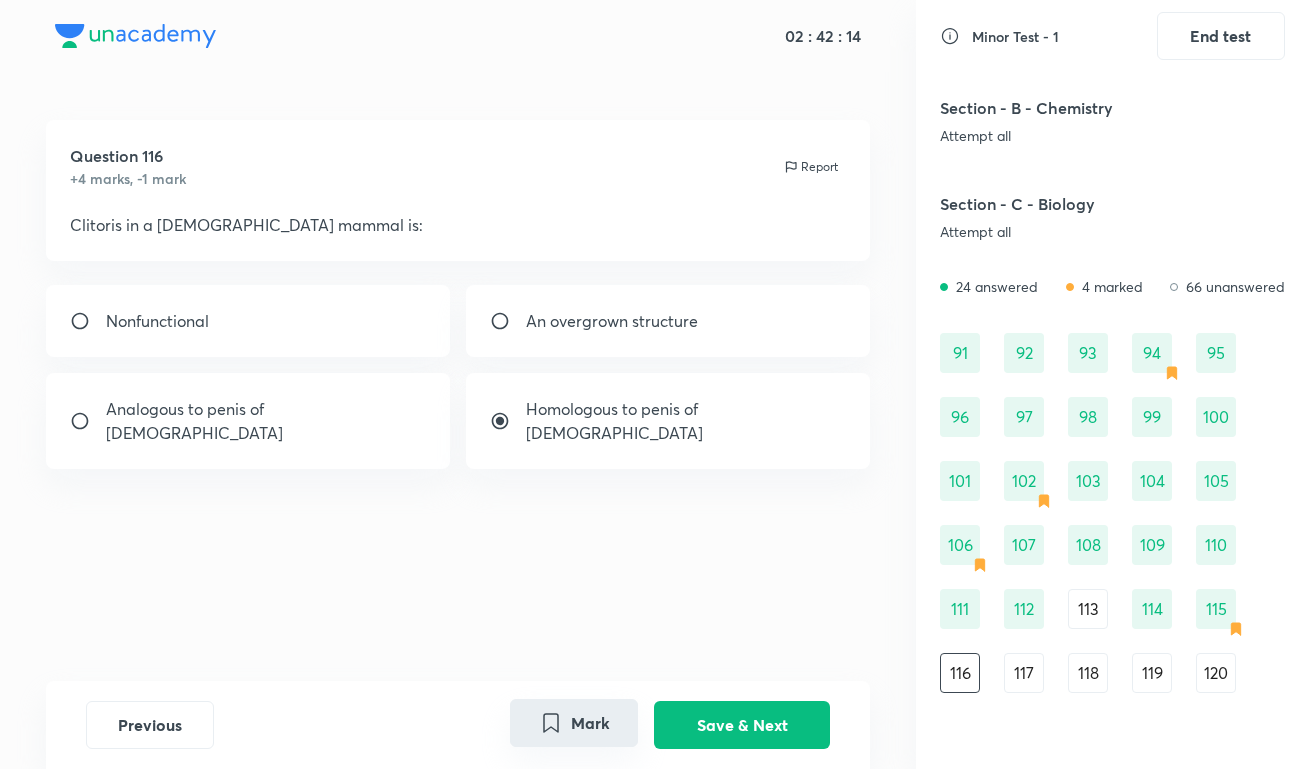 click on "Mark" at bounding box center [574, 723] 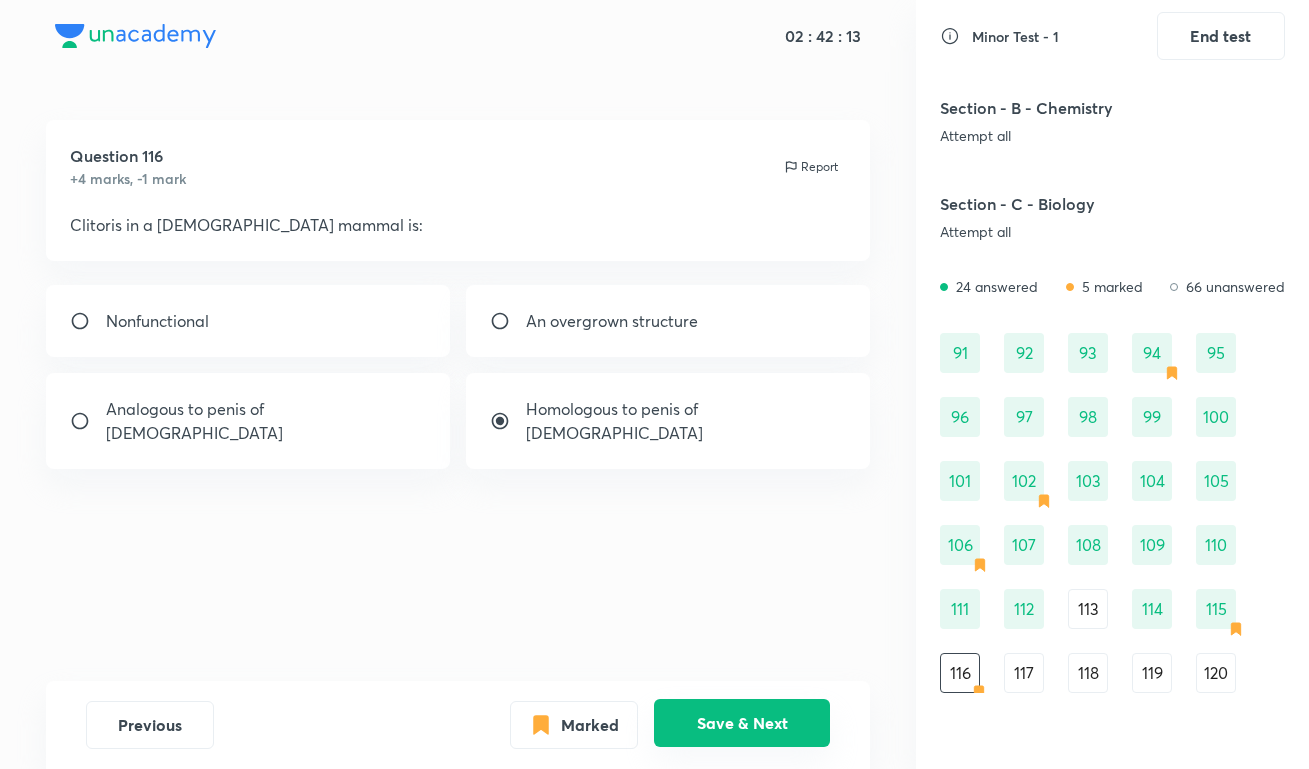 click on "Save & Next" at bounding box center [742, 723] 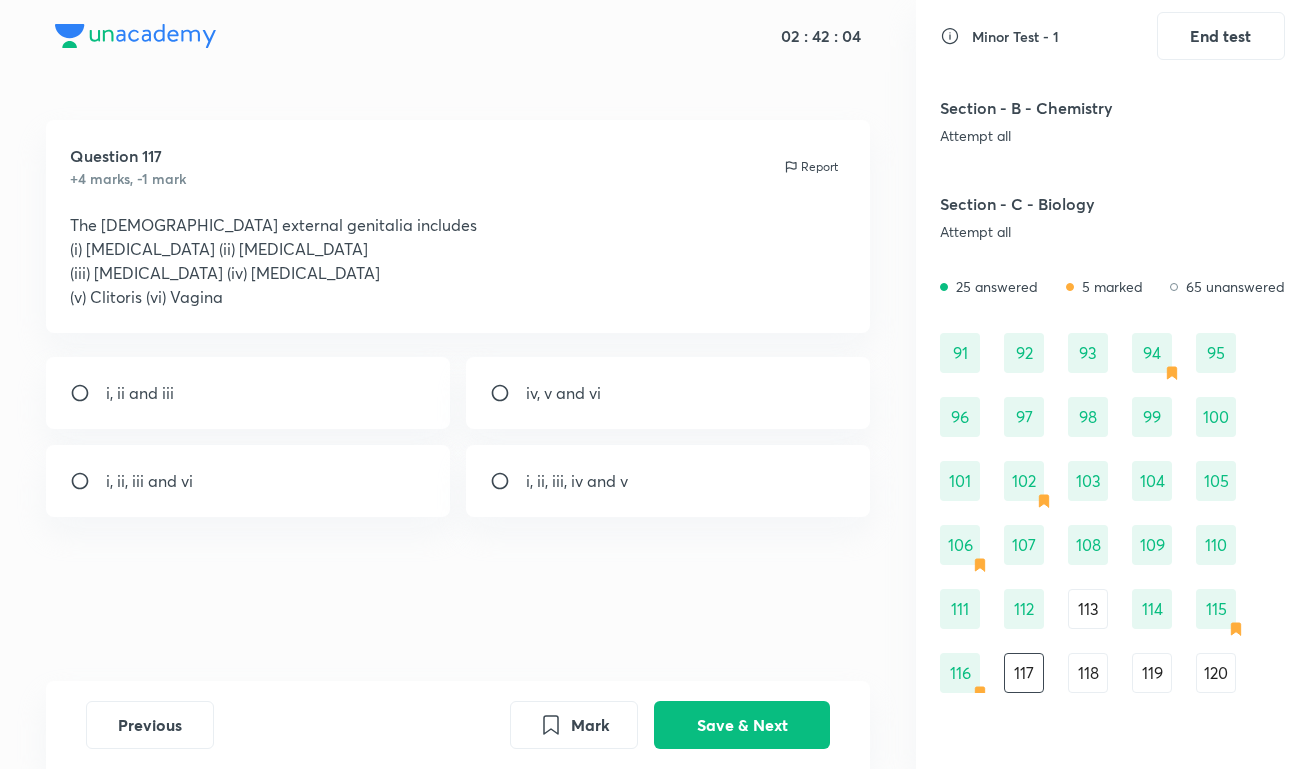 click on "i, ii, iii and vi" at bounding box center (248, 481) 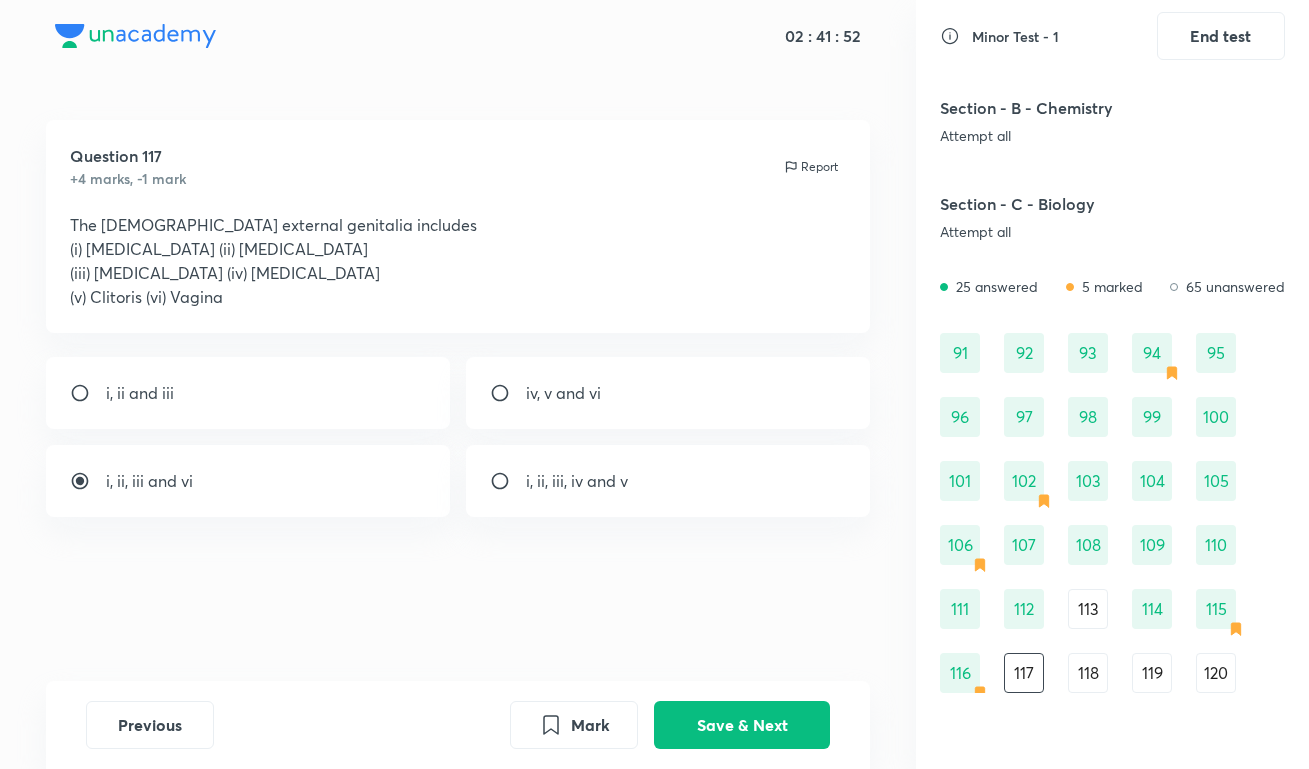 click on "i, ii, iii, iv and v" at bounding box center (577, 481) 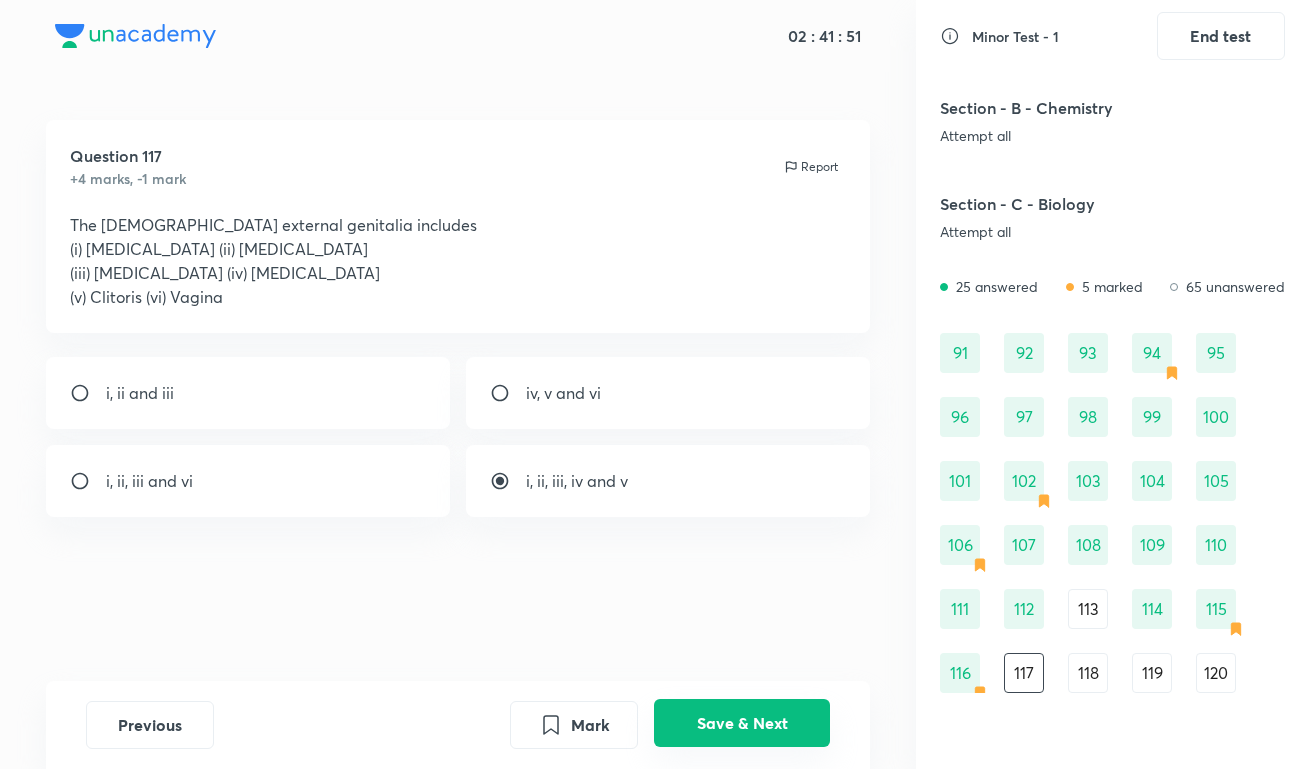 click on "Save & Next" at bounding box center (742, 723) 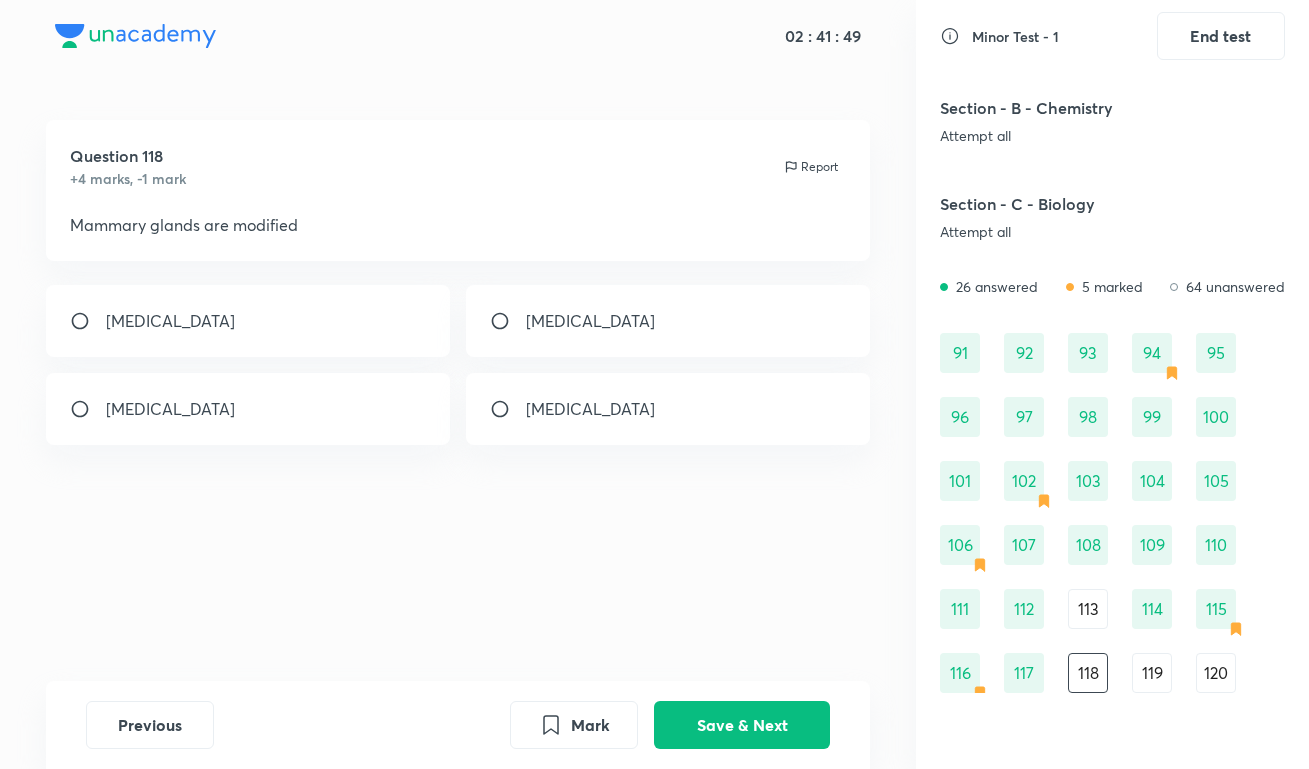 click on "[MEDICAL_DATA]" at bounding box center [248, 321] 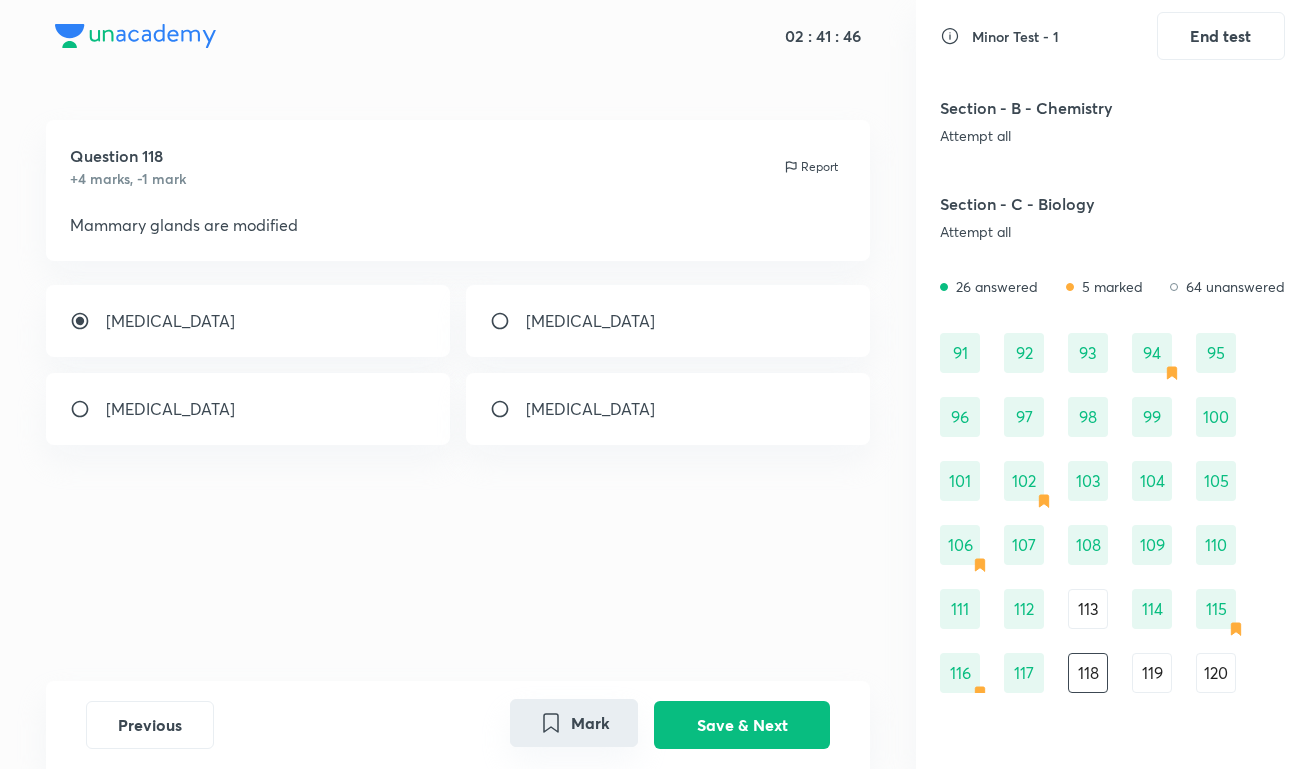click on "Mark" at bounding box center (574, 723) 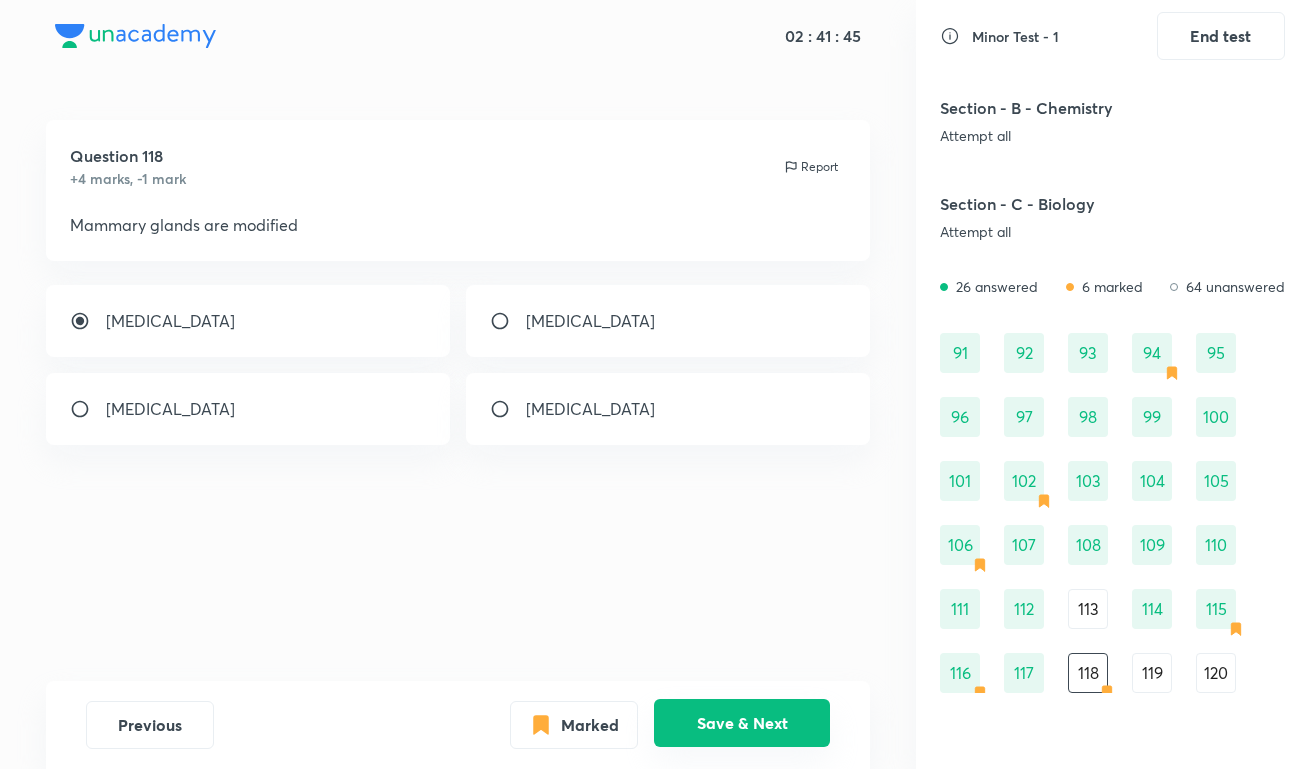 click on "Save & Next" at bounding box center (742, 723) 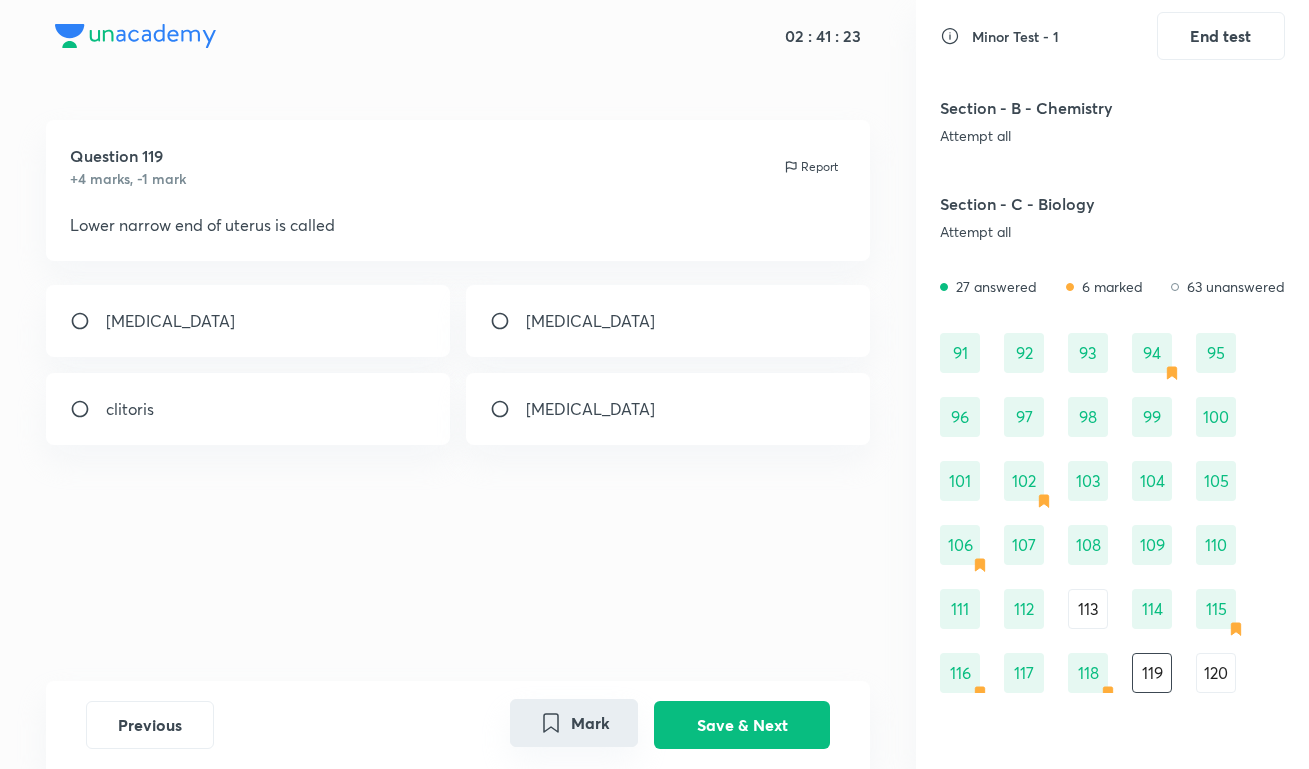 click on "Mark" at bounding box center (574, 723) 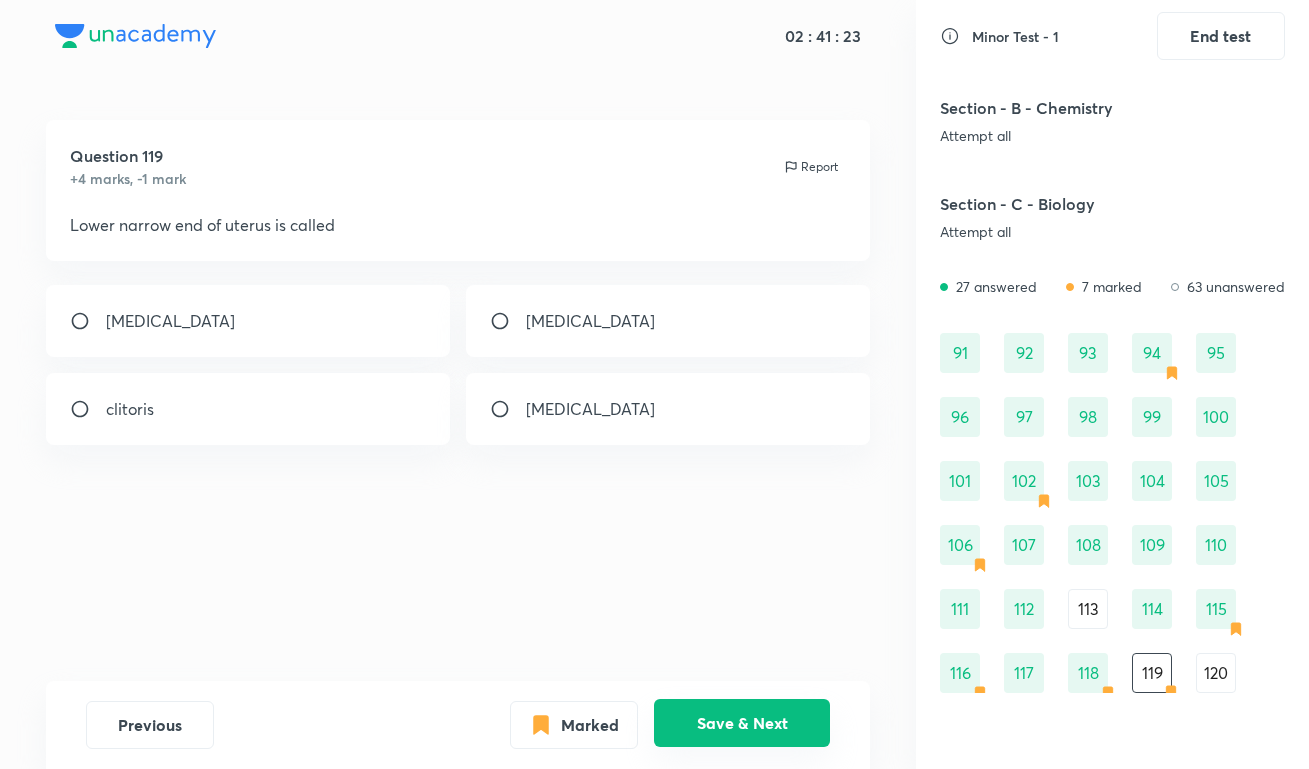click on "Save & Next" at bounding box center [742, 723] 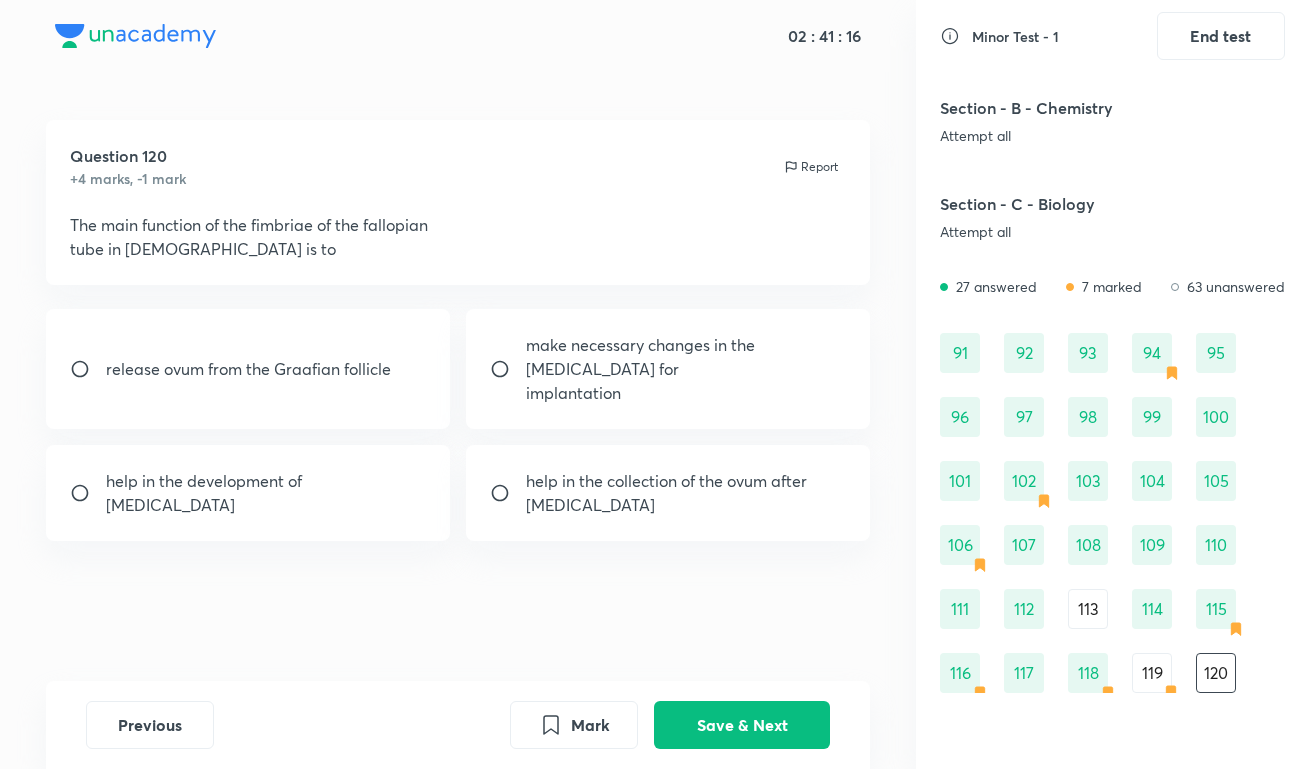 click on "help in the collection of the ovum after [MEDICAL_DATA]" at bounding box center [686, 493] 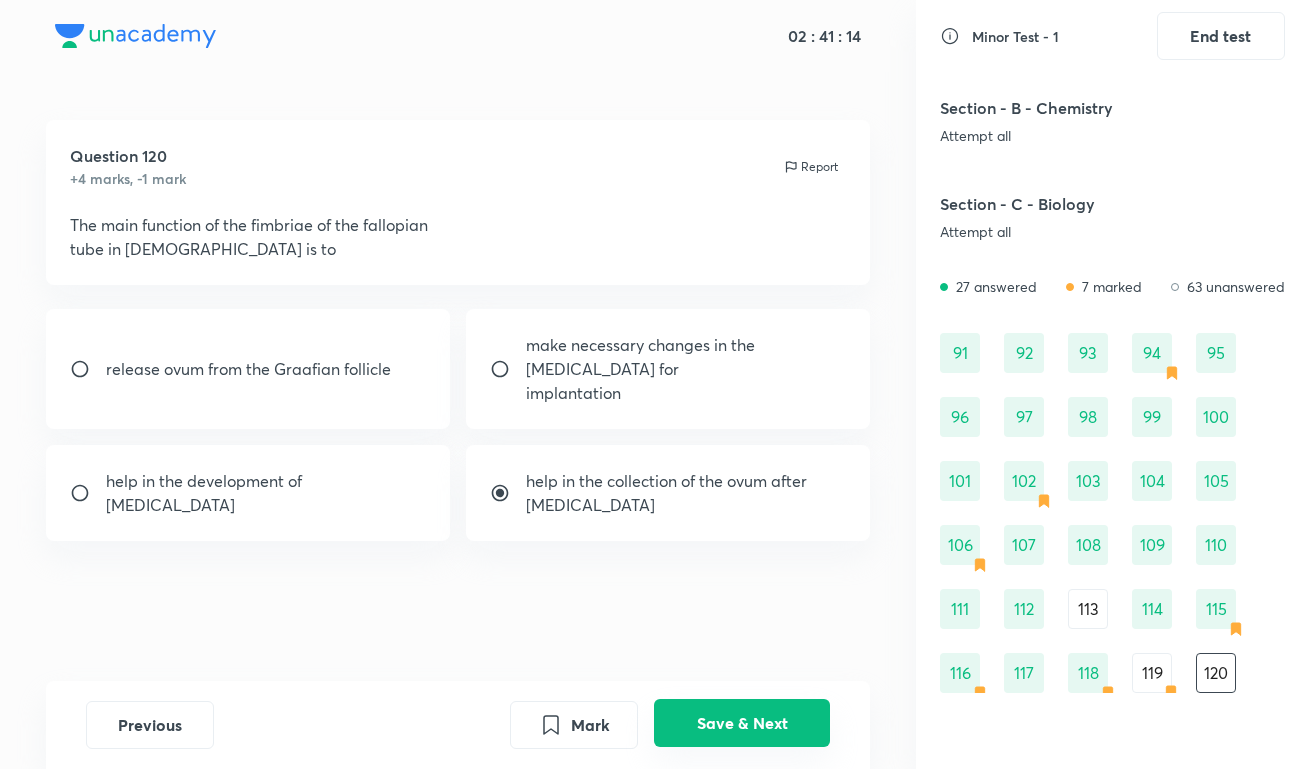 click on "Save & Next" at bounding box center [742, 723] 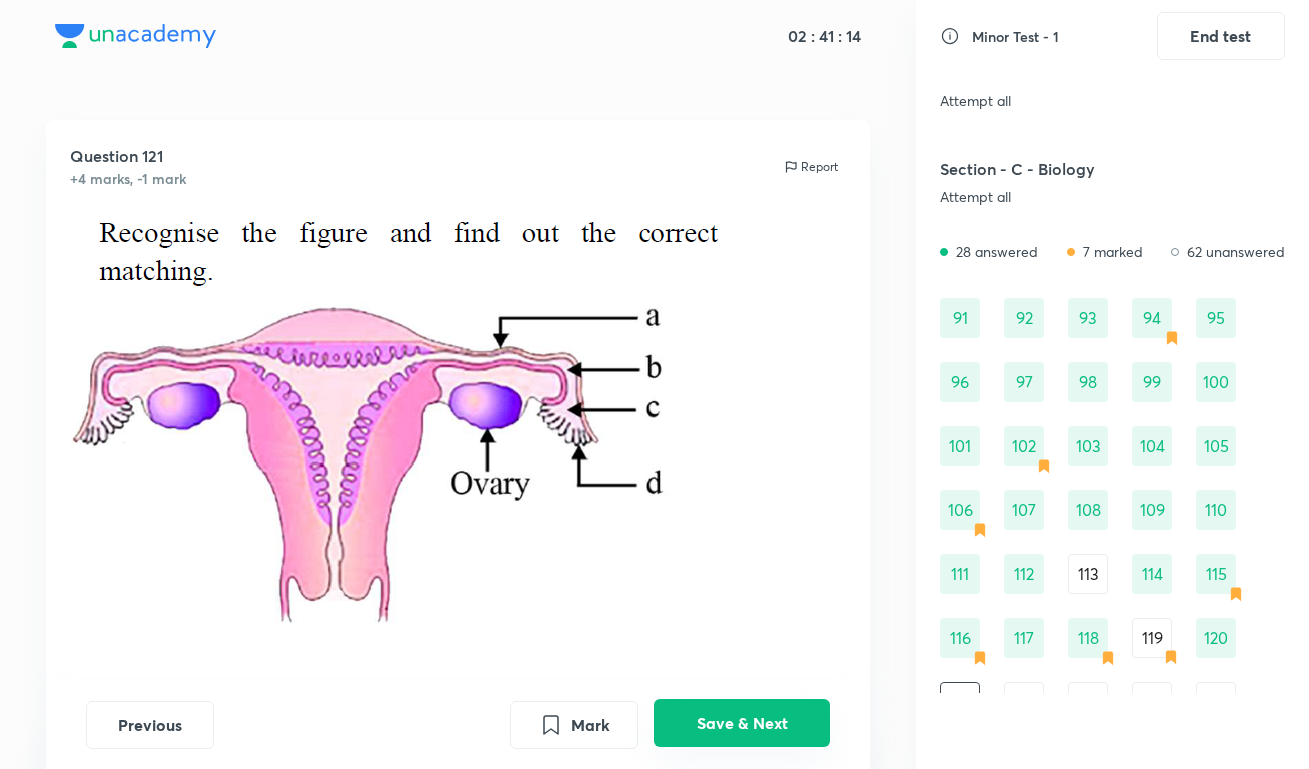 scroll, scrollTop: 1426, scrollLeft: 0, axis: vertical 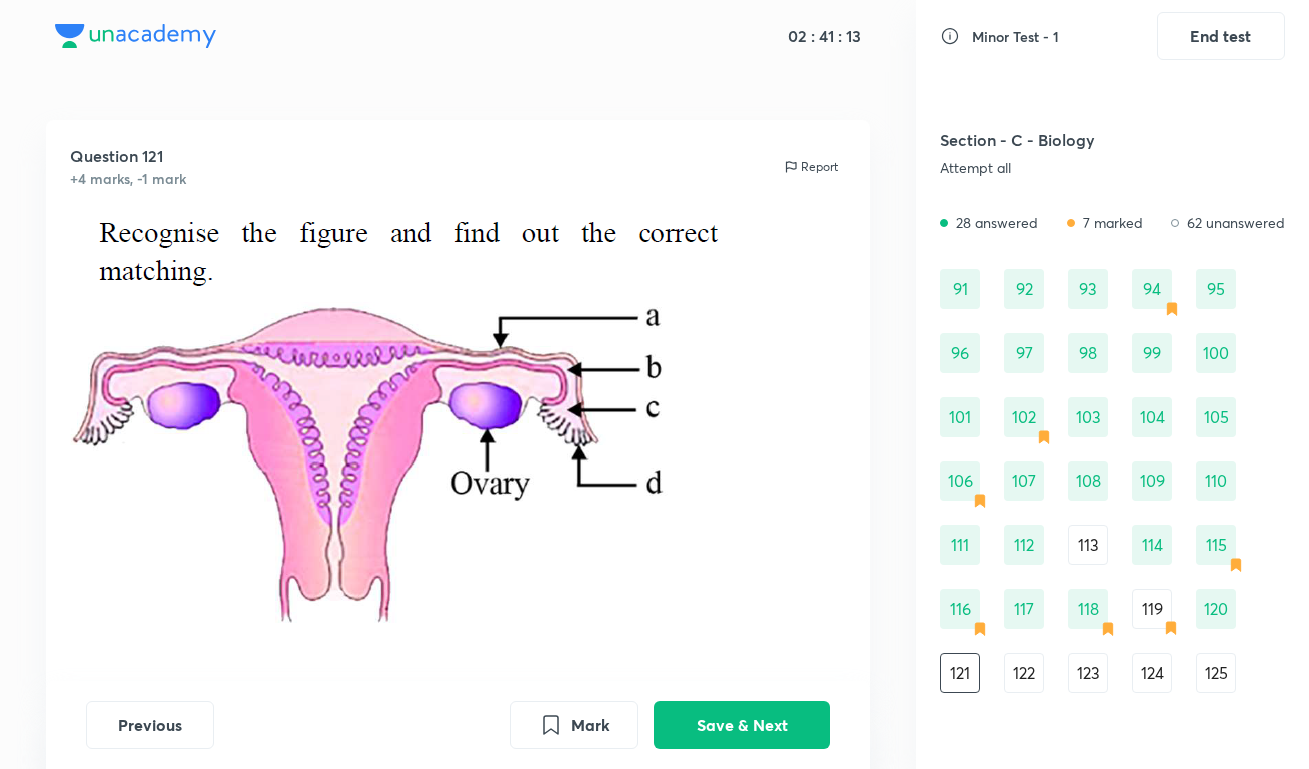 click at bounding box center [403, 438] 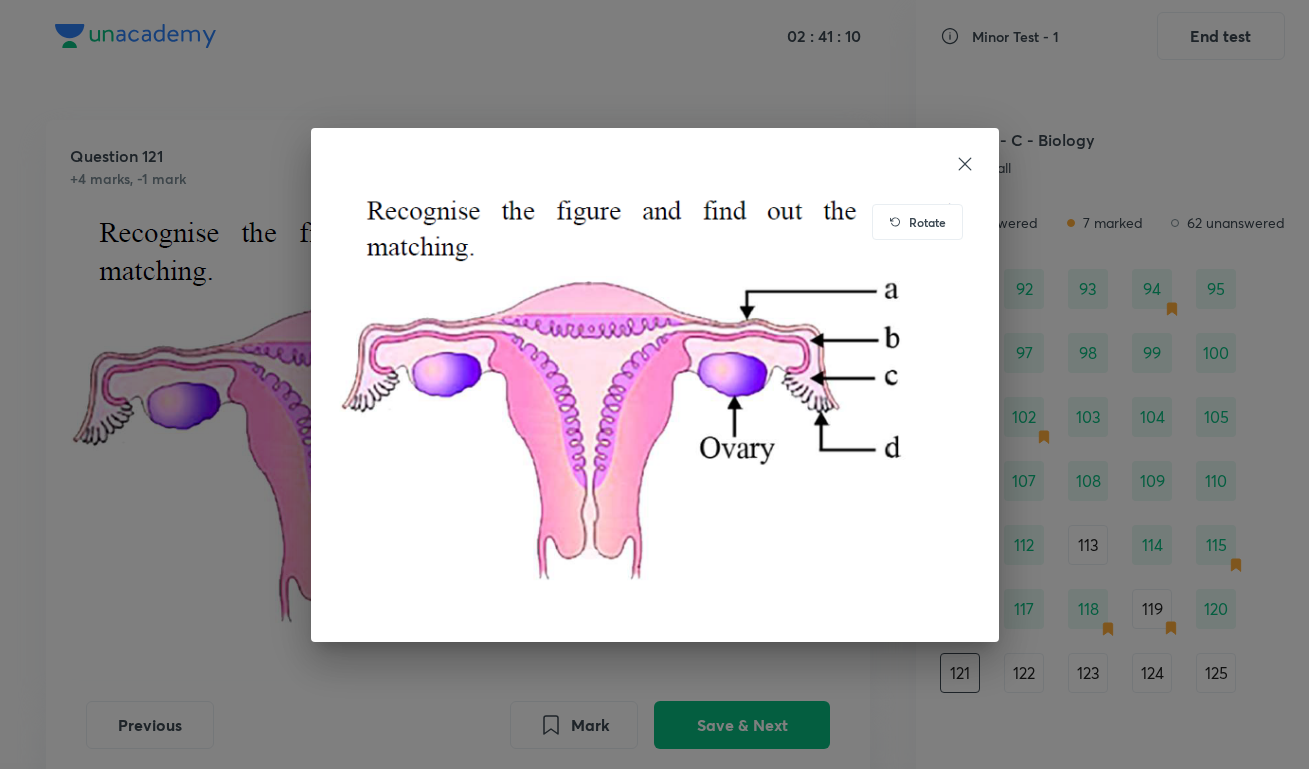 click 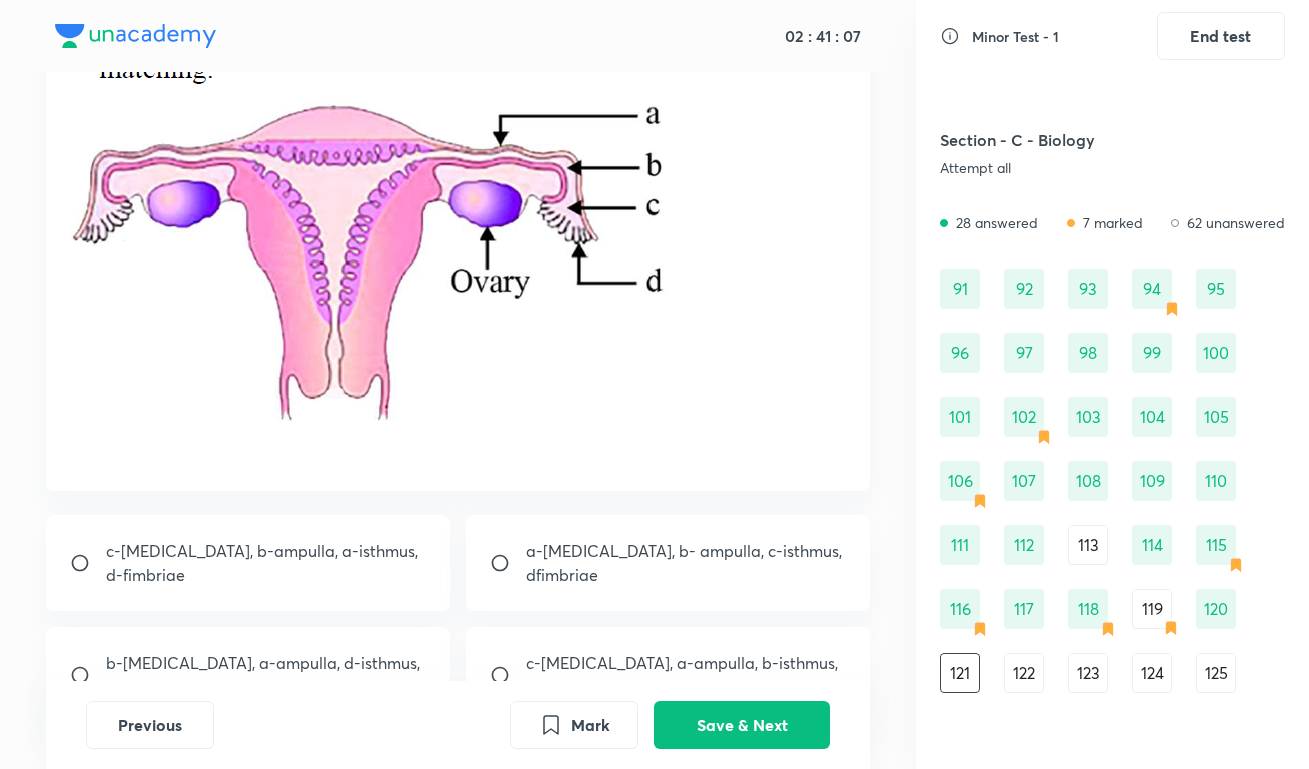 scroll, scrollTop: 219, scrollLeft: 0, axis: vertical 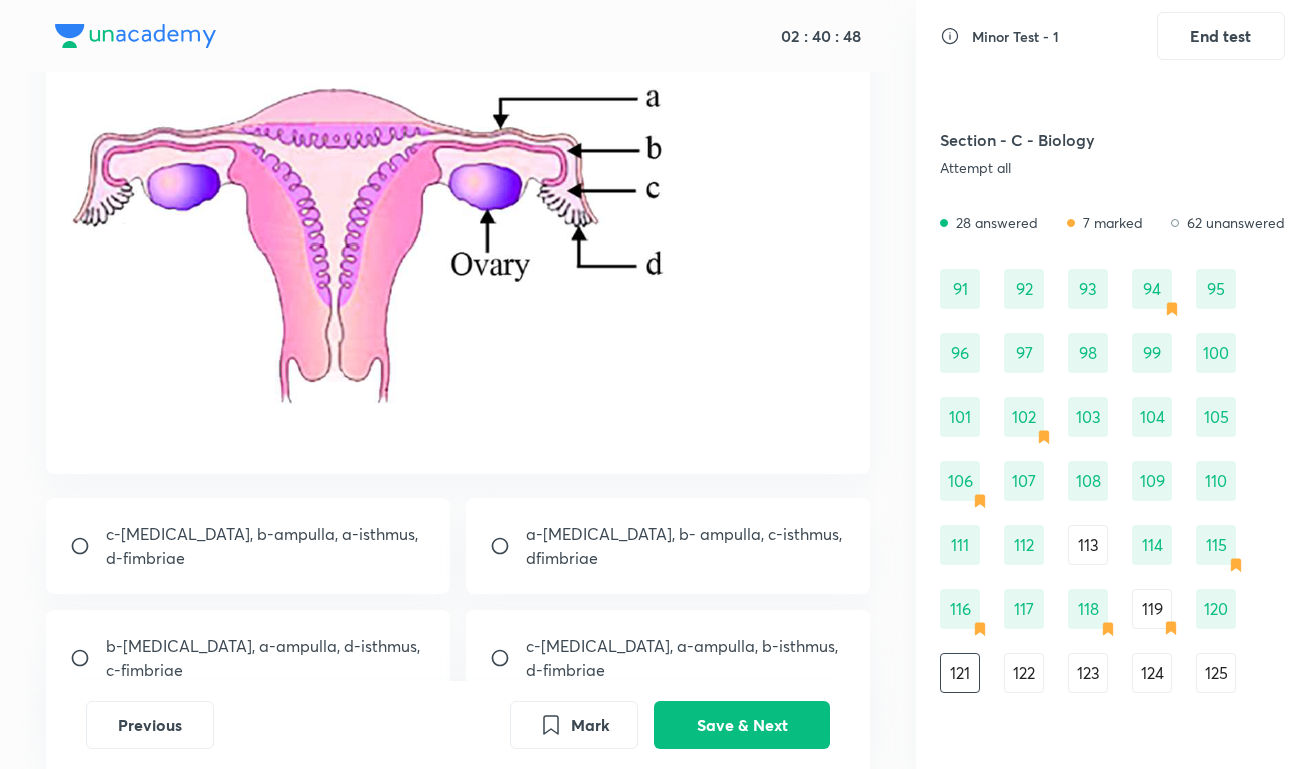 click on "c-[MEDICAL_DATA], b-ampulla, a-isthmus, d-fimbriae" at bounding box center (266, 546) 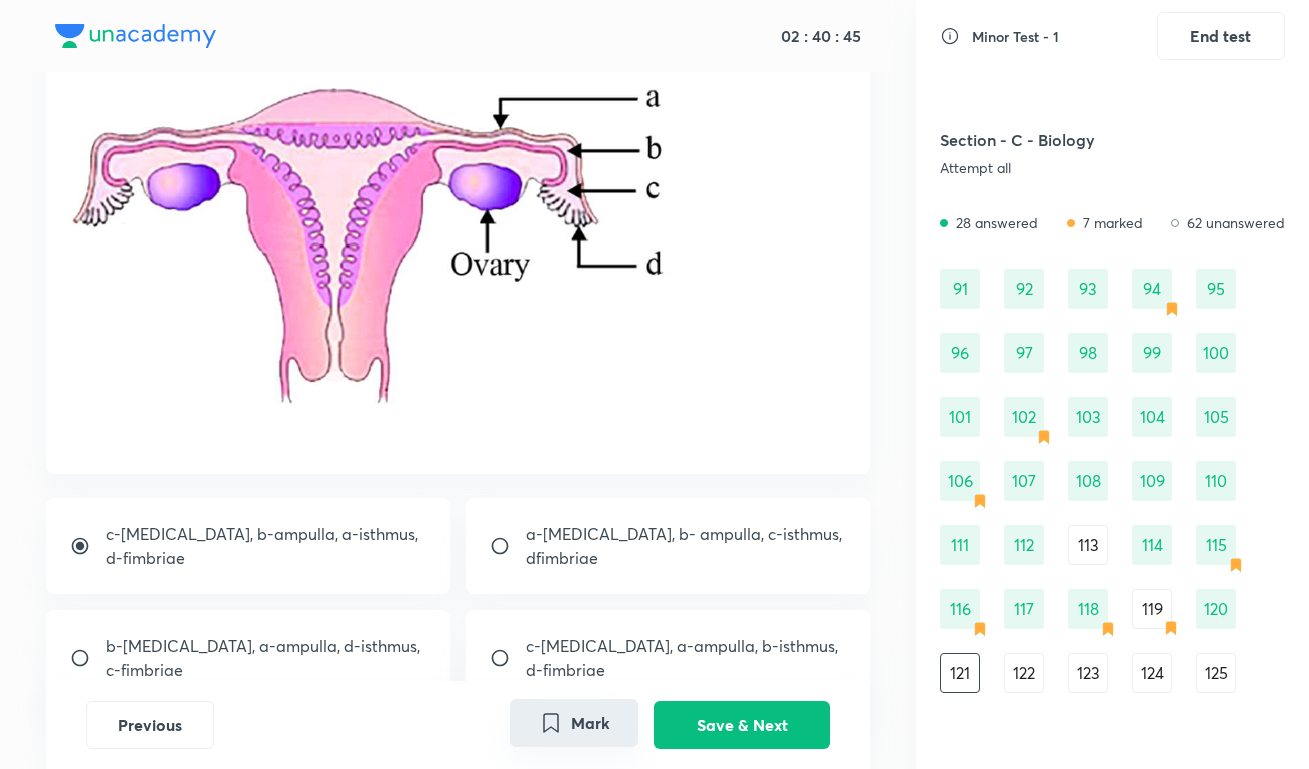 click on "Mark" at bounding box center [574, 723] 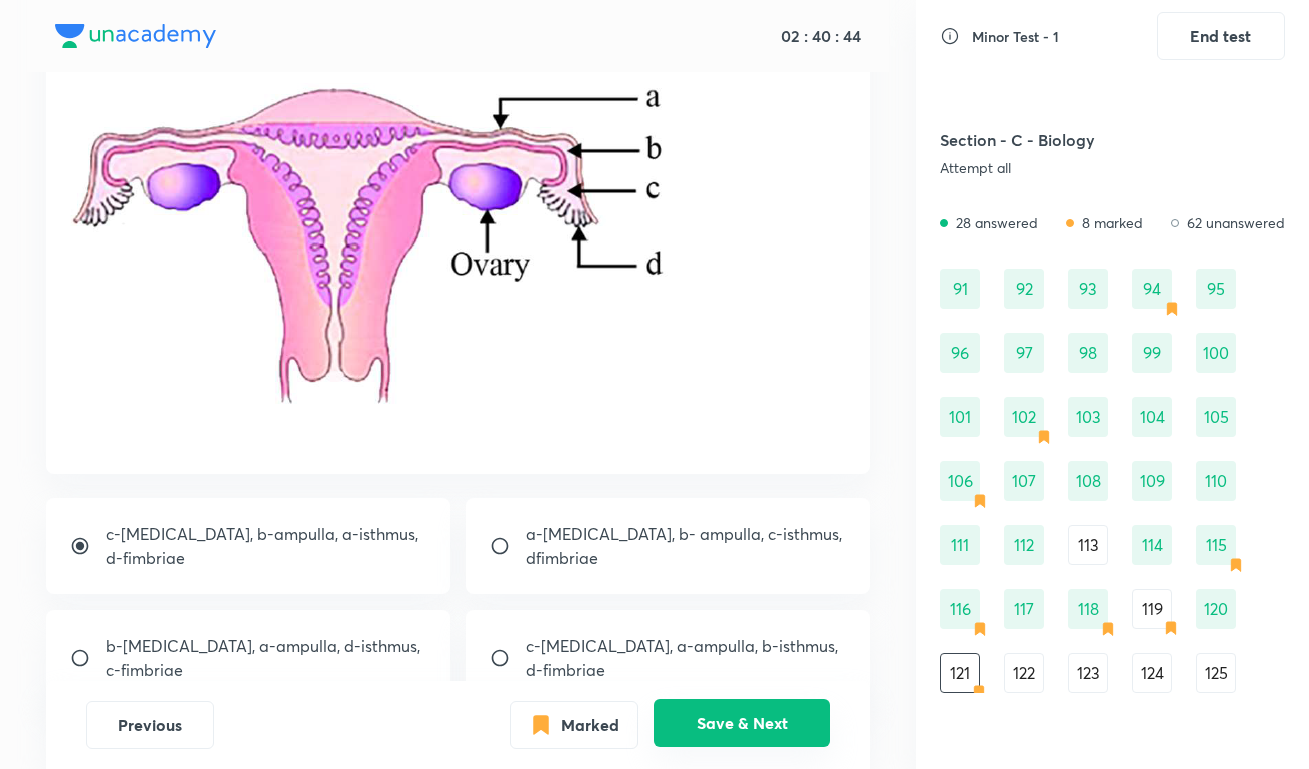 click on "Save & Next" at bounding box center (742, 723) 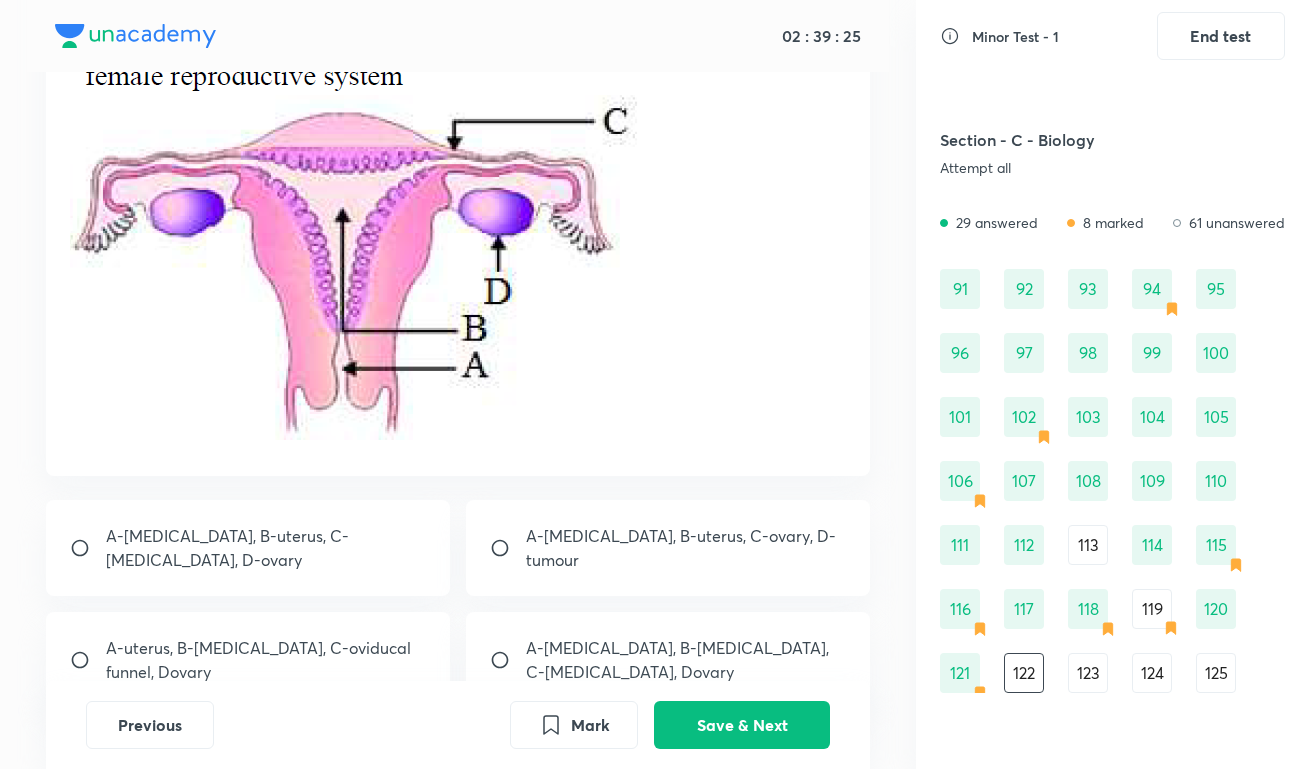 scroll, scrollTop: 191, scrollLeft: 0, axis: vertical 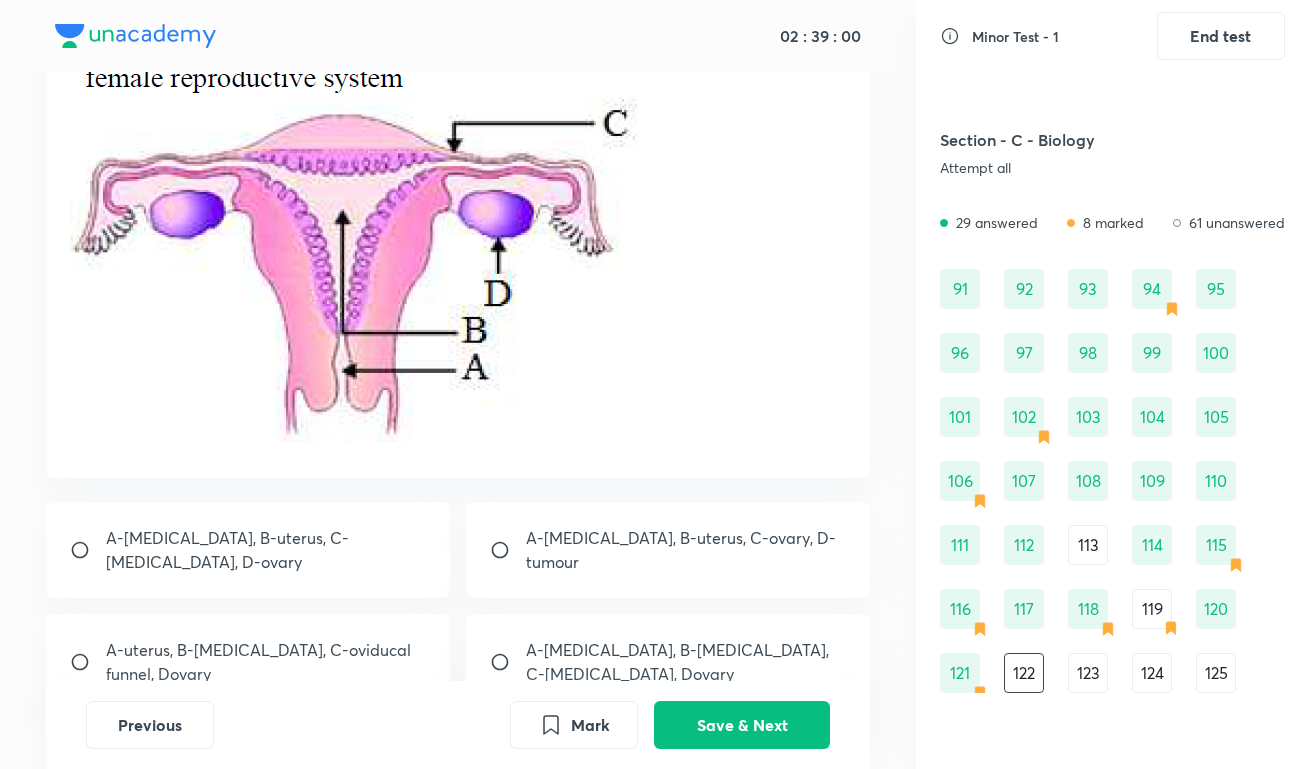 click on "A-[MEDICAL_DATA], B-[MEDICAL_DATA], C-[MEDICAL_DATA], Dovary" at bounding box center [686, 662] 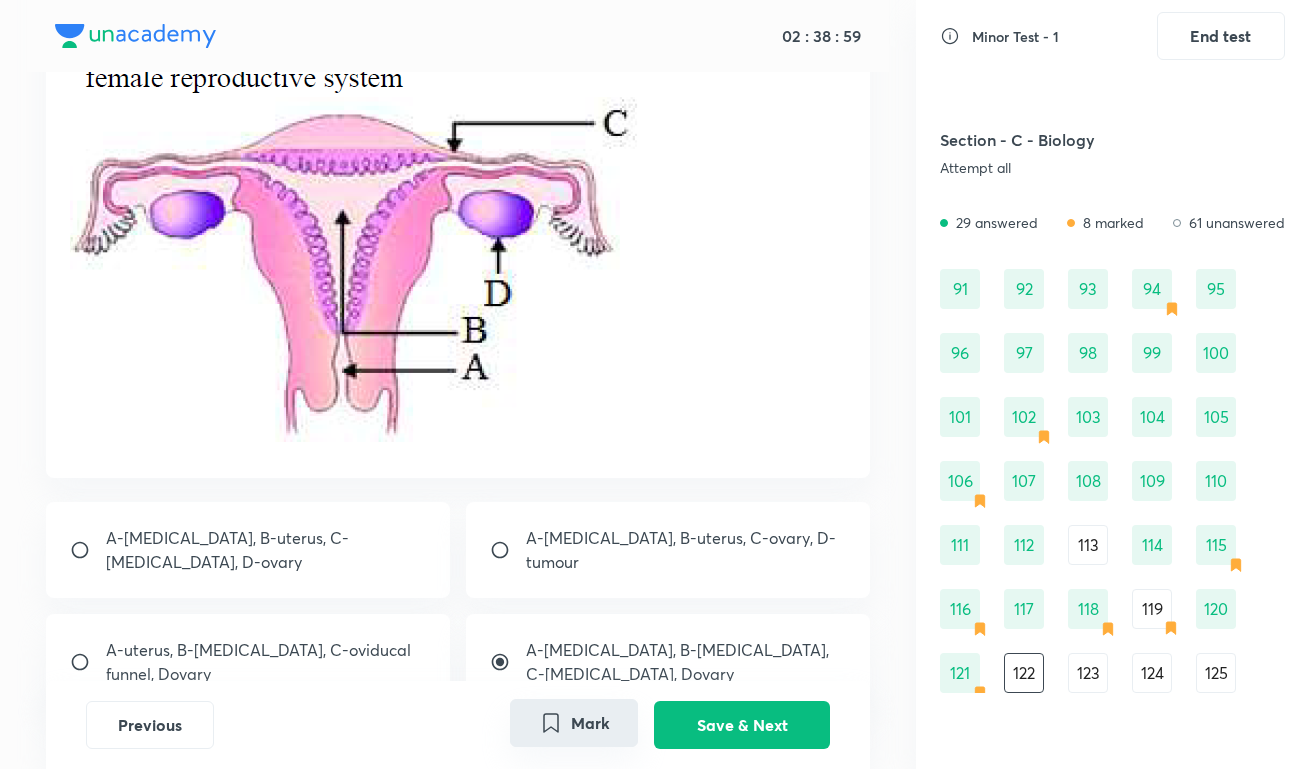 click on "Mark" at bounding box center [574, 723] 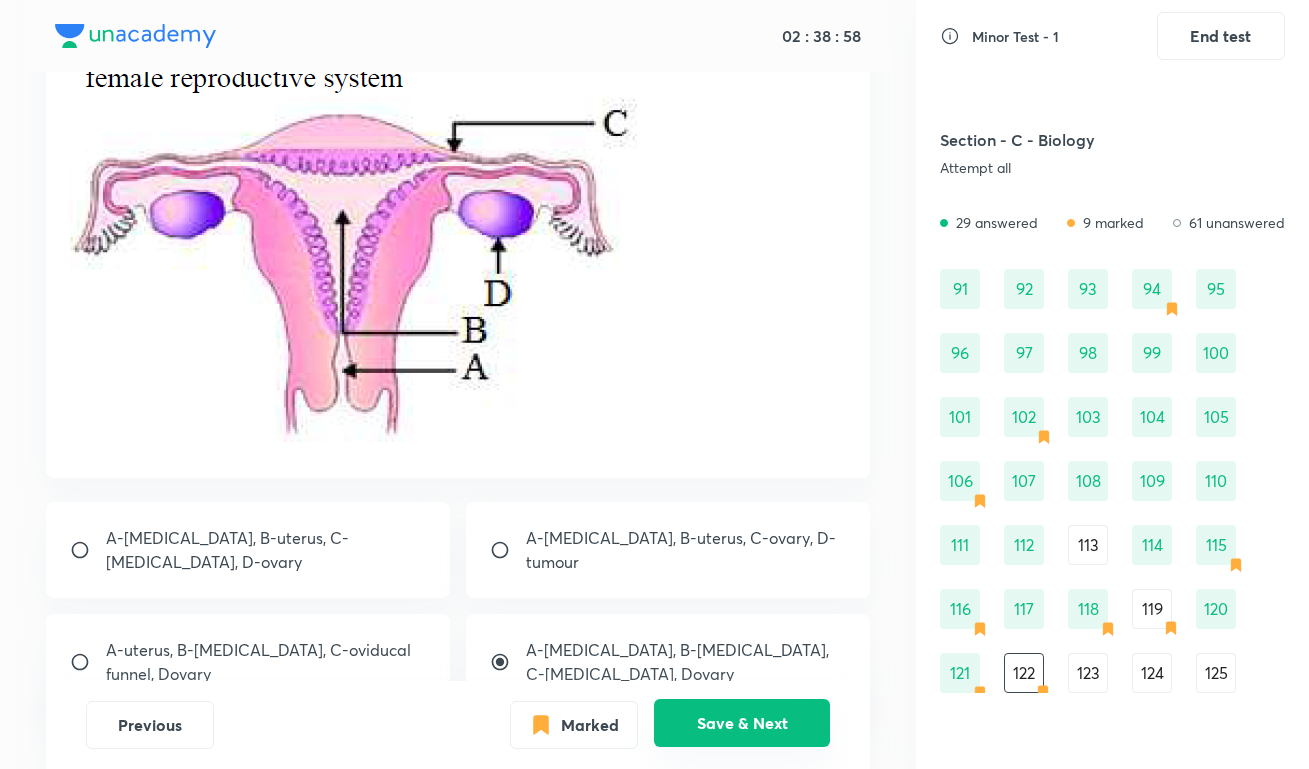 click on "Save & Next" at bounding box center [742, 723] 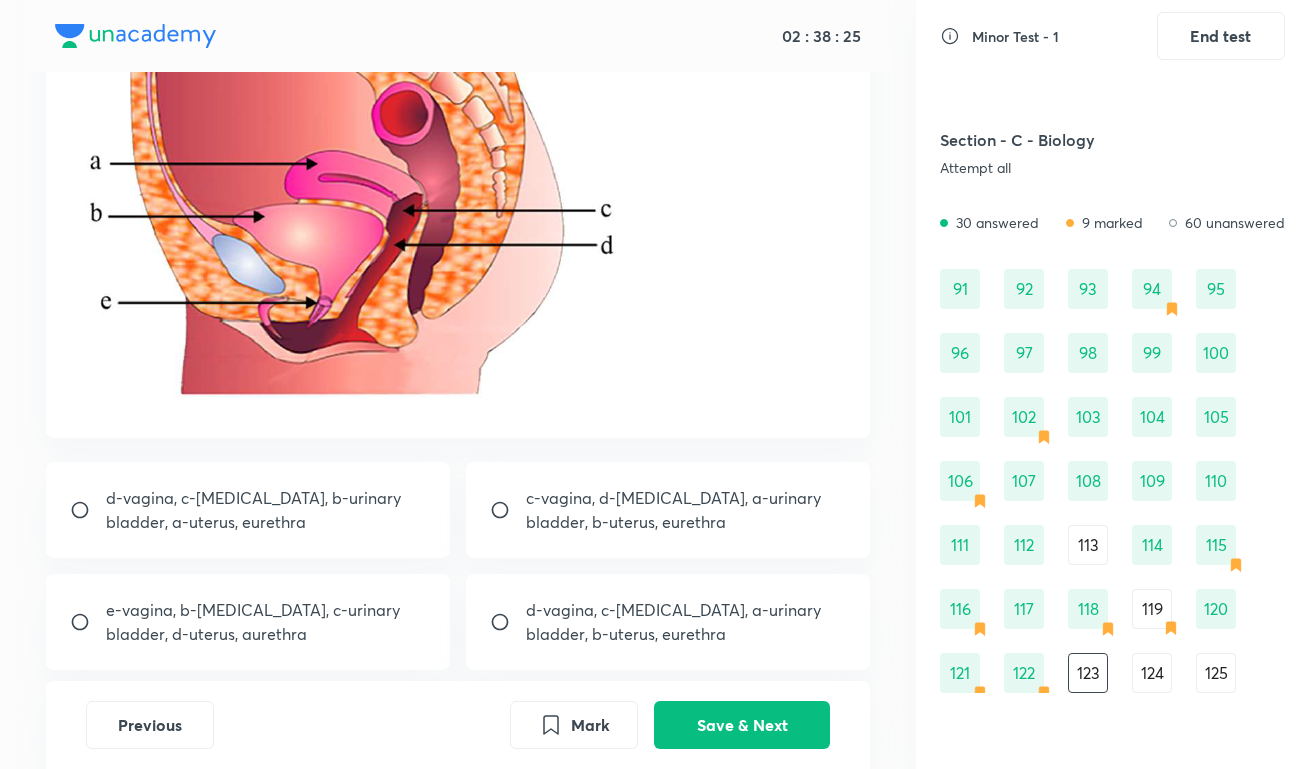 scroll, scrollTop: 201, scrollLeft: 0, axis: vertical 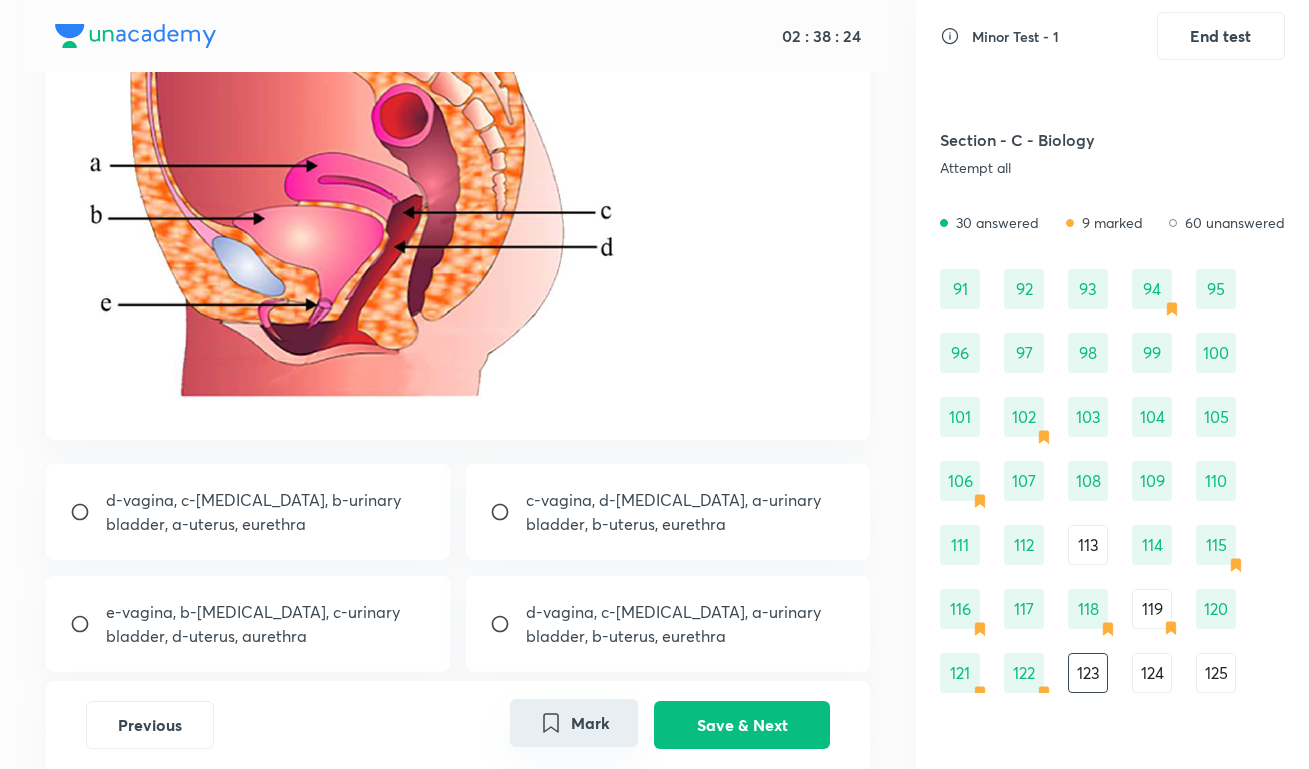 click on "Mark" at bounding box center (574, 723) 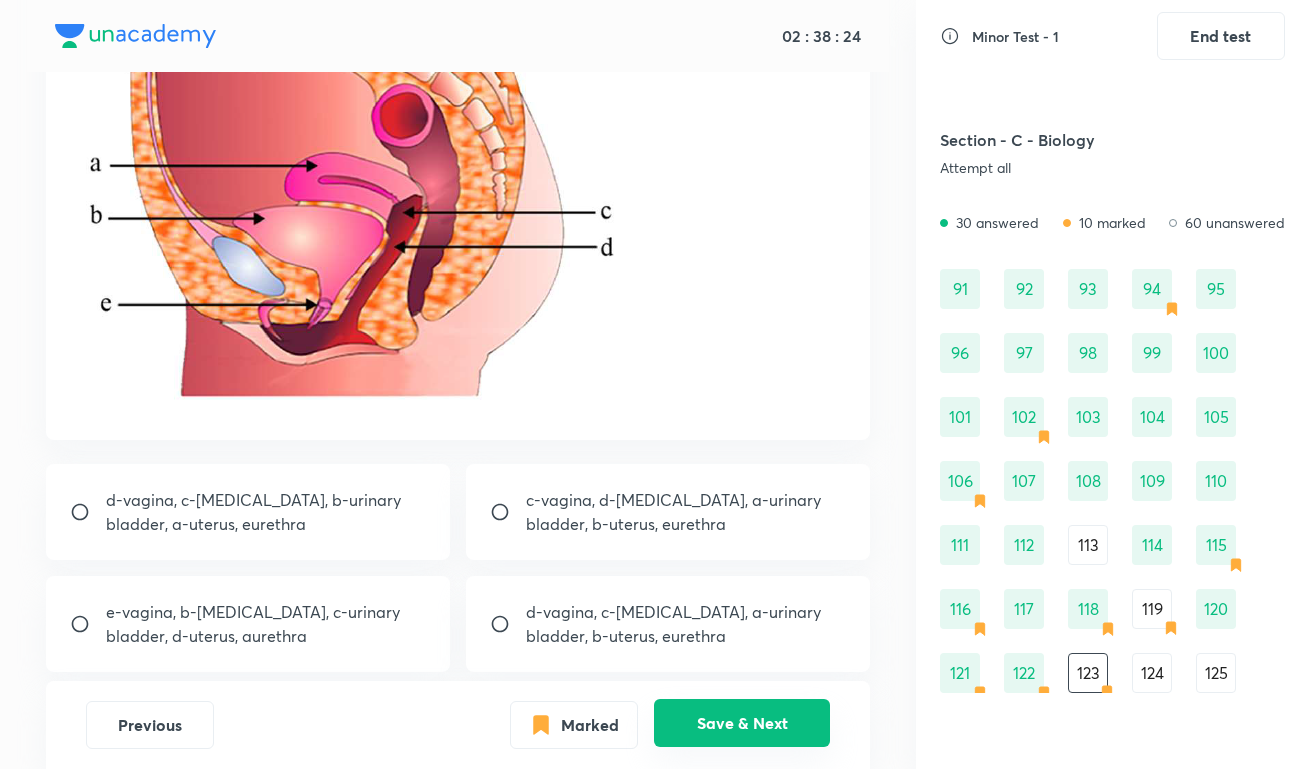 click on "Save & Next" at bounding box center [742, 723] 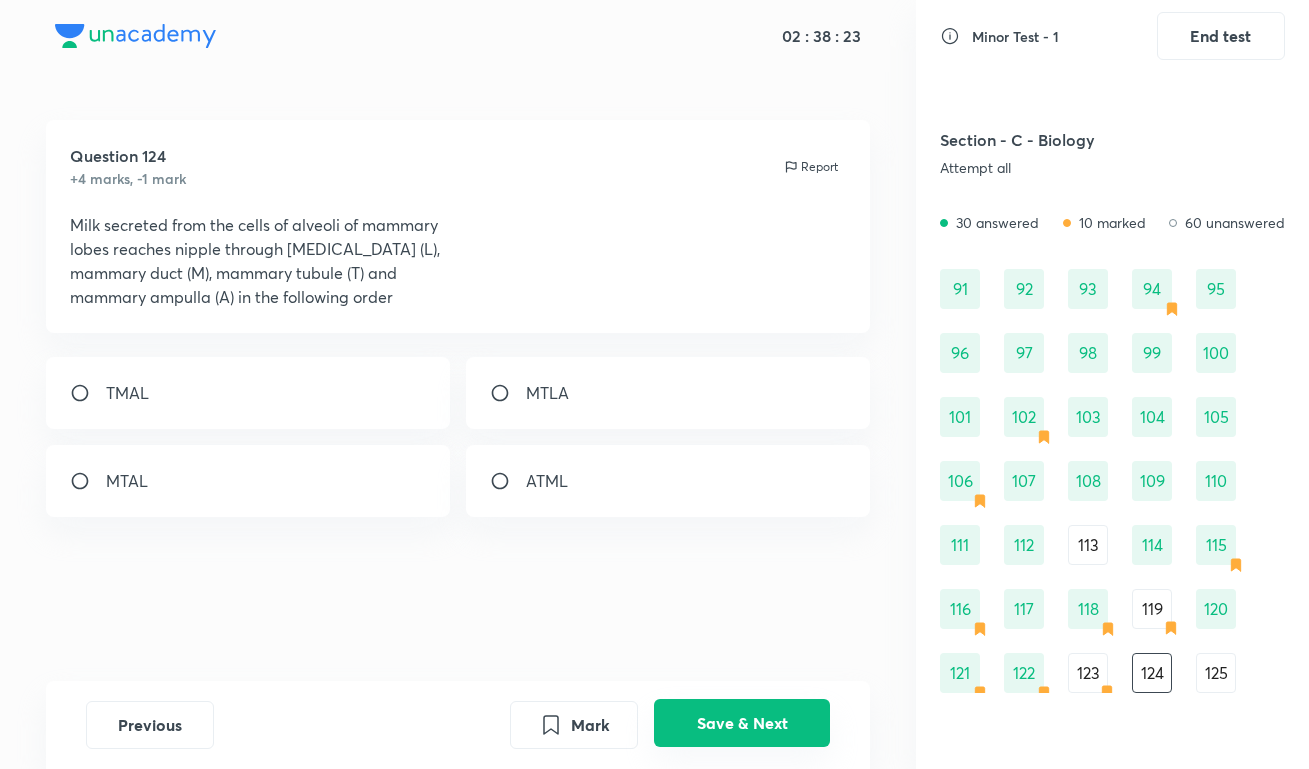 scroll, scrollTop: 0, scrollLeft: 0, axis: both 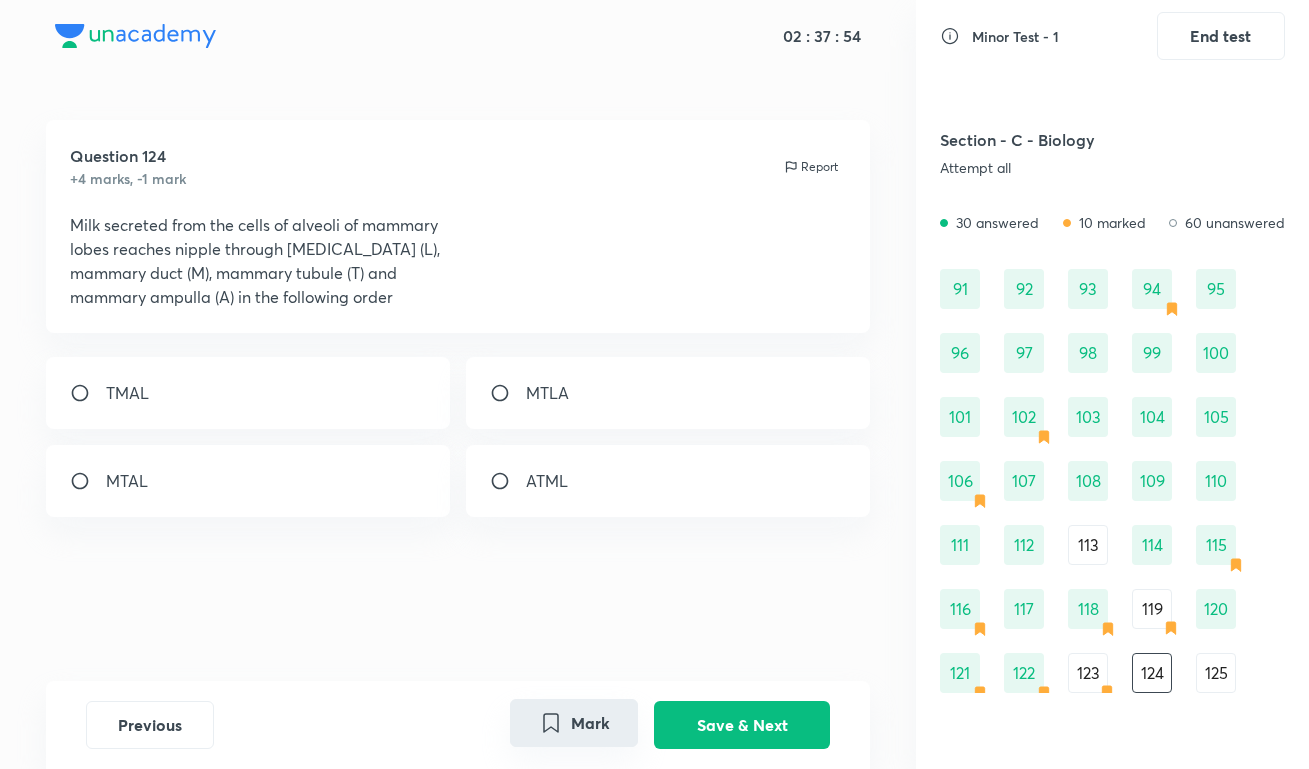 click on "Mark" at bounding box center (574, 723) 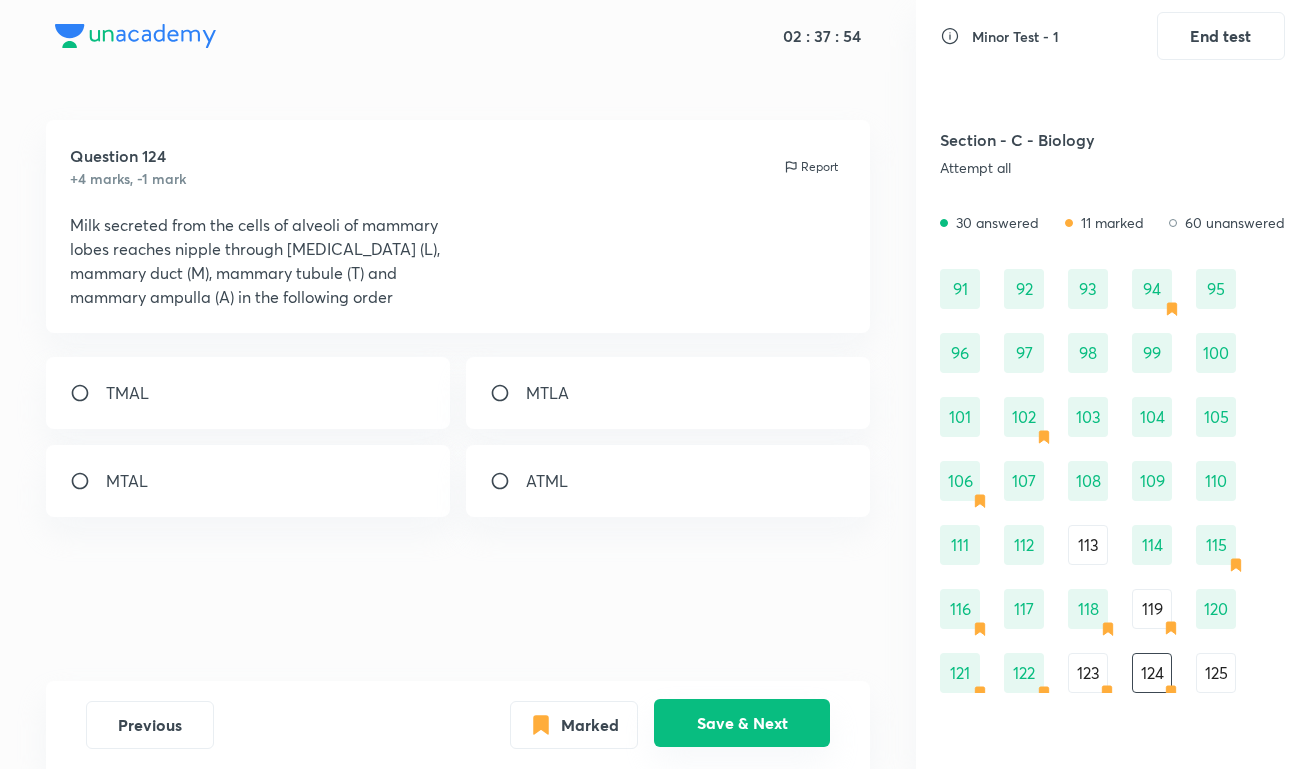 click on "Save & Next" at bounding box center [742, 723] 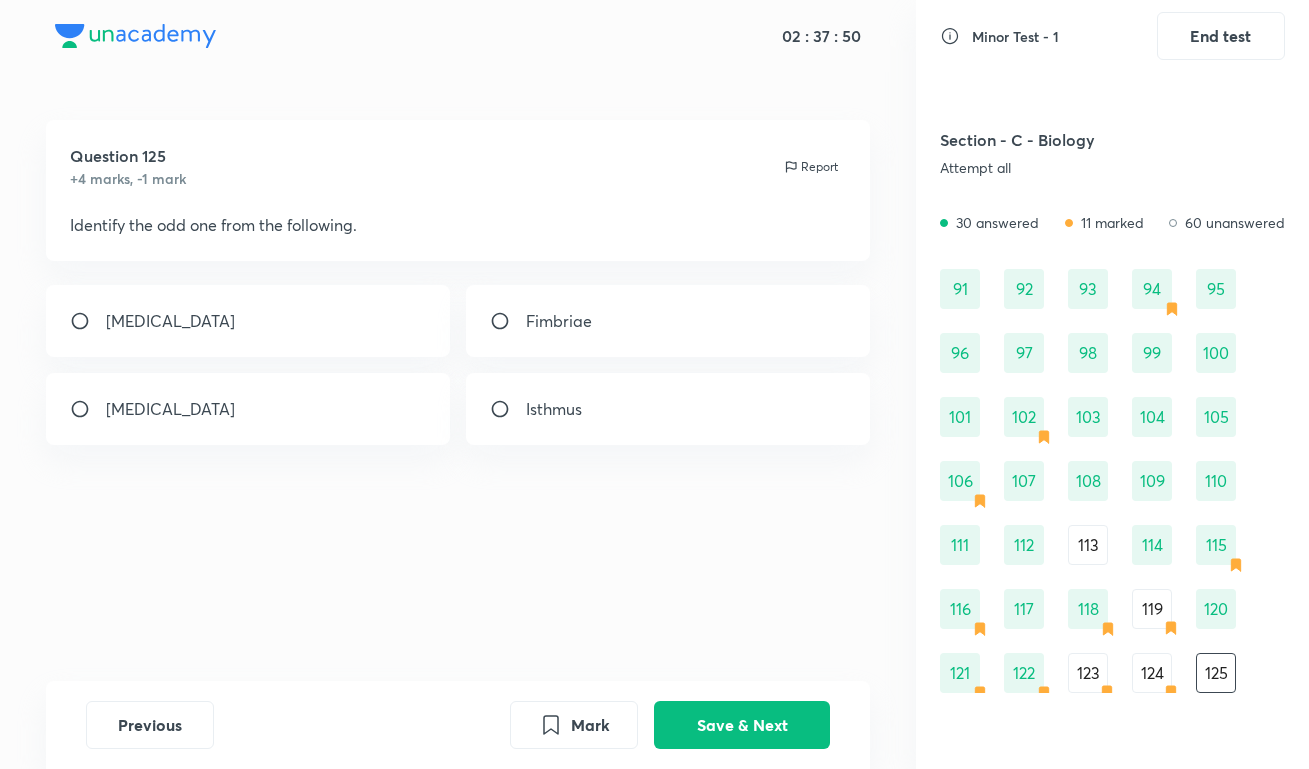 click on "[MEDICAL_DATA]" at bounding box center (248, 321) 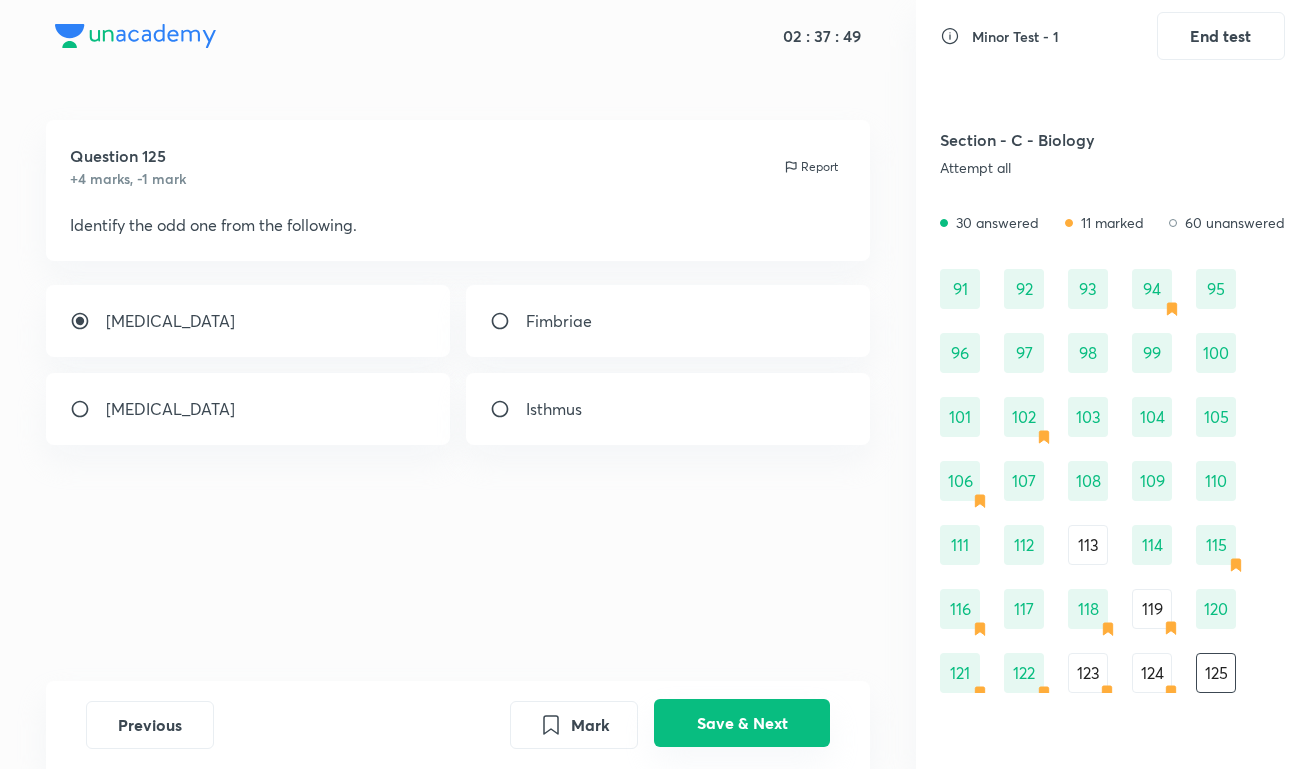 click on "Save & Next" at bounding box center (742, 723) 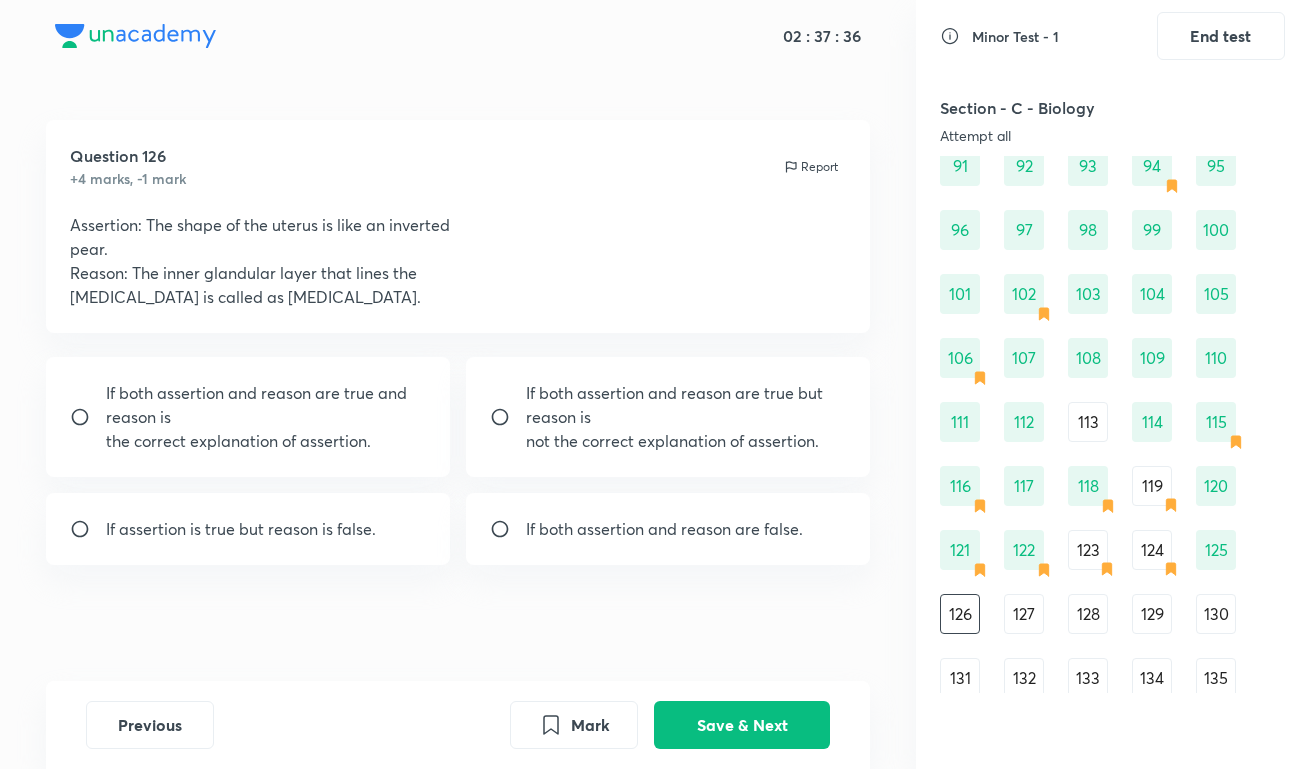 scroll, scrollTop: 1551, scrollLeft: 0, axis: vertical 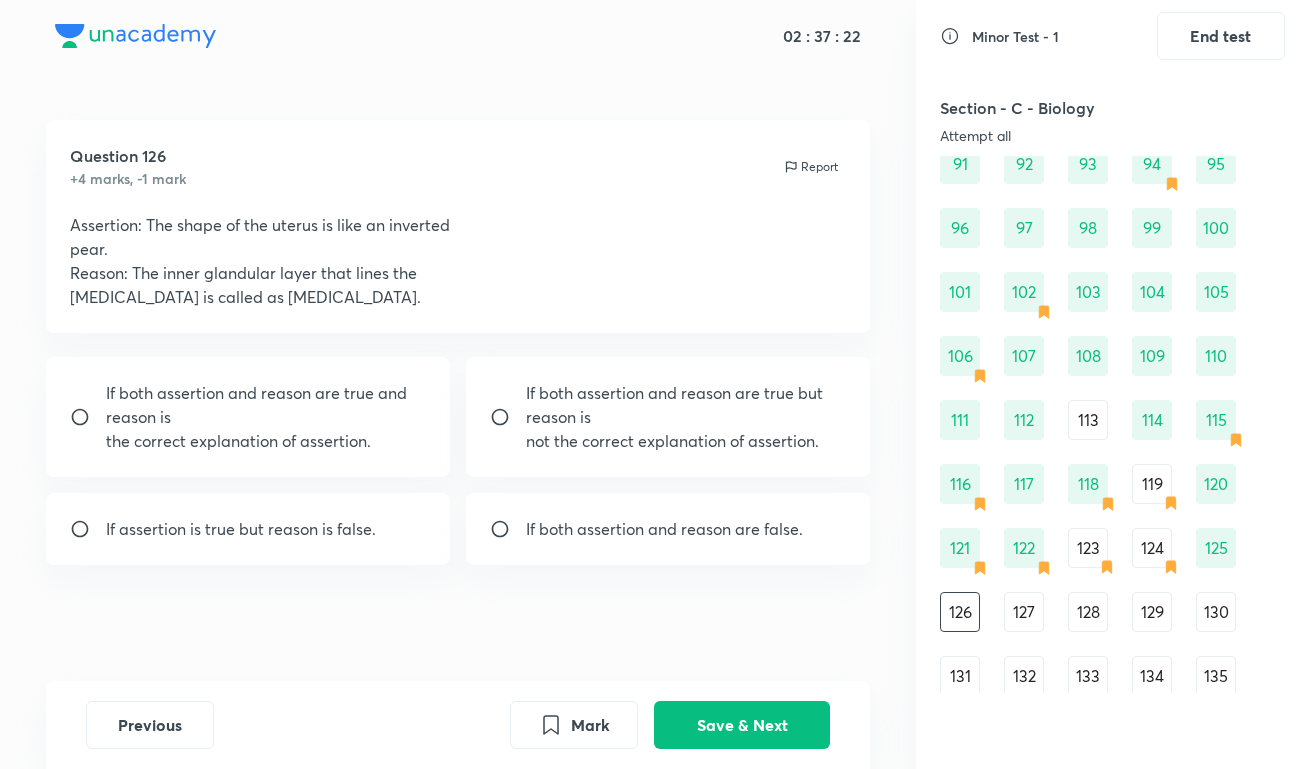 click on "If assertion is true but reason is false." at bounding box center (241, 529) 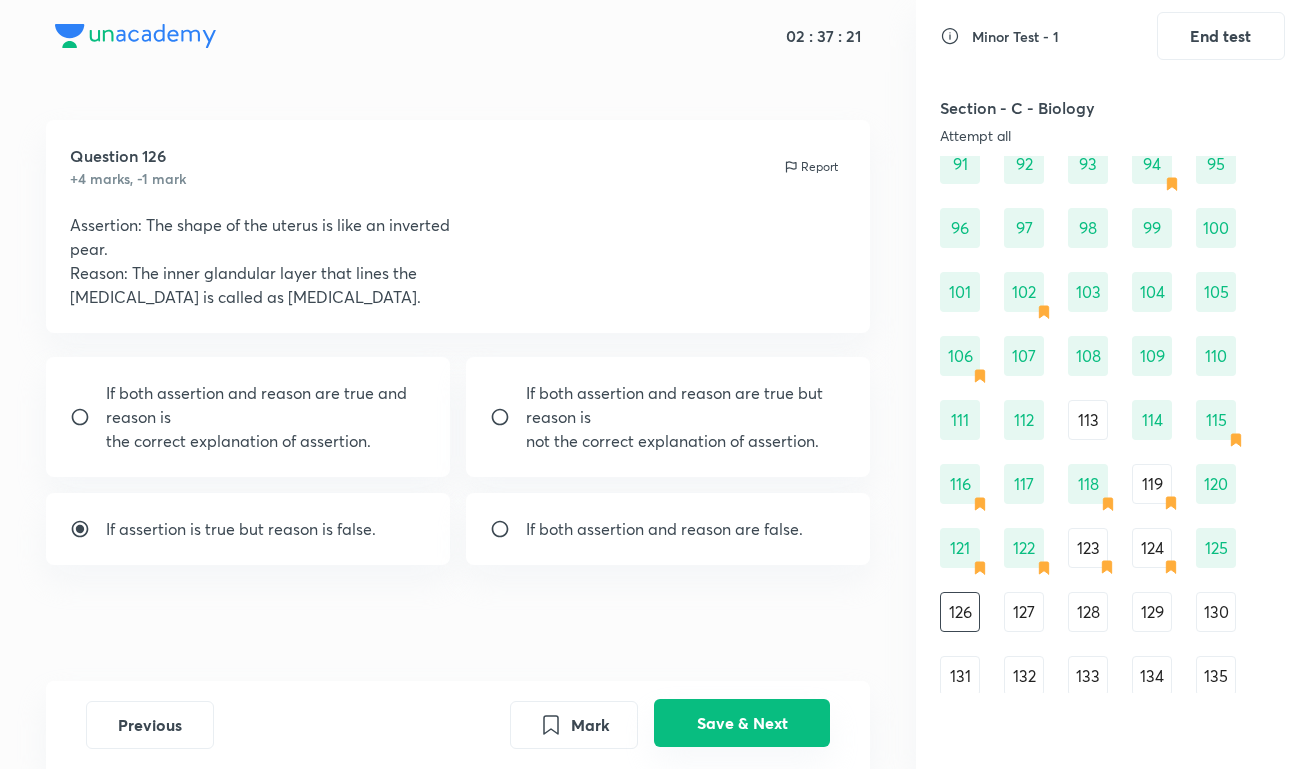 click on "Save & Next" at bounding box center [742, 723] 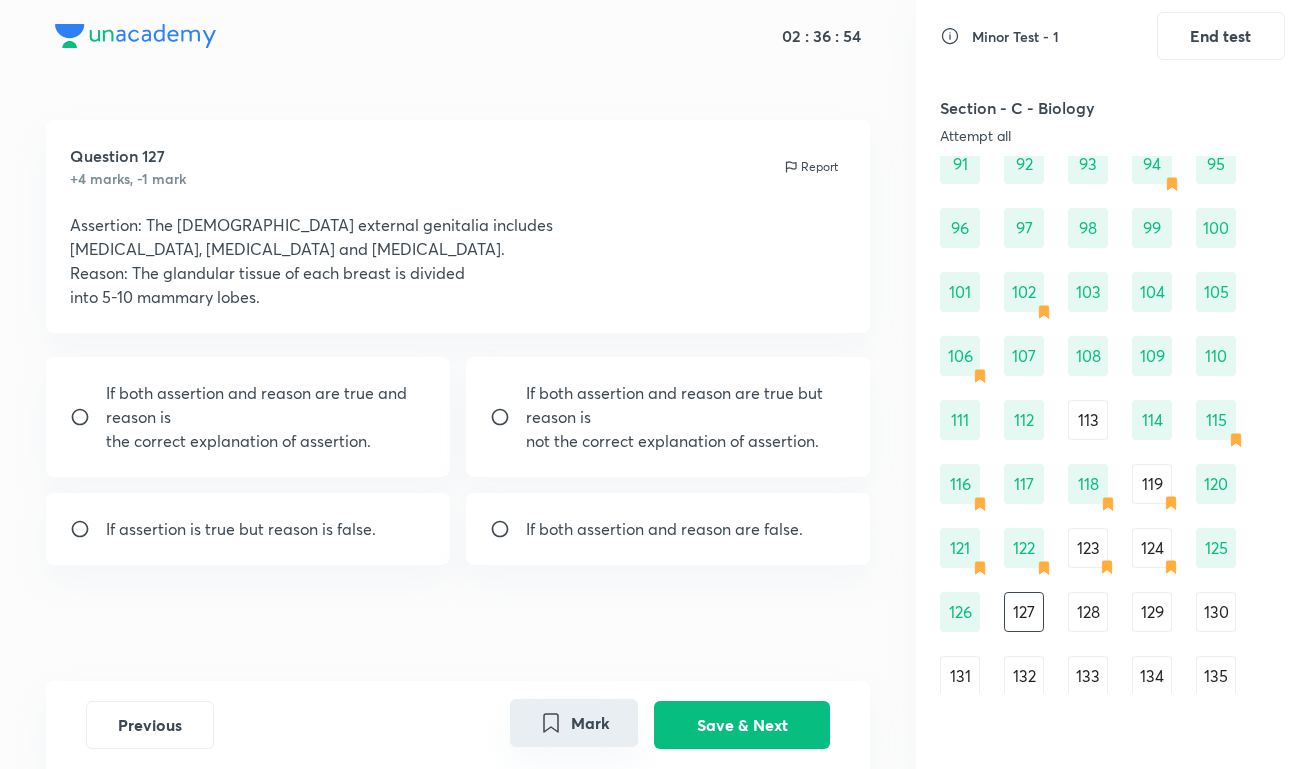 click on "Mark" at bounding box center (574, 723) 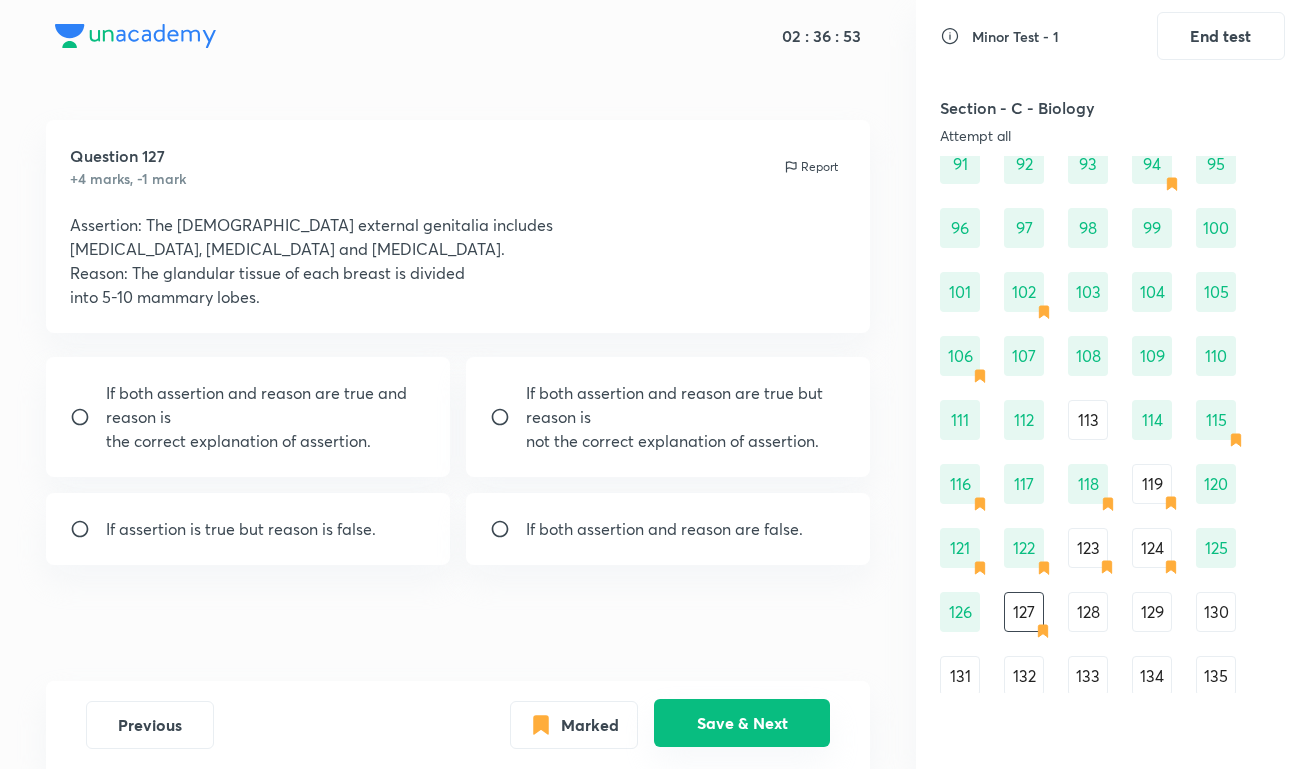 click on "Save & Next" at bounding box center [742, 723] 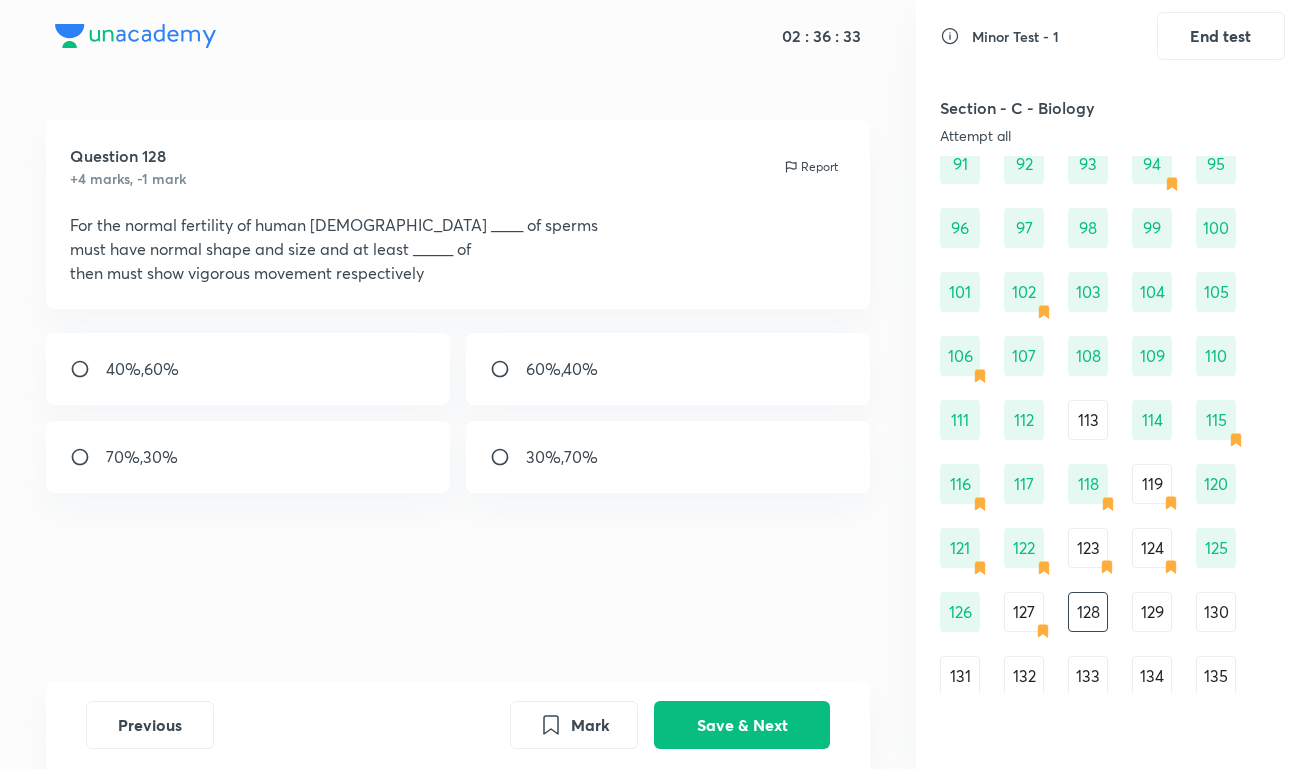 click on "60%,40%" at bounding box center [562, 369] 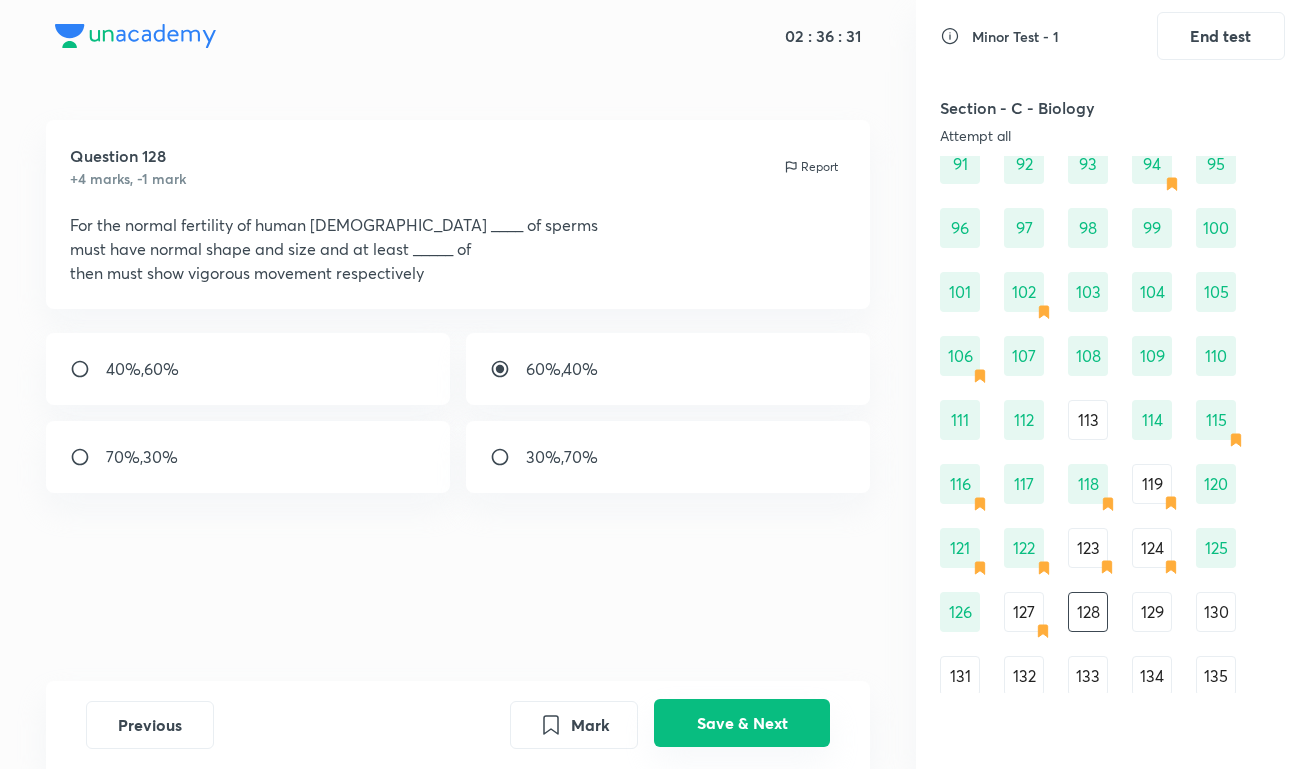 click on "Save & Next" at bounding box center [742, 723] 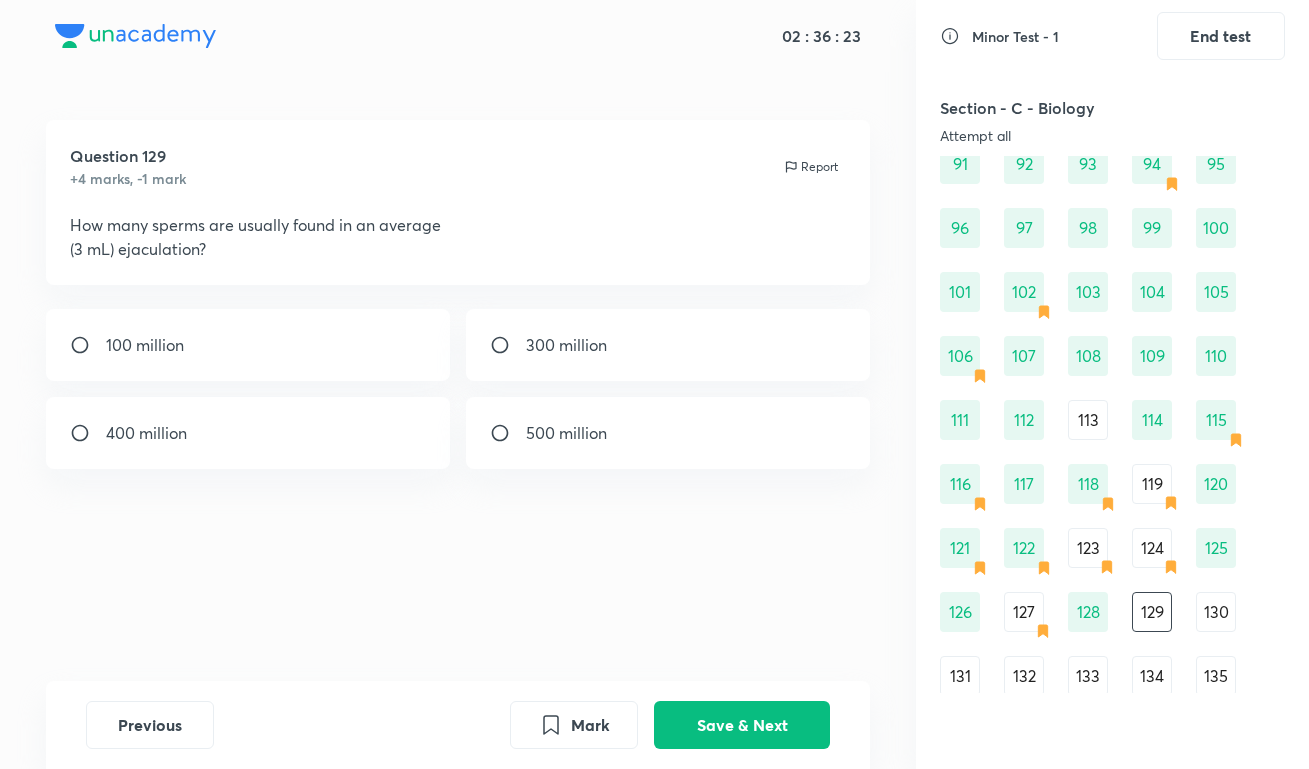 click on "300 million" at bounding box center [668, 345] 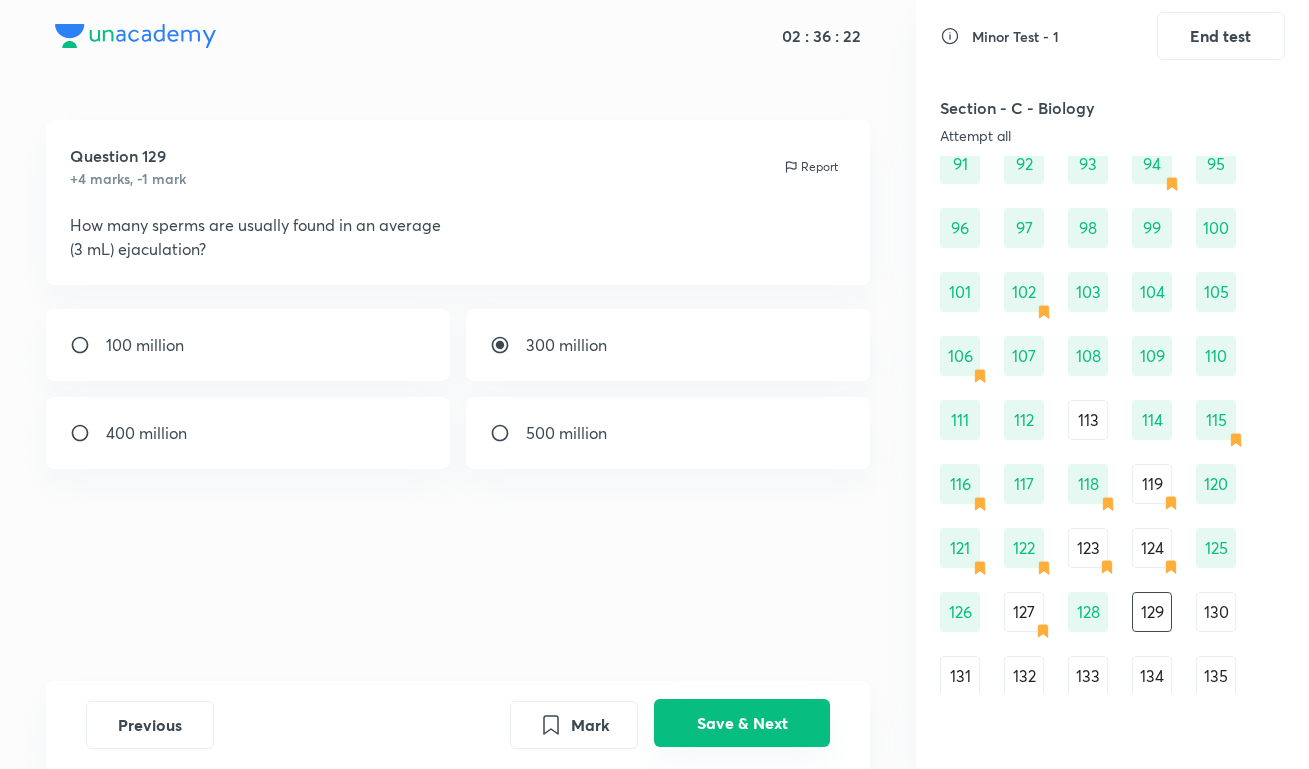 click on "Save & Next" at bounding box center [742, 723] 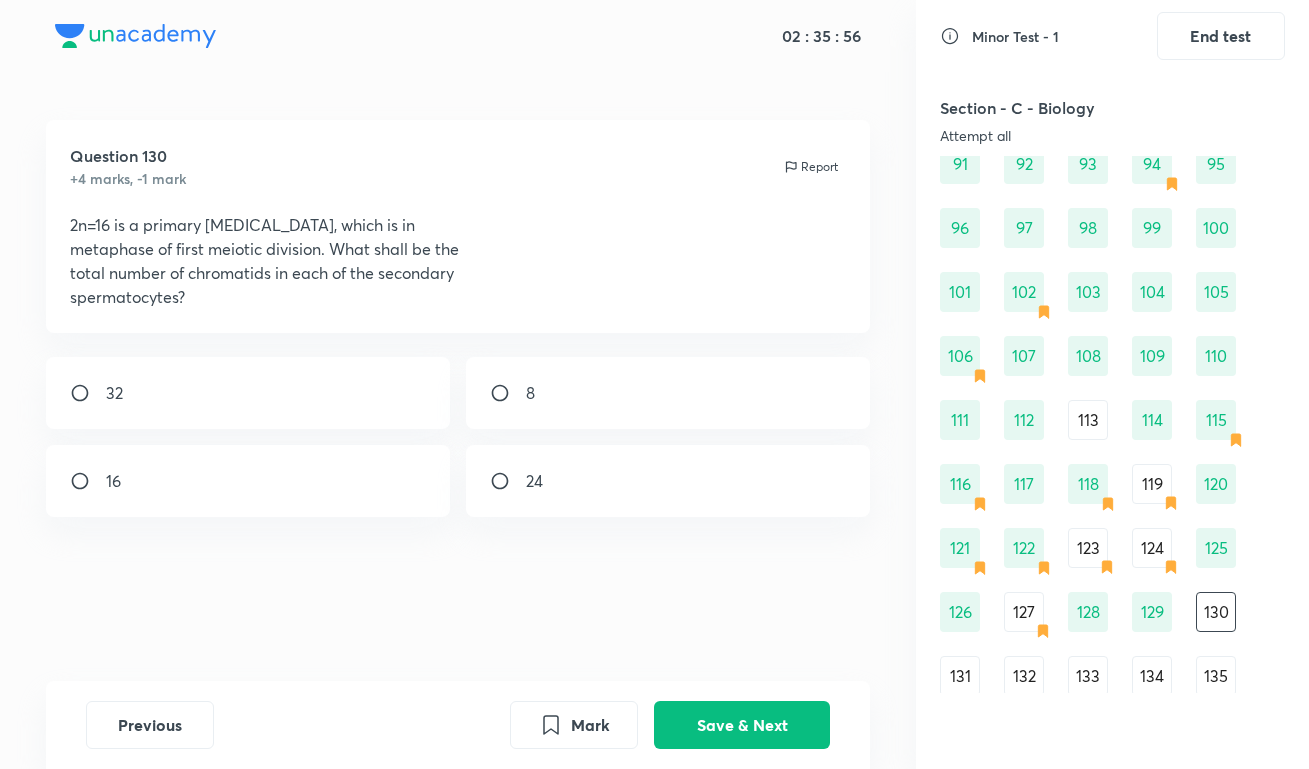 click on "8" at bounding box center (668, 393) 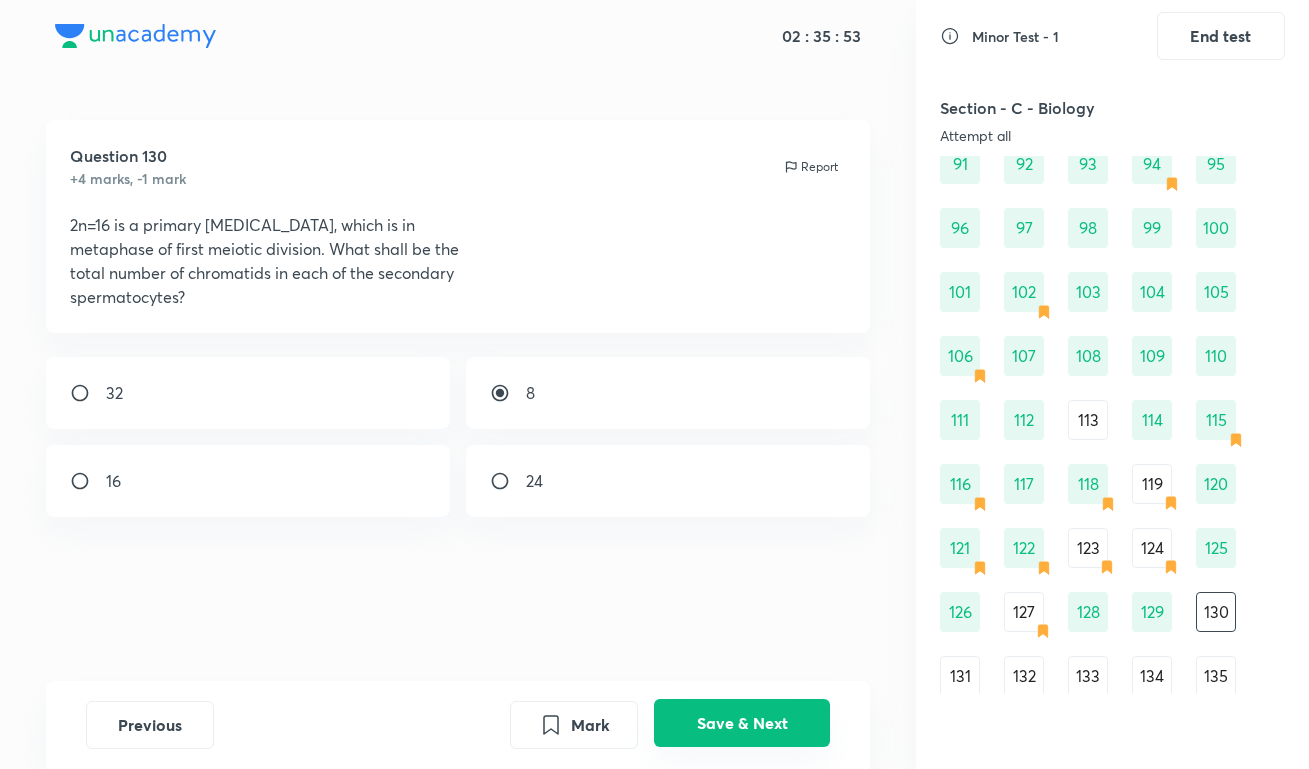 click on "Save & Next" at bounding box center (742, 723) 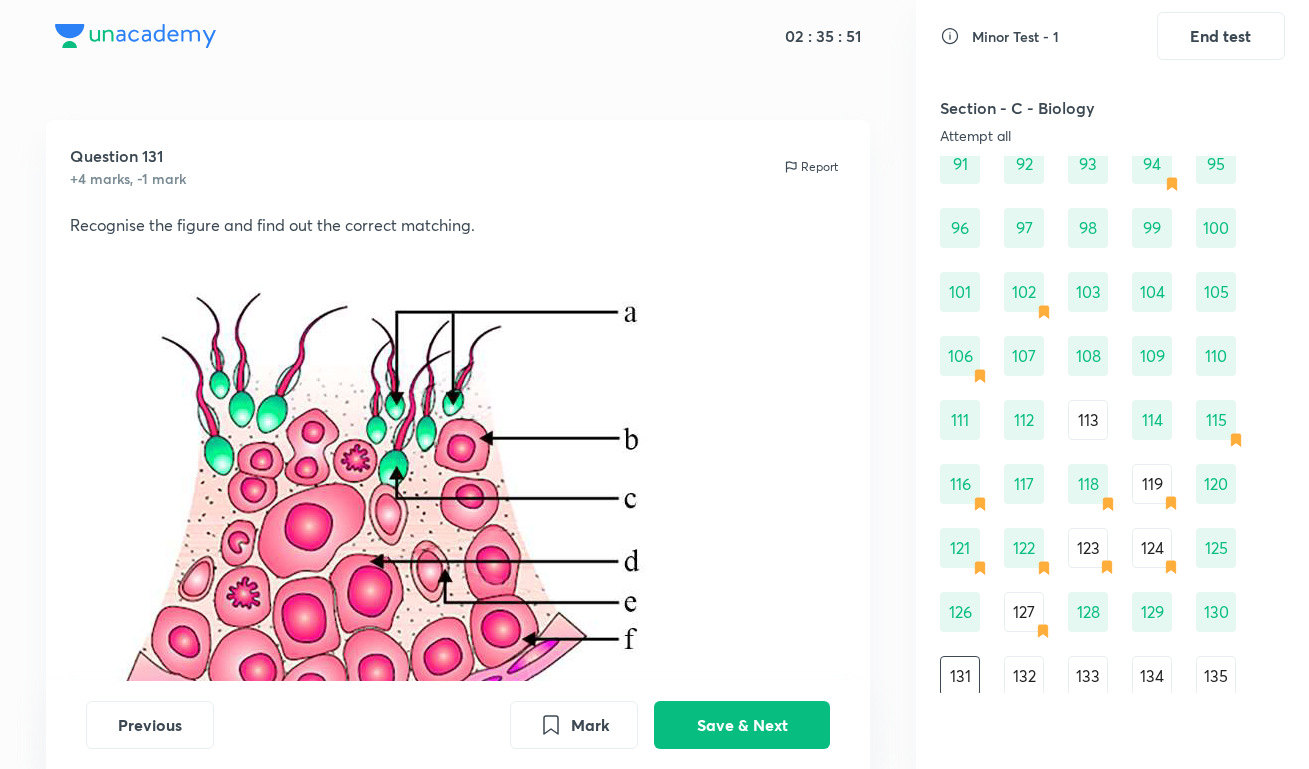 click on "Question 131 +4 marks, -1 mark Report Recognise the figure and find out the correct matching.   a-spermatozoa, b-[MEDICAL_DATA], c-primary [MEDICAL_DATA], d-secondary [MEDICAL_DATA], e-spermatogonia, f-[MEDICAL_DATA] a-spermatozoa, b-sec. [MEDICAL_DATA], c-[MEDICAL_DATA], d-primary [MEDICAL_DATA], e-[MEDICAL_DATA], f-[MEDICAL_DATA] b-spermatozoa, a-[MEDICAL_DATA], c-primary [MEDICAL_DATA], d-secondary [MEDICAL_DATA], e spermatogonia, f-[MEDICAL_DATA] b-spermatozoa, a-[MEDICAL_DATA], d-primary [MEDICAL_DATA], c-secondary [MEDICAL_DATA], f-spermatogonia, e-[MEDICAL_DATA]" at bounding box center (458, 716) 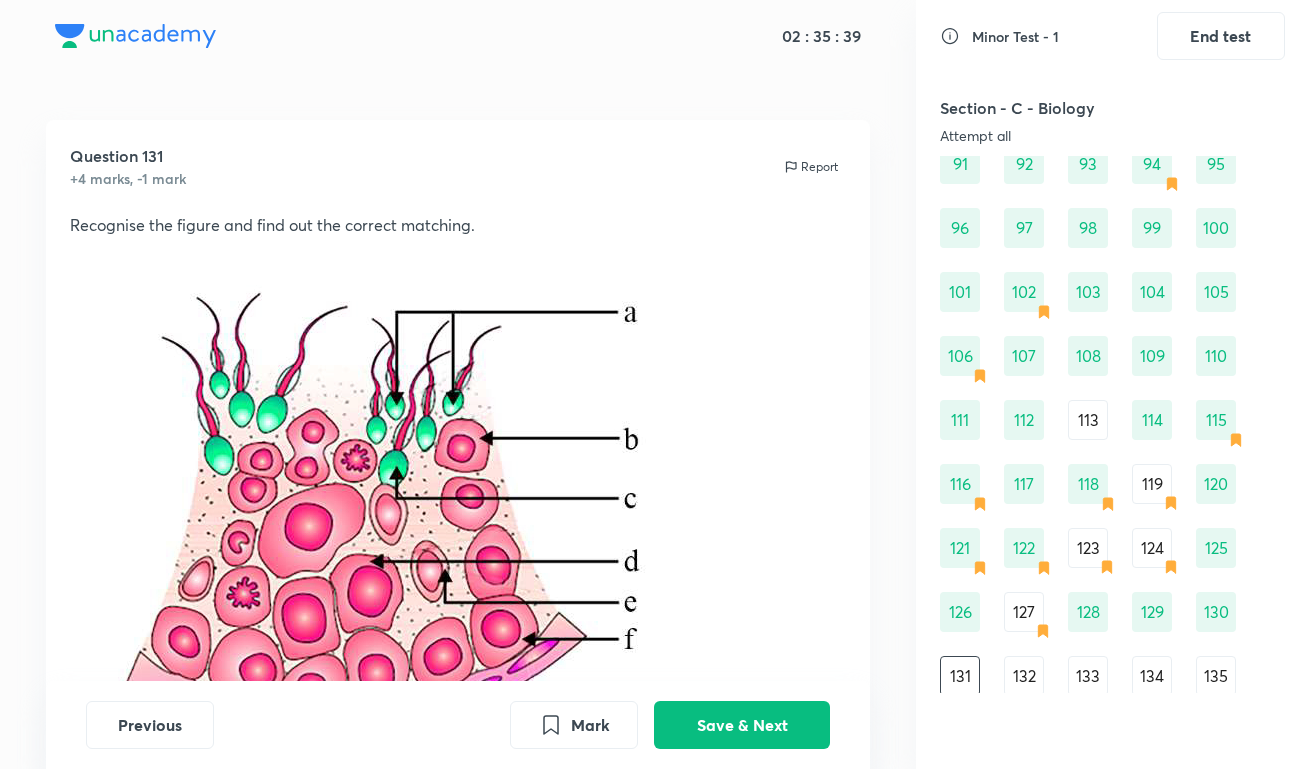 click 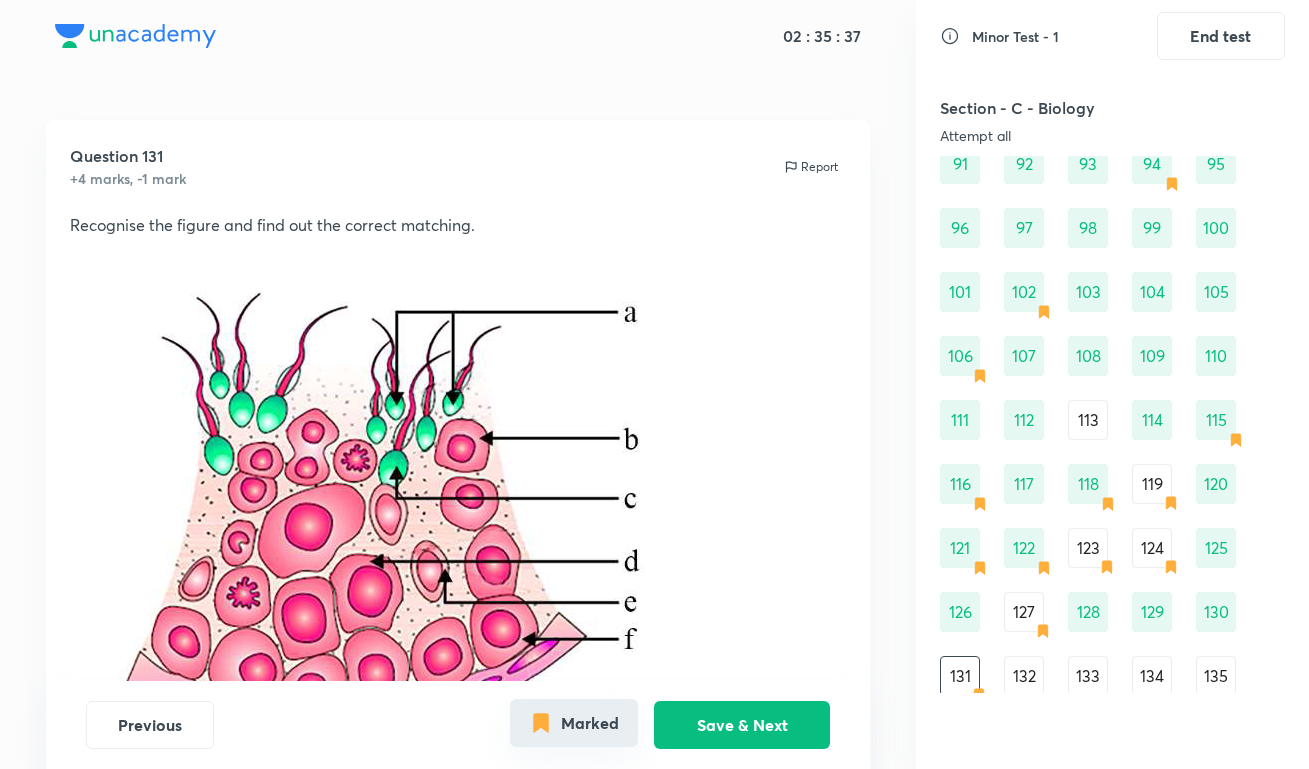 click on "Marked" at bounding box center [574, 723] 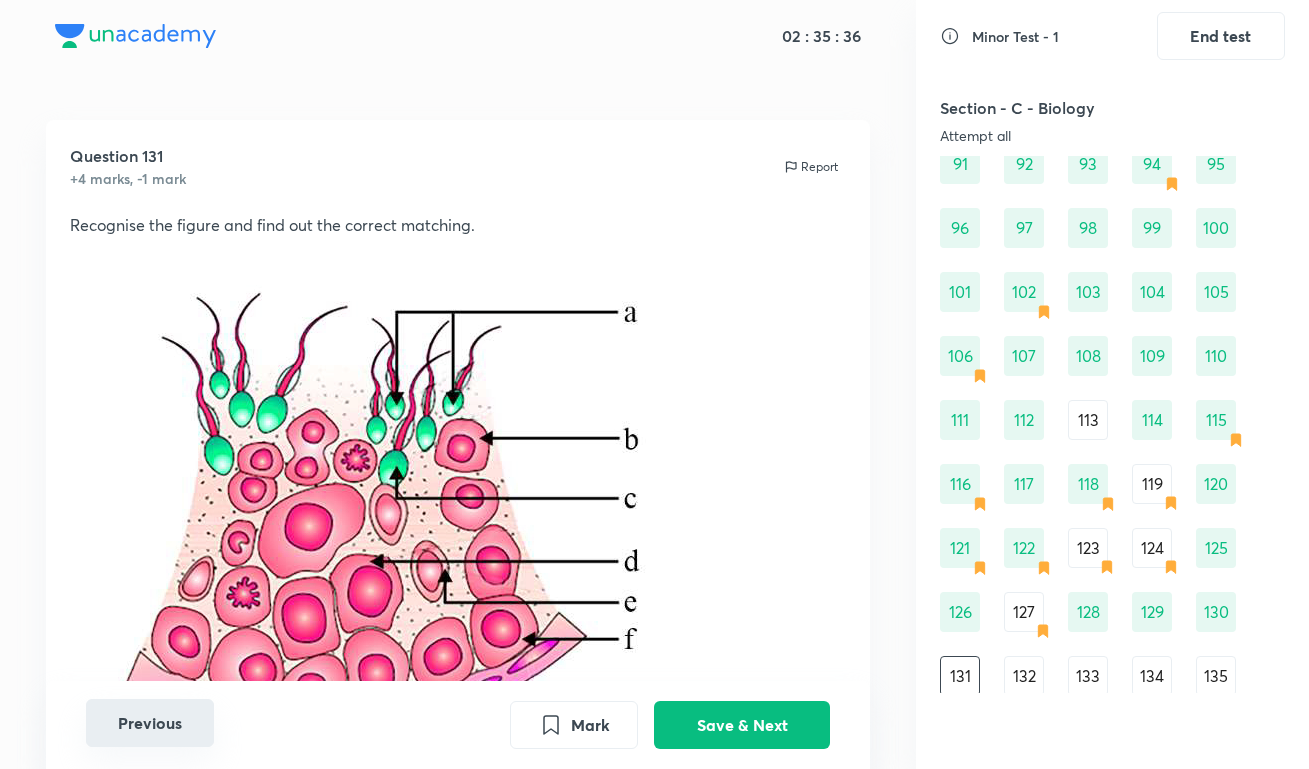 click on "Previous Mark Save & Next" at bounding box center [458, 725] 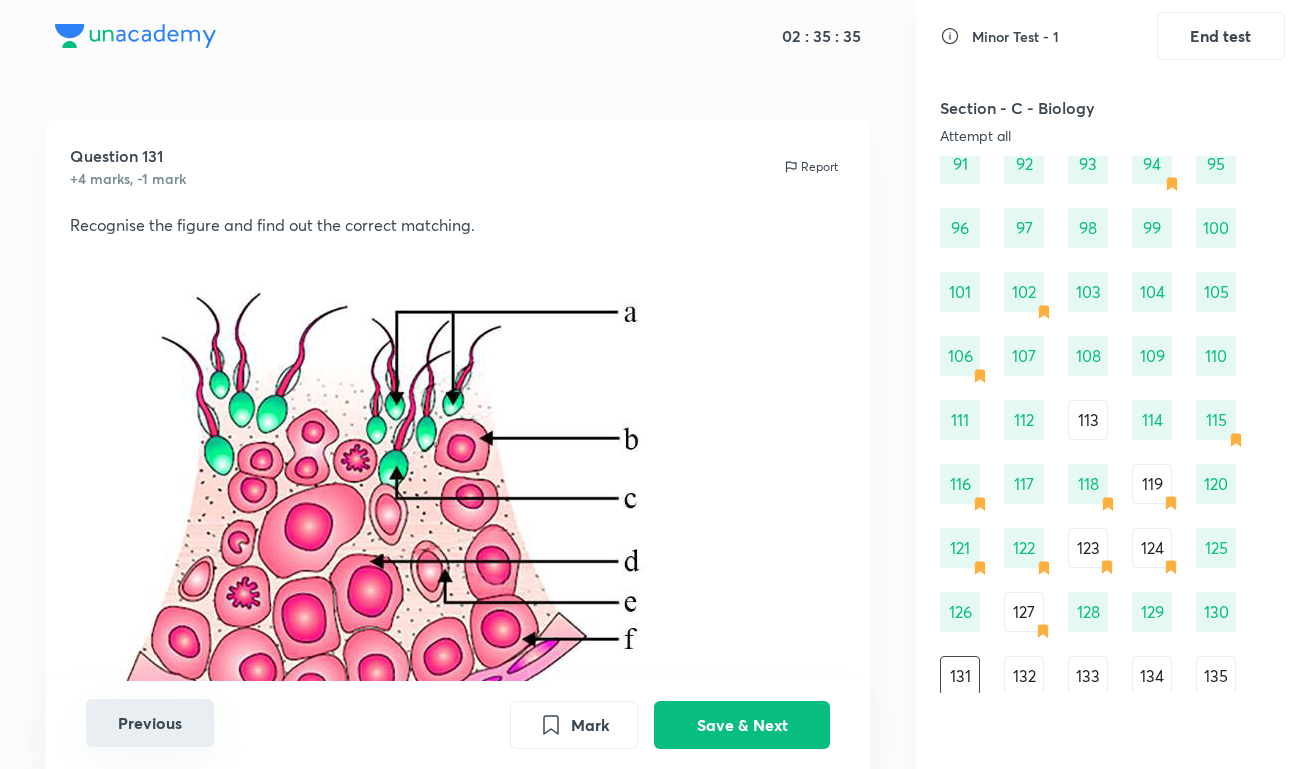 click on "Previous" at bounding box center [150, 723] 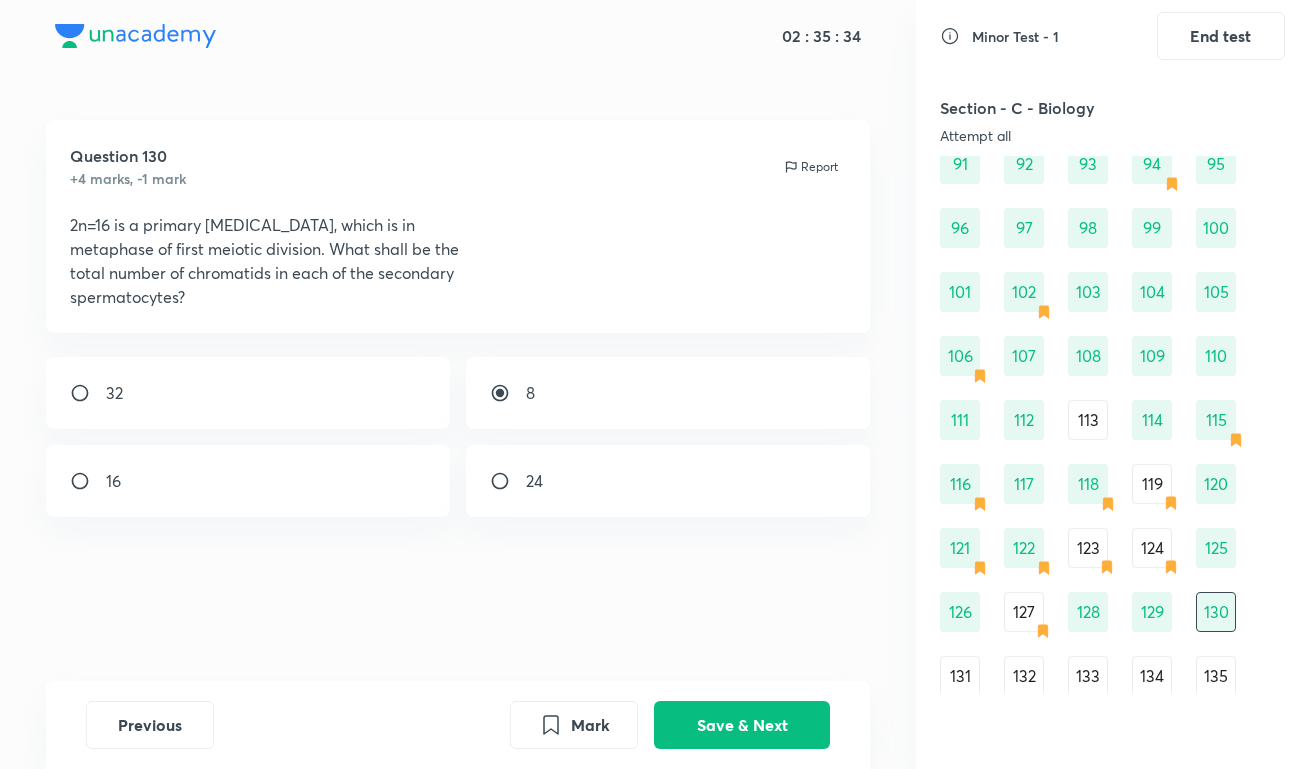 click 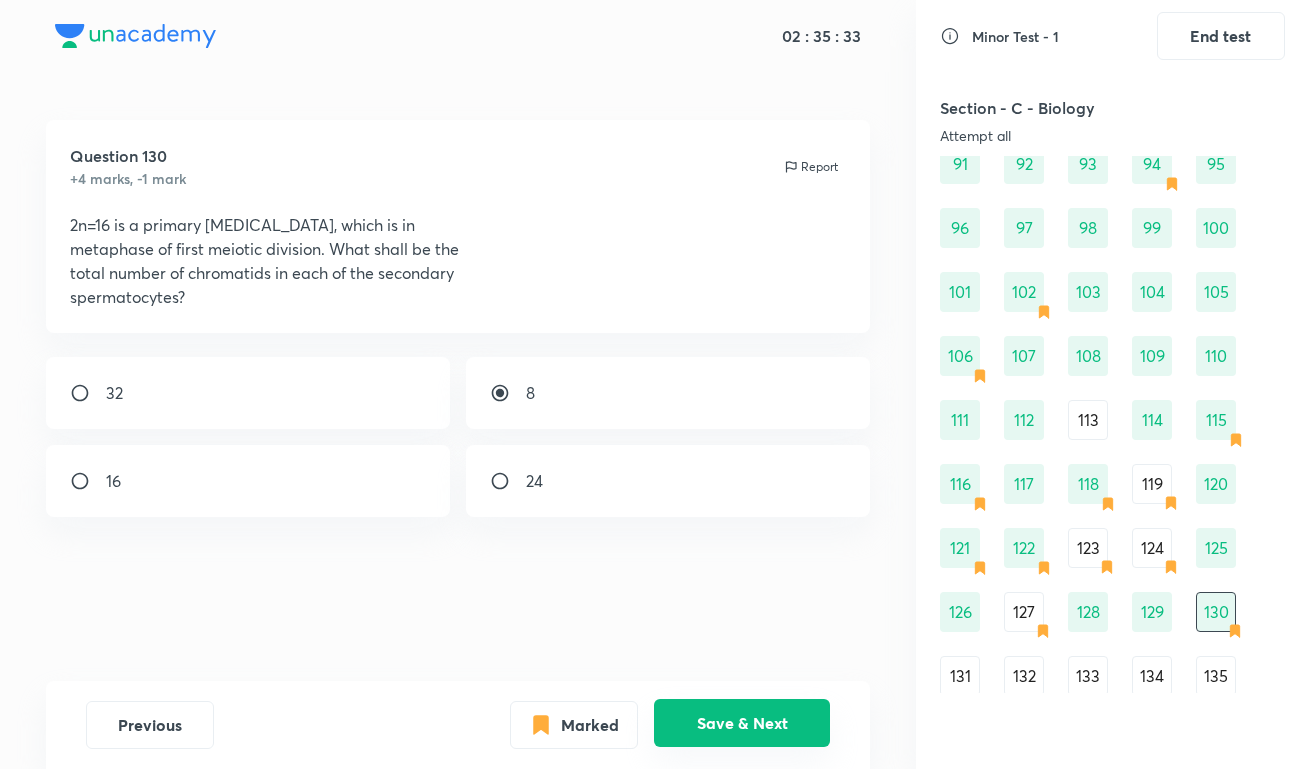 click on "Save & Next" at bounding box center [742, 723] 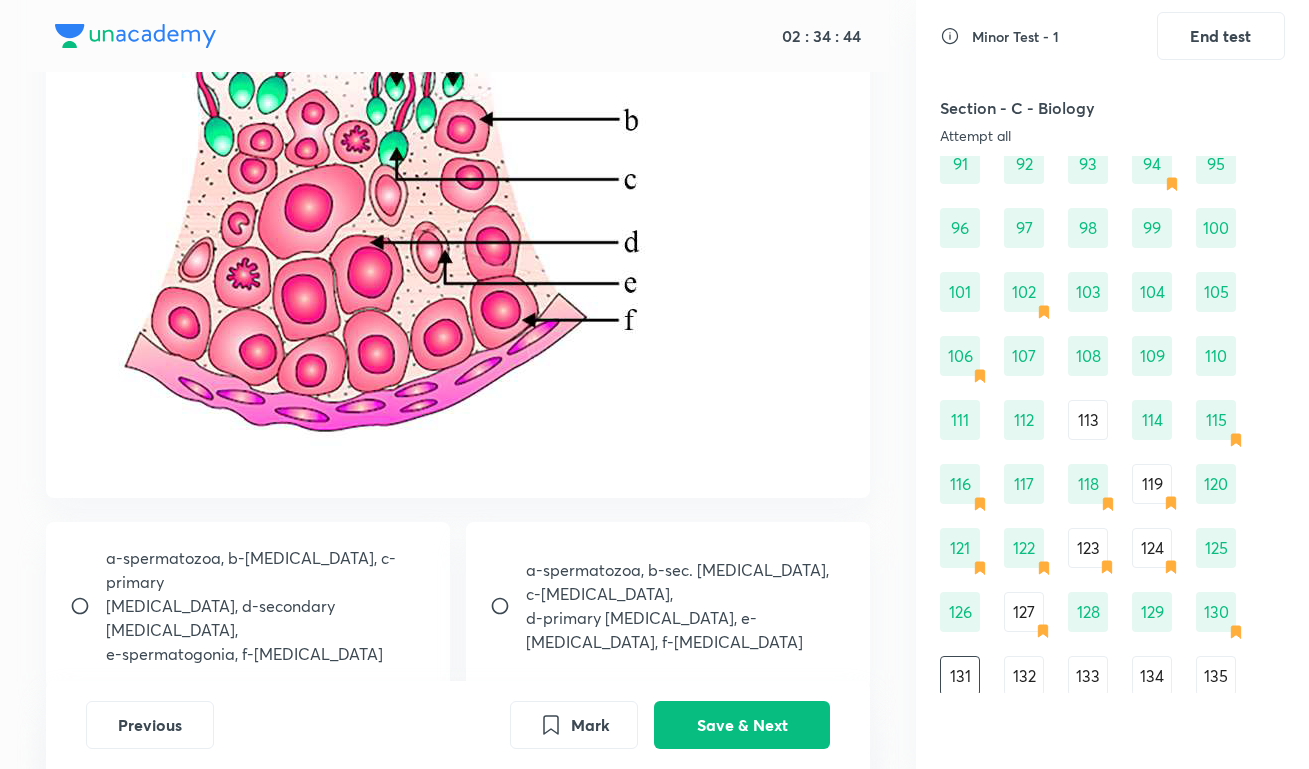 scroll, scrollTop: 315, scrollLeft: 0, axis: vertical 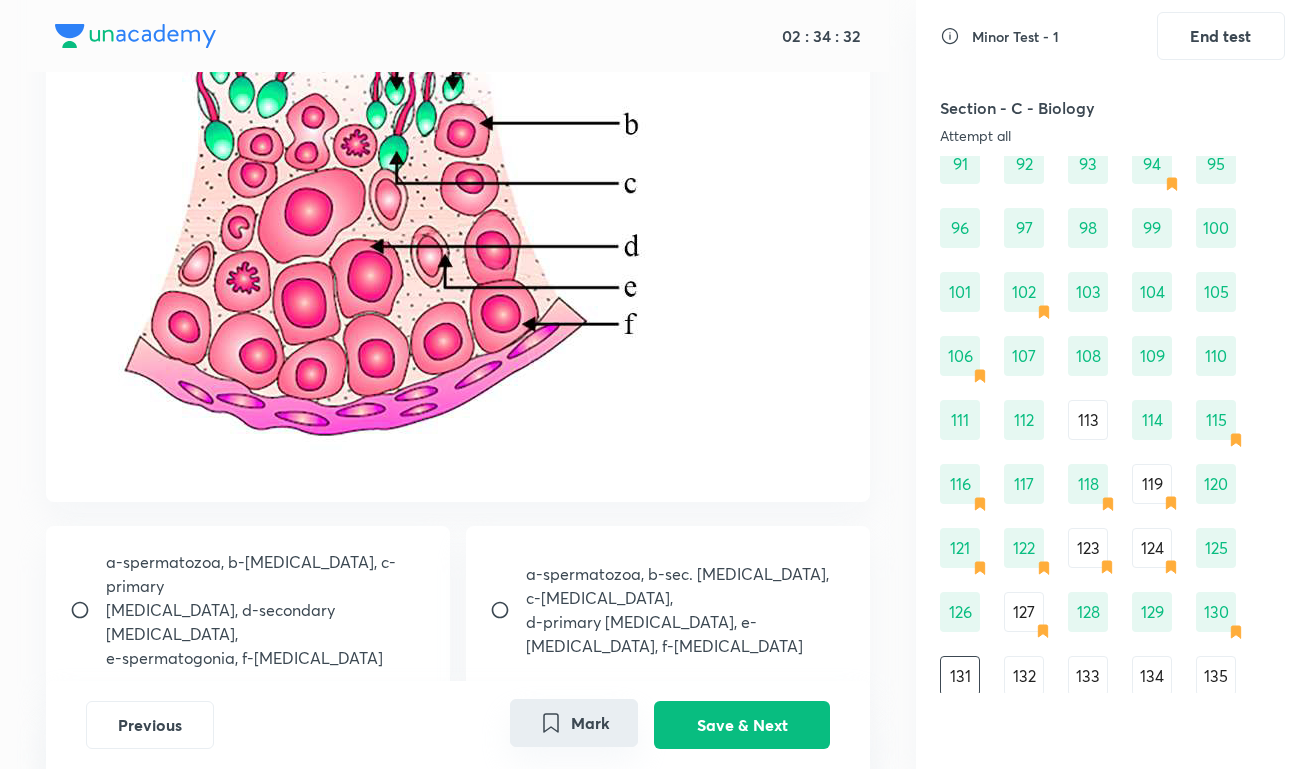 click on "Mark" at bounding box center [574, 723] 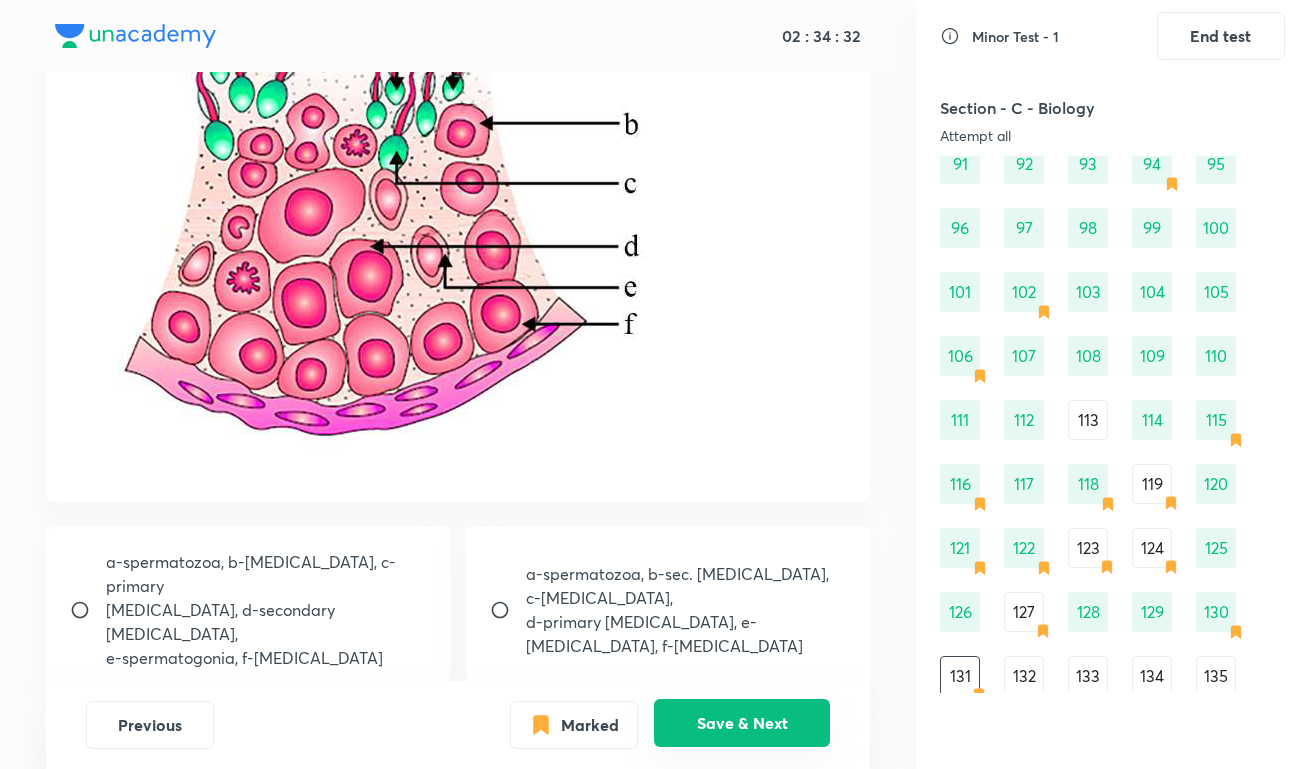 click on "Save & Next" at bounding box center [742, 723] 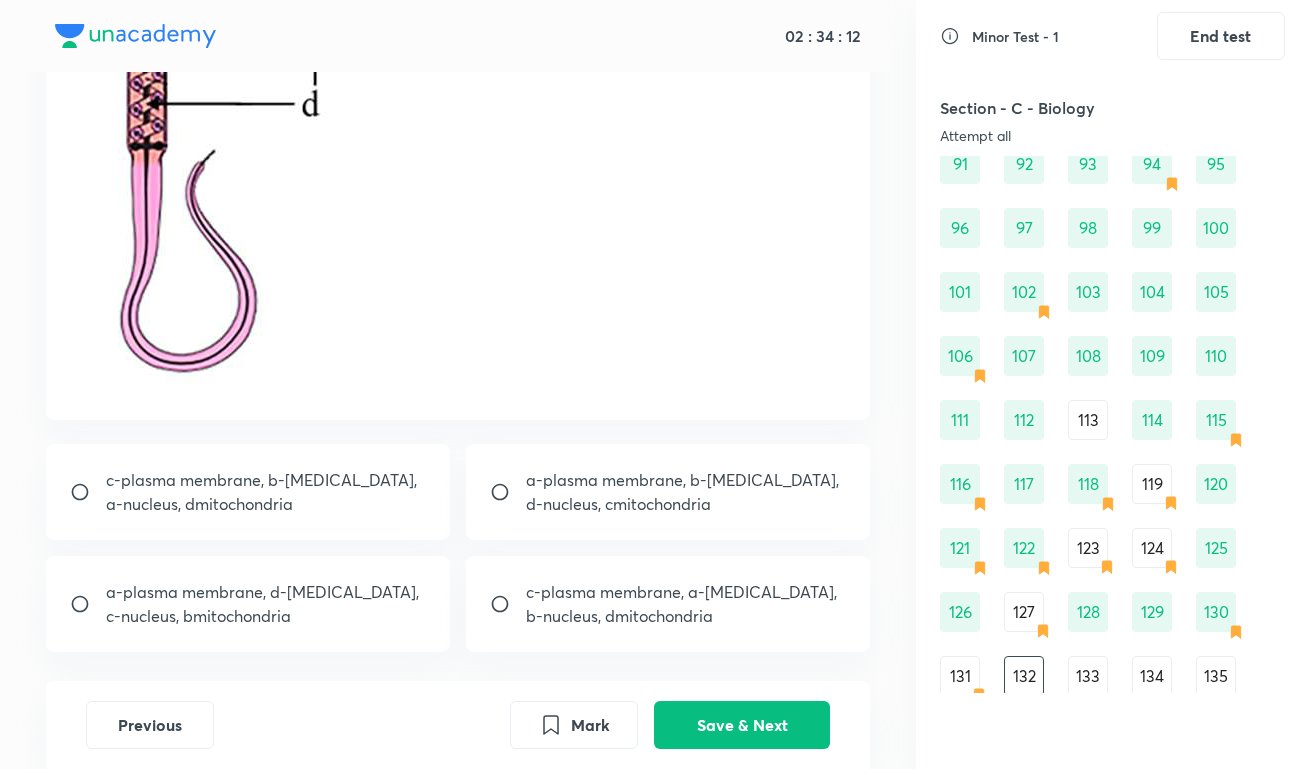 scroll, scrollTop: 463, scrollLeft: 0, axis: vertical 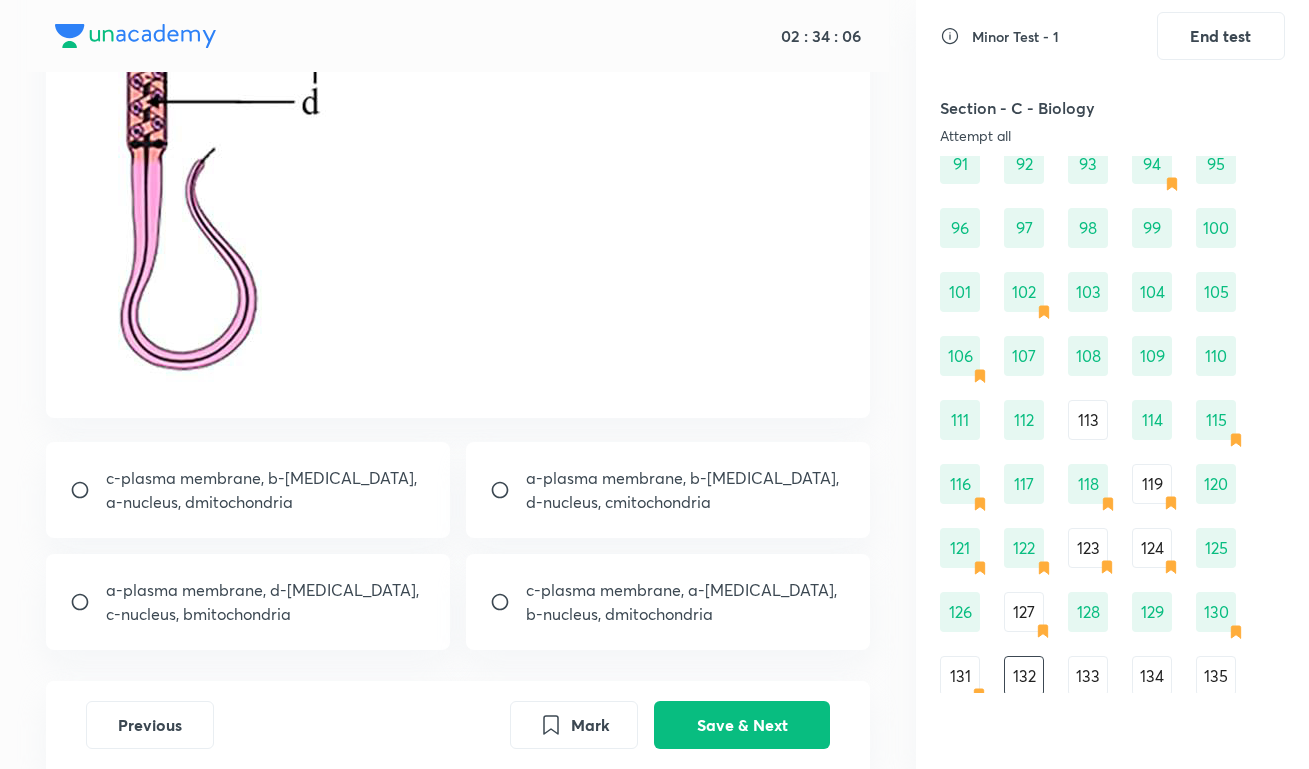 click on "c-plasma membrane, a-[MEDICAL_DATA], b-nucleus, dmitochondria" at bounding box center (686, 602) 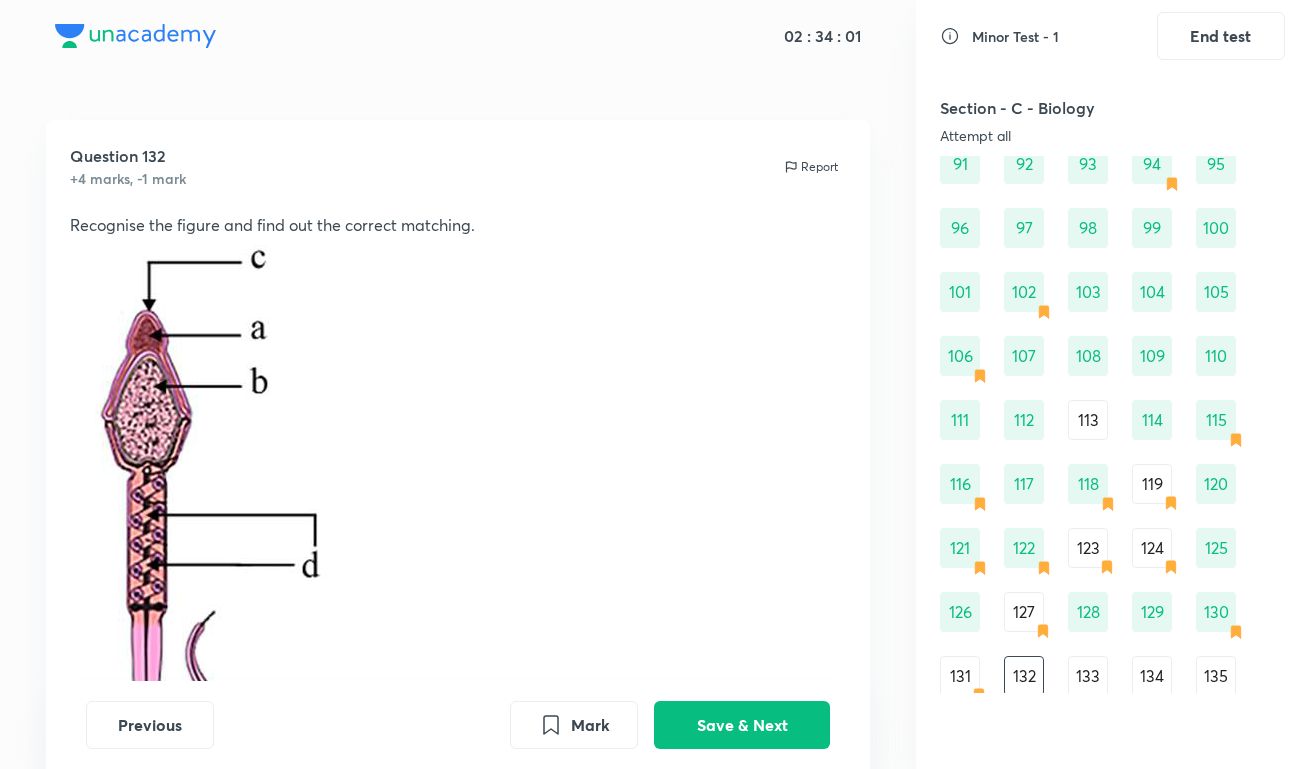 scroll, scrollTop: 76, scrollLeft: 0, axis: vertical 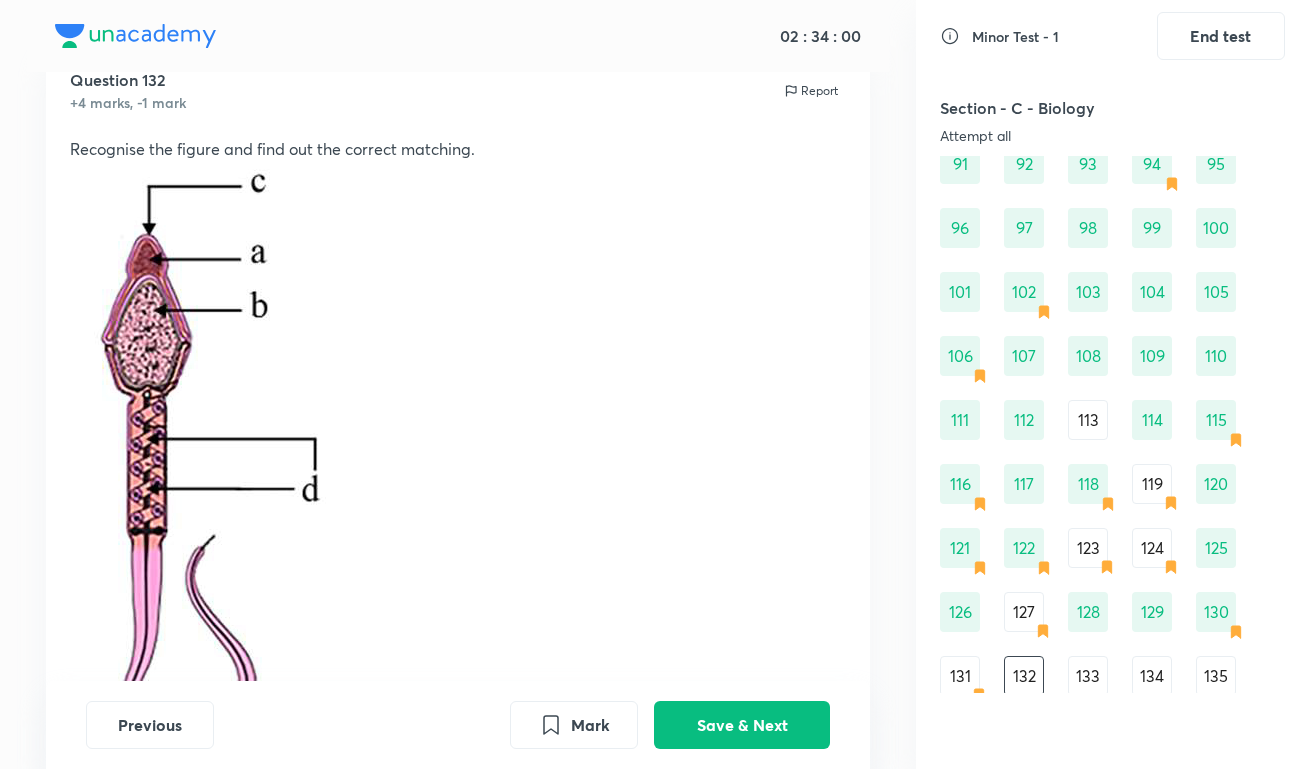 click on "Previous Mark Save & Next" at bounding box center [458, 725] 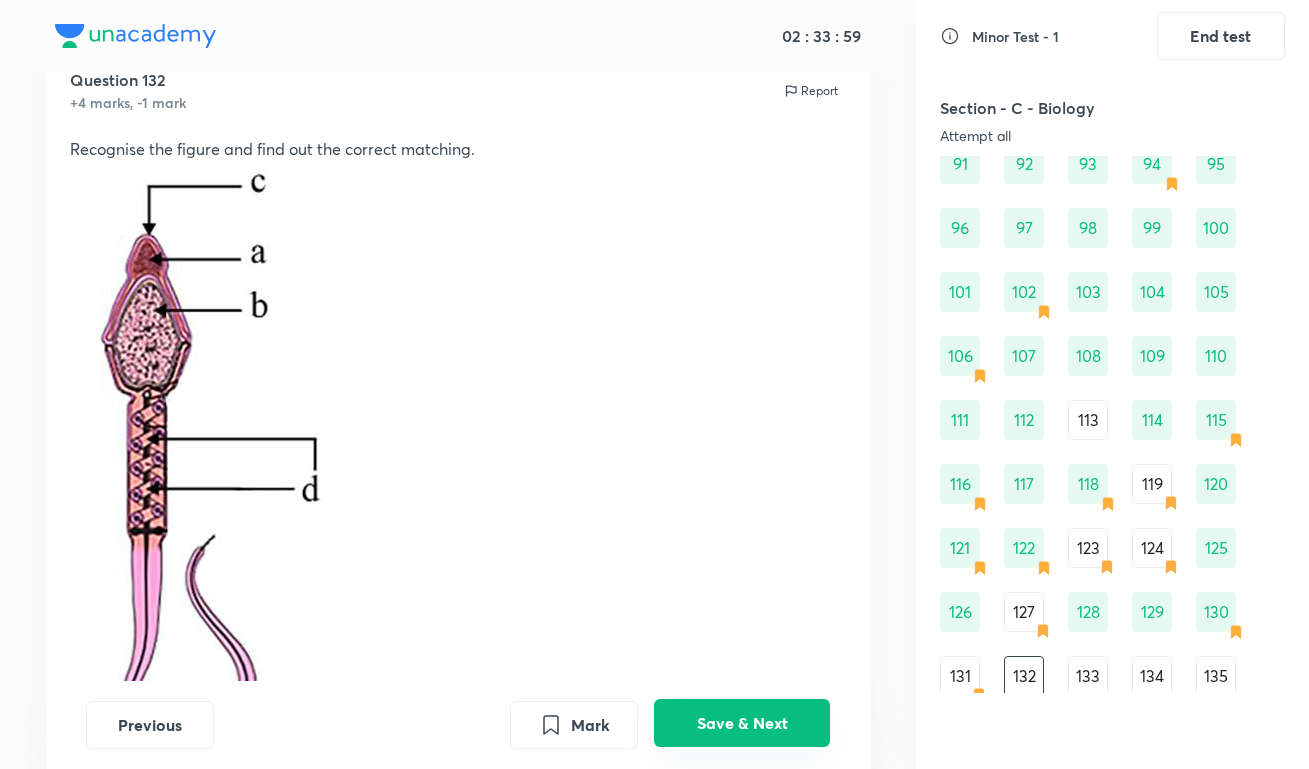 click on "Save & Next" at bounding box center (742, 723) 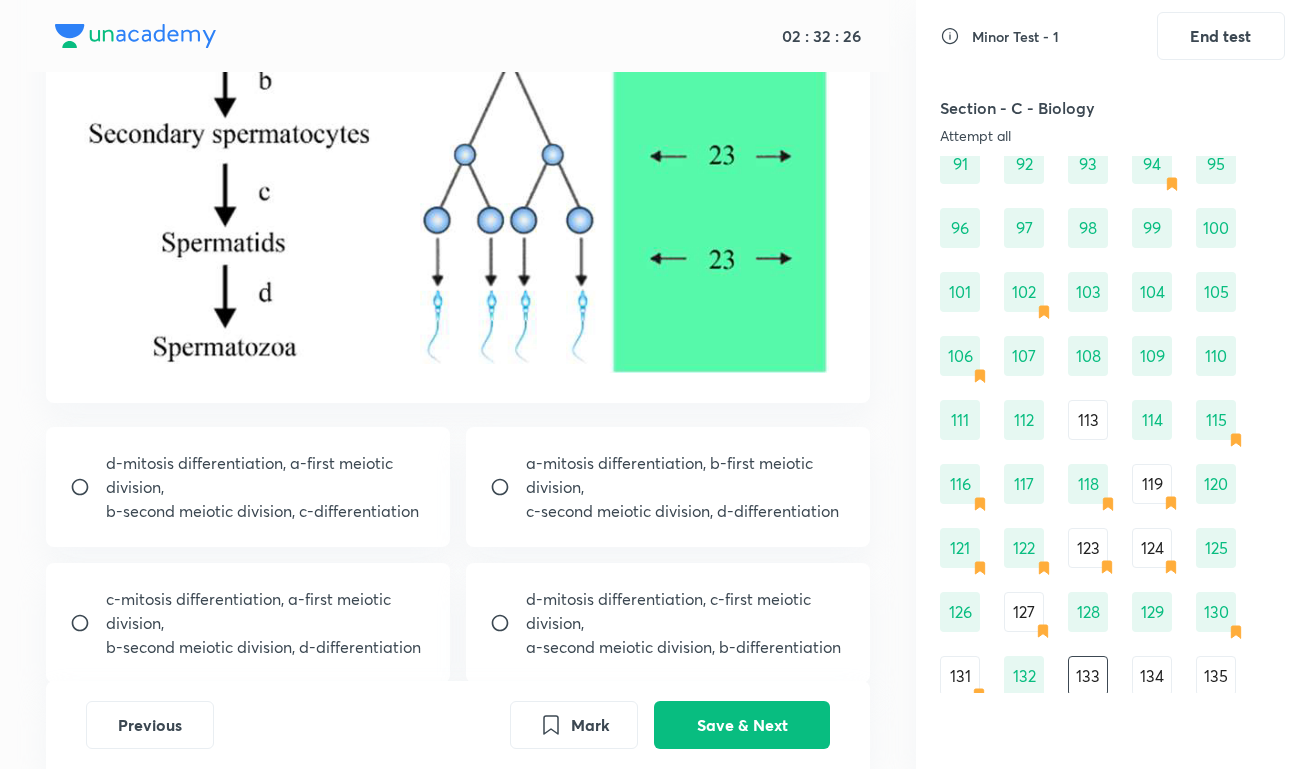 scroll, scrollTop: 402, scrollLeft: 0, axis: vertical 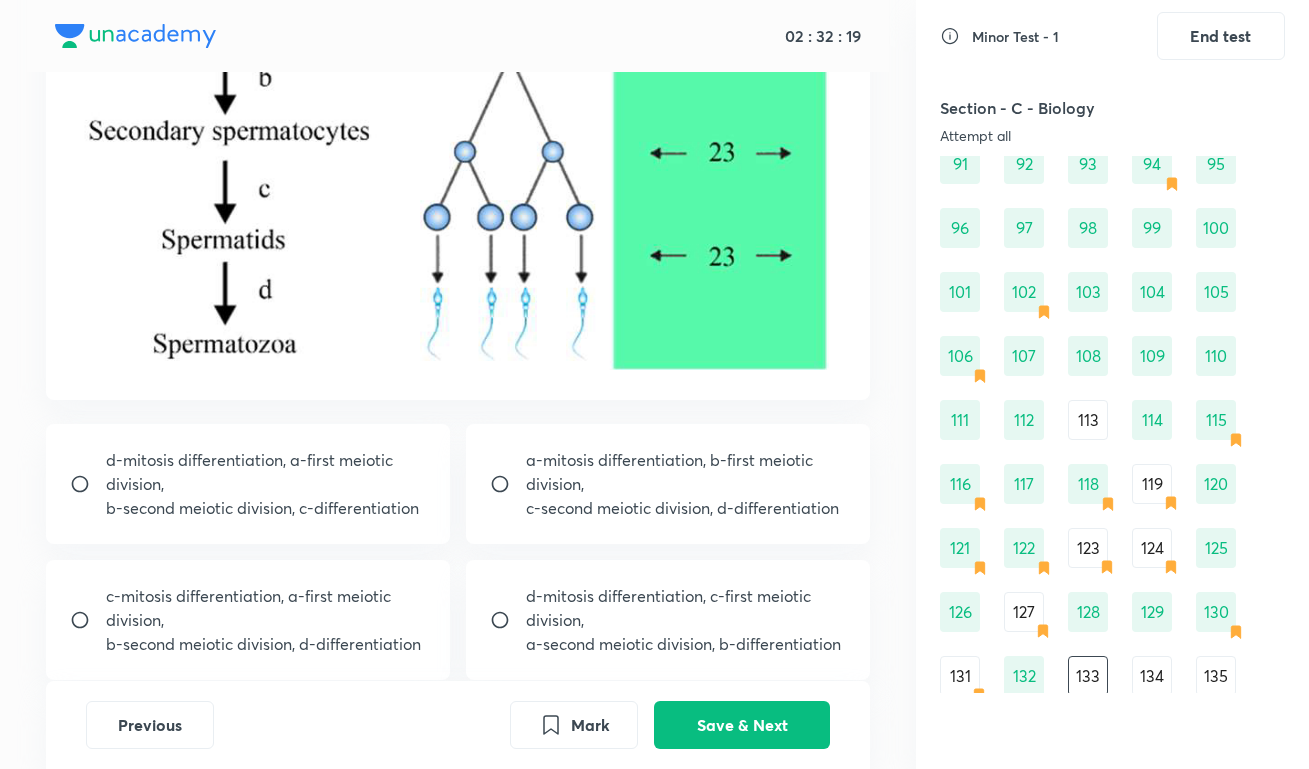 click on "a-mitosis differentiation, b-first meiotic division," at bounding box center [686, 472] 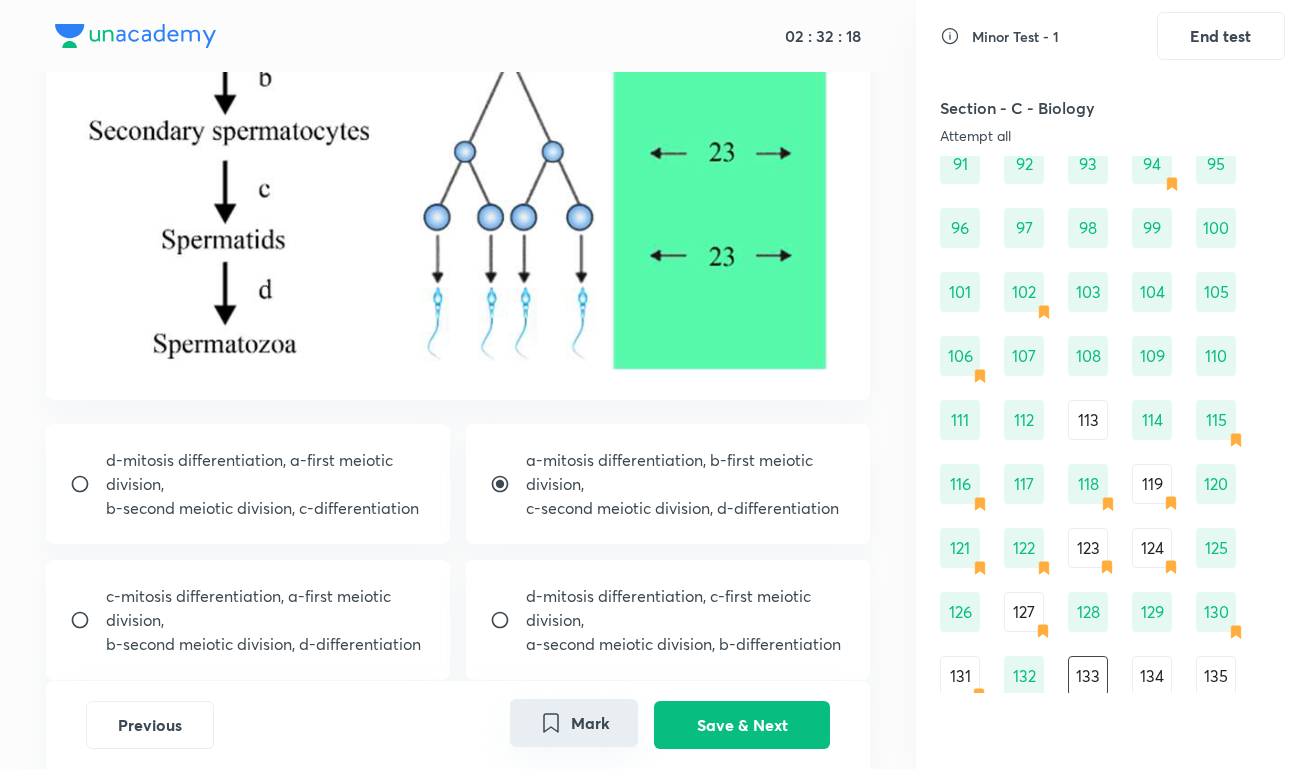 click on "Mark" at bounding box center (574, 723) 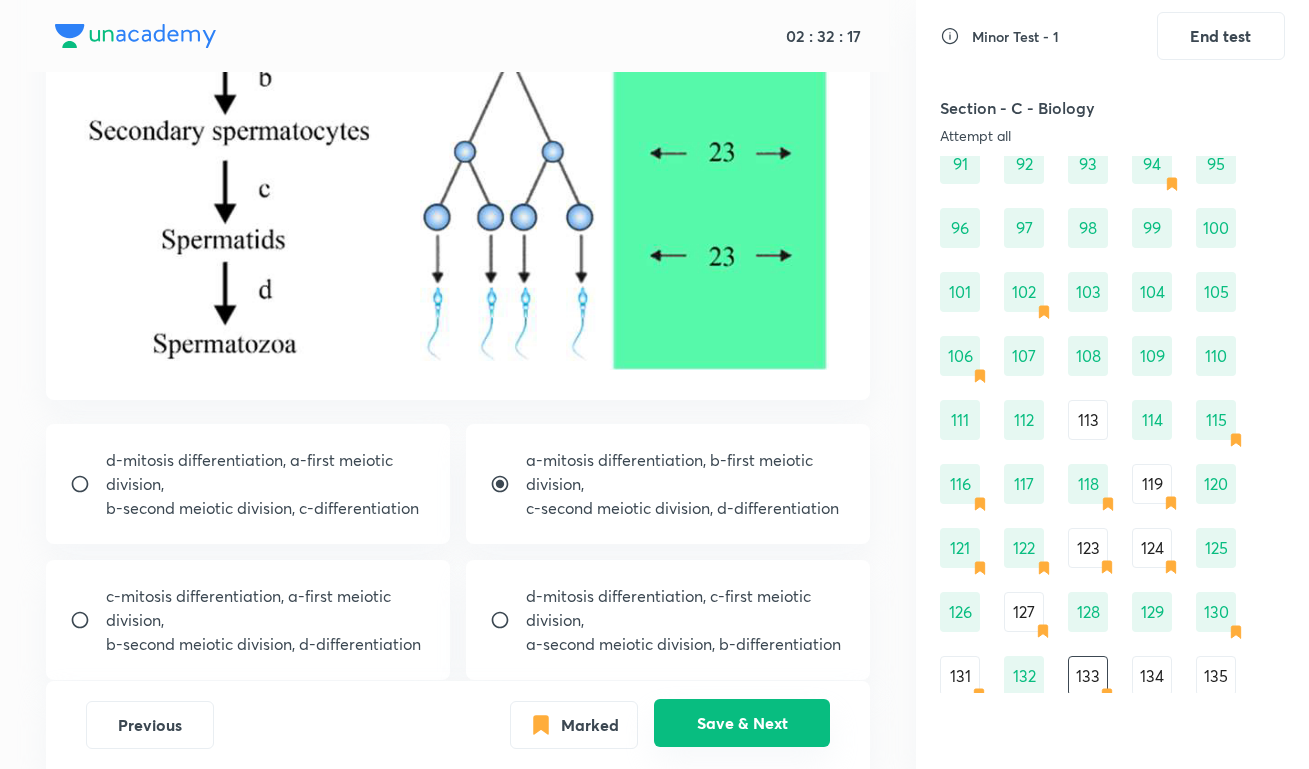 click on "Save & Next" at bounding box center [742, 723] 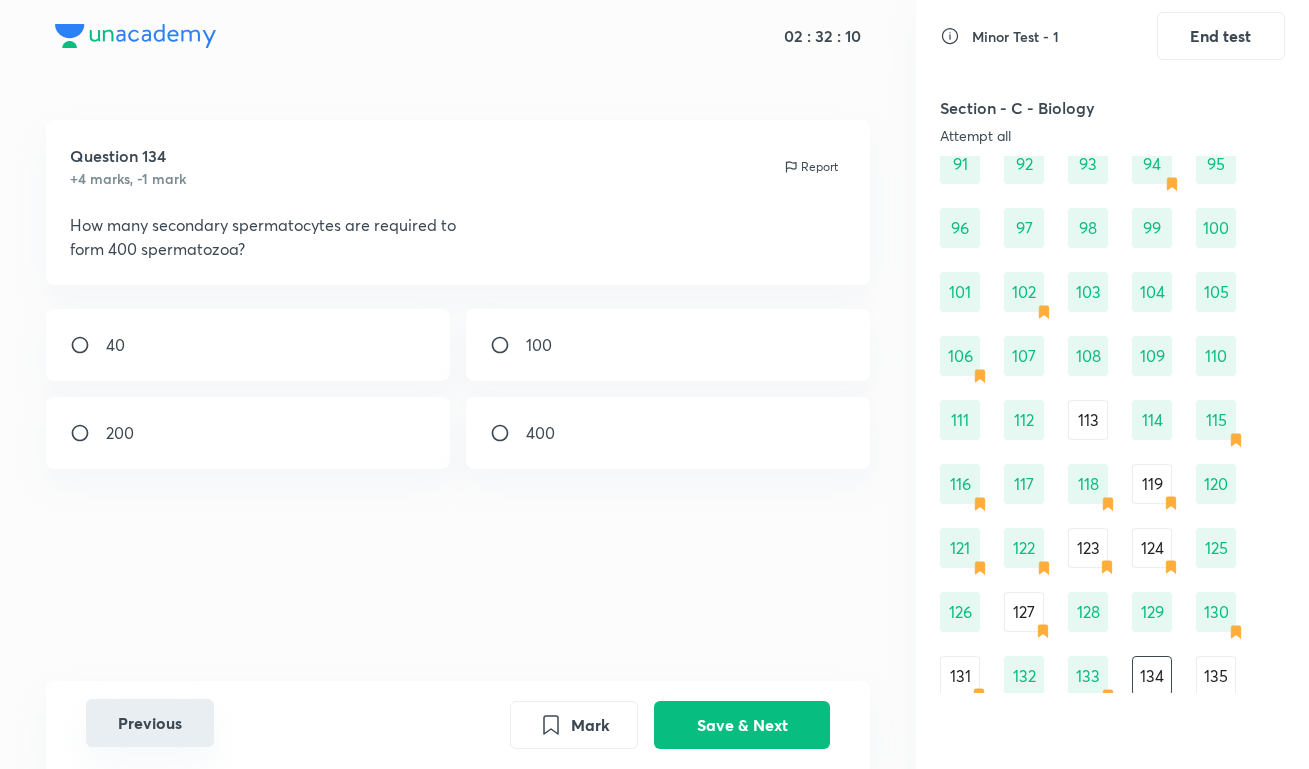 click on "Previous" at bounding box center (150, 723) 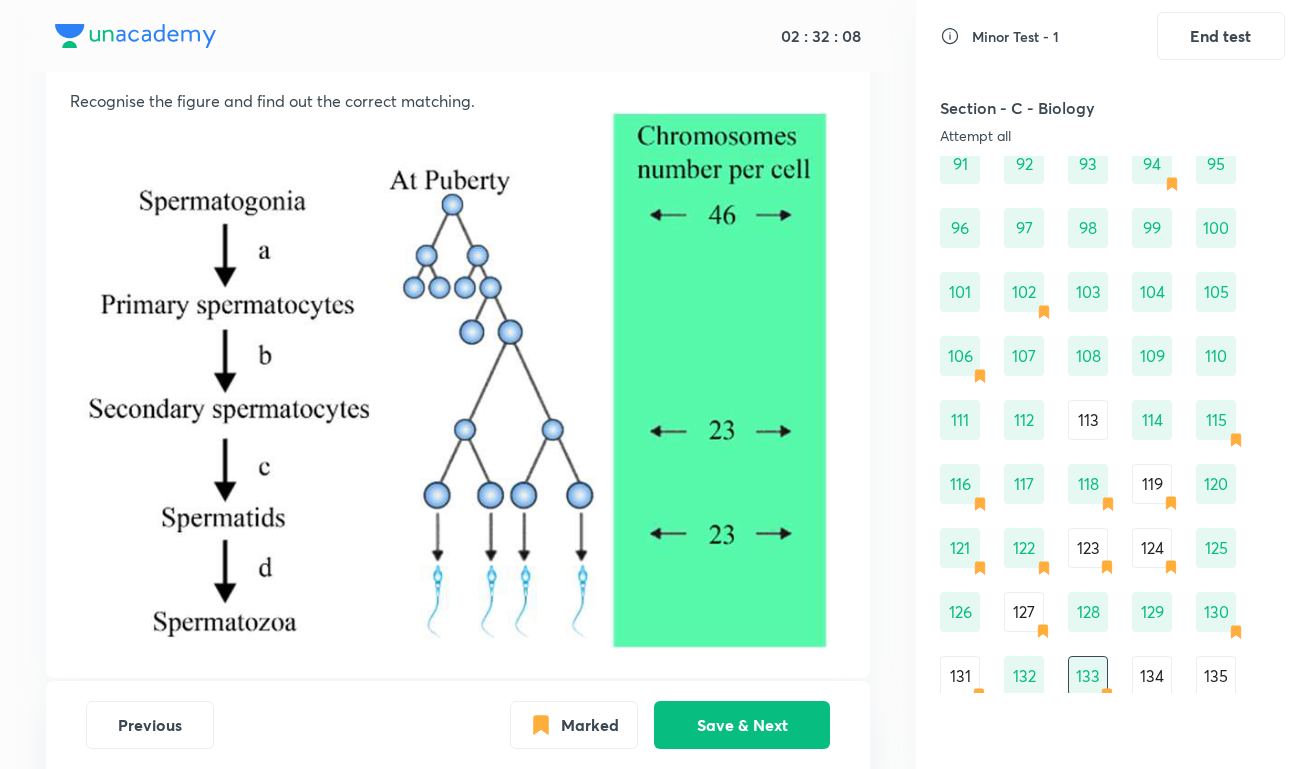 scroll, scrollTop: 126, scrollLeft: 0, axis: vertical 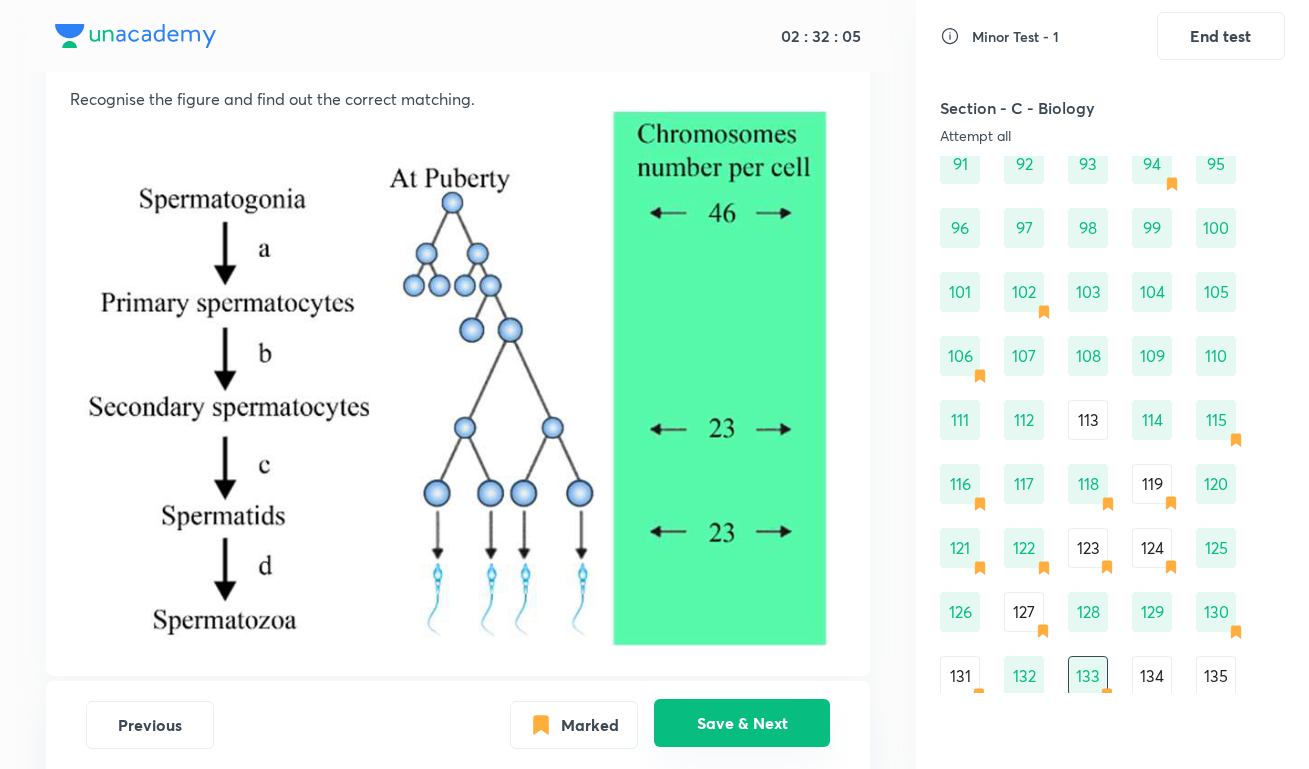 click on "Save & Next" at bounding box center [742, 723] 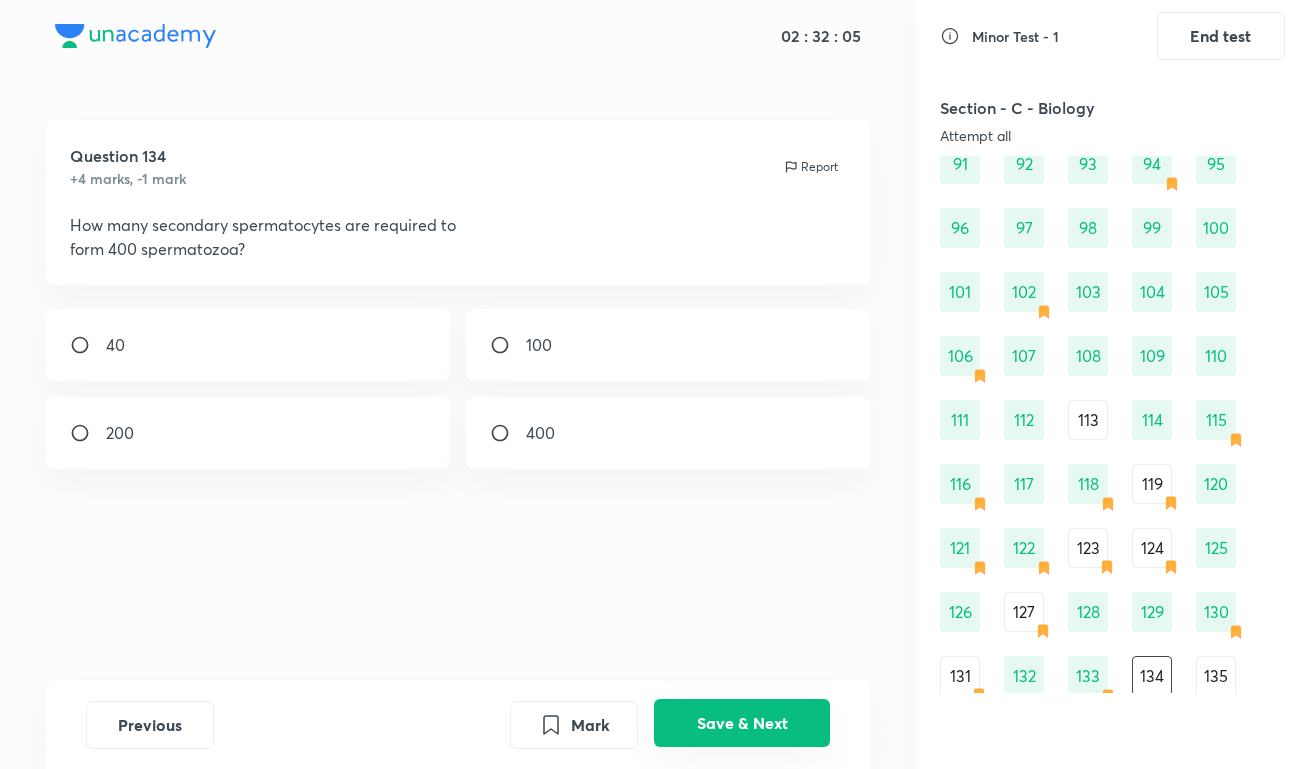 scroll, scrollTop: 0, scrollLeft: 0, axis: both 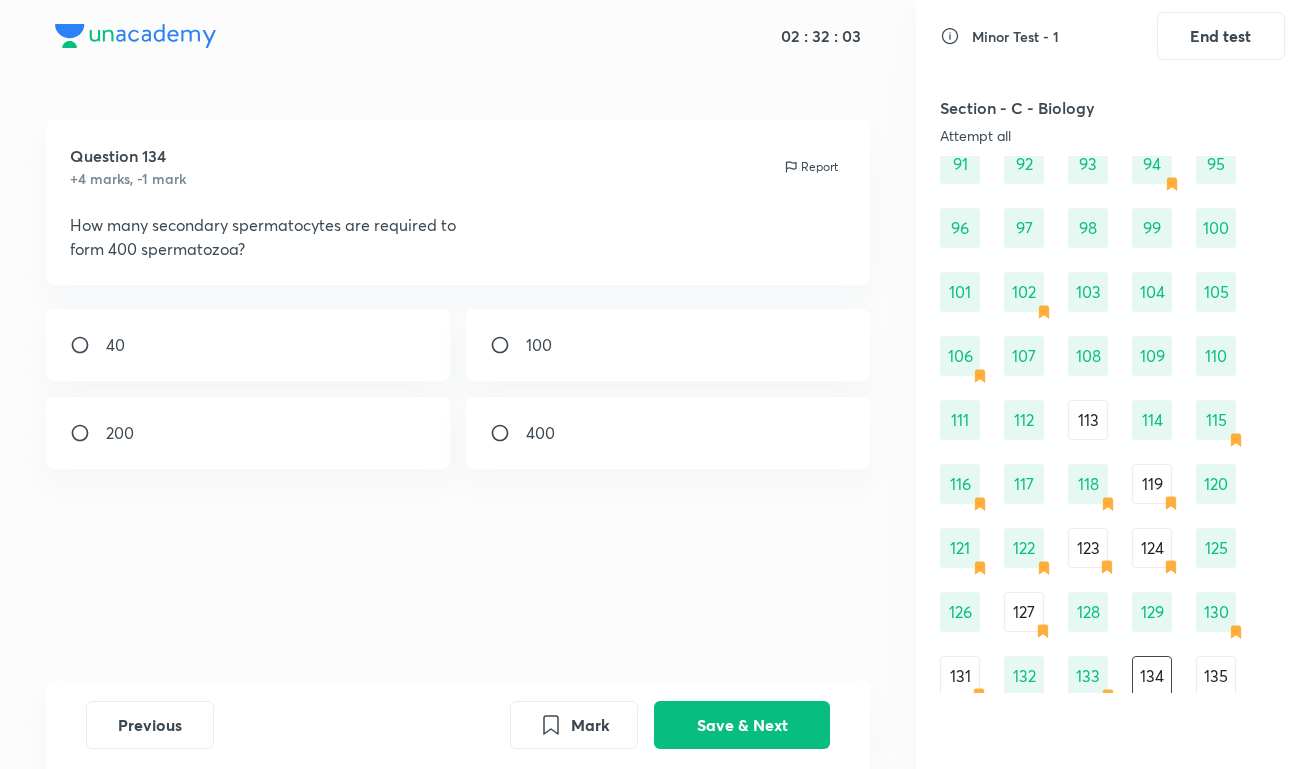 click on "200" at bounding box center [248, 433] 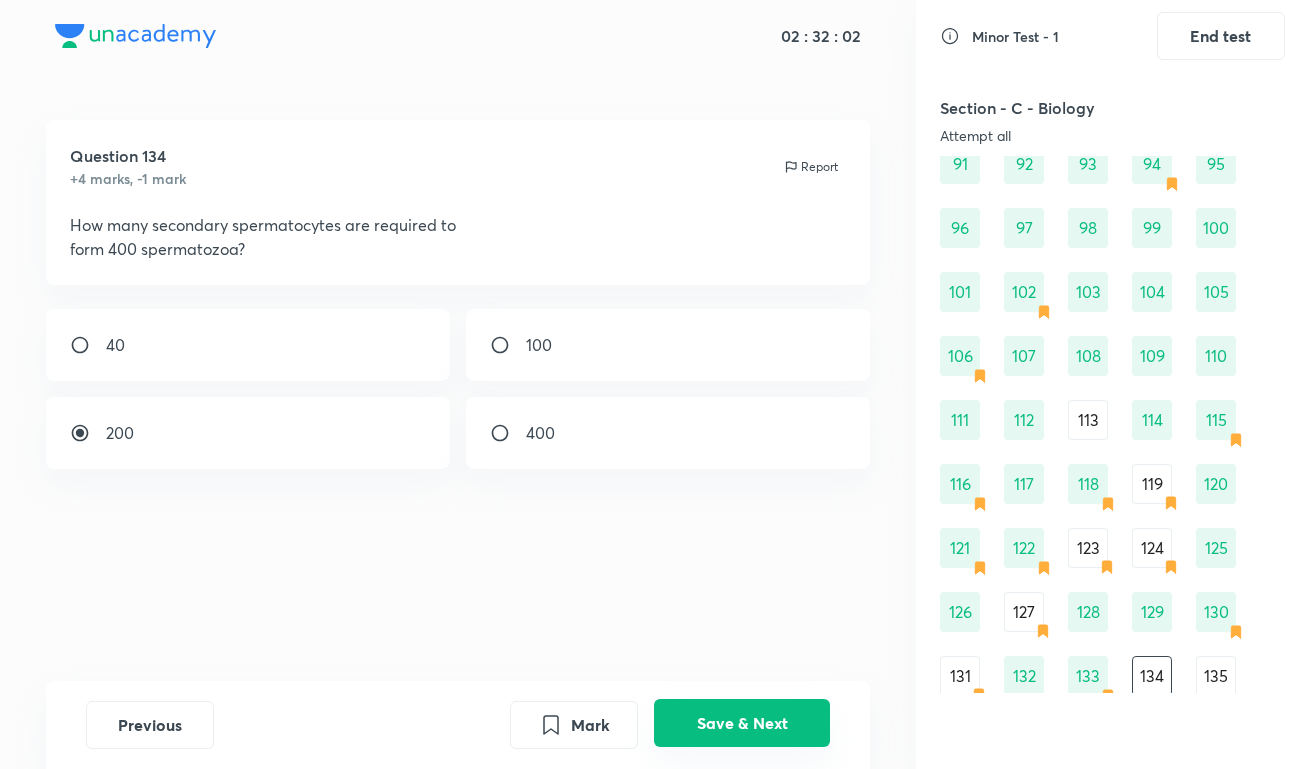 click on "Save & Next" at bounding box center (742, 723) 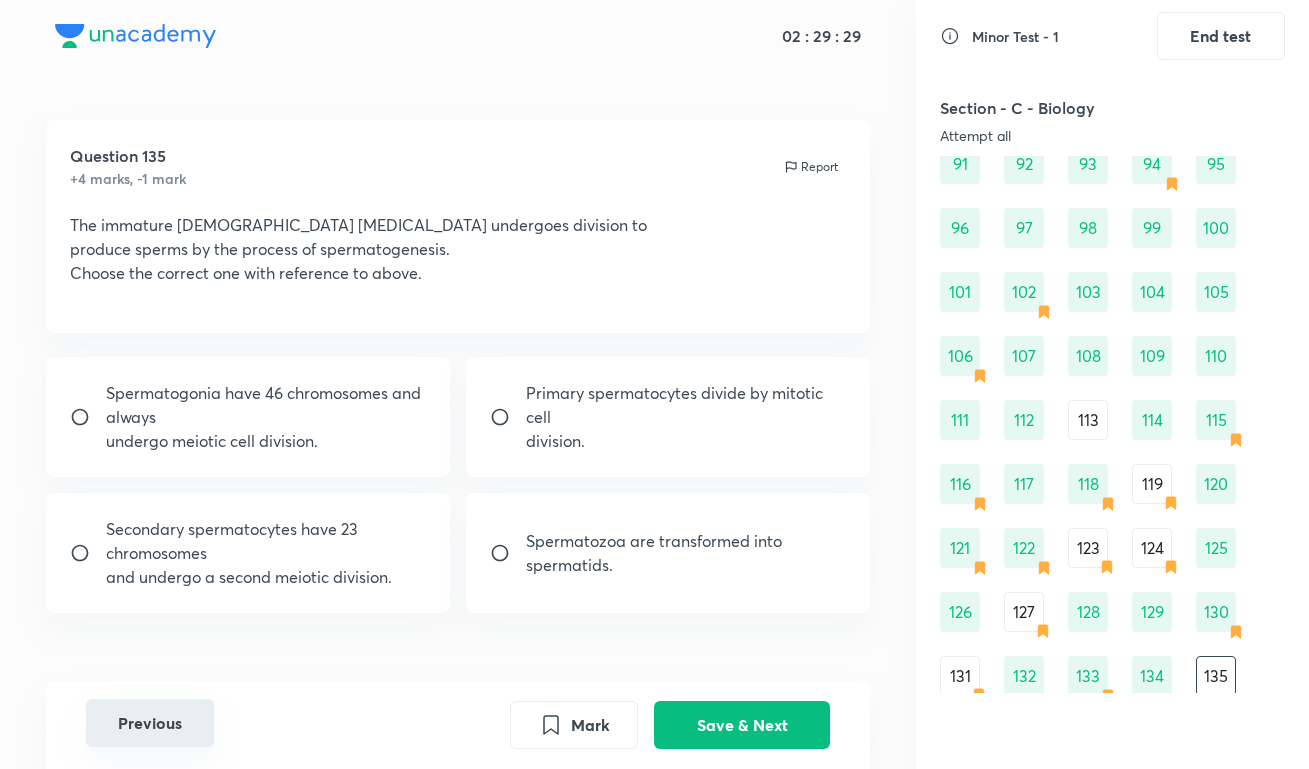 click on "Previous" at bounding box center [150, 723] 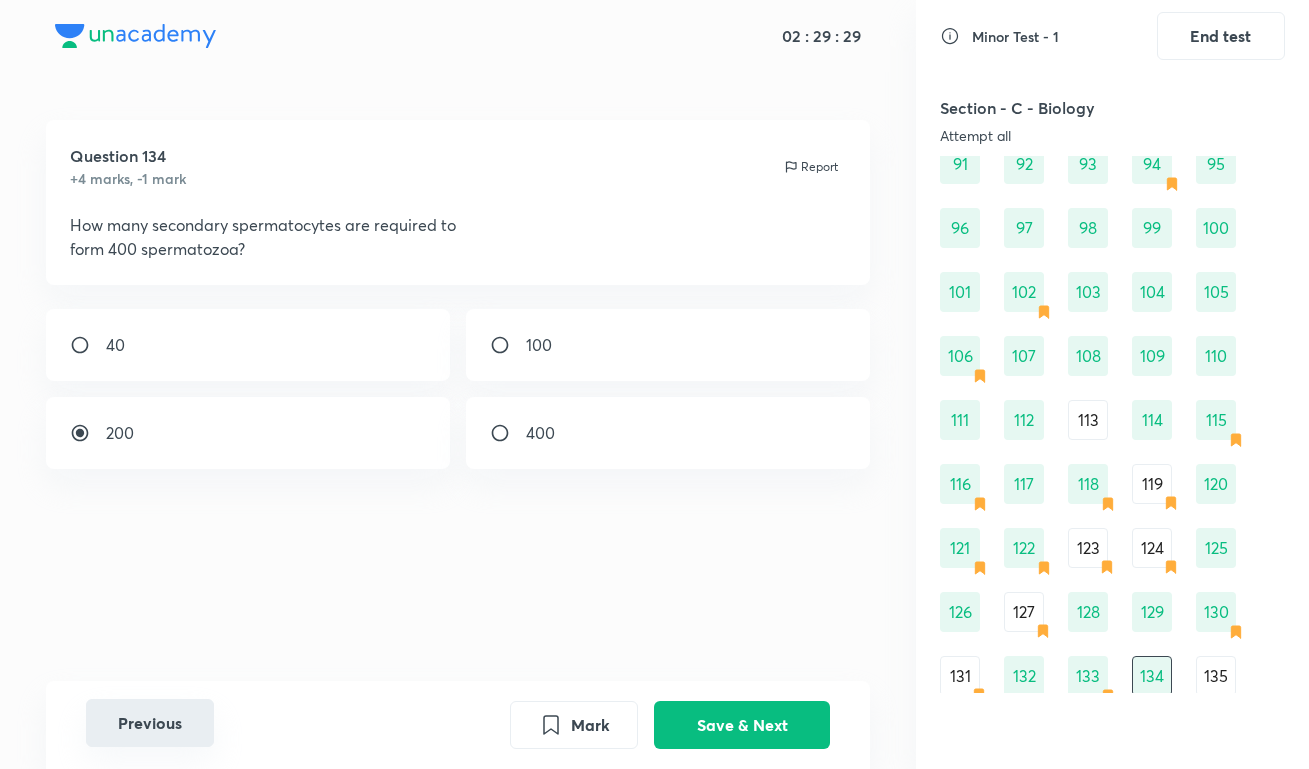 click on "Previous" at bounding box center (150, 723) 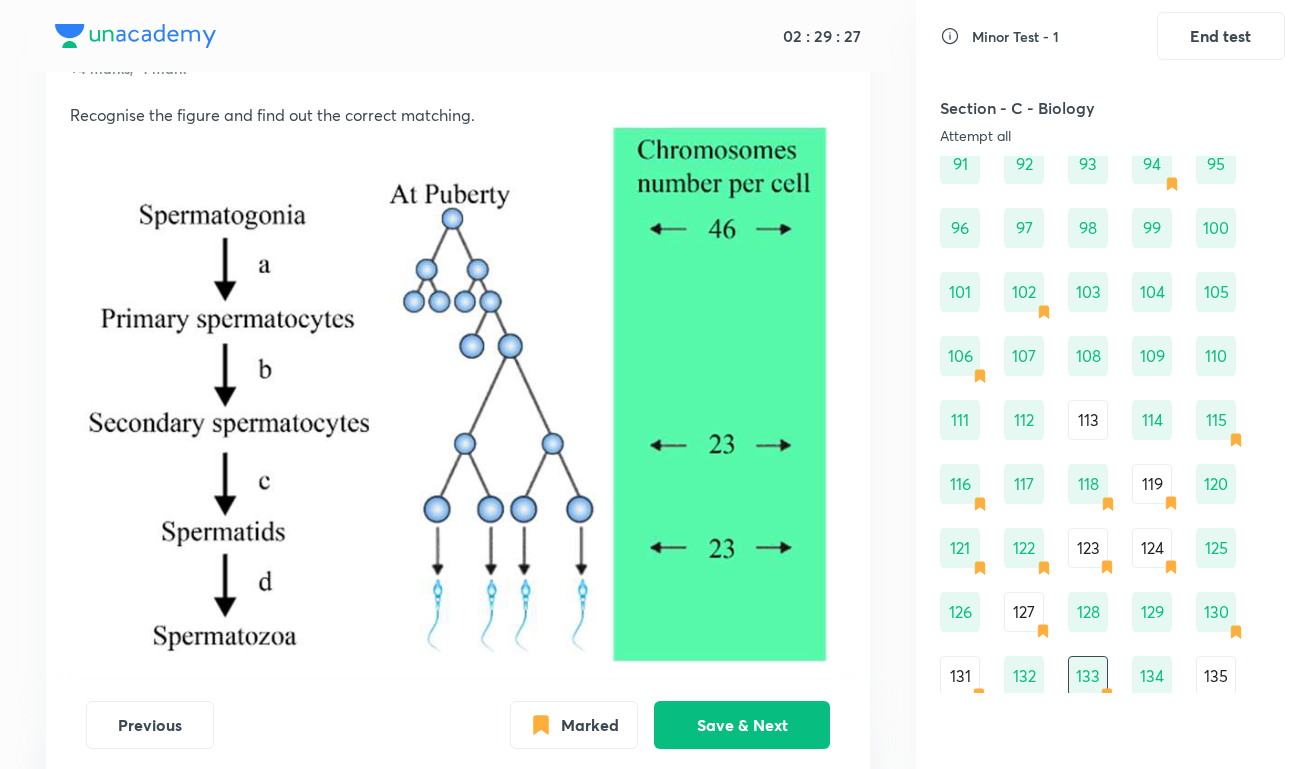 scroll, scrollTop: 125, scrollLeft: 0, axis: vertical 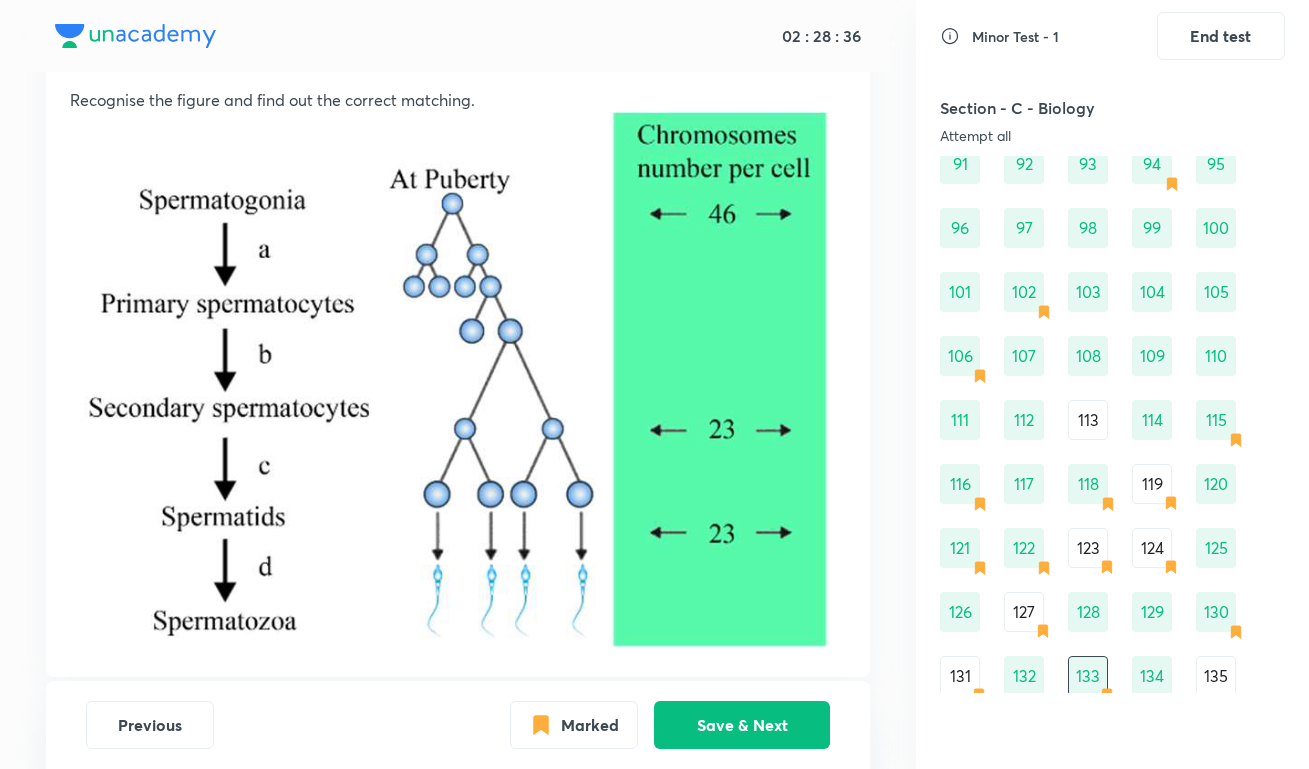 click on "131" at bounding box center [960, 676] 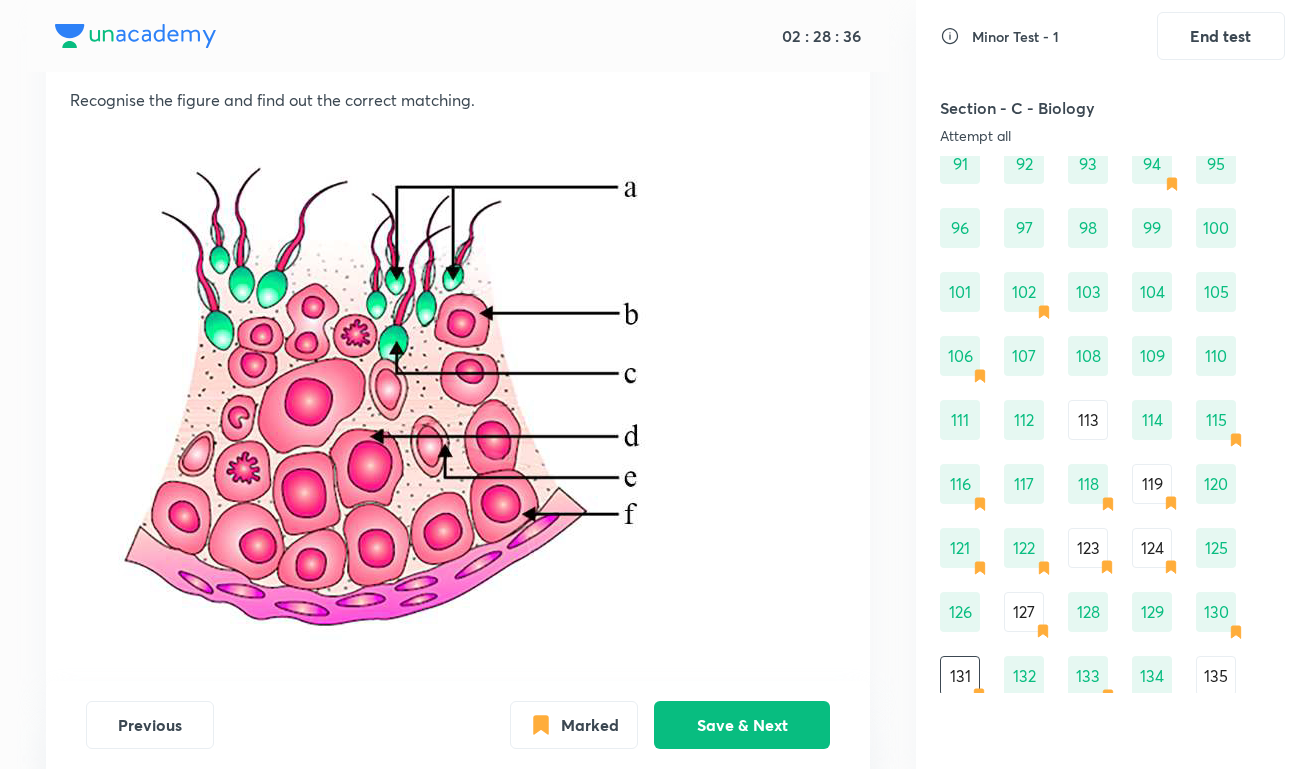 scroll, scrollTop: 125, scrollLeft: 0, axis: vertical 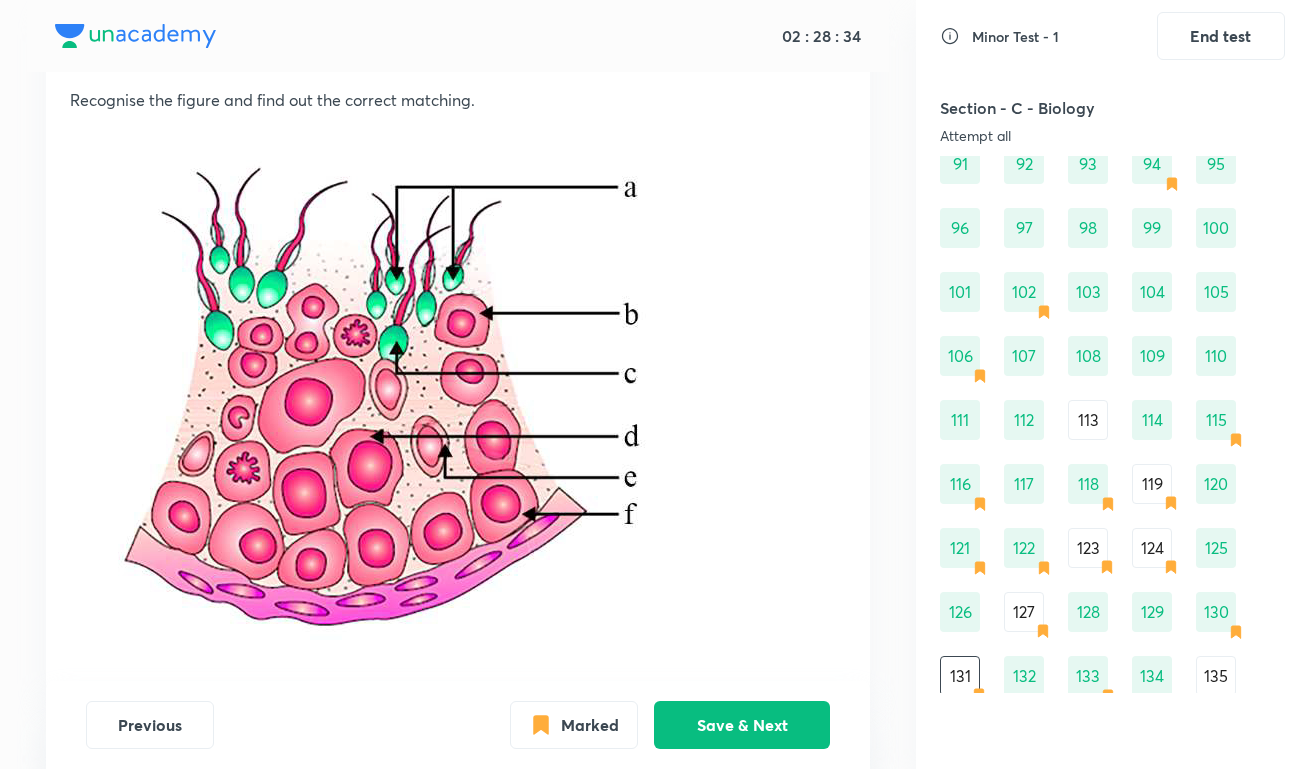 click on "132" at bounding box center (1024, 676) 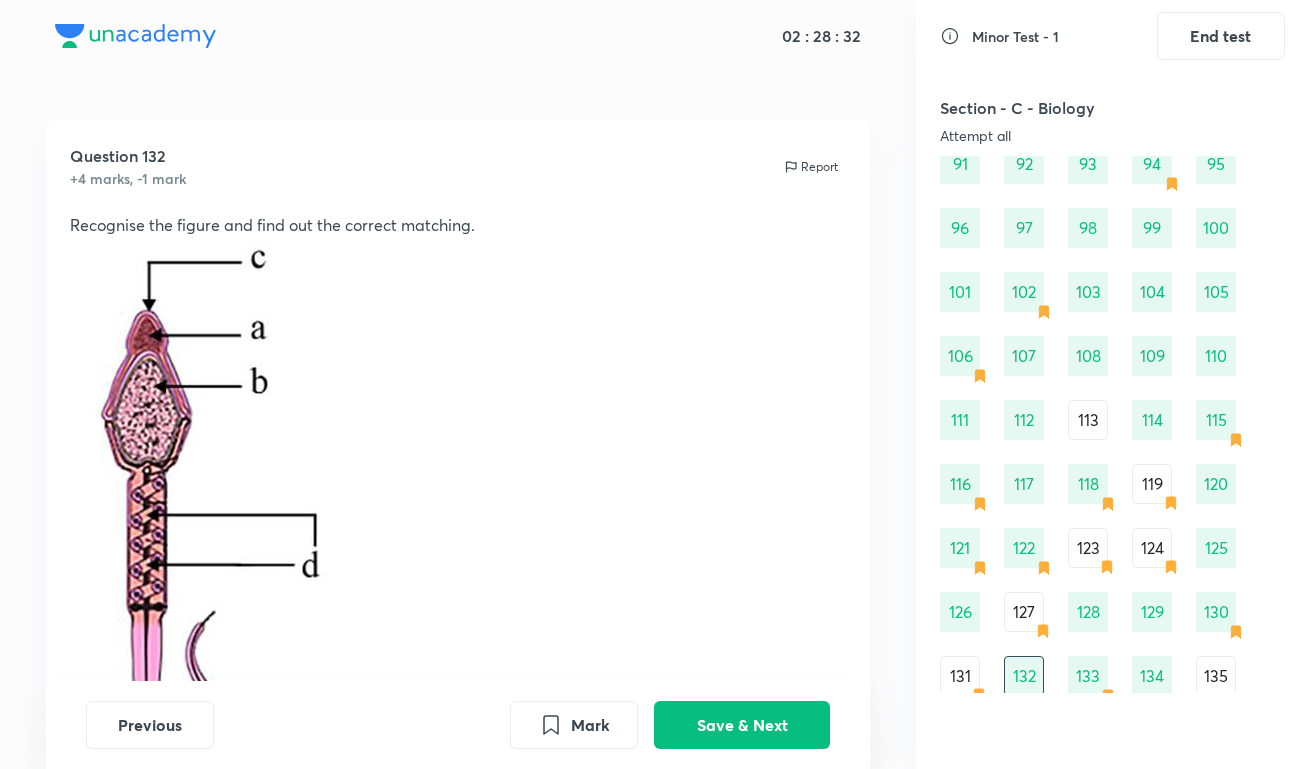 click on "130" at bounding box center (1216, 612) 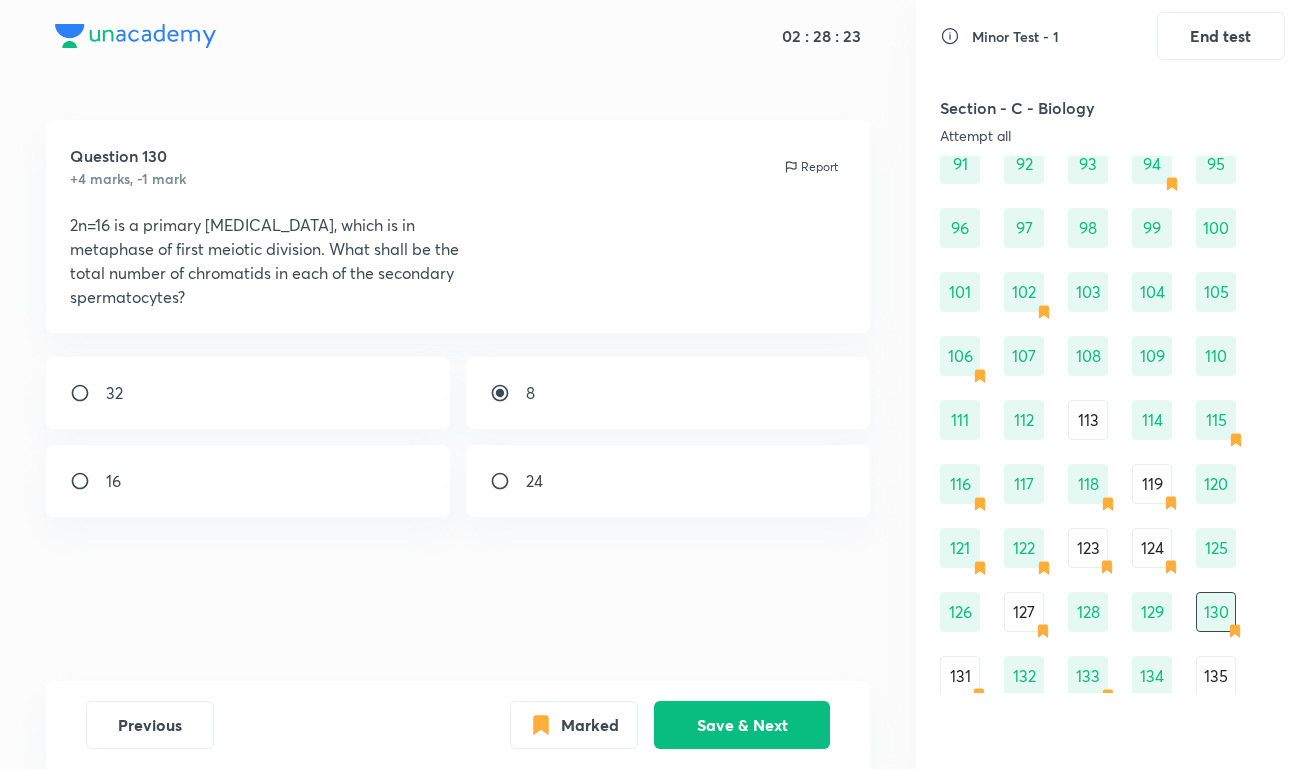 click on "16" at bounding box center [248, 481] 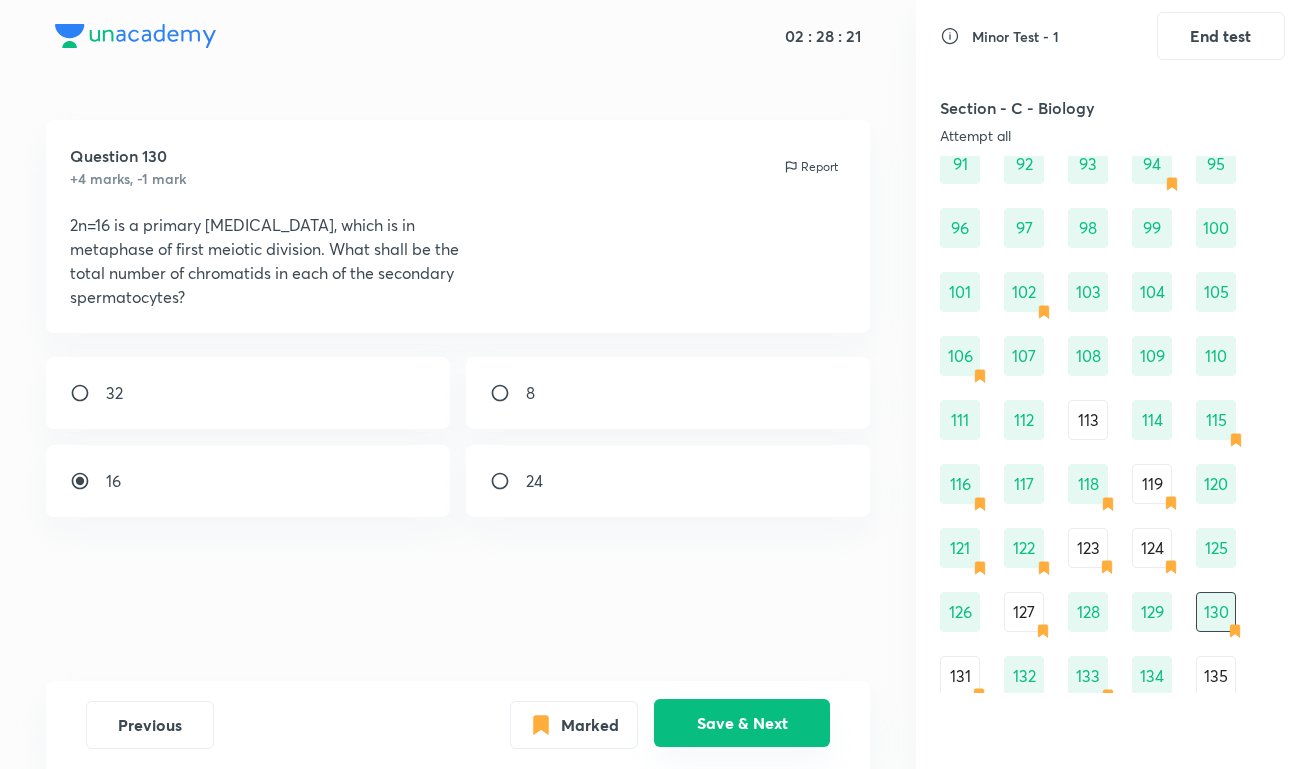 click on "Save & Next" at bounding box center [742, 723] 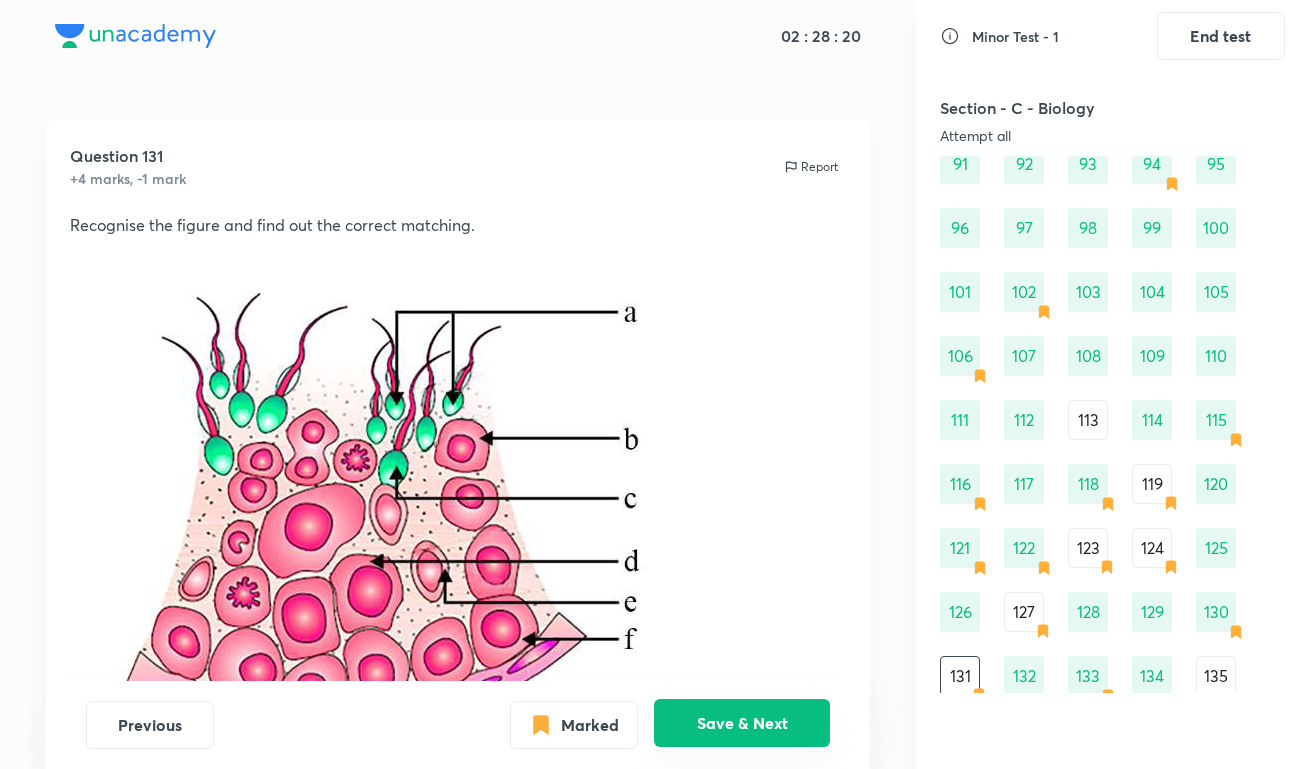 click on "Save & Next" at bounding box center [742, 723] 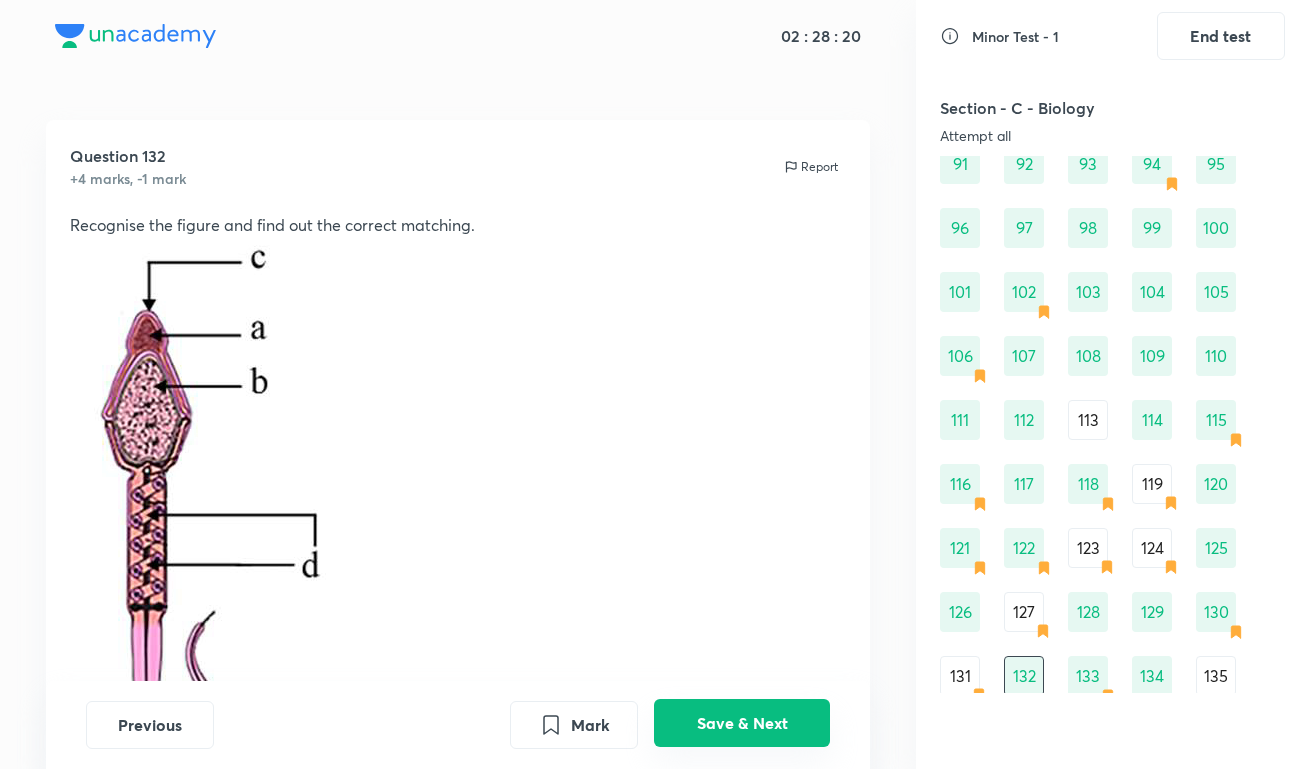 click on "Save & Next" at bounding box center (742, 723) 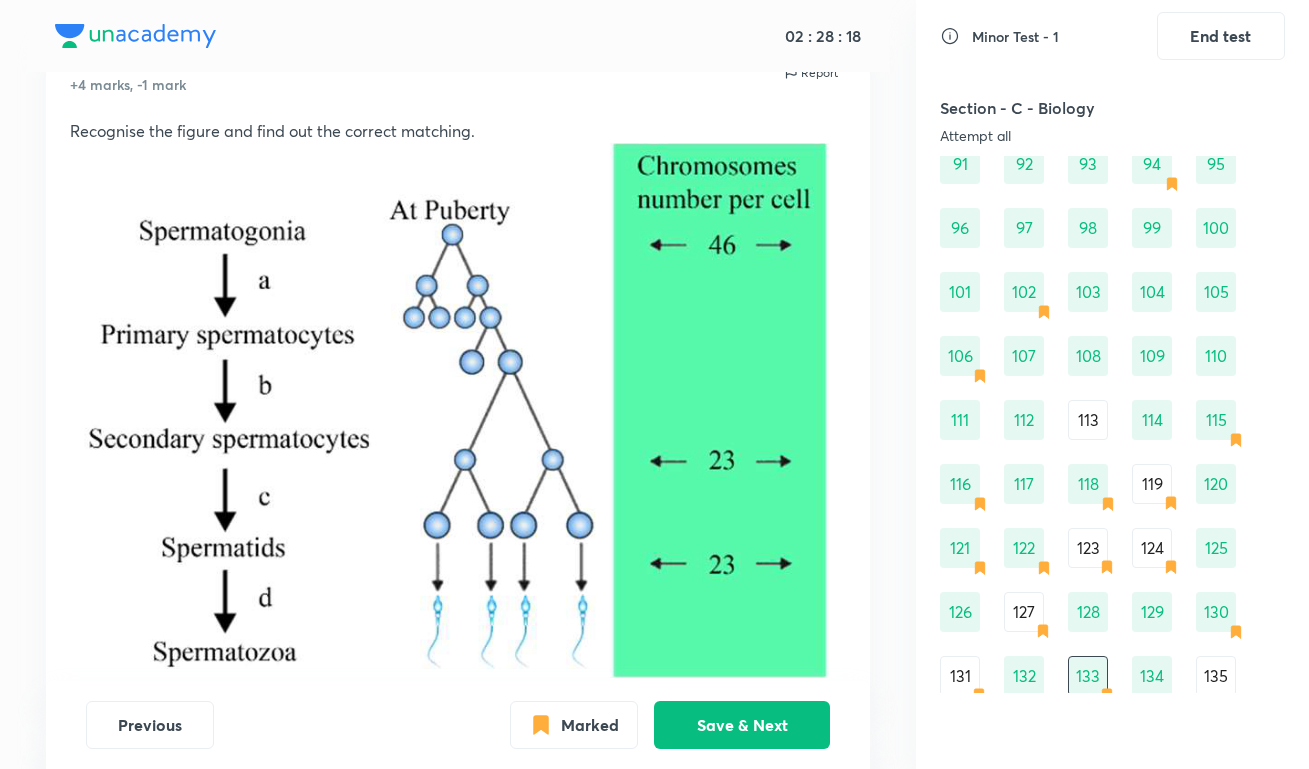 scroll, scrollTop: 98, scrollLeft: 0, axis: vertical 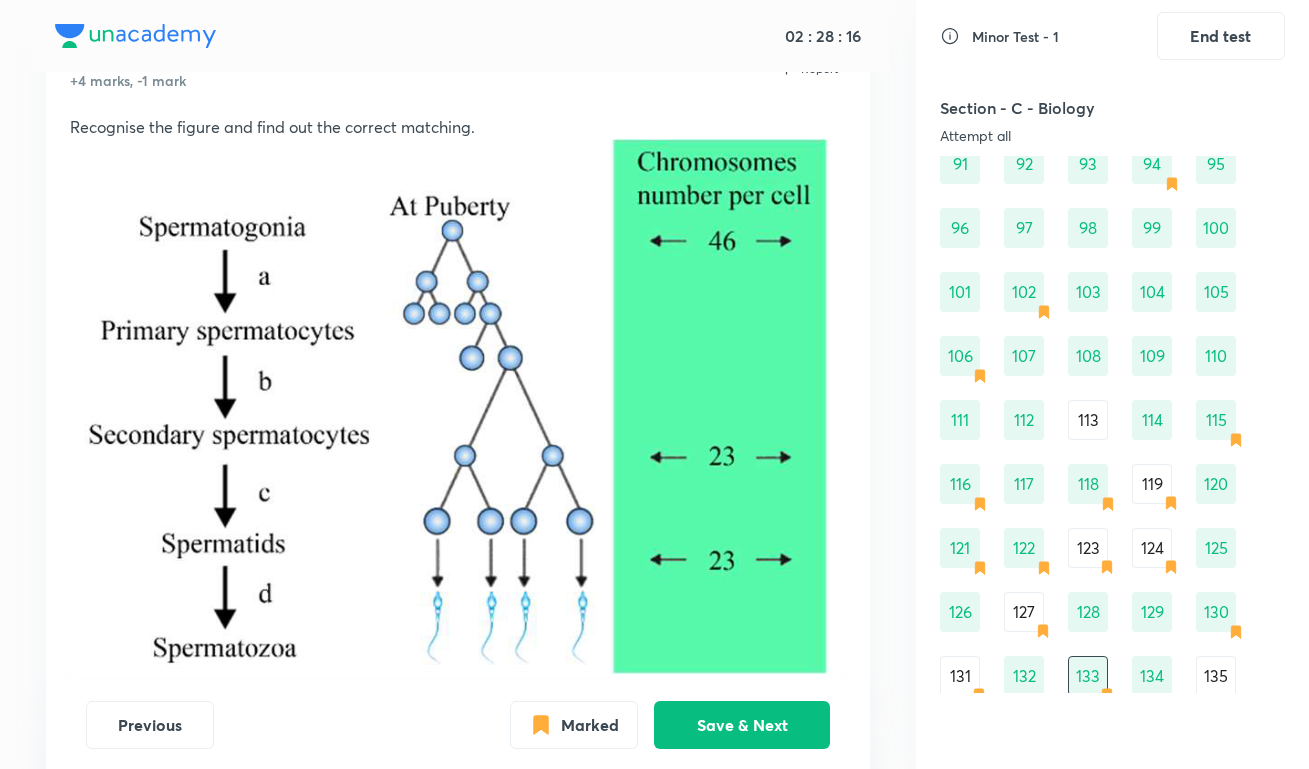 click on "135" at bounding box center [1216, 676] 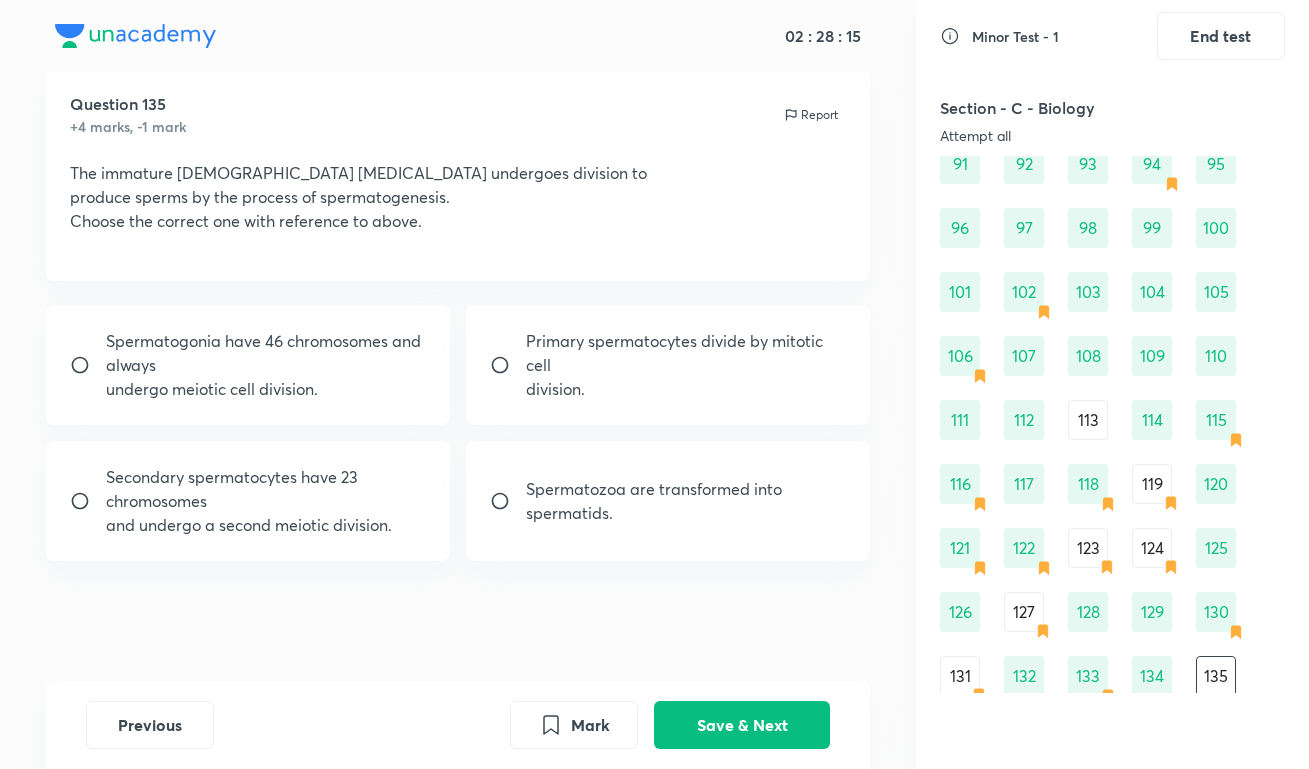 scroll, scrollTop: 52, scrollLeft: 0, axis: vertical 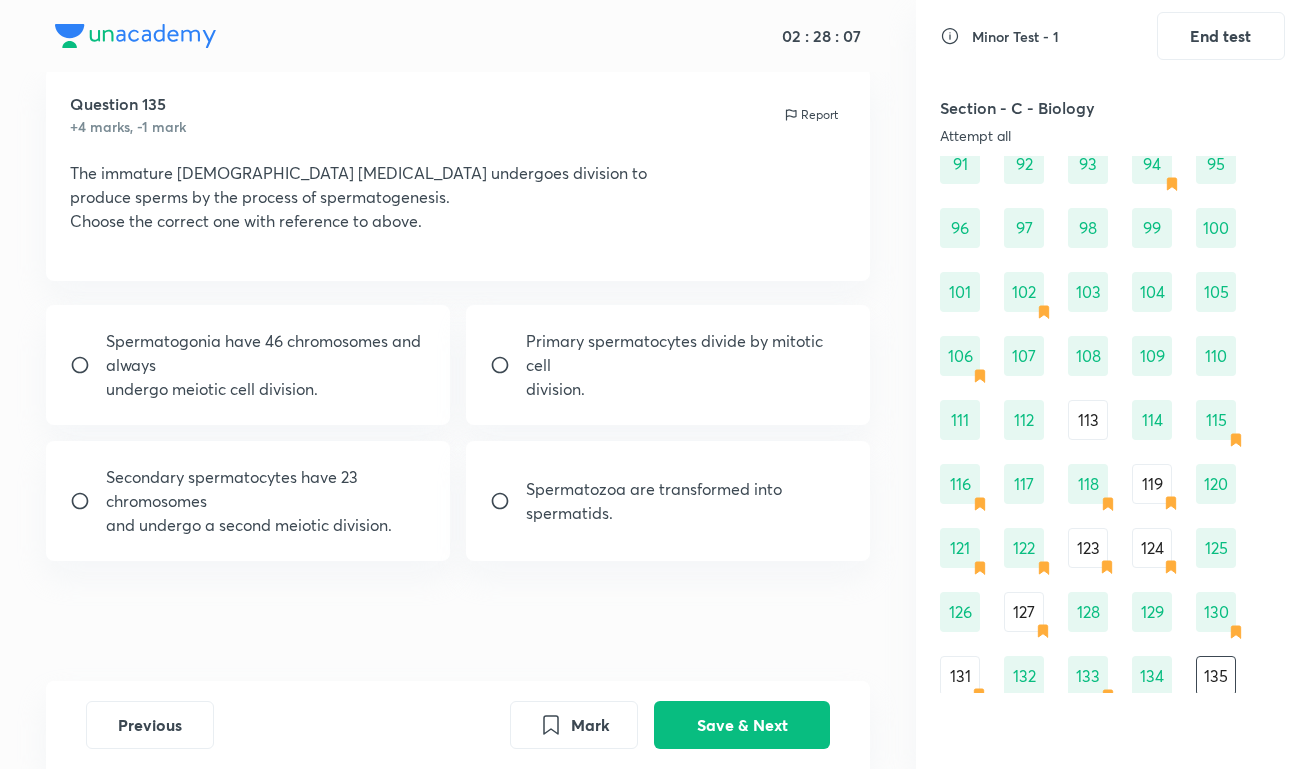 click on "Secondary spermatocytes have 23 chromosomes" at bounding box center (266, 489) 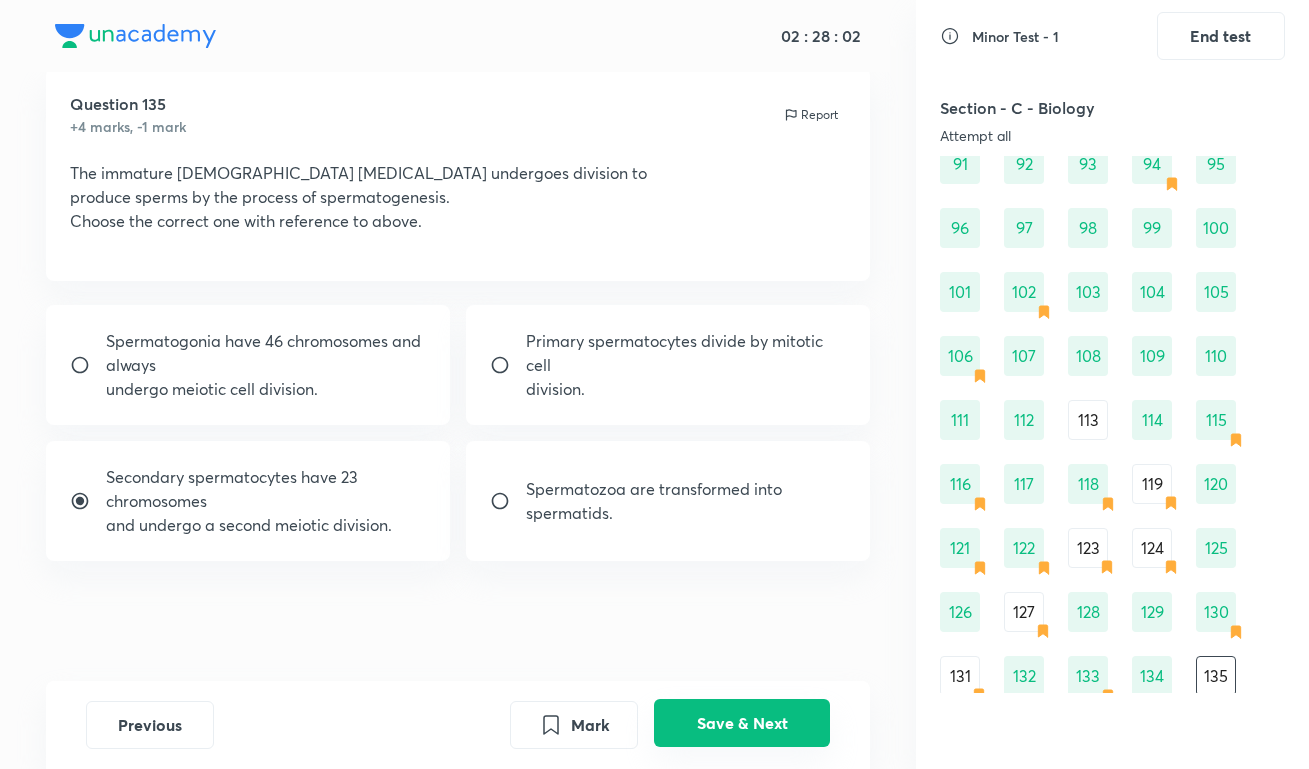 click on "Save & Next" at bounding box center (742, 723) 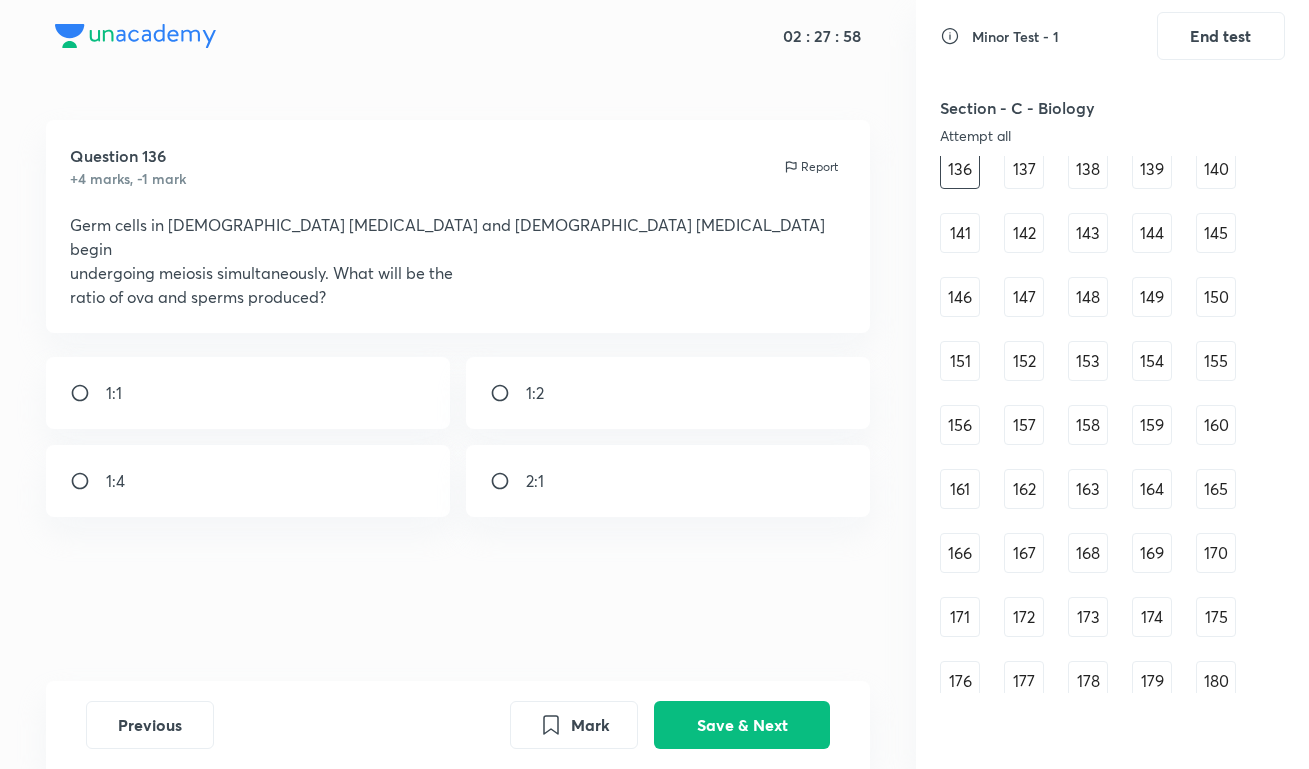 scroll, scrollTop: 2116, scrollLeft: 0, axis: vertical 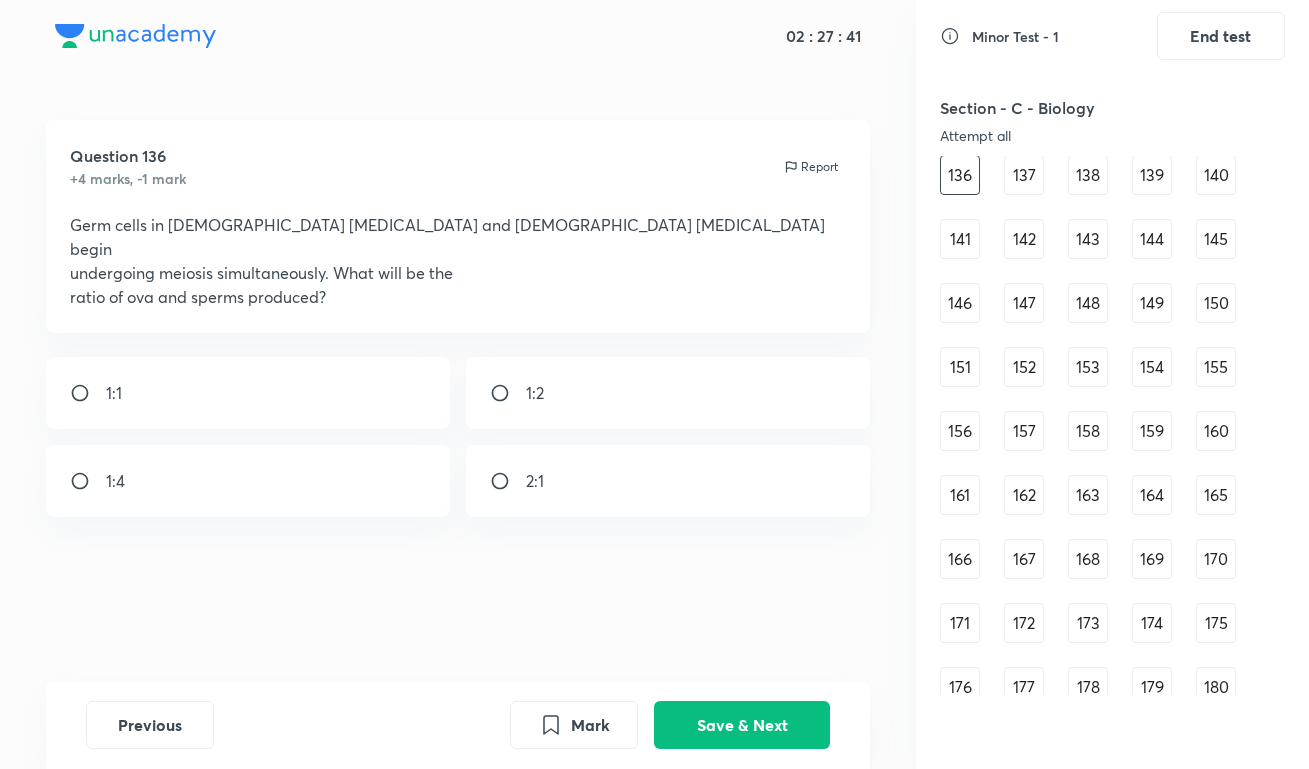 click on "1:4" at bounding box center [248, 481] 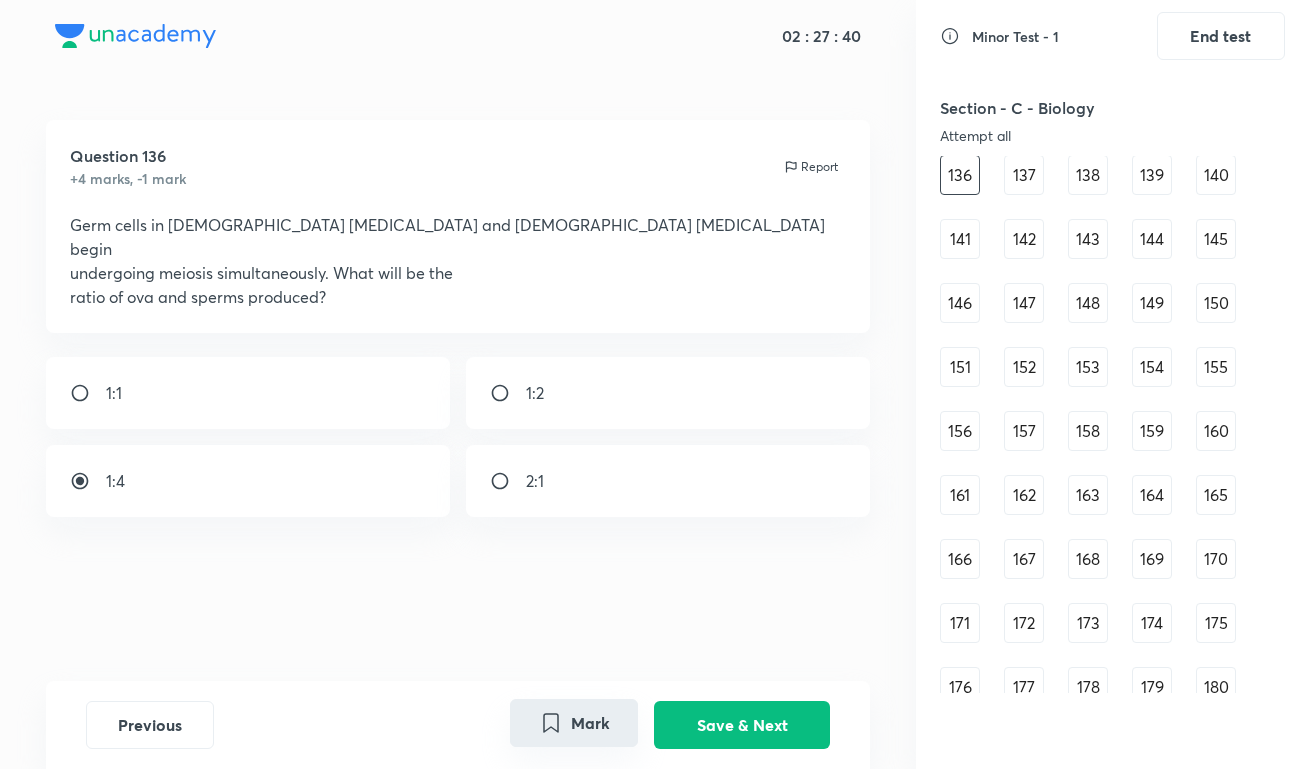 click on "Mark" at bounding box center [574, 723] 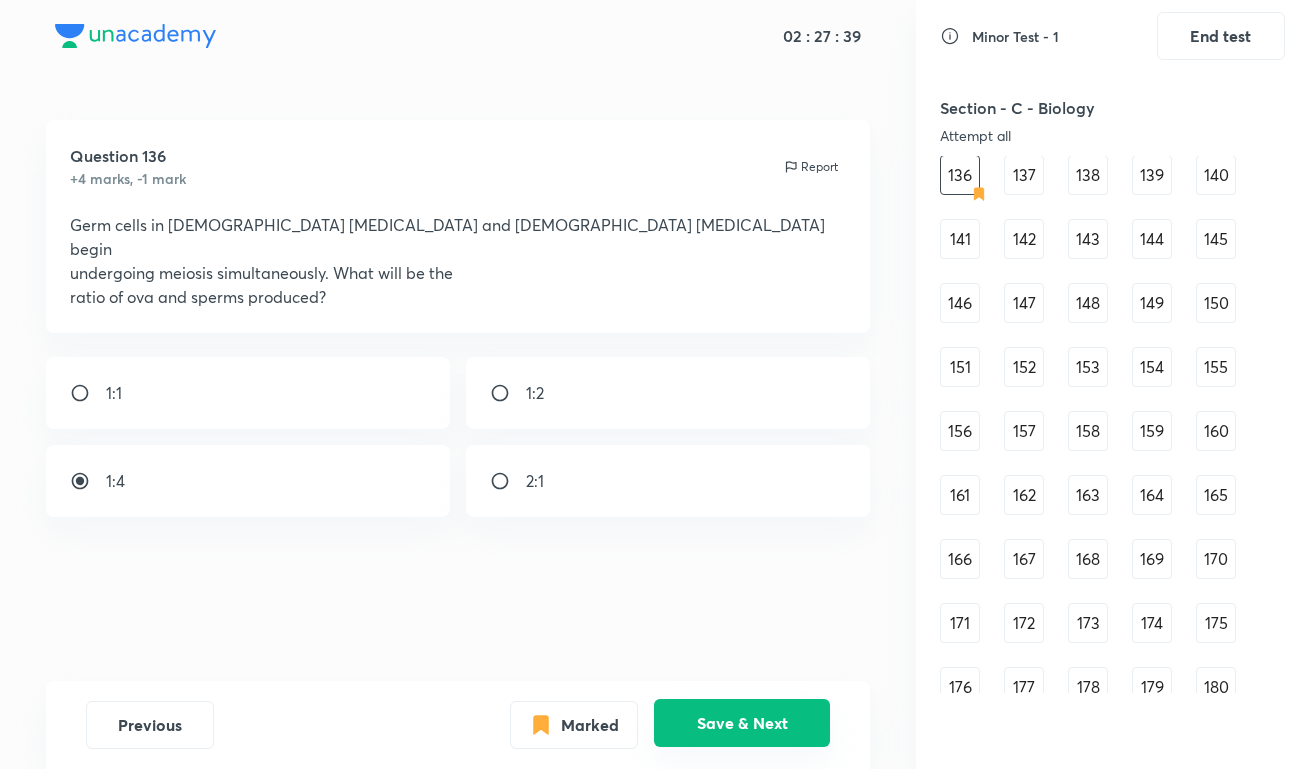 click on "Save & Next" at bounding box center [742, 723] 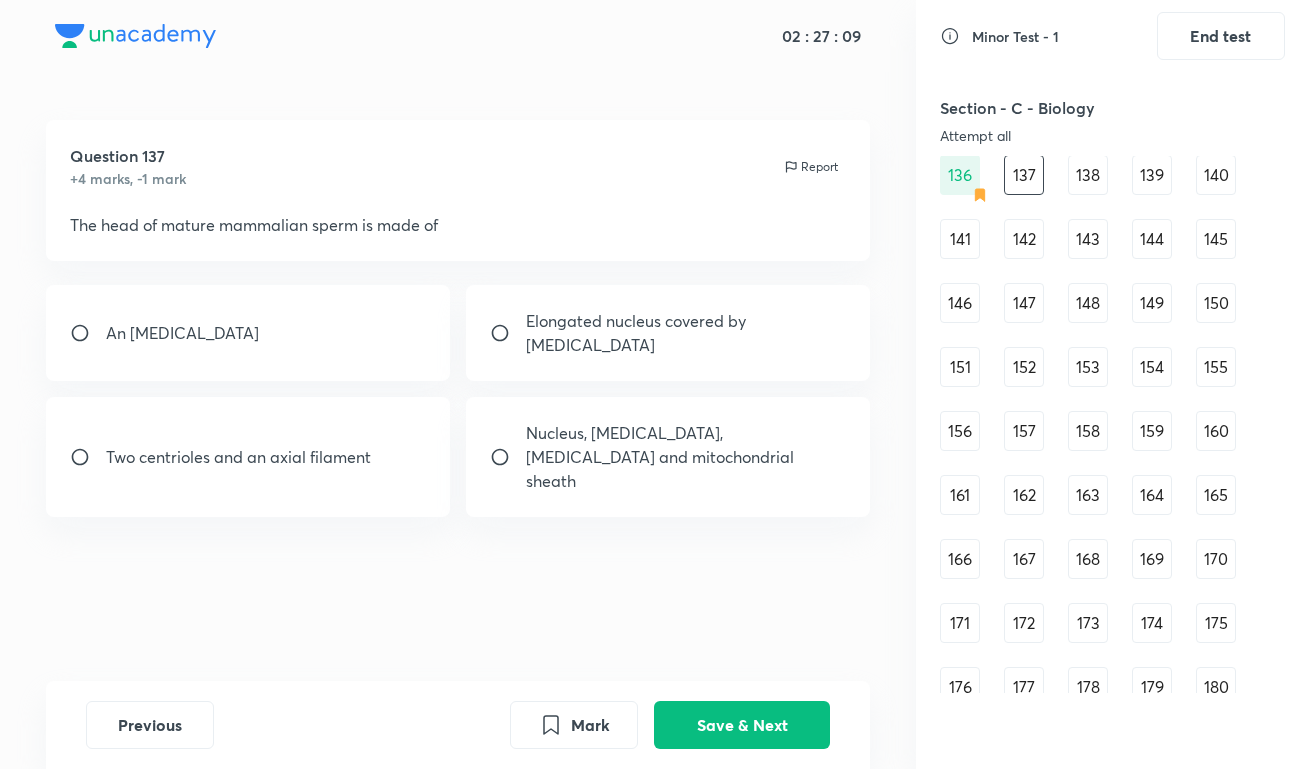 click on "Elongated nucleus covered by [MEDICAL_DATA]" at bounding box center (686, 333) 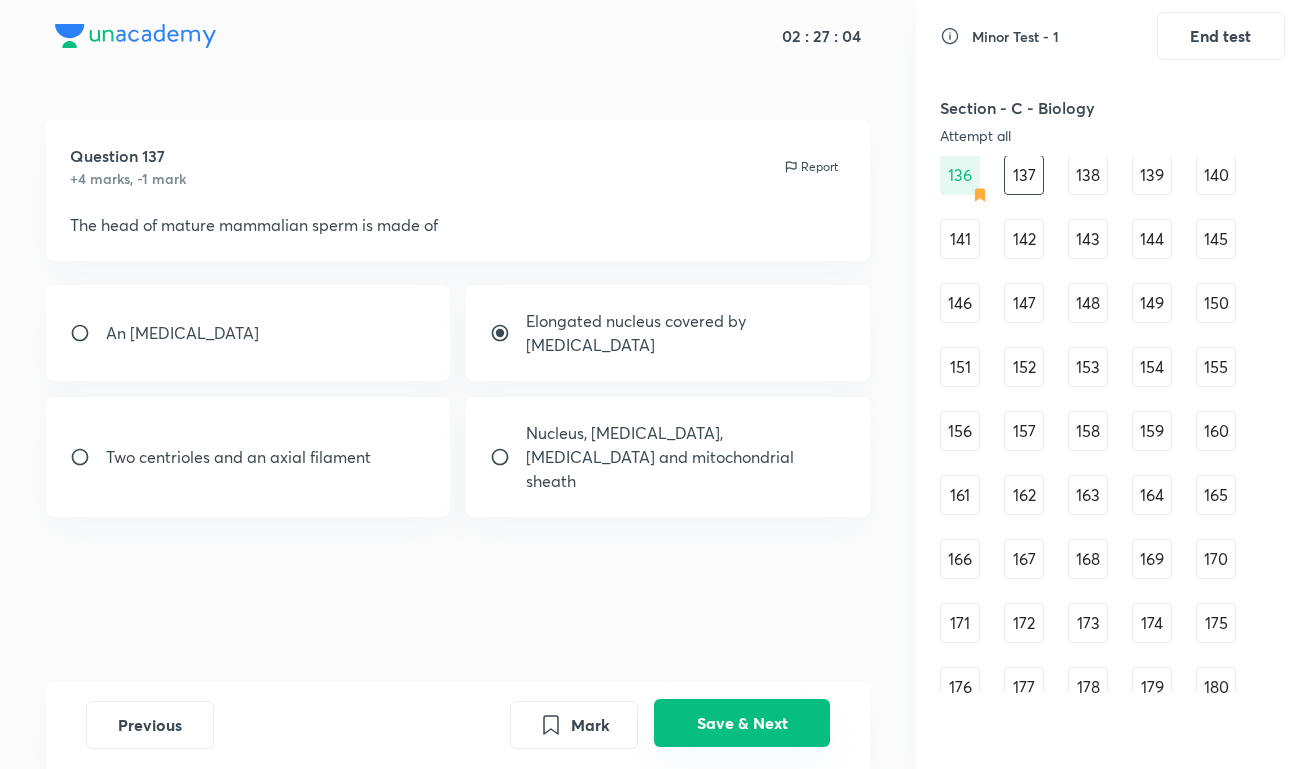 click on "Save & Next" at bounding box center [742, 723] 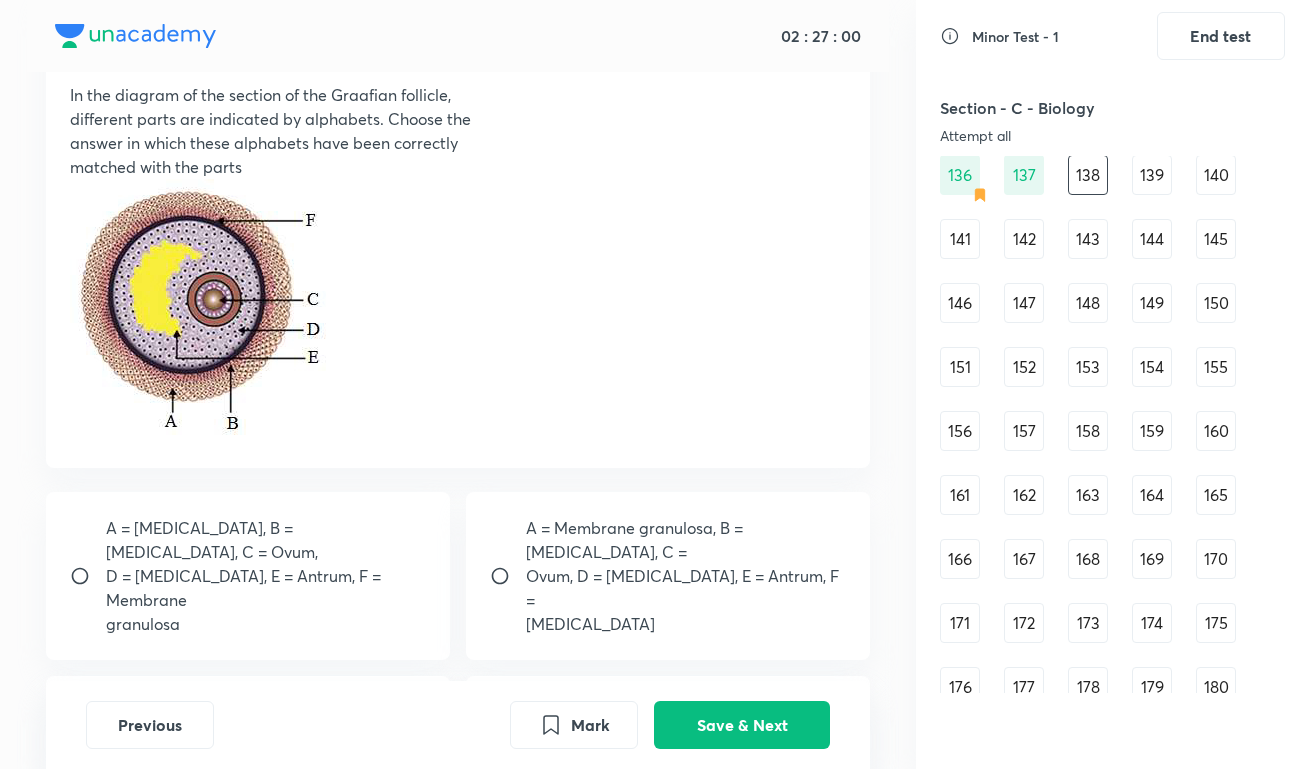 scroll, scrollTop: 128, scrollLeft: 0, axis: vertical 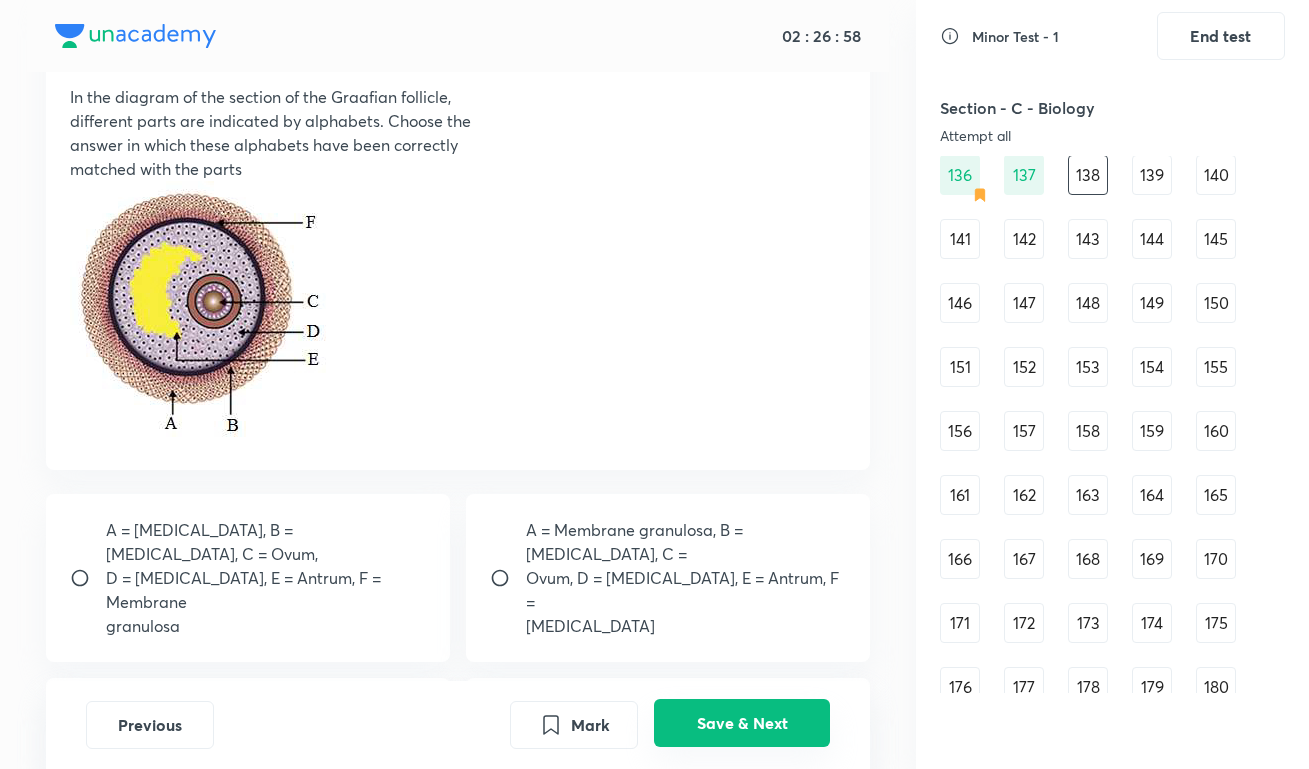 click on "Save & Next" at bounding box center [742, 723] 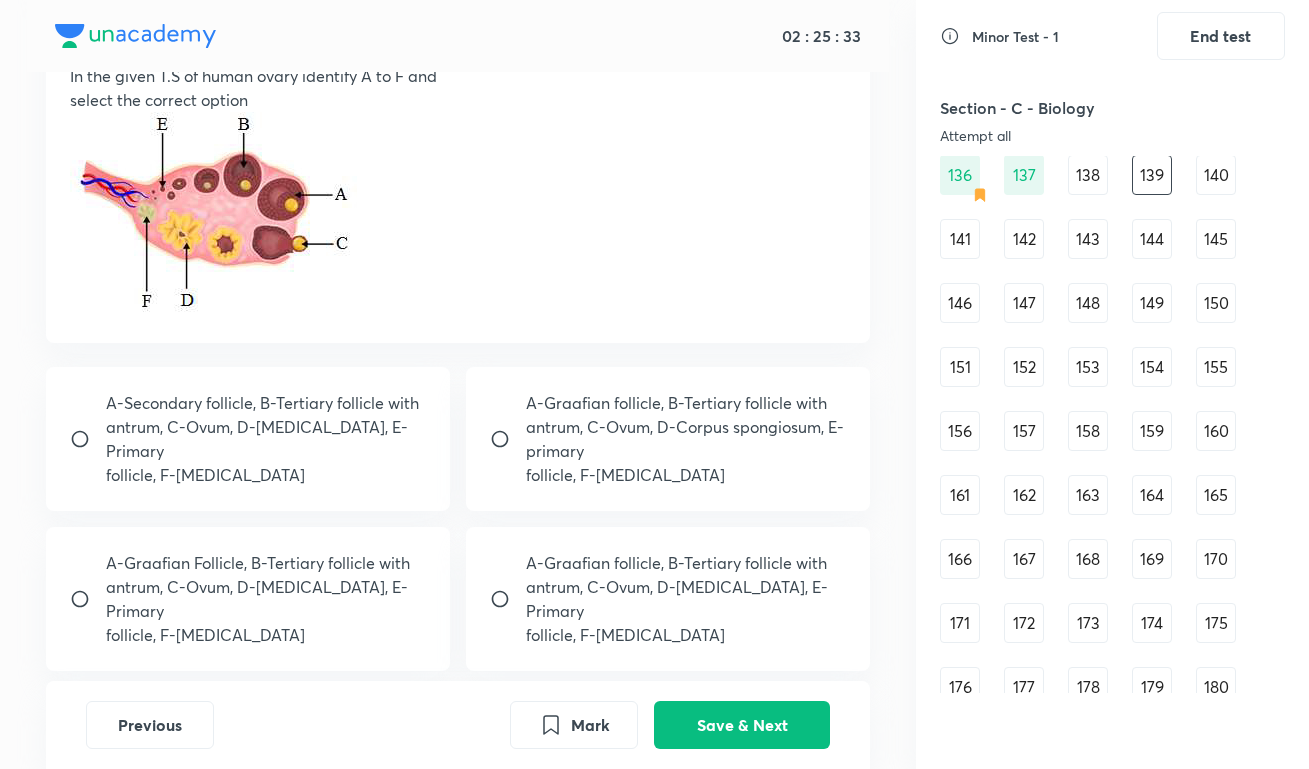 scroll, scrollTop: 148, scrollLeft: 0, axis: vertical 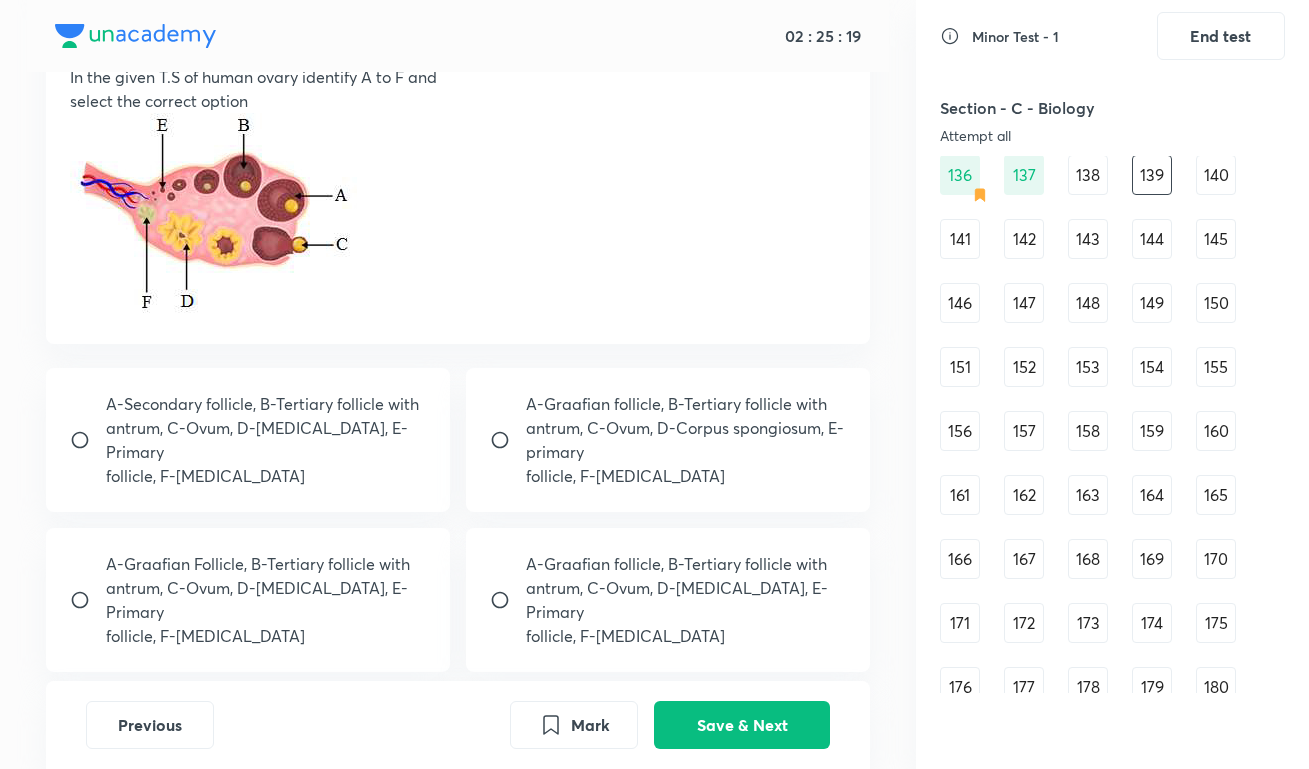 click on "antrum, C-Ovum, D-[MEDICAL_DATA], E-Primary" at bounding box center [686, 600] 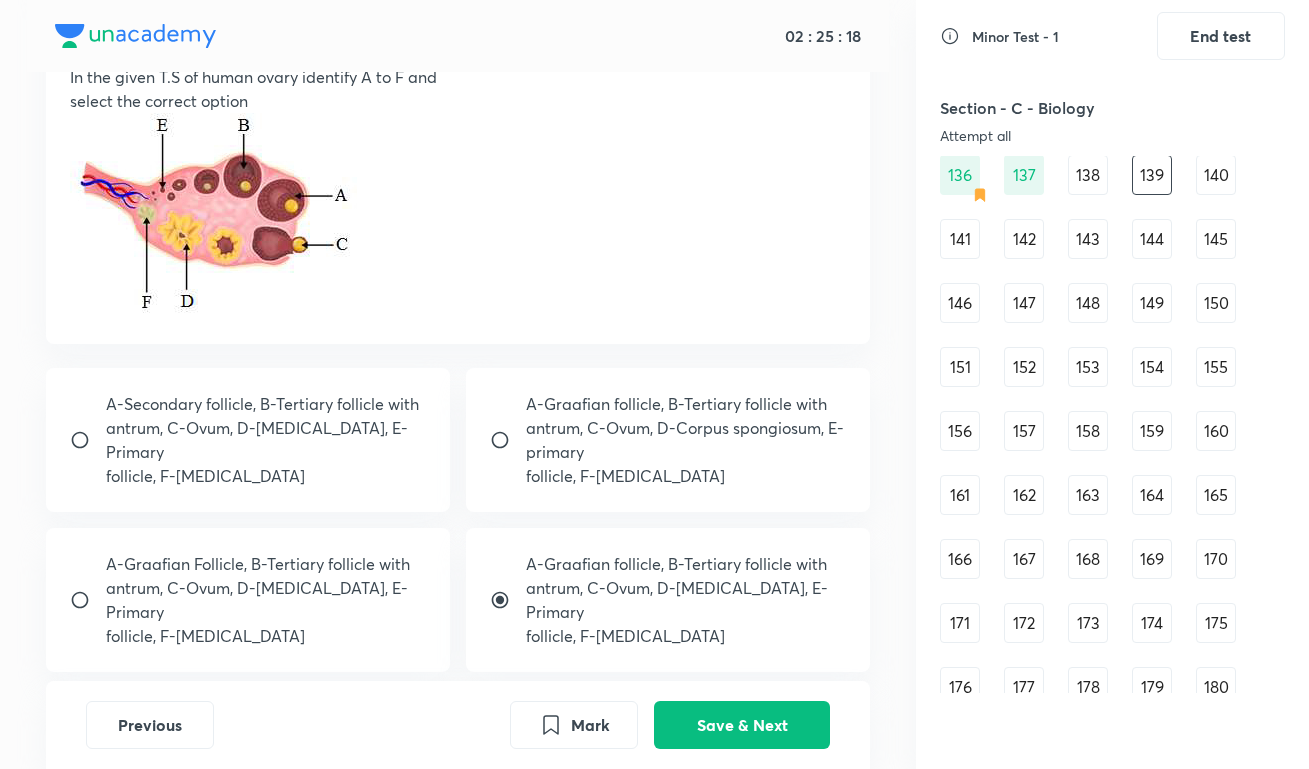 click on "Mark" at bounding box center (574, 725) 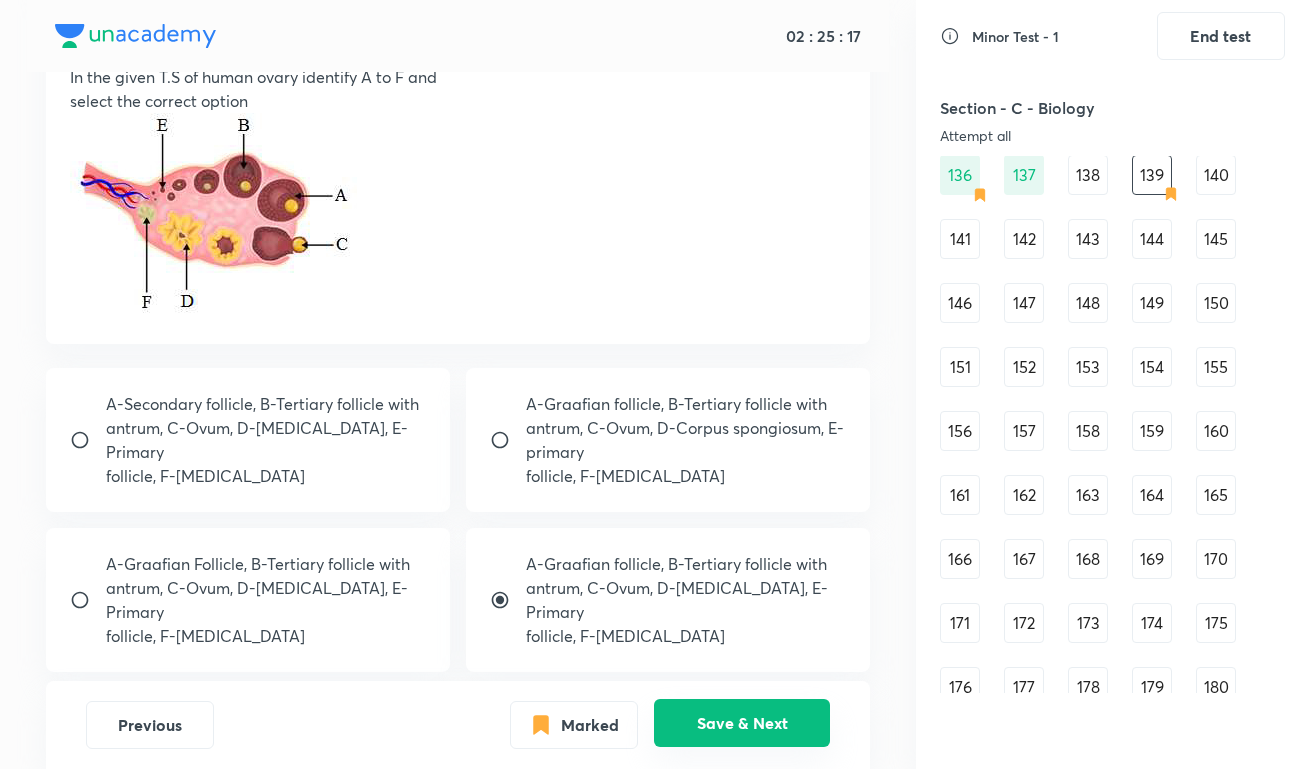 click on "Save & Next" at bounding box center [742, 723] 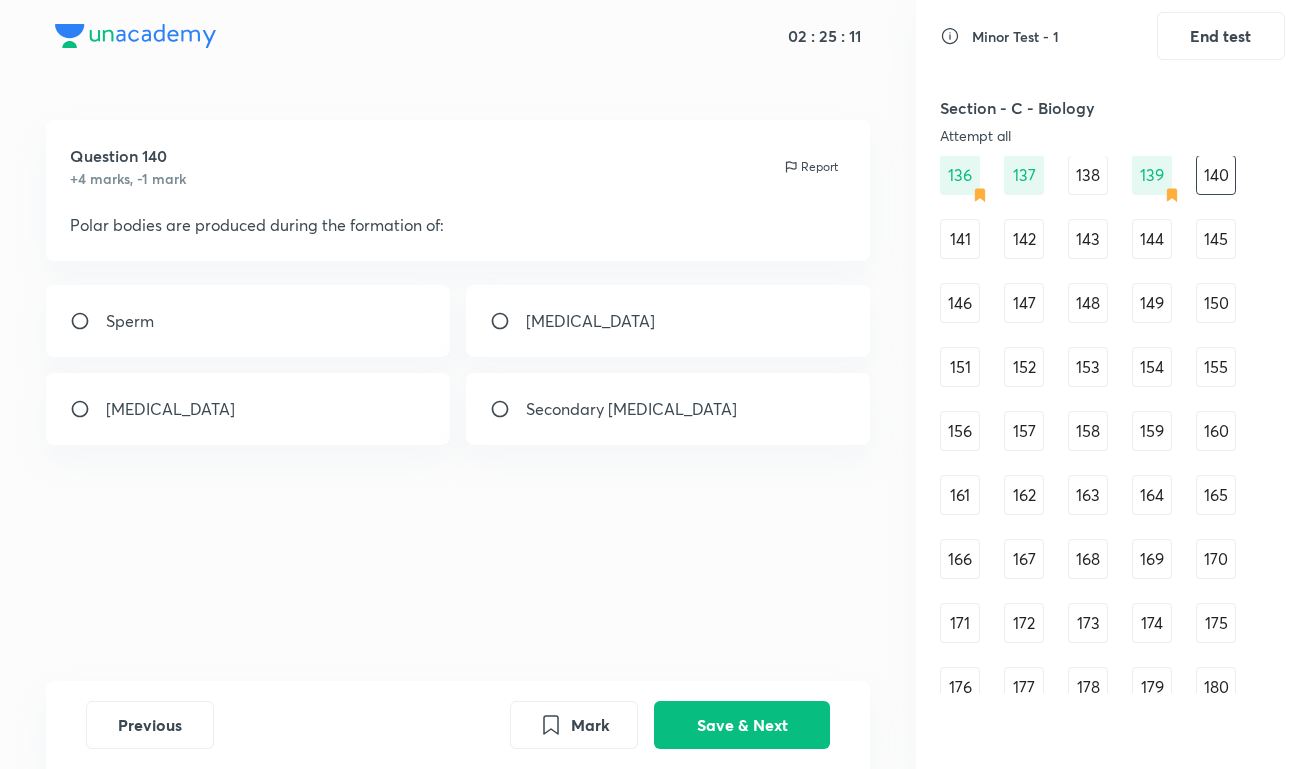 click on "[MEDICAL_DATA]" at bounding box center (668, 321) 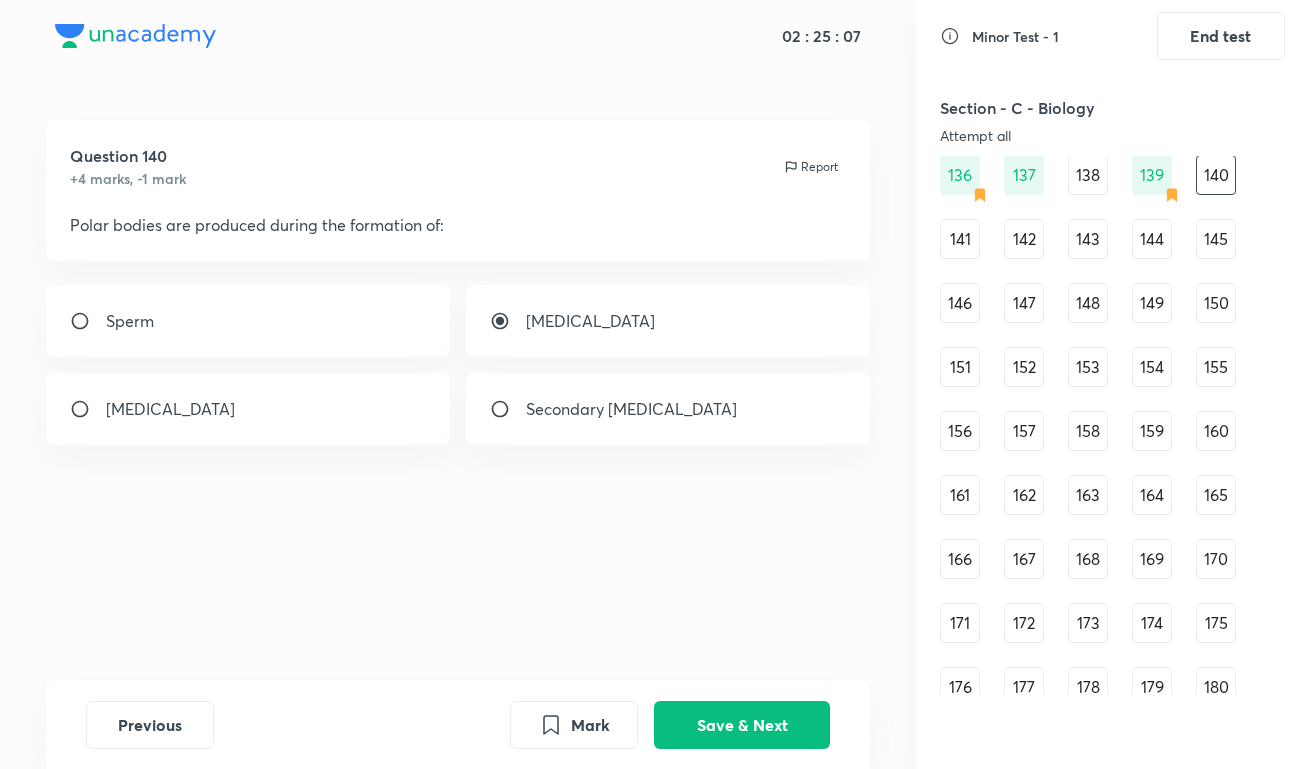 click on "Secondary [MEDICAL_DATA]" at bounding box center (668, 409) 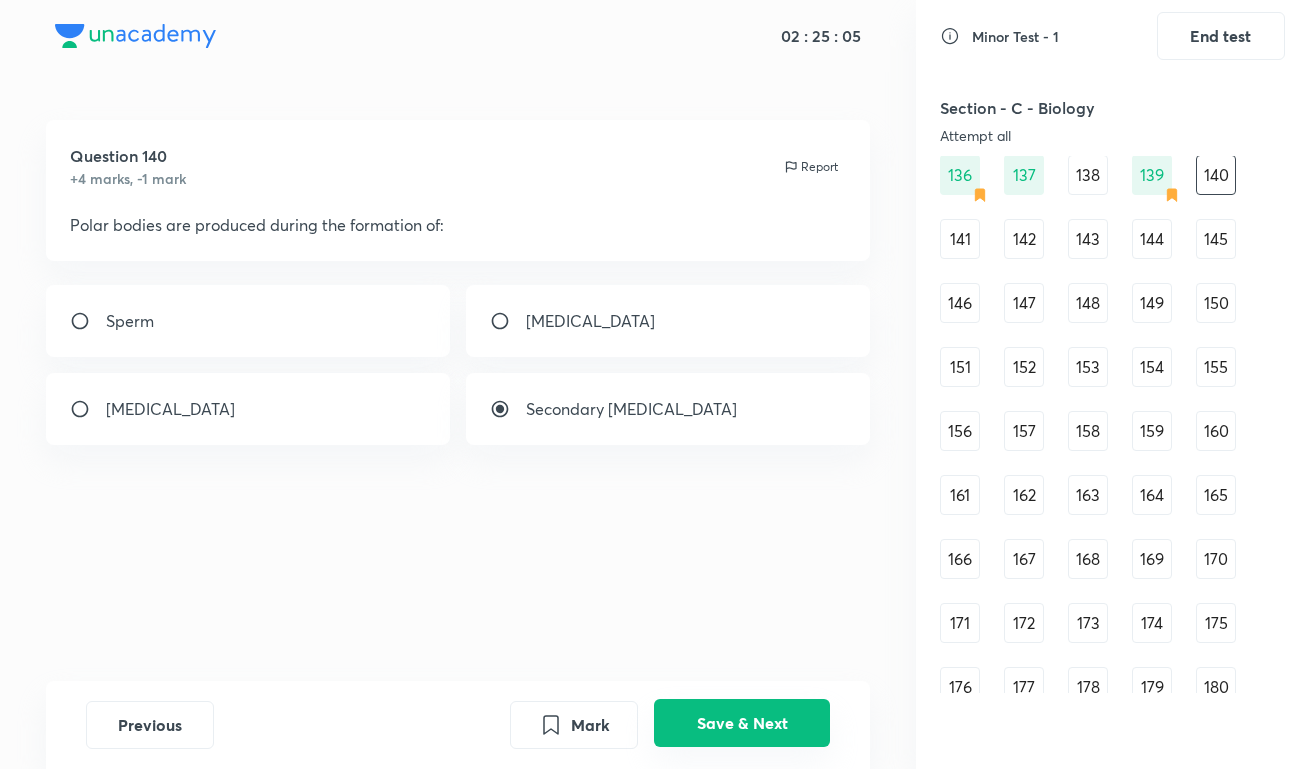 click on "Save & Next" at bounding box center [742, 723] 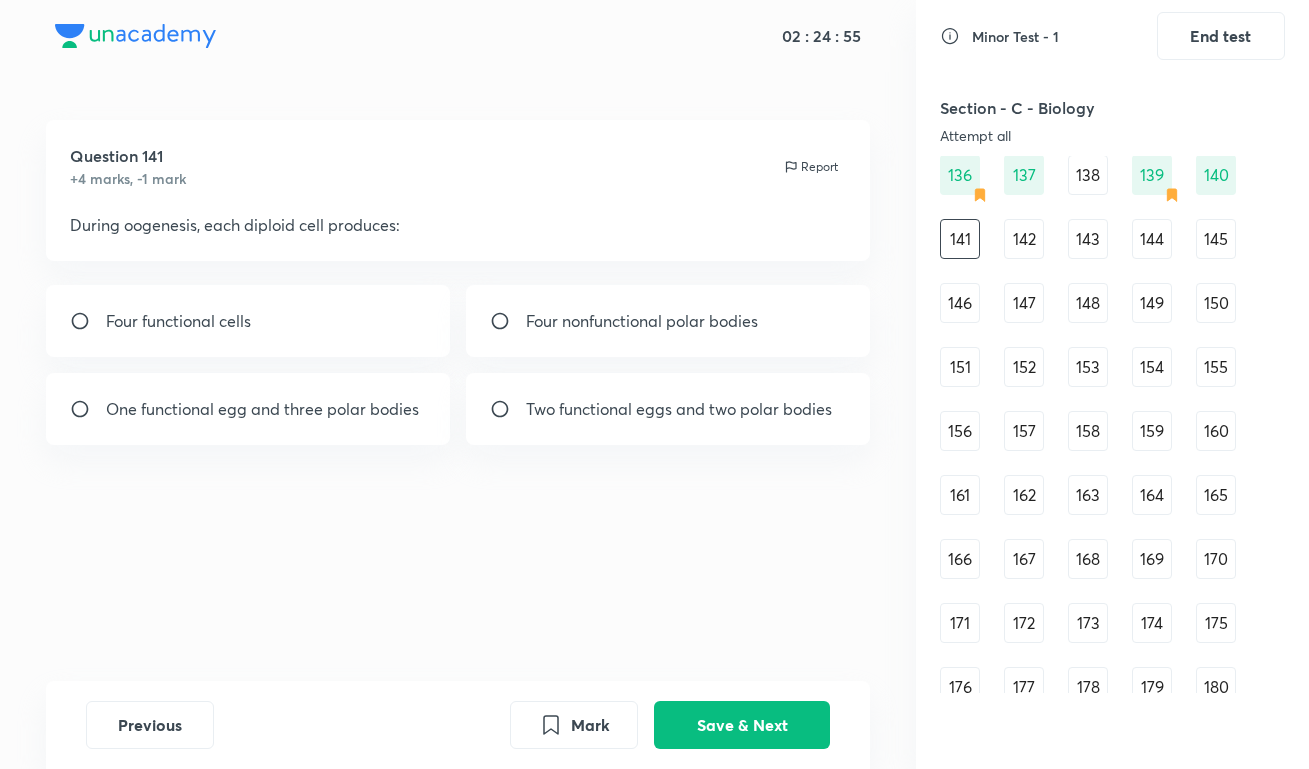 click at bounding box center (508, 409) 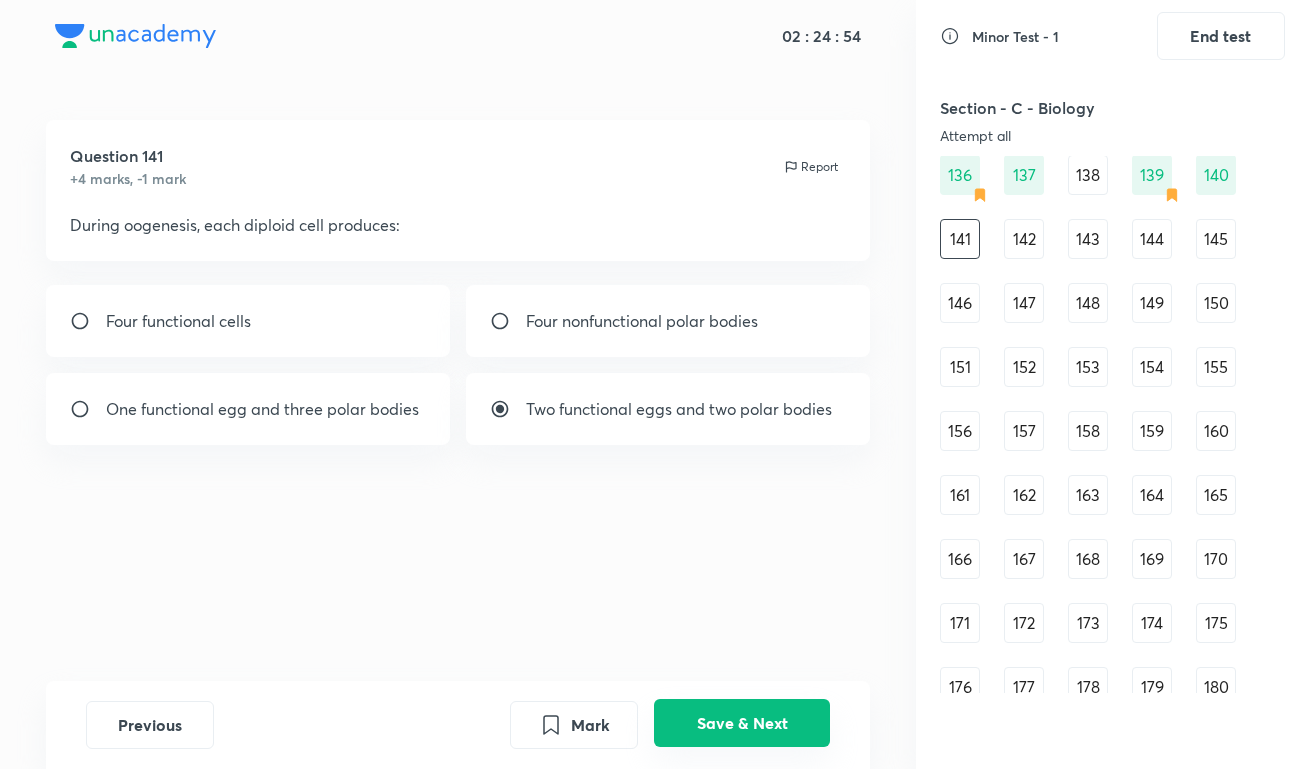 click on "Save & Next" at bounding box center [742, 723] 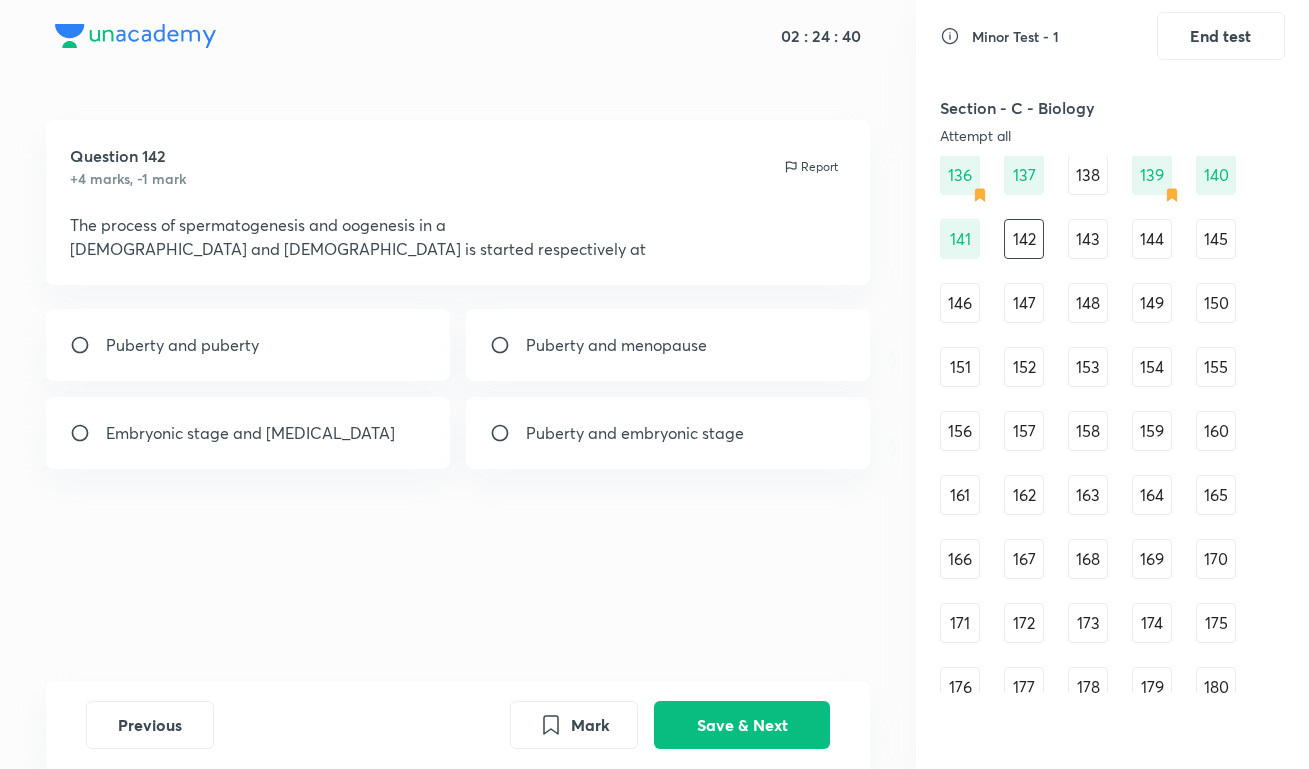 click on "Puberty and embryonic stage" at bounding box center [635, 433] 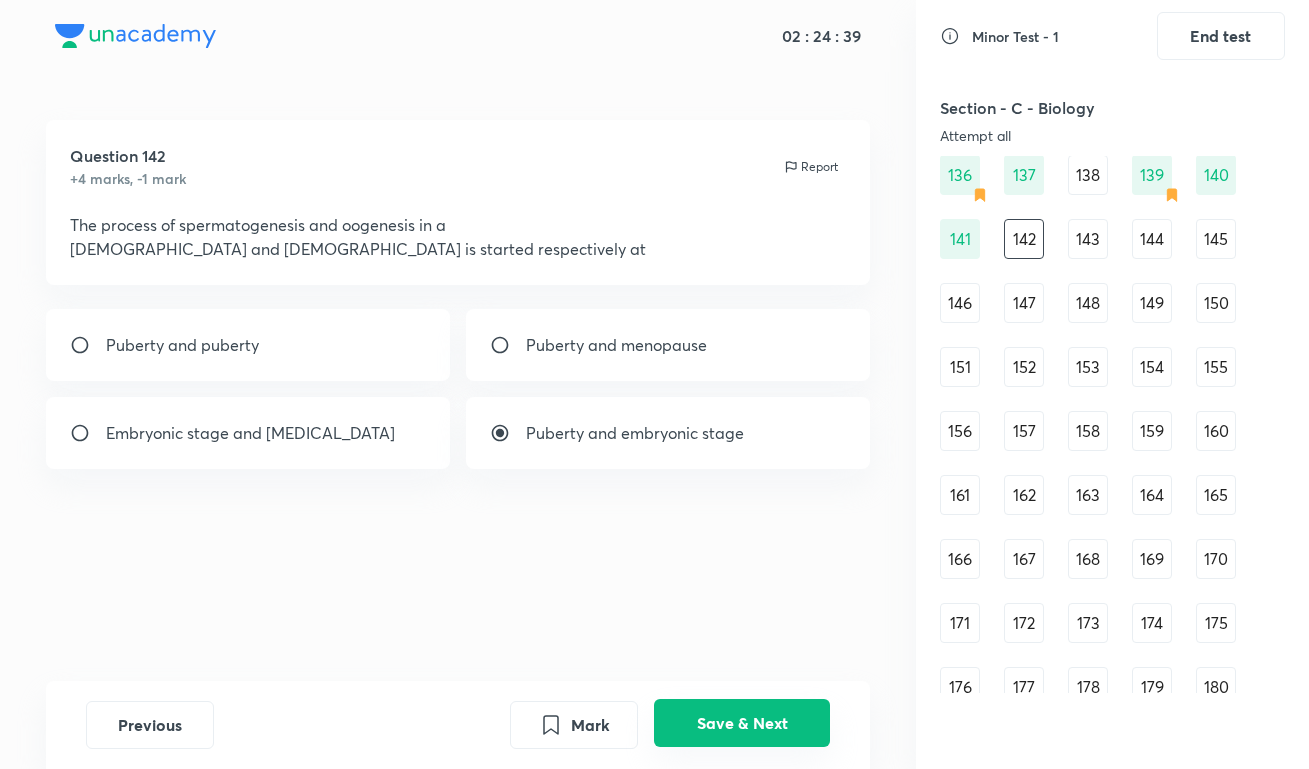 click on "Save & Next" at bounding box center [742, 723] 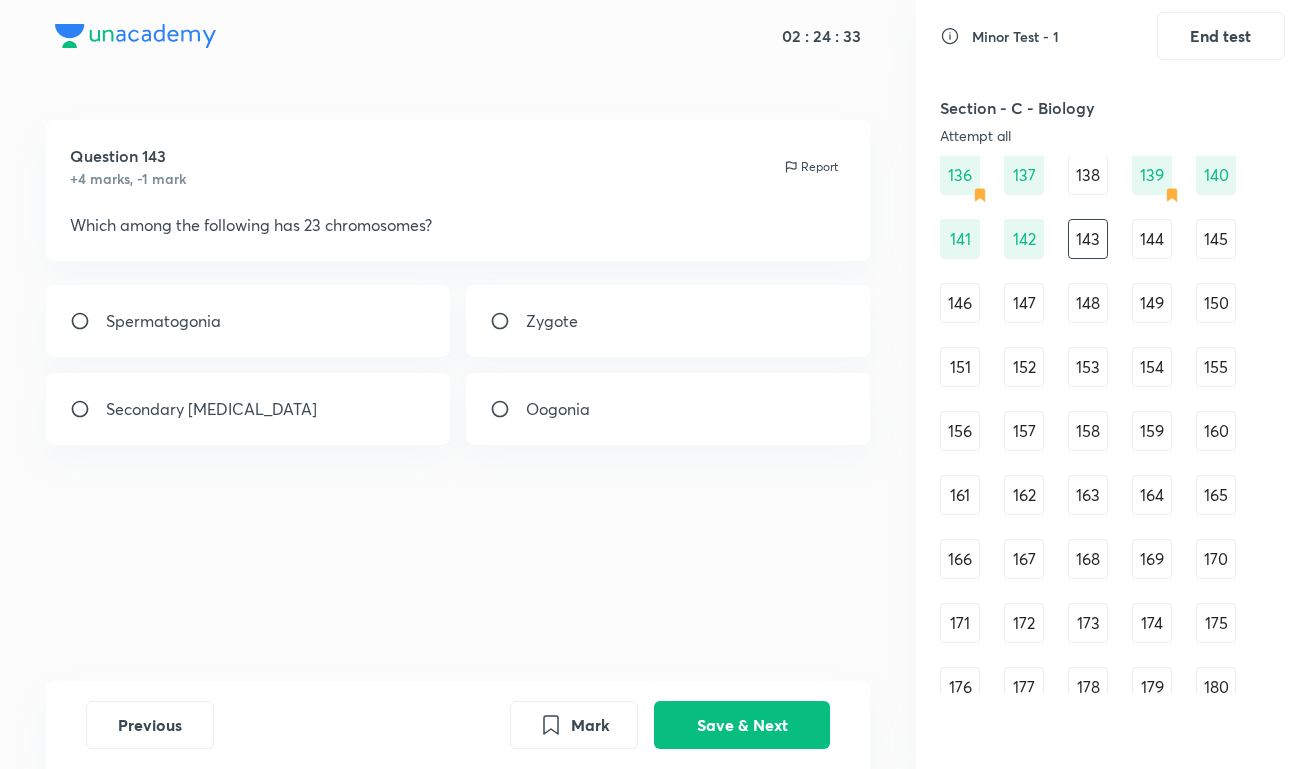 click on "Oogonia" at bounding box center (558, 409) 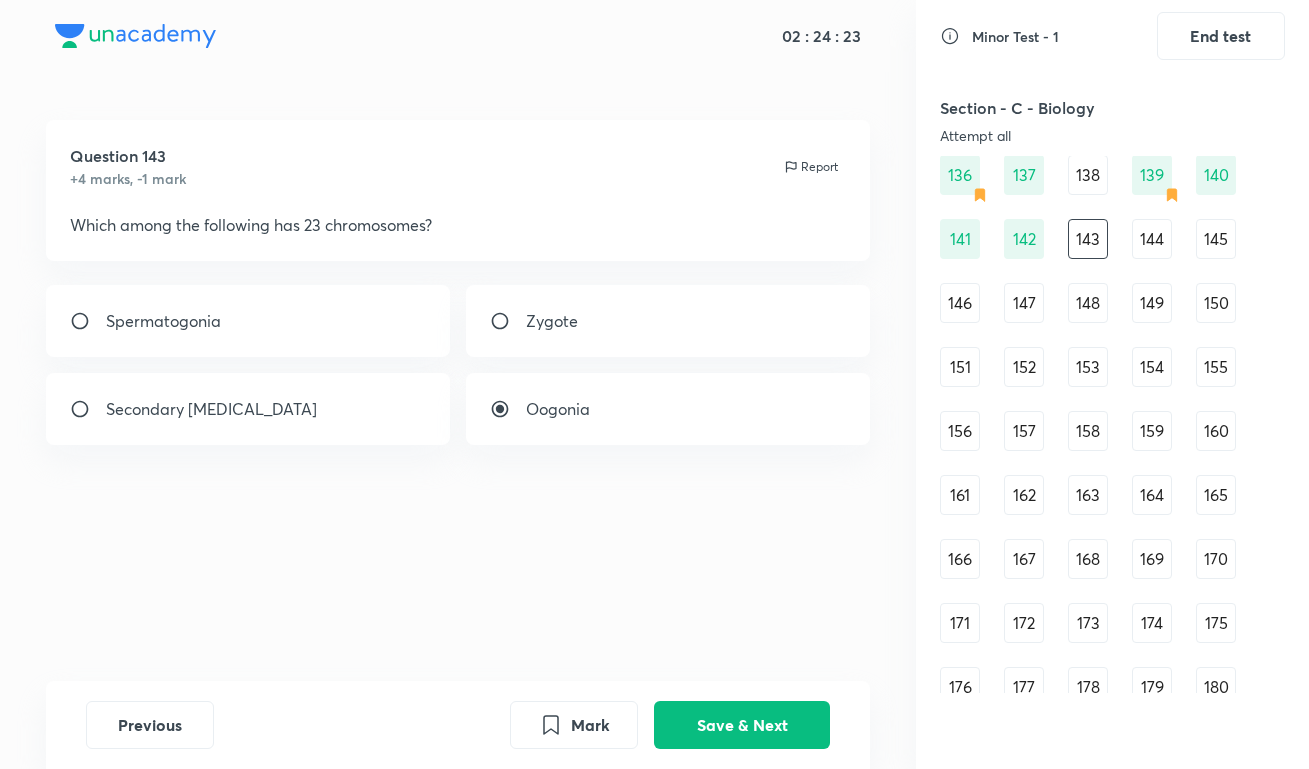 click on "Secondary [MEDICAL_DATA]" at bounding box center [248, 409] 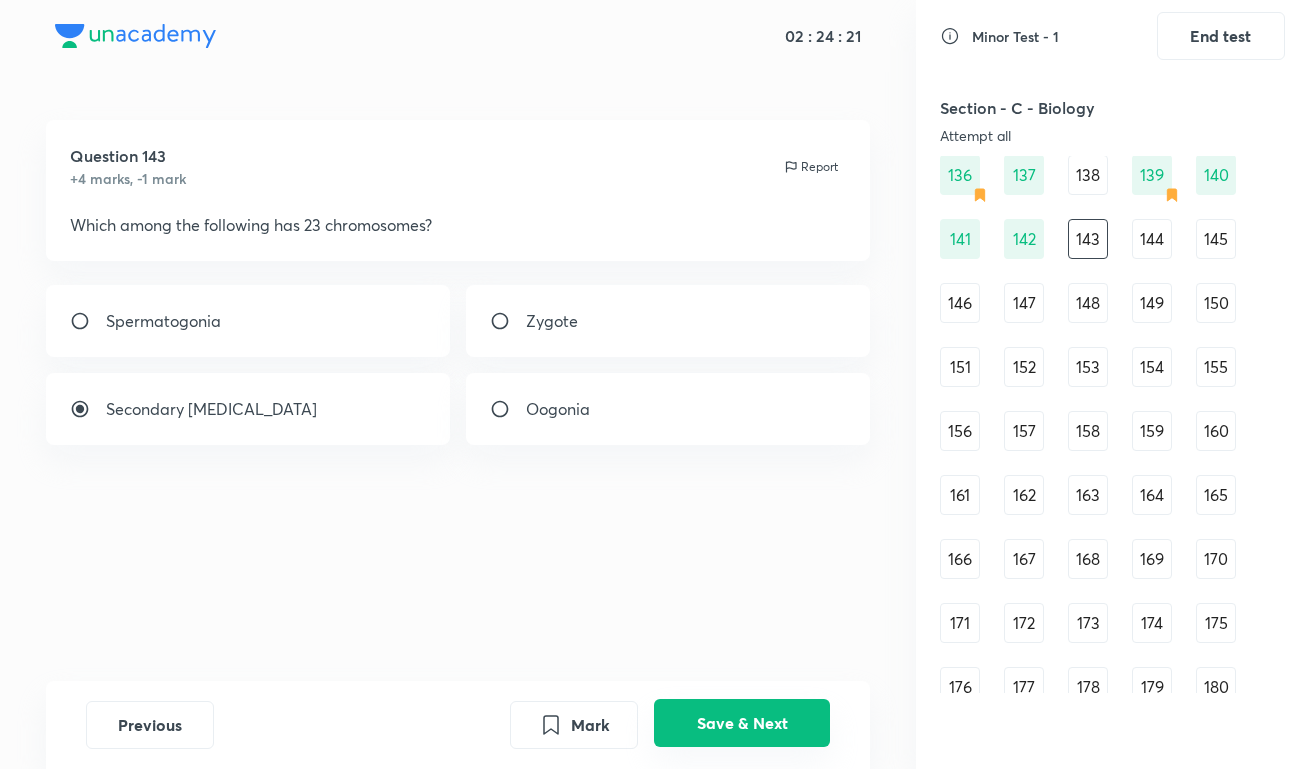 click on "Save & Next" at bounding box center (742, 723) 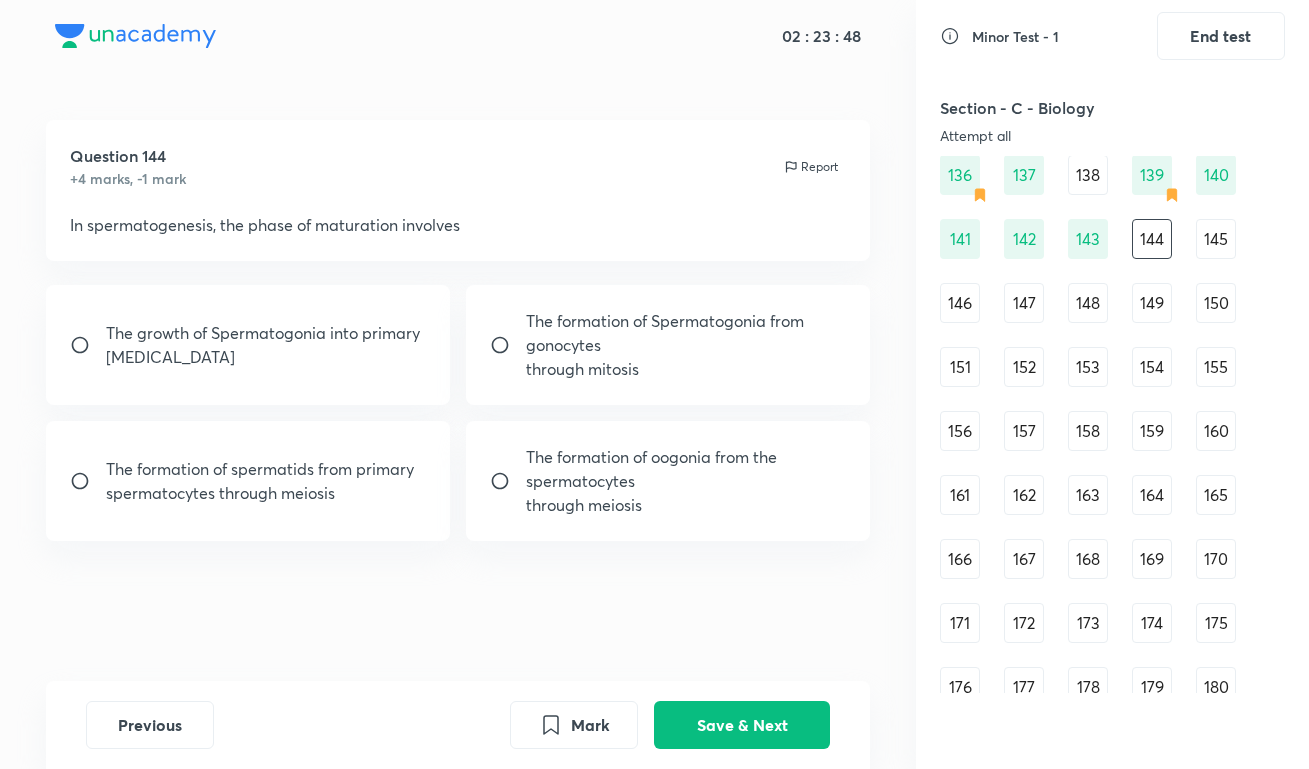click on "The growth of Spermatogonia into primary [MEDICAL_DATA] The formation of Spermatogonia from gonocytes through mitosis The formation of spermatids from primary spermatocytes through meiosis The formation of oogonia from the spermatocytes through meiosis" at bounding box center (458, 413) 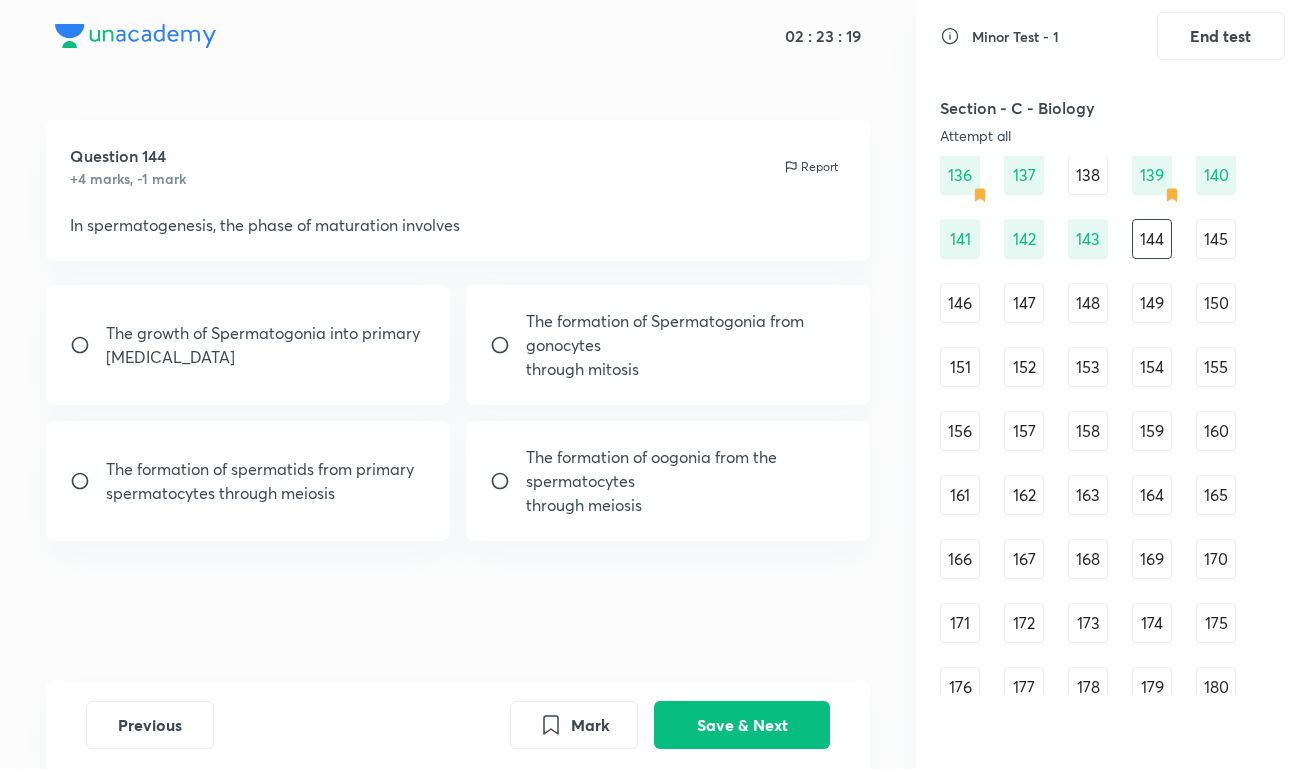 click on "[MEDICAL_DATA]" at bounding box center (263, 357) 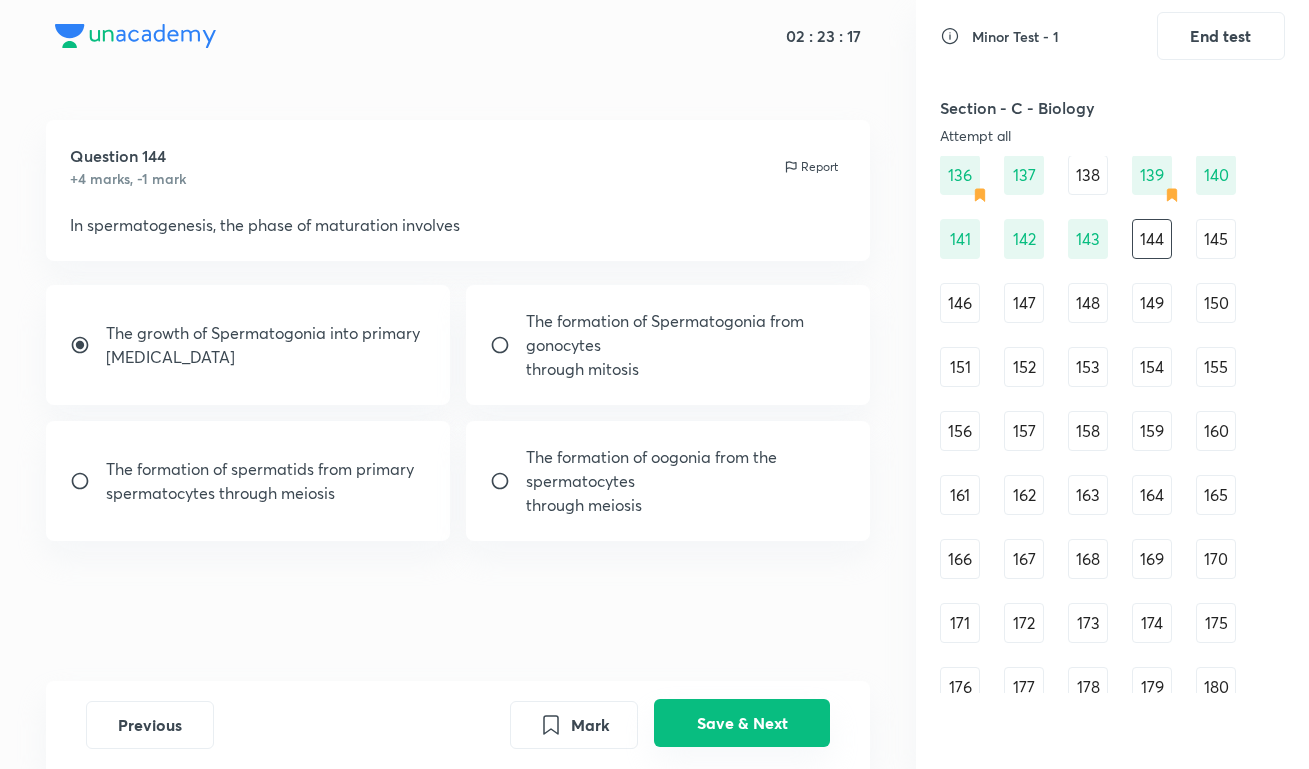 click on "Save & Next" at bounding box center (742, 723) 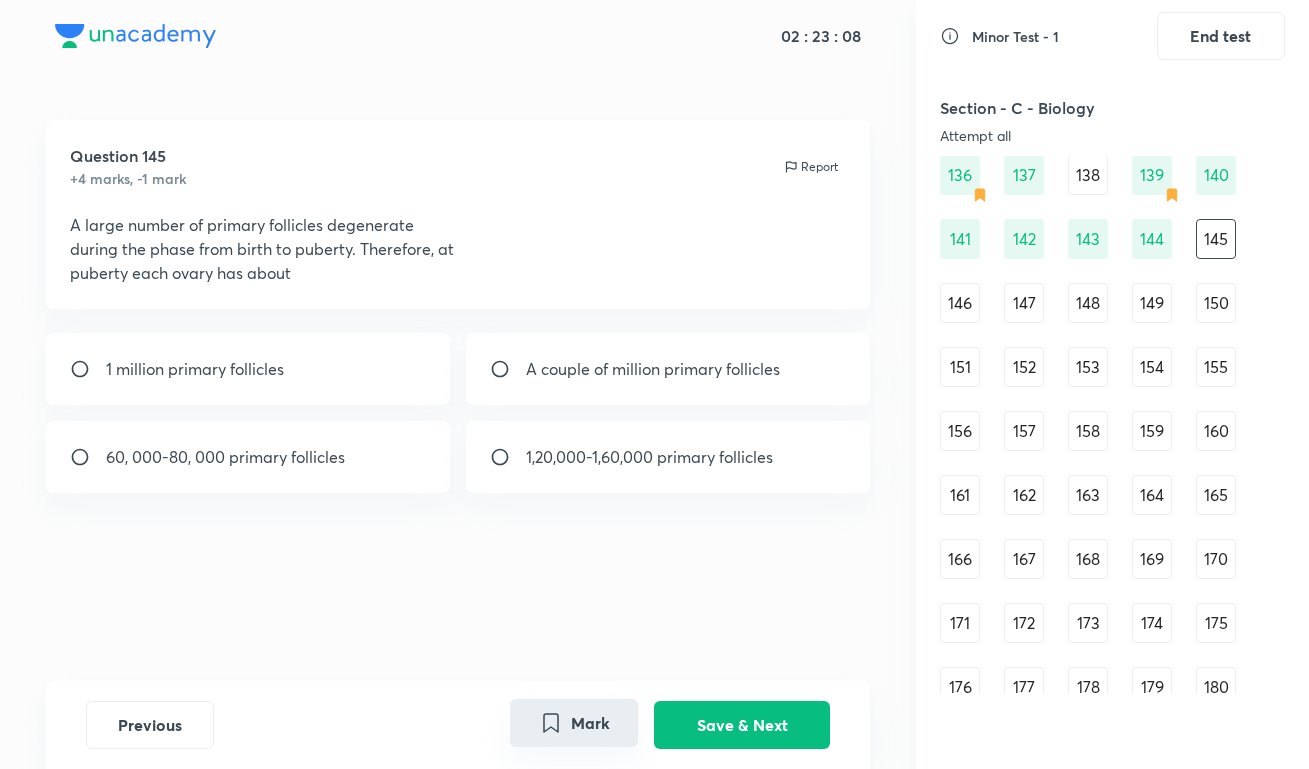 click on "Mark" at bounding box center (574, 723) 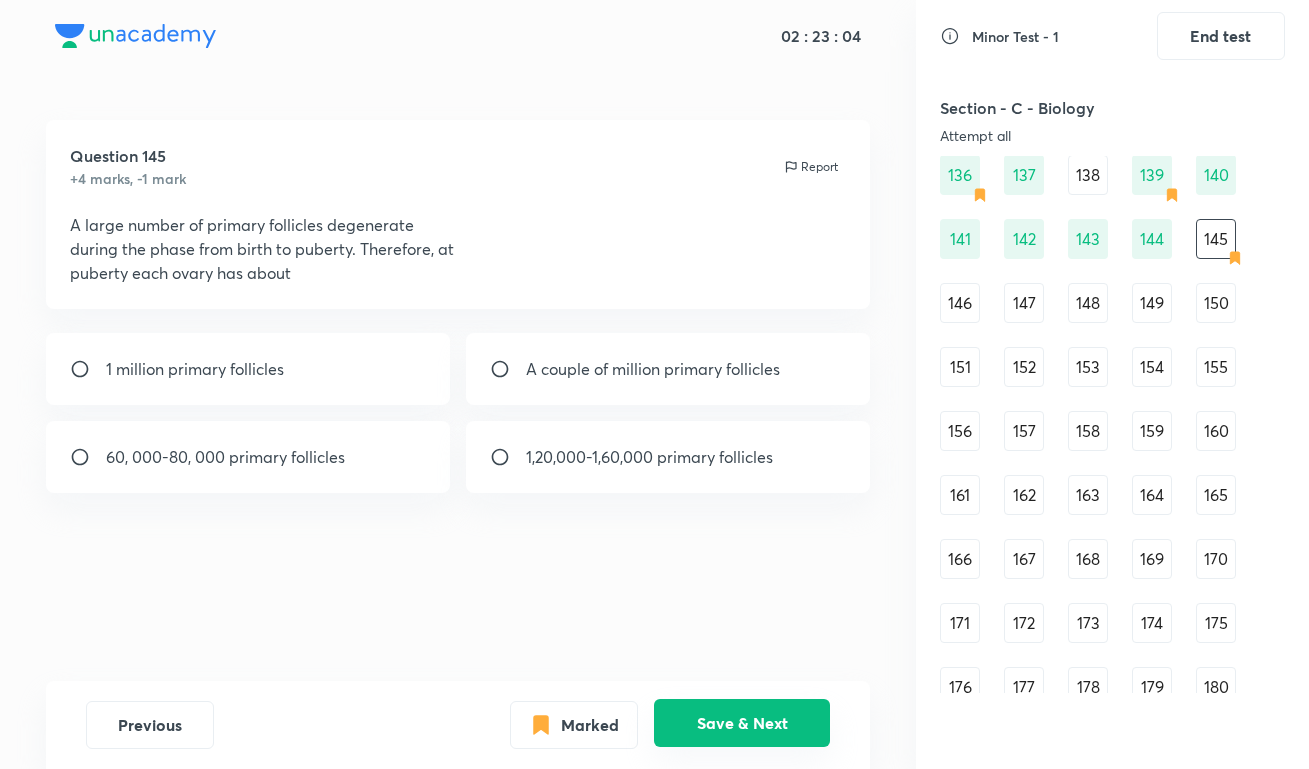 click on "Save & Next" at bounding box center (742, 723) 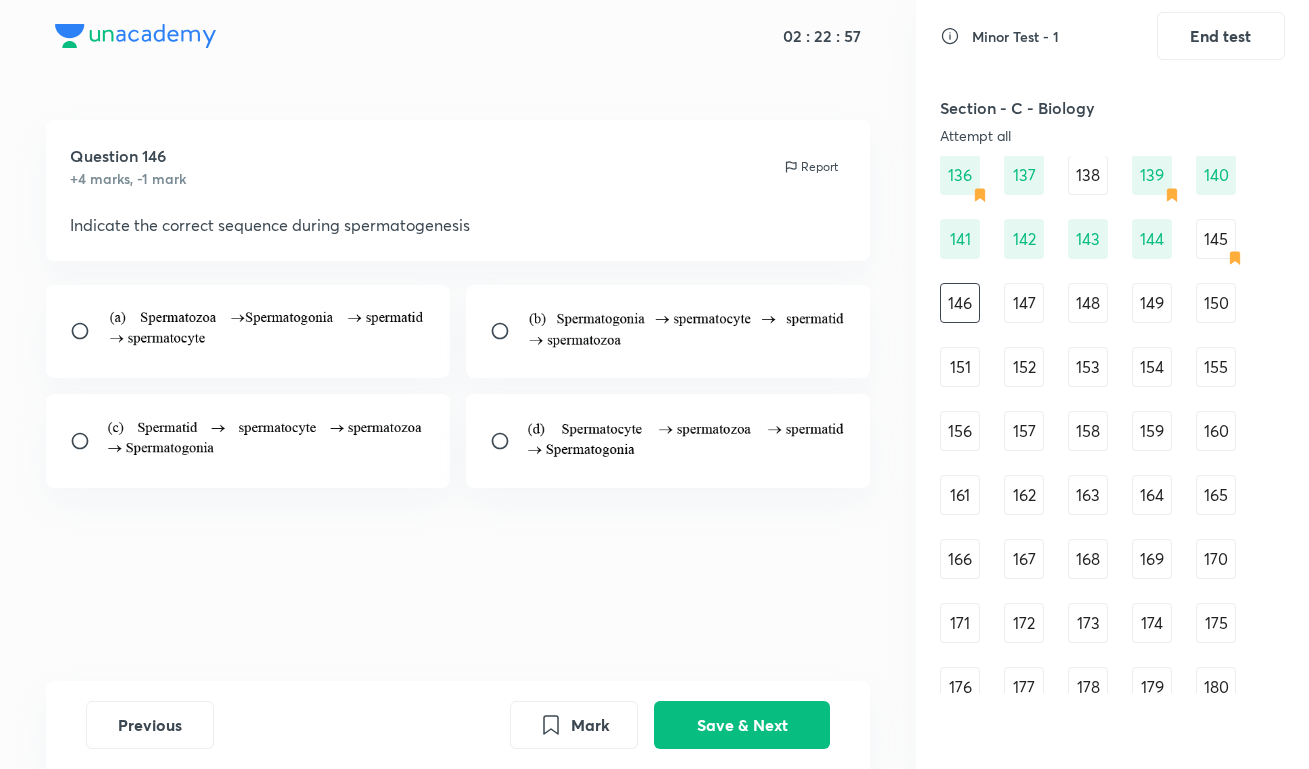 click at bounding box center [686, 328] 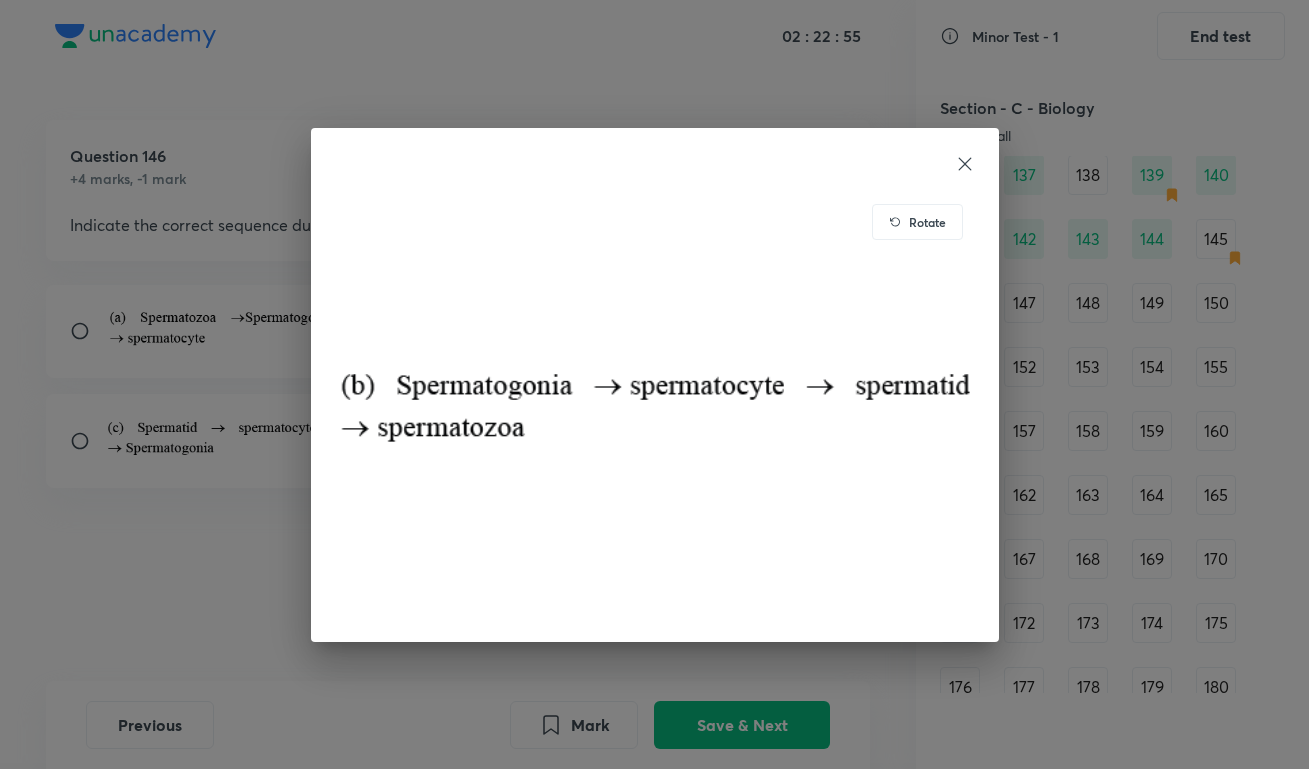 click 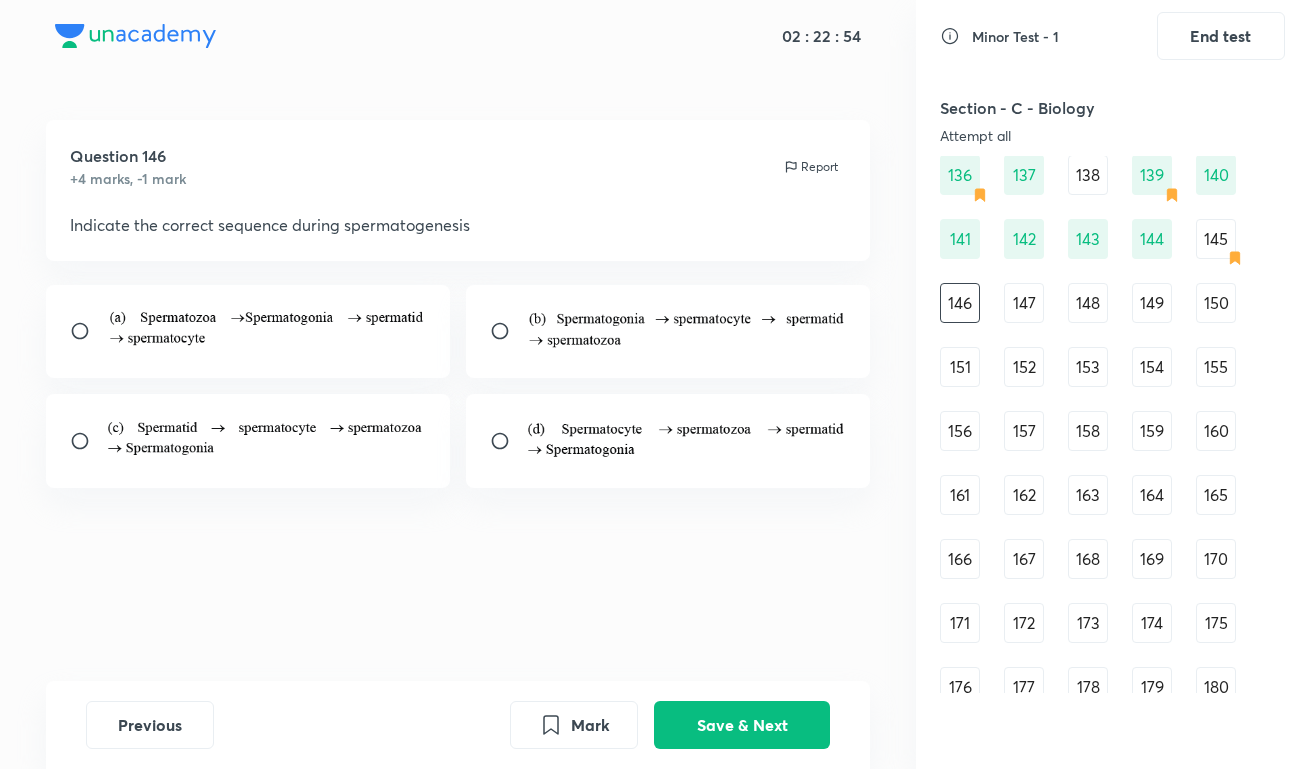 click at bounding box center [508, 331] 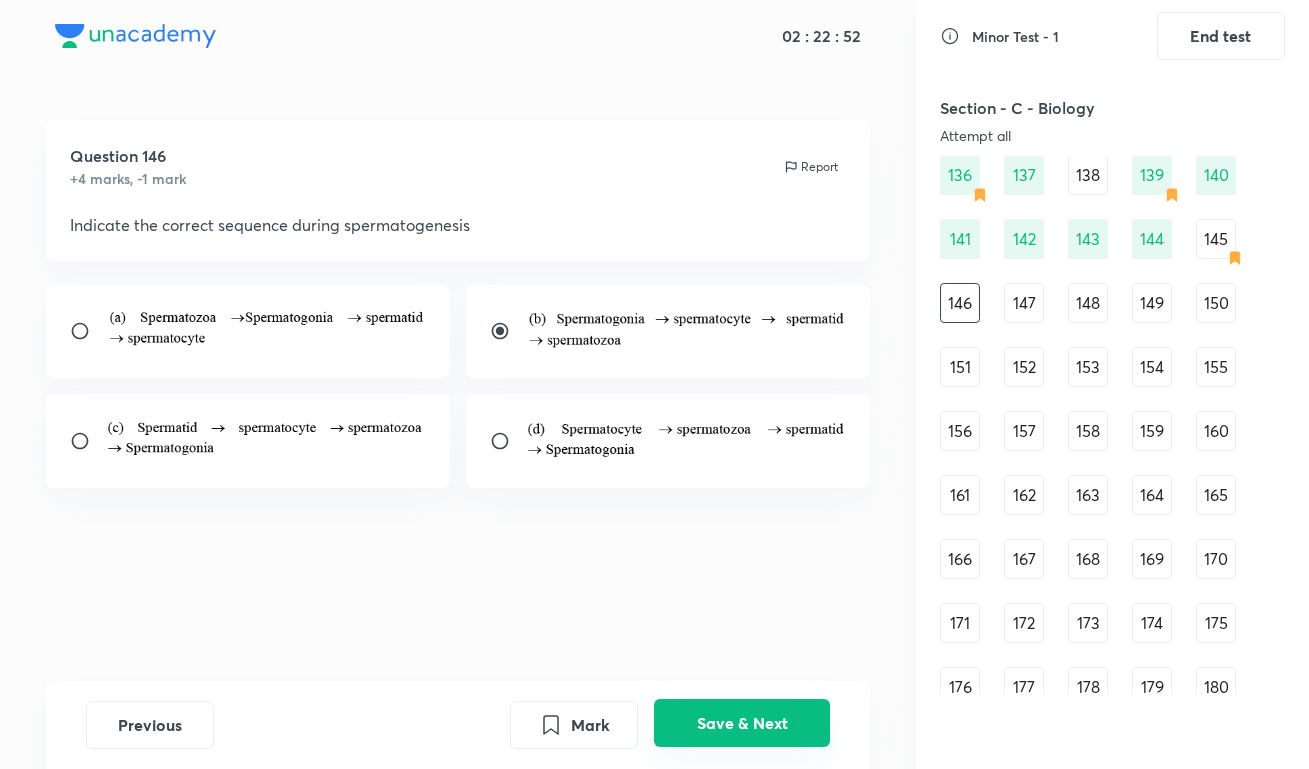 click on "Save & Next" at bounding box center [742, 723] 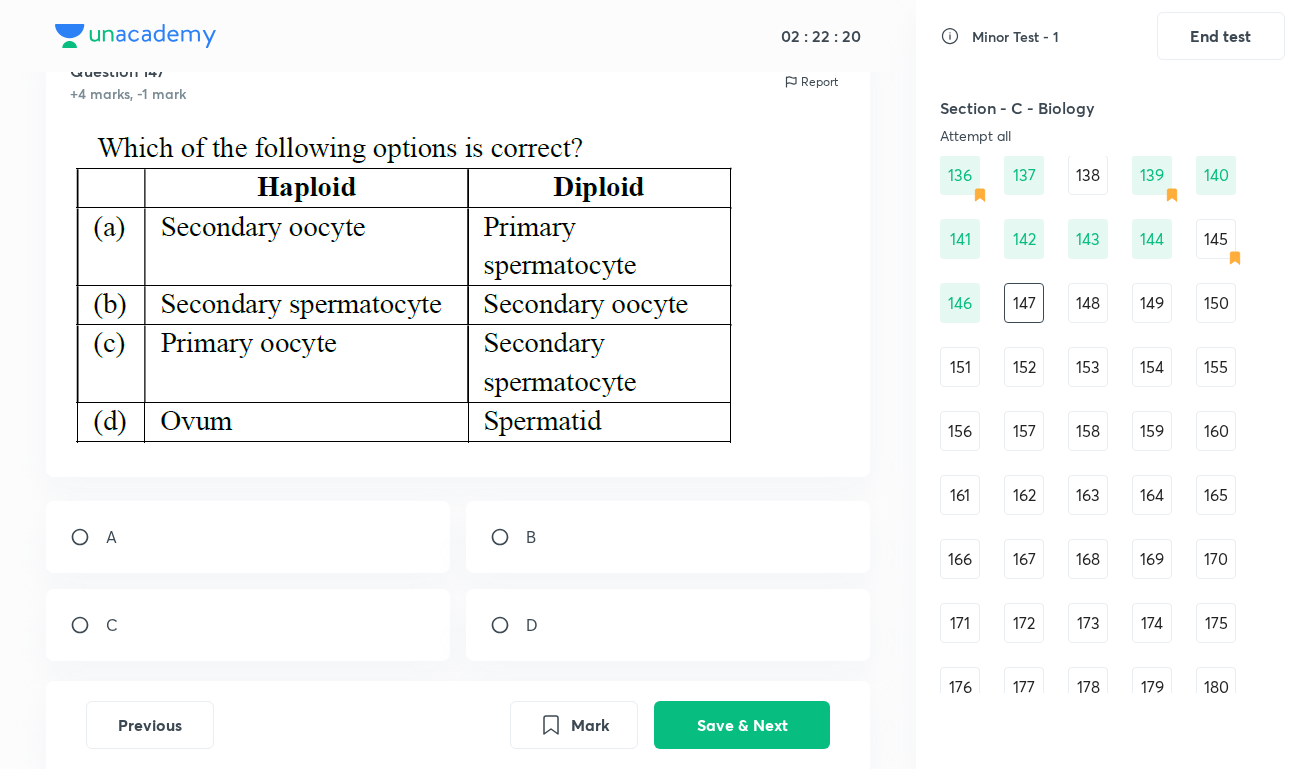 scroll, scrollTop: 90, scrollLeft: 0, axis: vertical 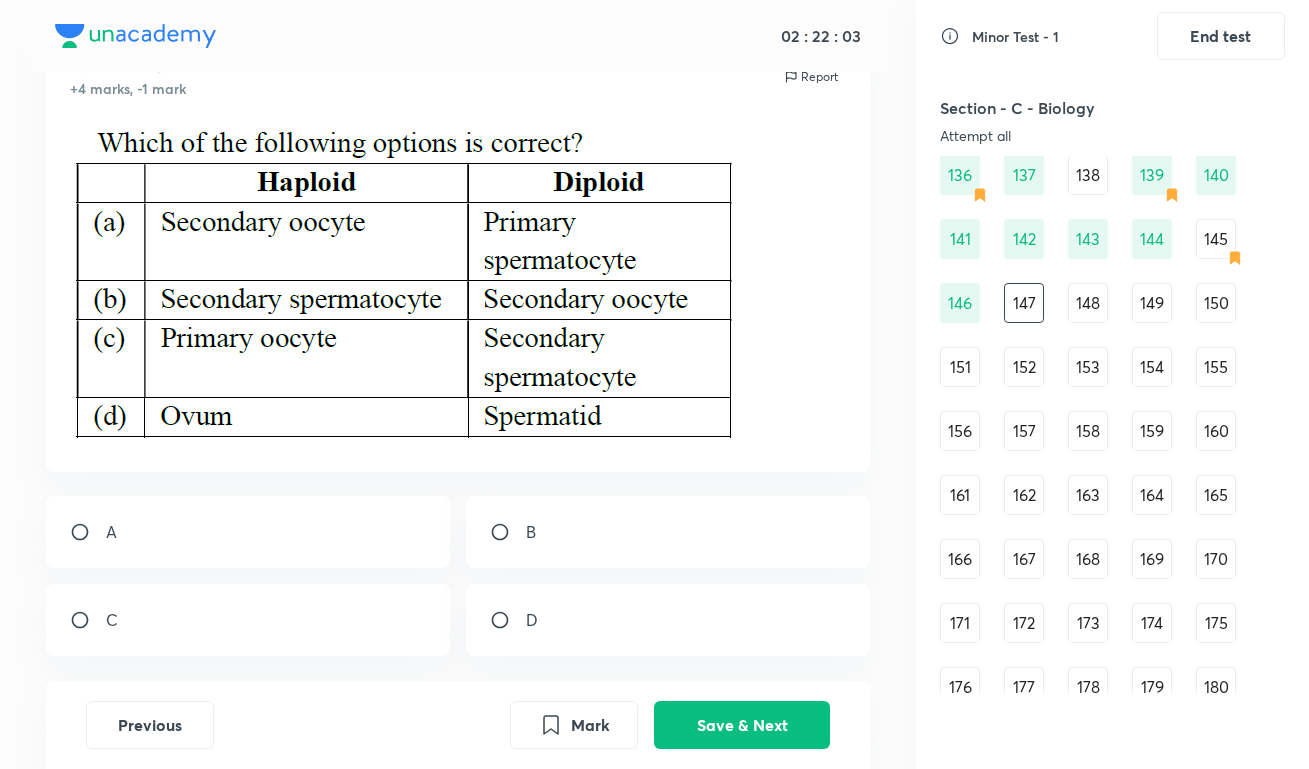 click on "B" at bounding box center (668, 532) 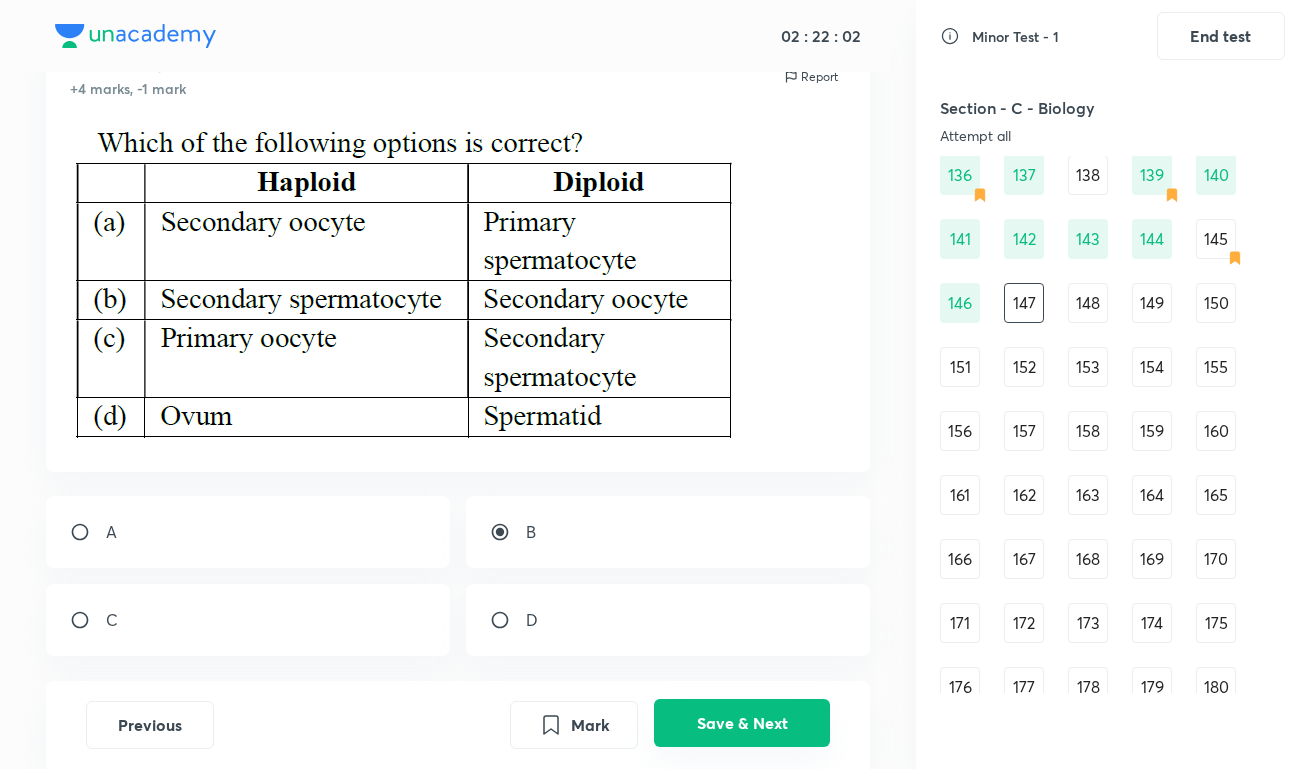 click on "Save & Next" at bounding box center [742, 723] 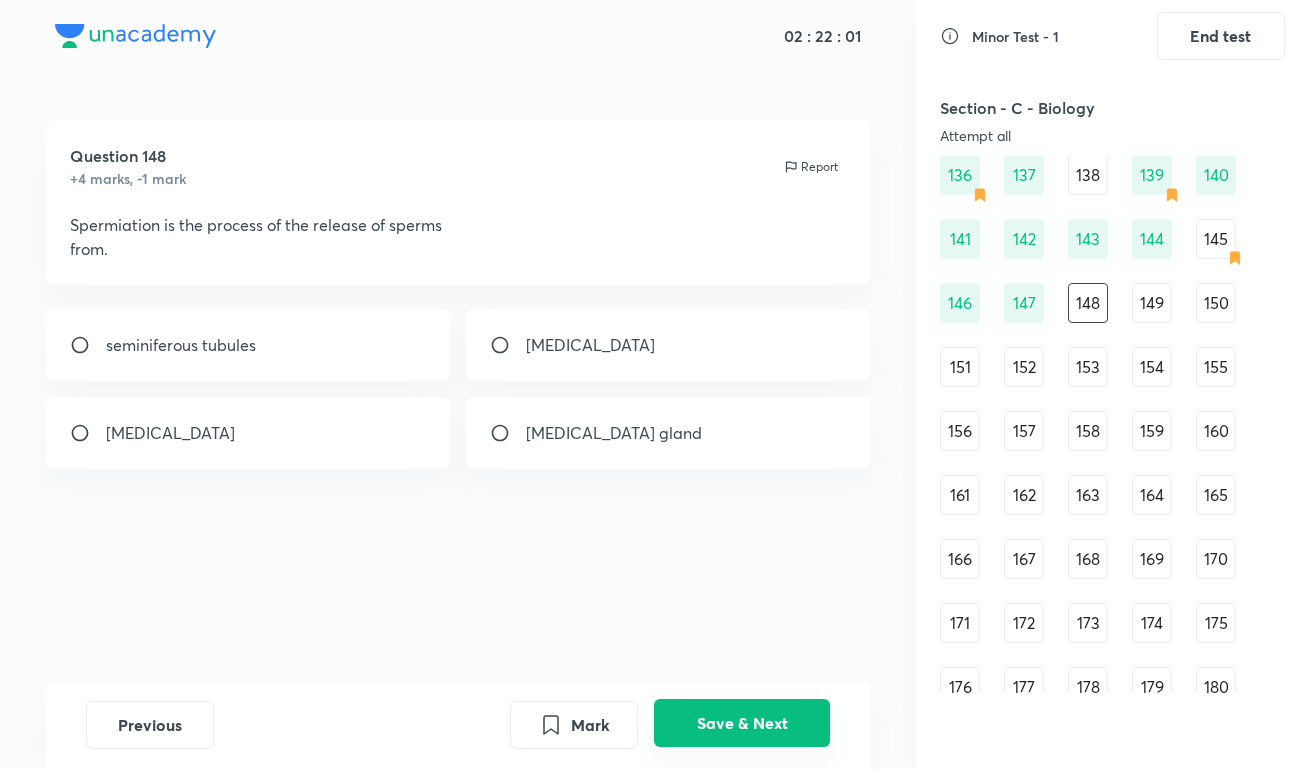scroll, scrollTop: 0, scrollLeft: 0, axis: both 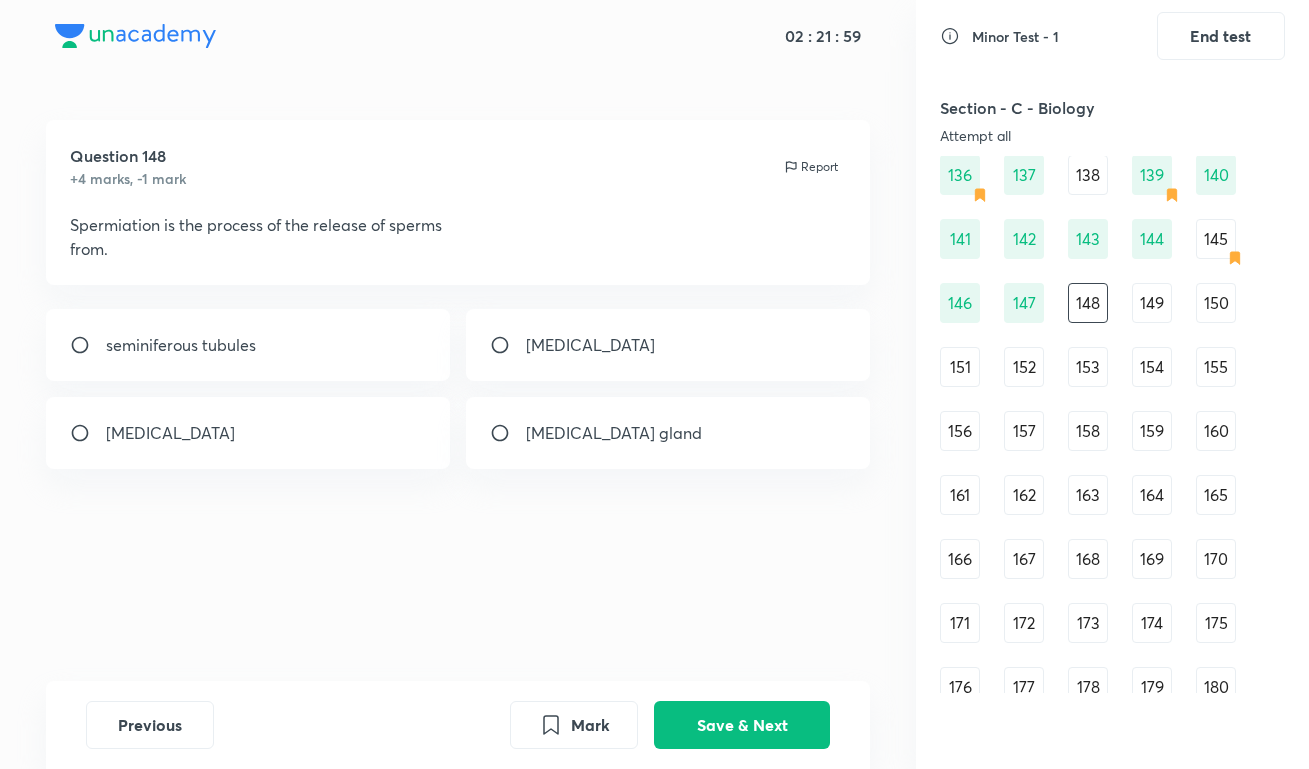 click on "seminiferous tubules" at bounding box center (248, 345) 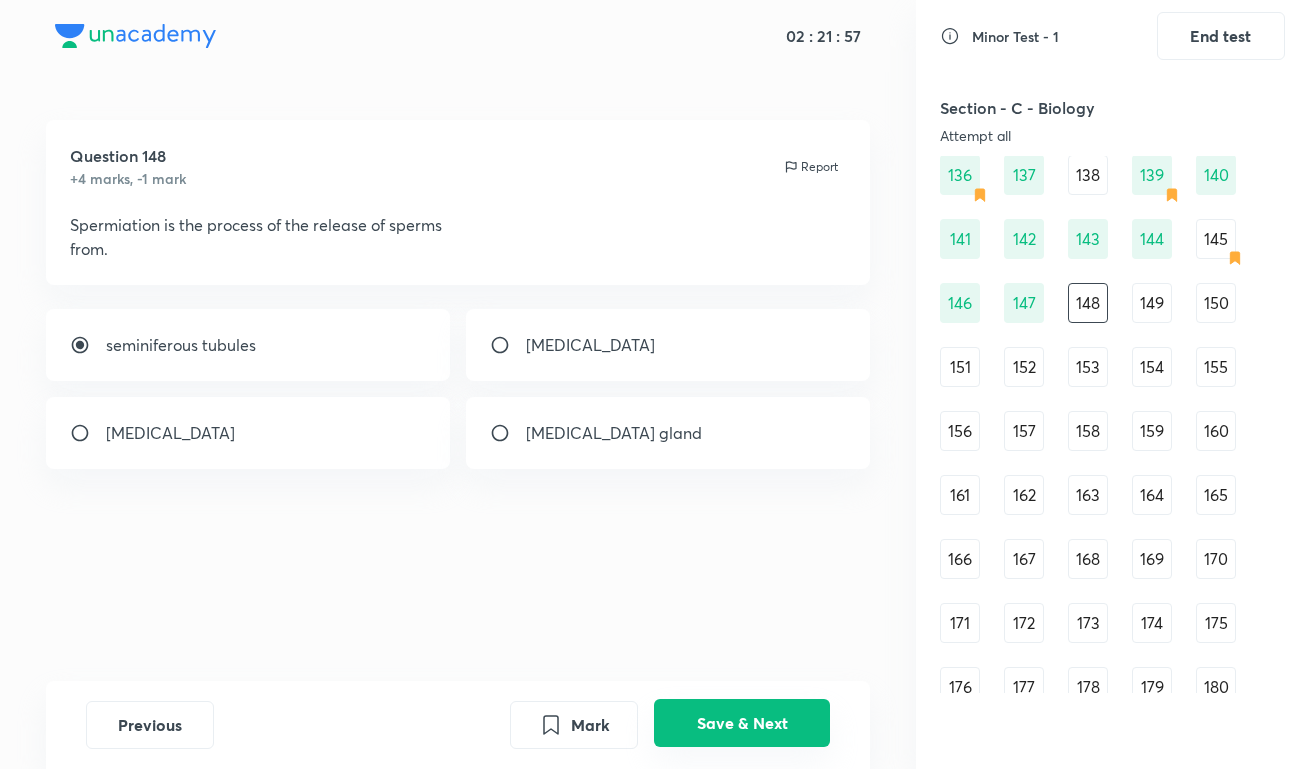 click on "Save & Next" at bounding box center [742, 723] 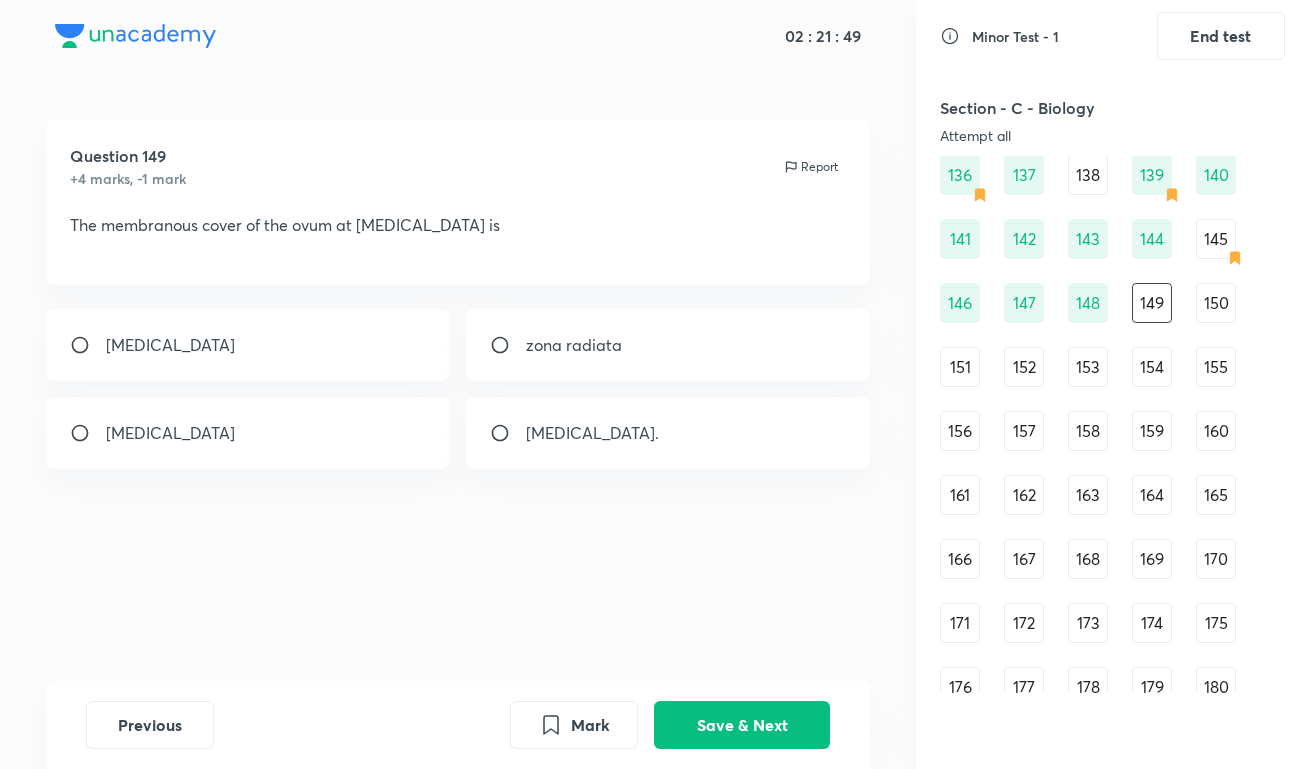 click on "[MEDICAL_DATA]" at bounding box center [248, 433] 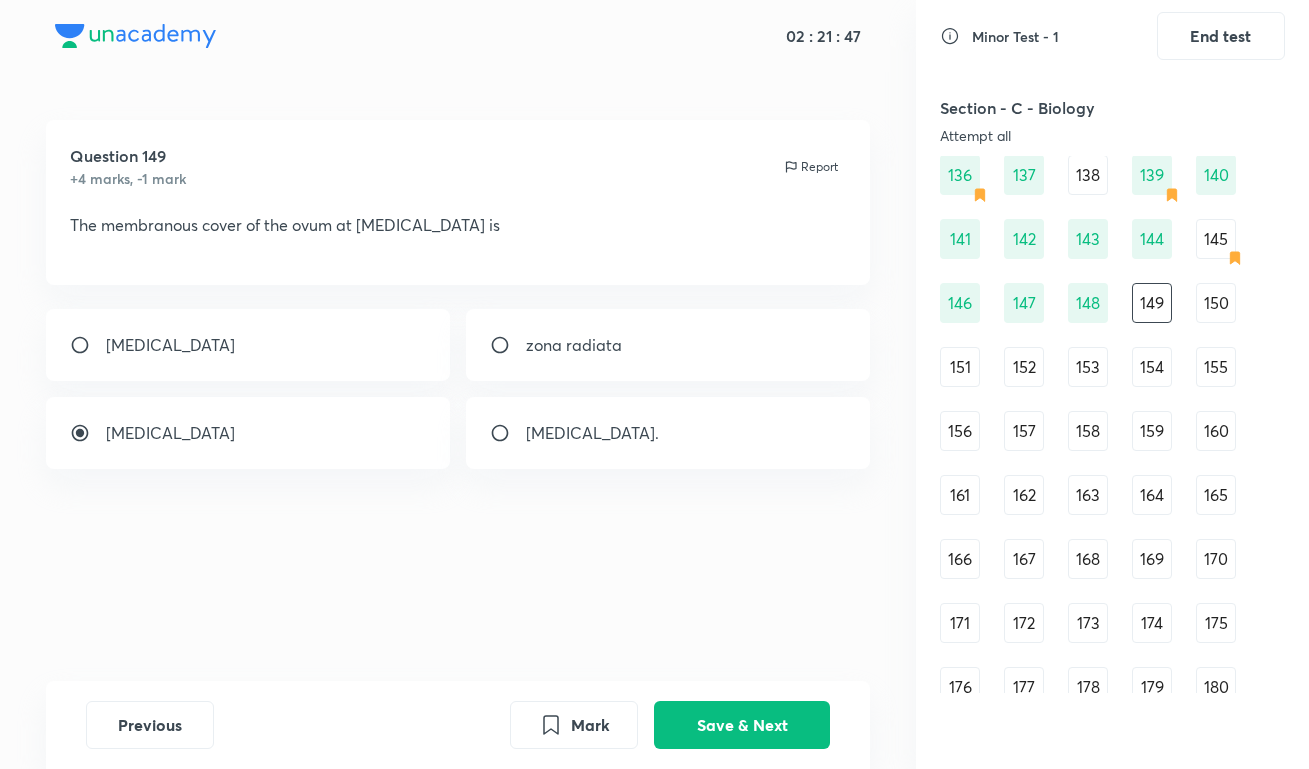 click on "Previous Mark Save & Next" at bounding box center (458, 725) 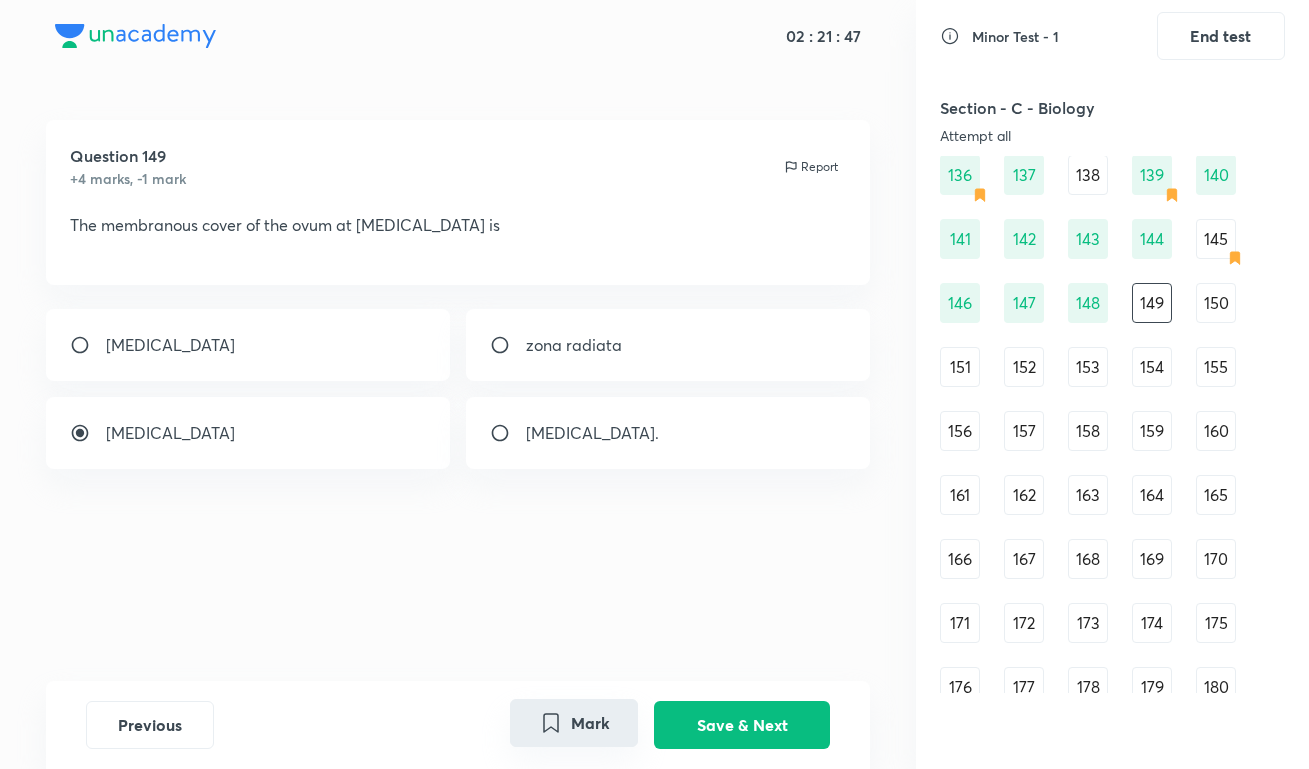 click on "Mark" at bounding box center (574, 723) 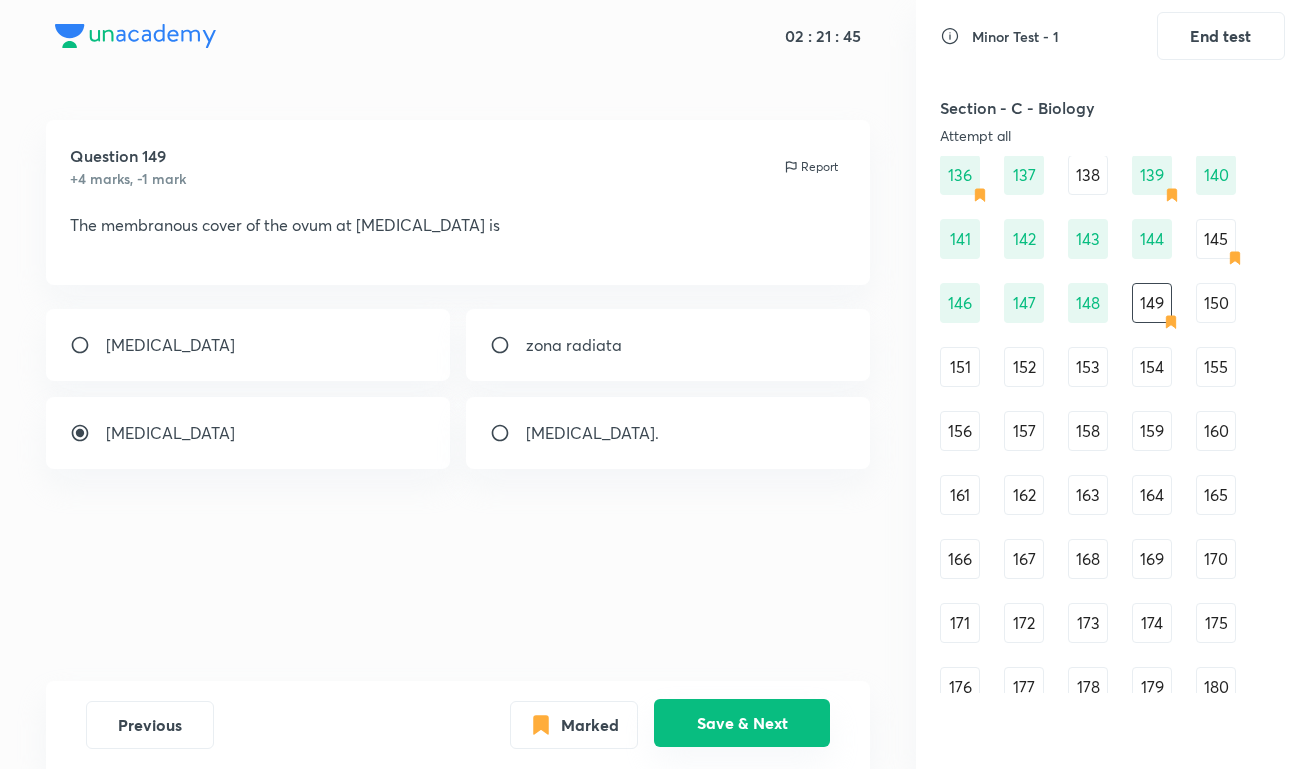 click on "Save & Next" at bounding box center (742, 723) 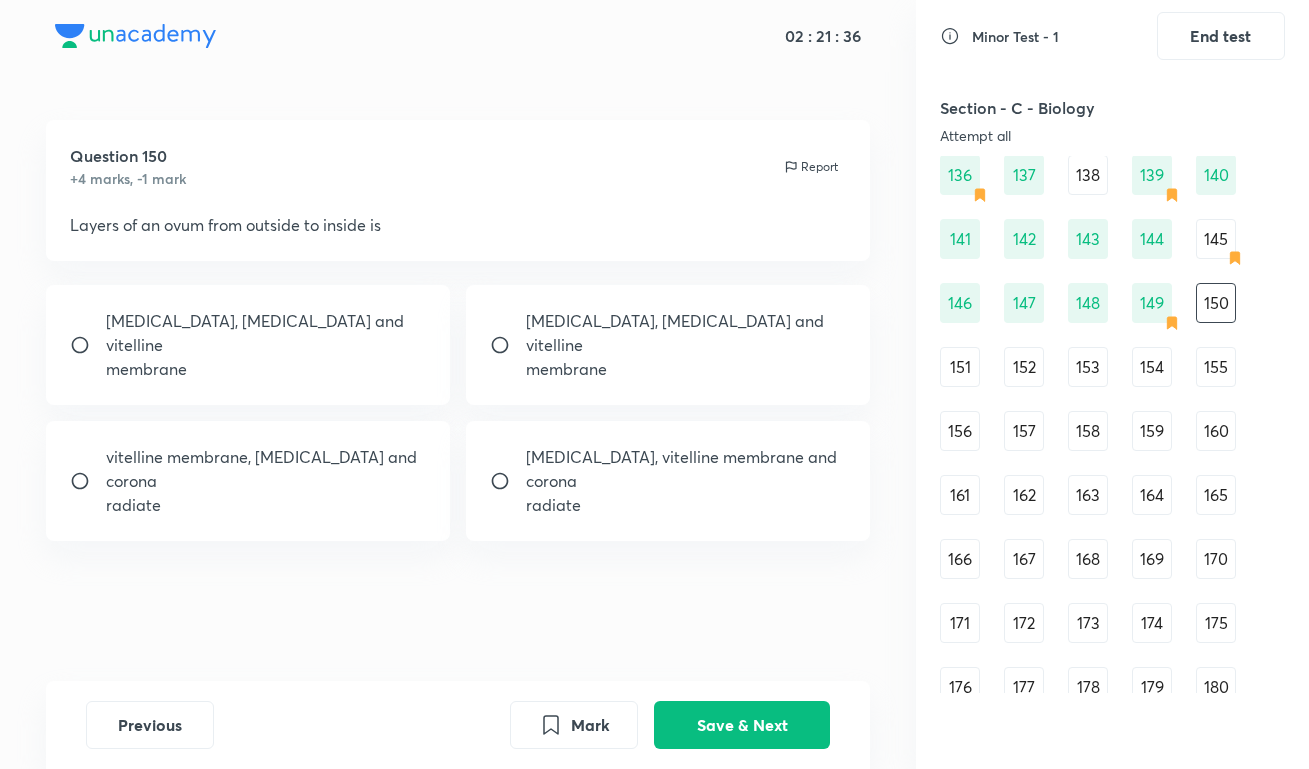 click on "membrane" at bounding box center [266, 369] 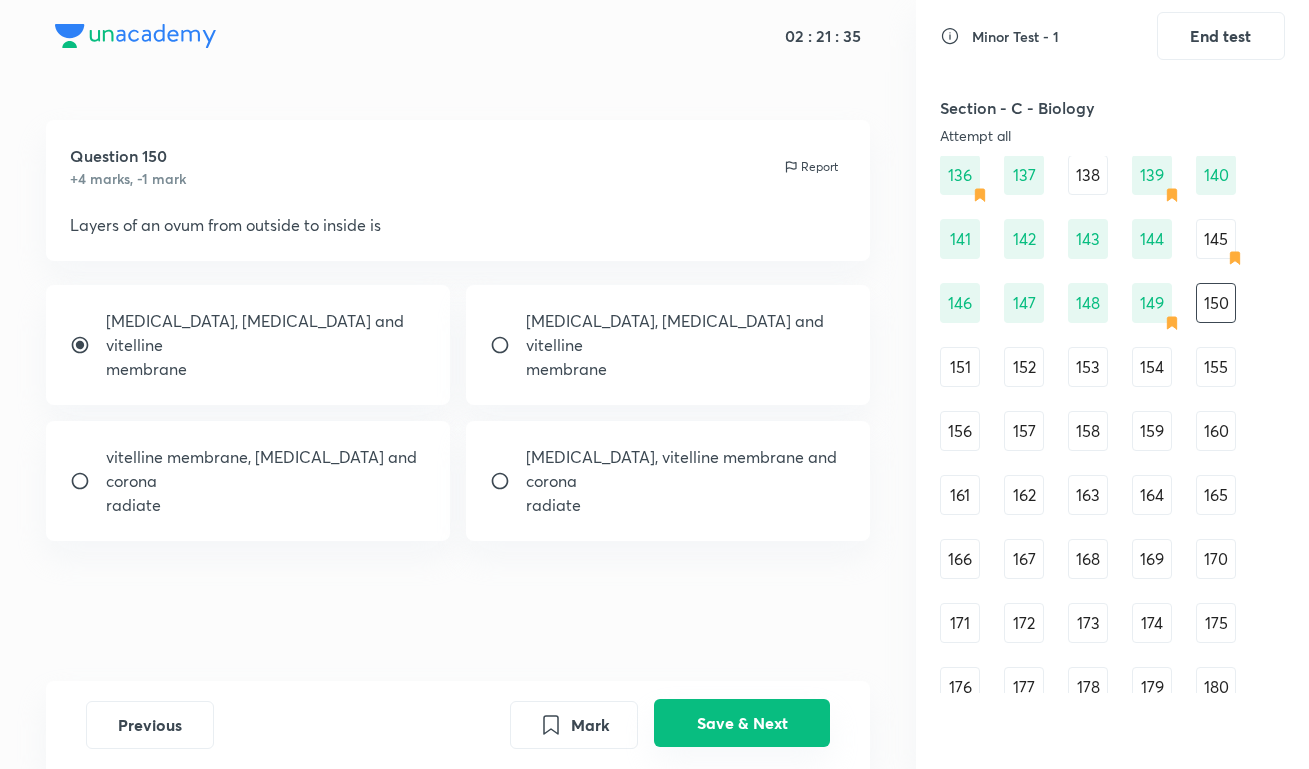 click on "Save & Next" at bounding box center [742, 723] 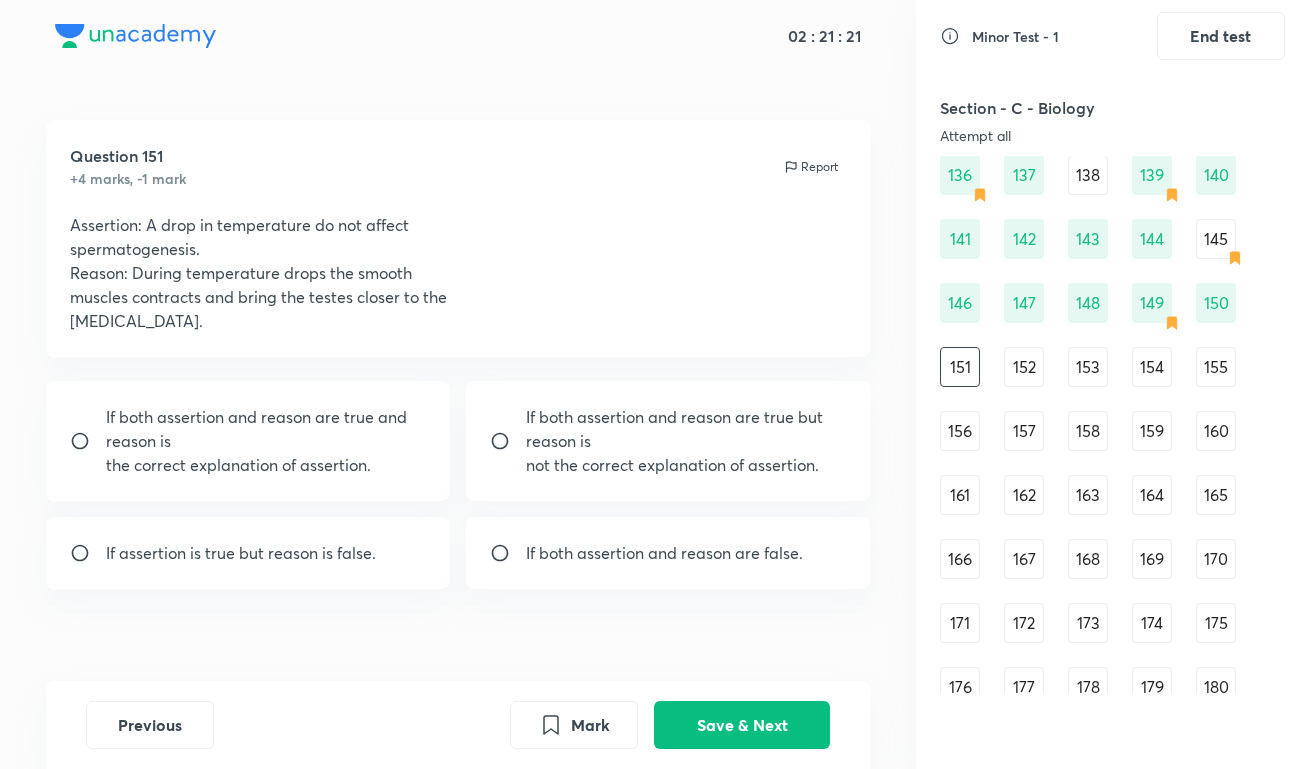 click on "the correct explanation of assertion." at bounding box center (266, 465) 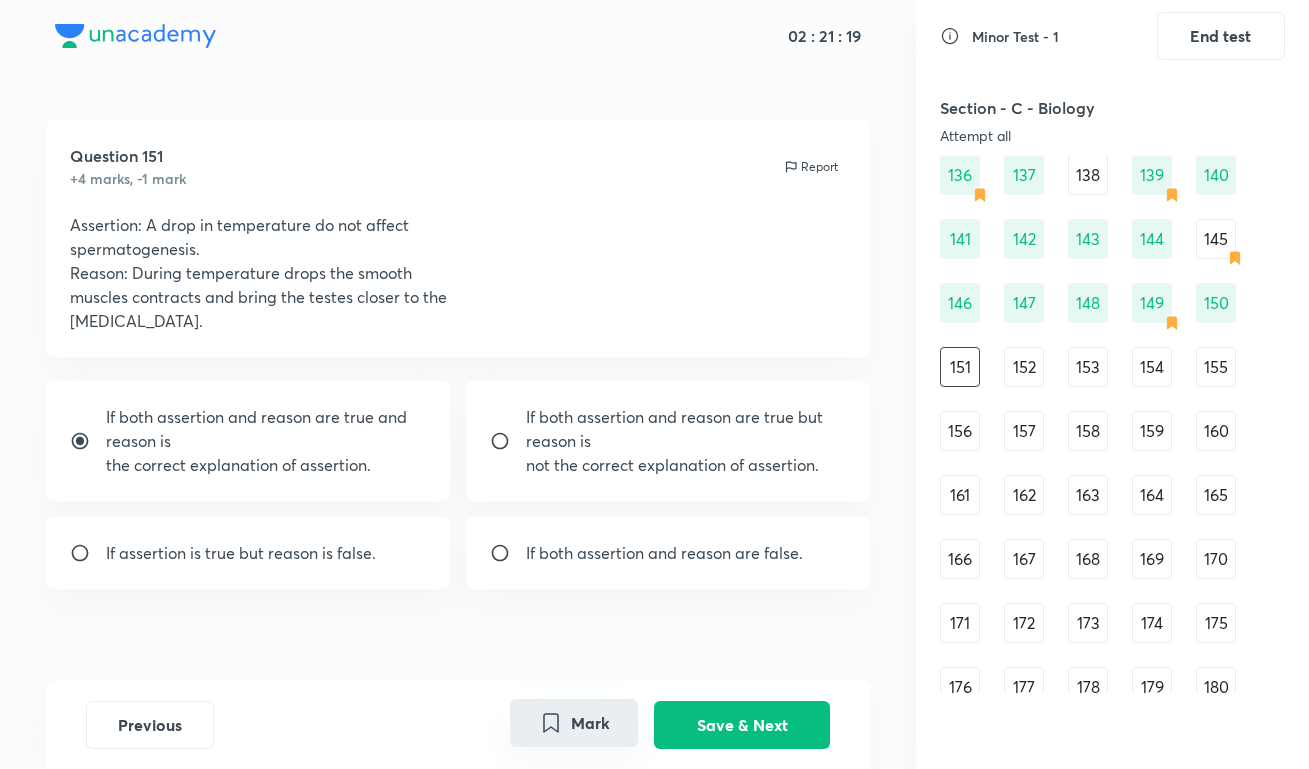 click on "Mark" at bounding box center [574, 723] 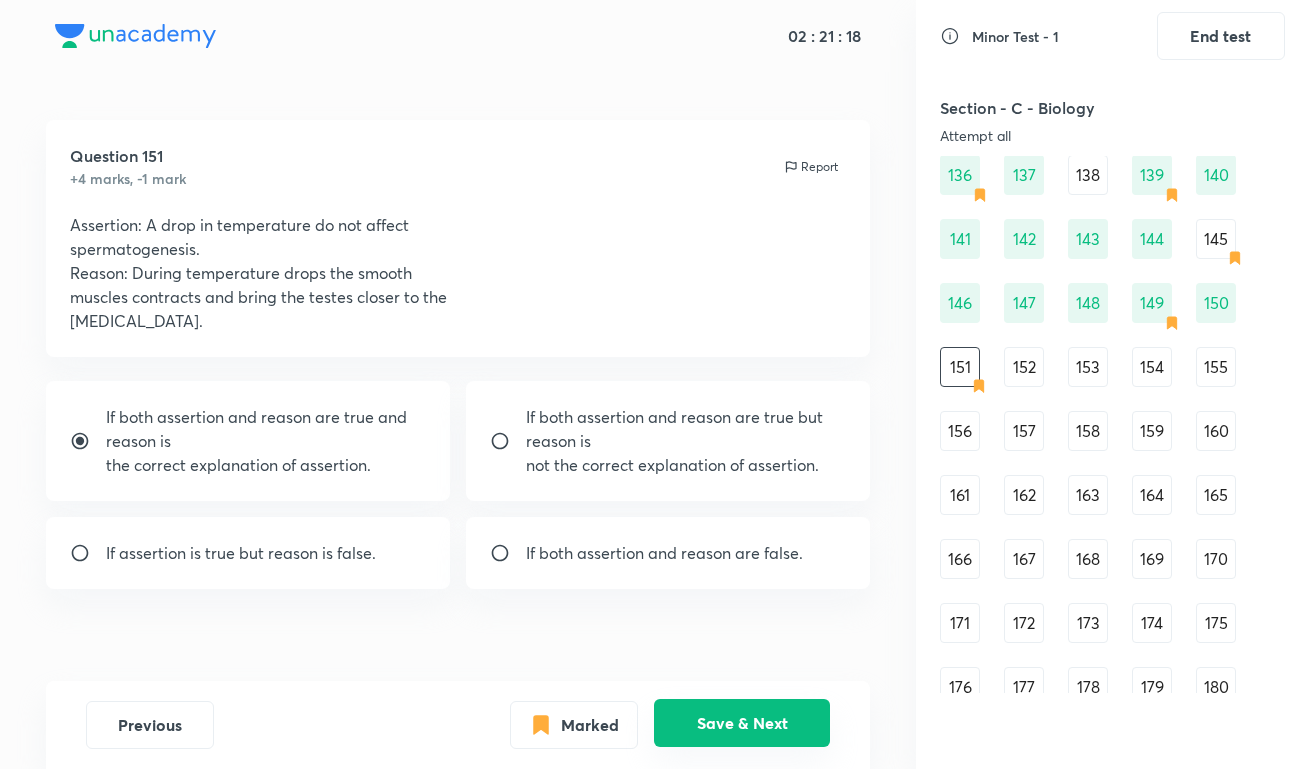 click on "Save & Next" at bounding box center (742, 723) 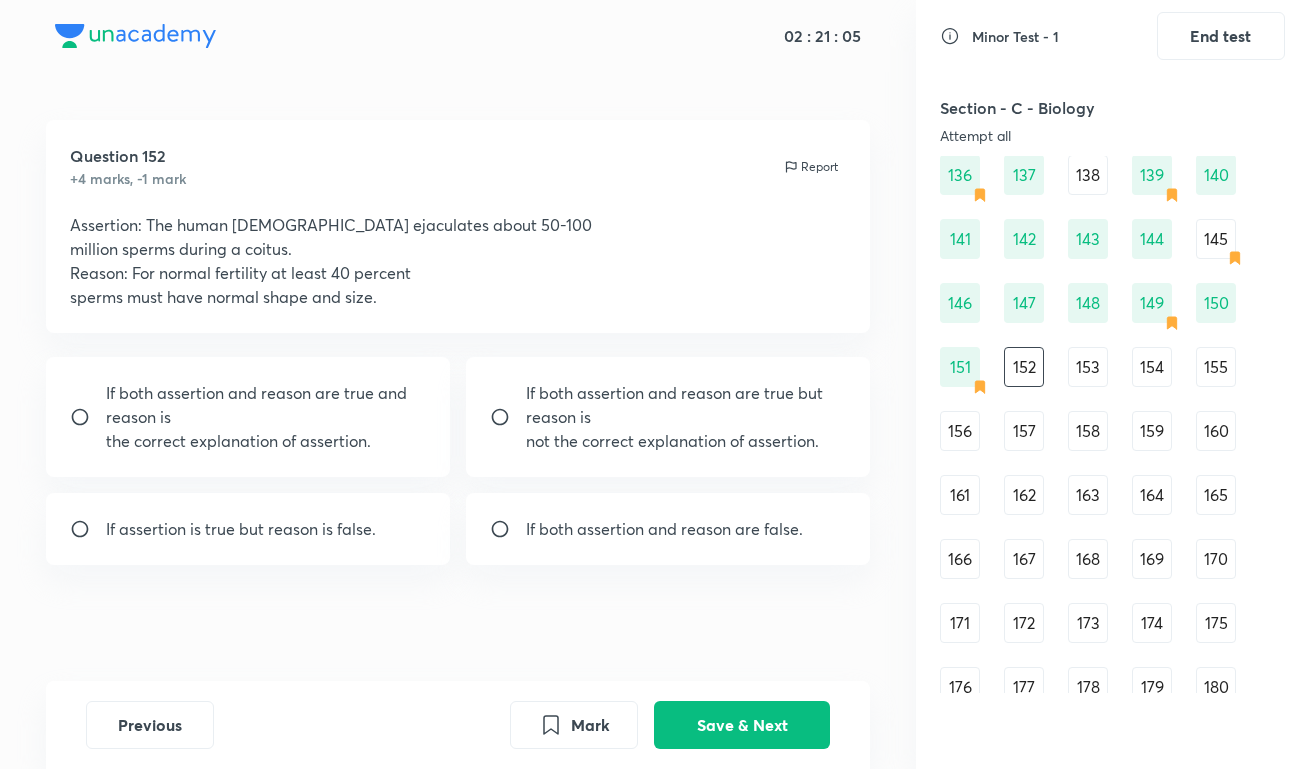 click on "If assertion is true but reason is false." at bounding box center (248, 529) 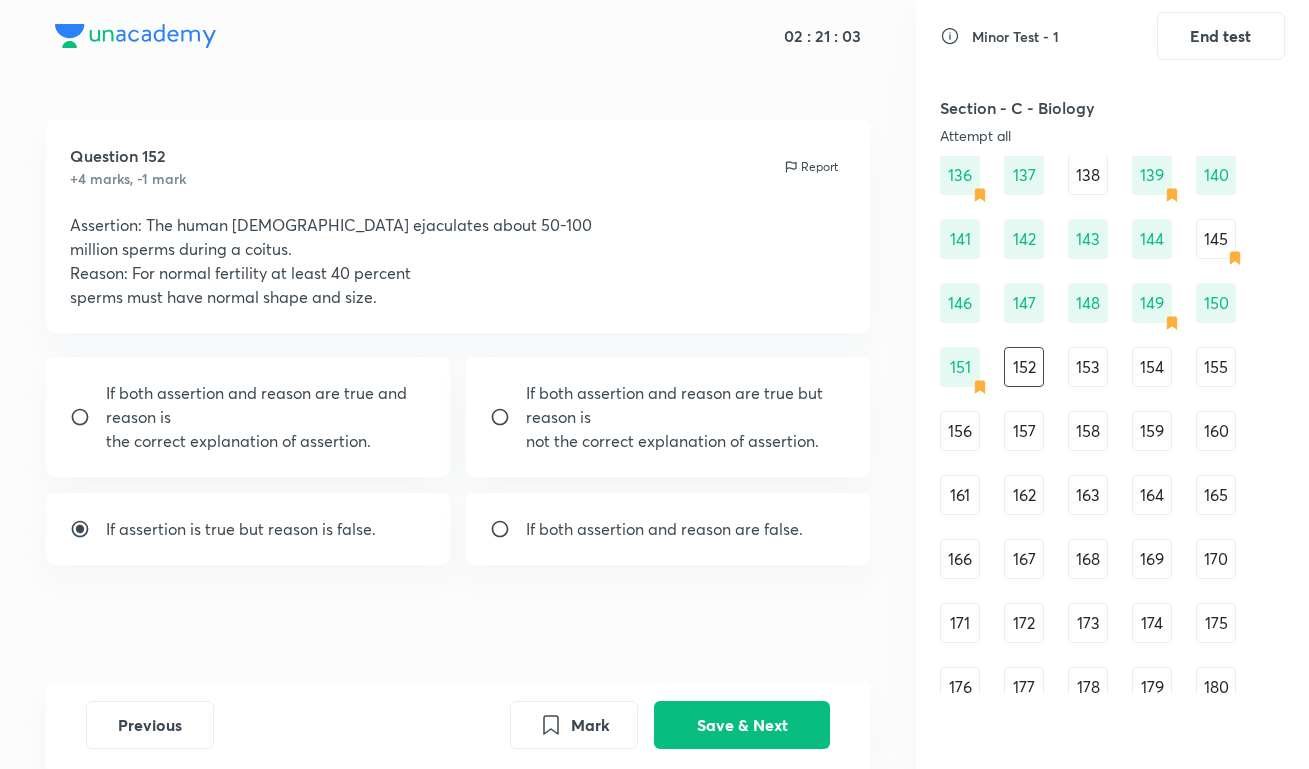 click on "If both assertion and reason are false." at bounding box center (664, 529) 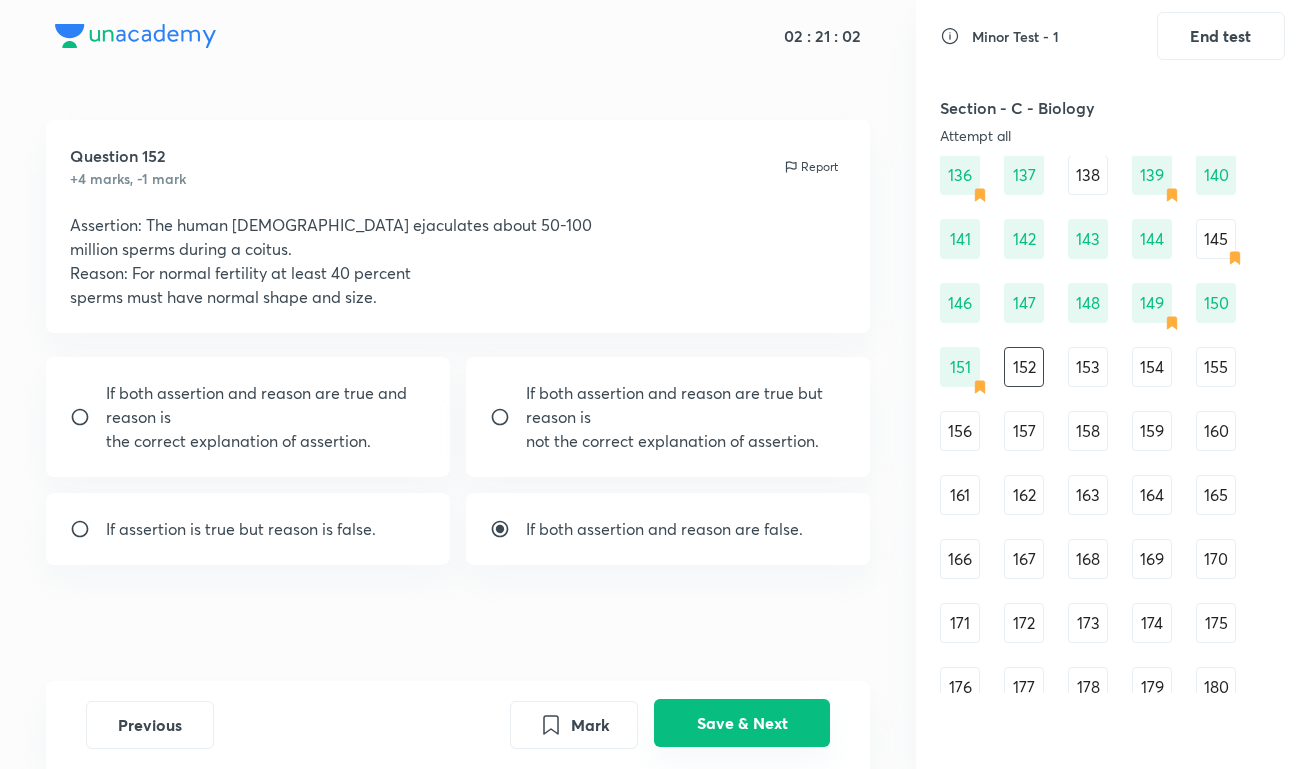 click on "Save & Next" at bounding box center (742, 723) 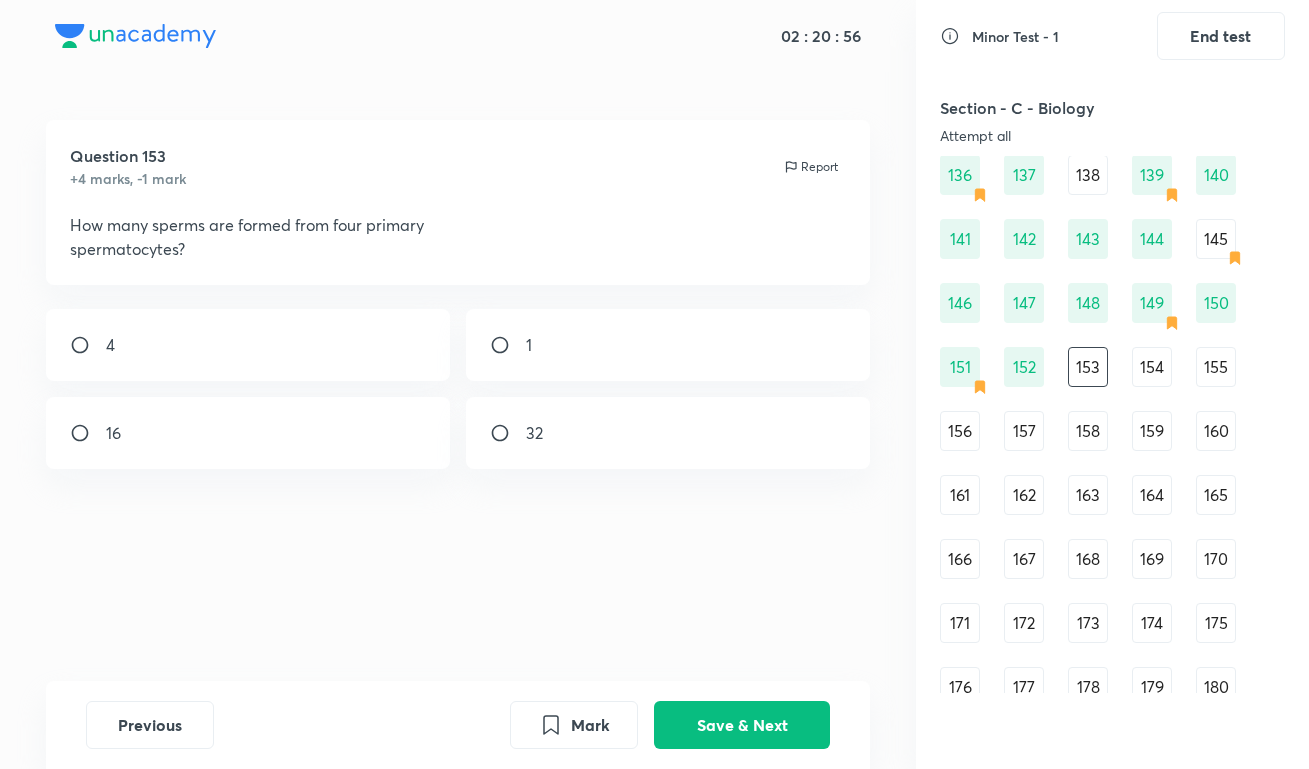 click on "16" at bounding box center [248, 433] 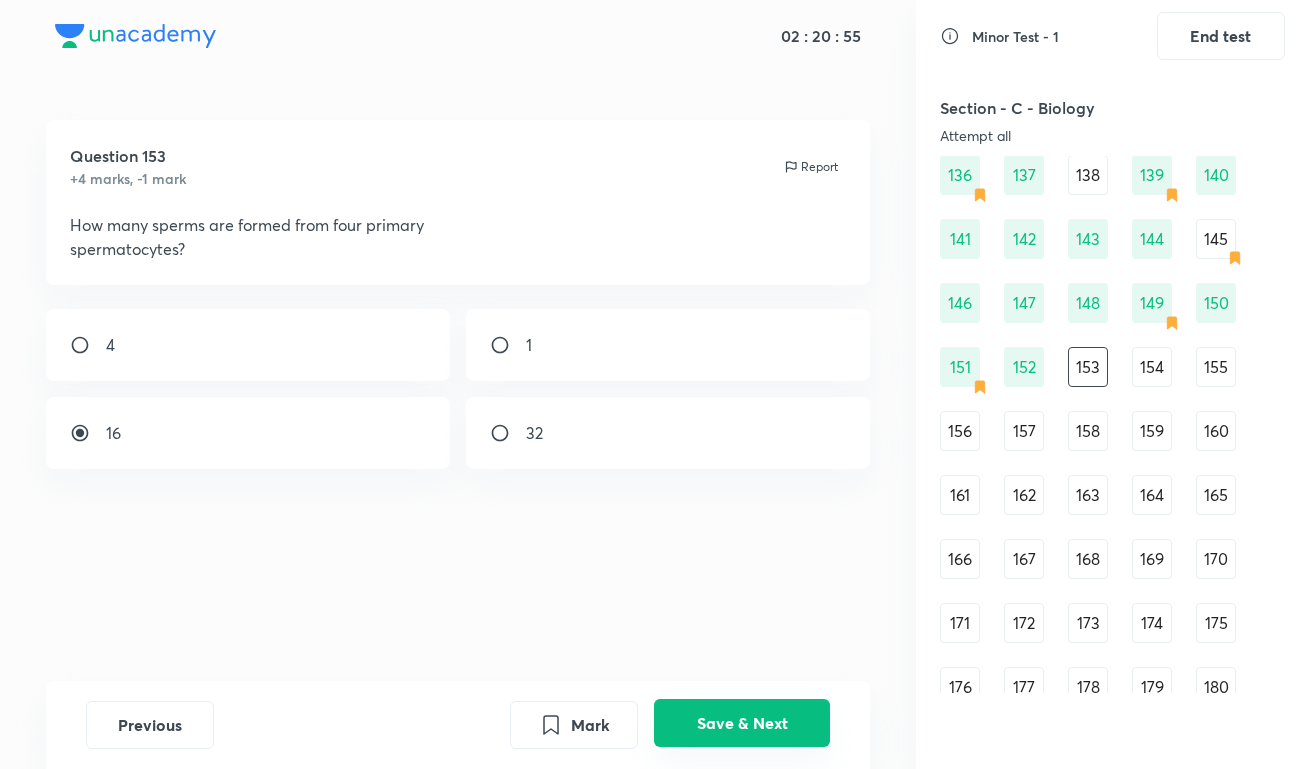 click on "Save & Next" at bounding box center [742, 723] 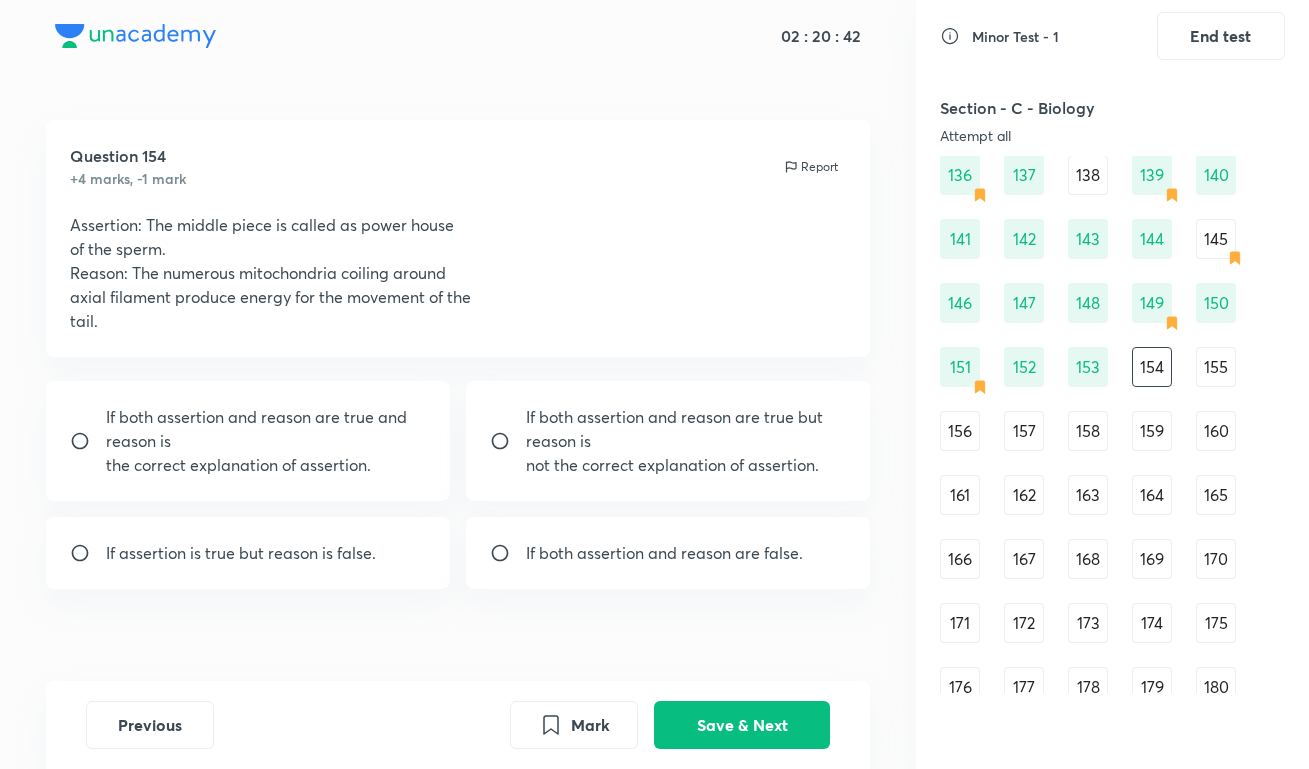 click on "If both assertion and reason are true and reason is the correct explanation of assertion." at bounding box center (248, 441) 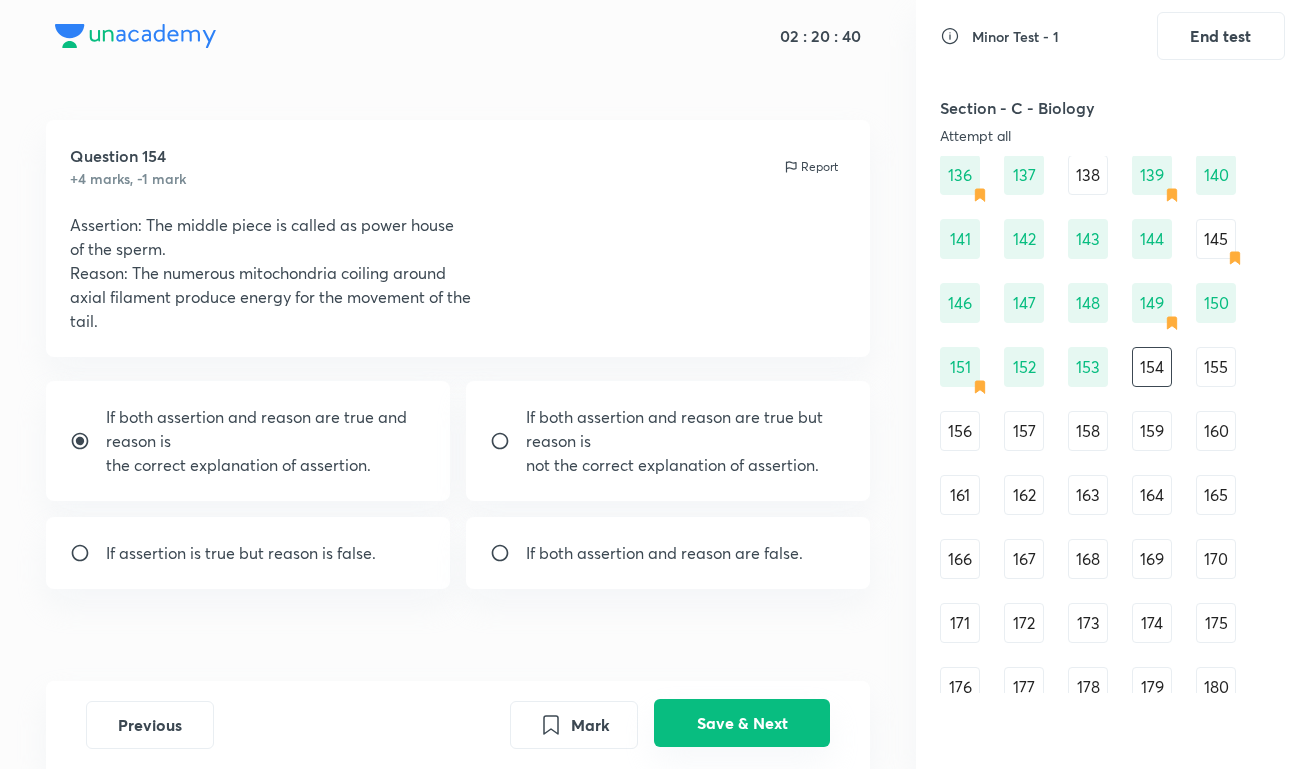 click on "Save & Next" at bounding box center (742, 723) 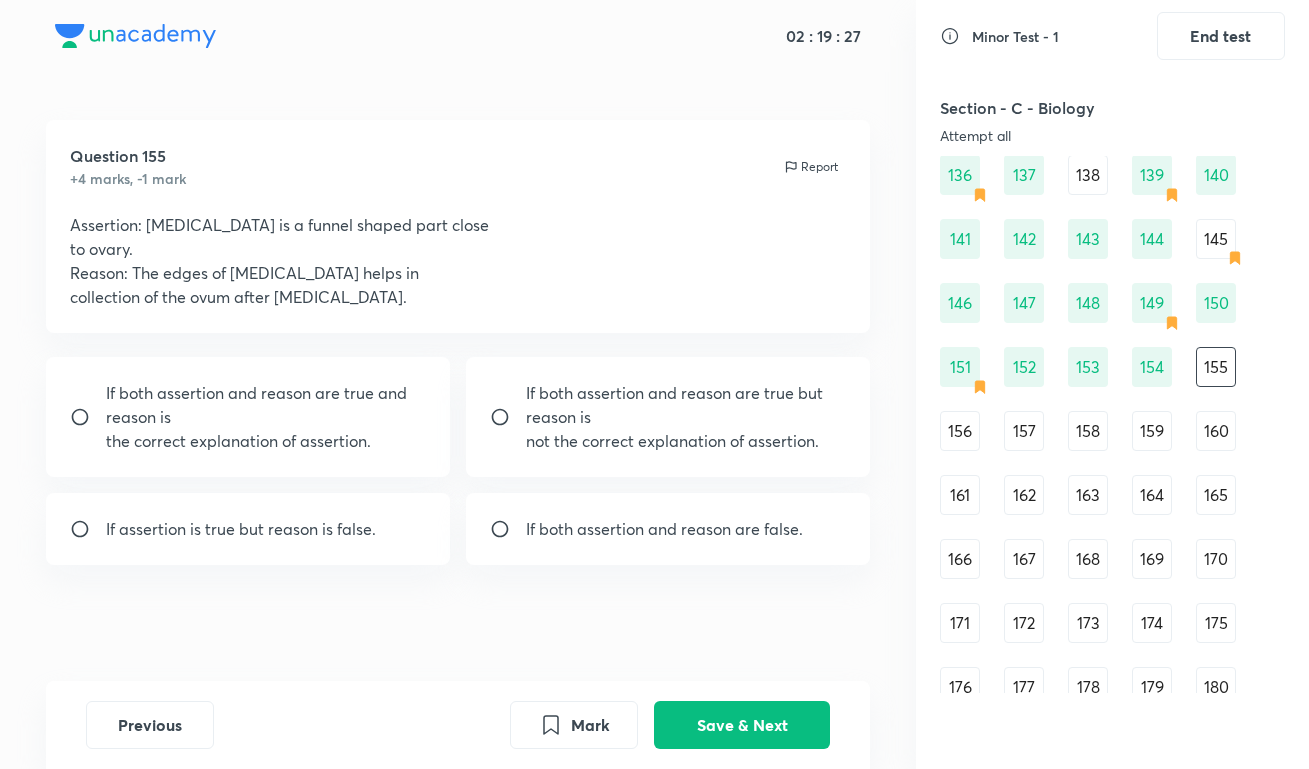 click on "not the correct explanation of assertion." at bounding box center (686, 441) 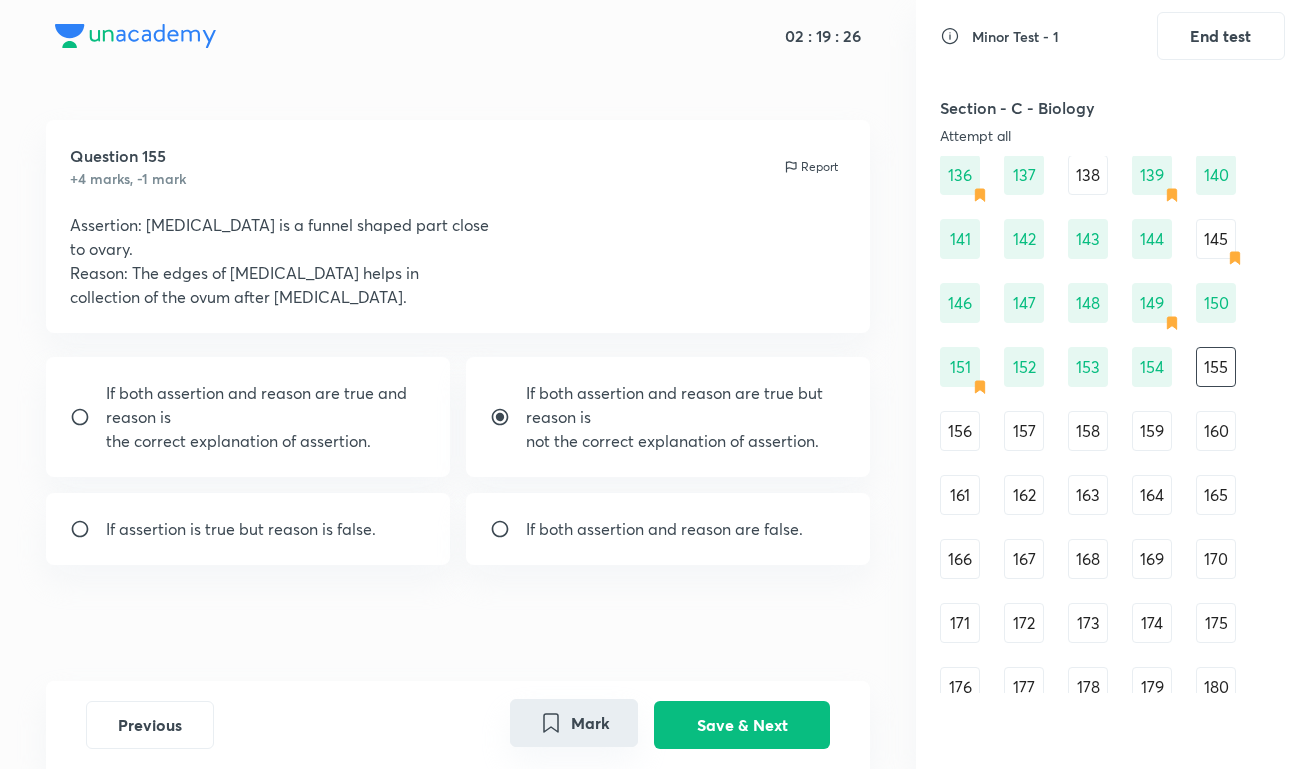 click on "Mark" at bounding box center (574, 723) 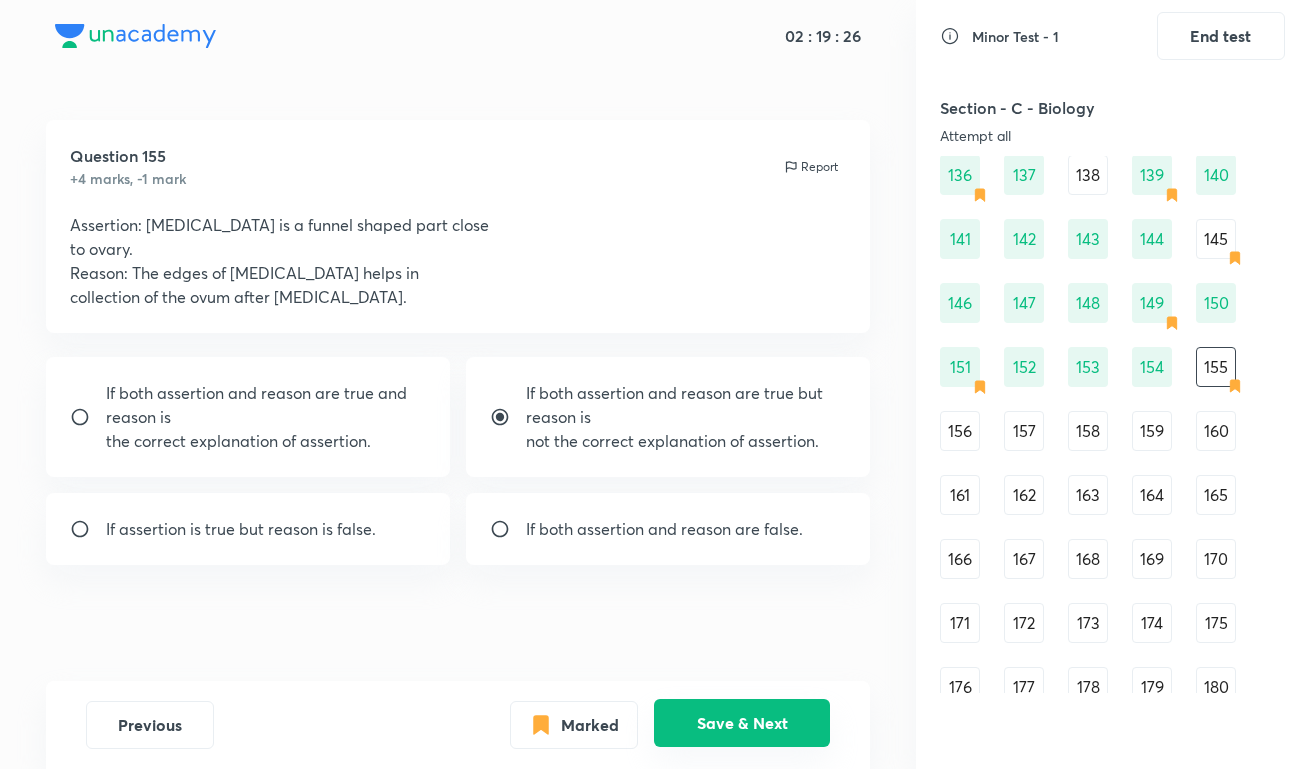 click on "Save & Next" at bounding box center (742, 723) 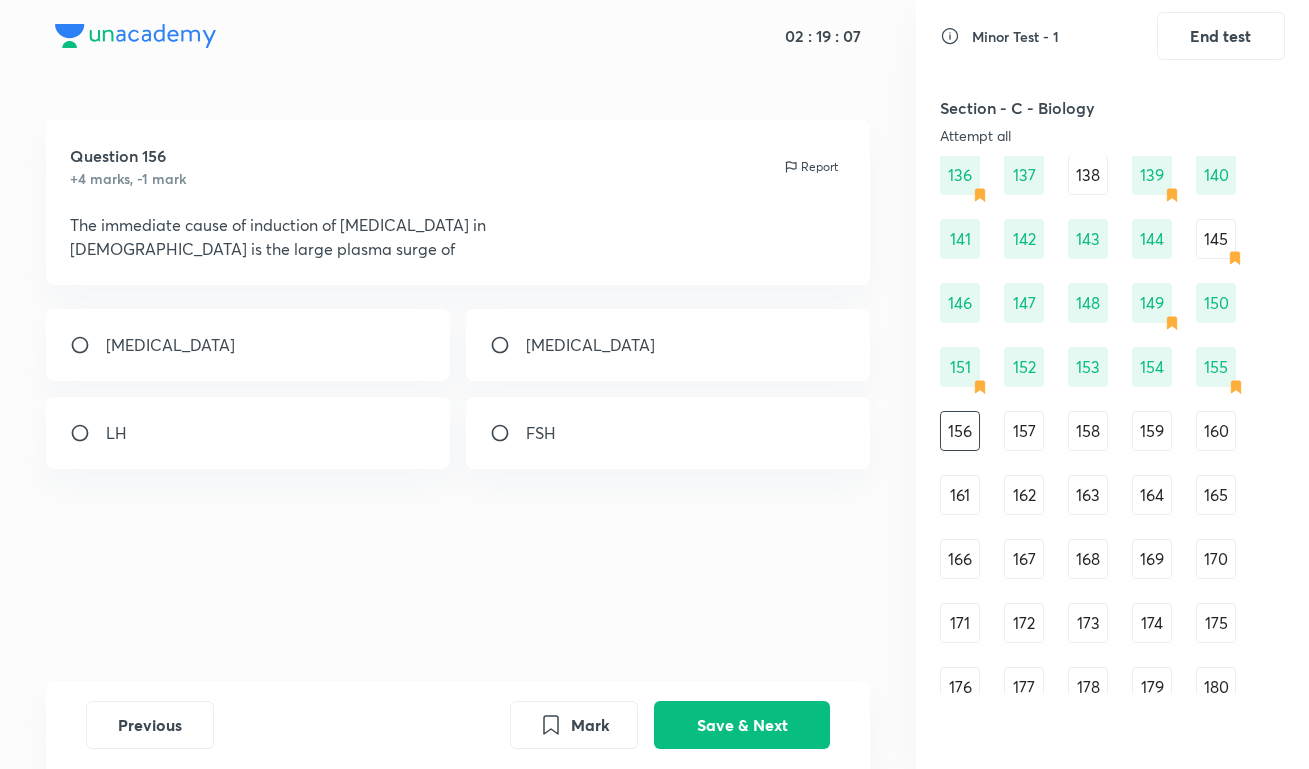 click on "LH" at bounding box center (248, 433) 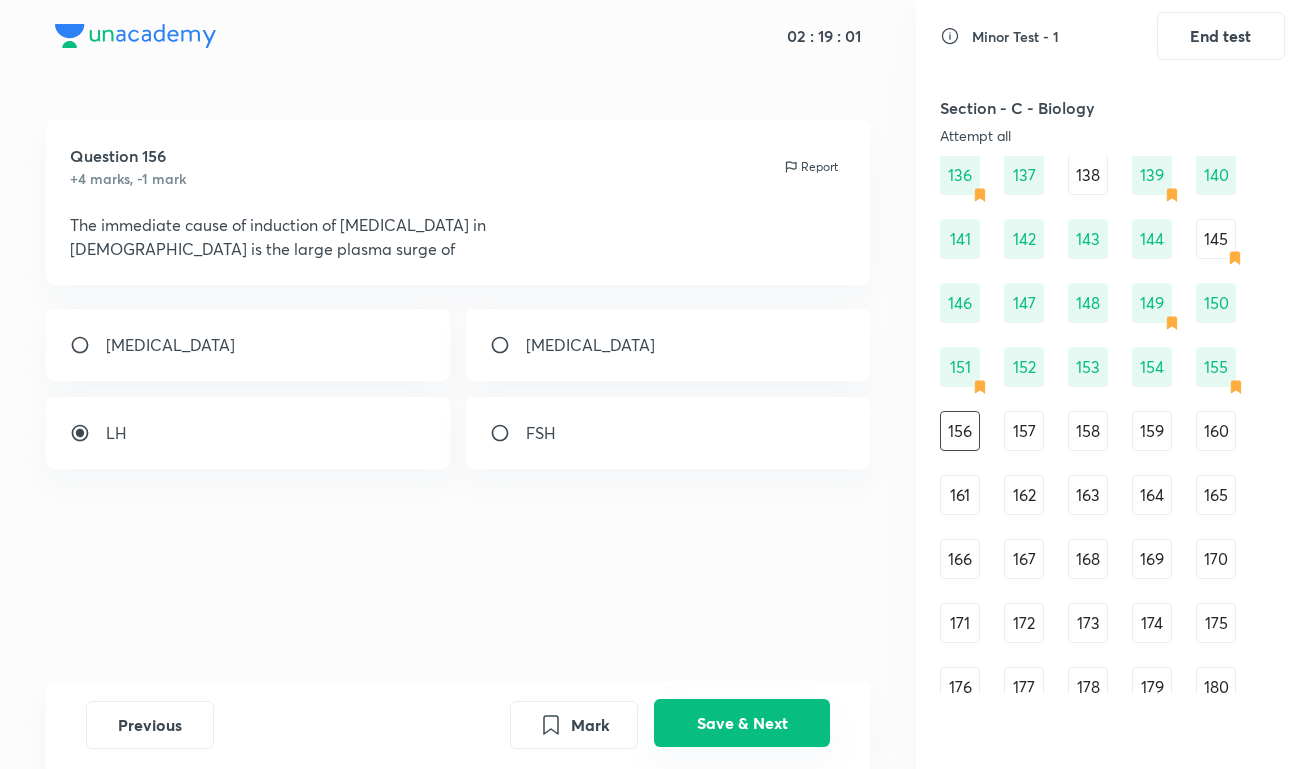 click on "Save & Next" at bounding box center (742, 723) 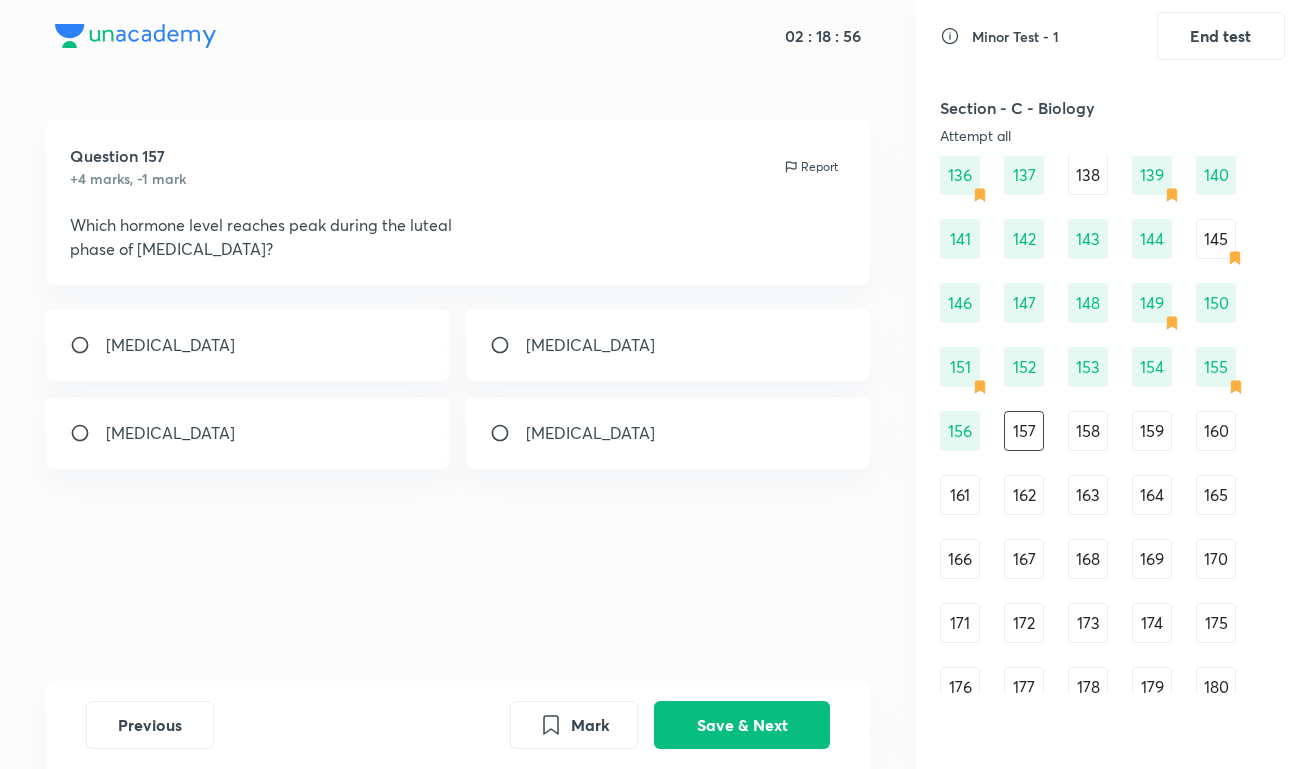 click on "[MEDICAL_DATA]" at bounding box center [668, 345] 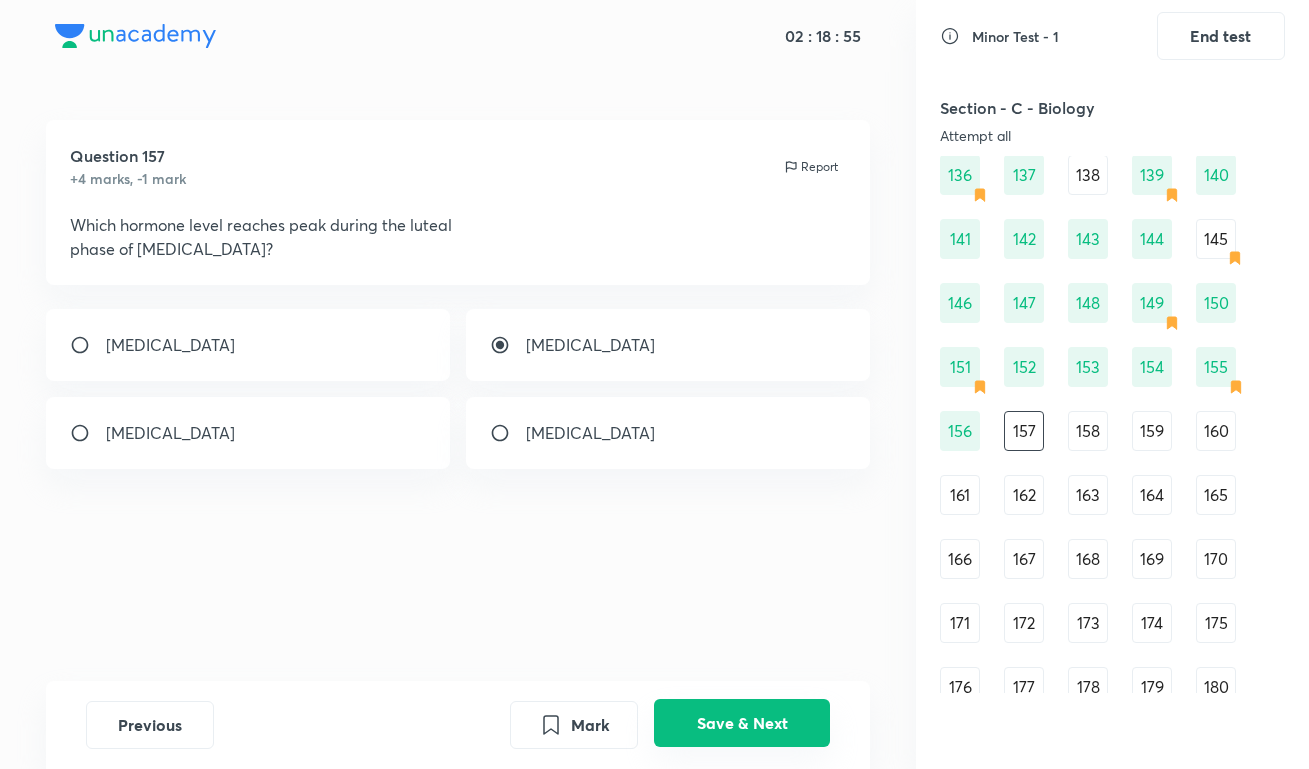 click on "Save & Next" at bounding box center [742, 723] 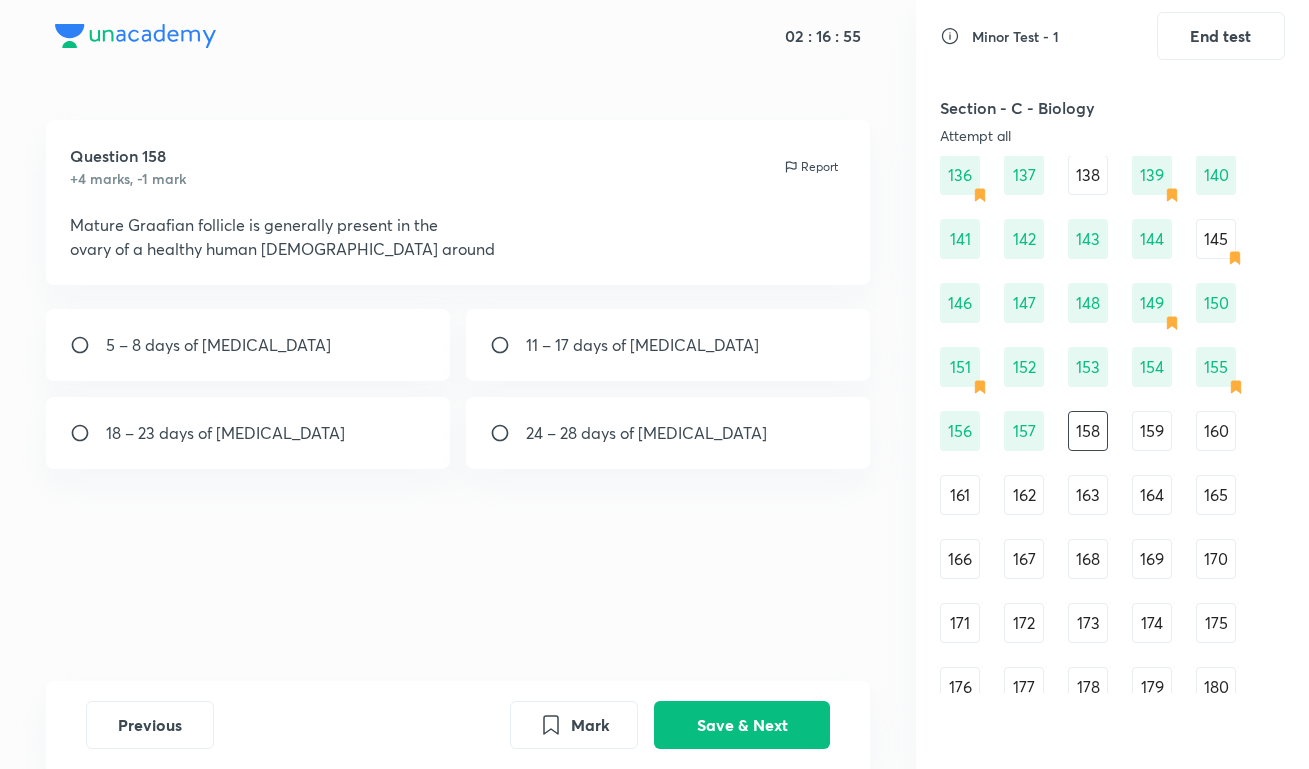click on "11 – 17 days of [MEDICAL_DATA]" at bounding box center (642, 345) 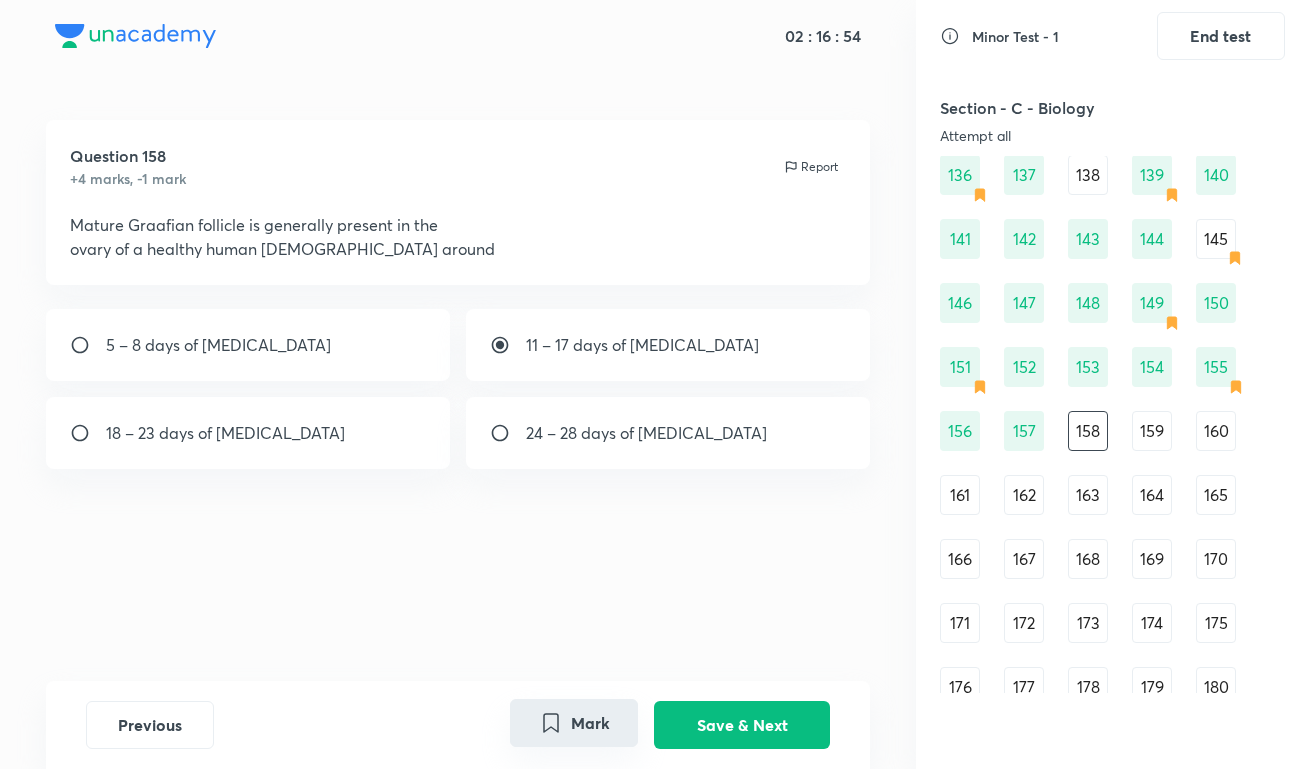 click on "Mark" at bounding box center [574, 723] 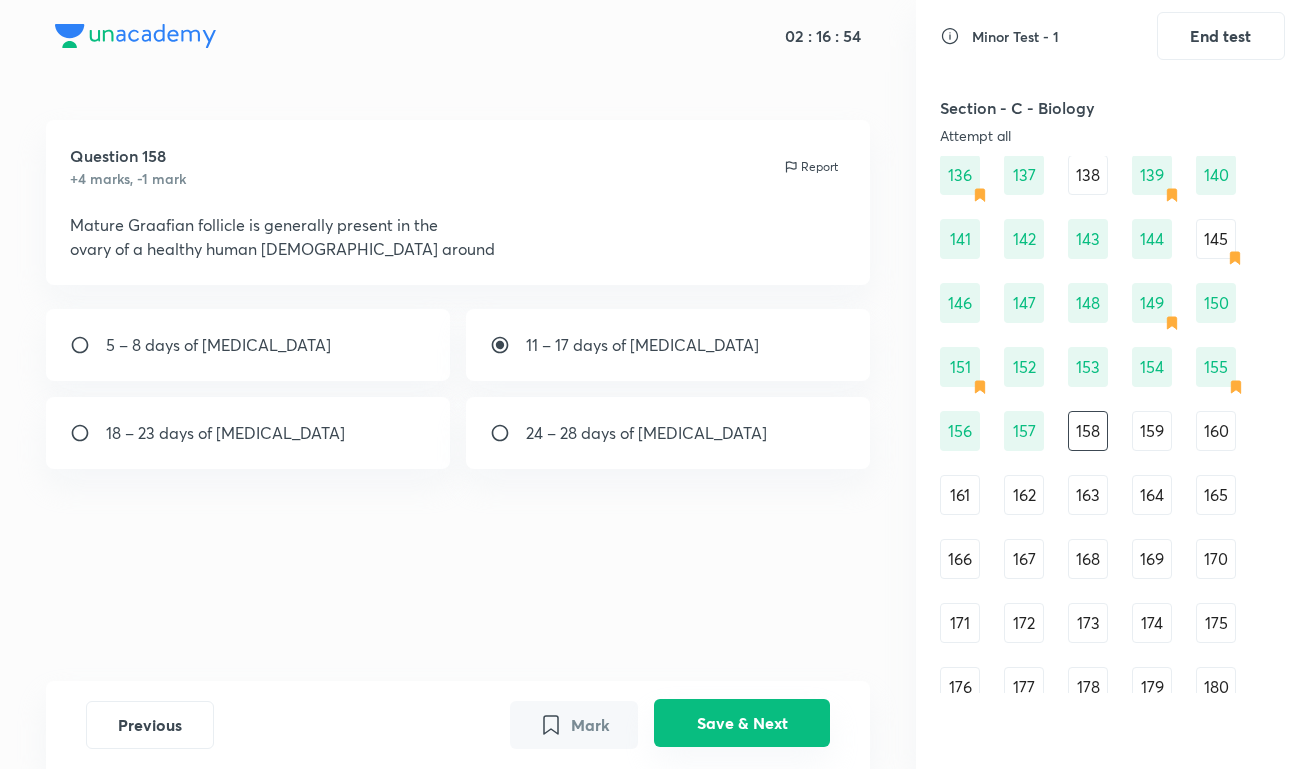 click on "Save & Next" at bounding box center (742, 723) 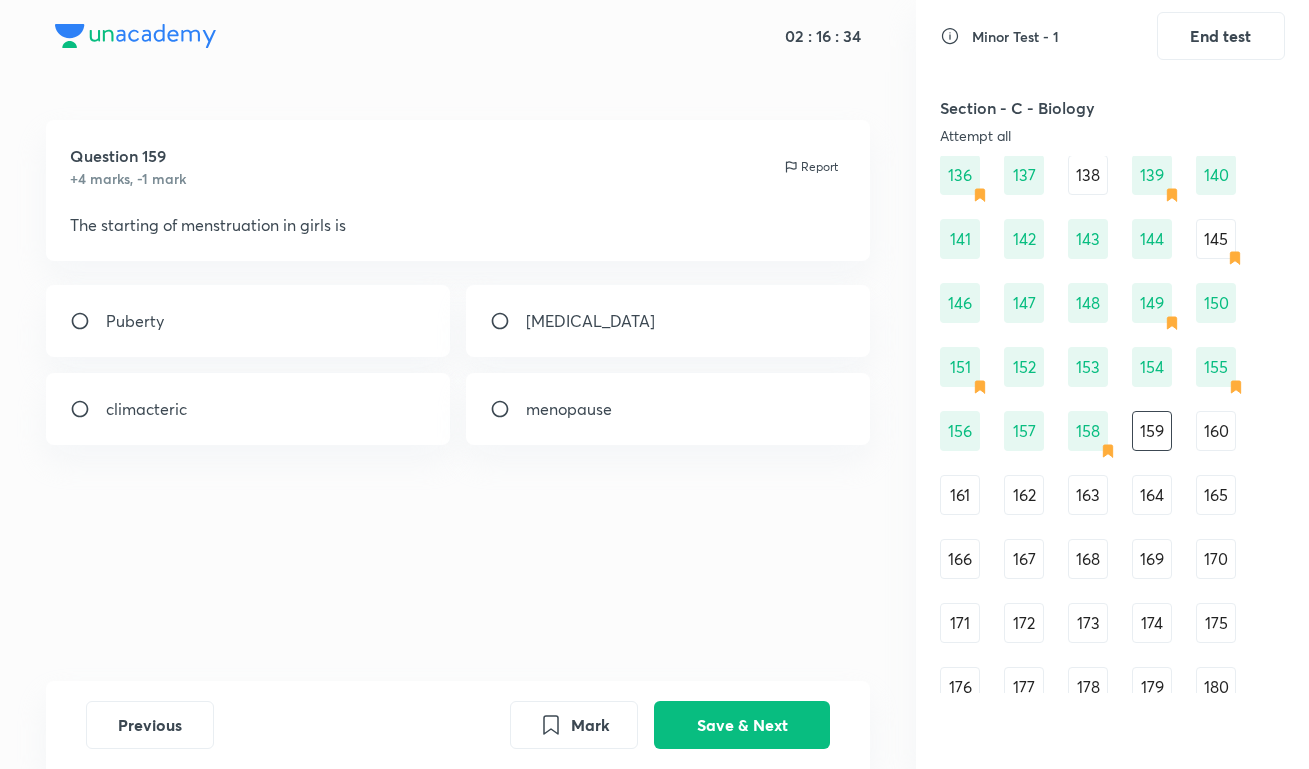 click on "[MEDICAL_DATA]" at bounding box center [668, 321] 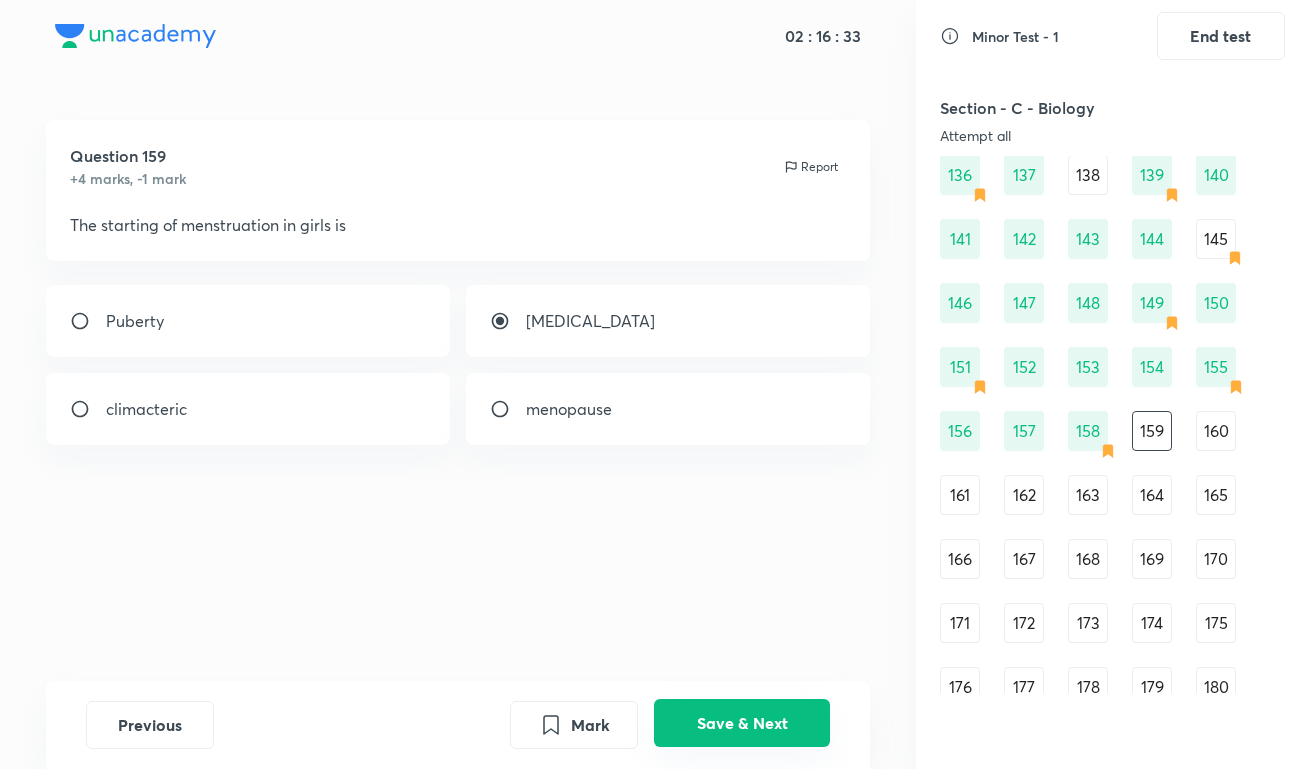 click on "Save & Next" at bounding box center [742, 723] 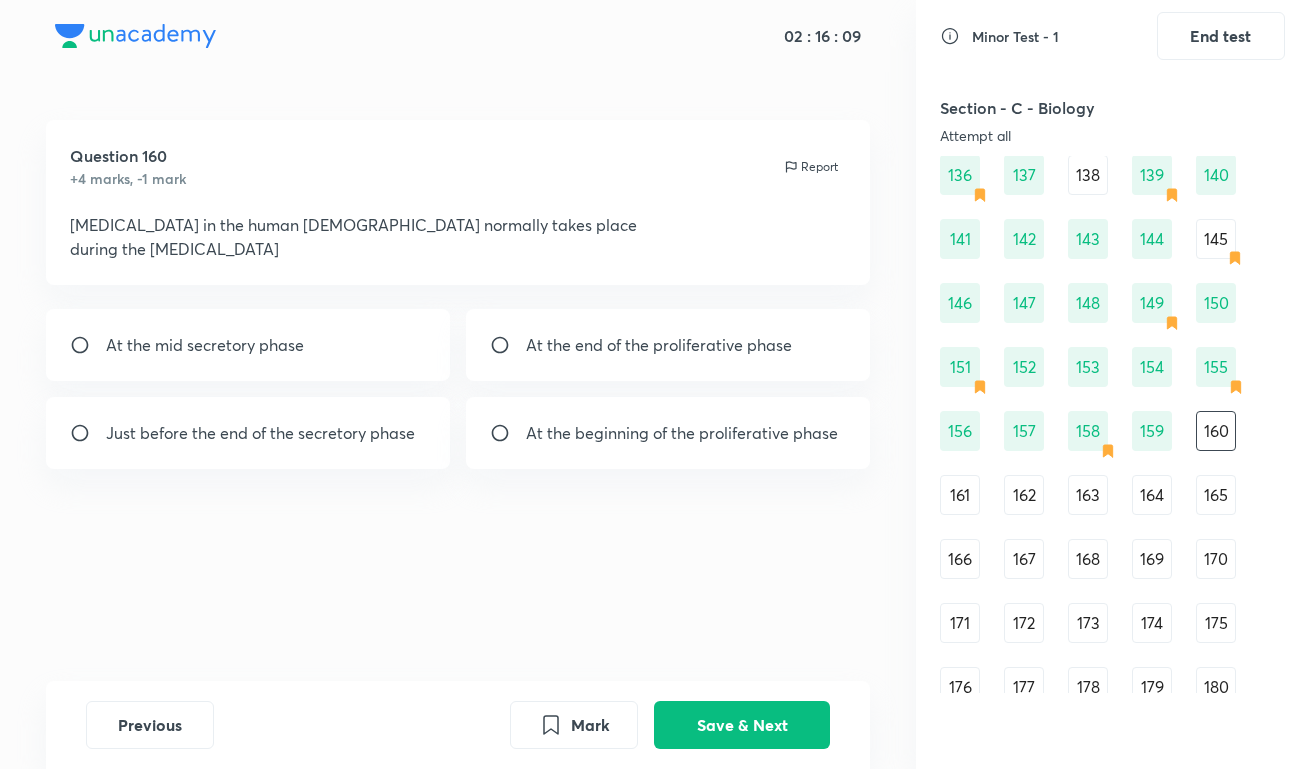 click on "At the end of the proliferative phase" at bounding box center [659, 345] 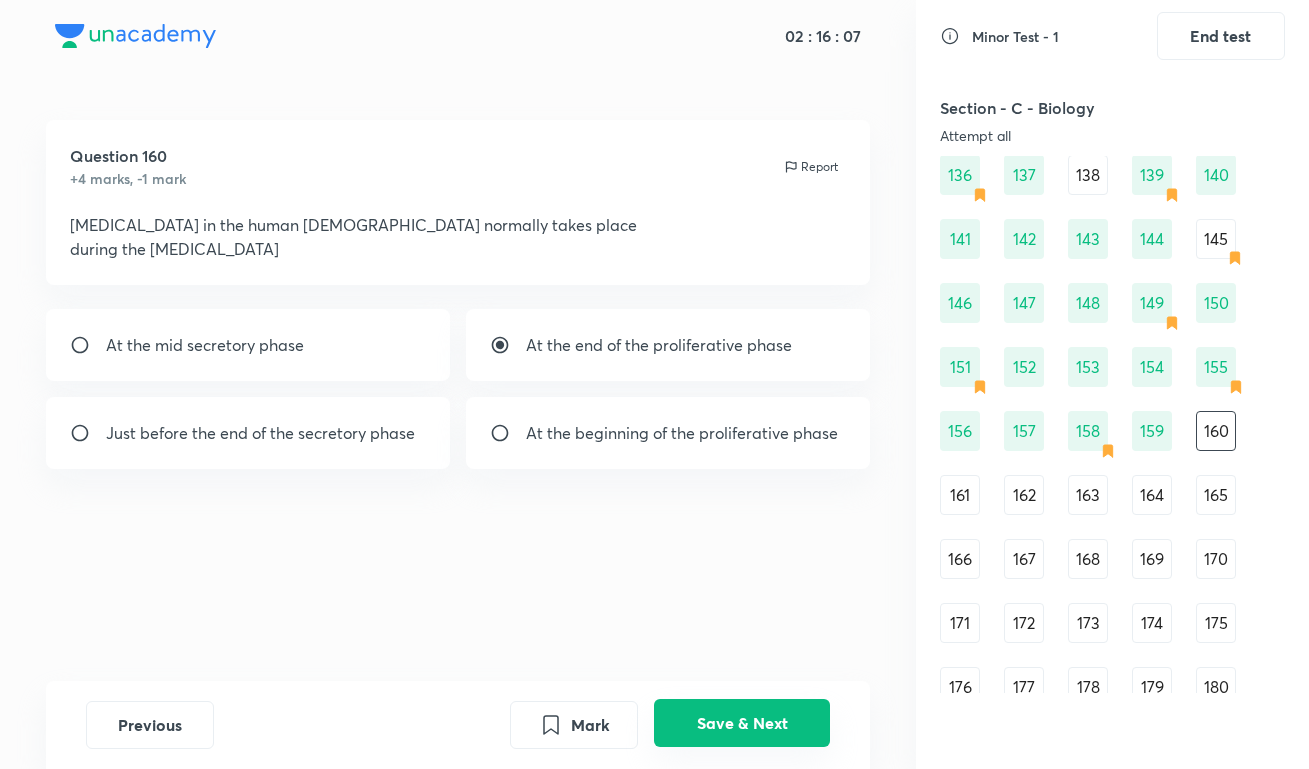 click on "Save & Next" at bounding box center (742, 723) 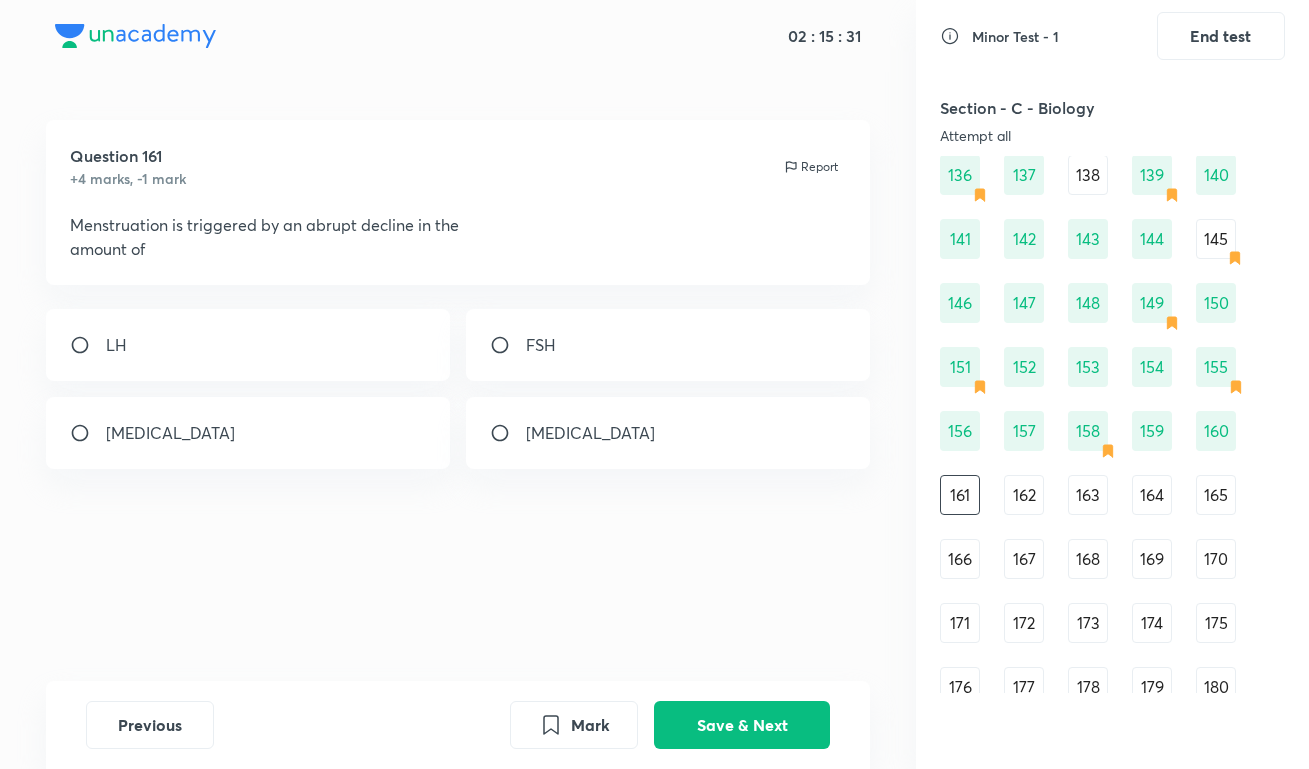click on "[MEDICAL_DATA]" at bounding box center [248, 433] 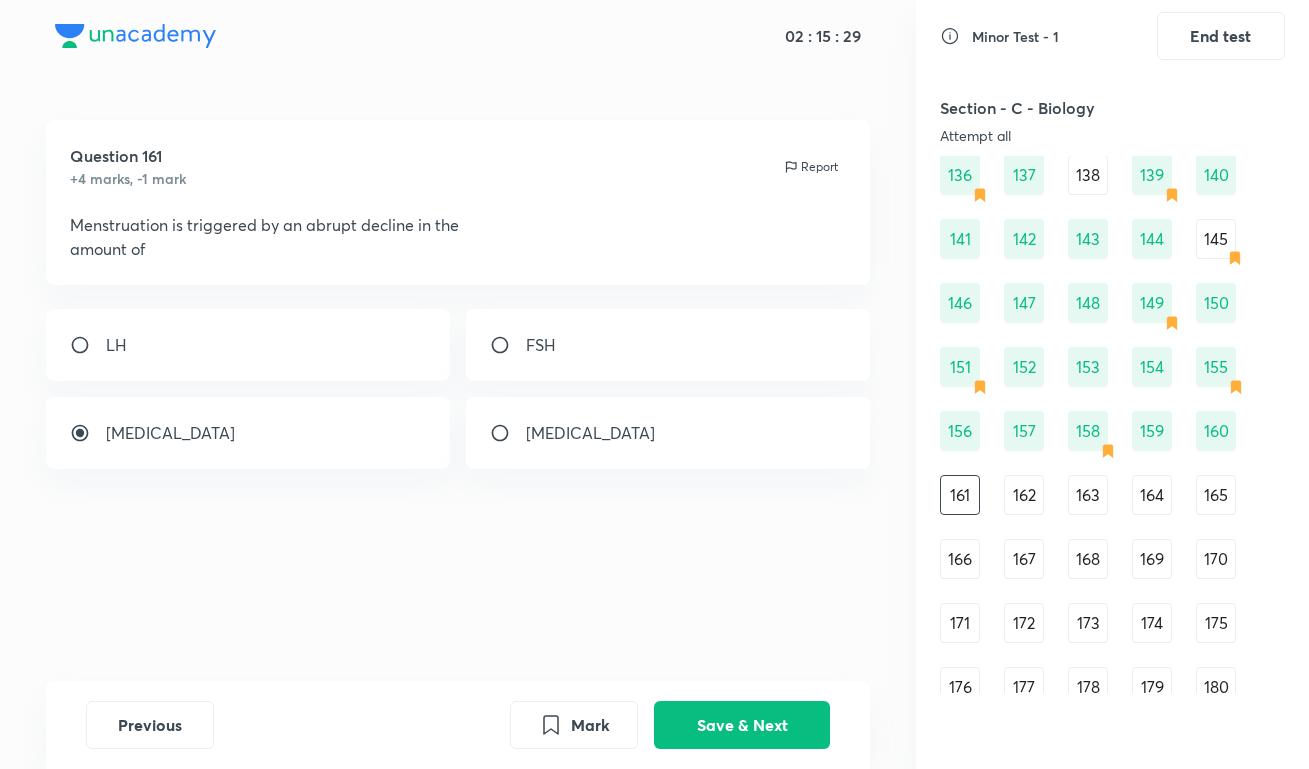 click on "[MEDICAL_DATA]" at bounding box center (248, 433) 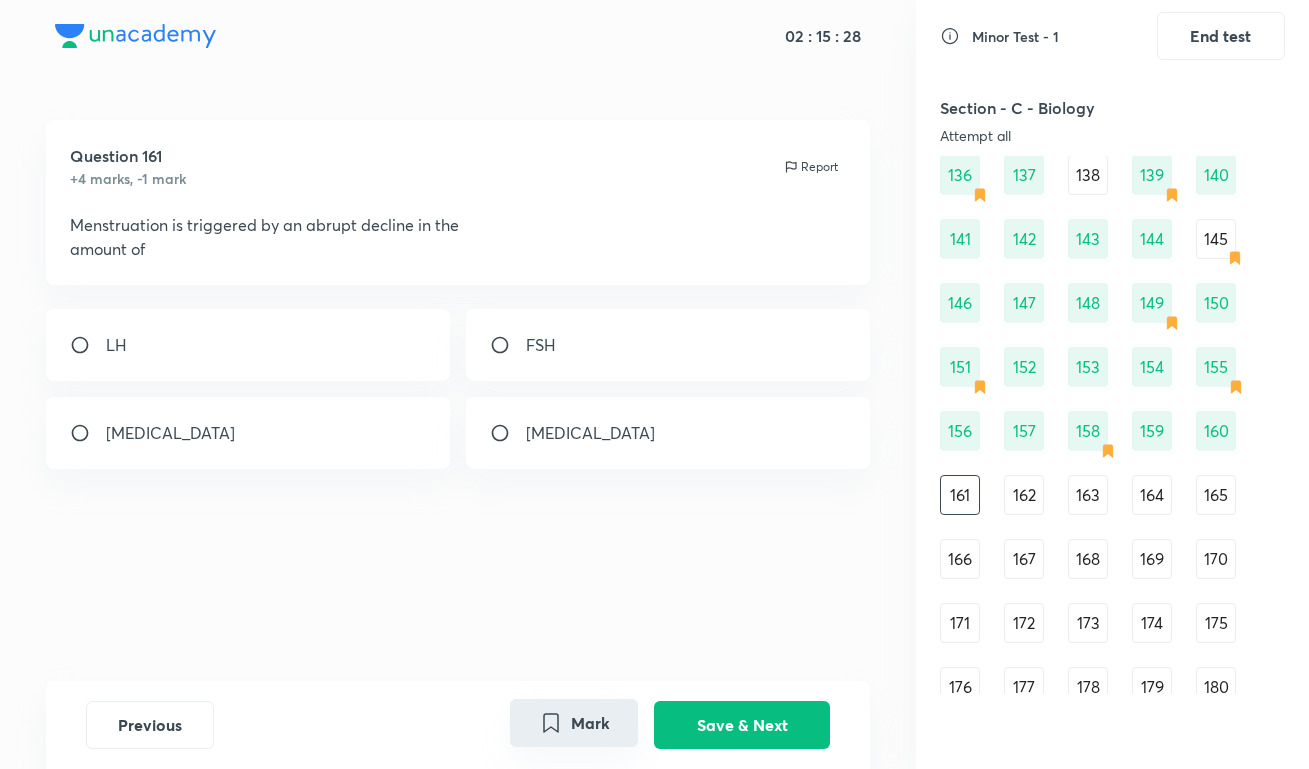 click on "Mark" at bounding box center [574, 723] 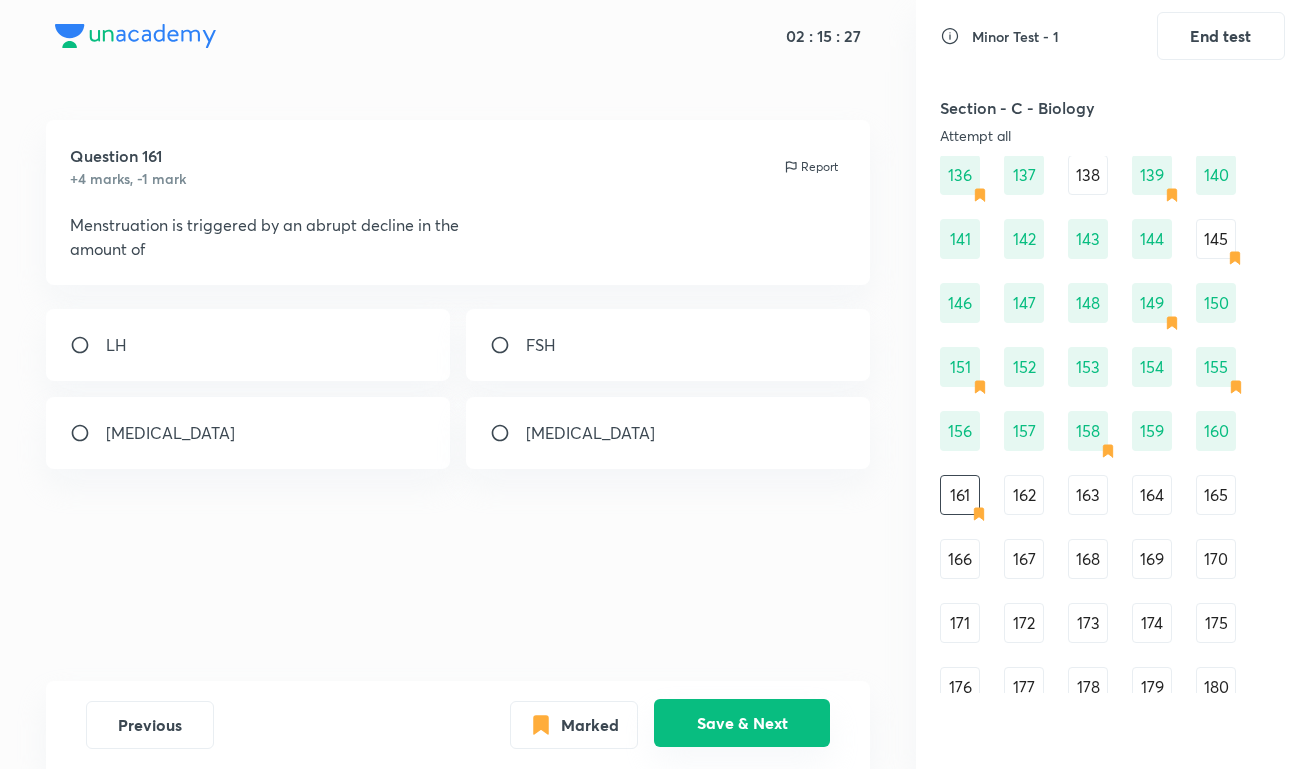 click on "Save & Next" at bounding box center (742, 723) 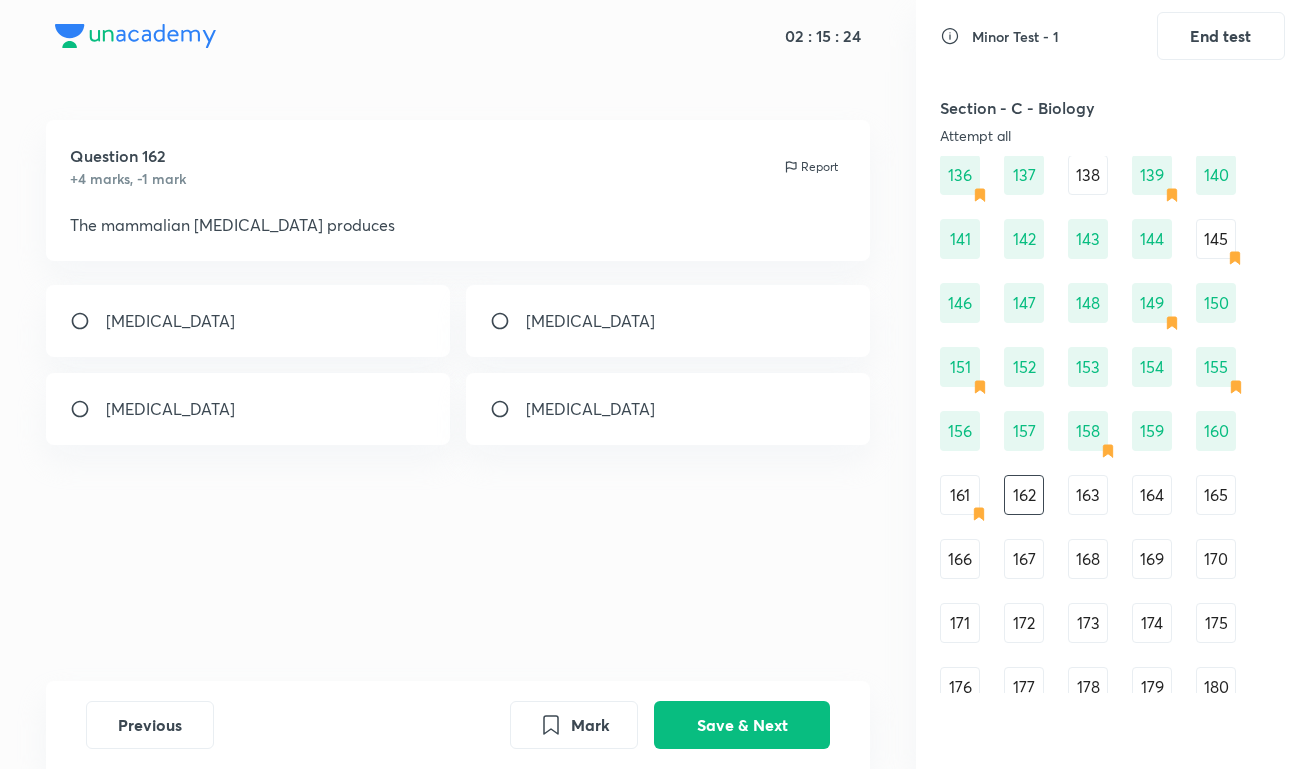 click on "[MEDICAL_DATA]" at bounding box center [590, 321] 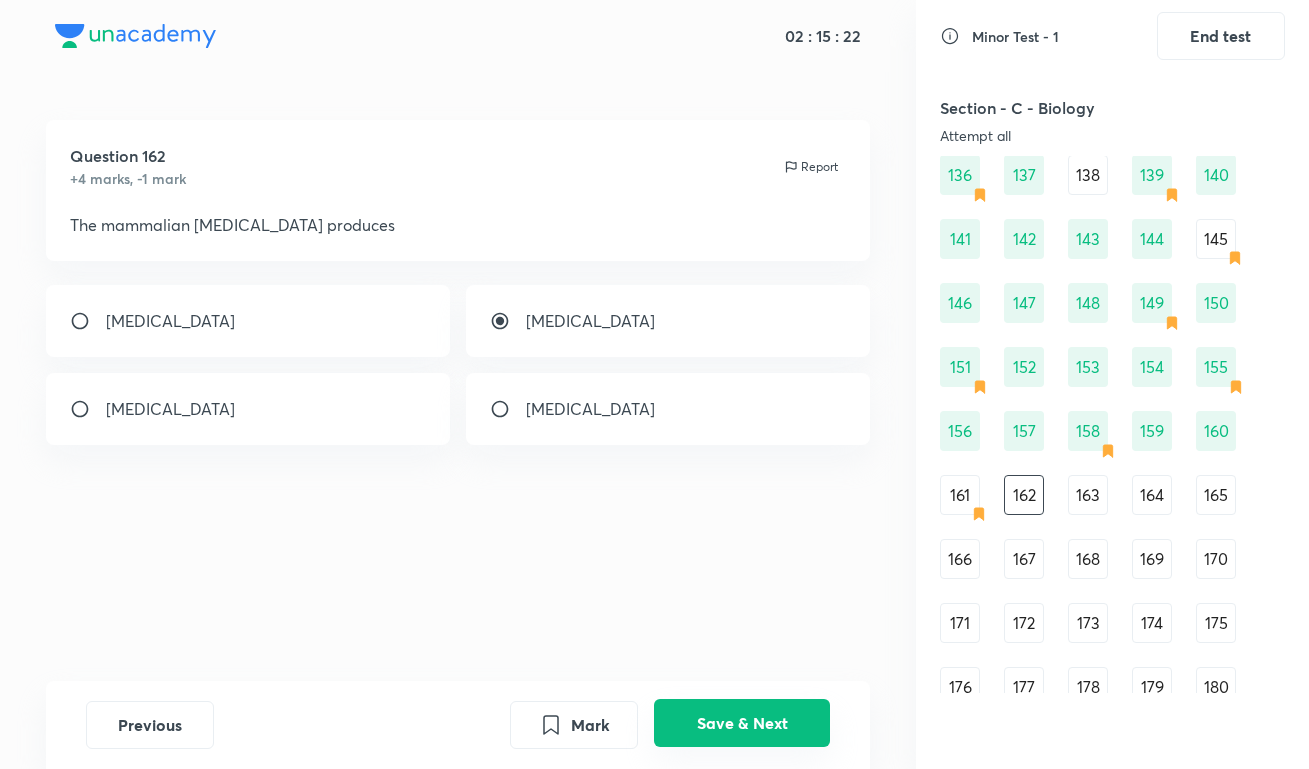 click on "Save & Next" at bounding box center (742, 723) 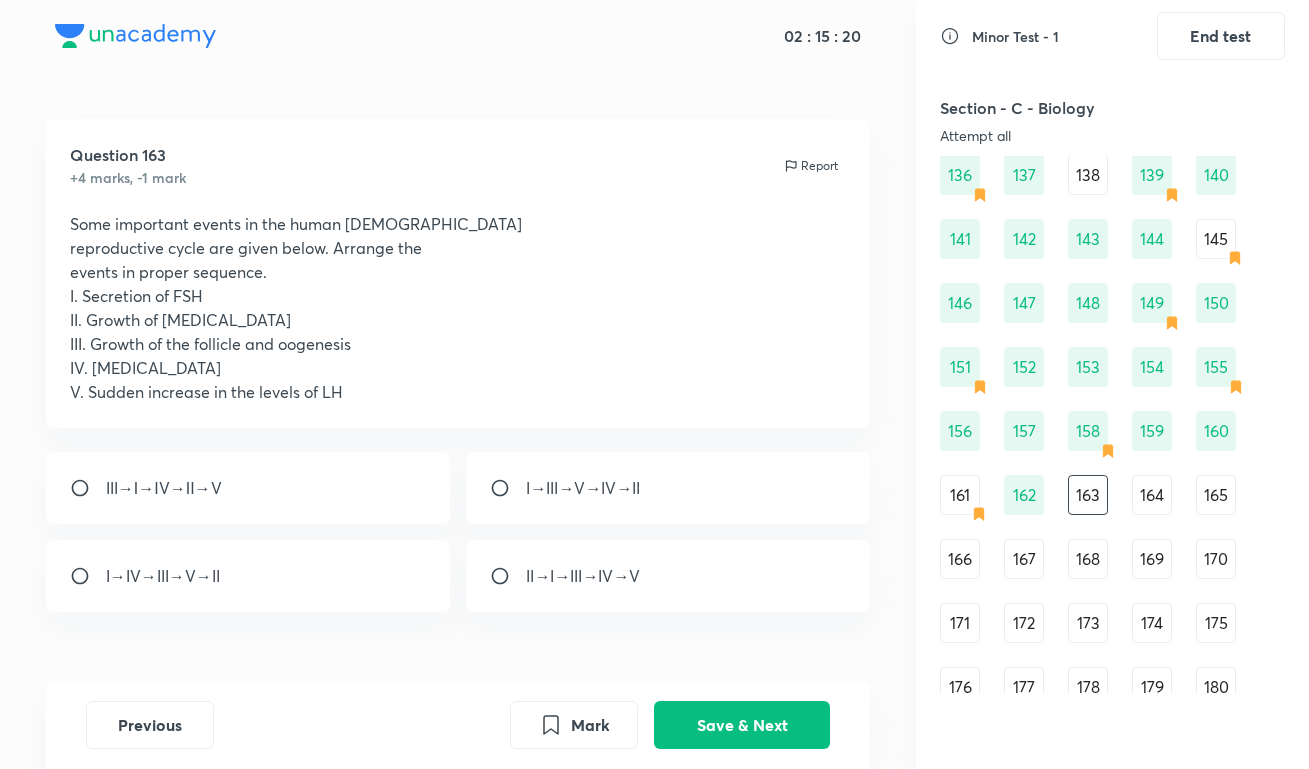 scroll, scrollTop: 0, scrollLeft: 0, axis: both 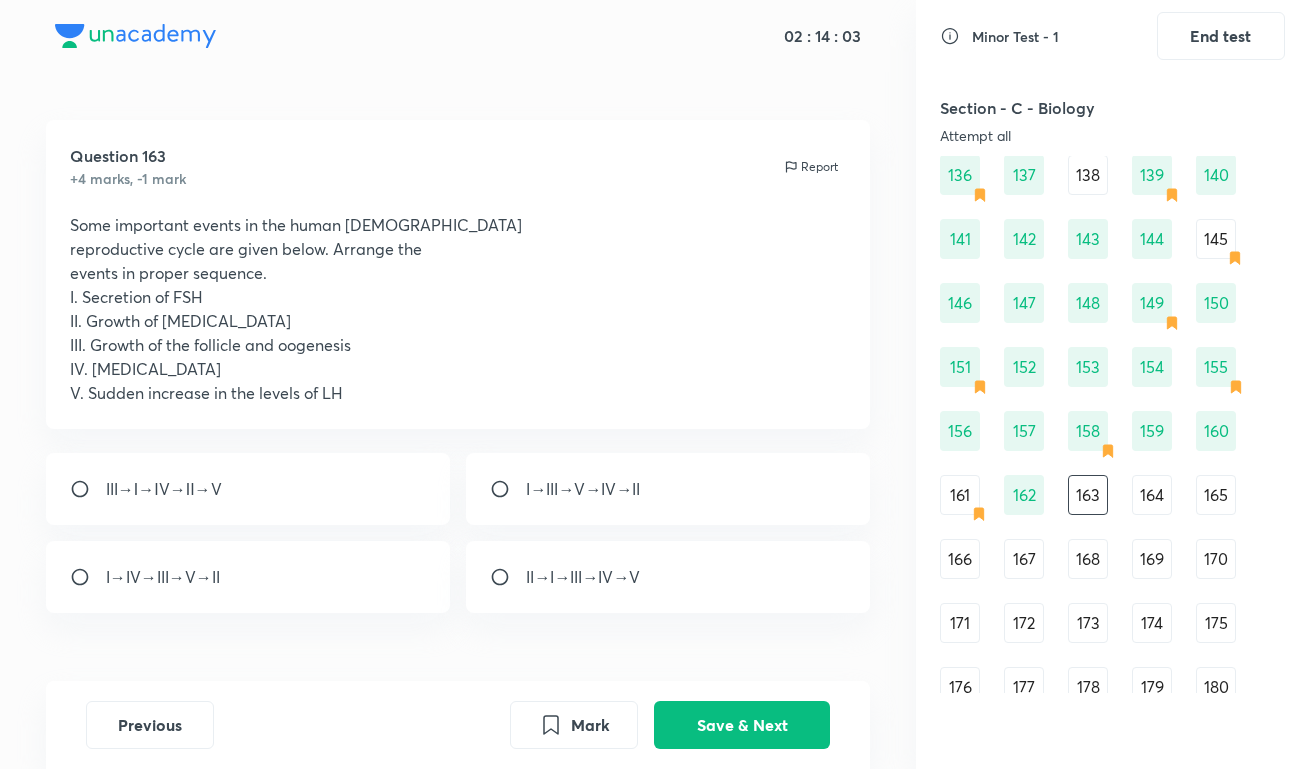 click on "I→III→V→IV→II" at bounding box center (583, 489) 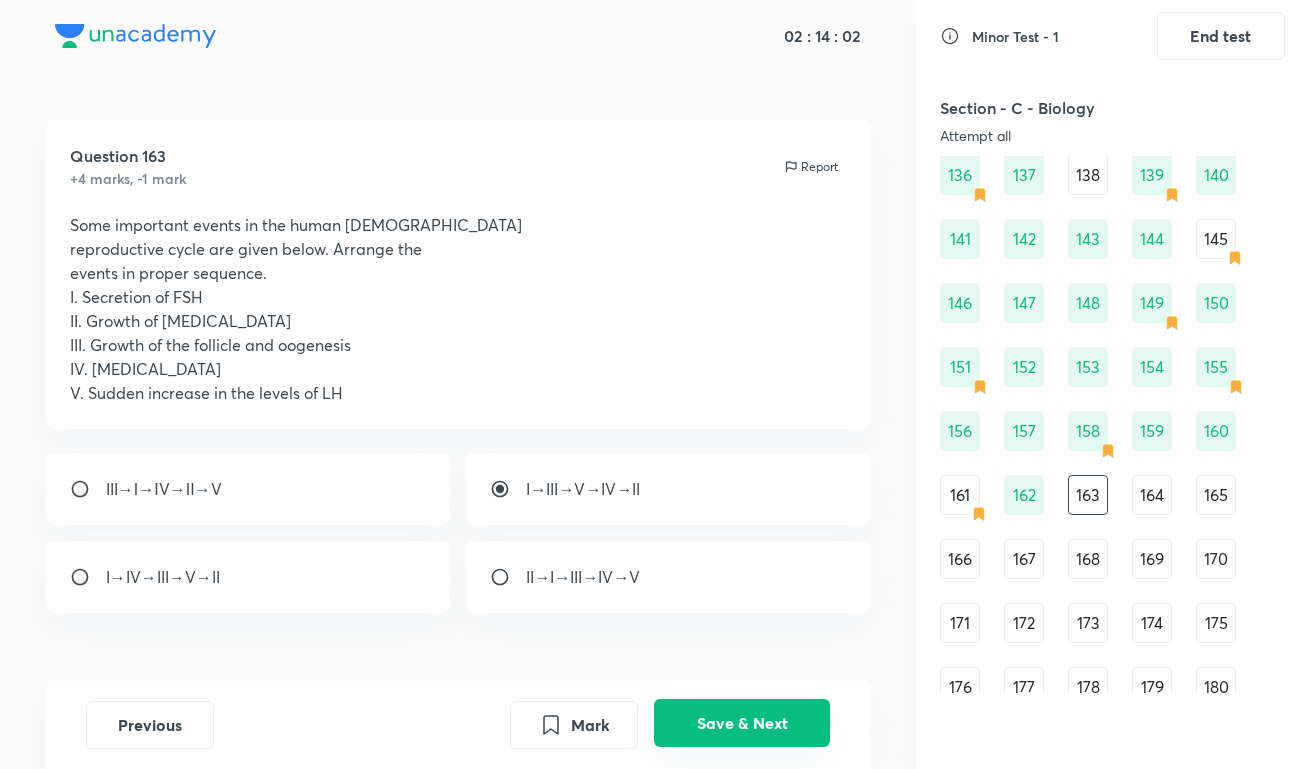 click on "Save & Next" at bounding box center (742, 723) 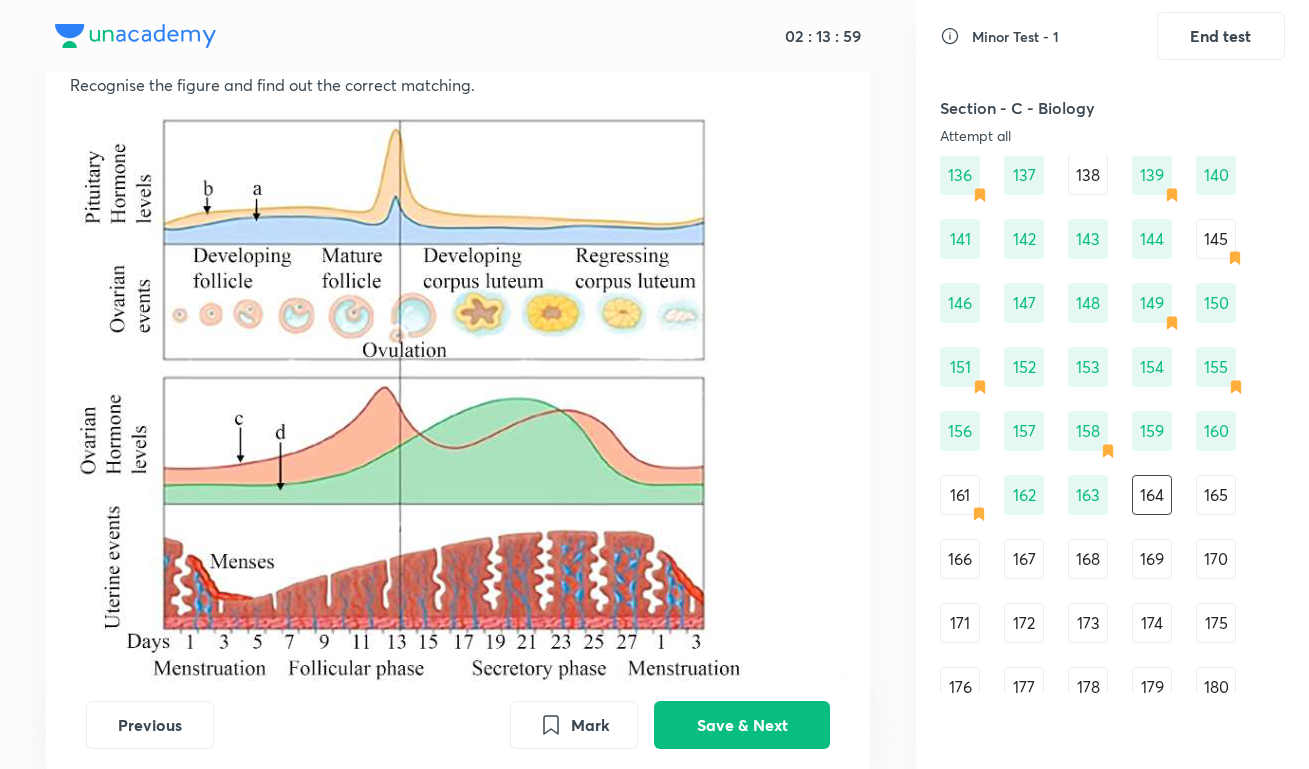 scroll, scrollTop: 137, scrollLeft: 0, axis: vertical 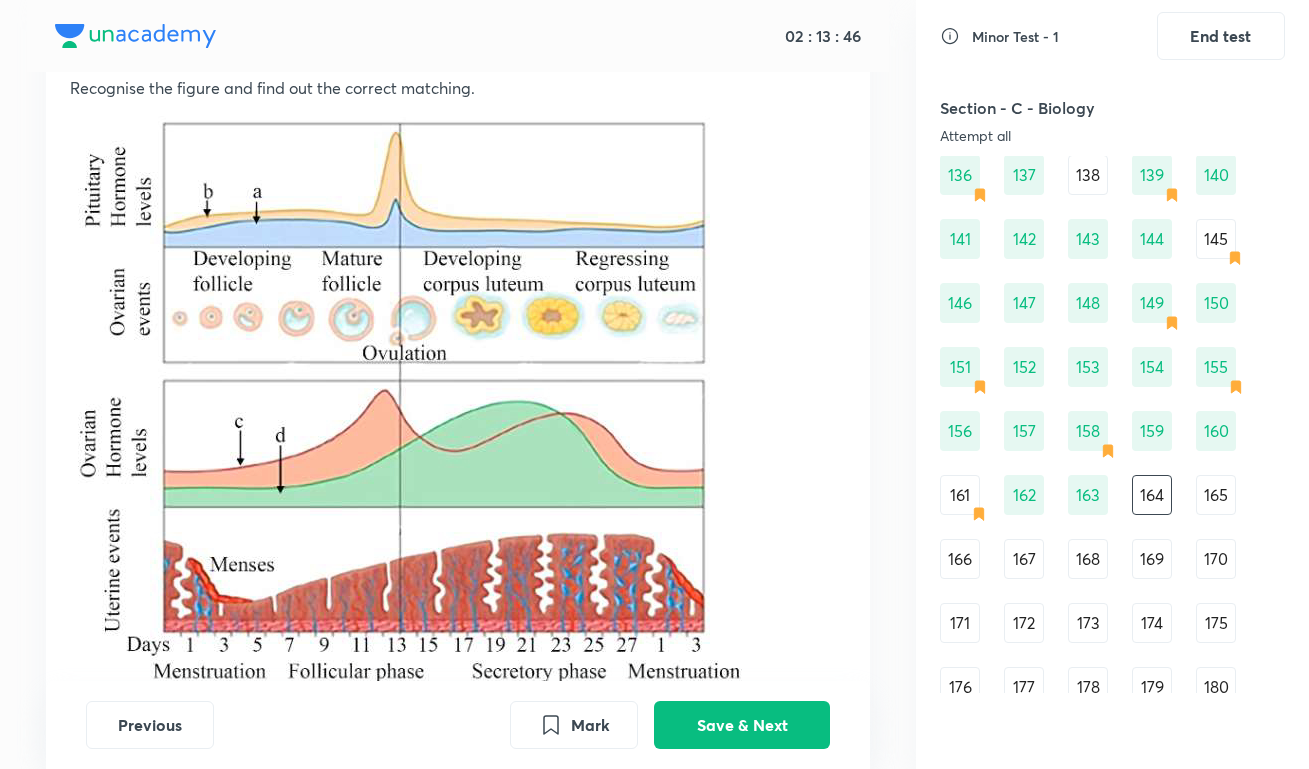click on "161" at bounding box center [960, 495] 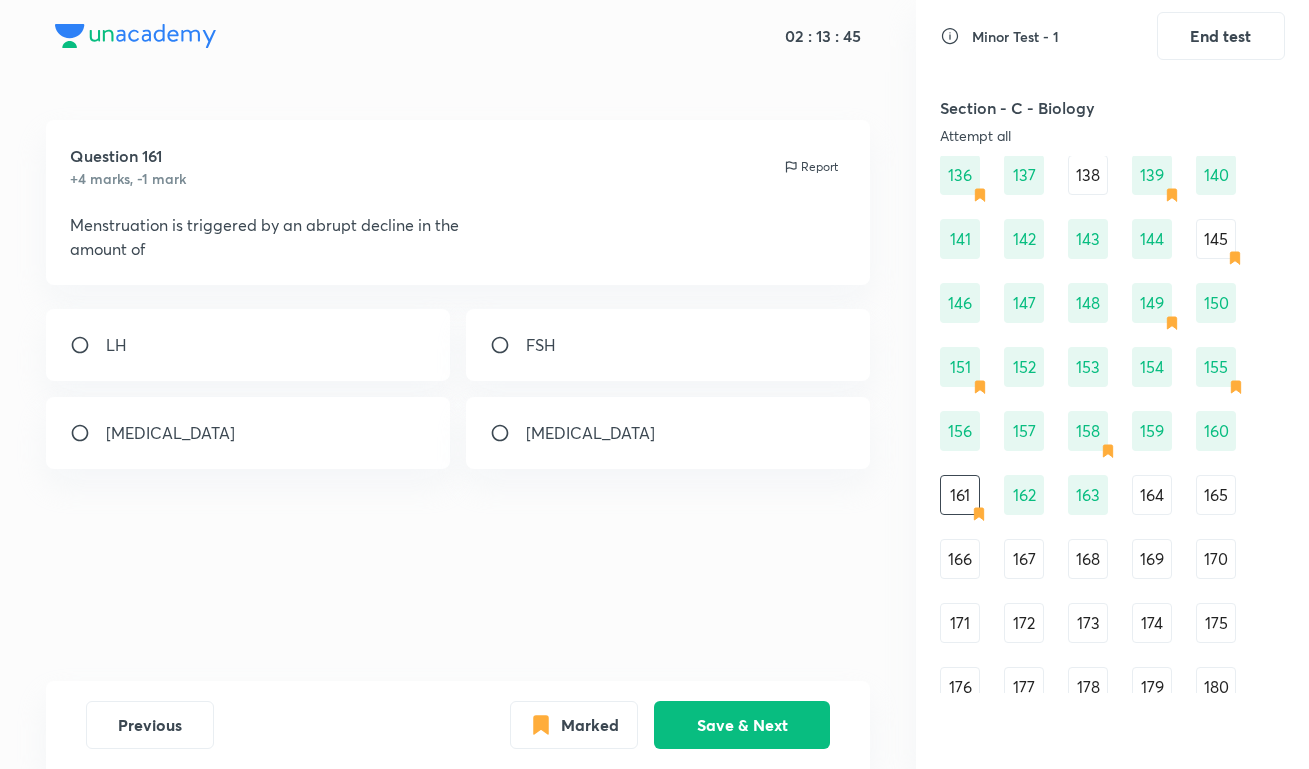 click on "[MEDICAL_DATA]" at bounding box center [248, 433] 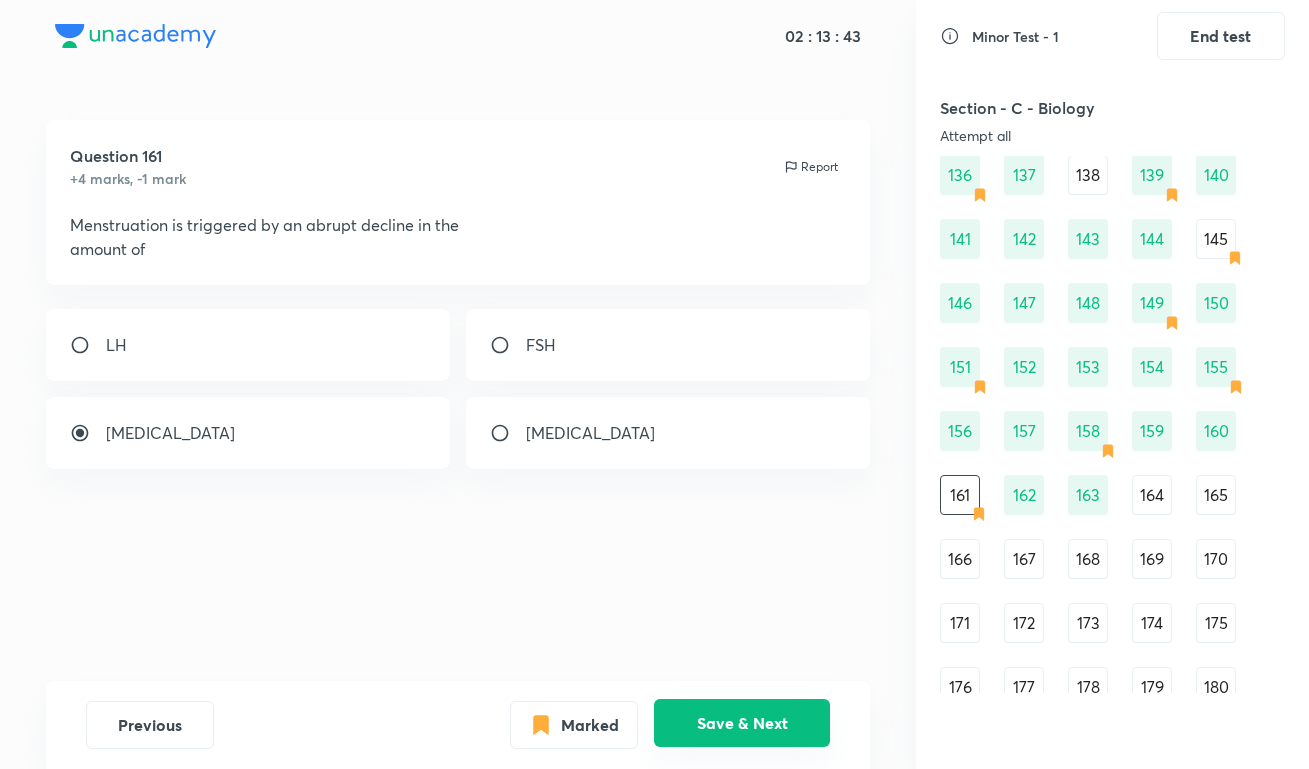 click on "Save & Next" at bounding box center (742, 723) 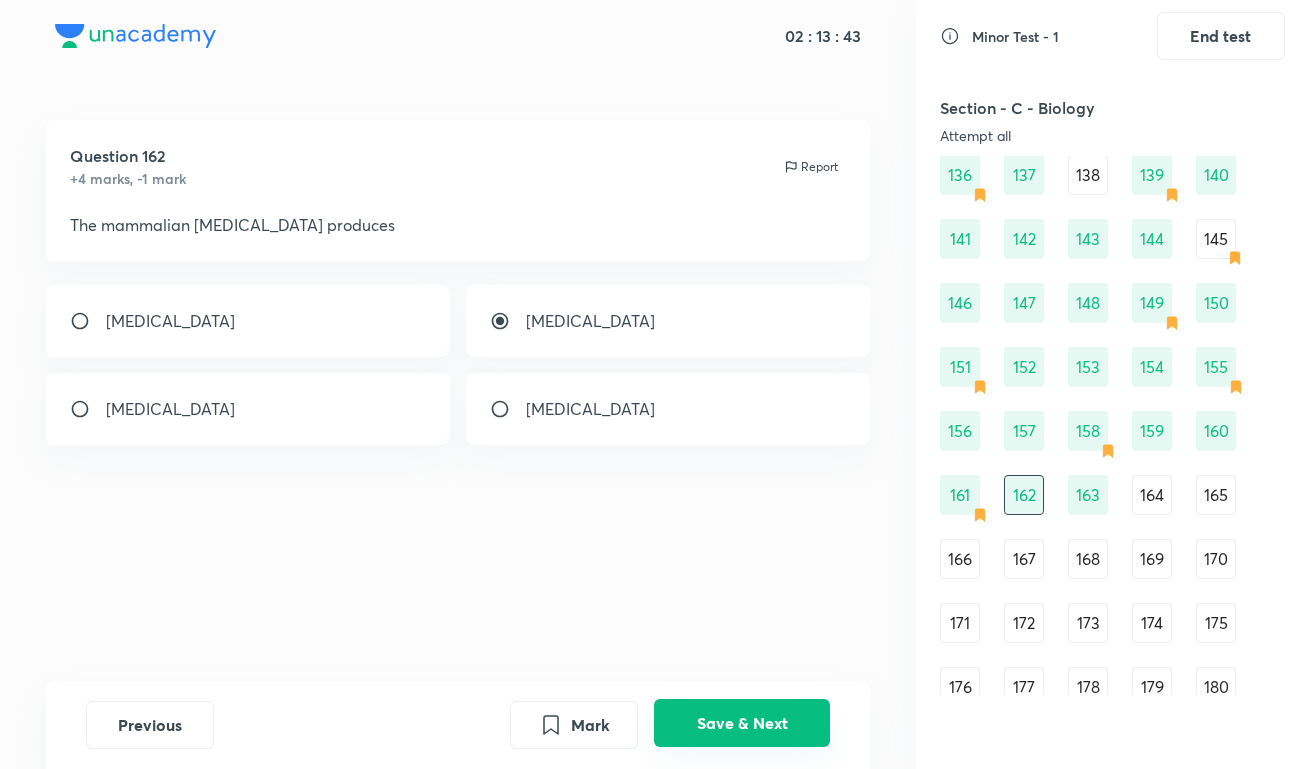 click on "Save & Next" at bounding box center [742, 723] 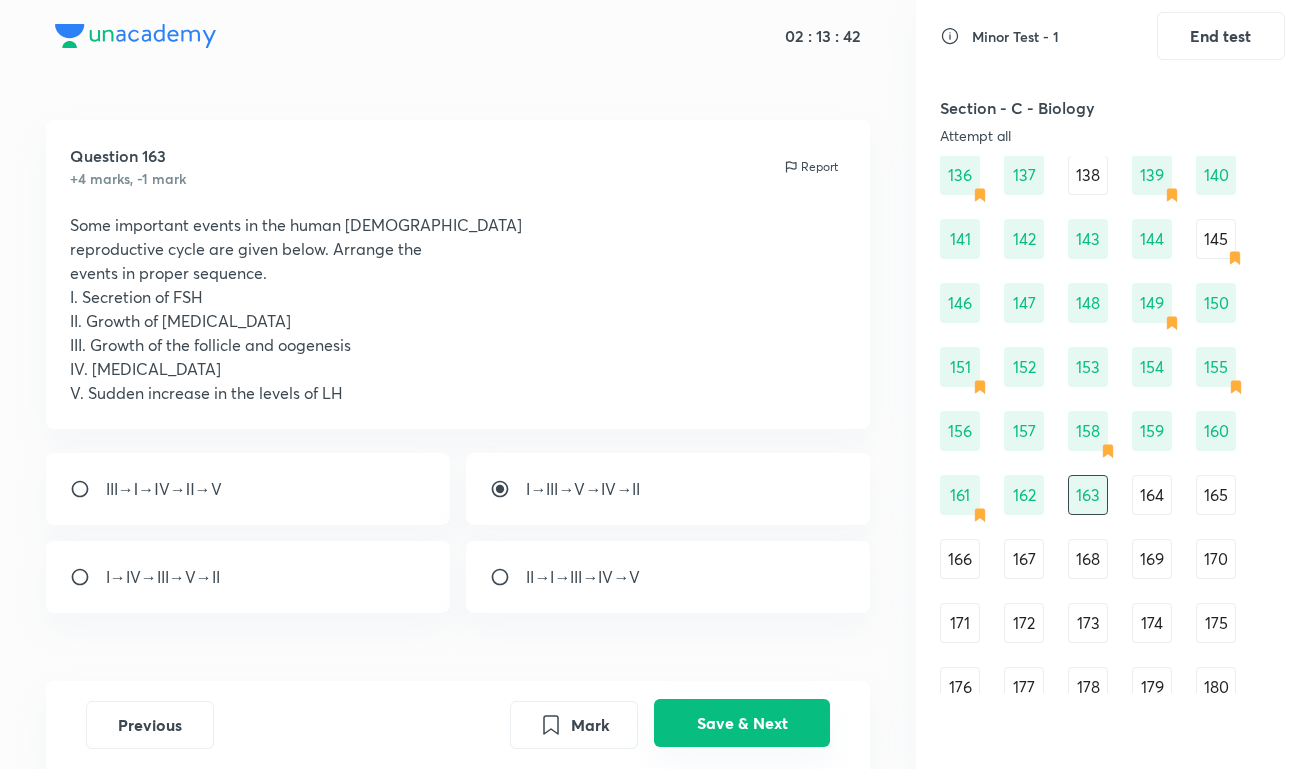 click on "Save & Next" at bounding box center (742, 723) 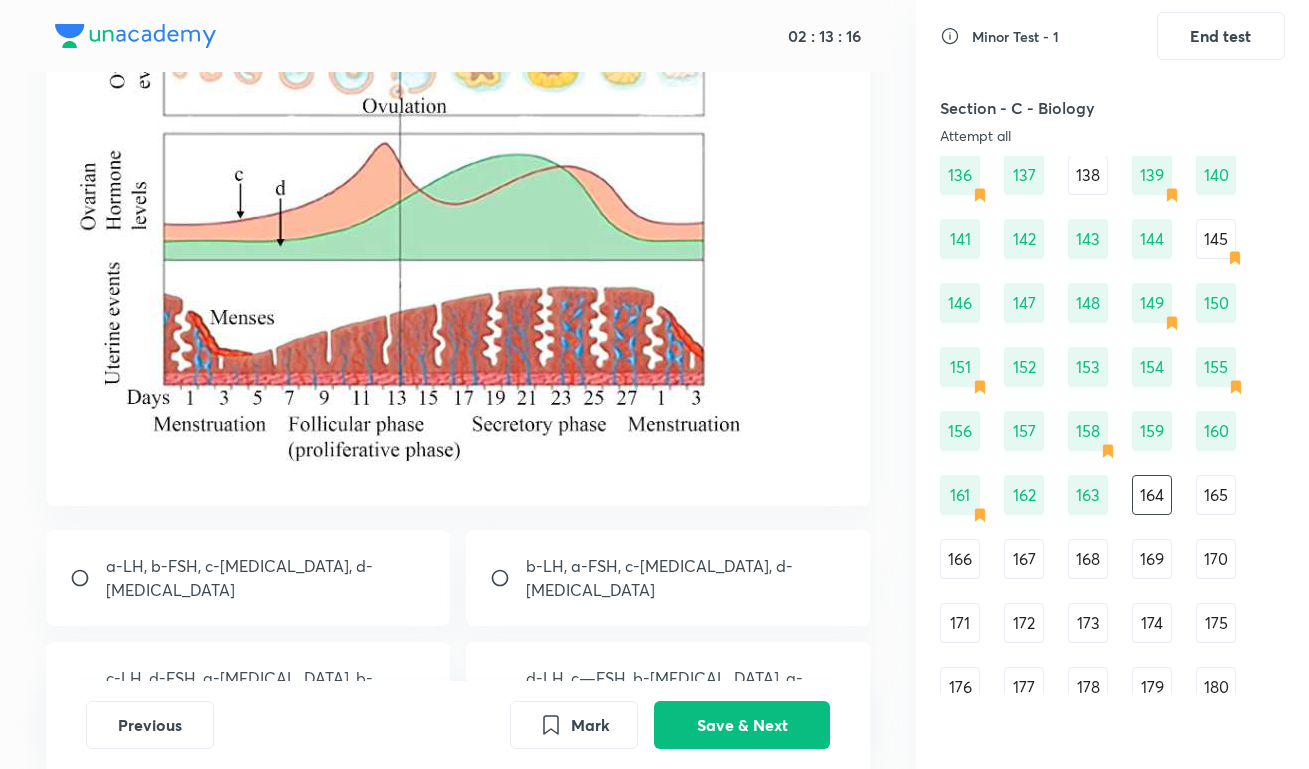 scroll, scrollTop: 408, scrollLeft: 0, axis: vertical 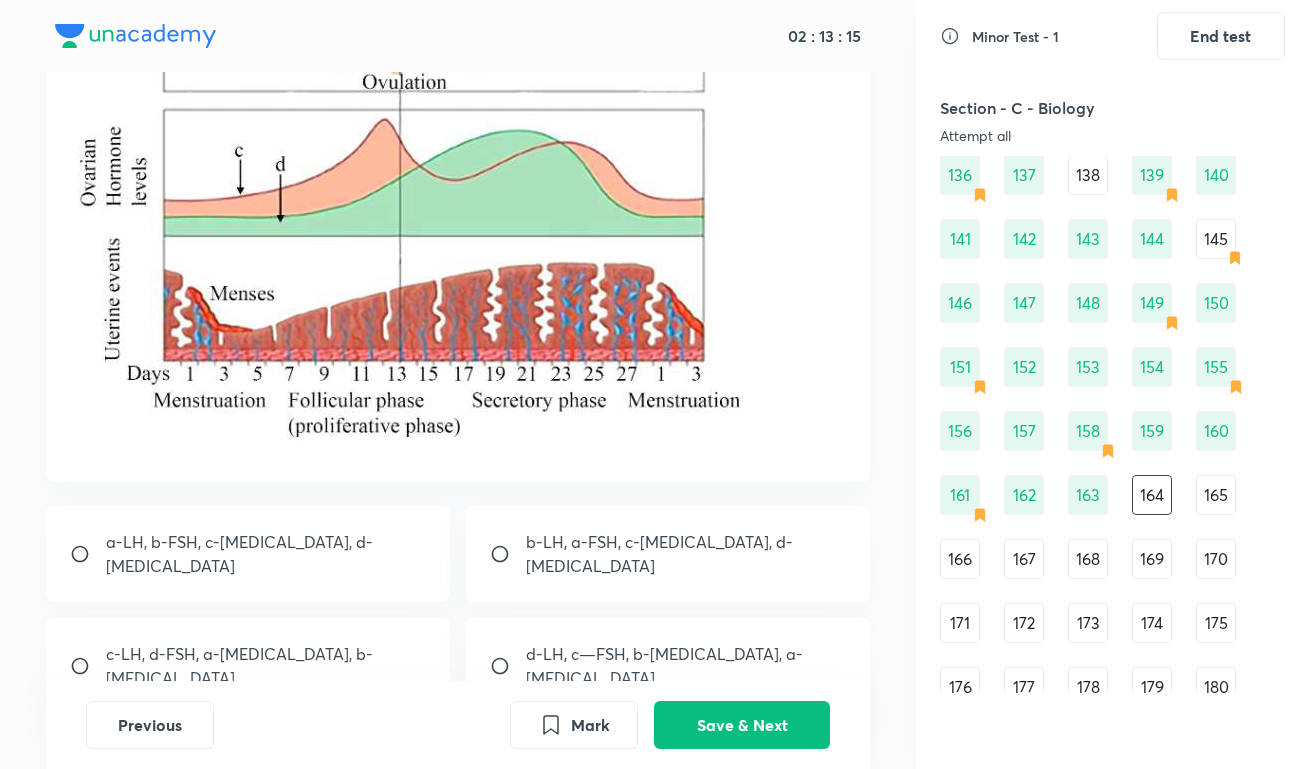 click on "b-LH, a-FSH, c-[MEDICAL_DATA], d-[MEDICAL_DATA]" at bounding box center (668, 554) 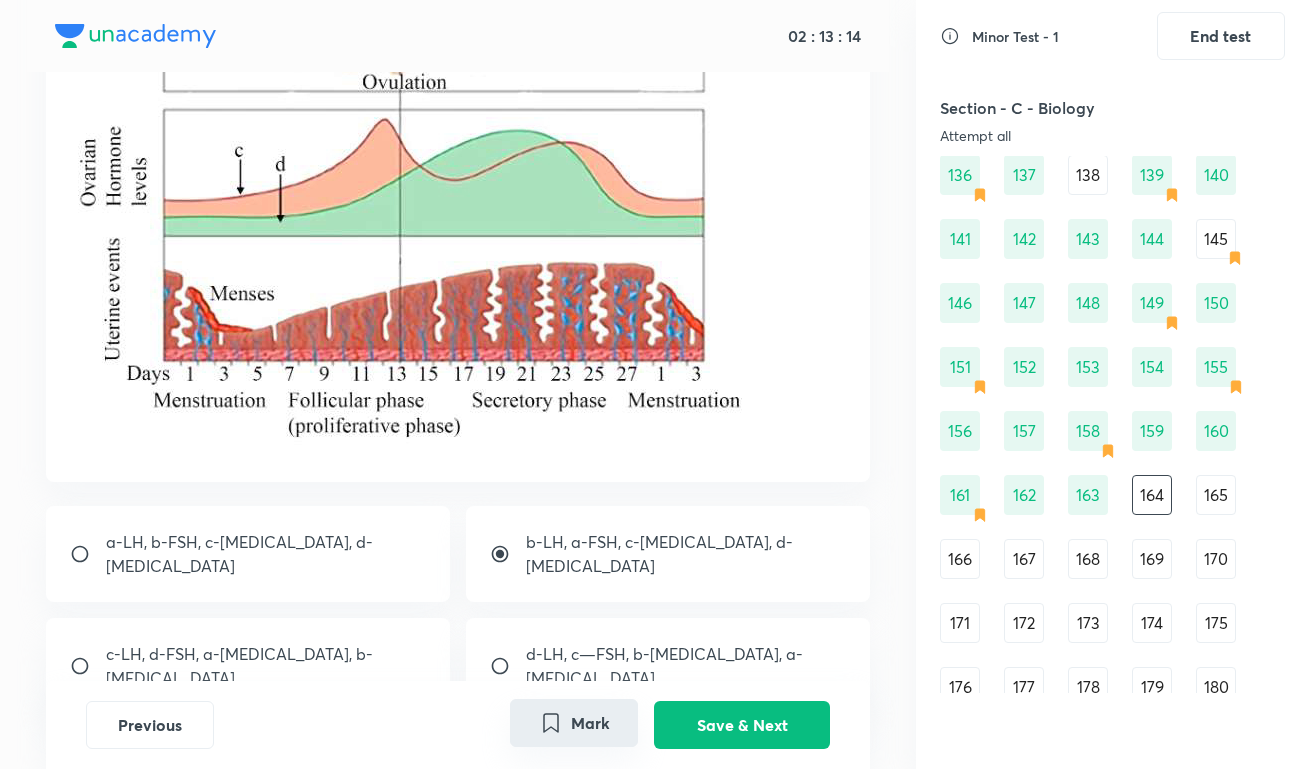 click on "Mark" at bounding box center (574, 723) 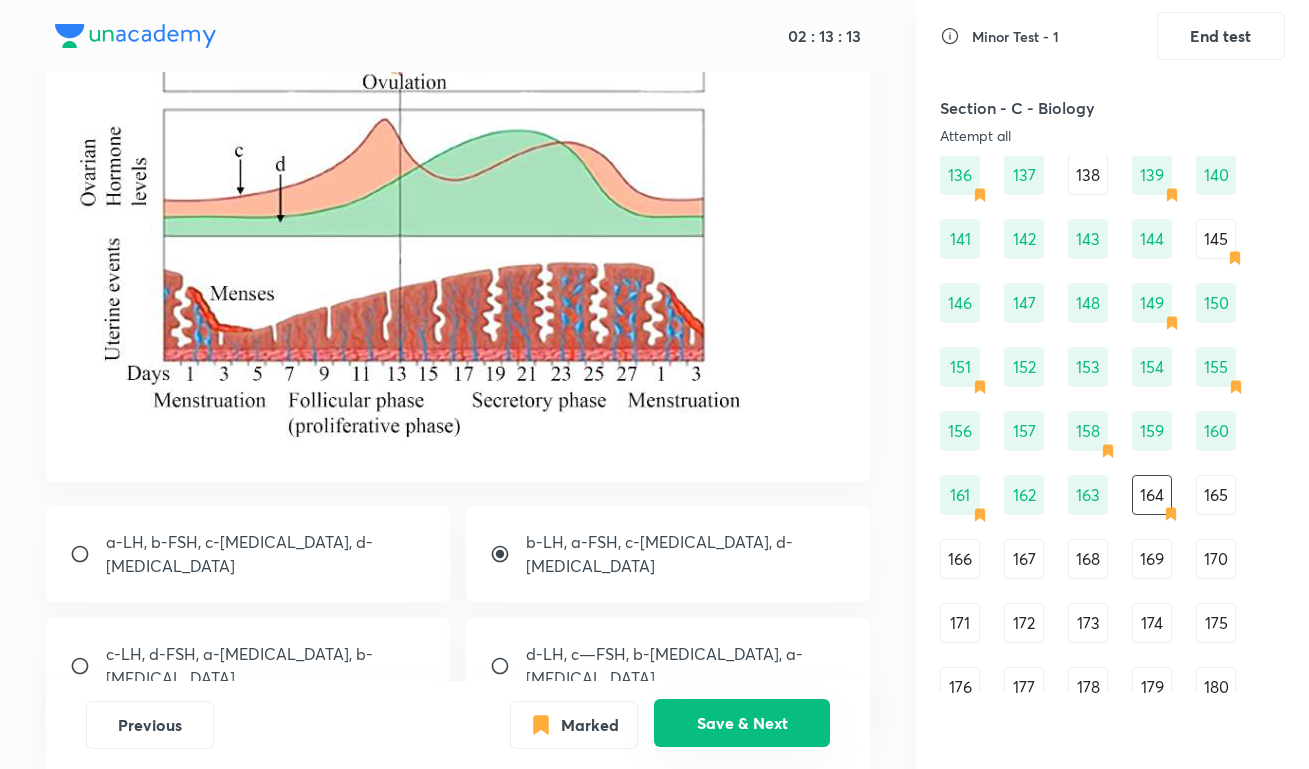 click on "Save & Next" at bounding box center [742, 723] 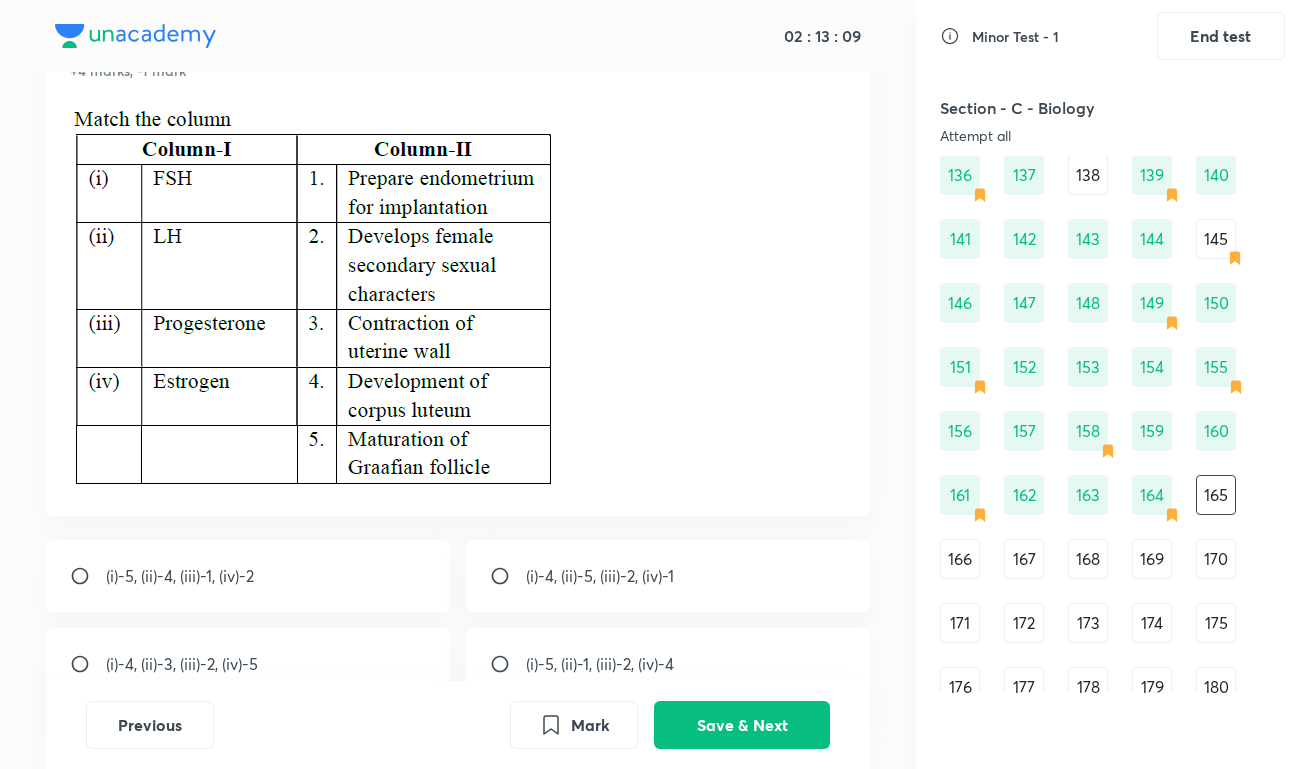 scroll, scrollTop: 106, scrollLeft: 0, axis: vertical 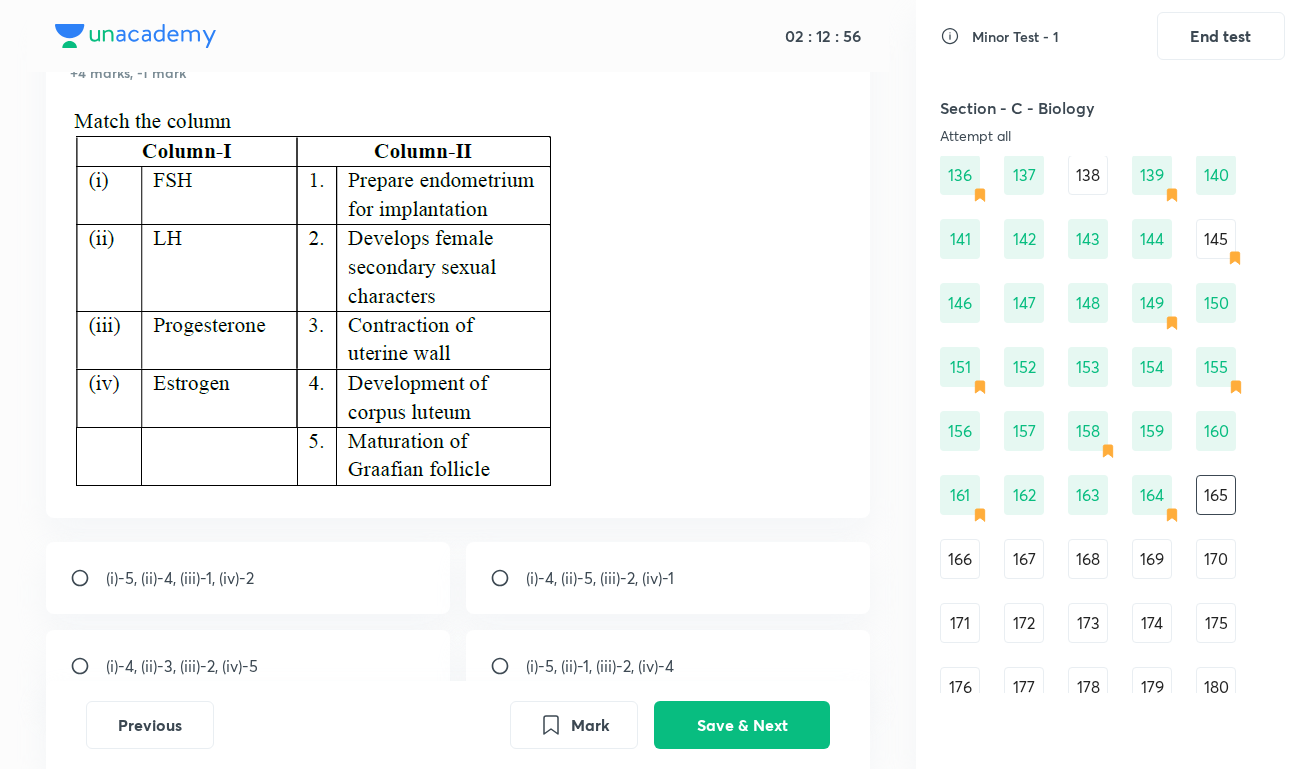 click on "(i)-5, (ii)-4, (iii)-1, (iv)-2" at bounding box center (248, 578) 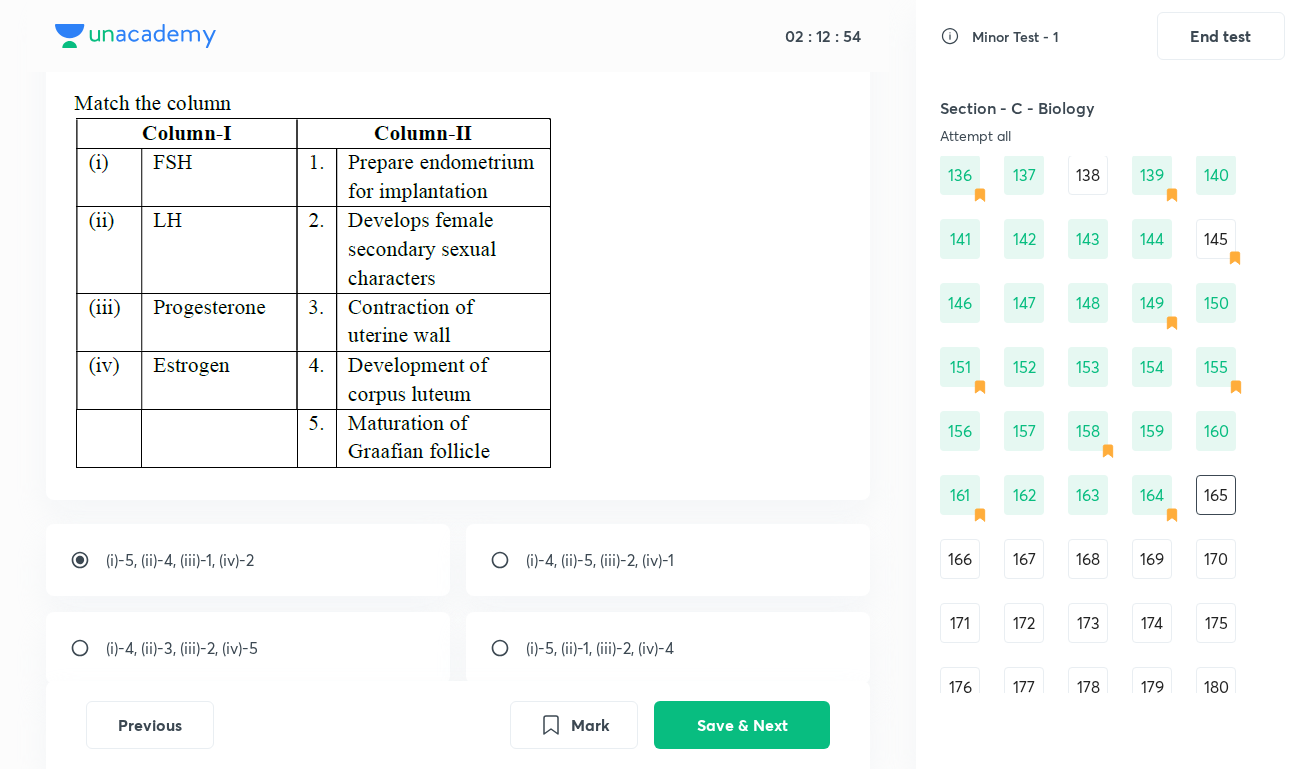 scroll, scrollTop: 134, scrollLeft: 0, axis: vertical 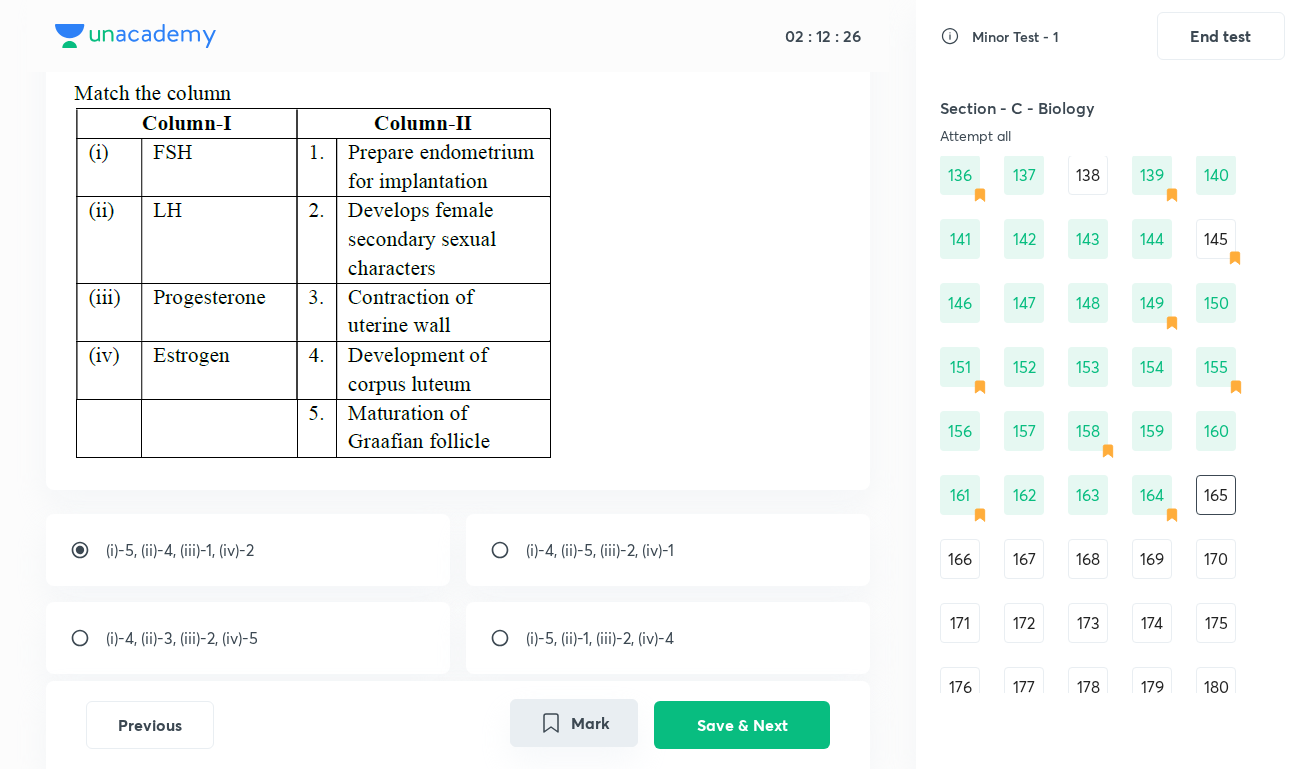 click on "Mark" at bounding box center (574, 723) 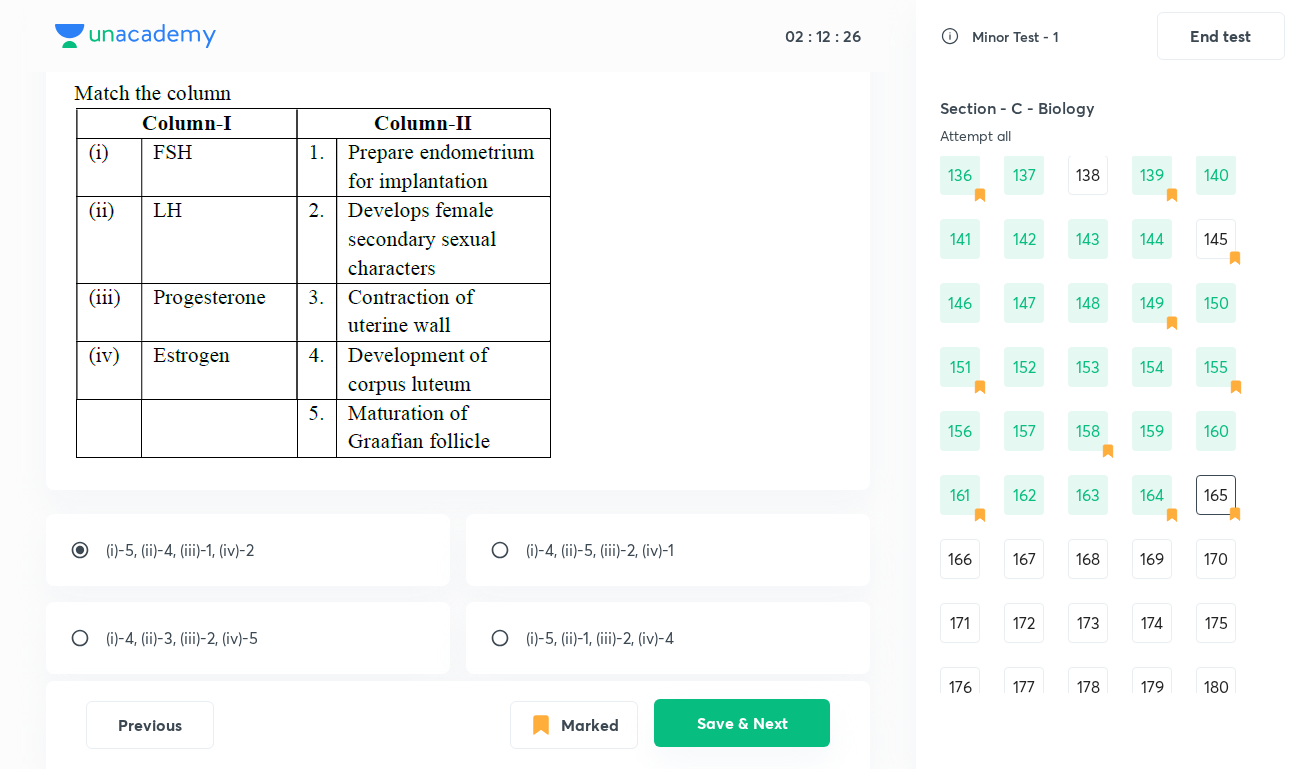 click on "Save & Next" at bounding box center [742, 723] 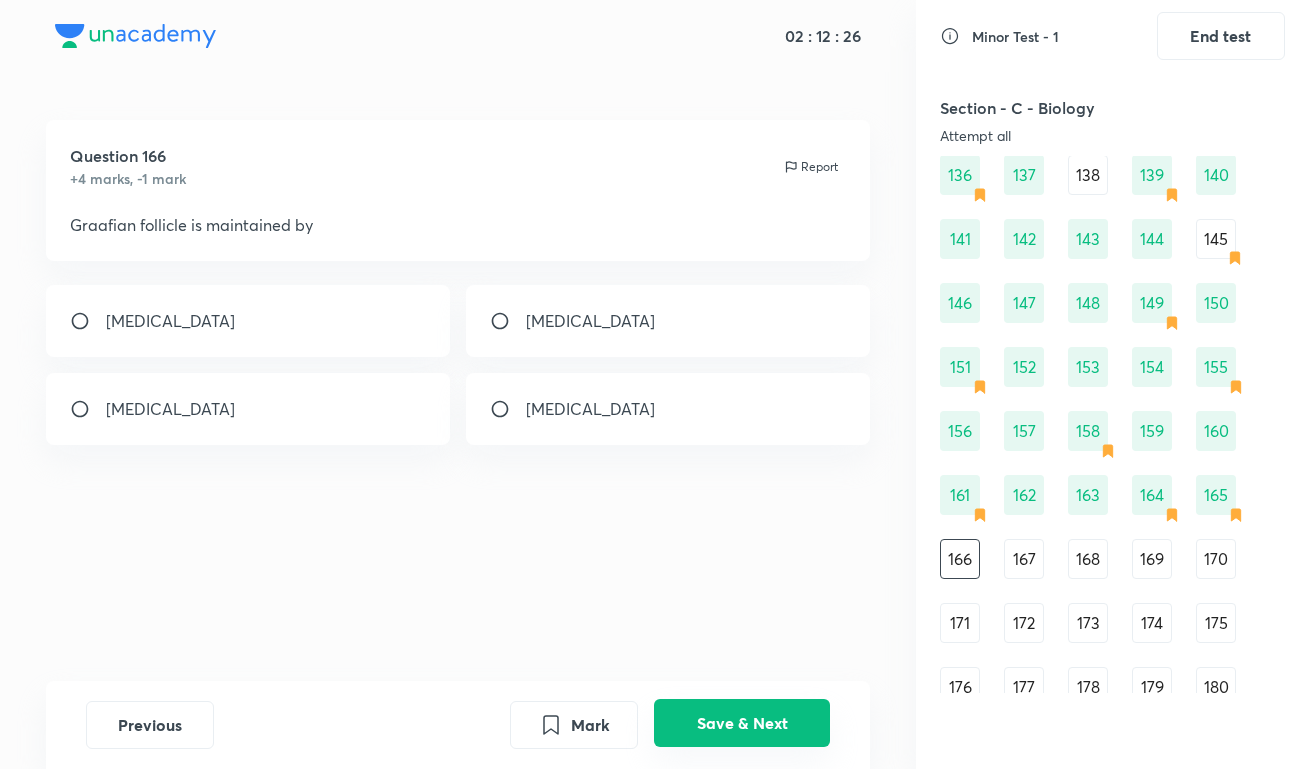 scroll, scrollTop: 0, scrollLeft: 0, axis: both 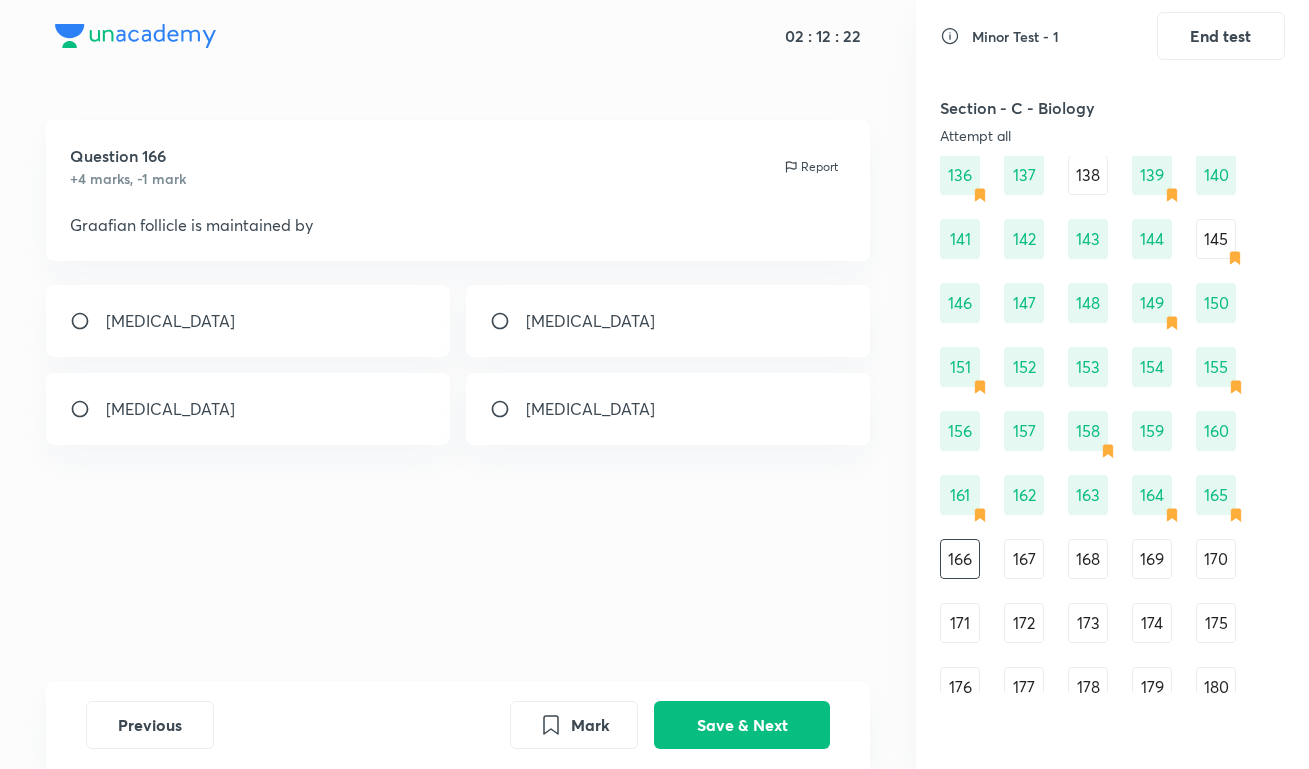 click on "[MEDICAL_DATA]" at bounding box center [248, 409] 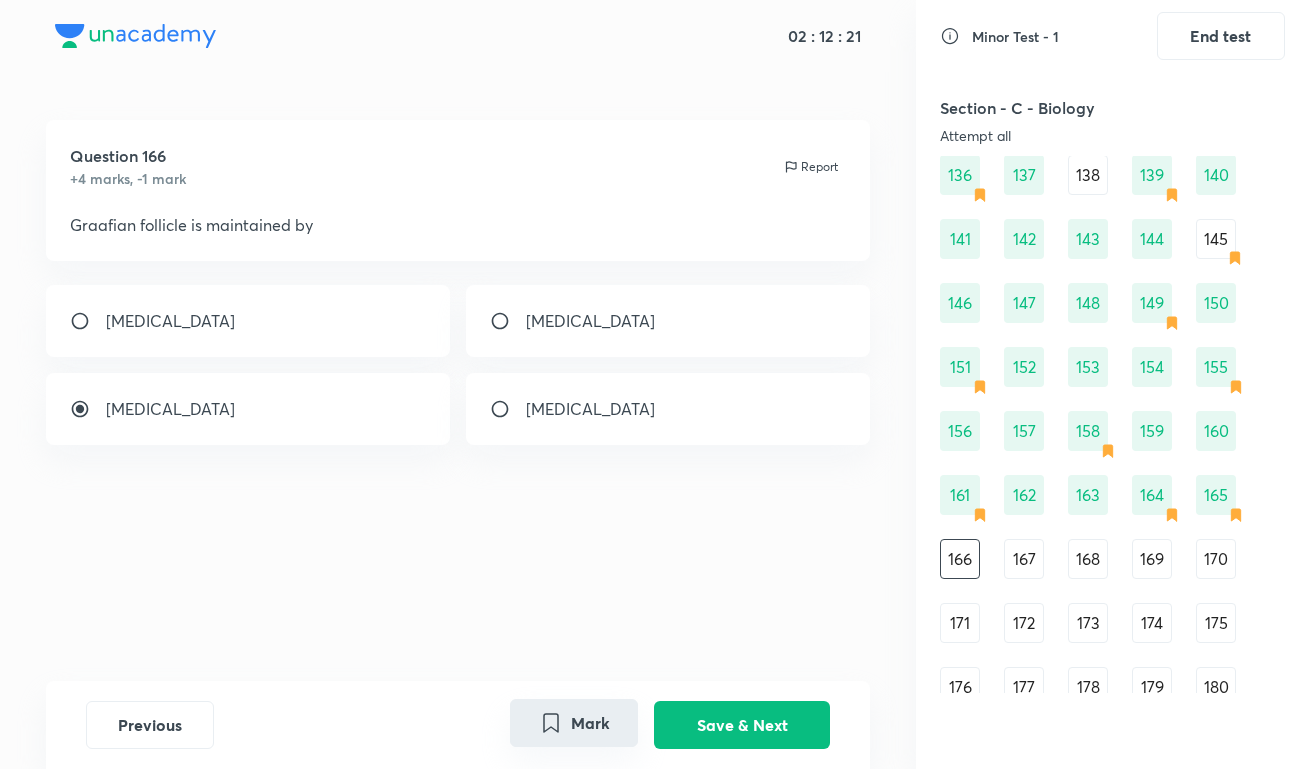click on "Mark" at bounding box center (574, 723) 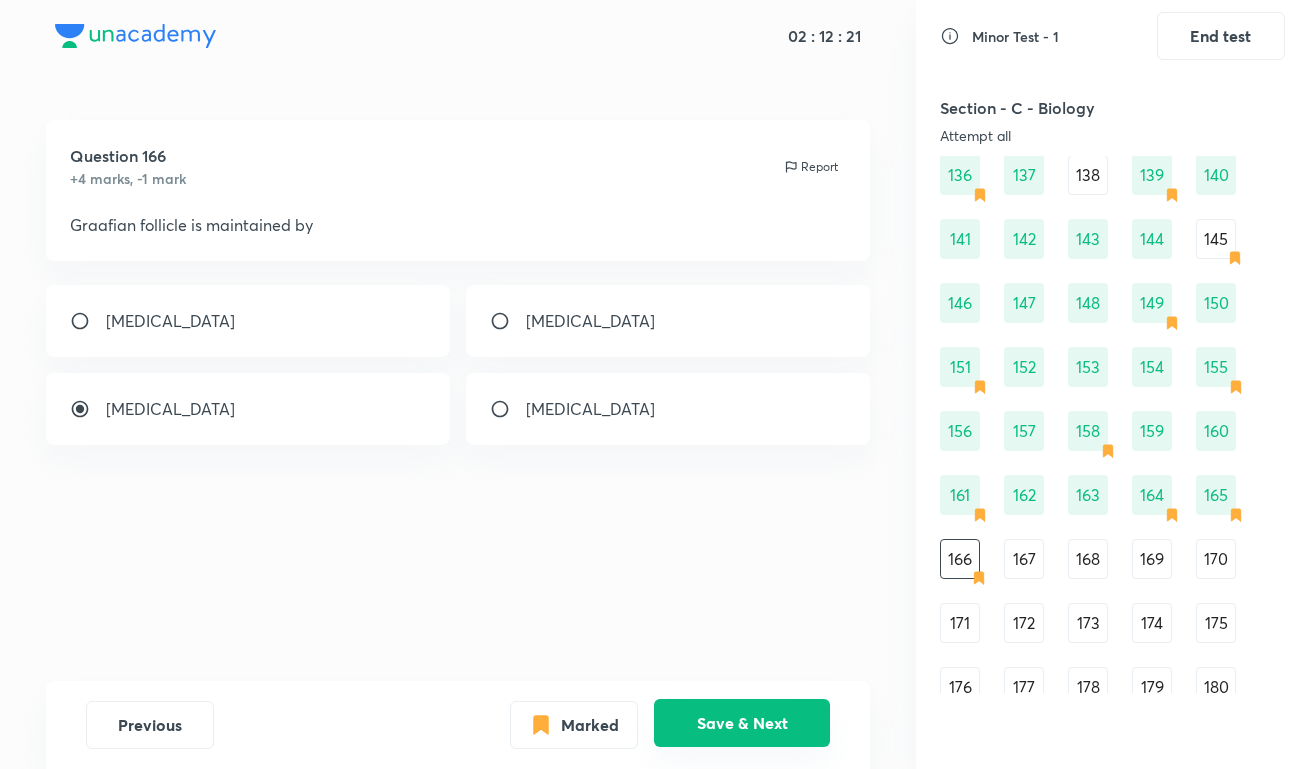 click on "Save & Next" at bounding box center [742, 723] 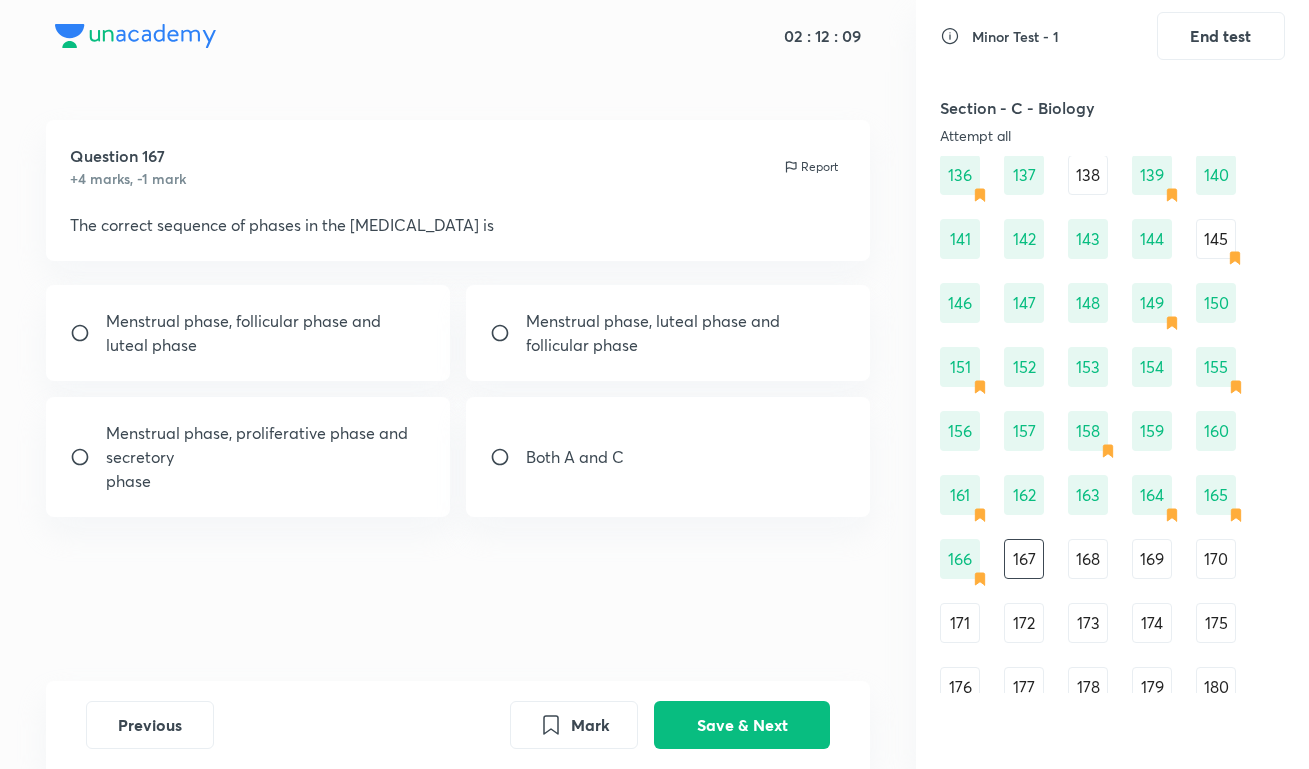 click on "Both A and C" at bounding box center (575, 457) 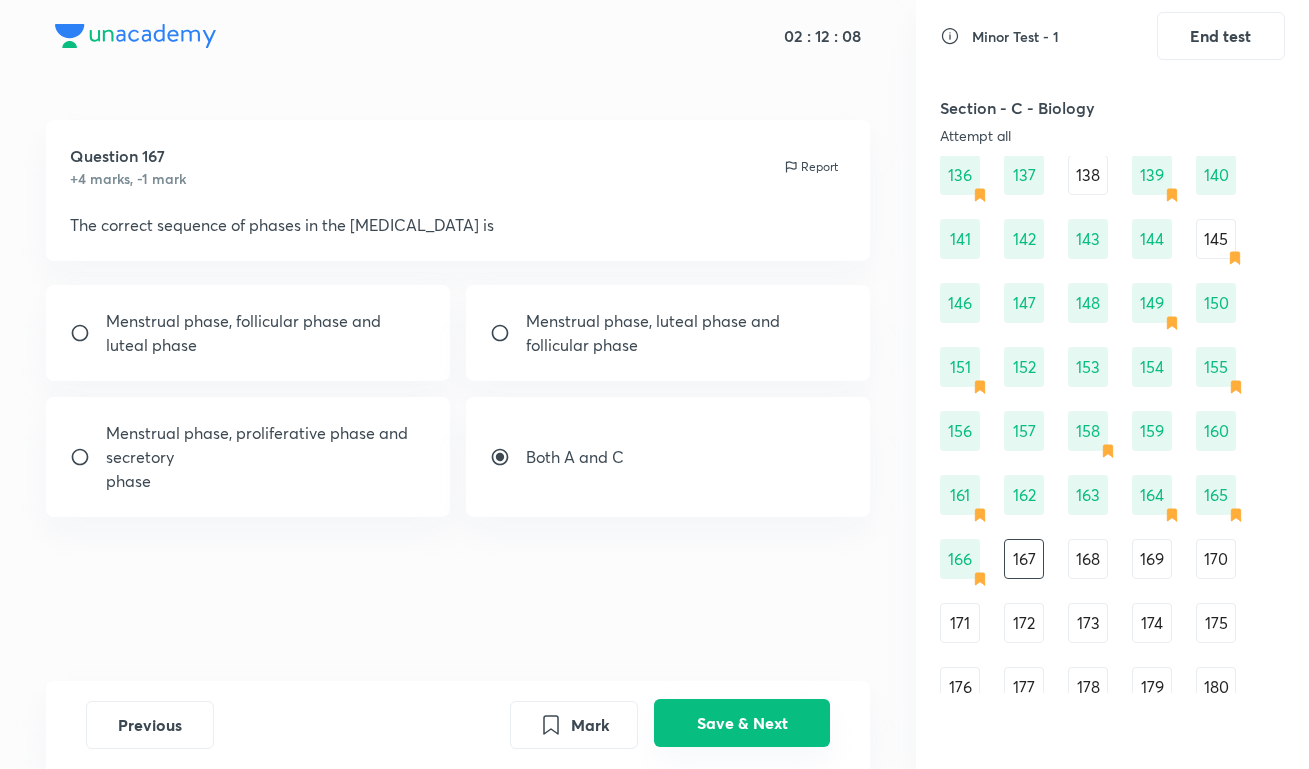 click on "Save & Next" at bounding box center (742, 723) 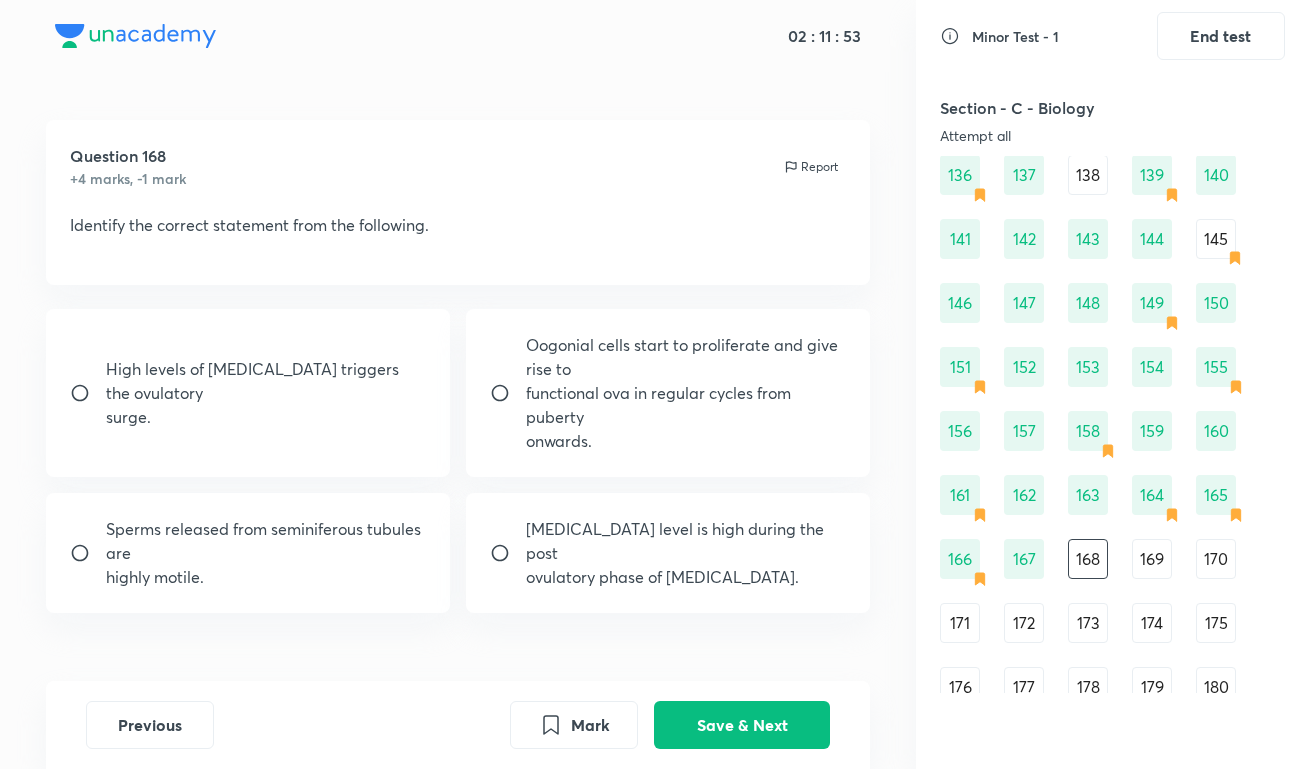 click on "High levels of [MEDICAL_DATA] triggers the ovulatory surge. Oogonial cells start to proliferate and give rise to functional ova in regular cycles from puberty onwards. Sperms released from seminiferous tubules are highly motile. [MEDICAL_DATA] level is high during the post ovulatory phase of [MEDICAL_DATA]." at bounding box center [458, 461] 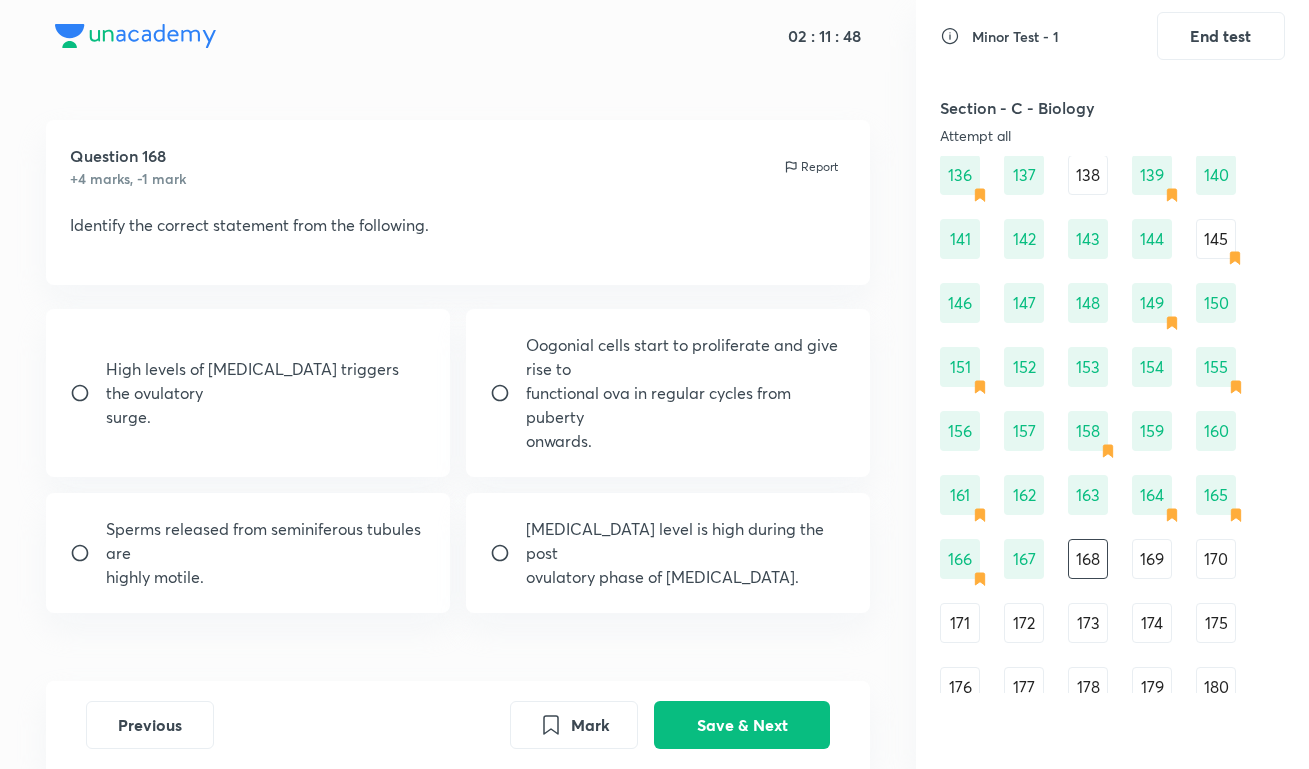 click on "High levels of [MEDICAL_DATA] triggers the ovulatory surge. Oogonial cells start to proliferate and give rise to functional ova in regular cycles from puberty onwards. Sperms released from seminiferous tubules are highly motile. [MEDICAL_DATA] level is high during the post ovulatory phase of [MEDICAL_DATA]." at bounding box center [458, 461] 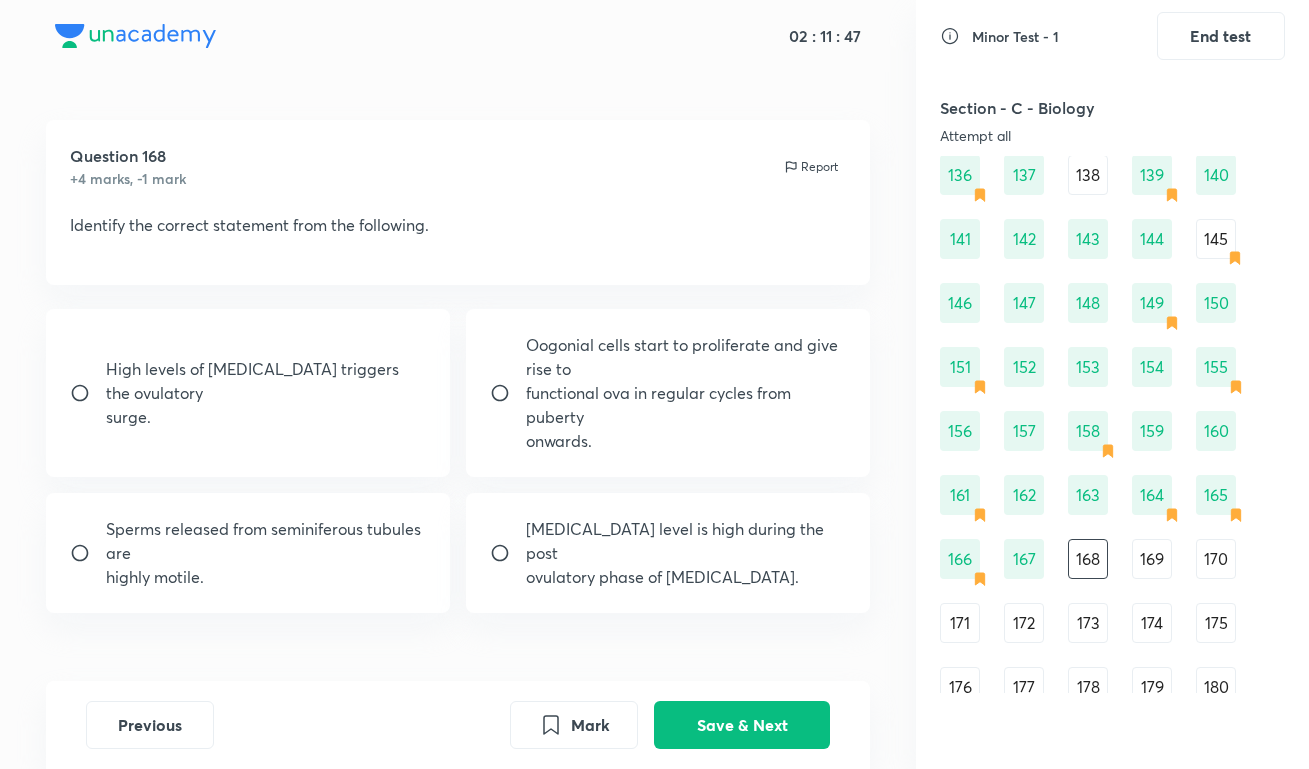 click on "High levels of [MEDICAL_DATA] triggers the ovulatory surge. Oogonial cells start to proliferate and give rise to functional ova in regular cycles from puberty onwards. Sperms released from seminiferous tubules are highly motile. [MEDICAL_DATA] level is high during the post ovulatory phase of [MEDICAL_DATA]." at bounding box center [458, 461] 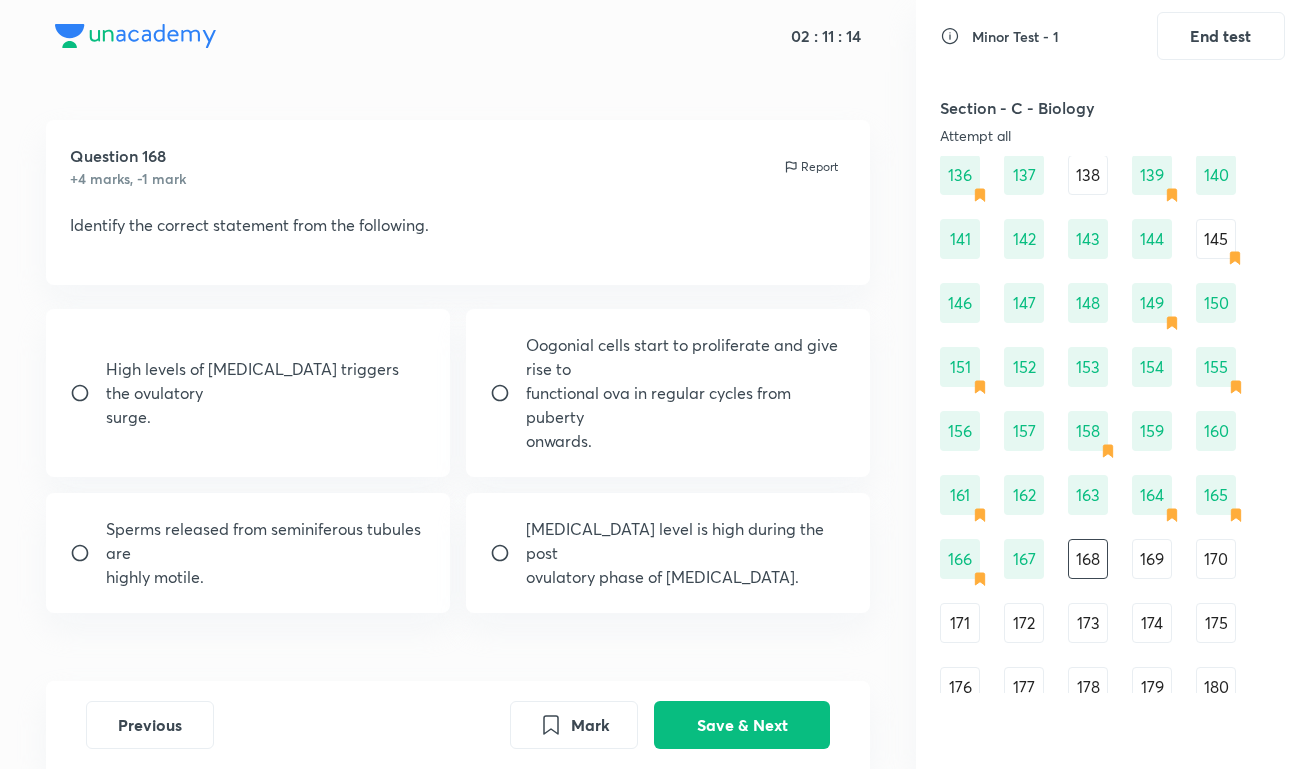 click on "[MEDICAL_DATA] level is high during the post" at bounding box center (686, 541) 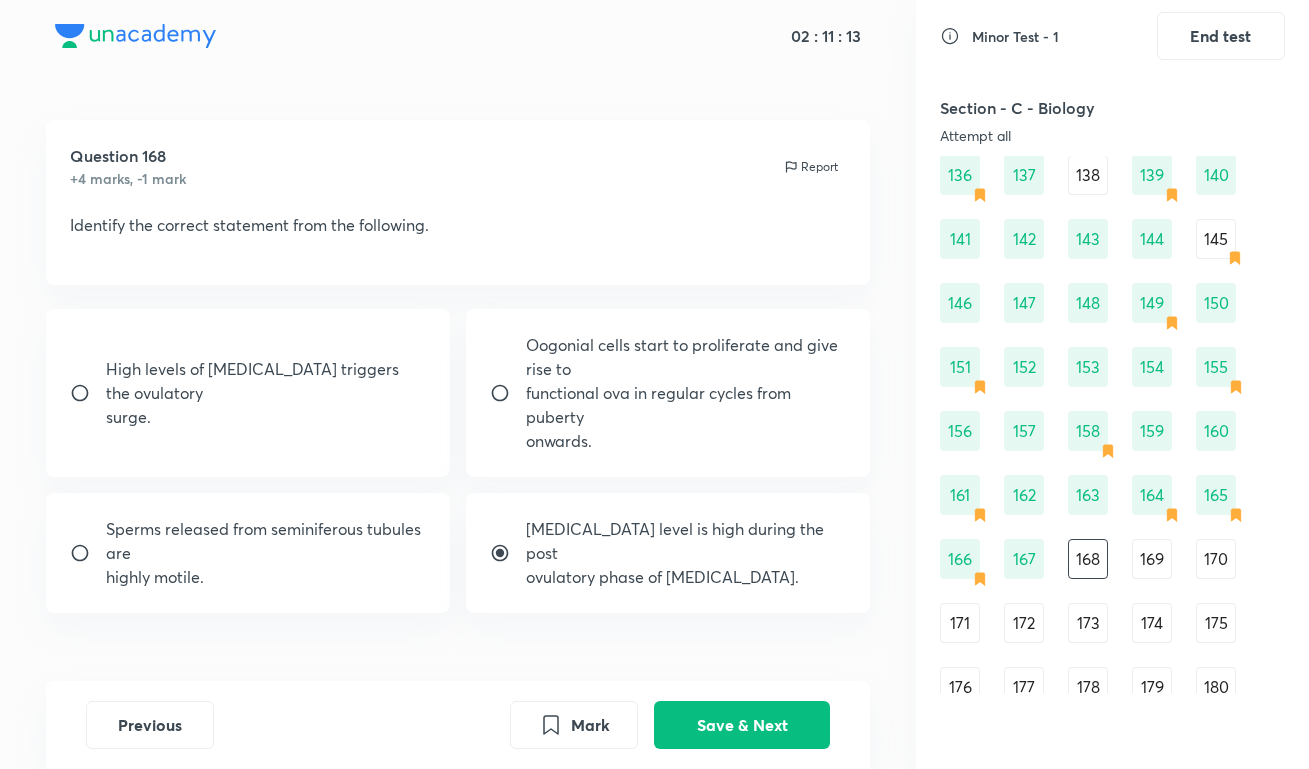 click 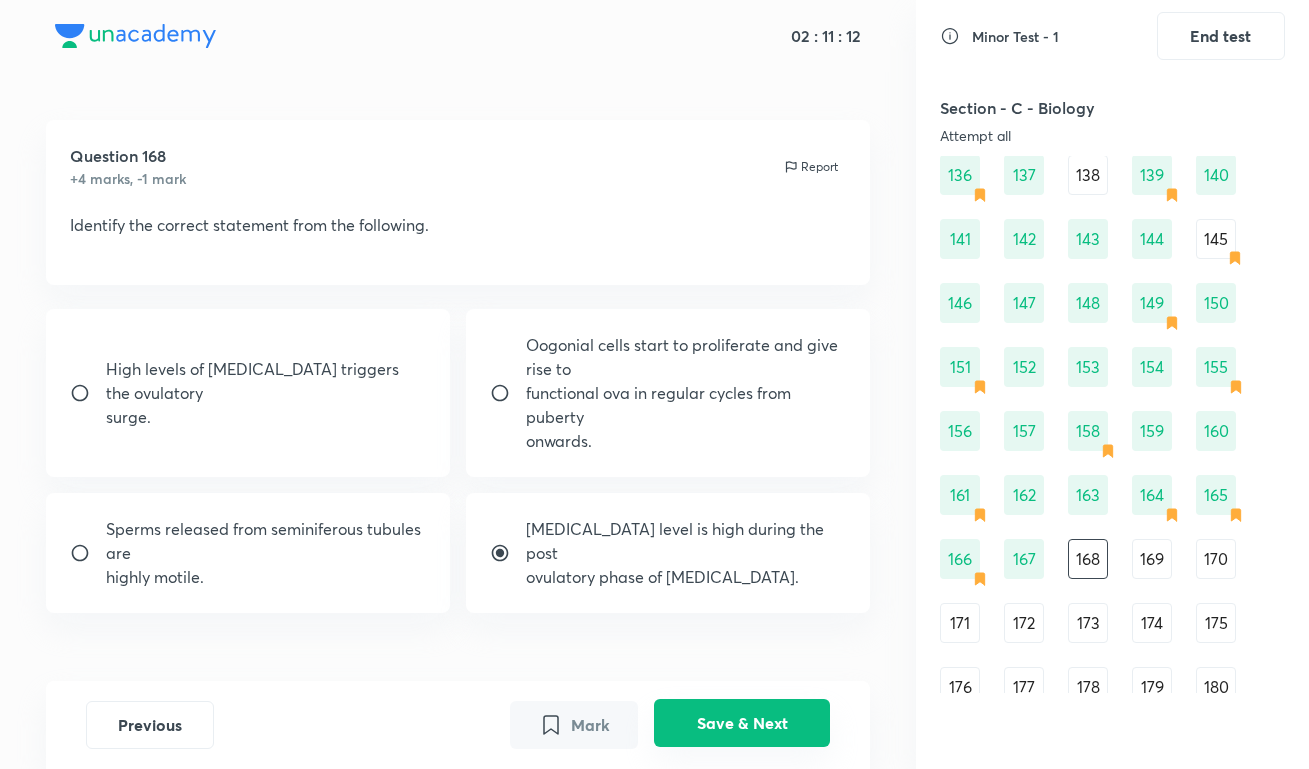 click on "Save & Next" at bounding box center [742, 723] 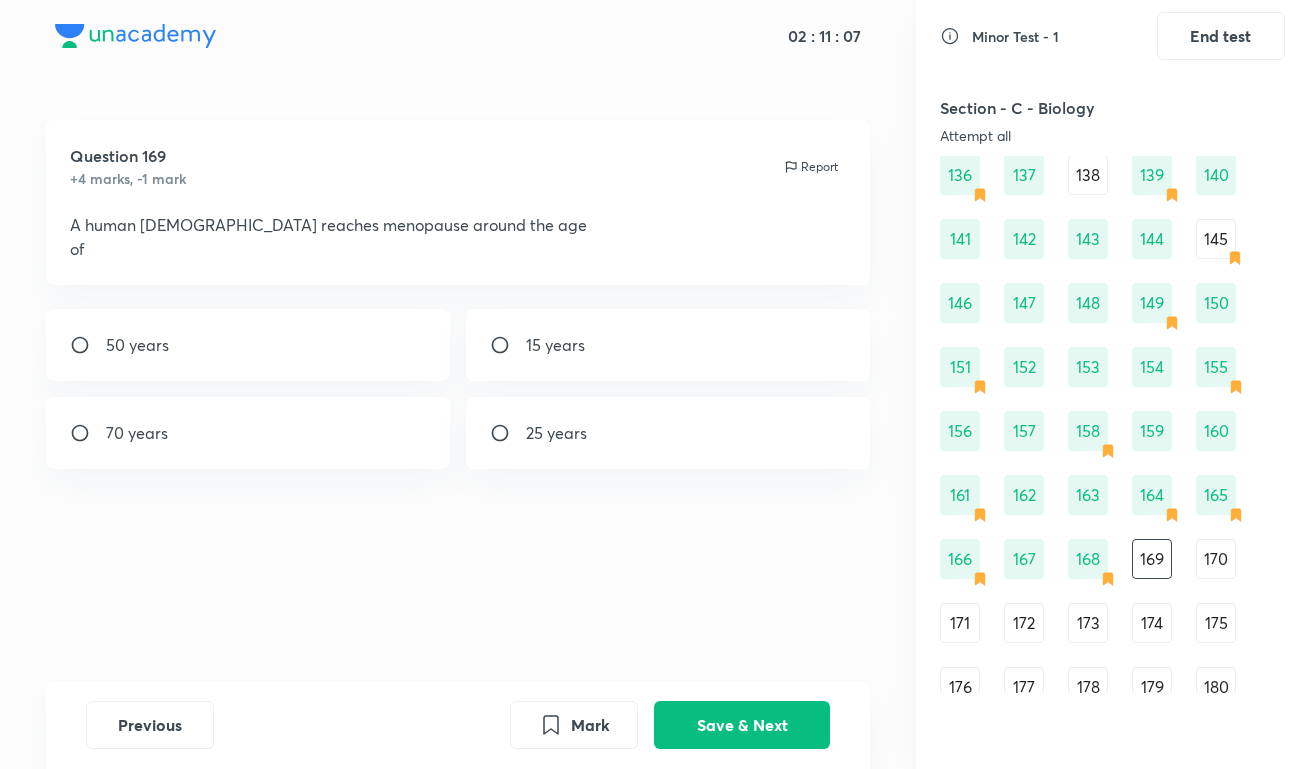 click on "50 years" at bounding box center (248, 345) 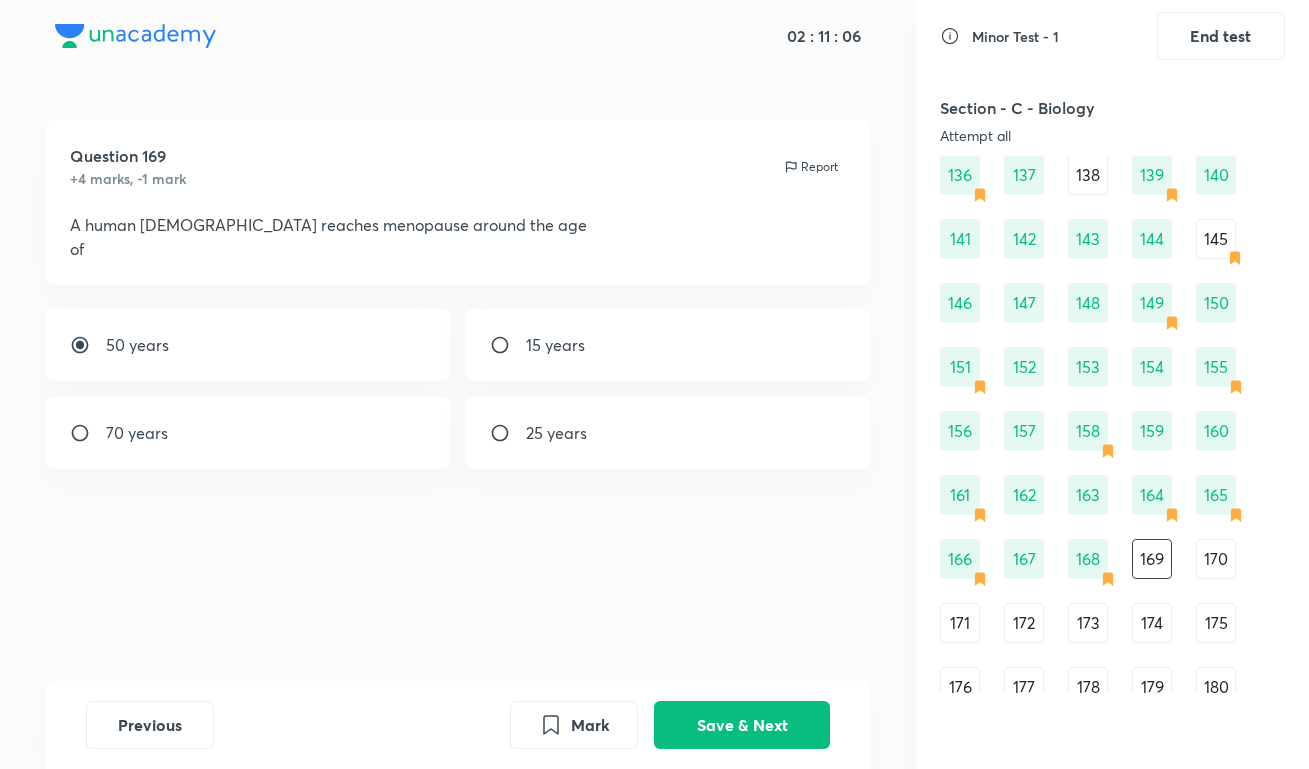 click on "Previous Mark Save & Next" at bounding box center [458, 725] 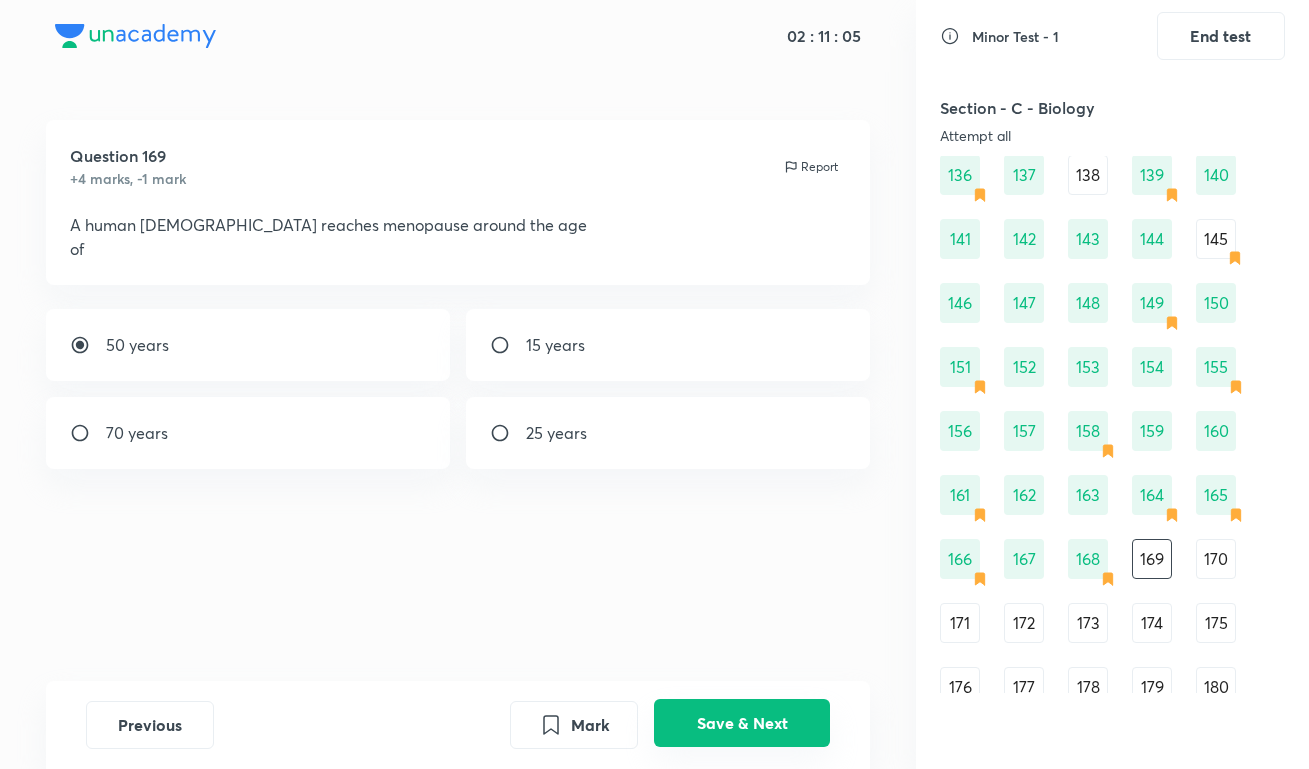 click on "Save & Next" at bounding box center [742, 723] 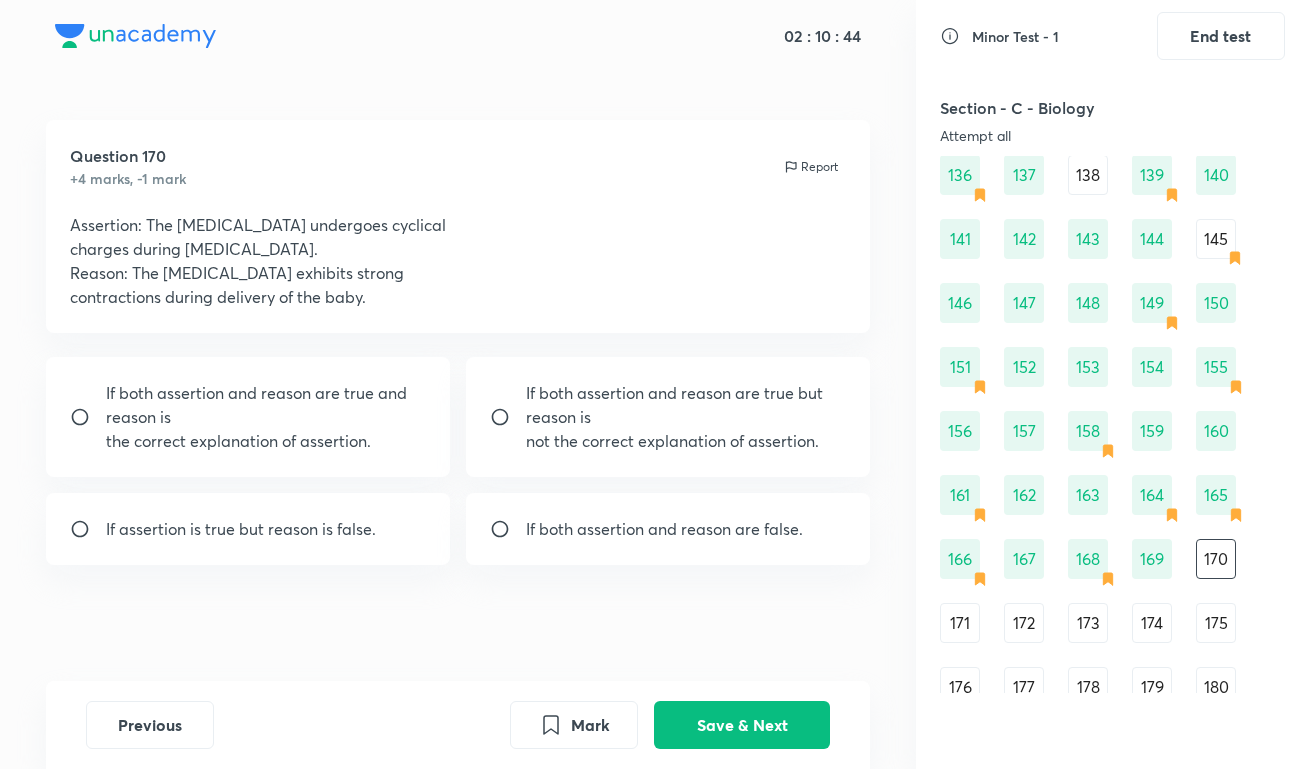 click at bounding box center [508, 417] 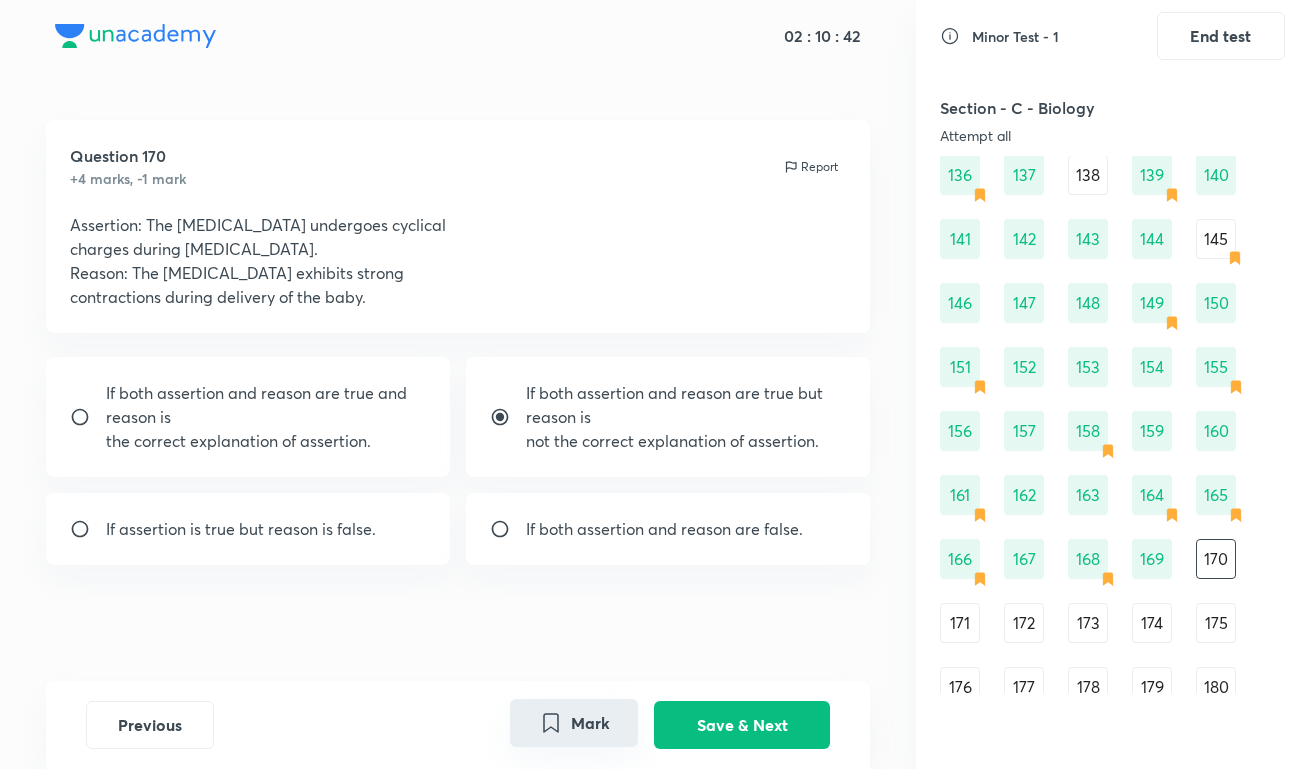 click on "Mark" at bounding box center [574, 723] 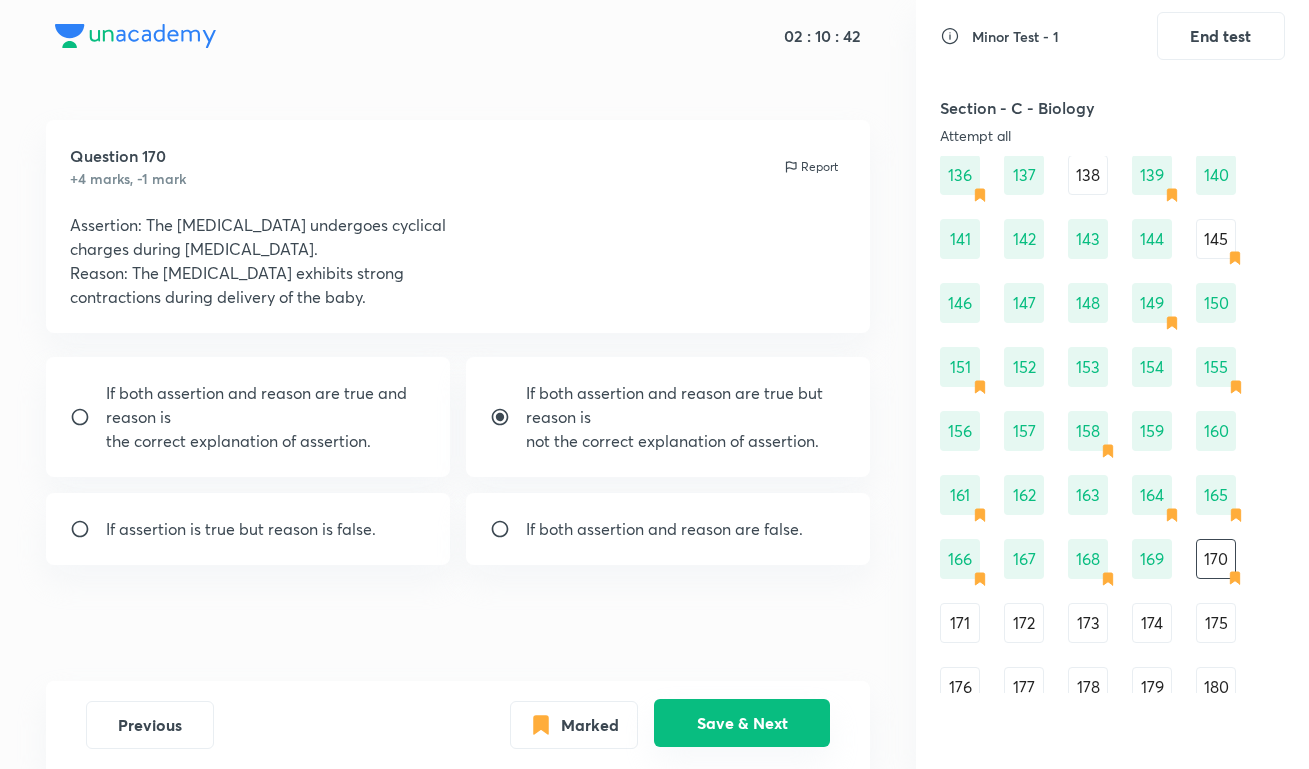 click on "Save & Next" at bounding box center [742, 723] 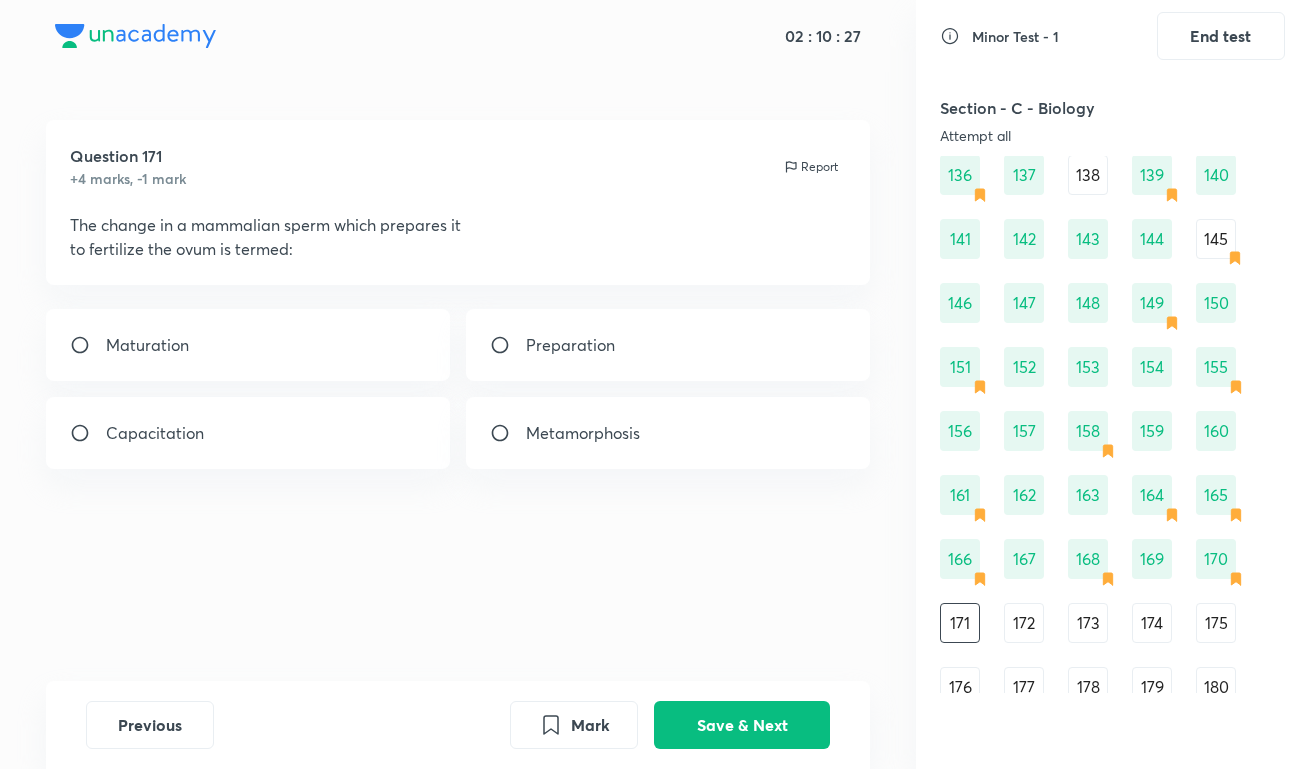 click on "Maturation" at bounding box center (248, 345) 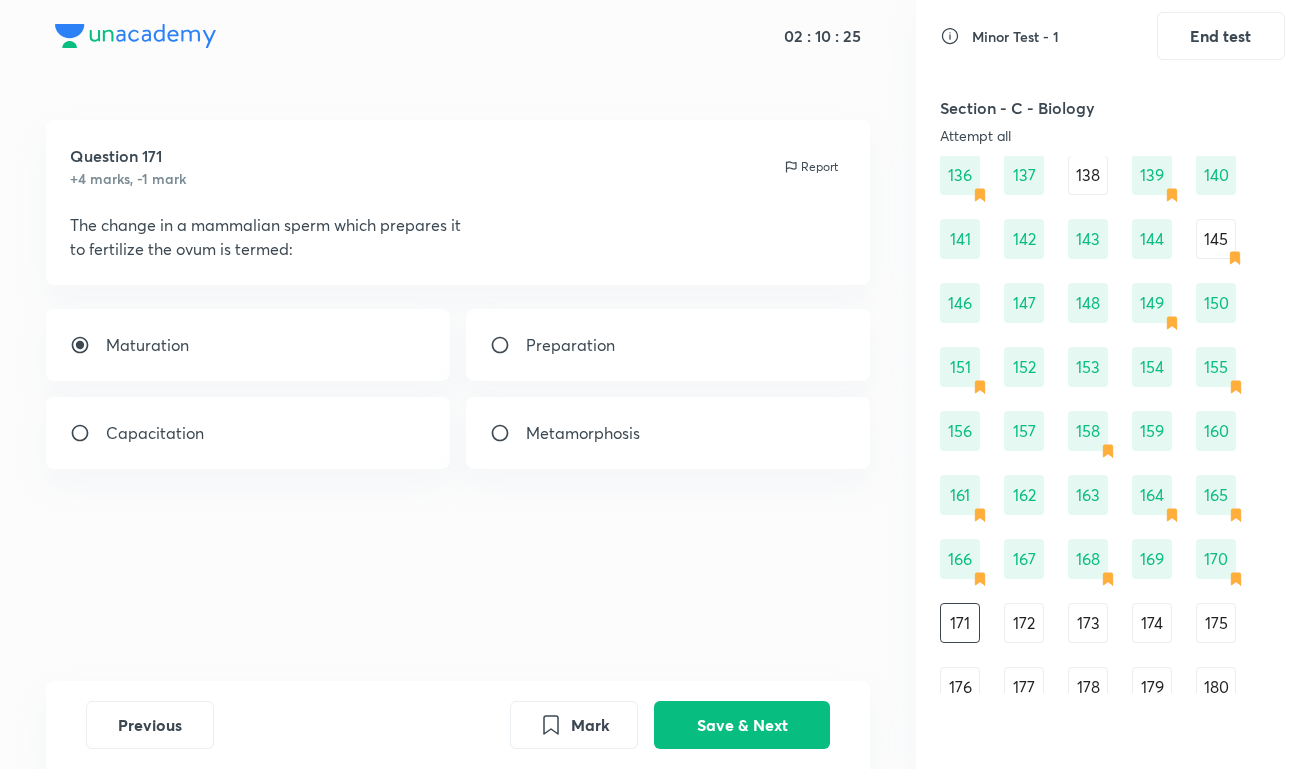 click on "Capacitation" at bounding box center [248, 433] 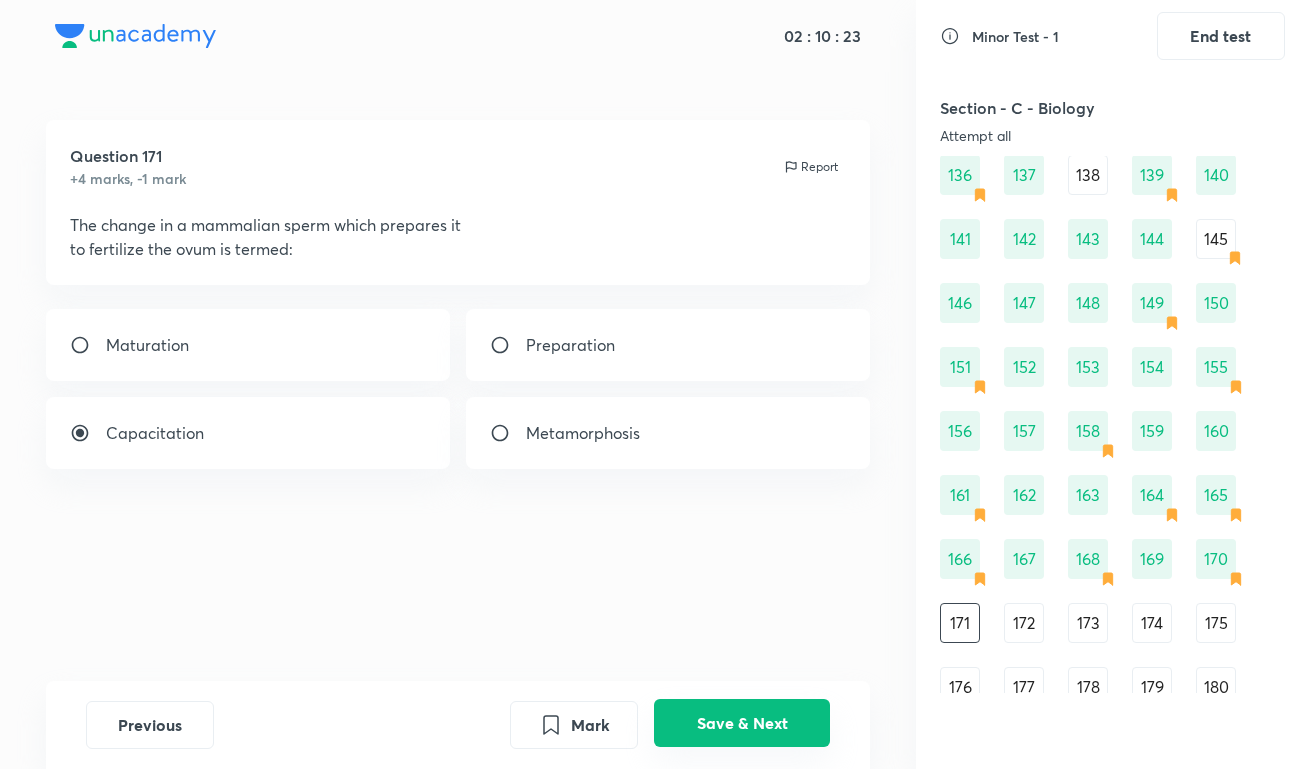 click on "Save & Next" at bounding box center [742, 723] 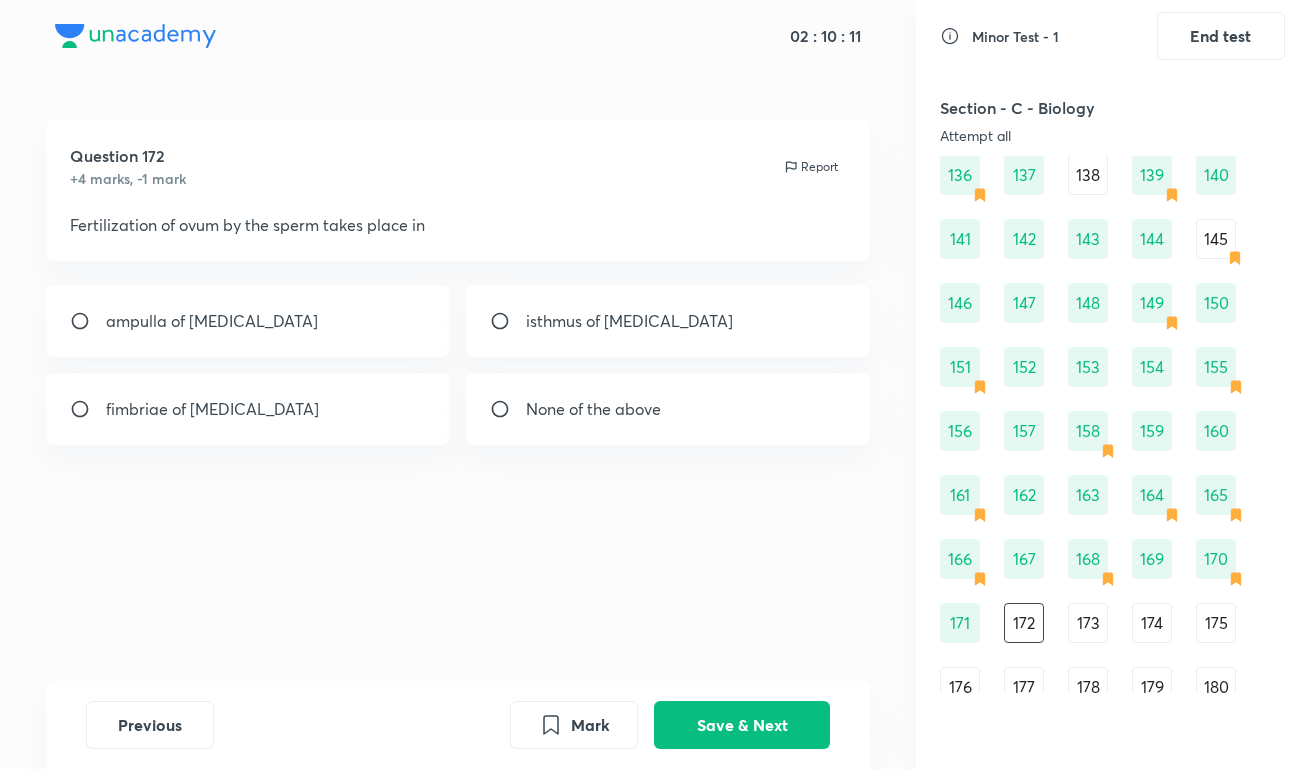 click on "ampulla of [MEDICAL_DATA]" at bounding box center (248, 321) 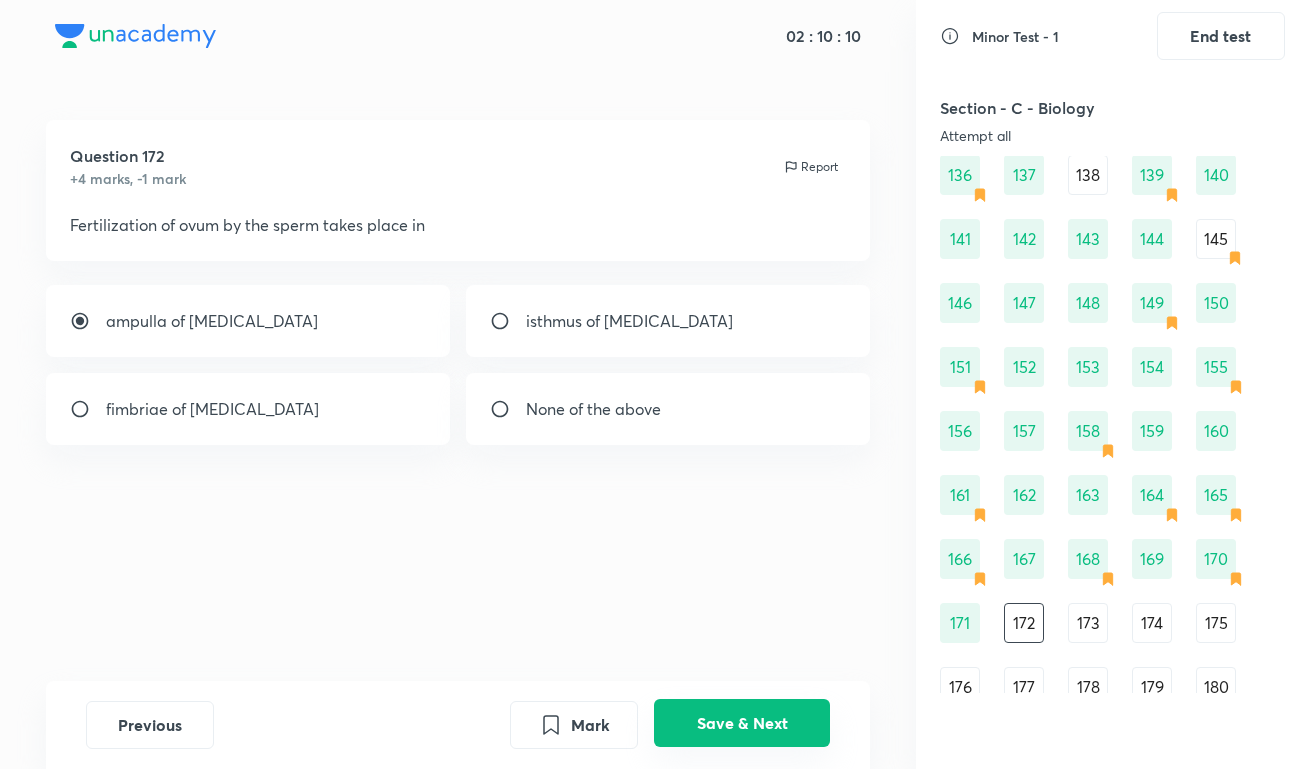 click on "Save & Next" at bounding box center (742, 723) 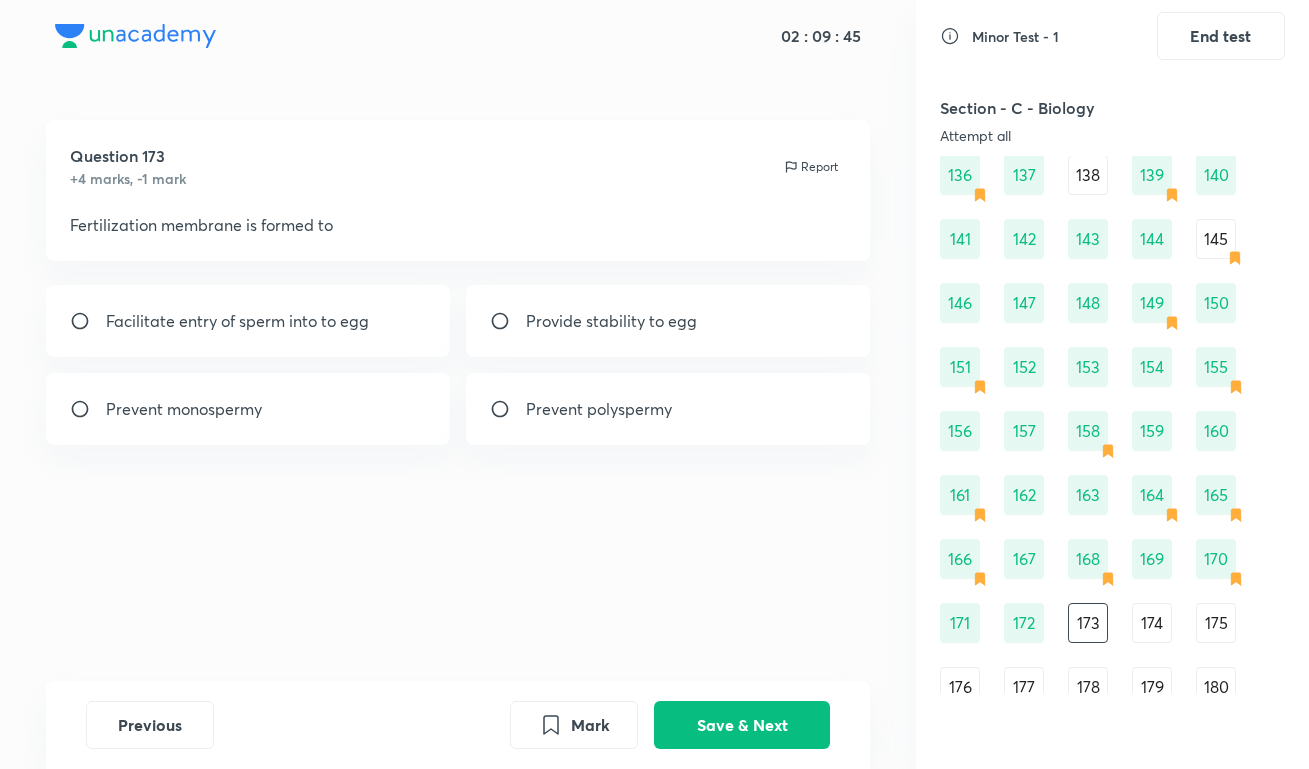 click on "Prevent polyspermy" at bounding box center [599, 409] 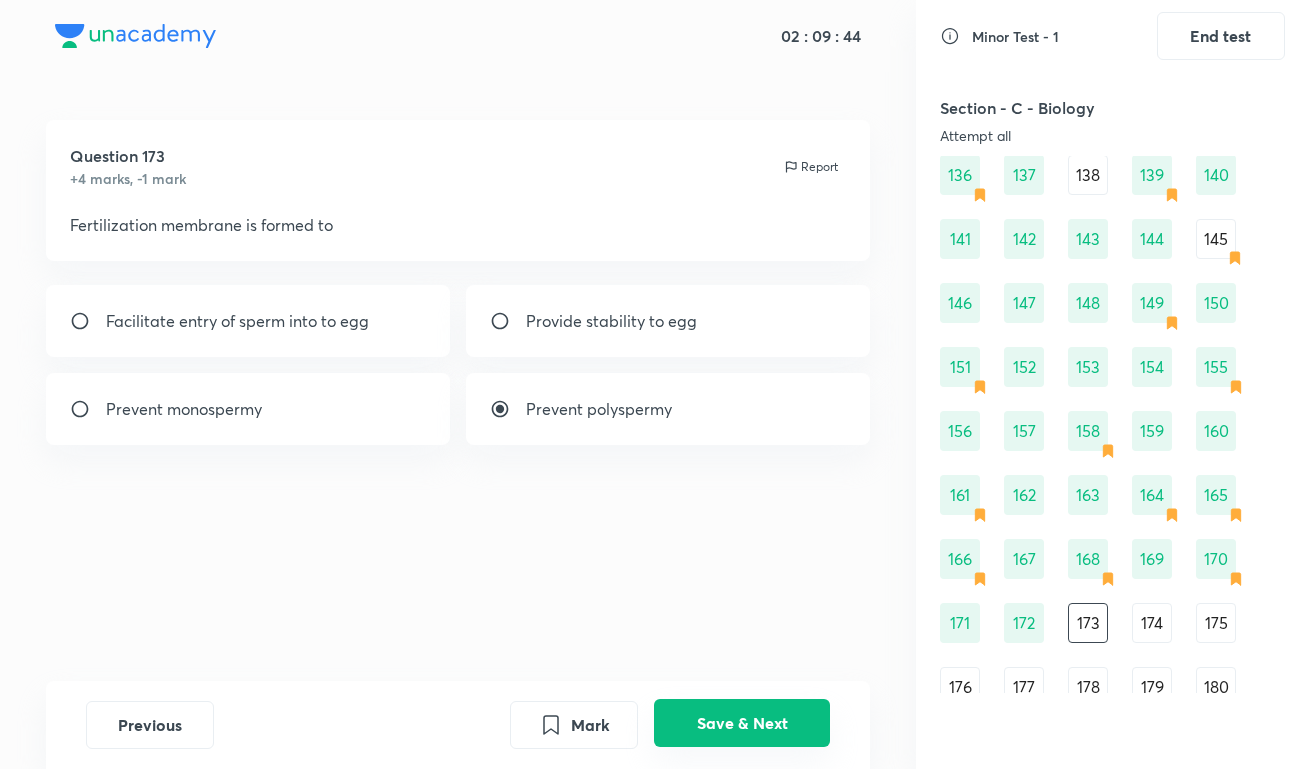 click on "Save & Next" at bounding box center [742, 723] 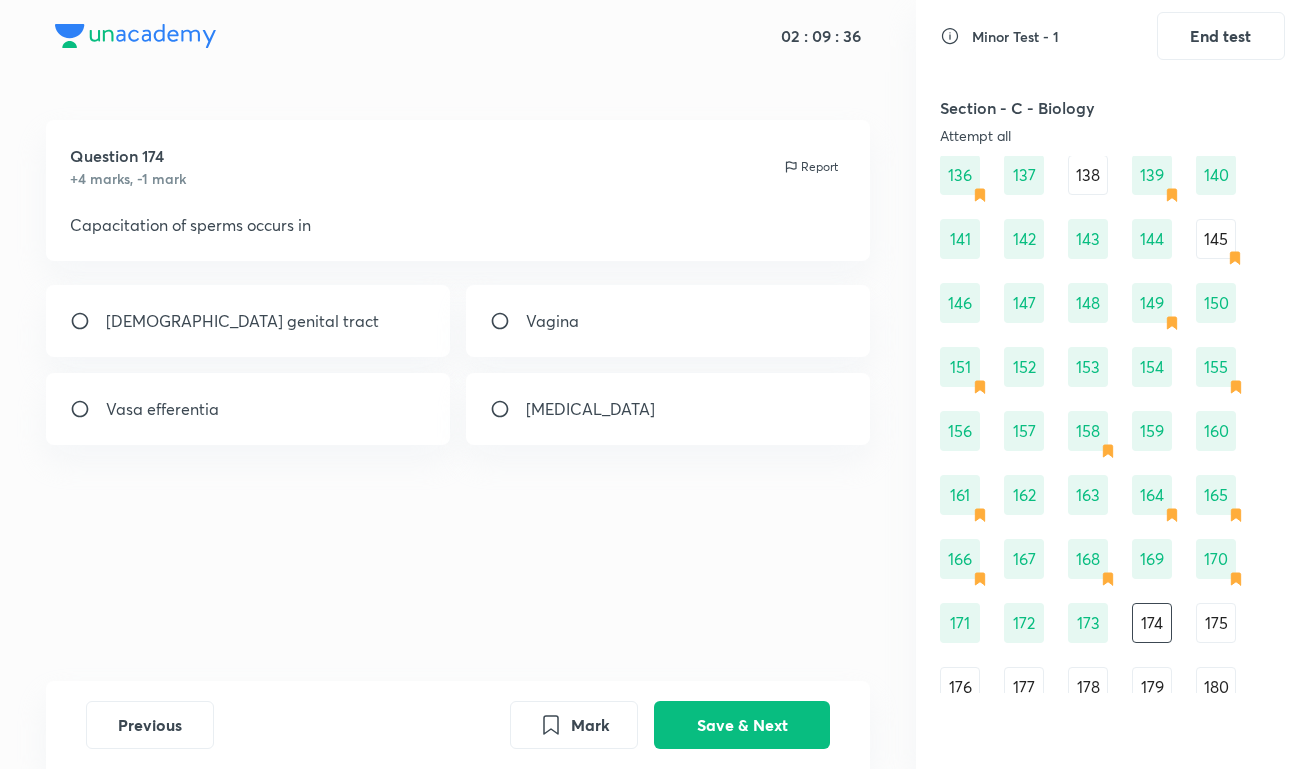 click on "[DEMOGRAPHIC_DATA] genital tract" at bounding box center (248, 321) 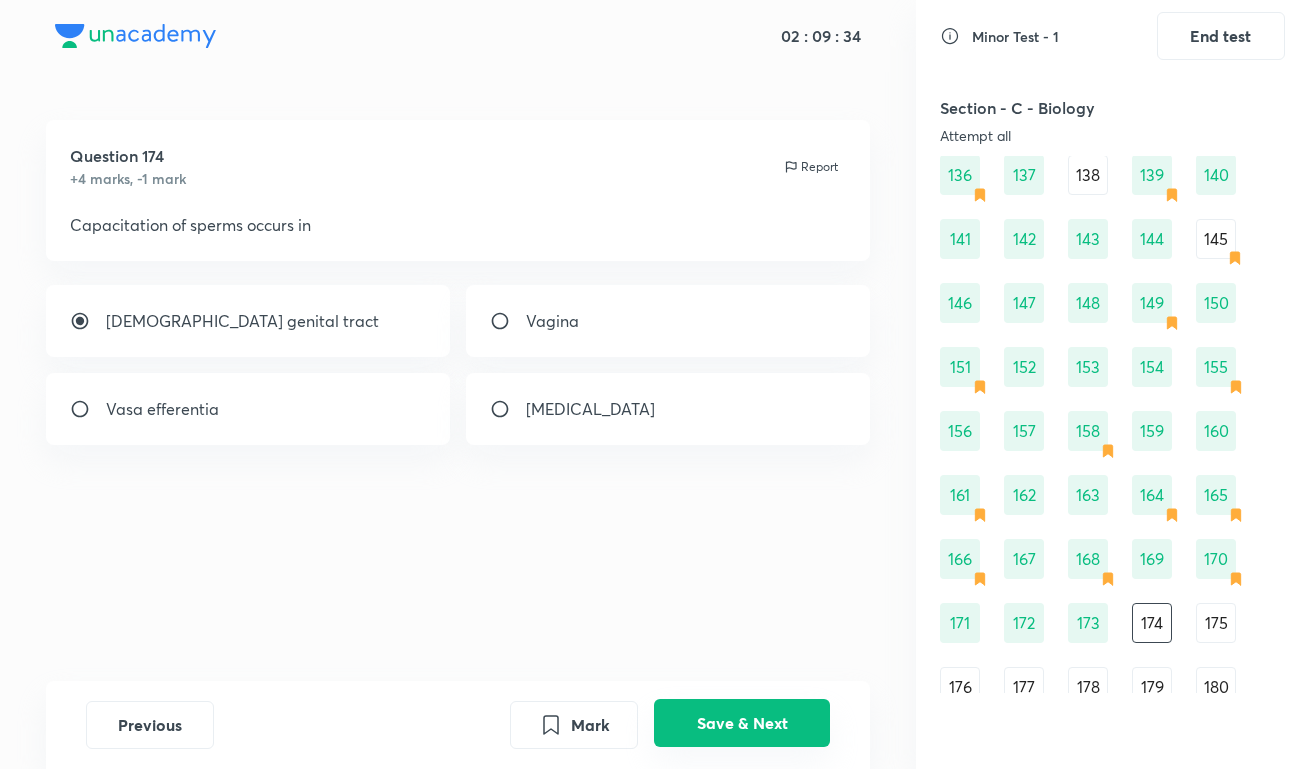 click on "Save & Next" at bounding box center [742, 723] 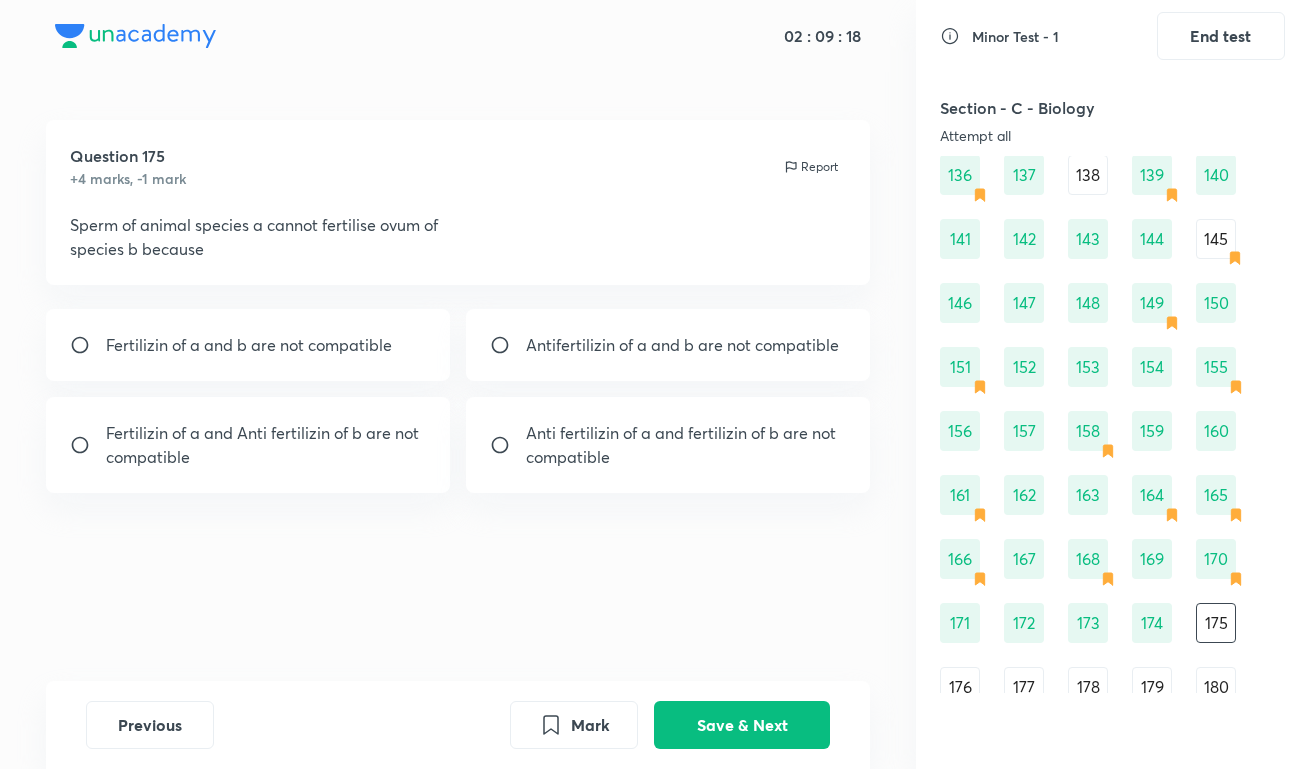 click on "Antifertilizin of a and b are not compatible" at bounding box center [682, 345] 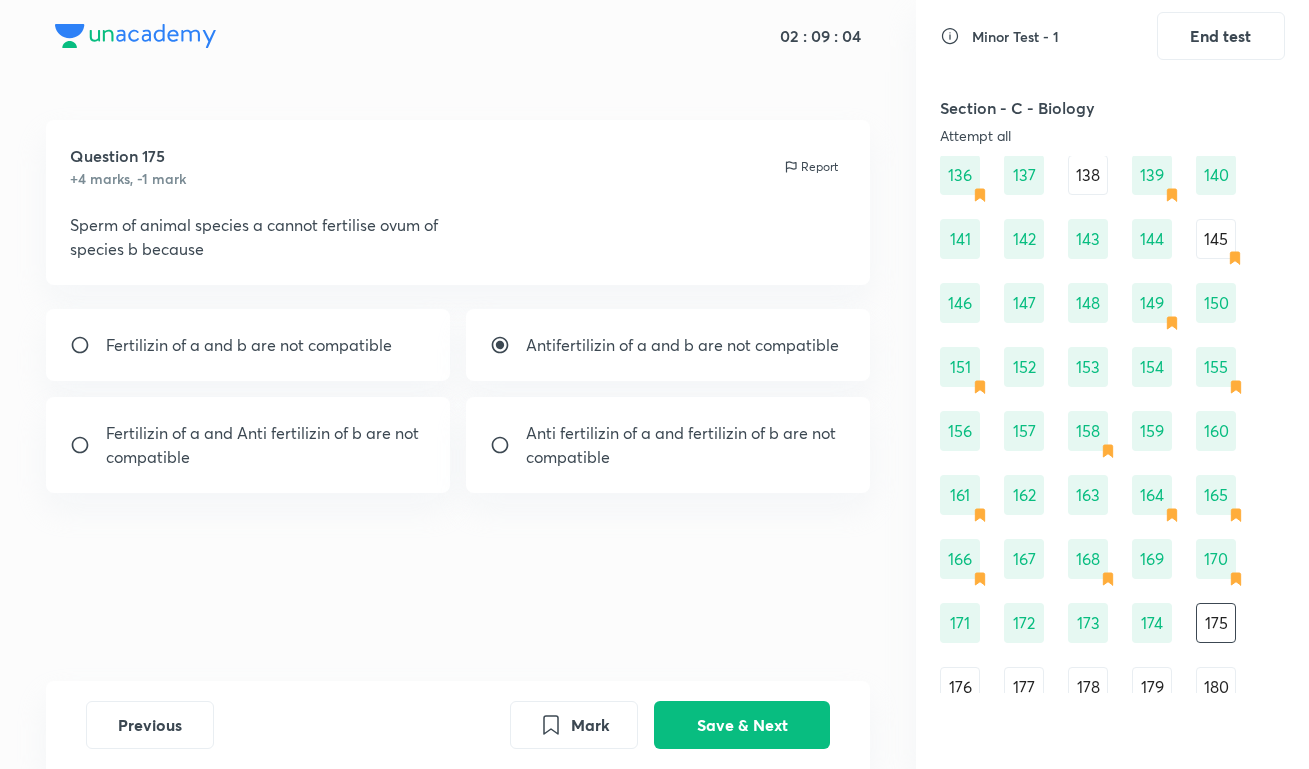 click on "Anti fertilizin of a and fertilizin of b are not" at bounding box center [681, 433] 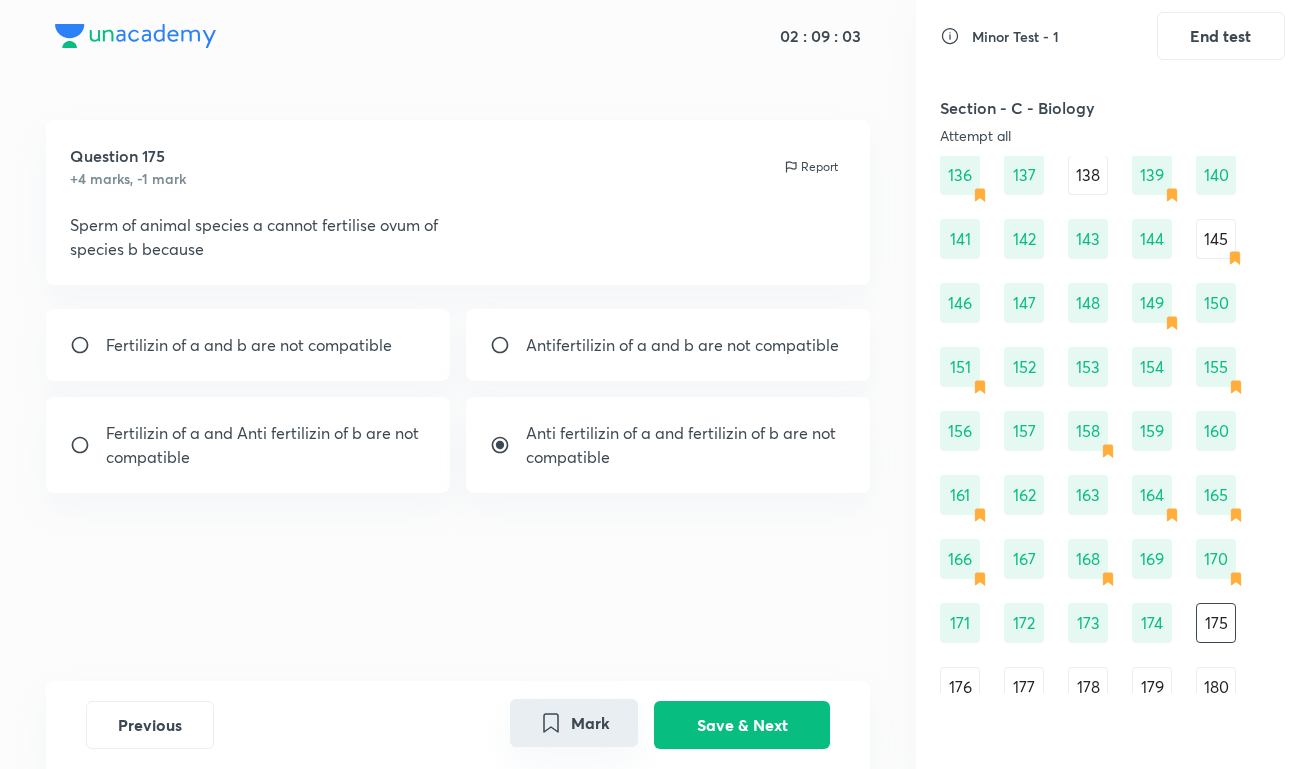 click on "Mark" at bounding box center (574, 723) 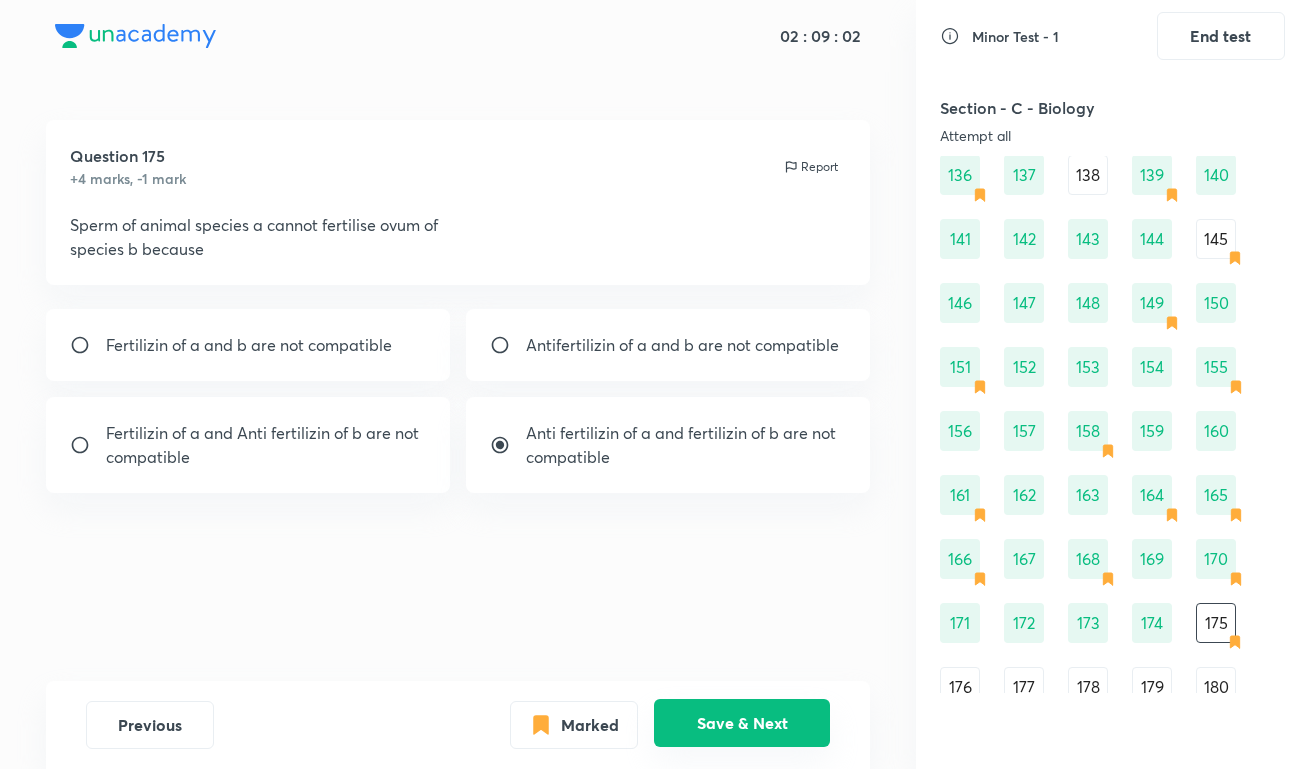 click on "Save & Next" at bounding box center (742, 723) 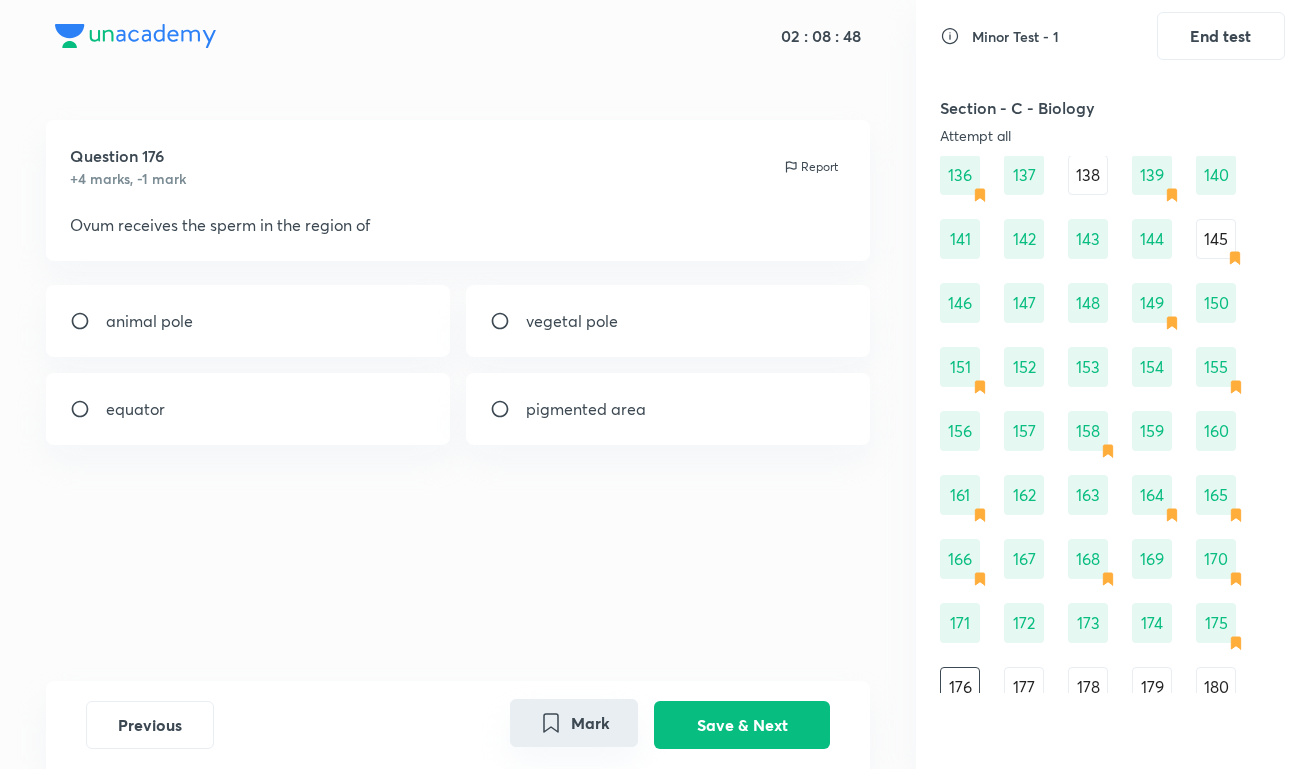 click on "Mark" at bounding box center (574, 723) 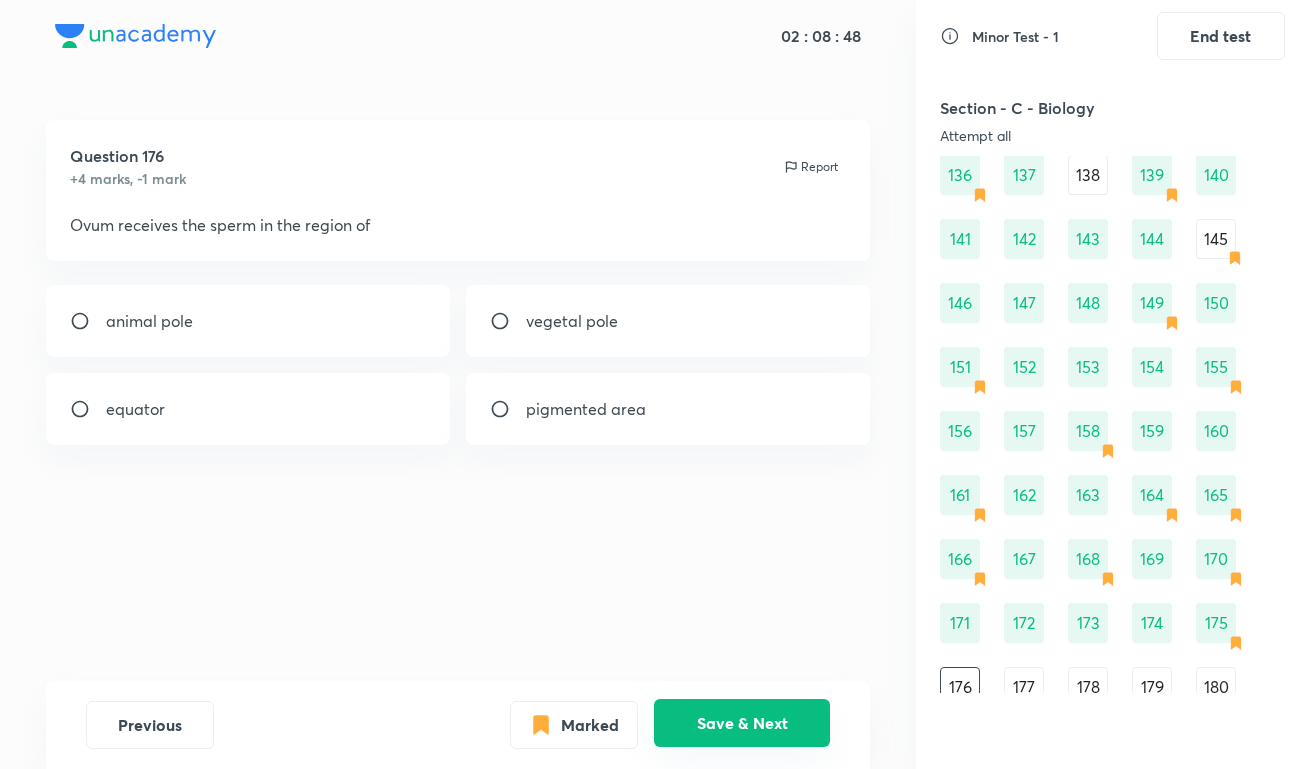 click on "Save & Next" at bounding box center [742, 723] 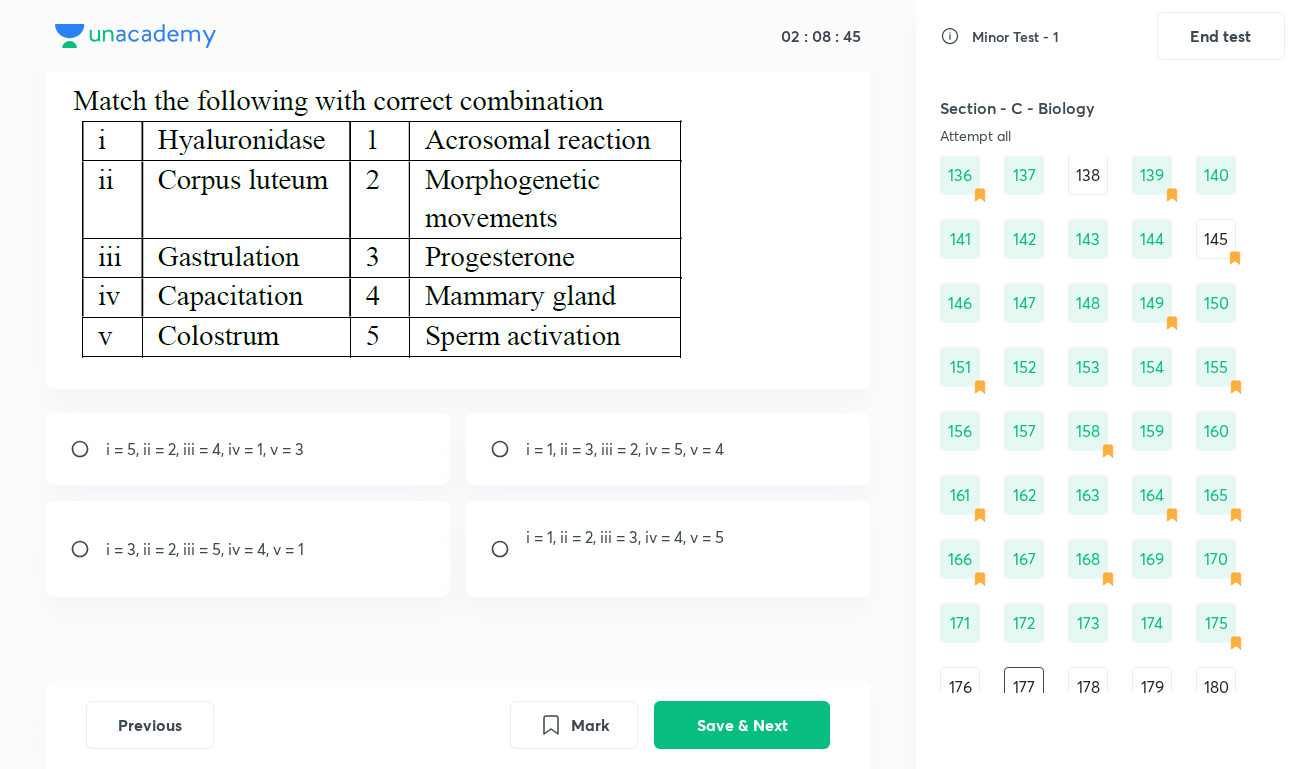 scroll, scrollTop: 126, scrollLeft: 0, axis: vertical 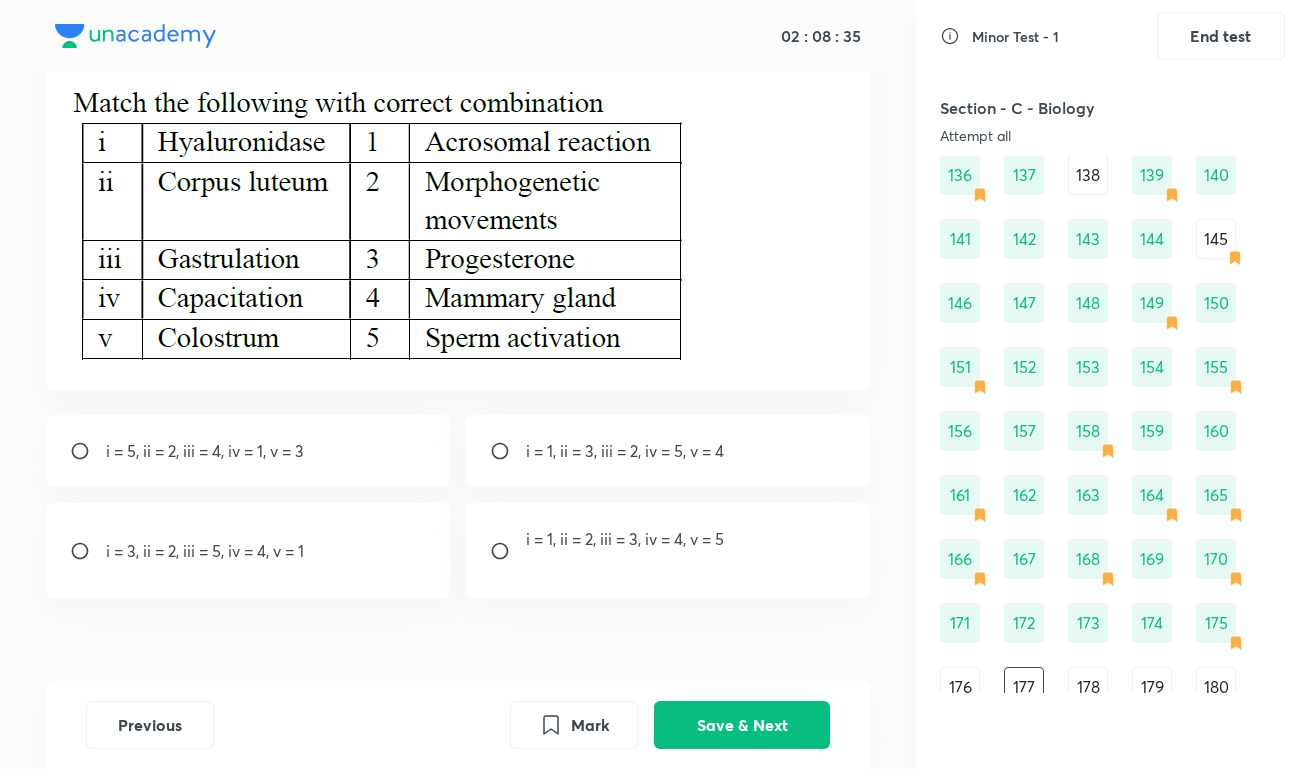 click on "i = 1, ii = 3, iii = 2, iv = 5, v = 4" at bounding box center (625, 451) 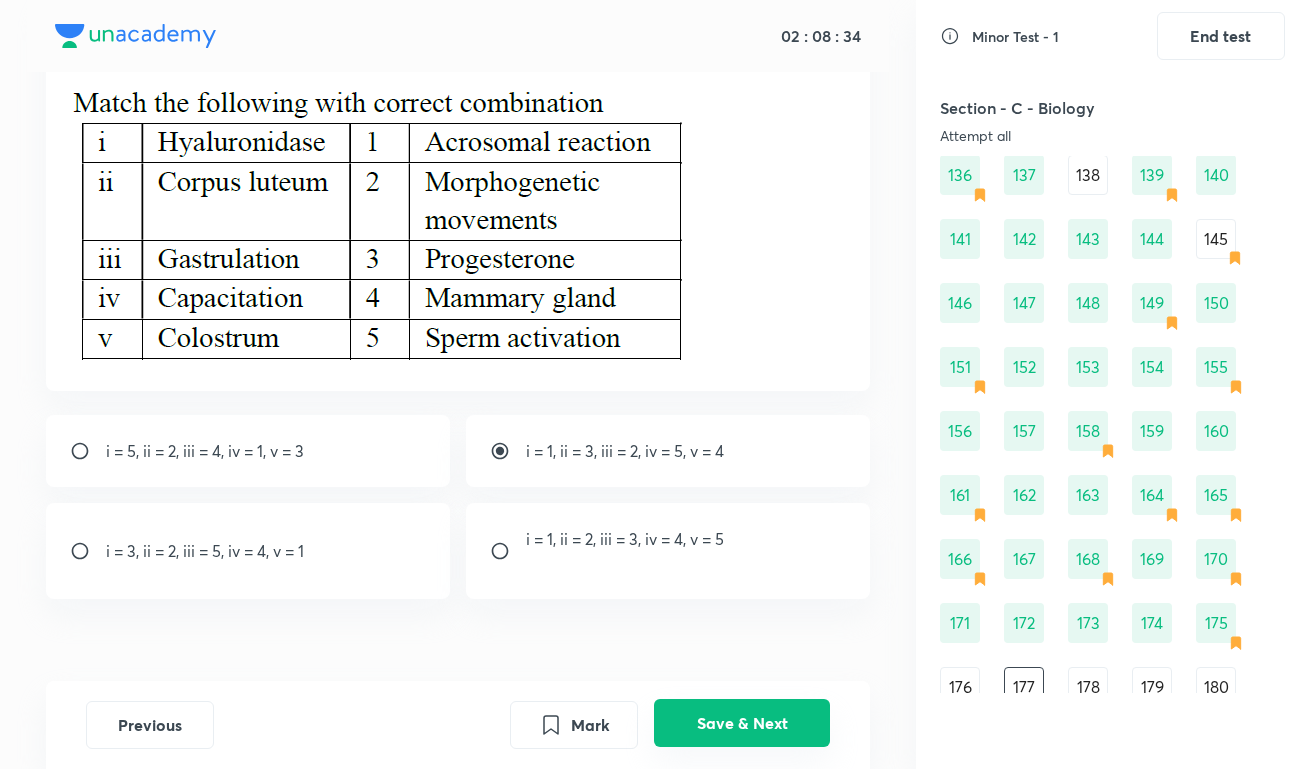 click on "Save & Next" at bounding box center [742, 723] 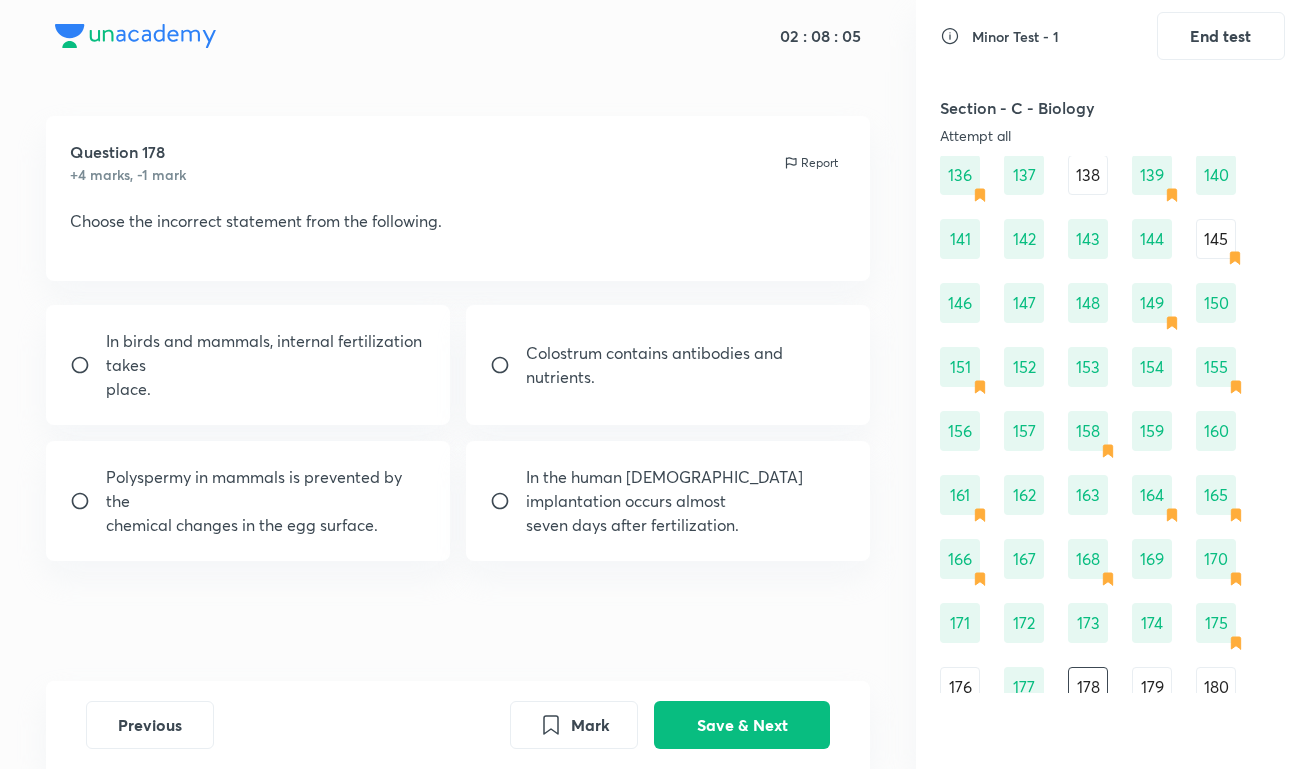 click on "Colostrum contains antibodies and nutrients." at bounding box center [686, 365] 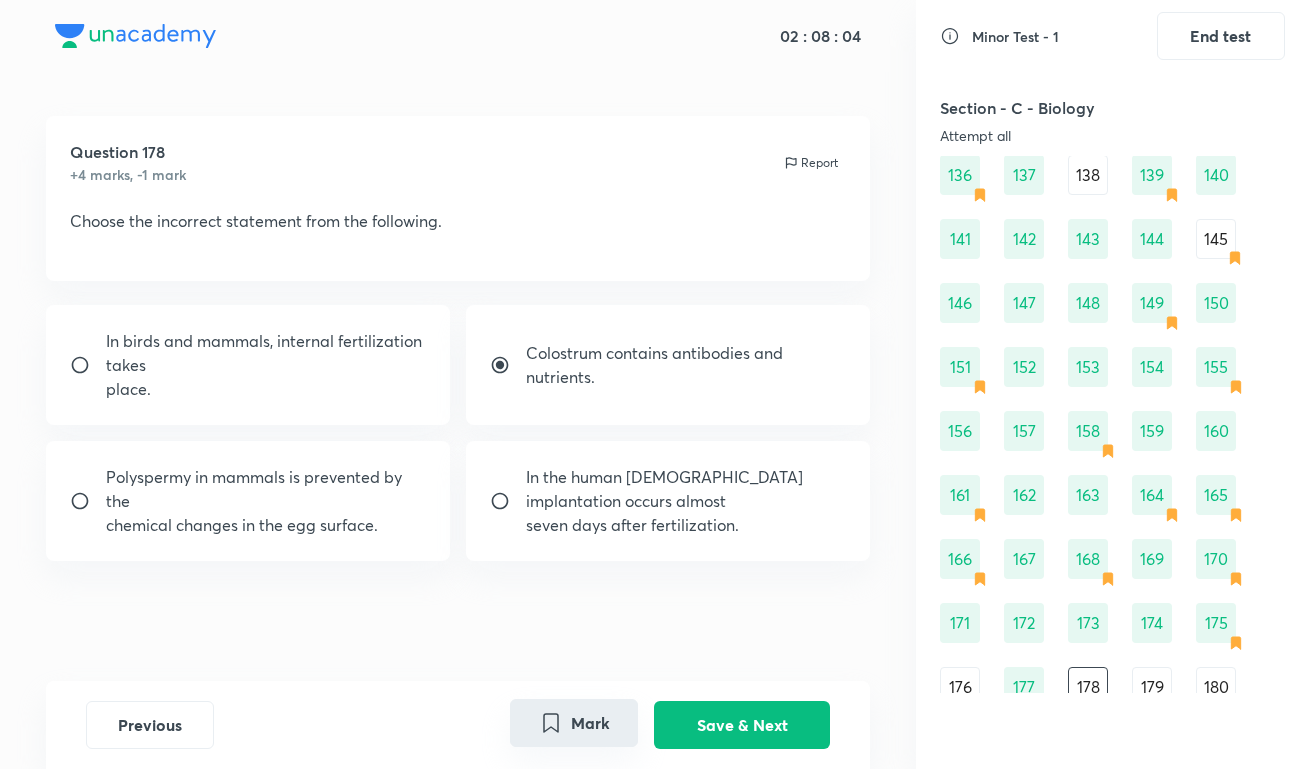 click on "Mark" at bounding box center [574, 723] 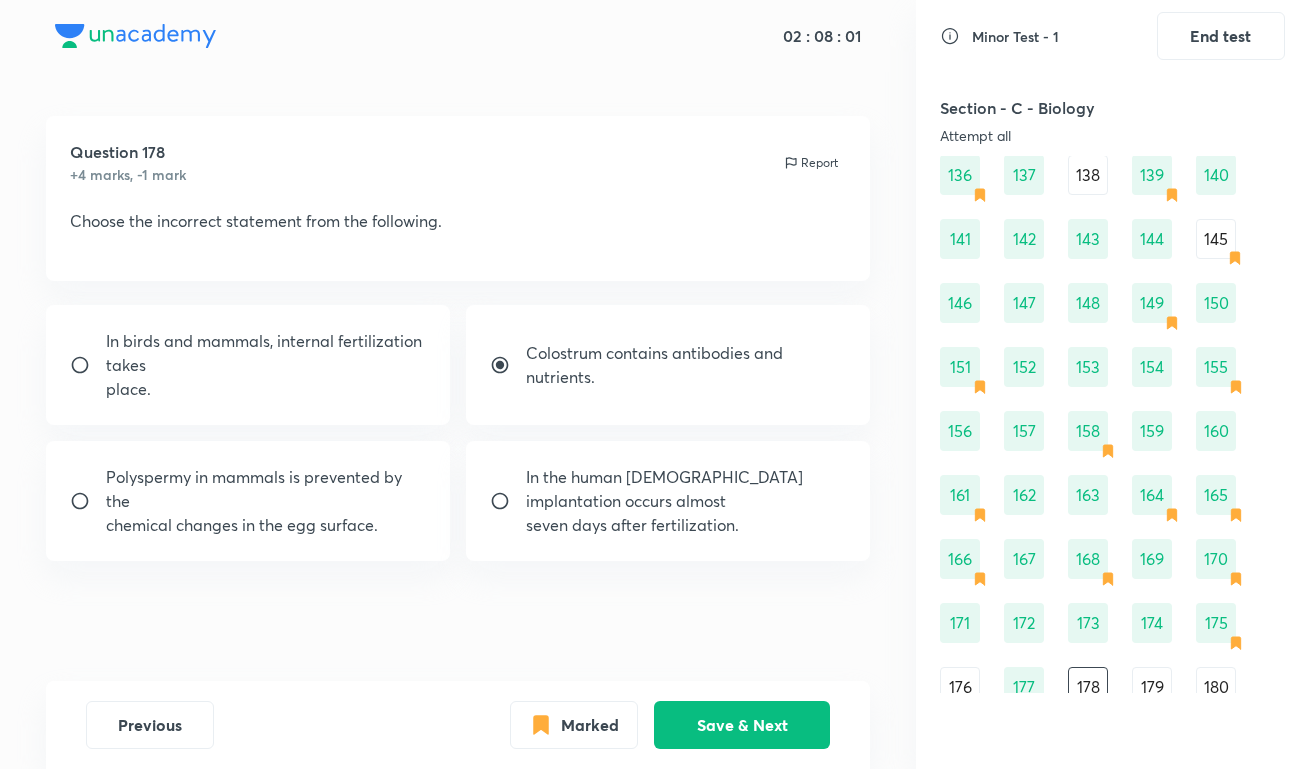 click on "In birds and mammals, internal fertilization takes" at bounding box center [266, 353] 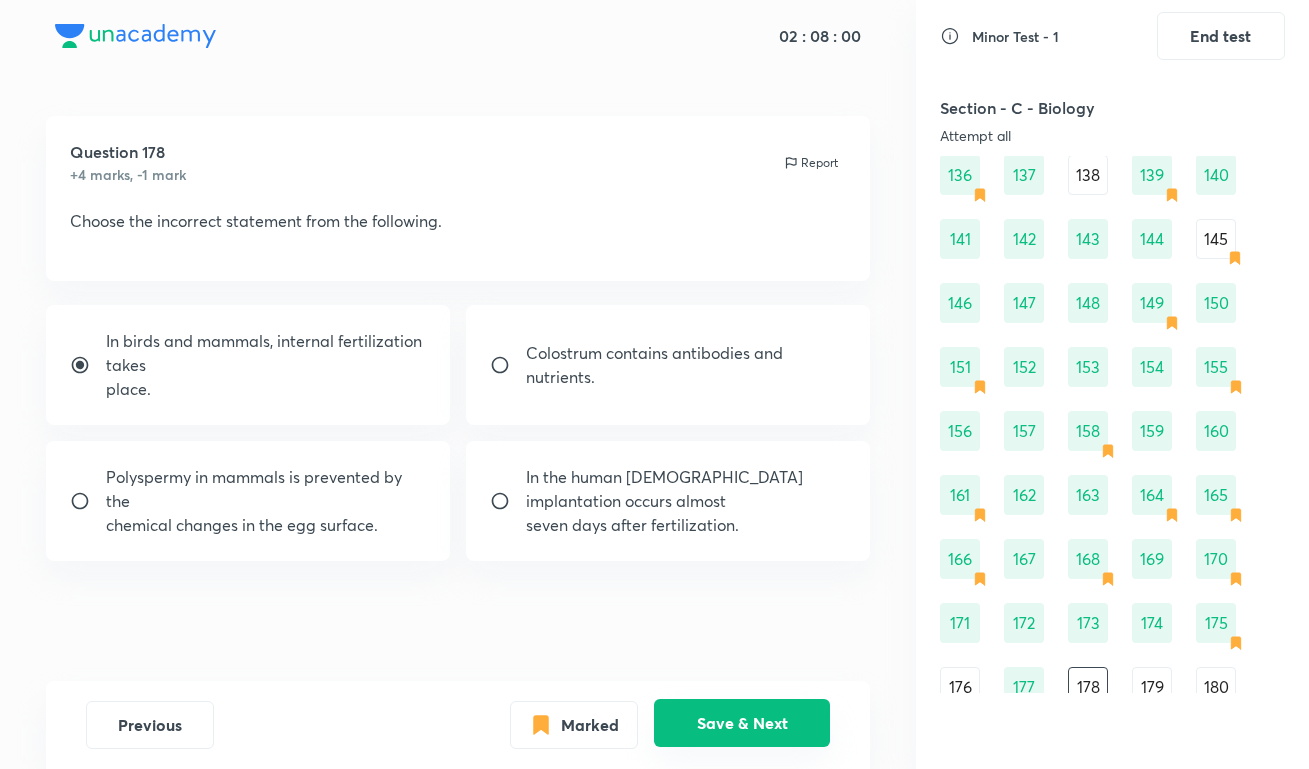 click on "Save & Next" at bounding box center [742, 723] 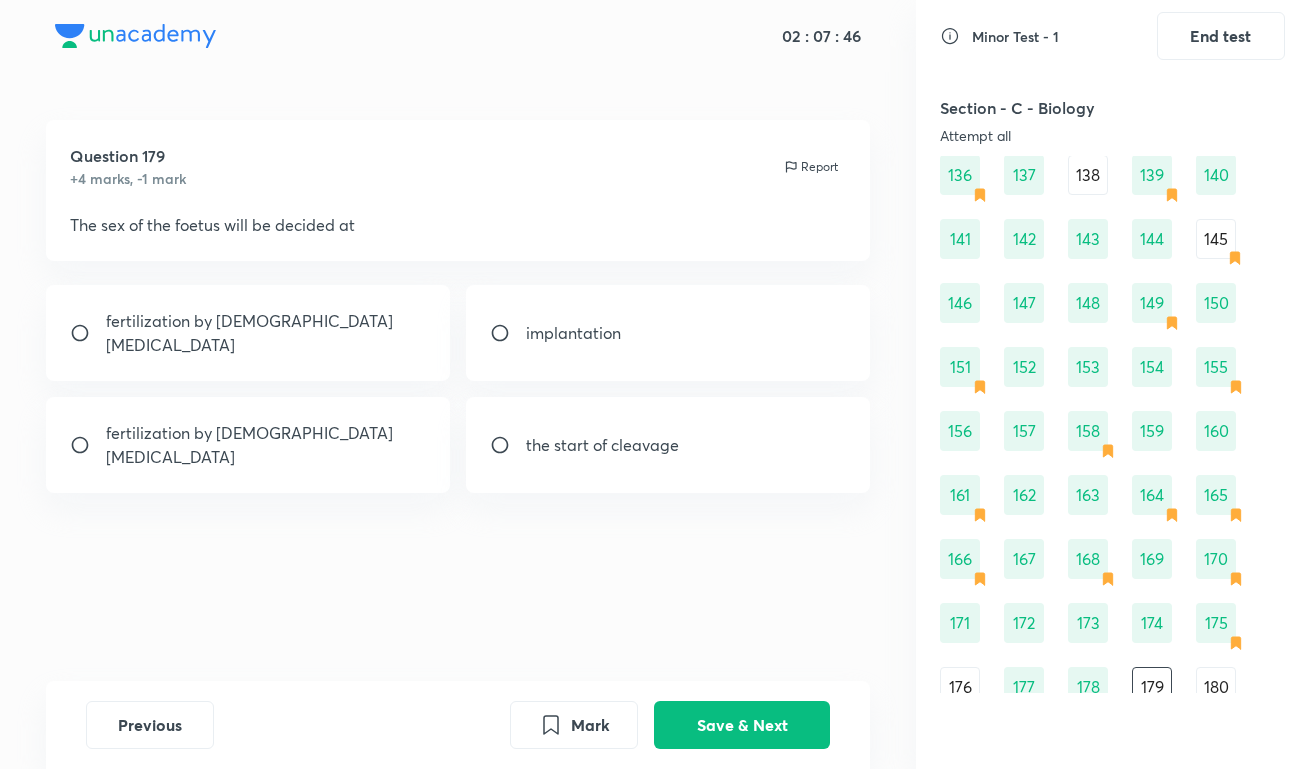 click on "fertilization by [DEMOGRAPHIC_DATA] [MEDICAL_DATA]" at bounding box center [248, 333] 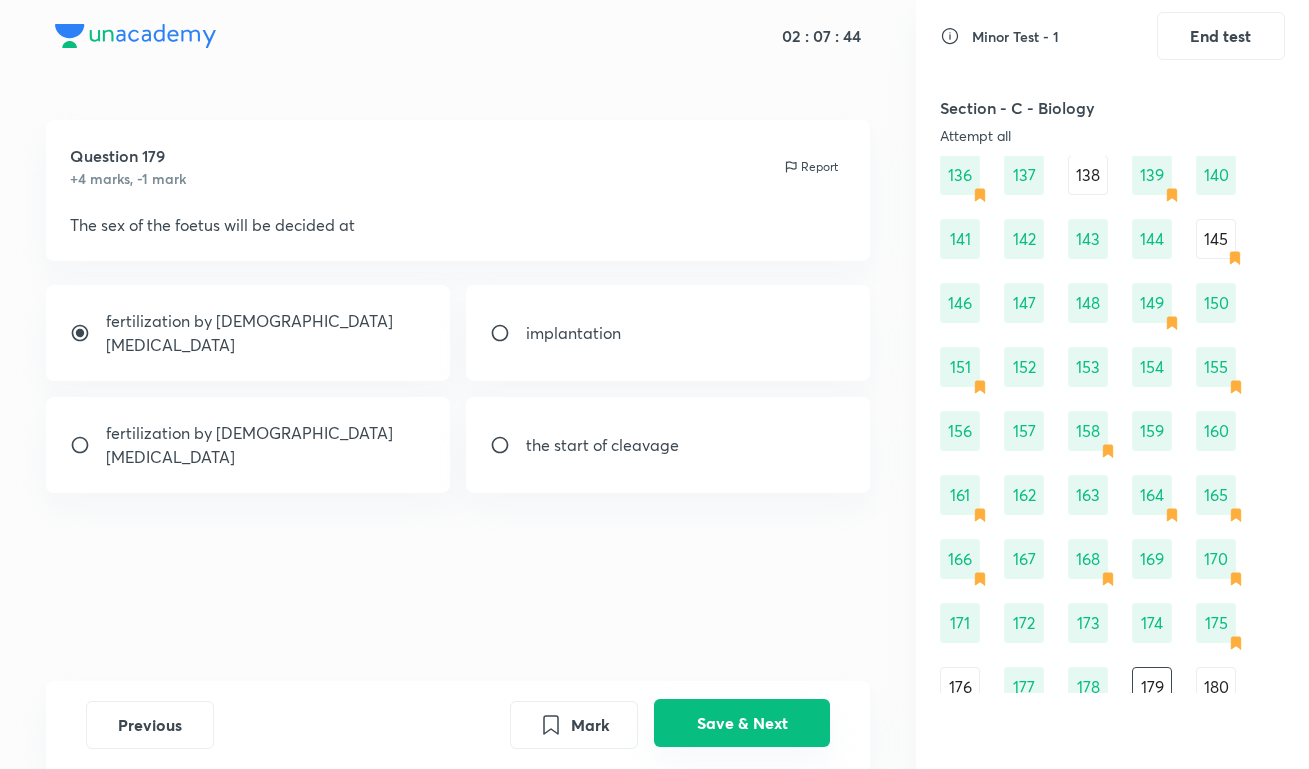 click on "Save & Next" at bounding box center (742, 723) 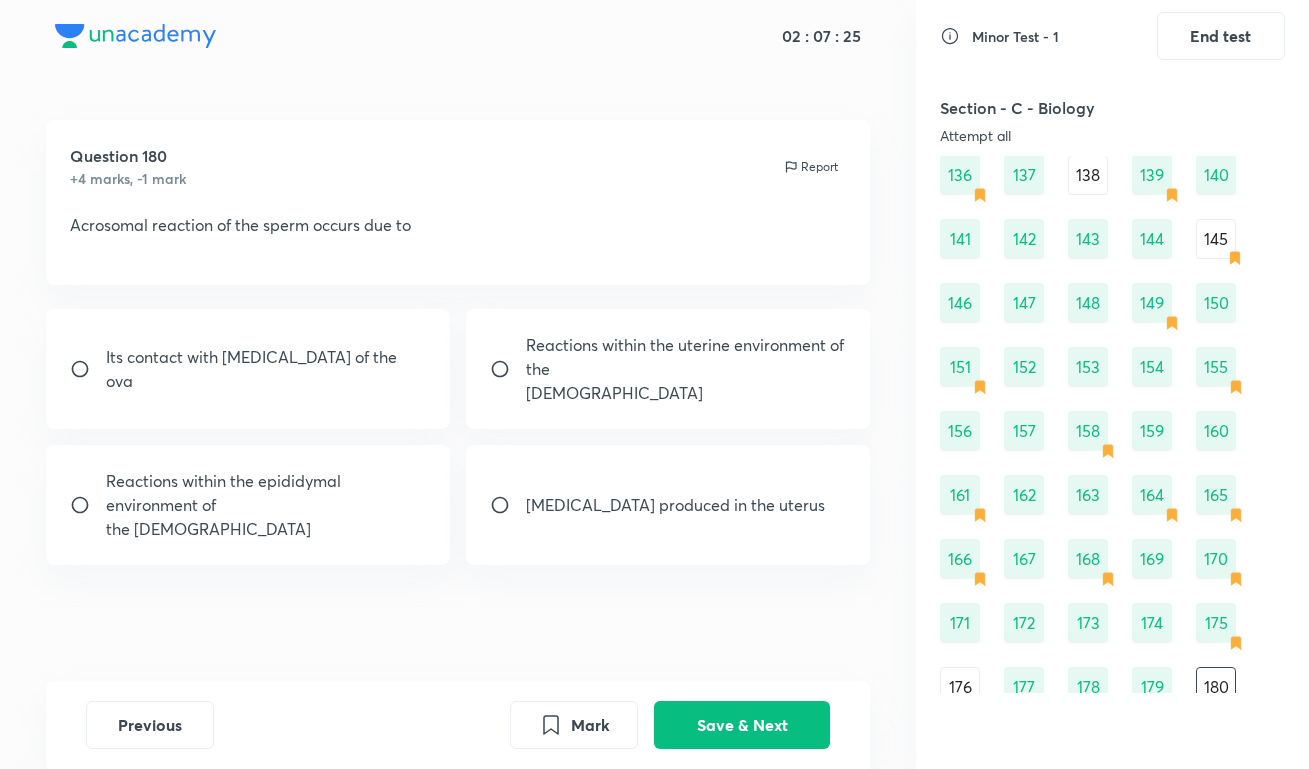 click on "Its contact with [MEDICAL_DATA] of the ova" at bounding box center (248, 369) 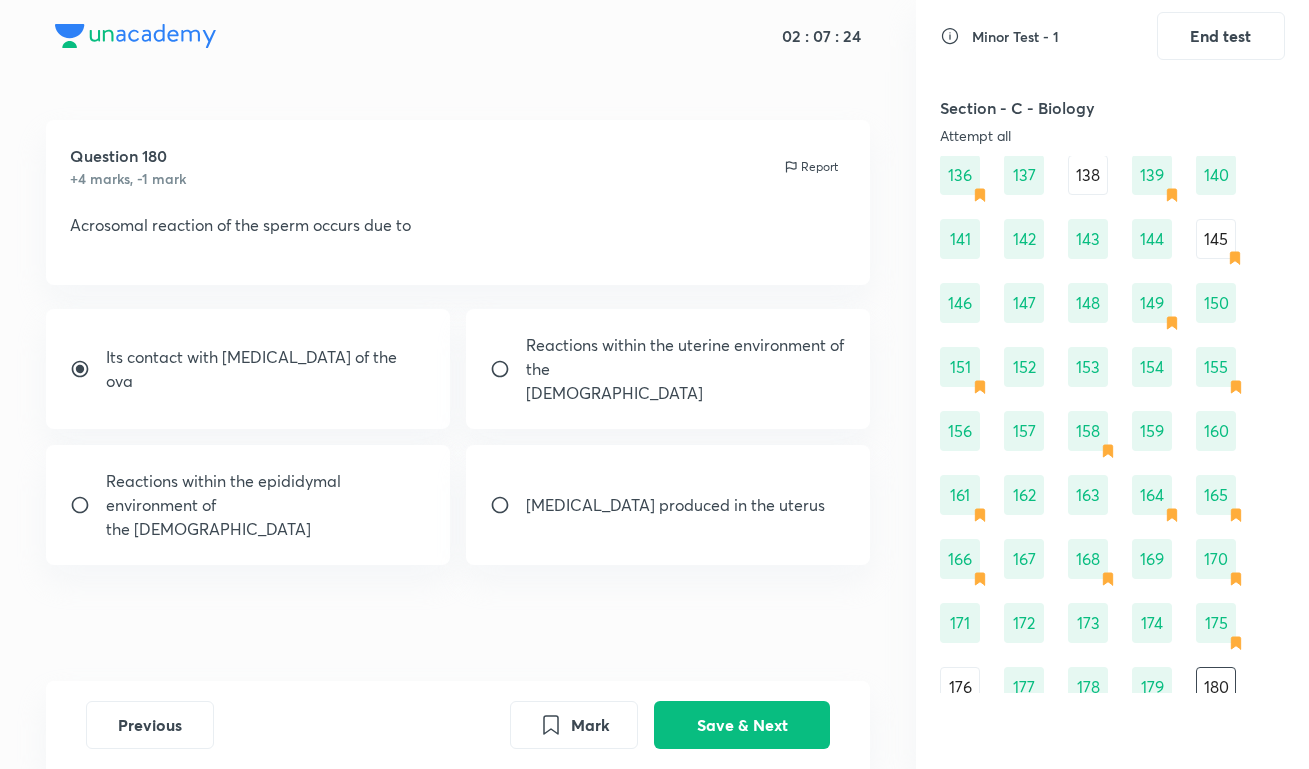 click on "Previous Mark Save & Next" at bounding box center (458, 725) 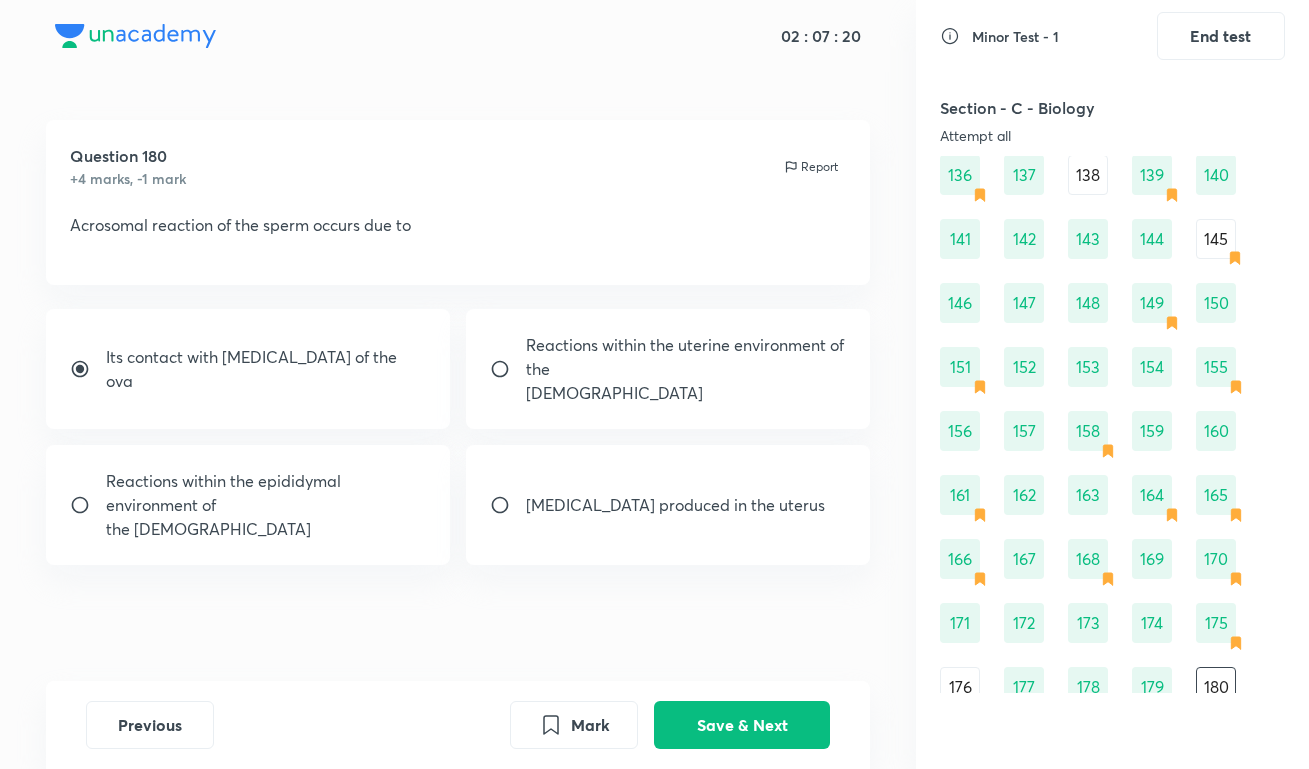 click on "Previous Mark Save & Next" at bounding box center [458, 725] 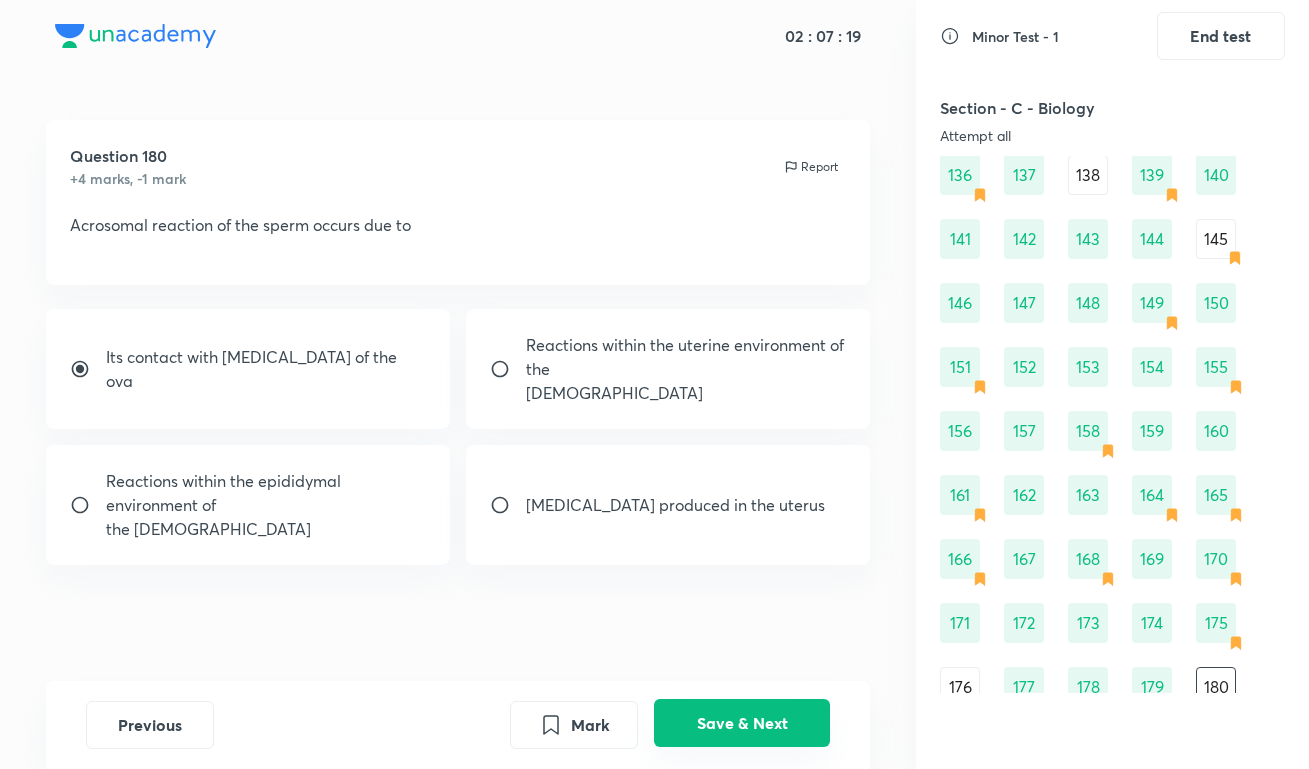 click on "Save & Next" at bounding box center [742, 723] 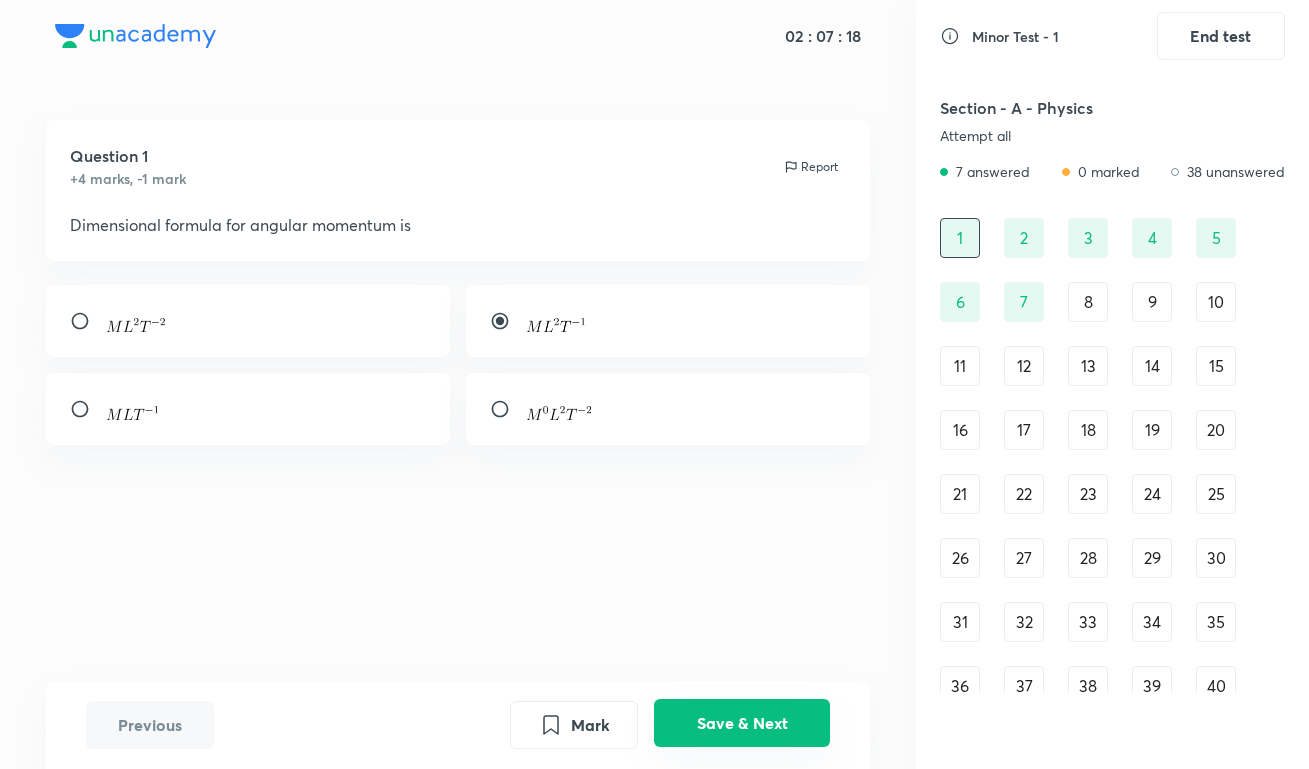 scroll, scrollTop: 0, scrollLeft: 0, axis: both 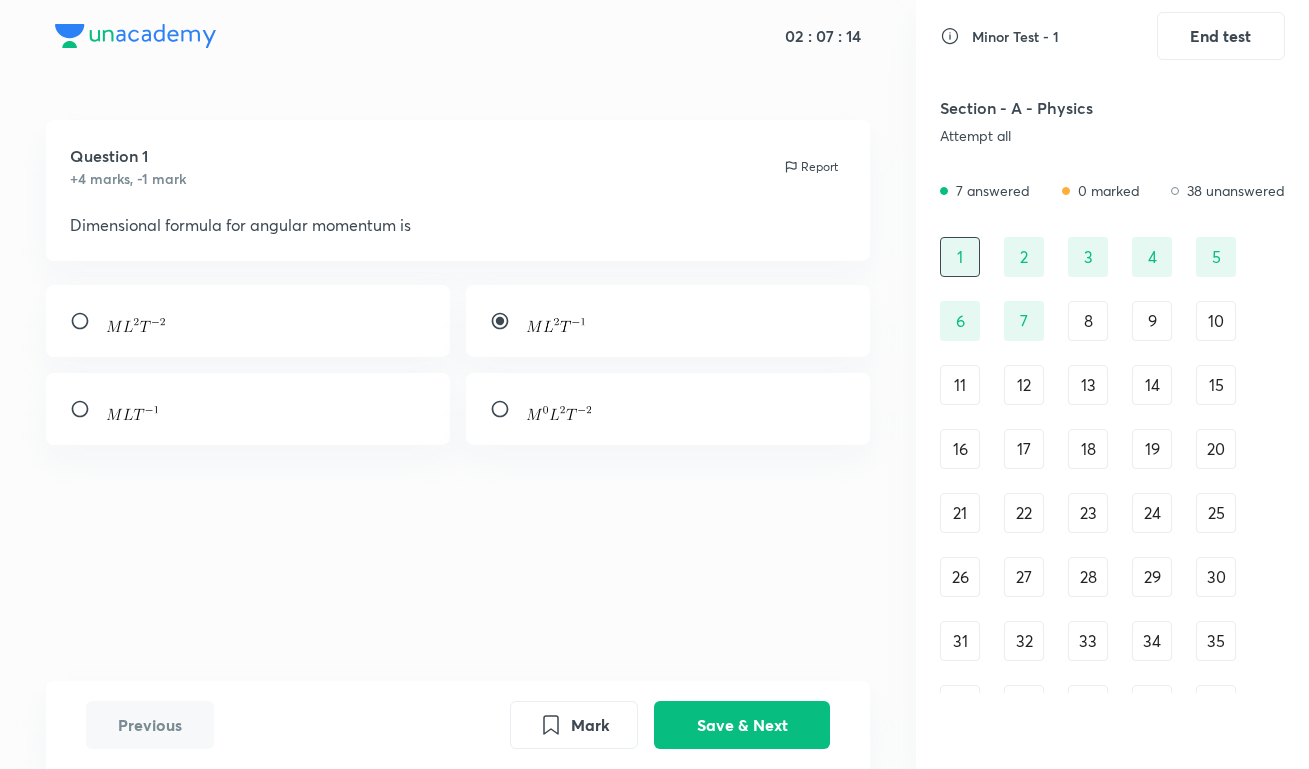 click on "9" at bounding box center [1152, 321] 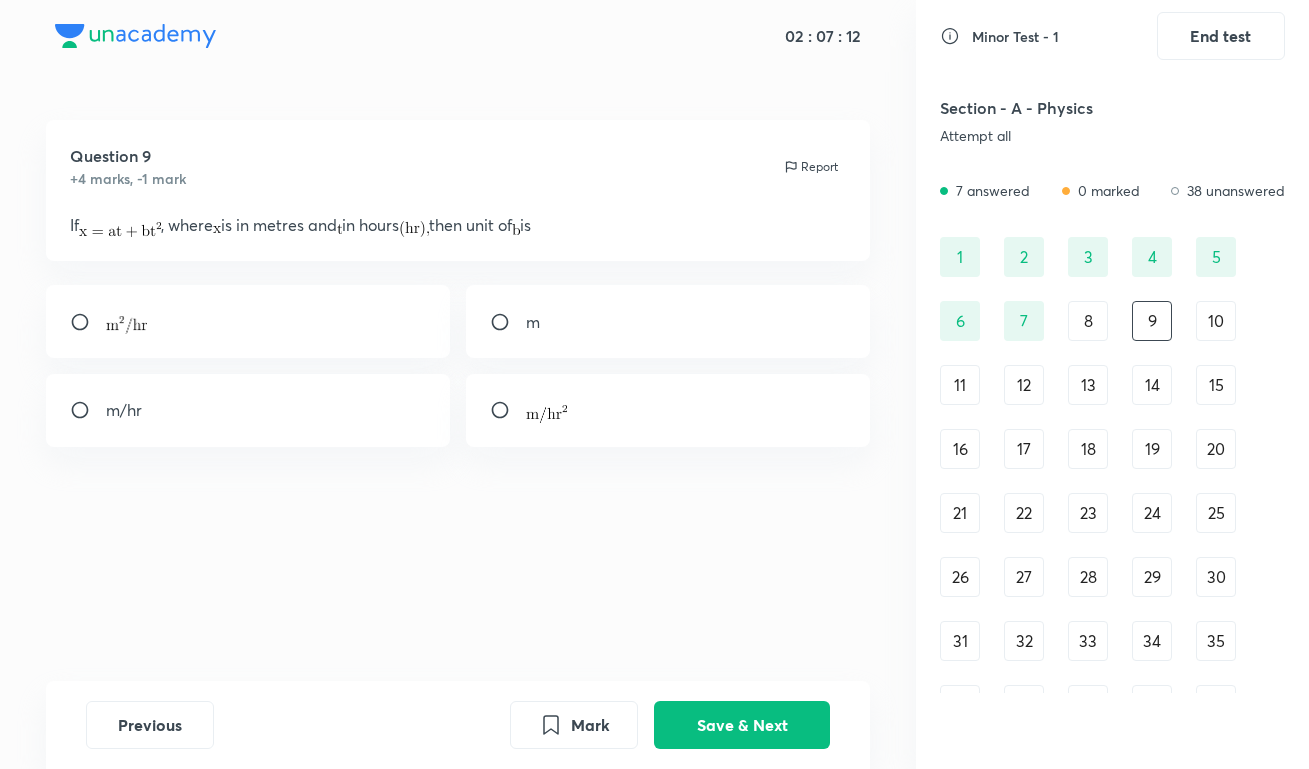 click on "8" at bounding box center (1088, 321) 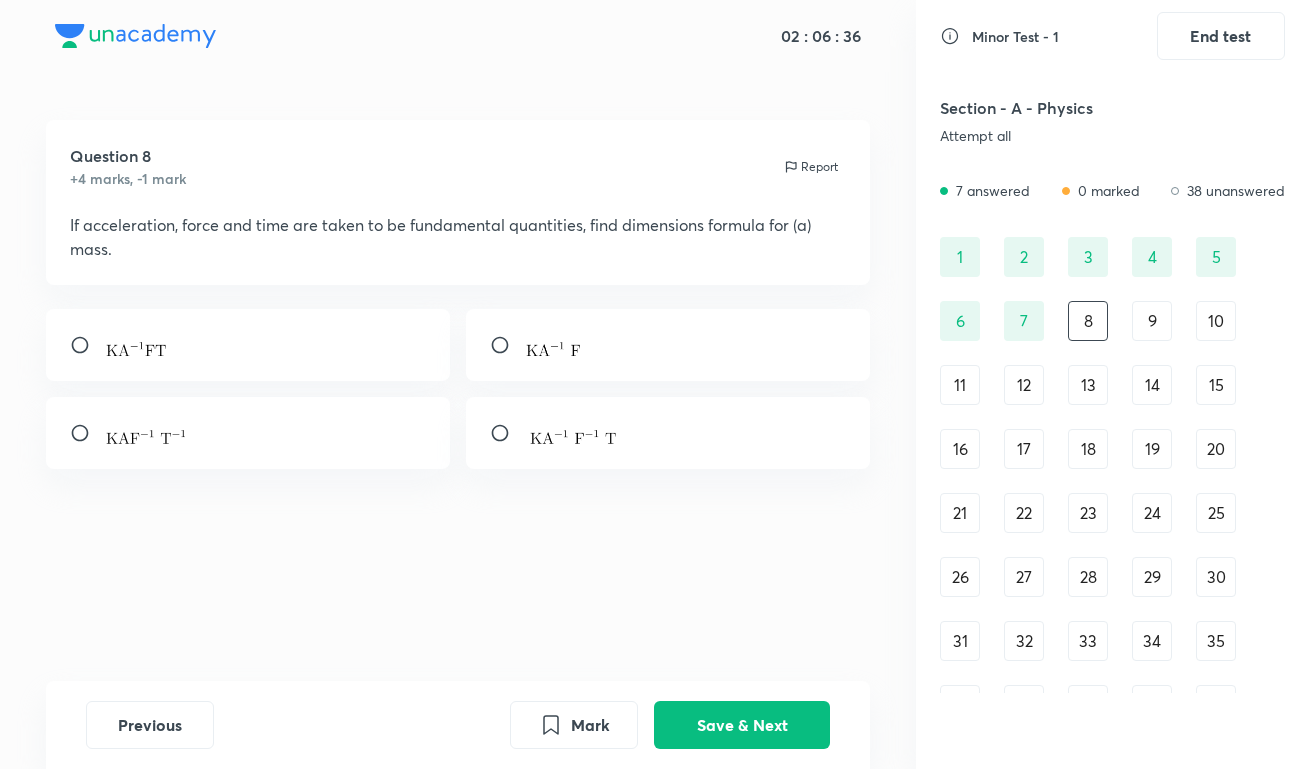 click at bounding box center (668, 345) 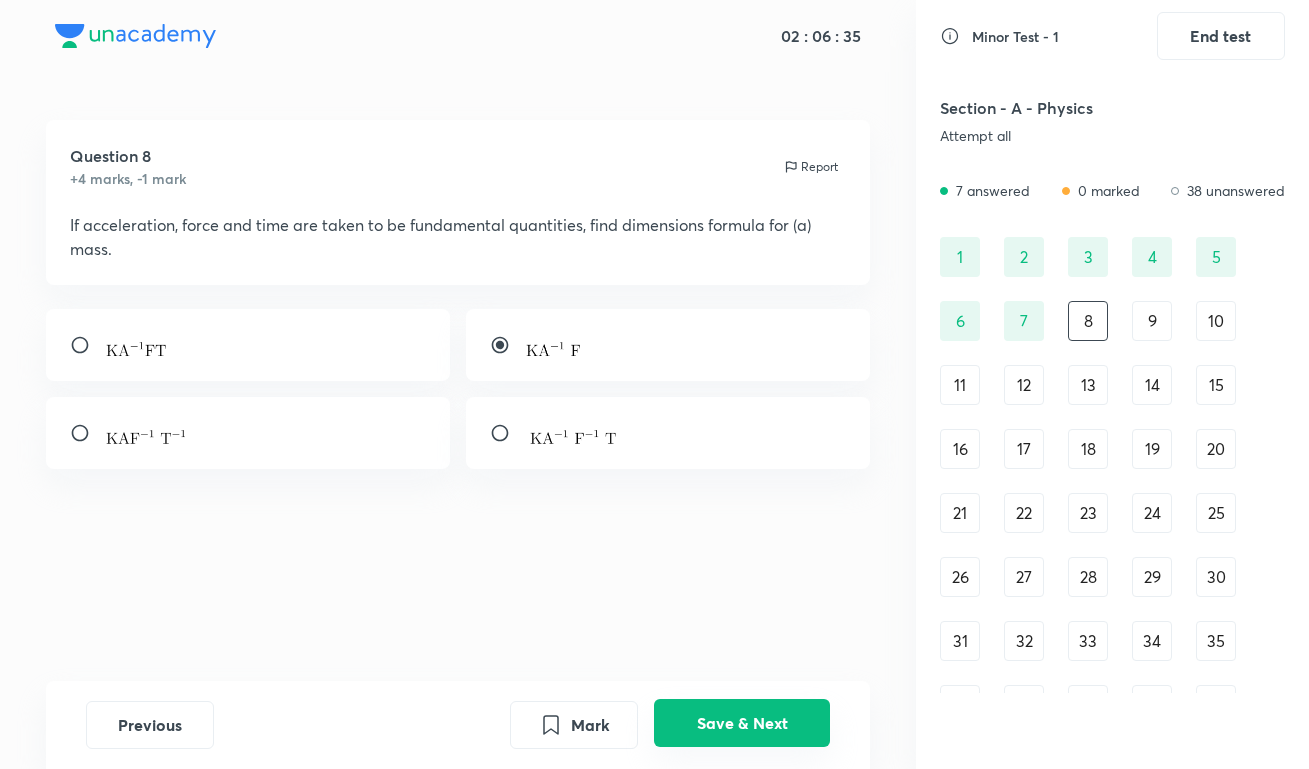 click on "Save & Next" at bounding box center [742, 723] 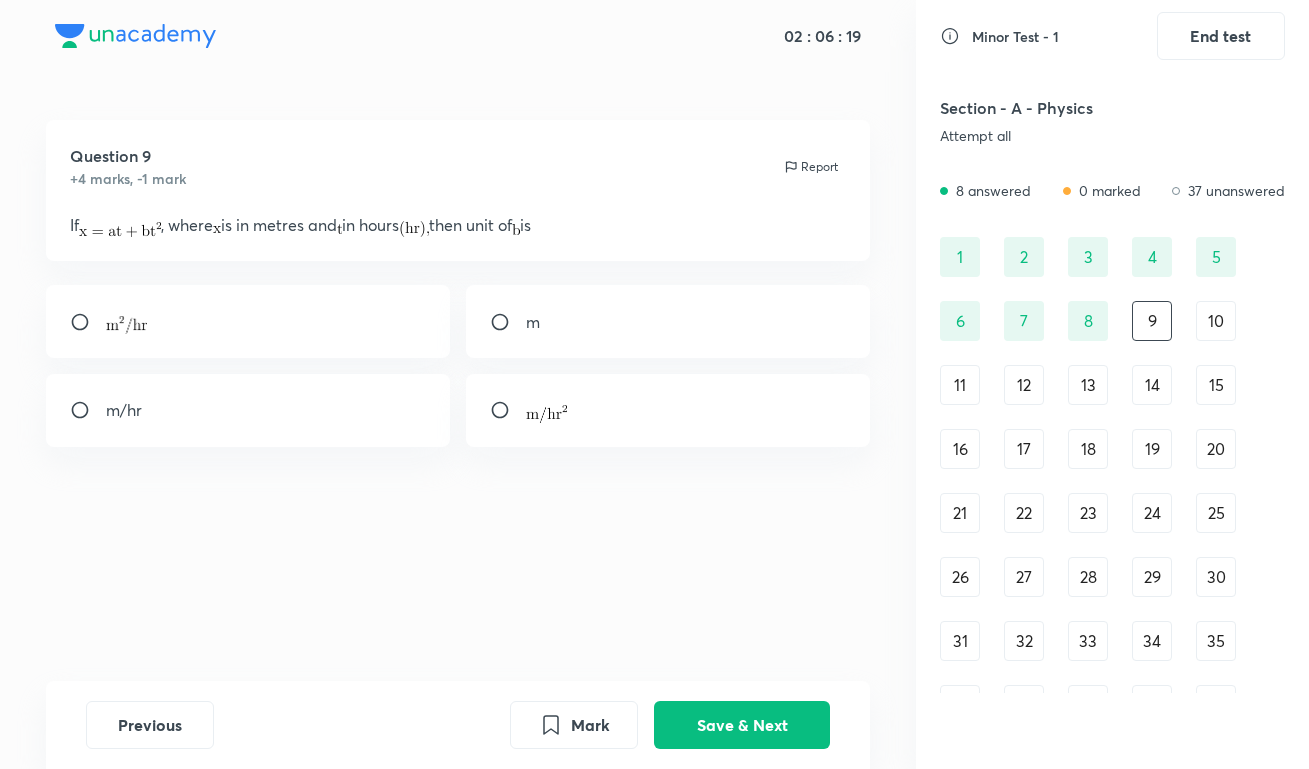 click at bounding box center [248, 321] 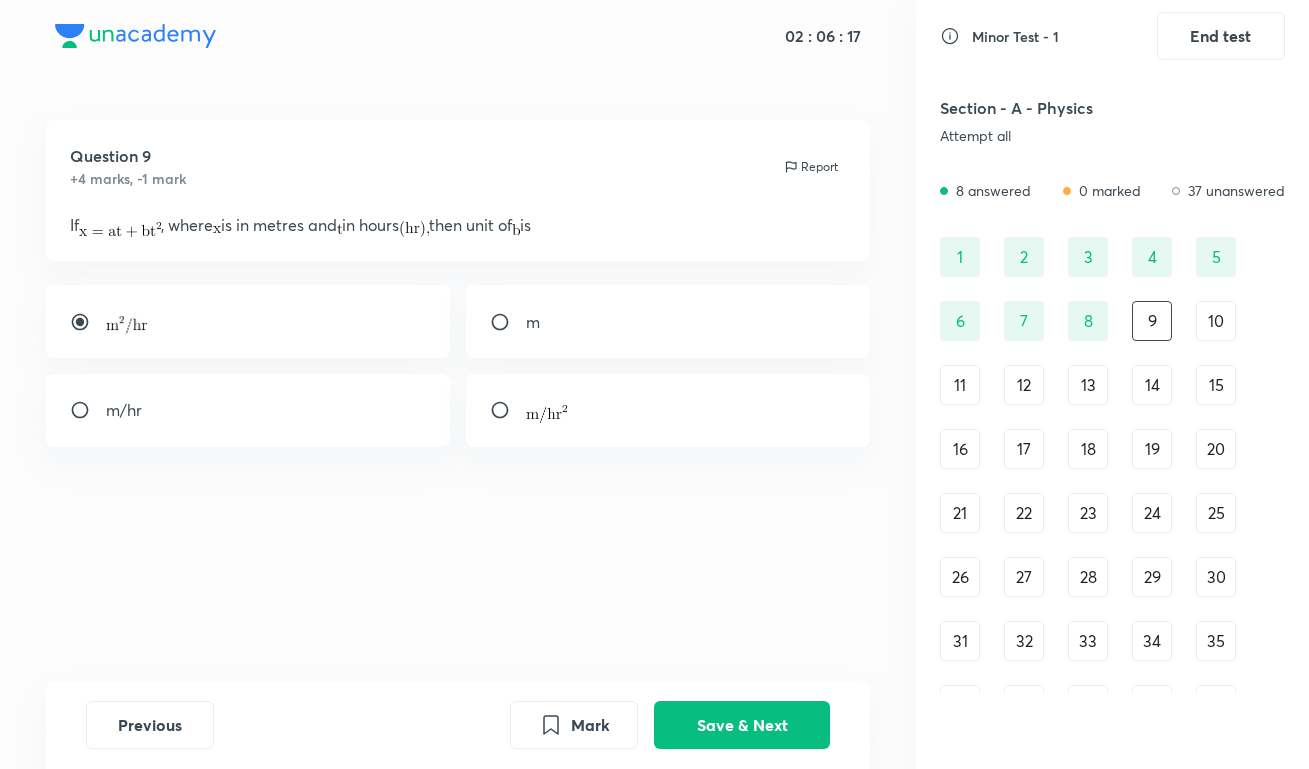 click at bounding box center [668, 410] 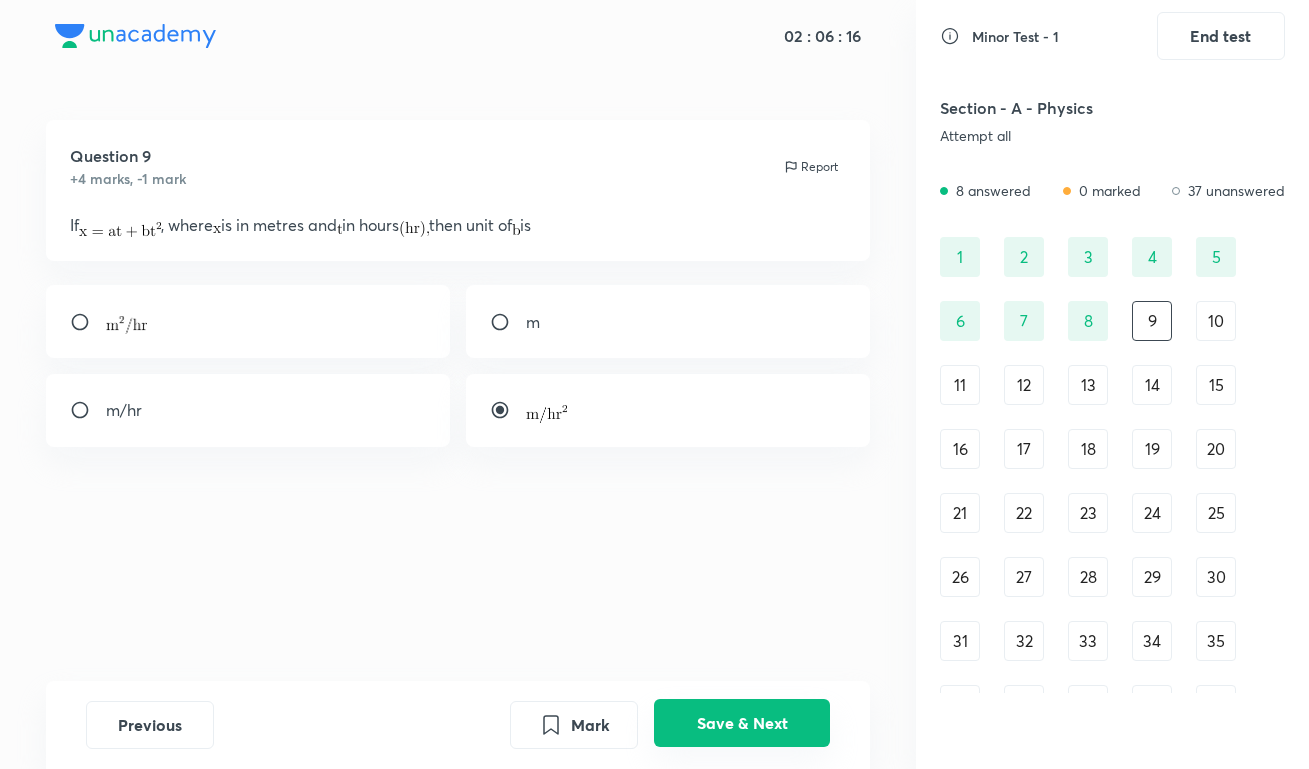 click on "Save & Next" at bounding box center (742, 723) 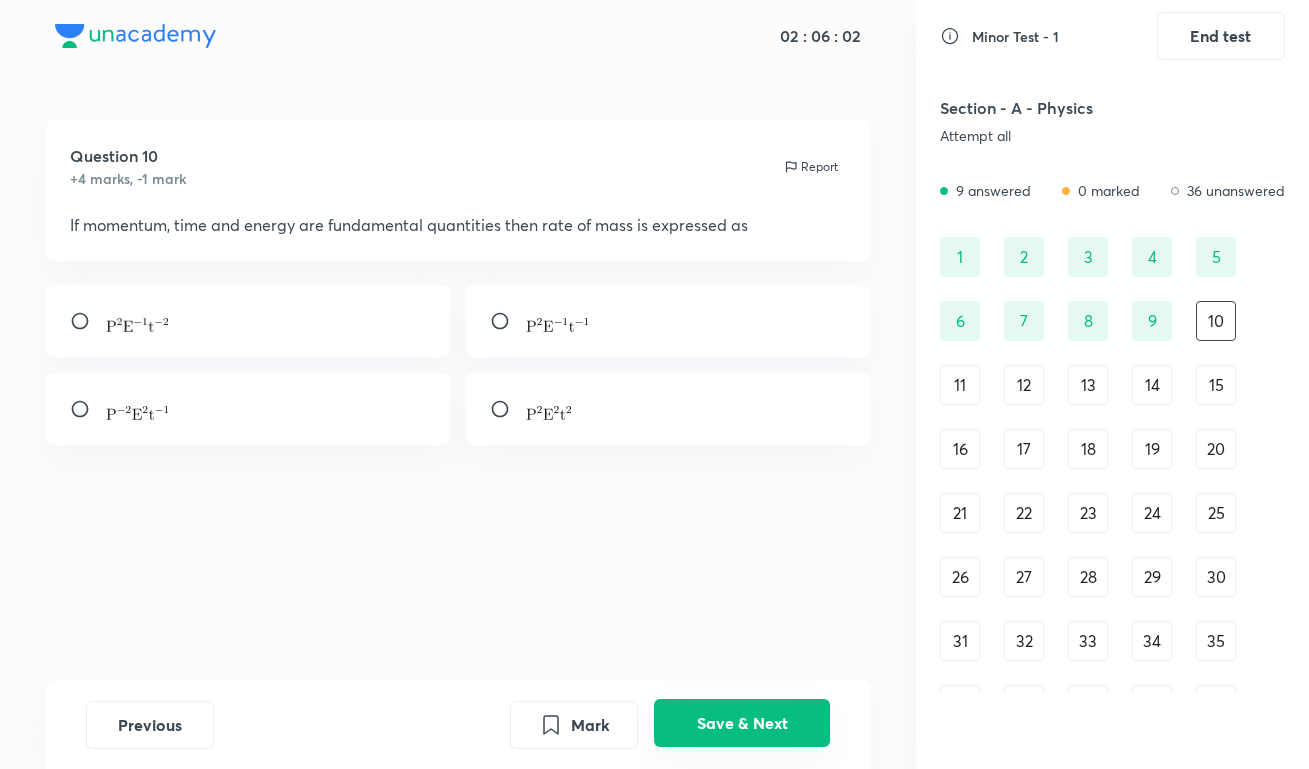 click on "Save & Next" at bounding box center (742, 723) 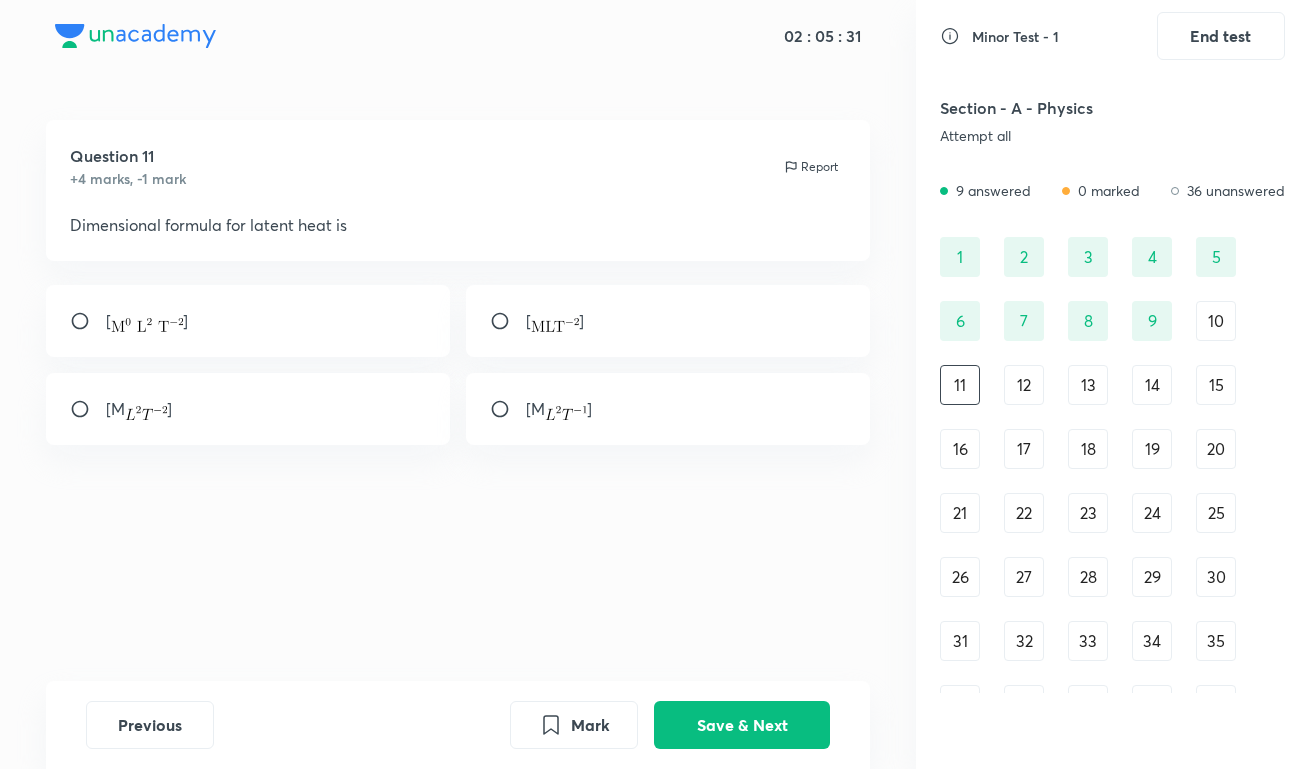 click on "[M  ]" at bounding box center [248, 409] 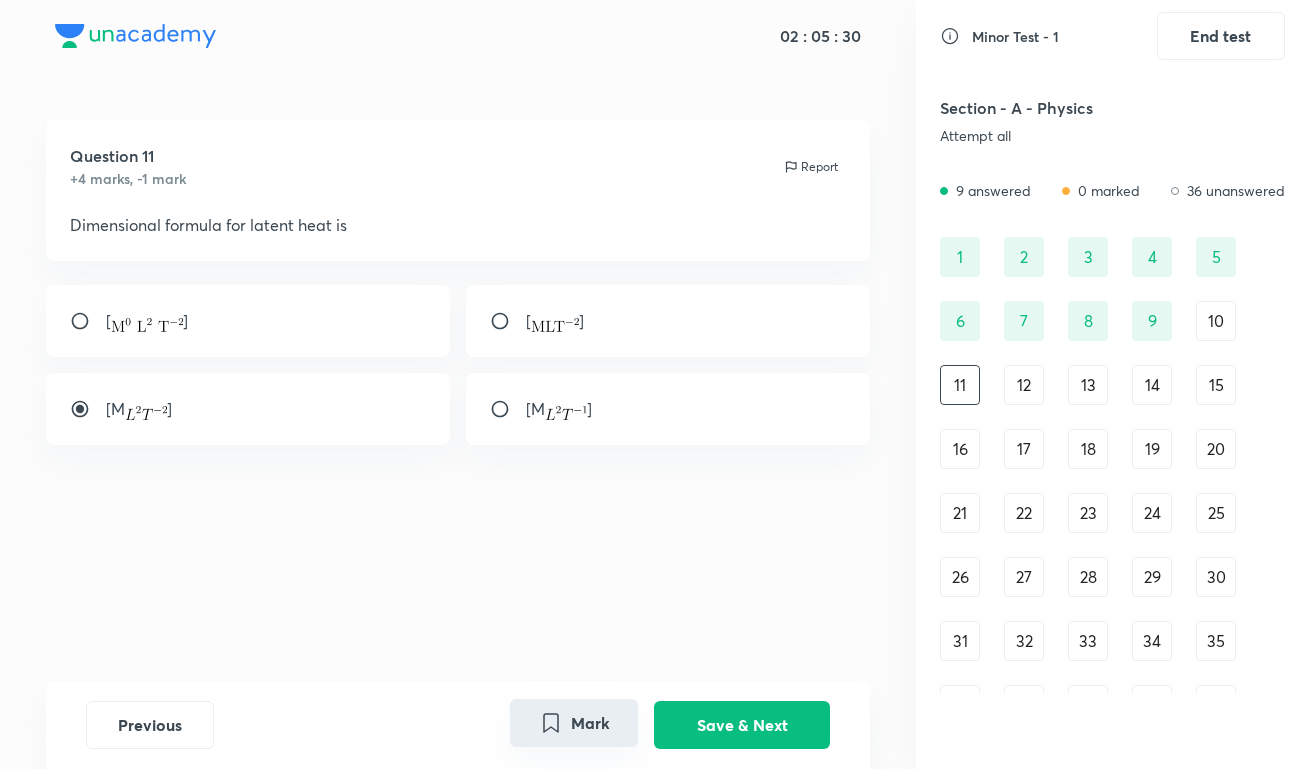 click on "Mark" at bounding box center (574, 723) 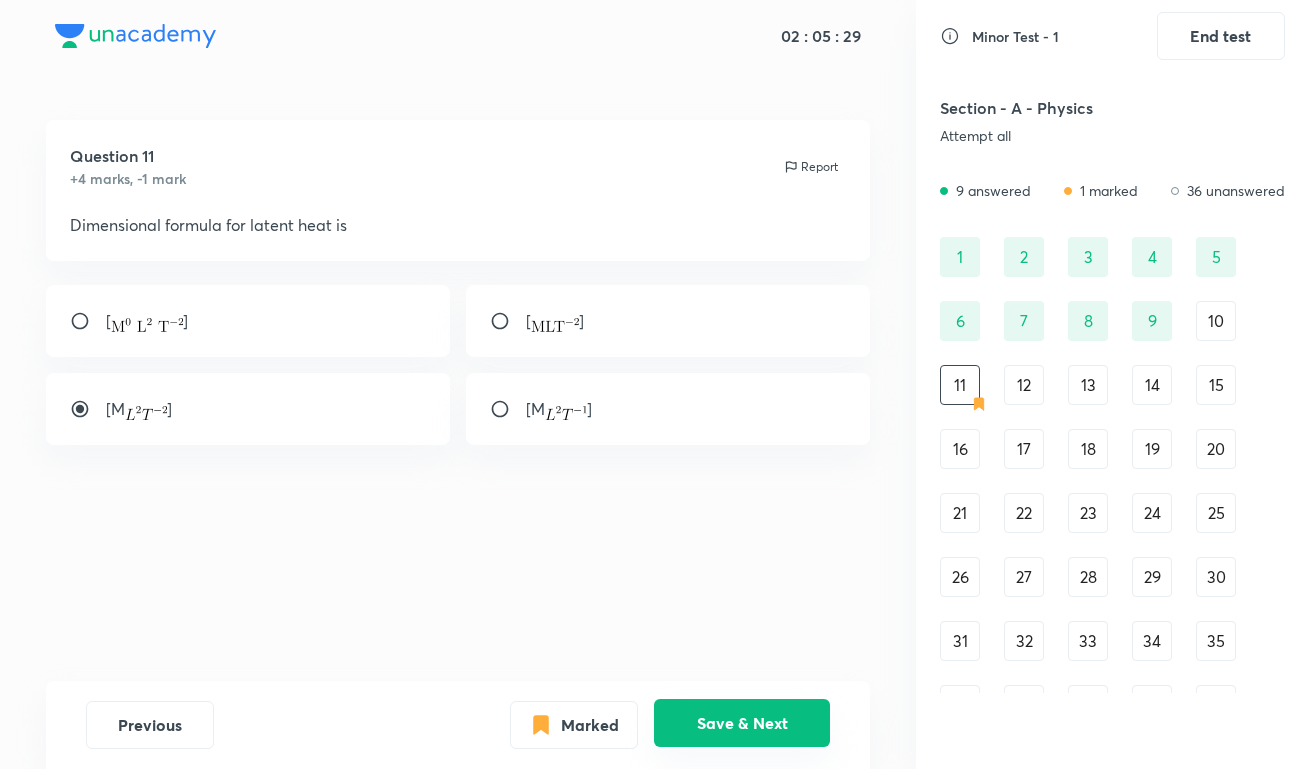 click on "Save & Next" at bounding box center (742, 723) 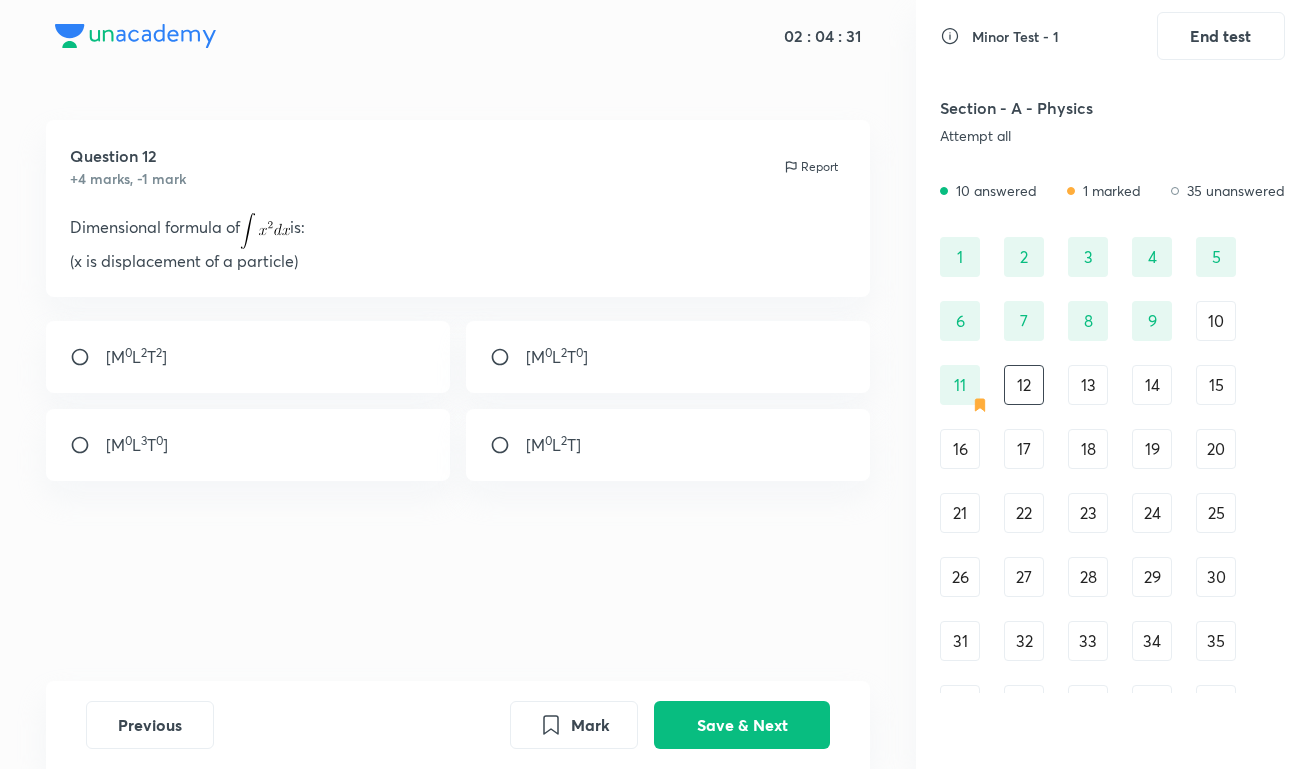 click on "[M 0 L 3 T 0 ]" at bounding box center (248, 445) 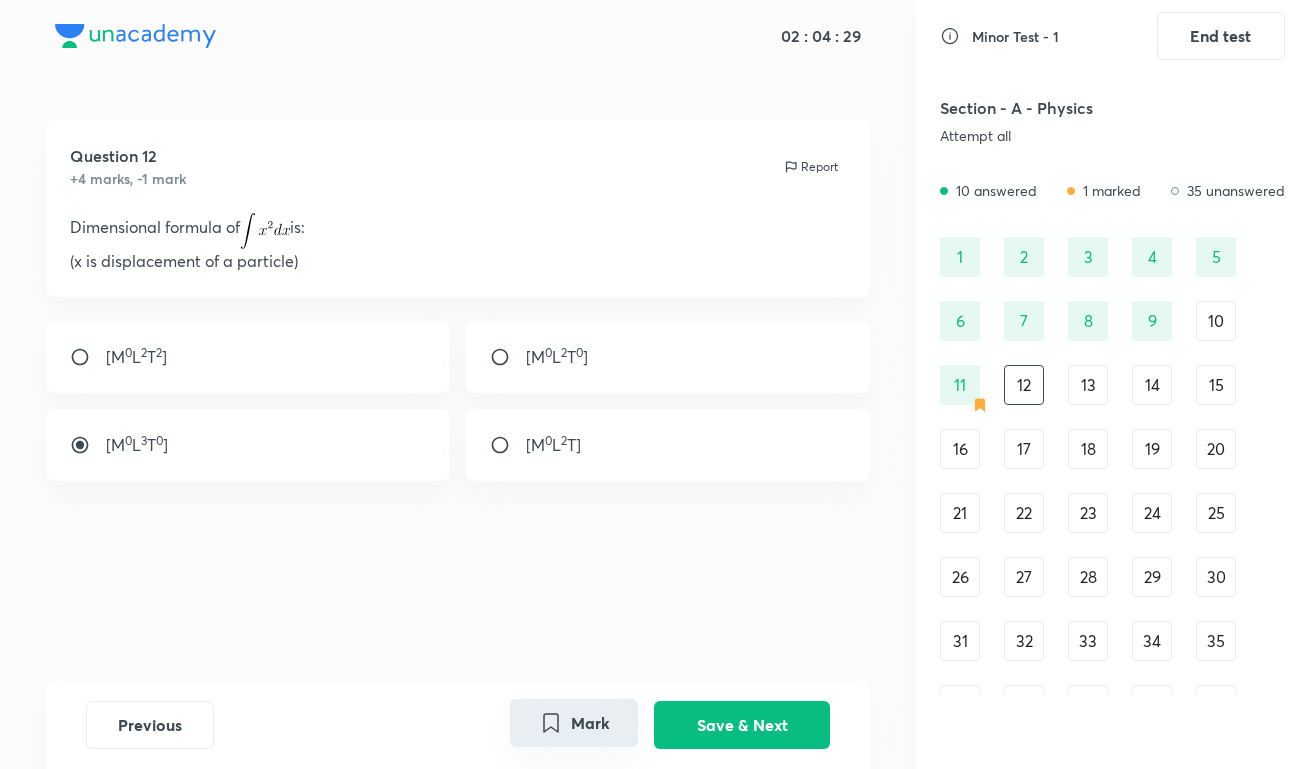 click on "Mark" at bounding box center (574, 723) 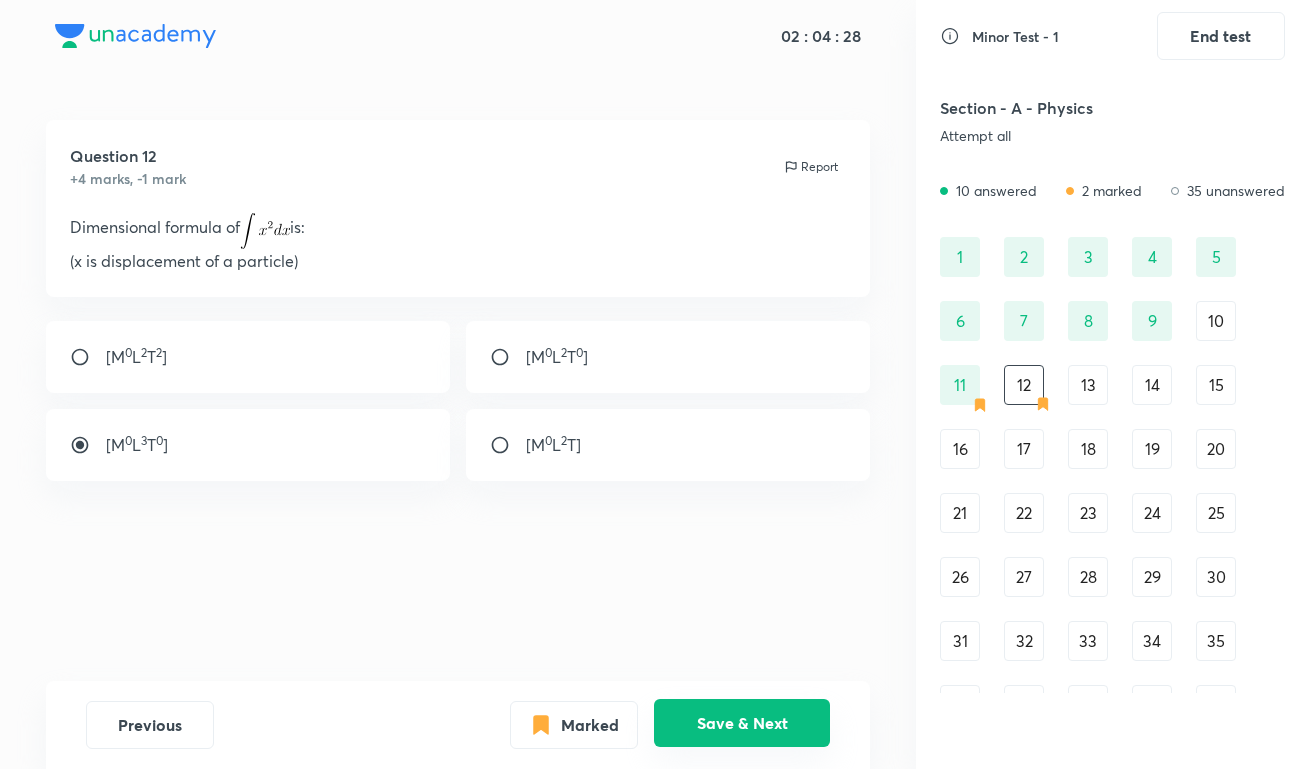 click on "Save & Next" at bounding box center (742, 723) 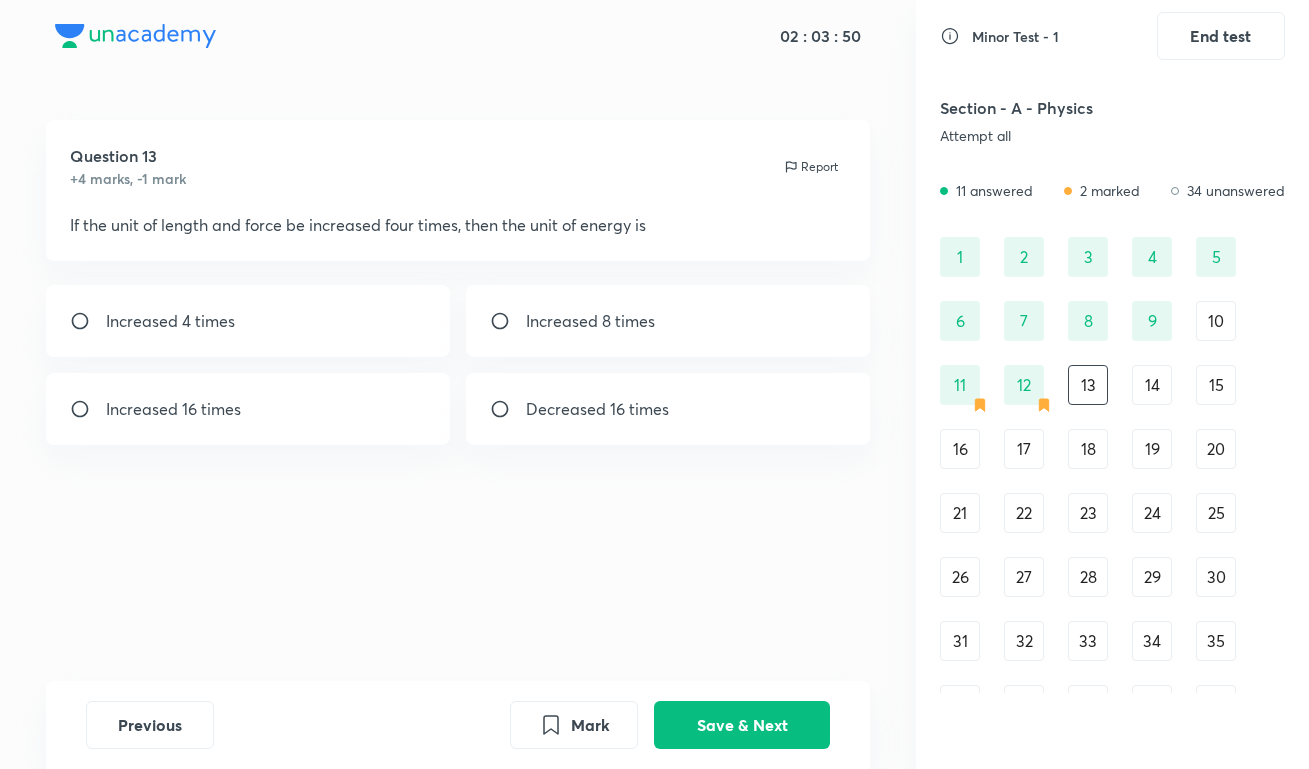 click on "Increased 16 times" at bounding box center (248, 409) 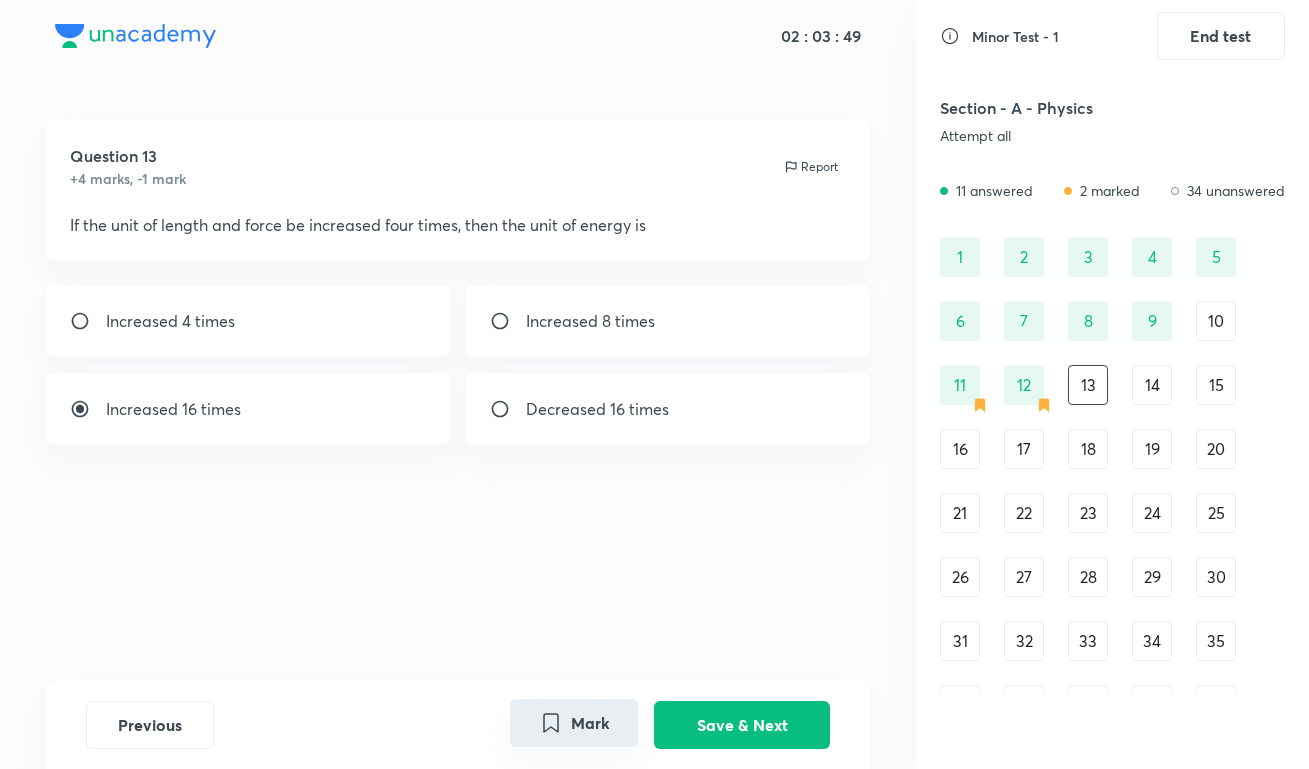 click on "Mark" at bounding box center (574, 723) 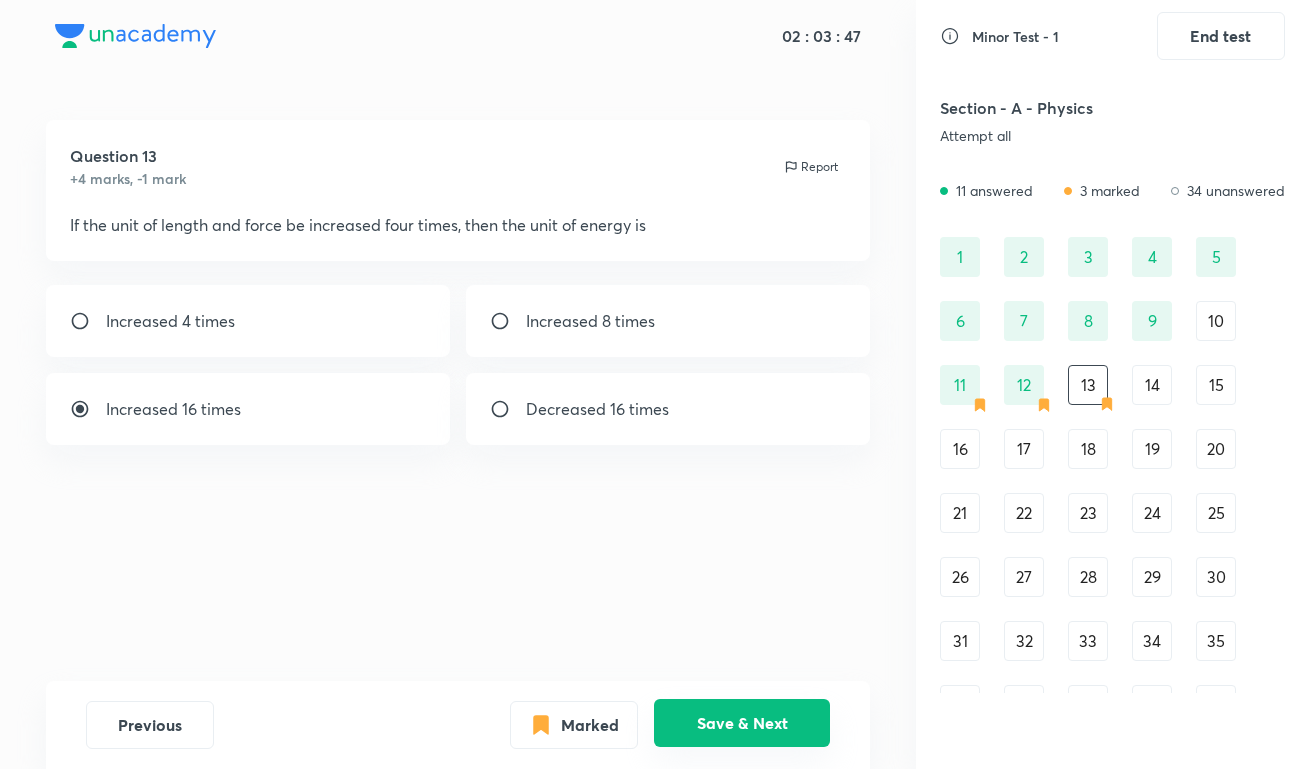 click on "Save & Next" at bounding box center [742, 723] 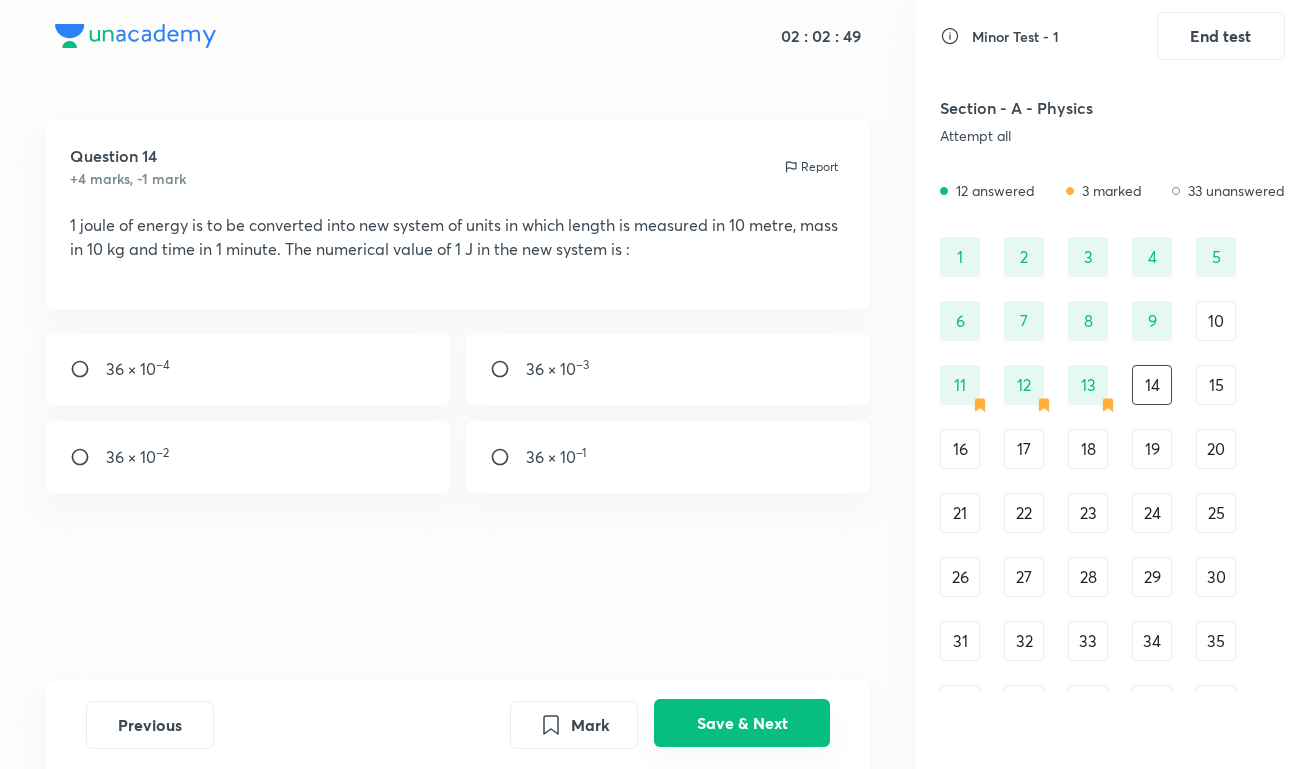 click on "Save & Next" at bounding box center (742, 723) 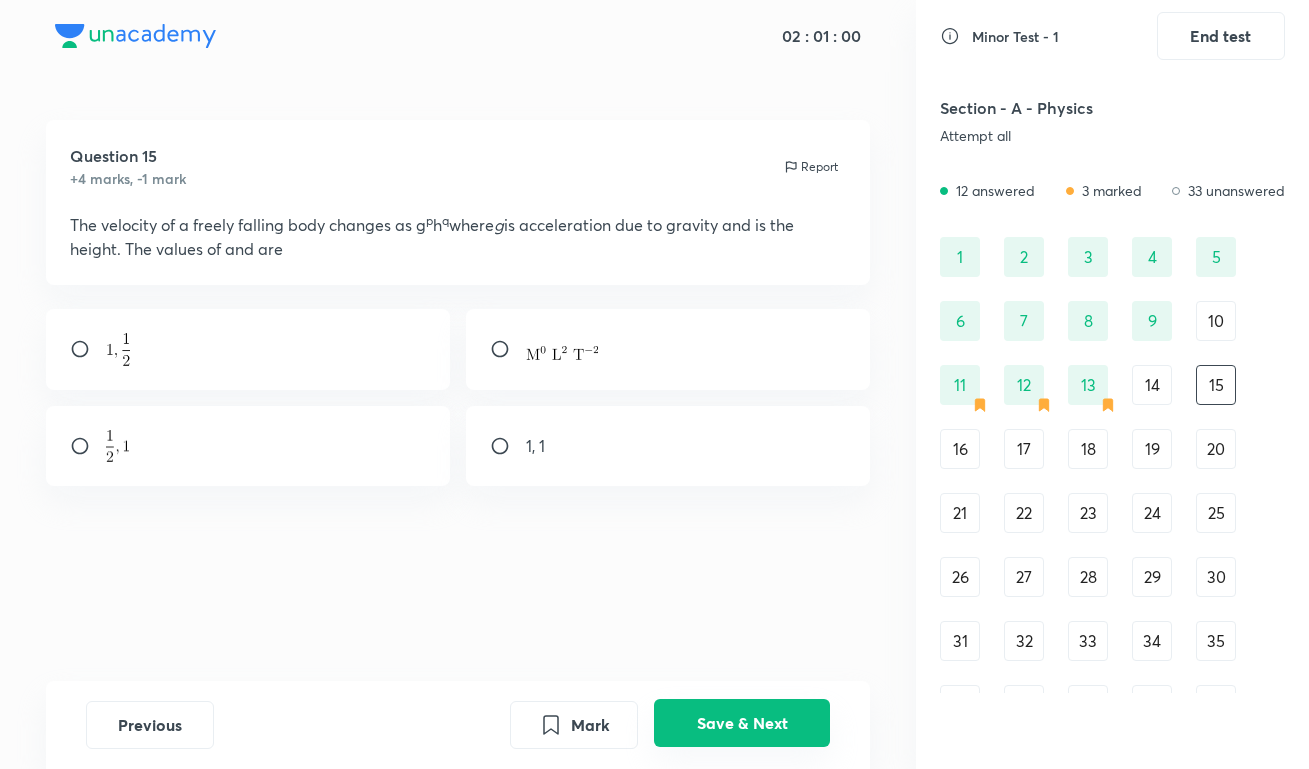 click on "Save & Next" at bounding box center [742, 723] 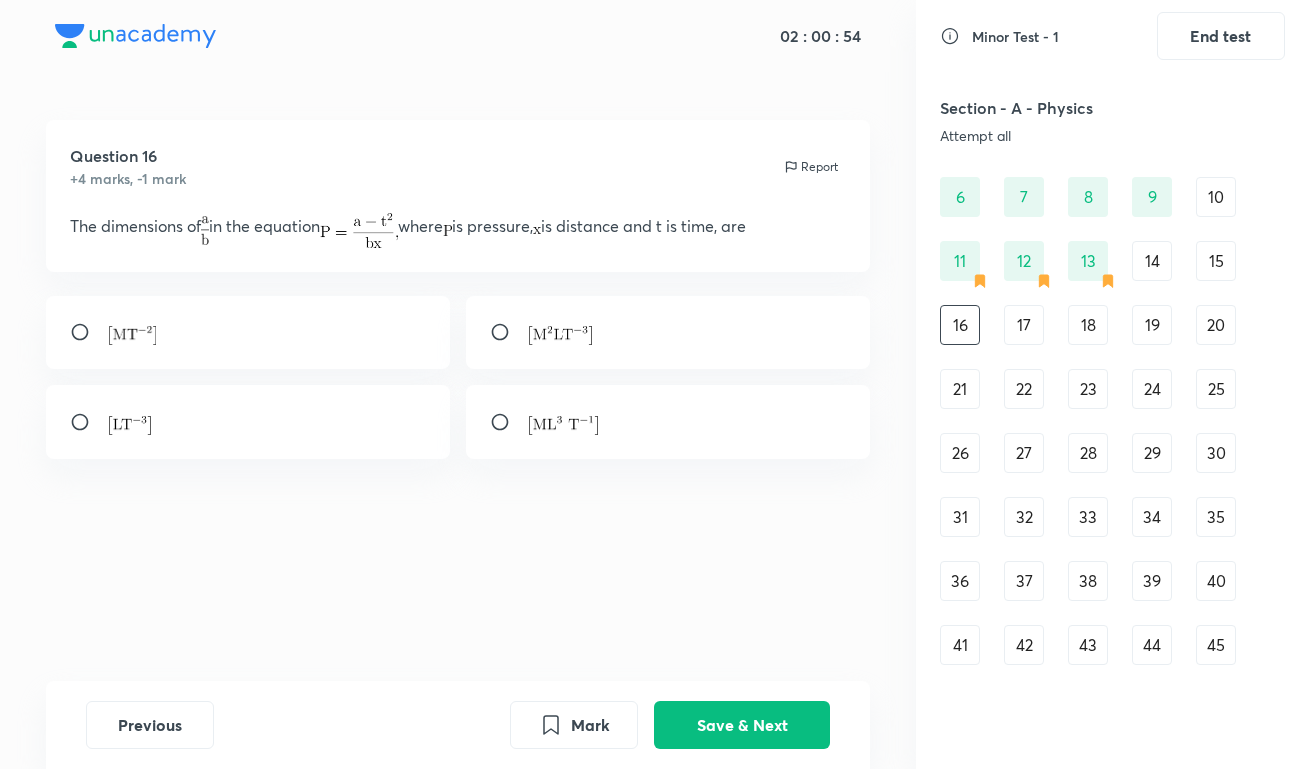 scroll, scrollTop: 0, scrollLeft: 0, axis: both 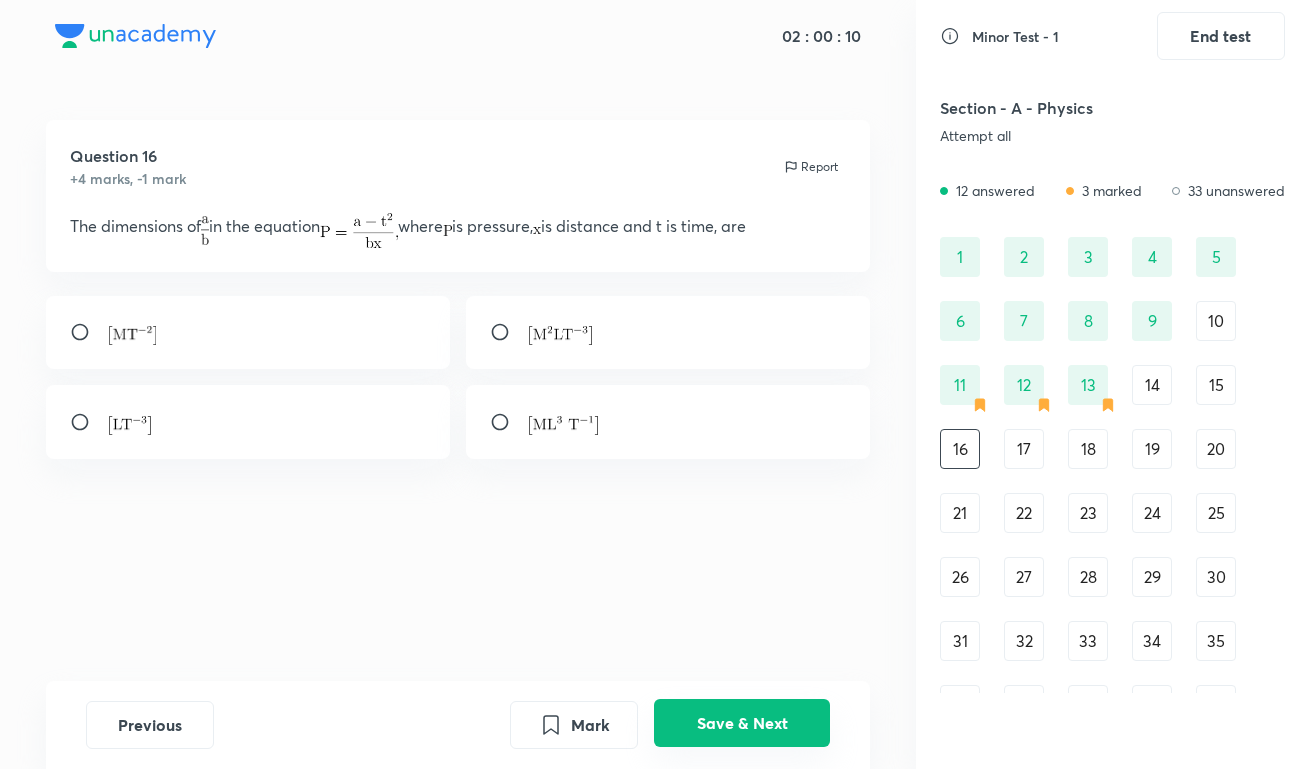 click on "Save & Next" at bounding box center (742, 723) 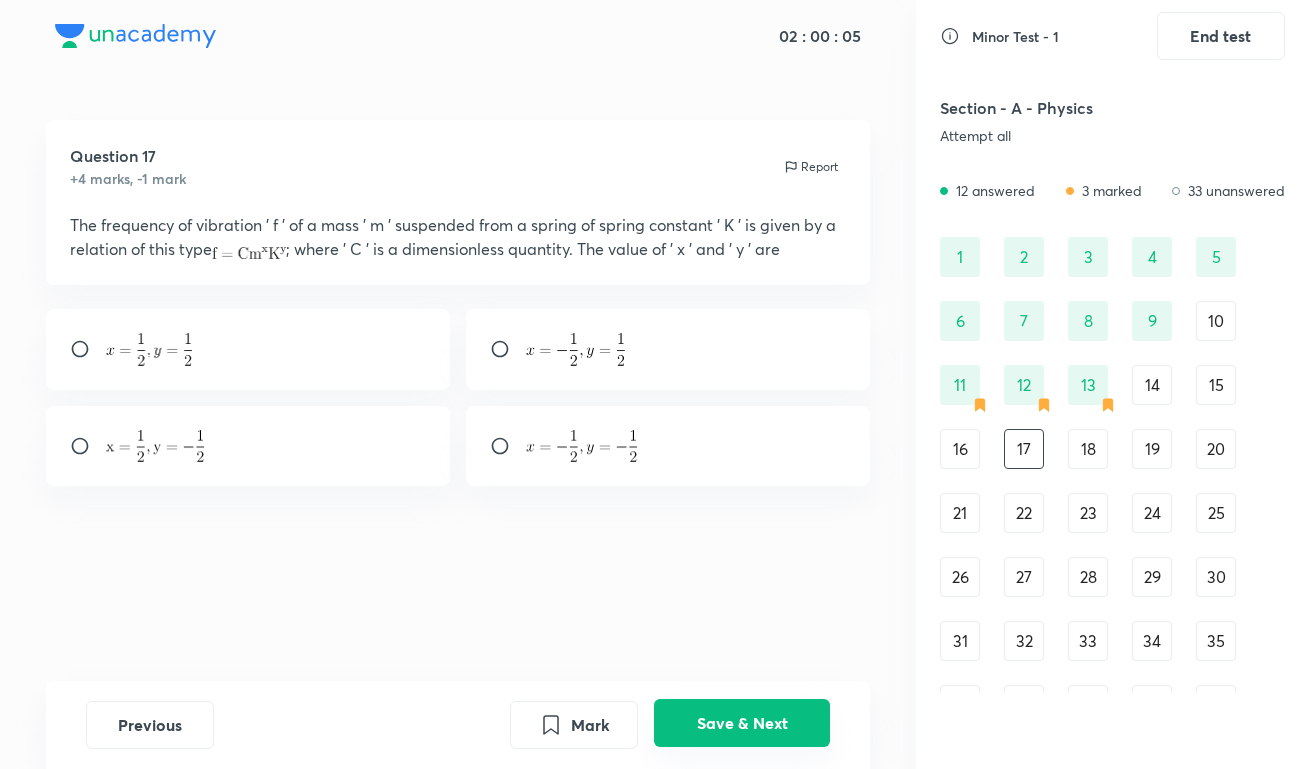 click on "Save & Next" at bounding box center [742, 723] 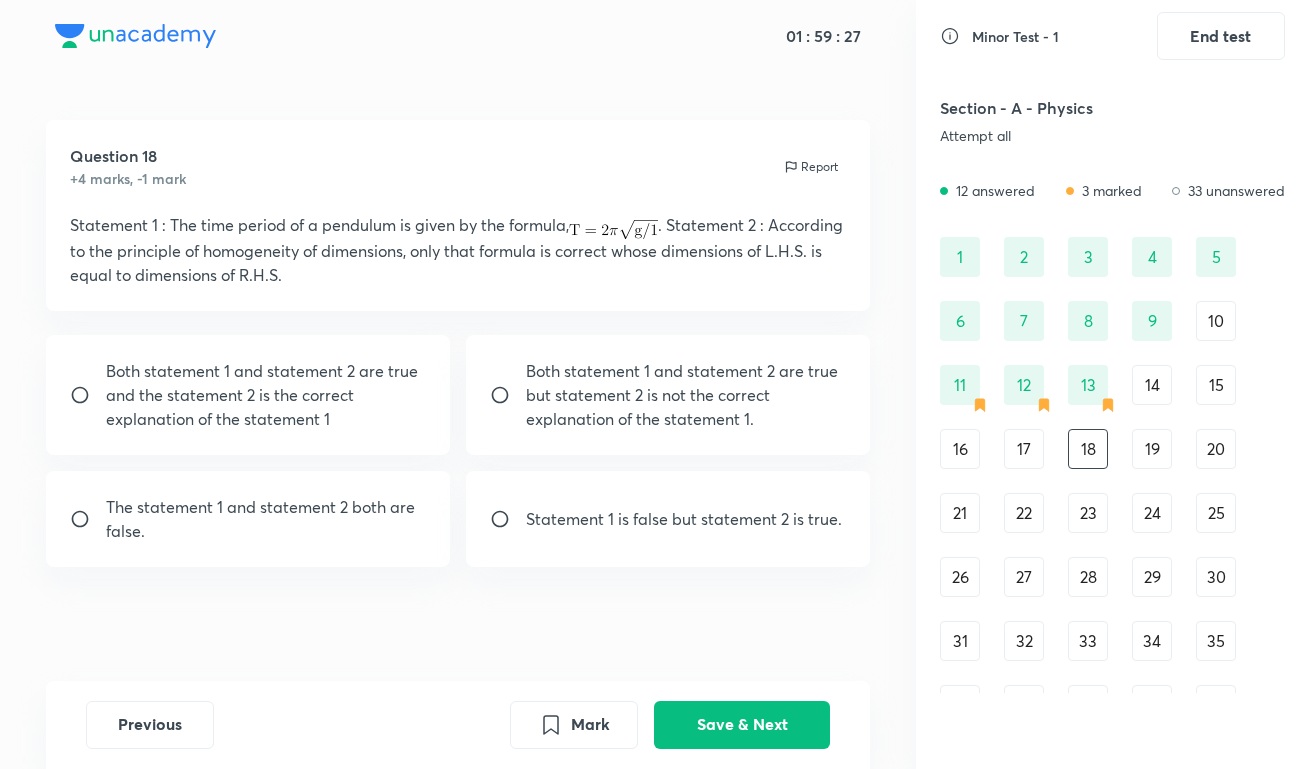 click on "The statement 1 and statement 2 both are false." at bounding box center (248, 519) 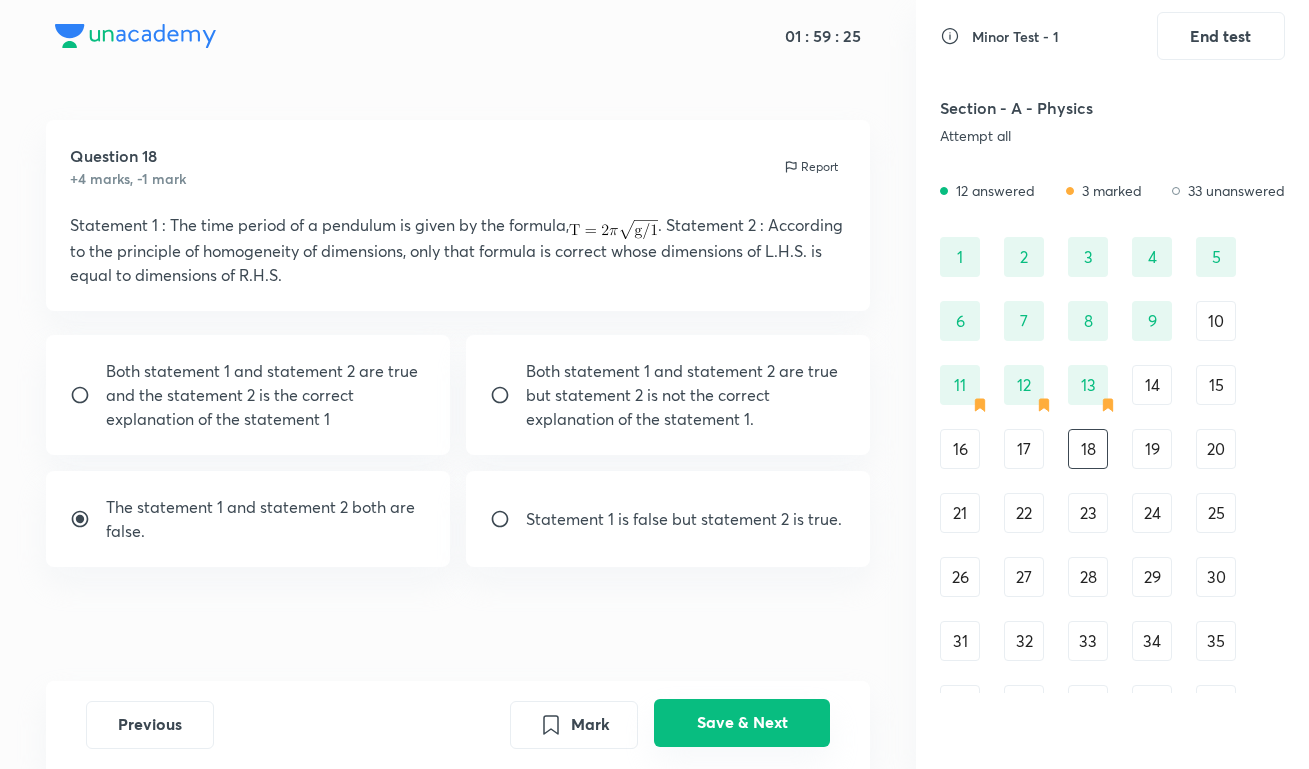 click on "Save & Next" at bounding box center [742, 723] 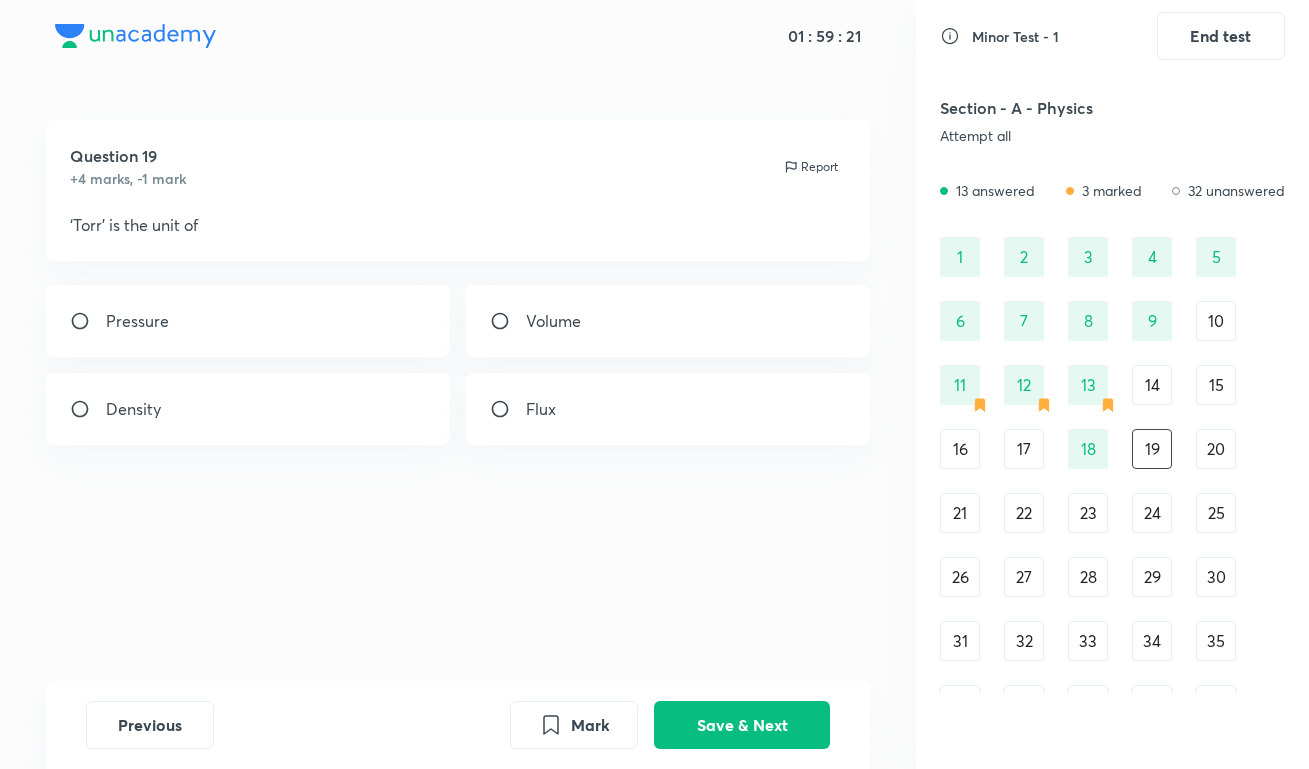 click on "Flux" at bounding box center [668, 409] 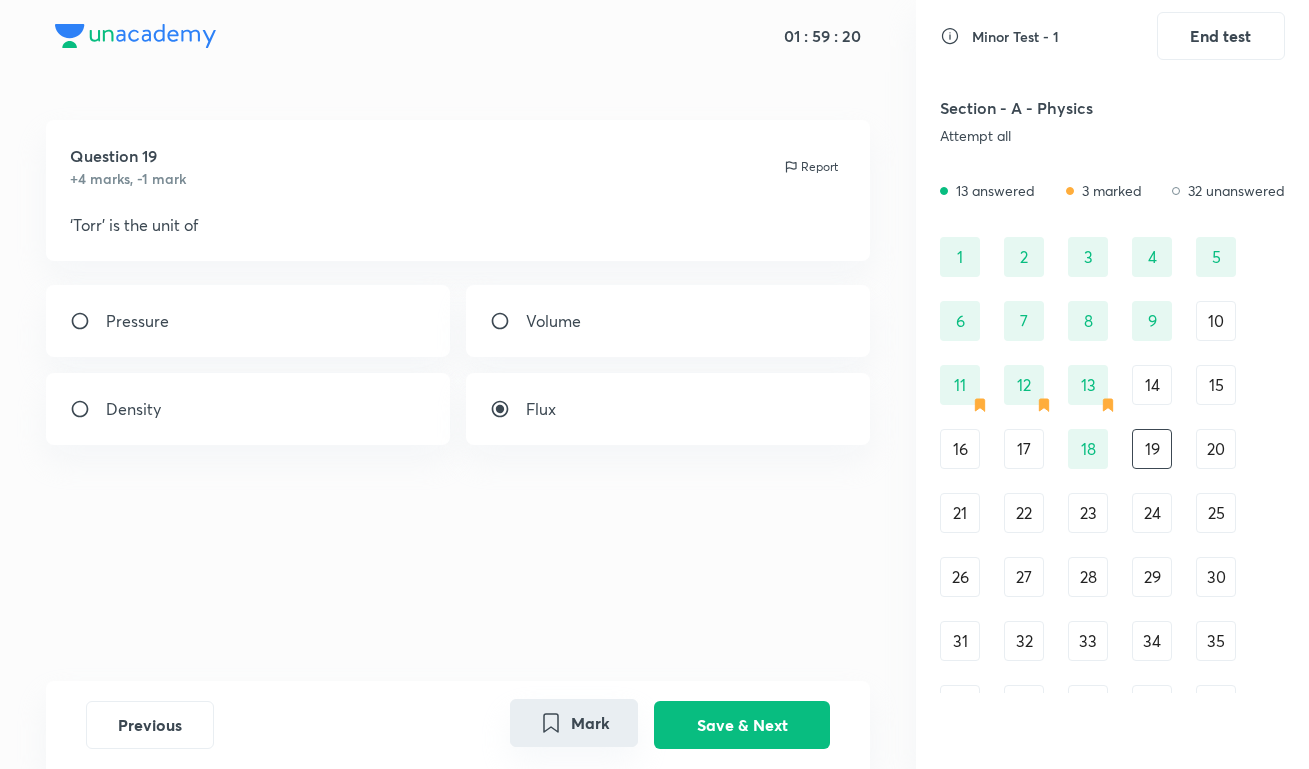 click on "Mark" at bounding box center [574, 723] 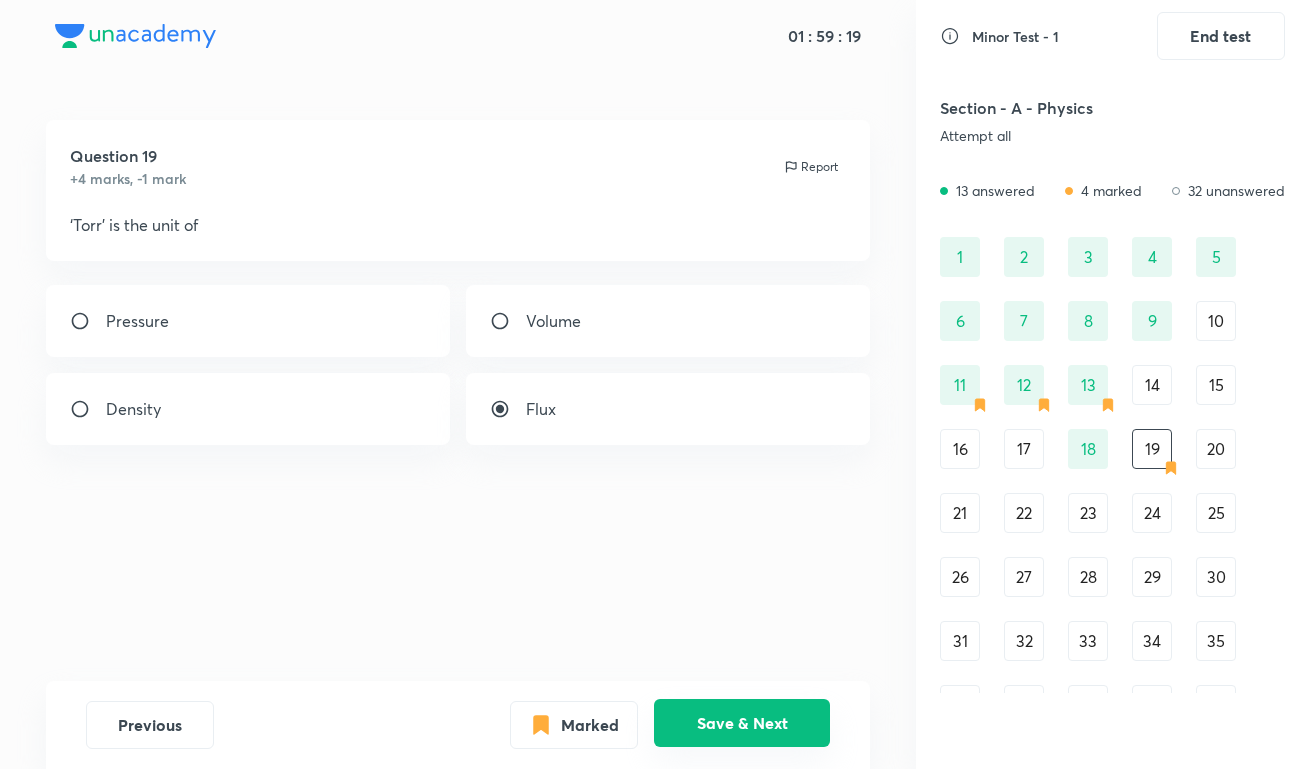 click on "Save & Next" at bounding box center [742, 723] 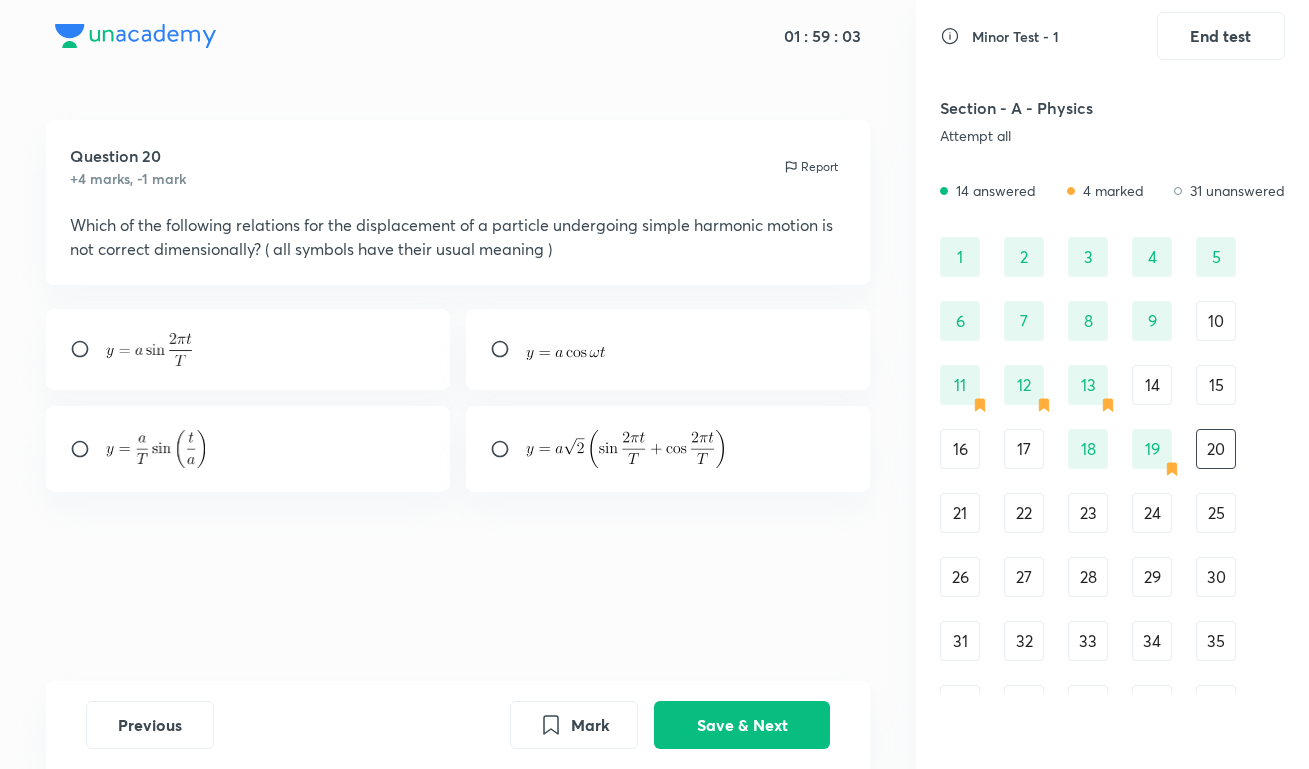 click at bounding box center [248, 449] 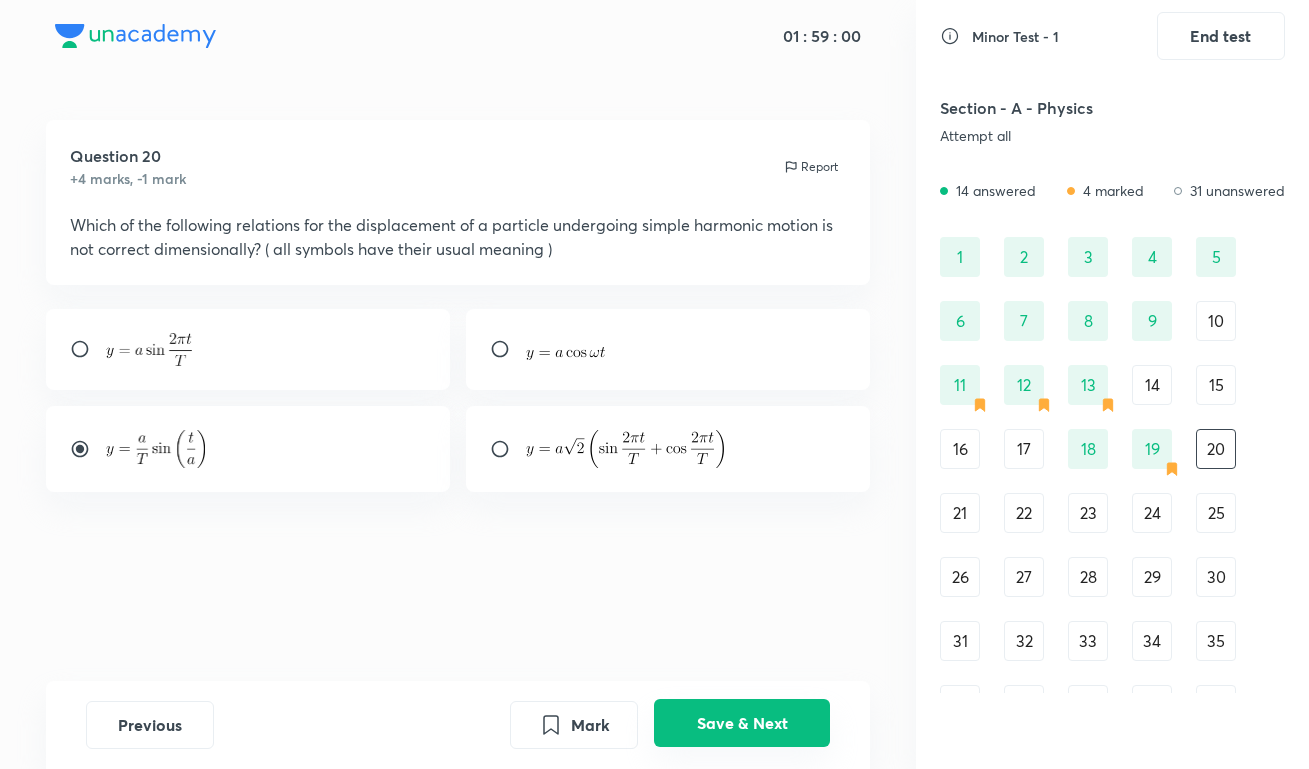 click on "Save & Next" at bounding box center (742, 723) 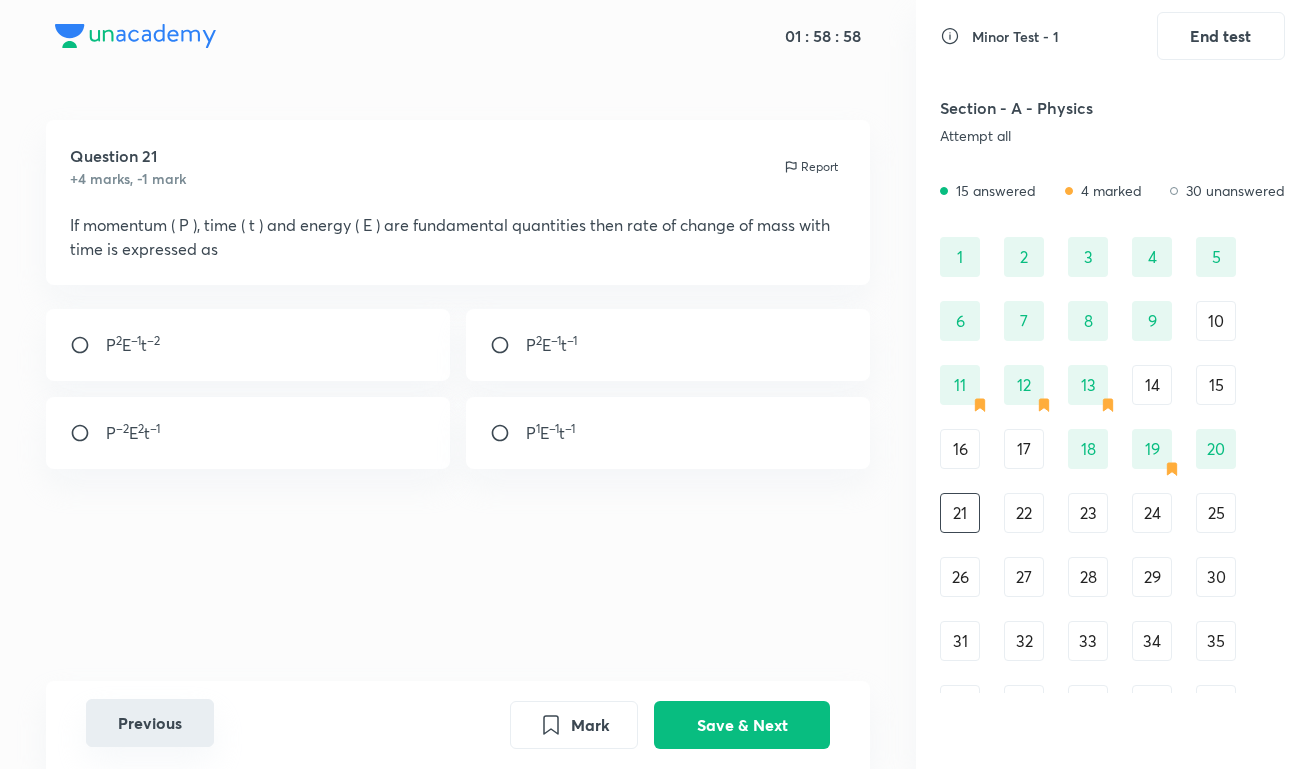 click on "Previous" at bounding box center [150, 723] 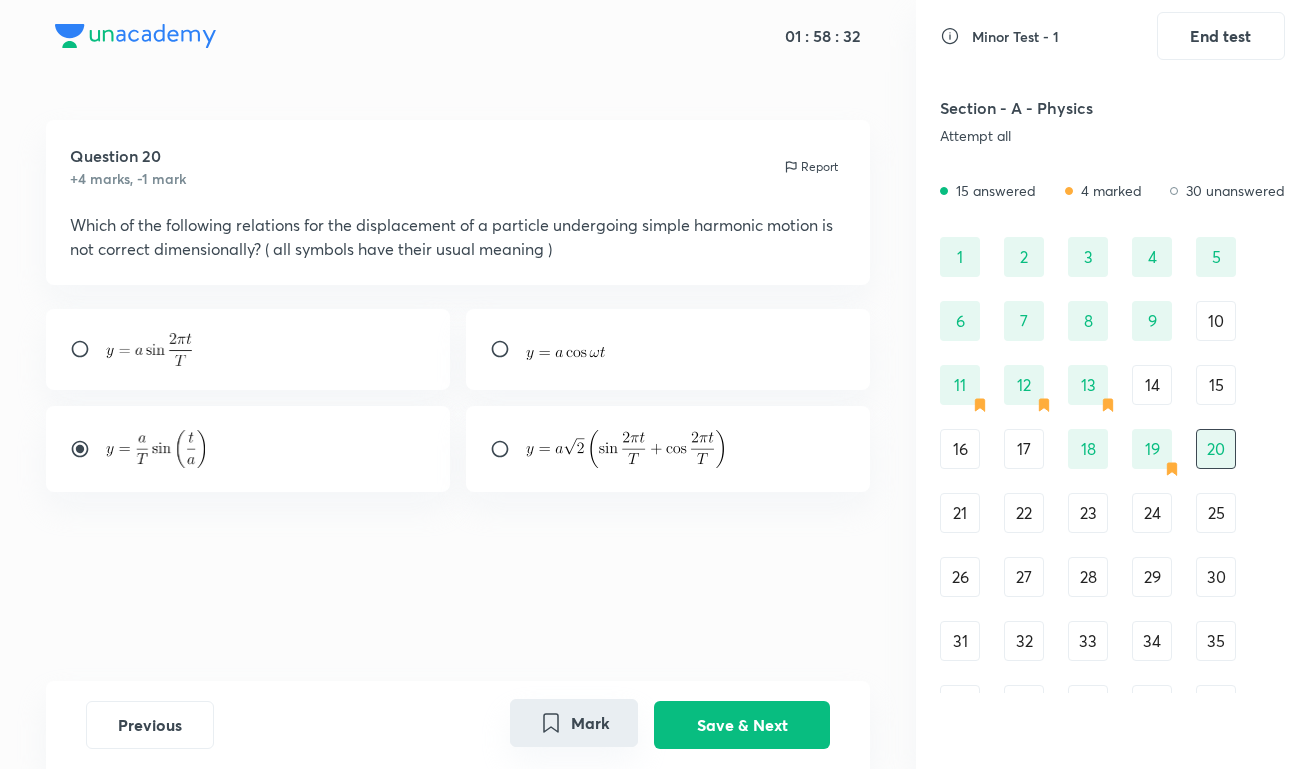 click on "Mark" at bounding box center [574, 723] 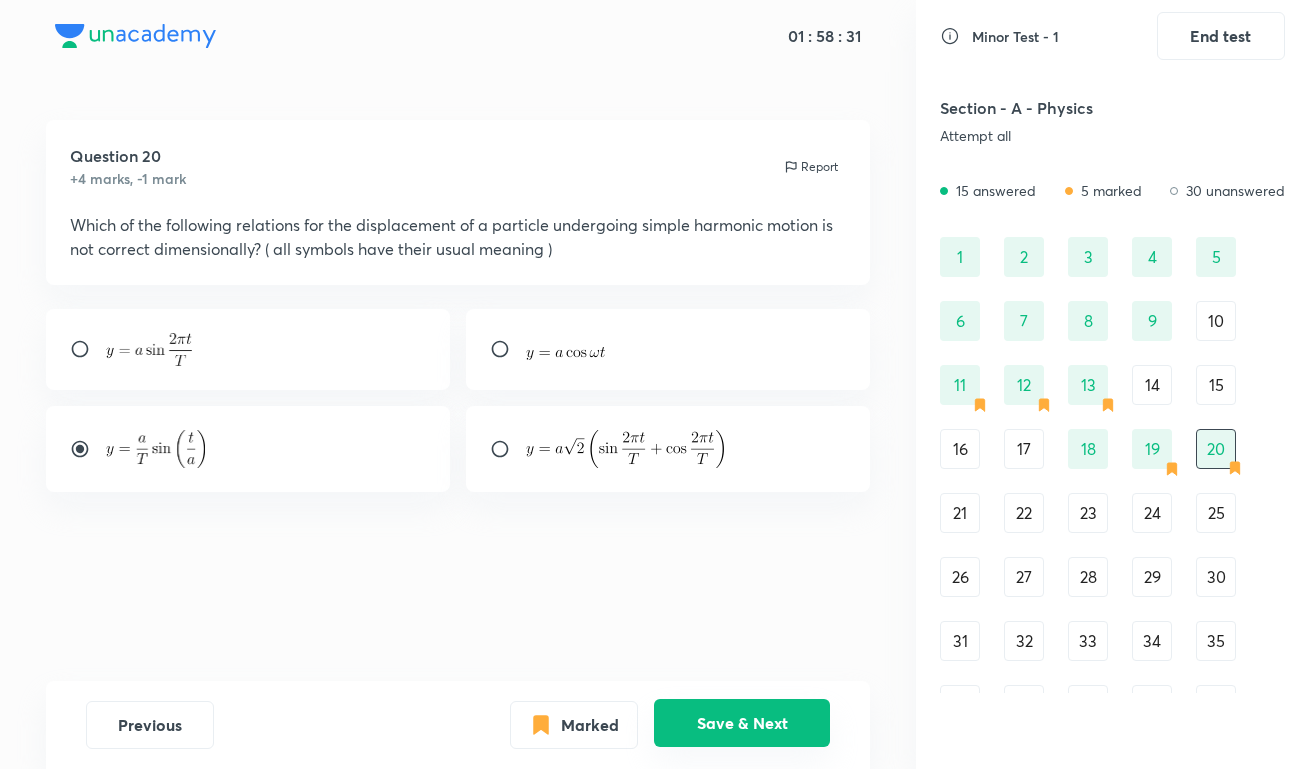 click on "Save & Next" at bounding box center (742, 723) 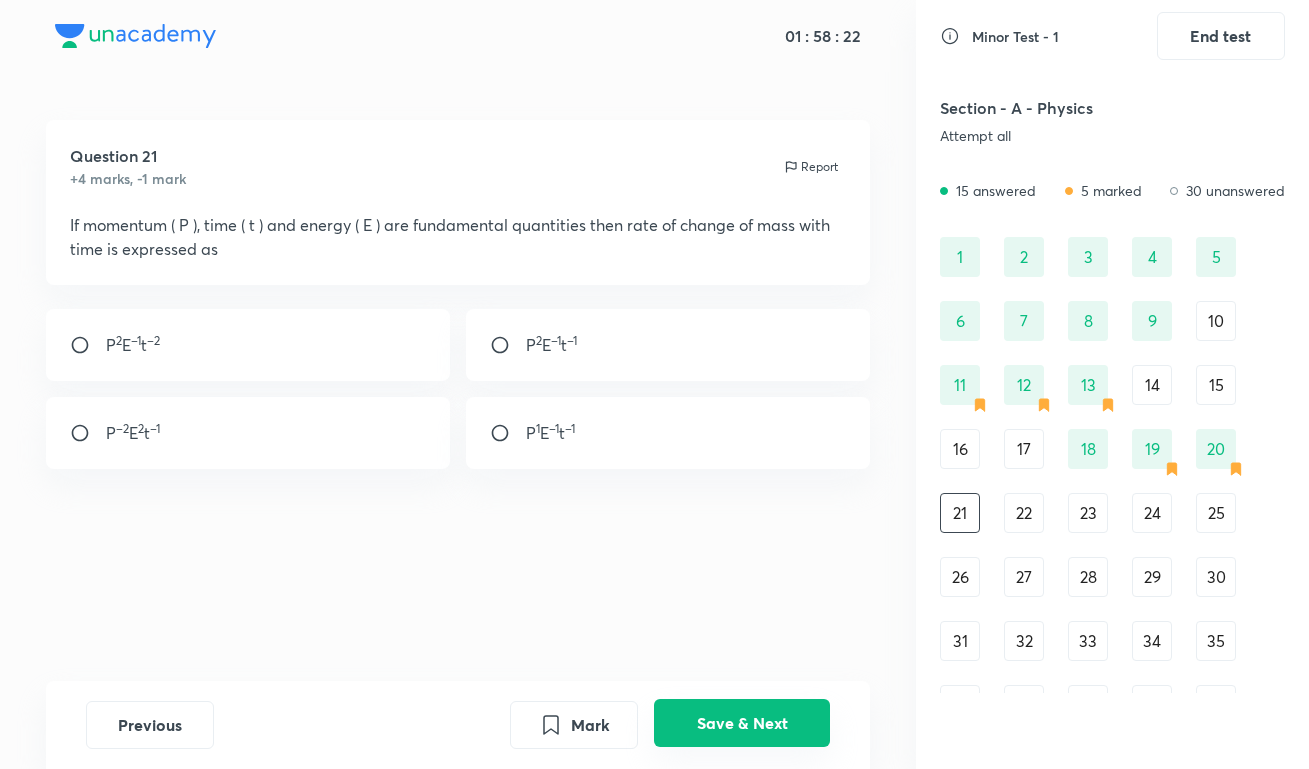 click on "Save & Next" at bounding box center (742, 723) 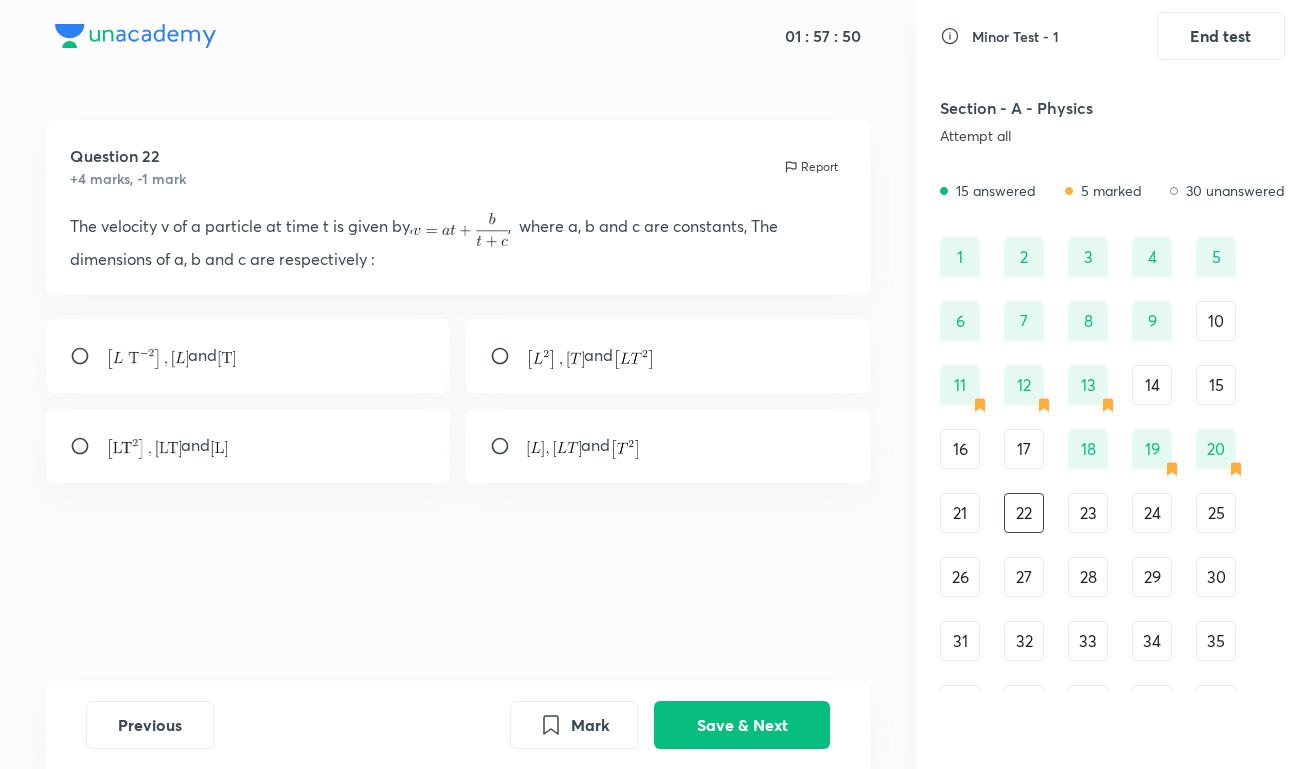click on "and" at bounding box center [248, 356] 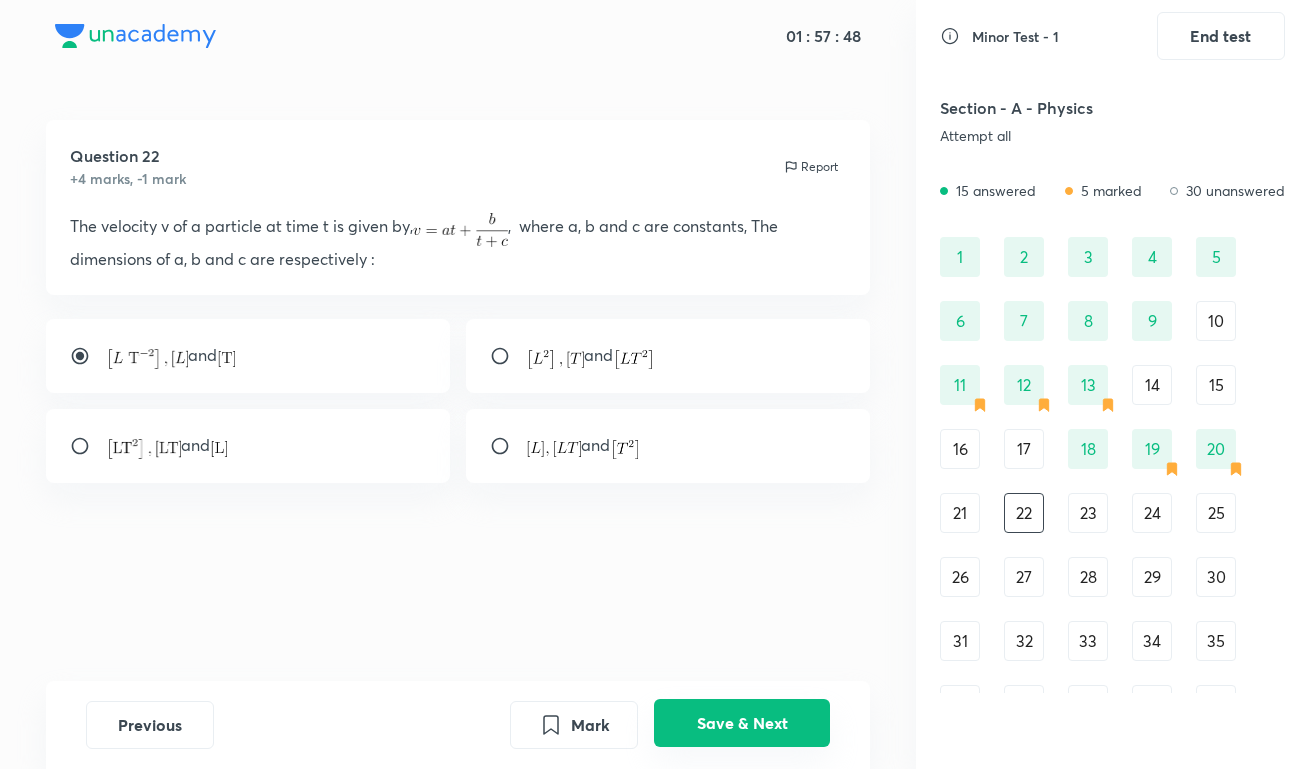 click on "Save & Next" at bounding box center (742, 723) 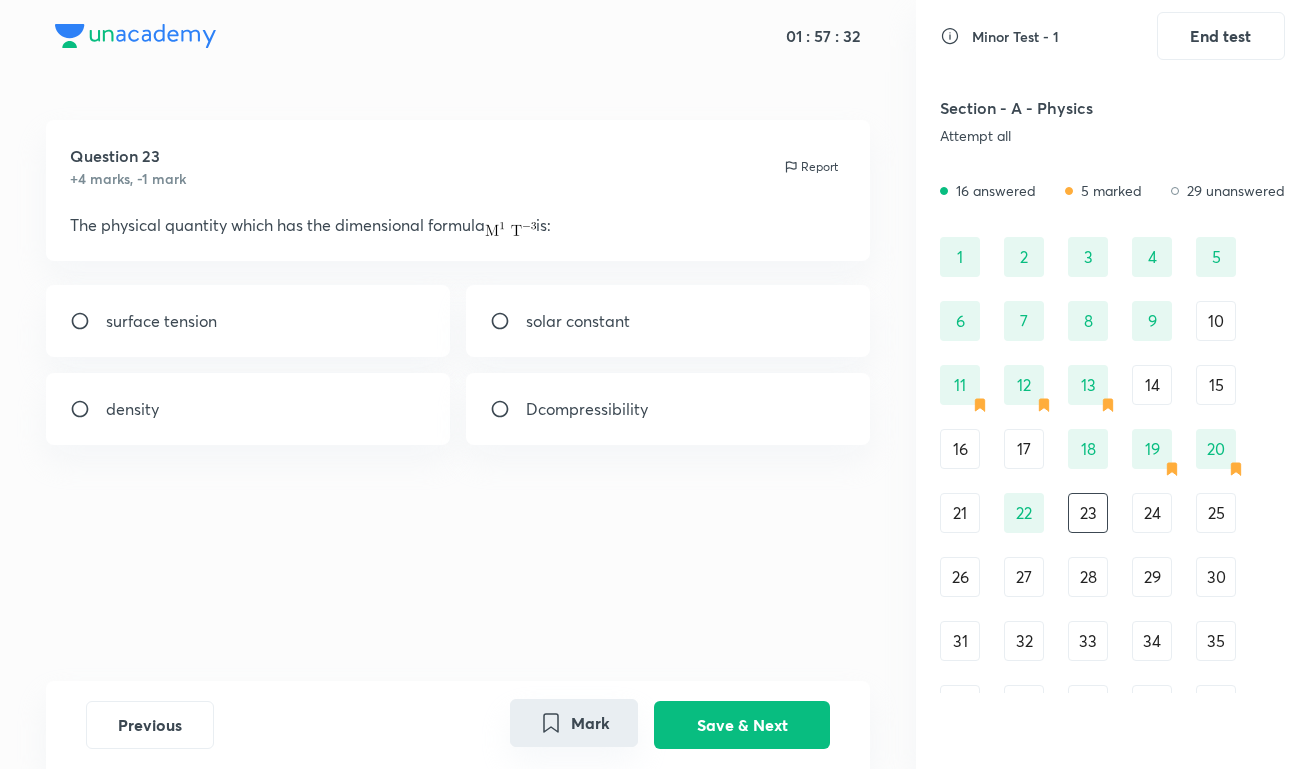 click on "Mark" at bounding box center [574, 723] 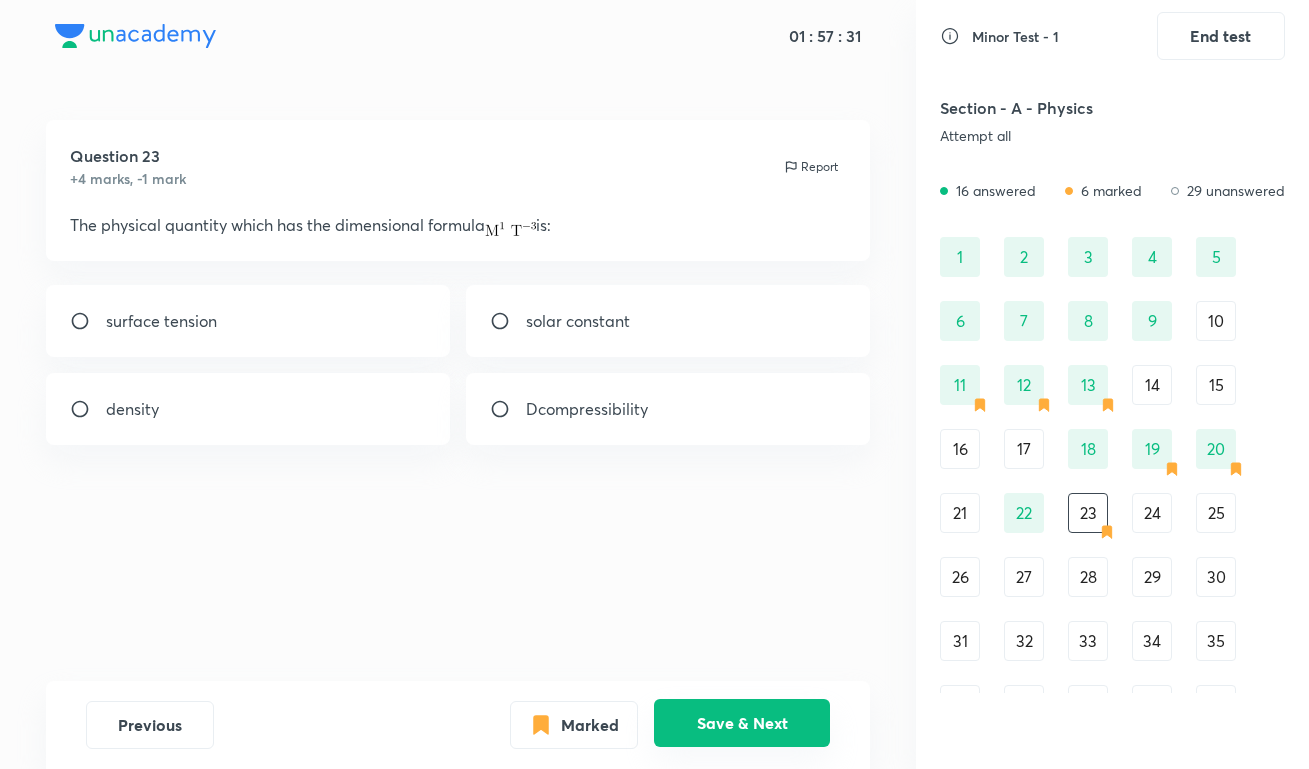 click on "Save & Next" at bounding box center (742, 723) 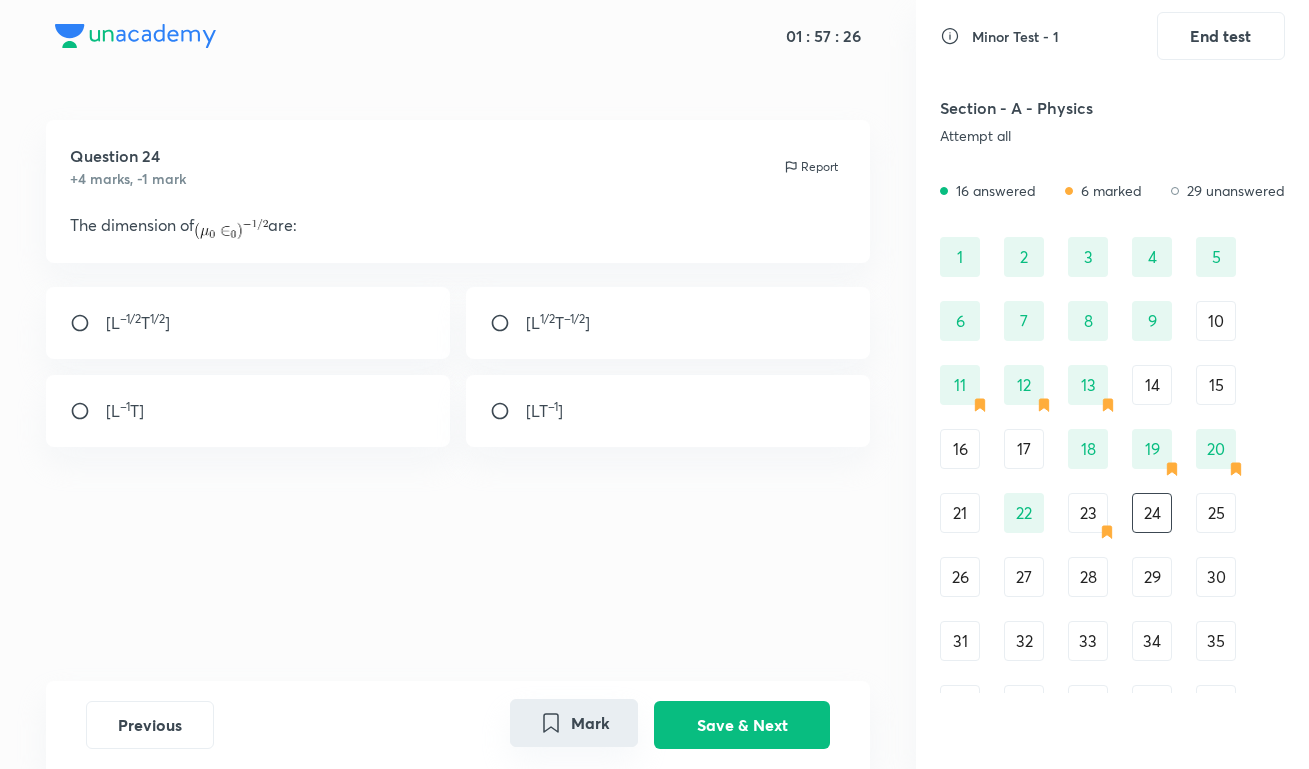 click on "Mark" at bounding box center [574, 723] 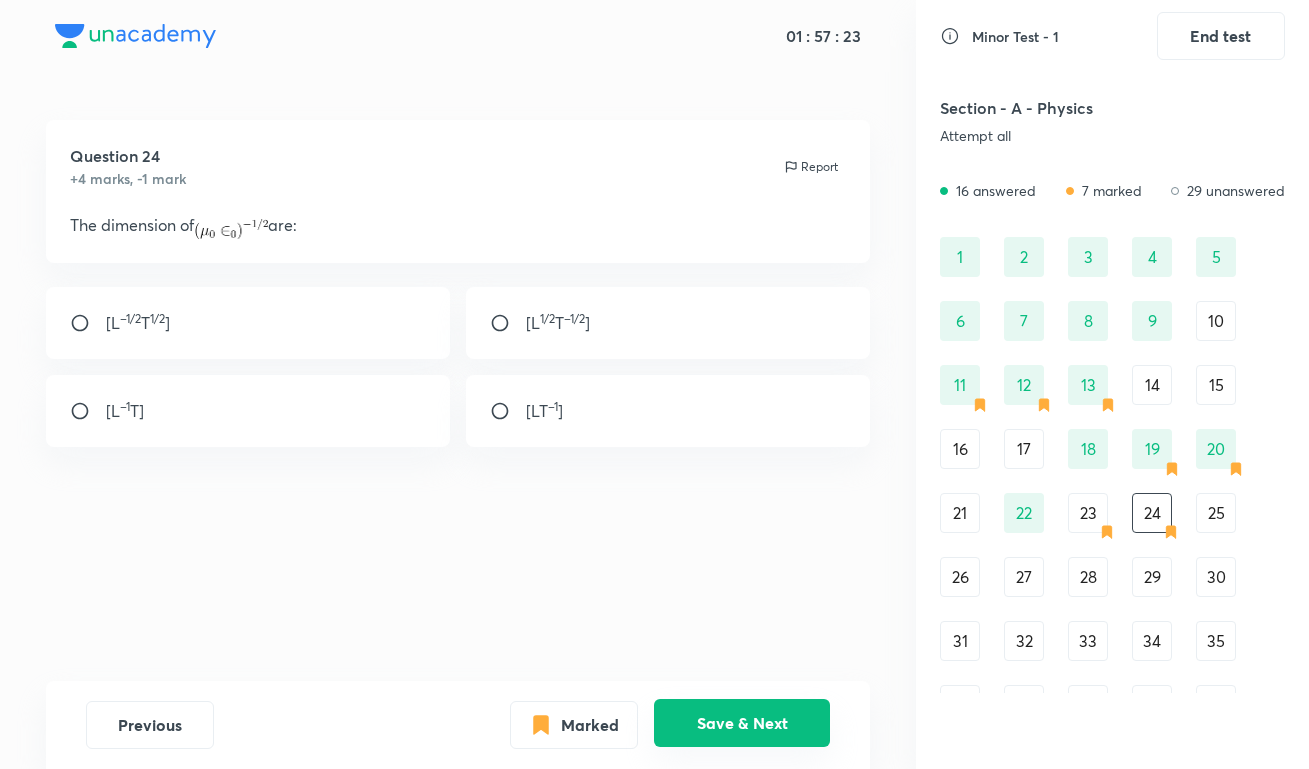 click on "Save & Next" at bounding box center (742, 723) 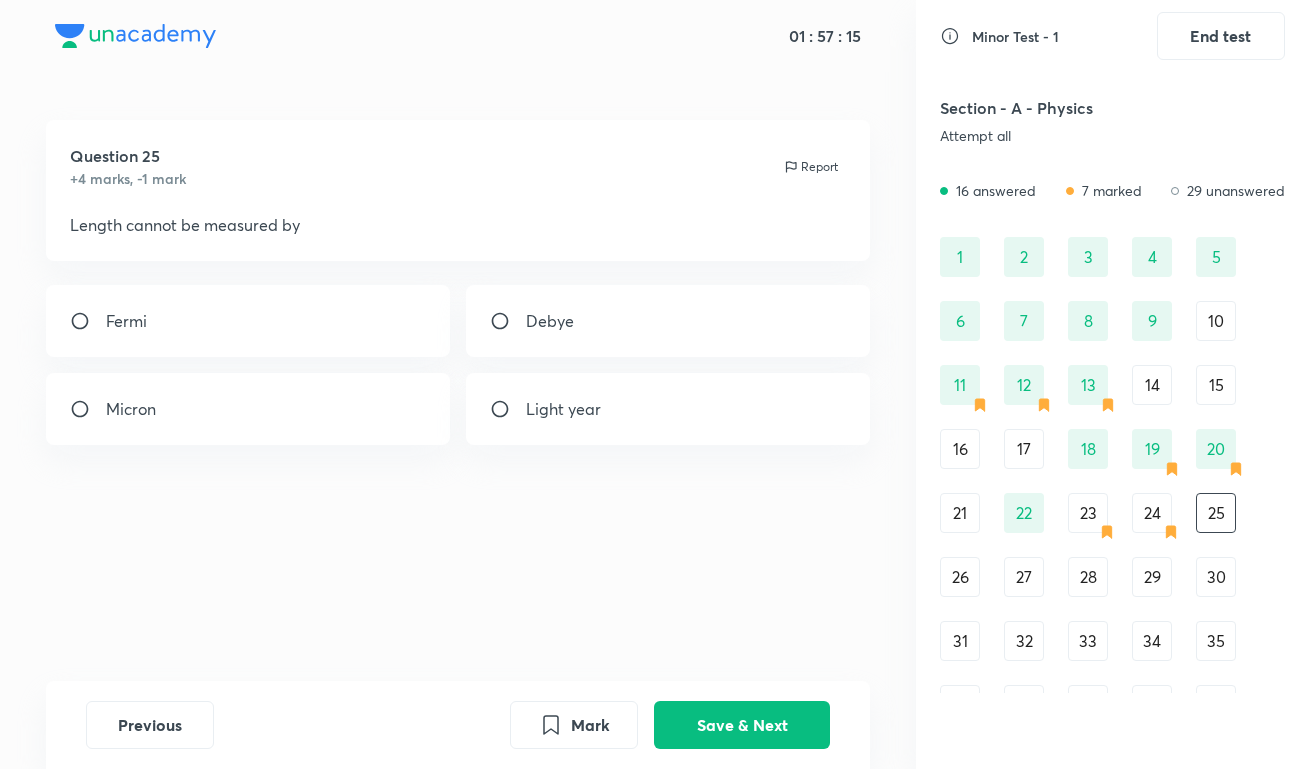 click on "Debye" at bounding box center (668, 321) 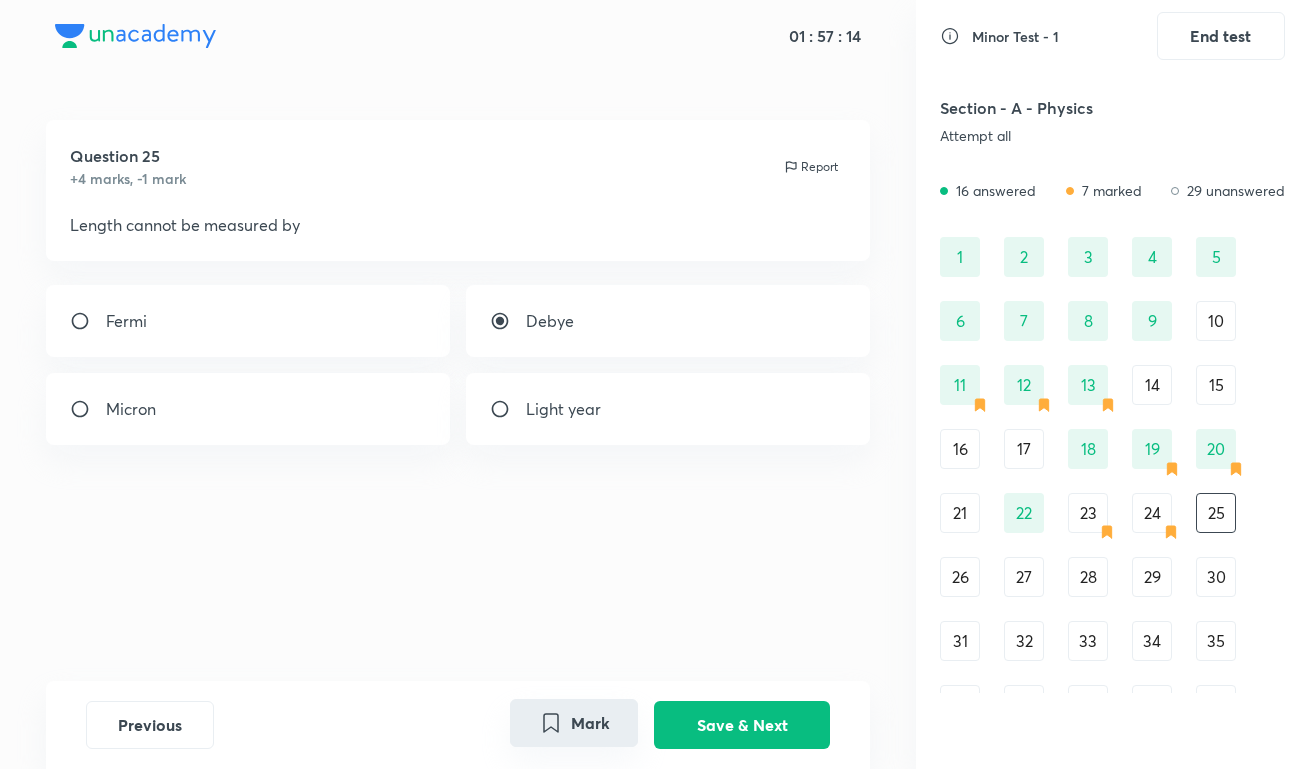 click on "Mark" at bounding box center (574, 723) 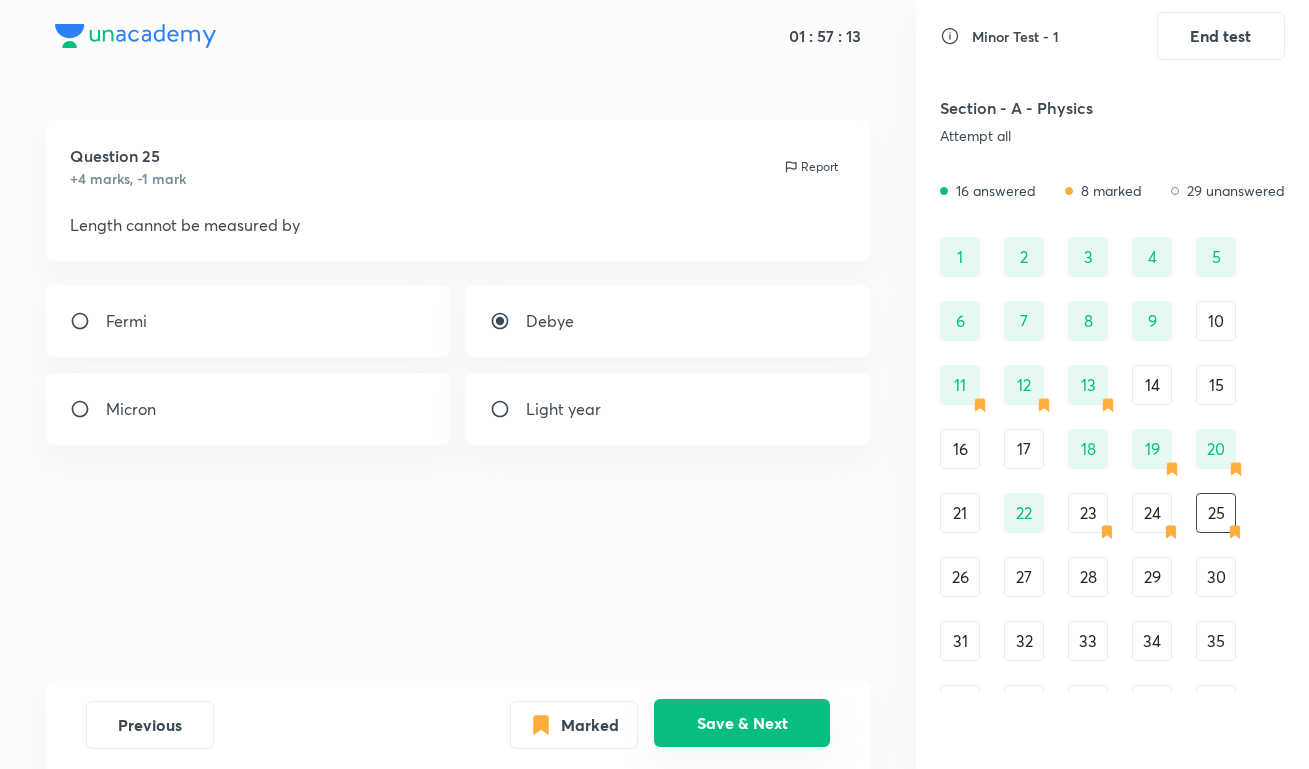 click on "Save & Next" at bounding box center [742, 723] 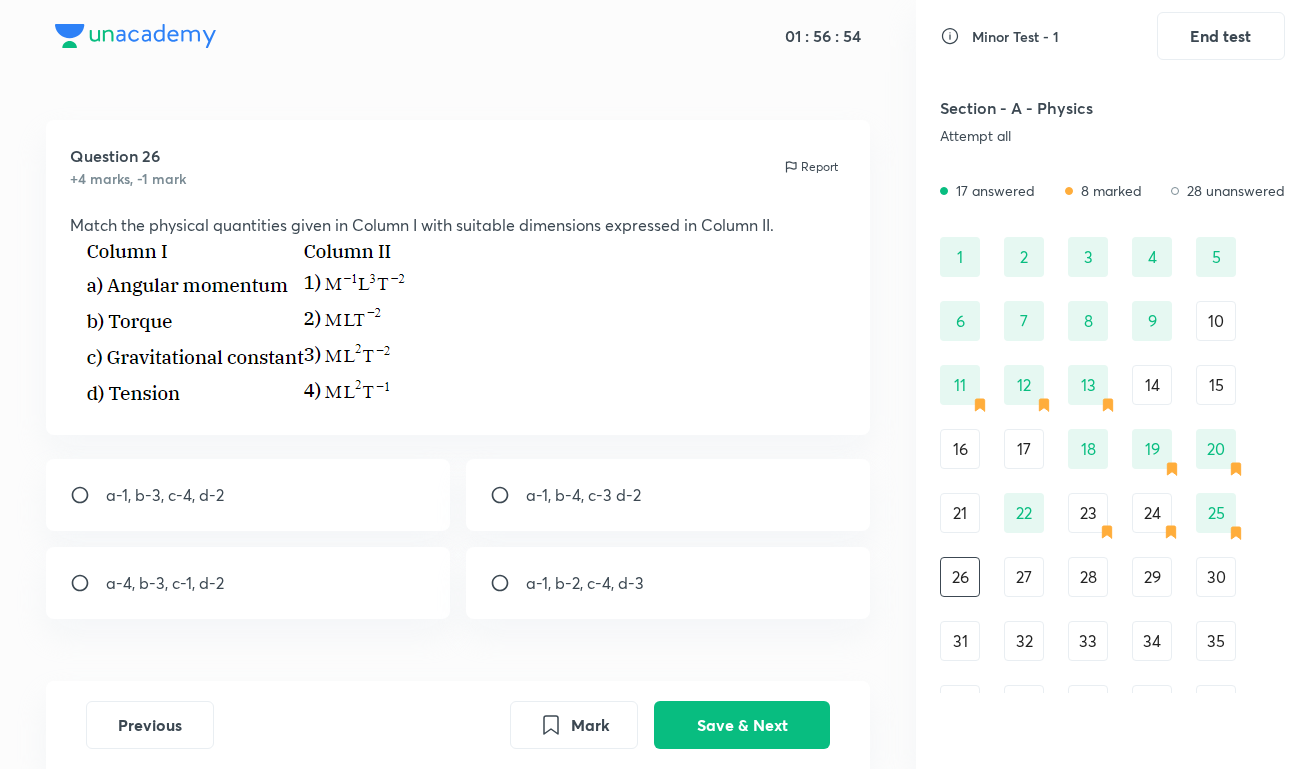 click on "a-1, b-3, c-4, d-2" at bounding box center (248, 495) 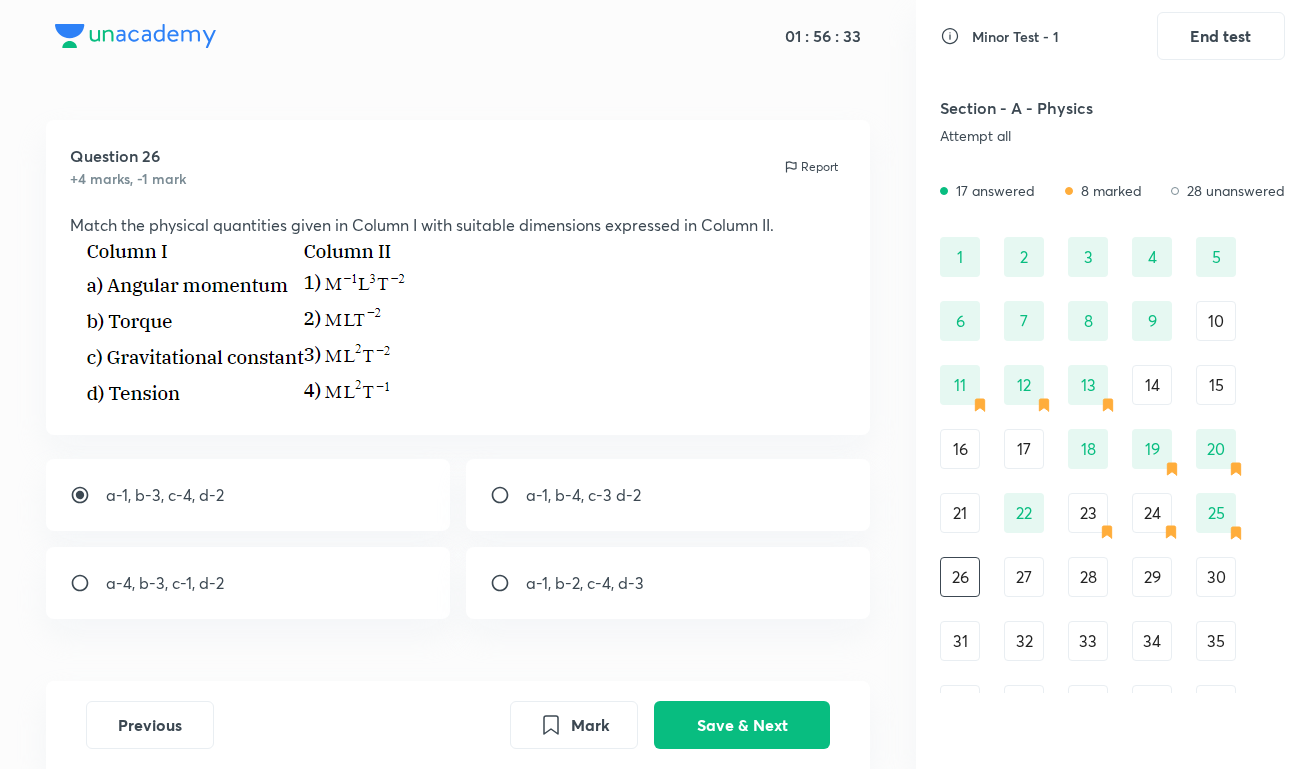 click on "a-4, b-3, c-1, d-2" at bounding box center (248, 583) 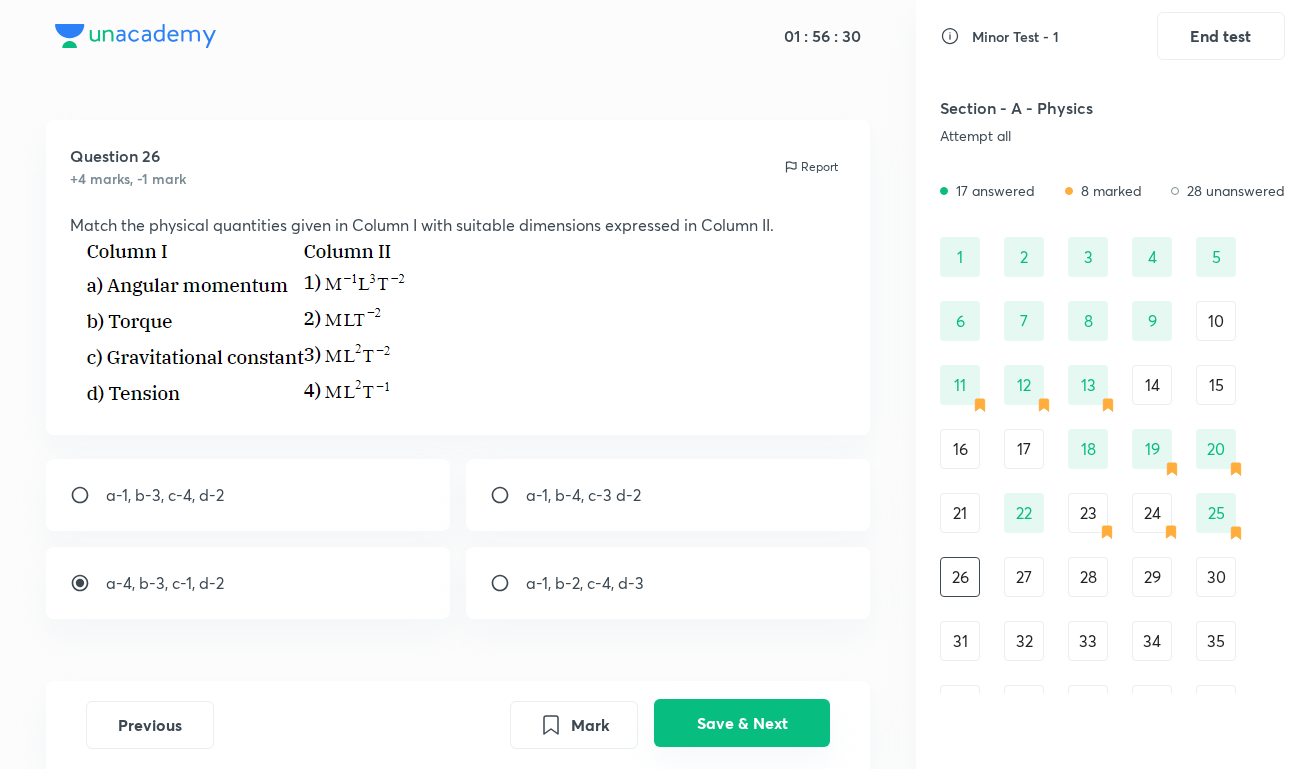 click on "Save & Next" at bounding box center (742, 723) 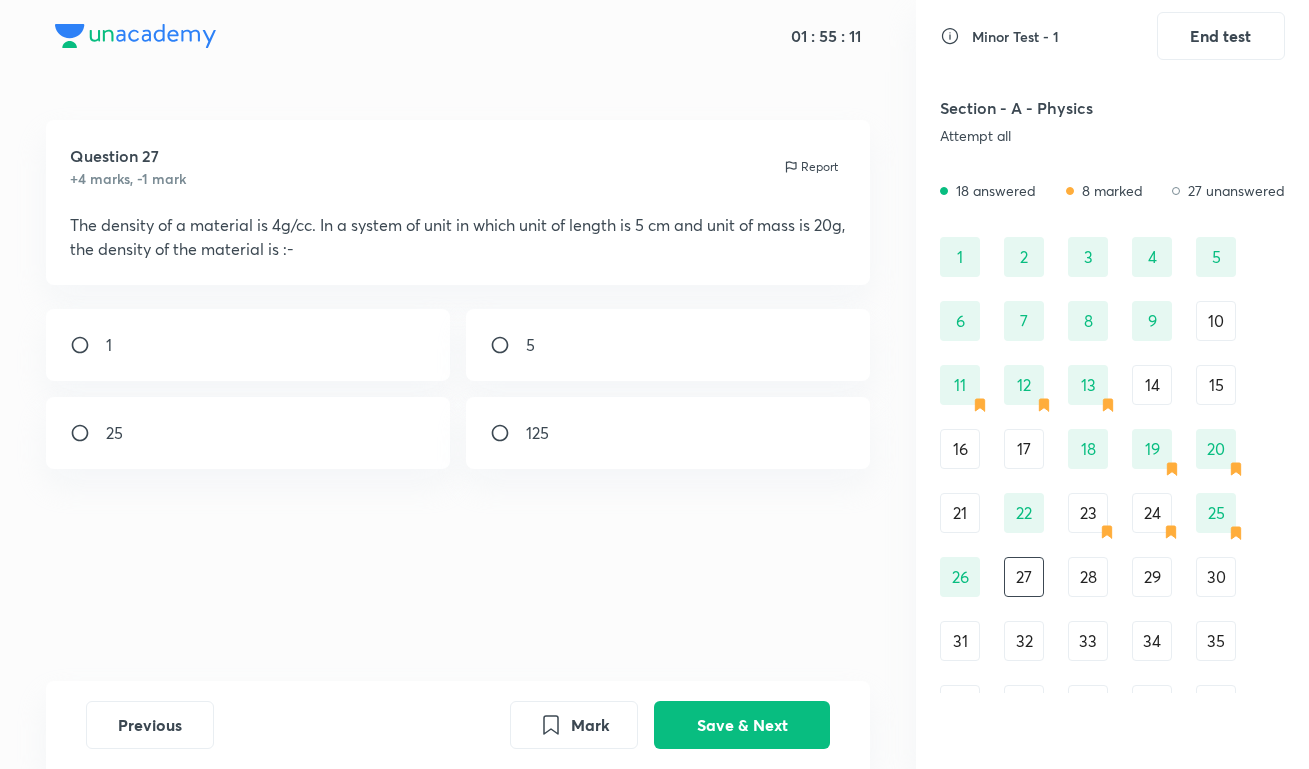 click on "25" at bounding box center (248, 433) 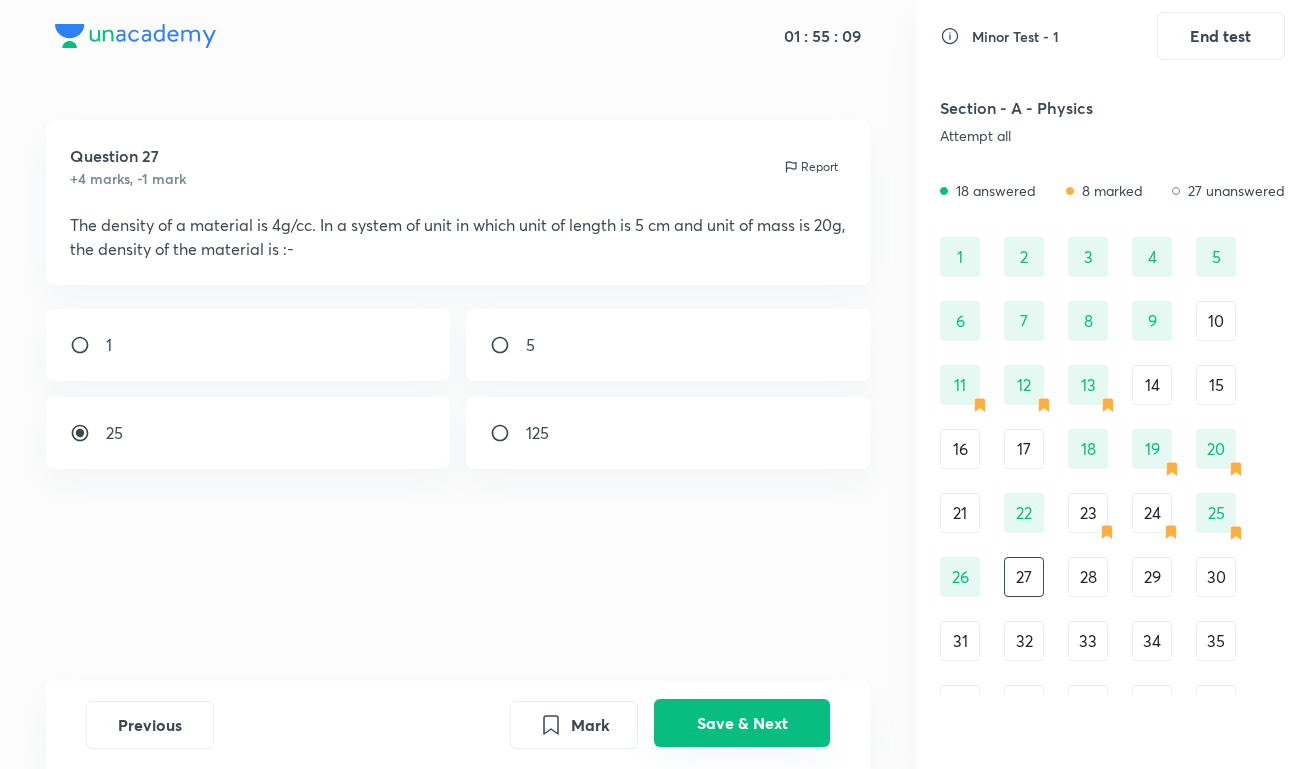 click on "Save & Next" at bounding box center [742, 723] 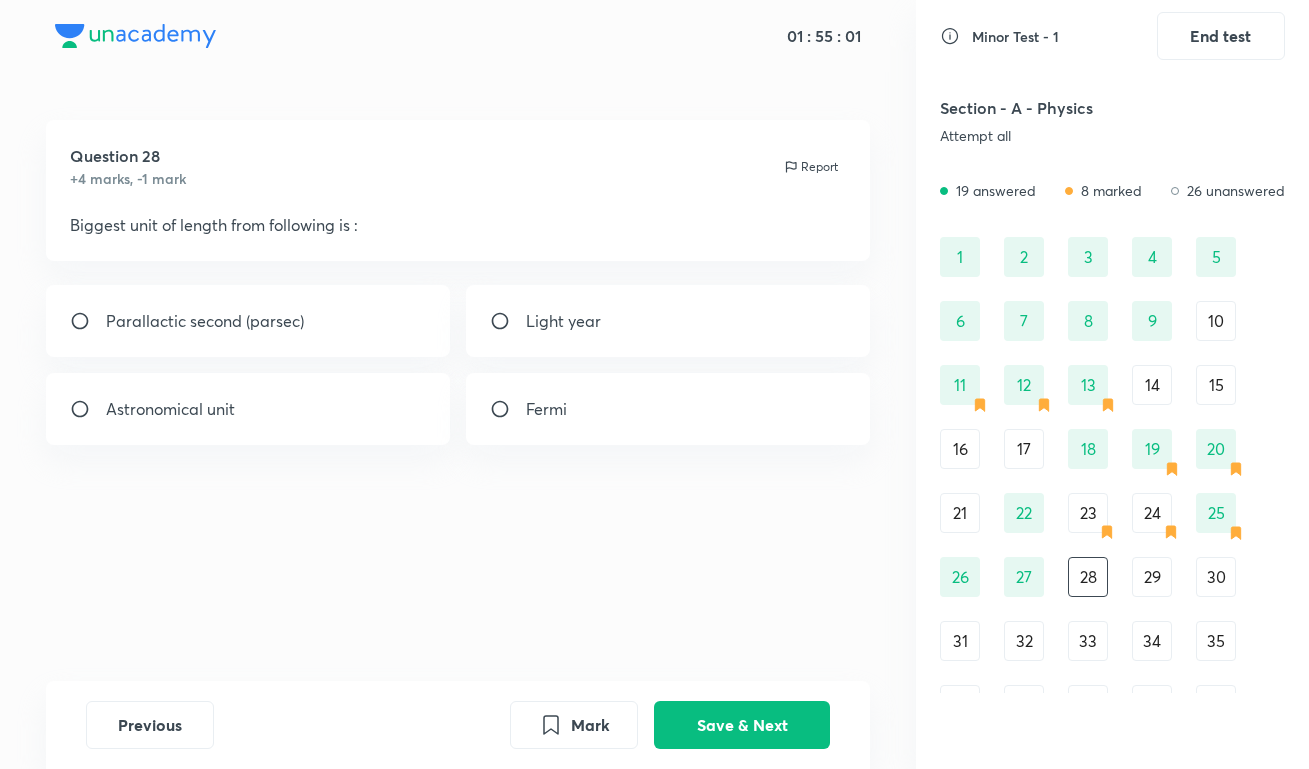 click on "Parallactic second (parsec)" at bounding box center [248, 321] 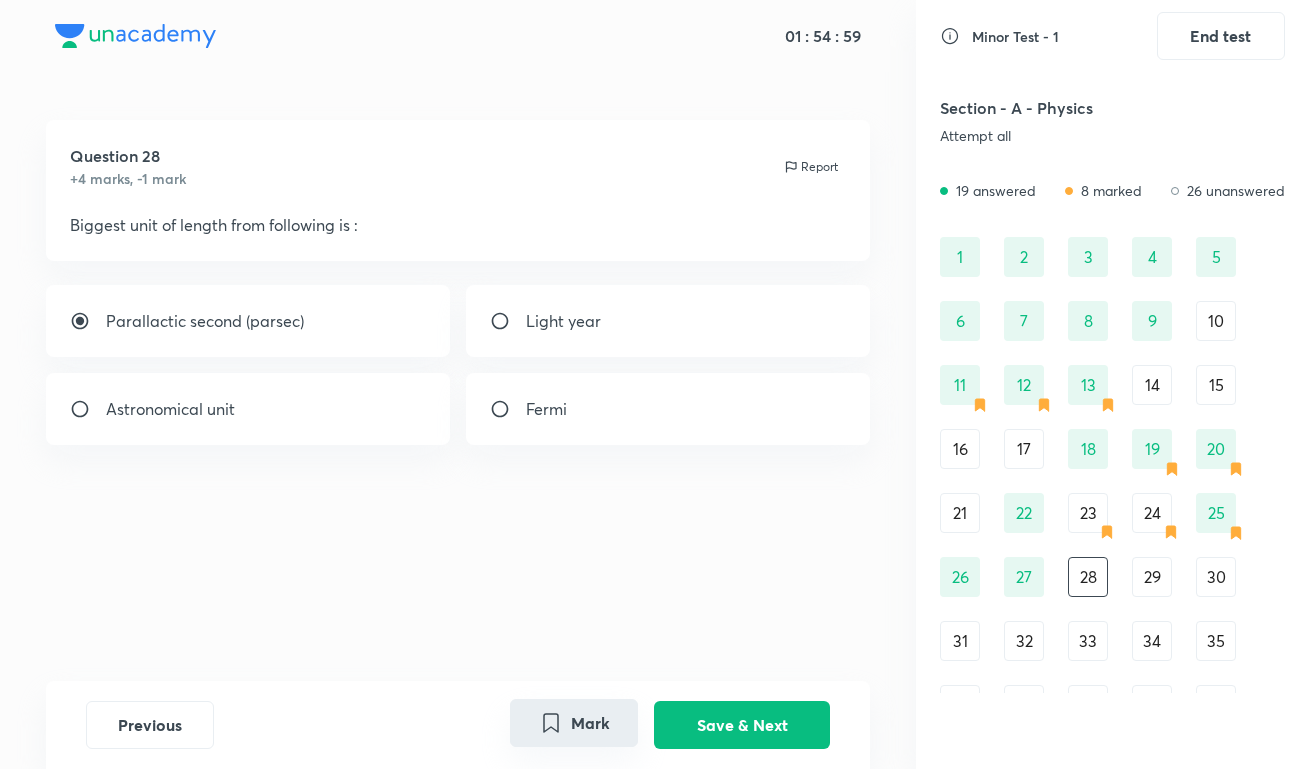 click on "Mark" at bounding box center (574, 723) 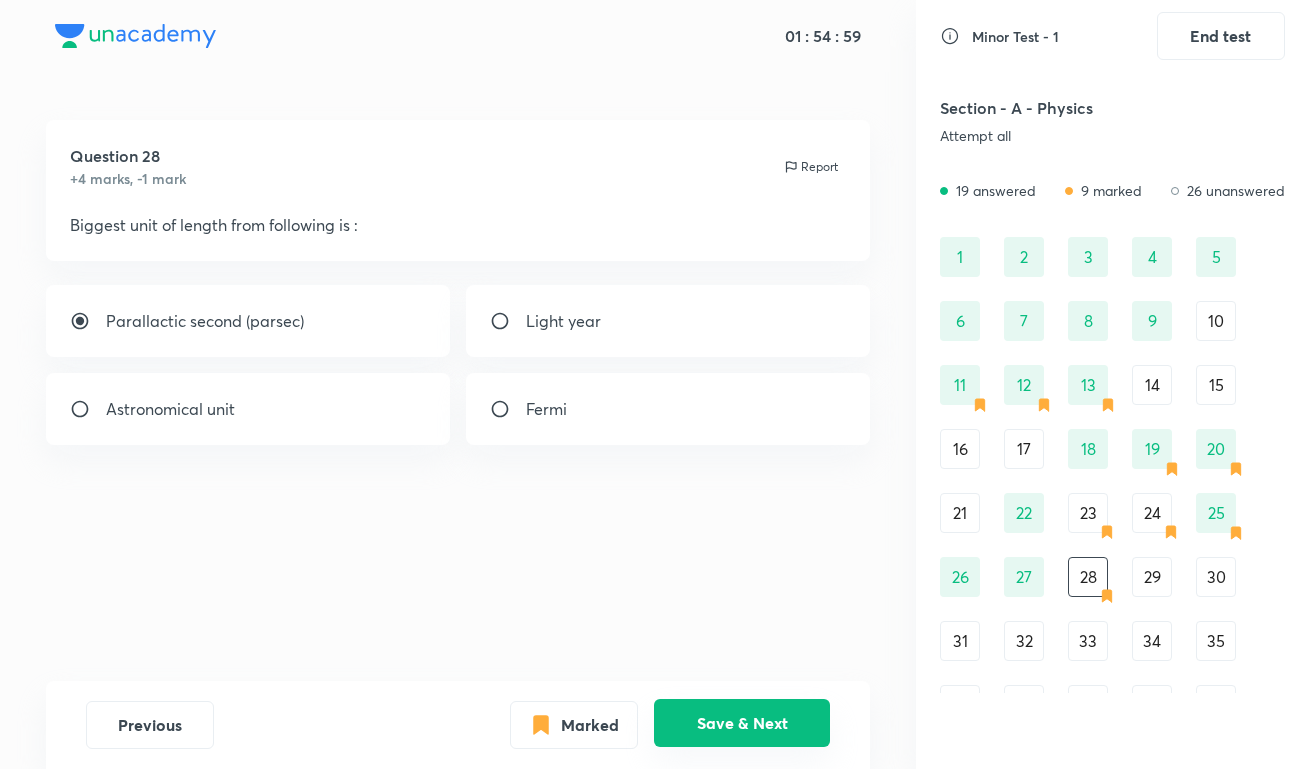 click on "Save & Next" at bounding box center (742, 723) 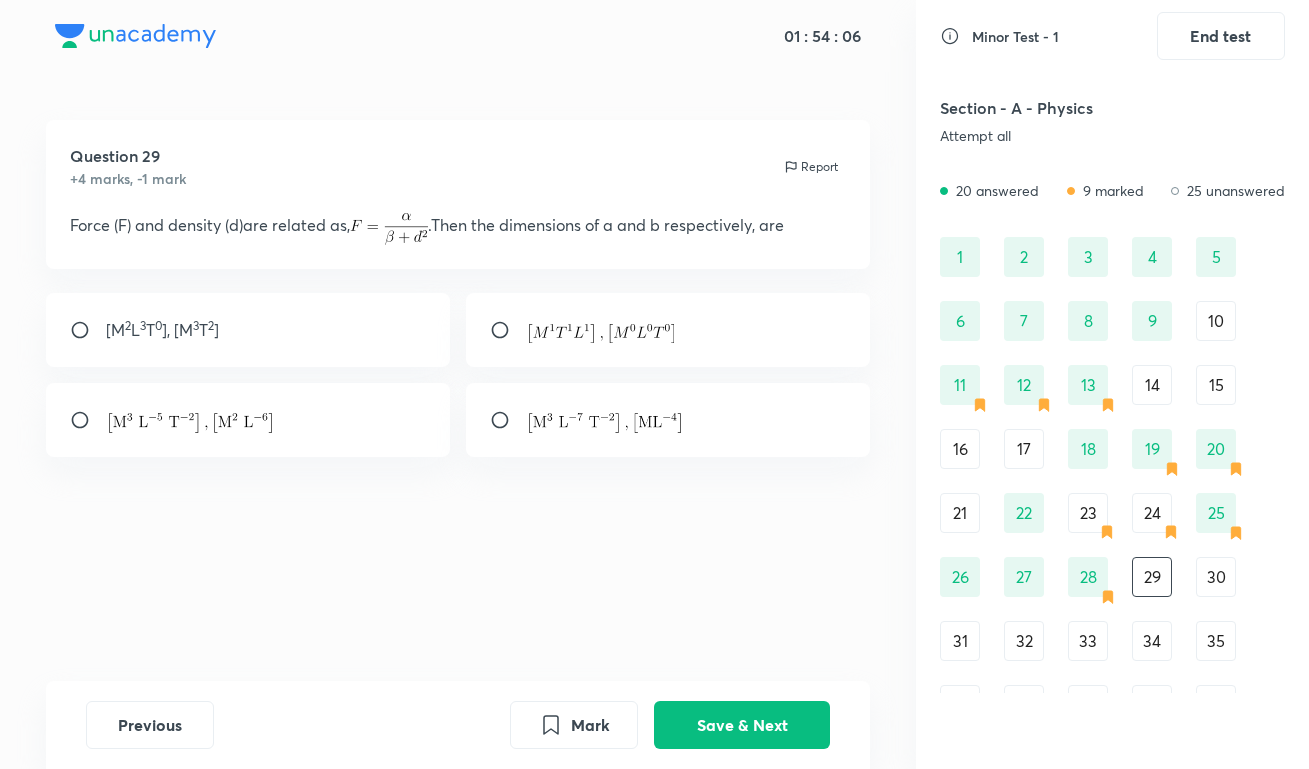 click at bounding box center [248, 420] 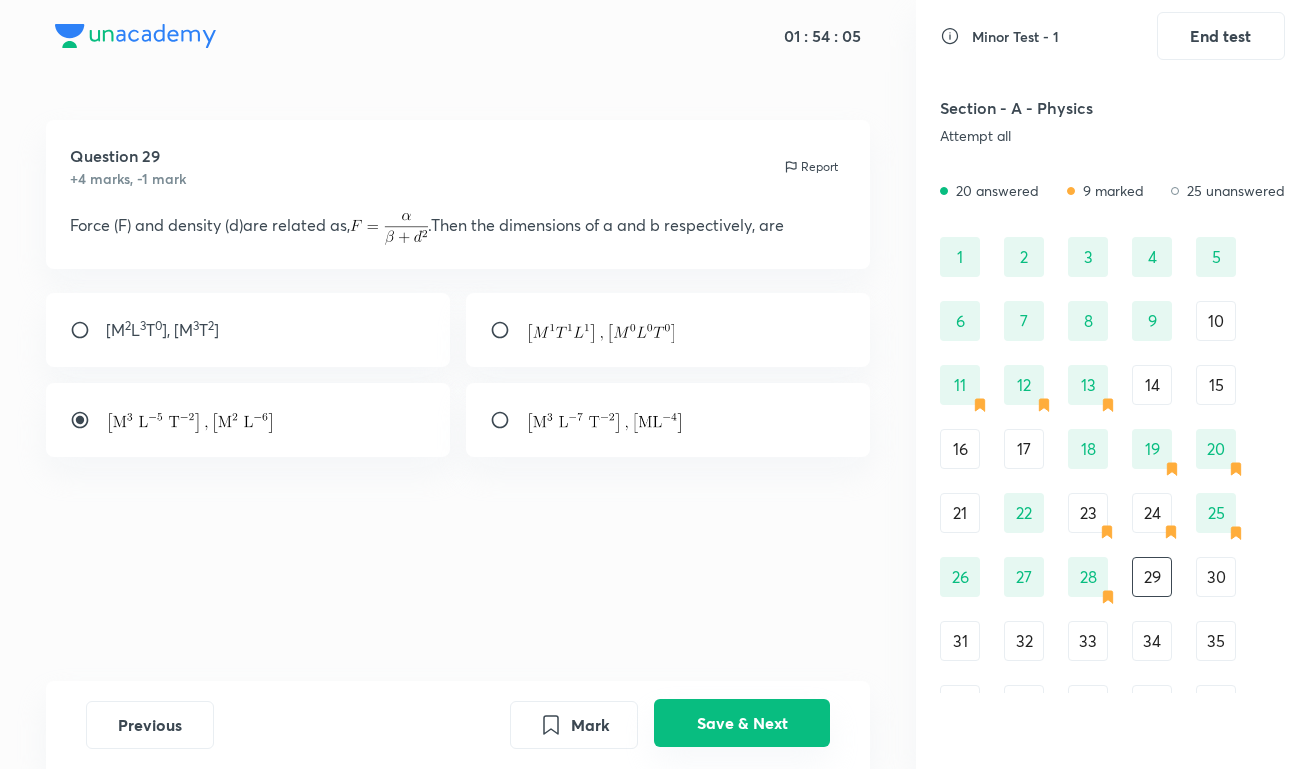click on "Save & Next" at bounding box center (742, 723) 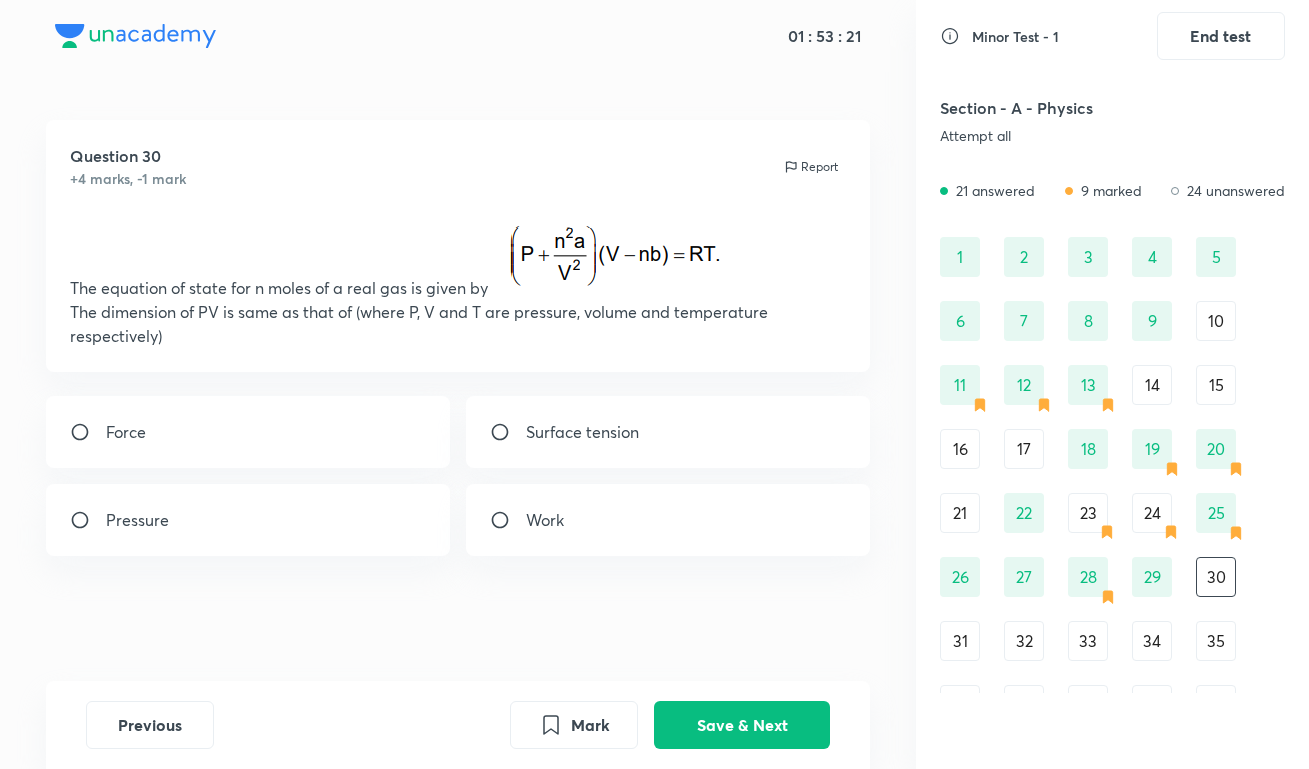 click on "Work" at bounding box center (668, 520) 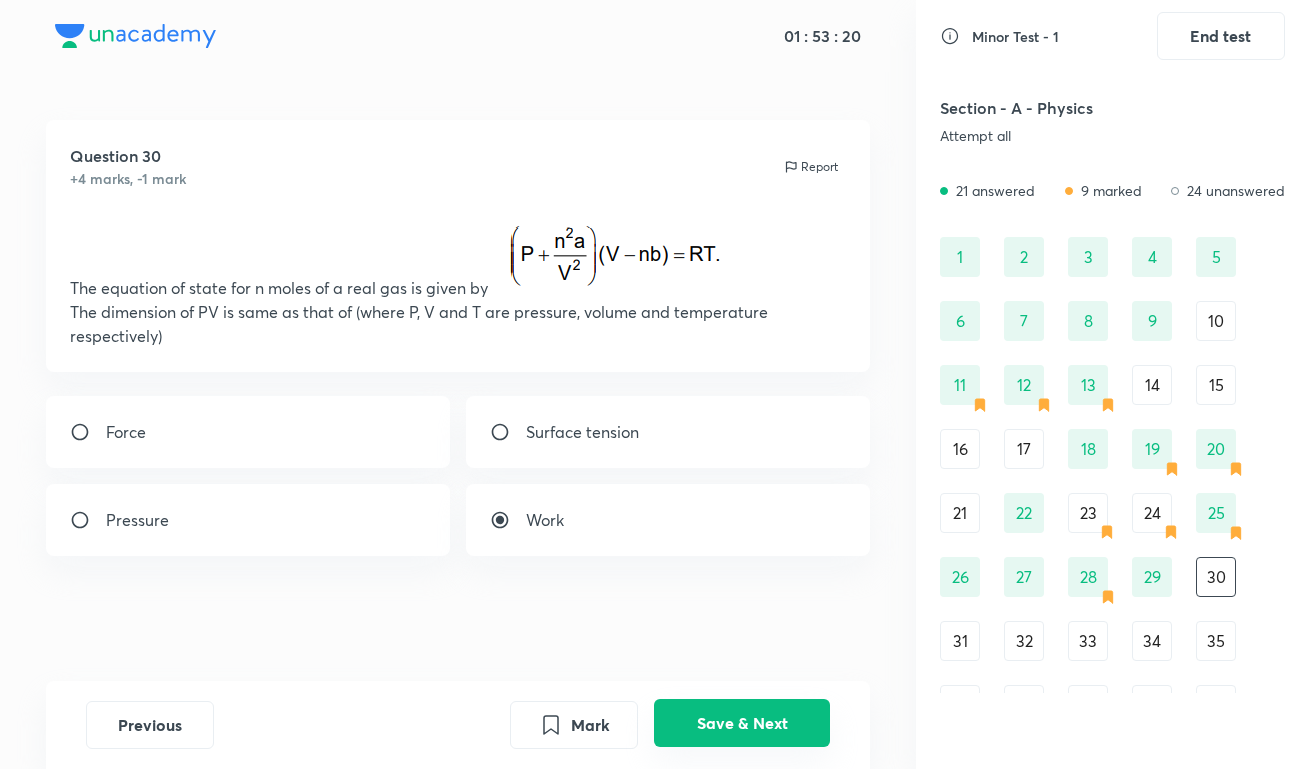 click on "Save & Next" at bounding box center [742, 723] 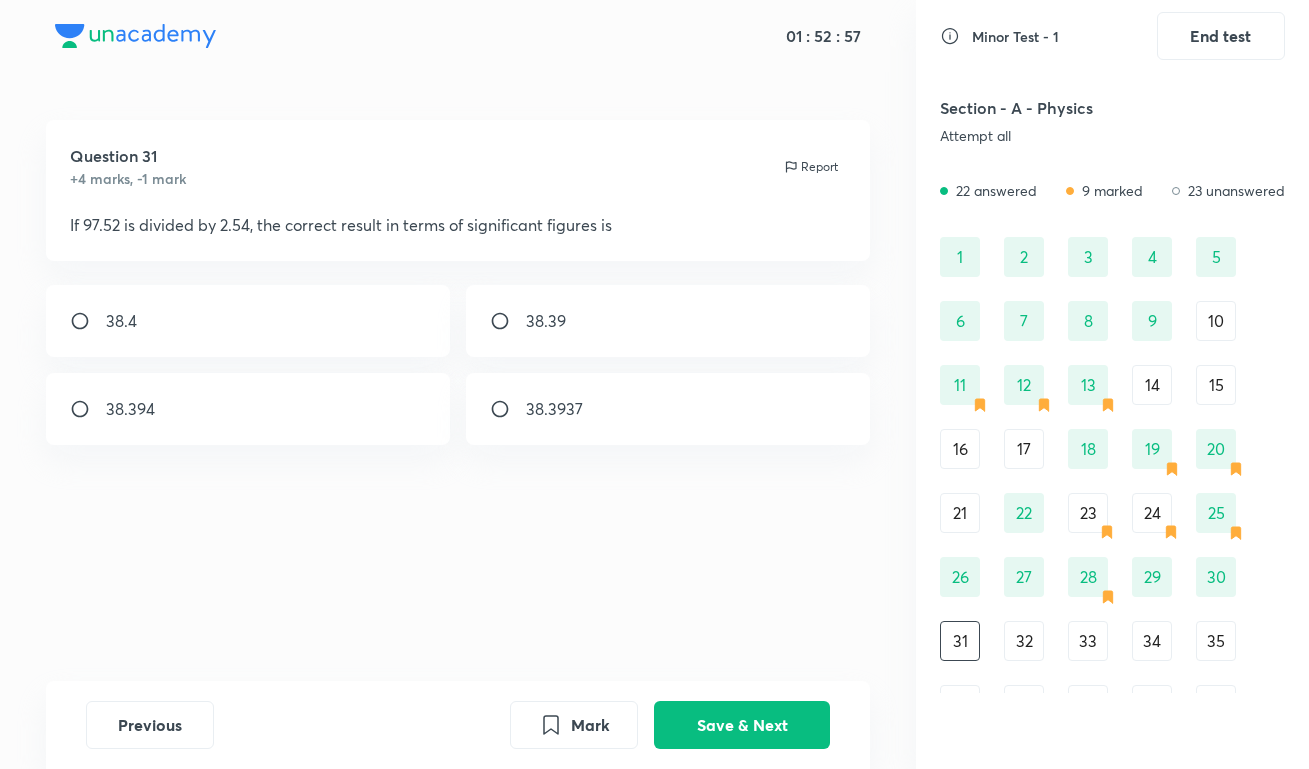 click on "38.4" at bounding box center [248, 321] 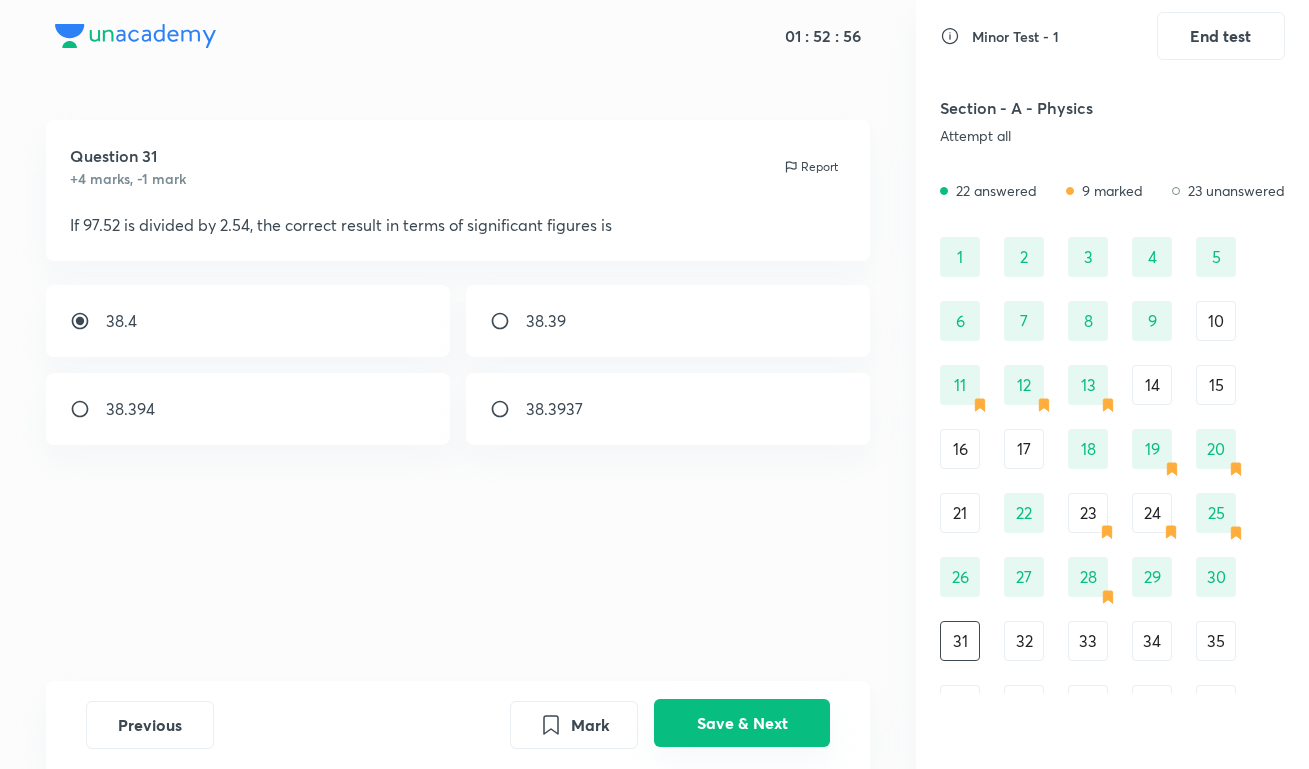 click on "Save & Next" at bounding box center [742, 723] 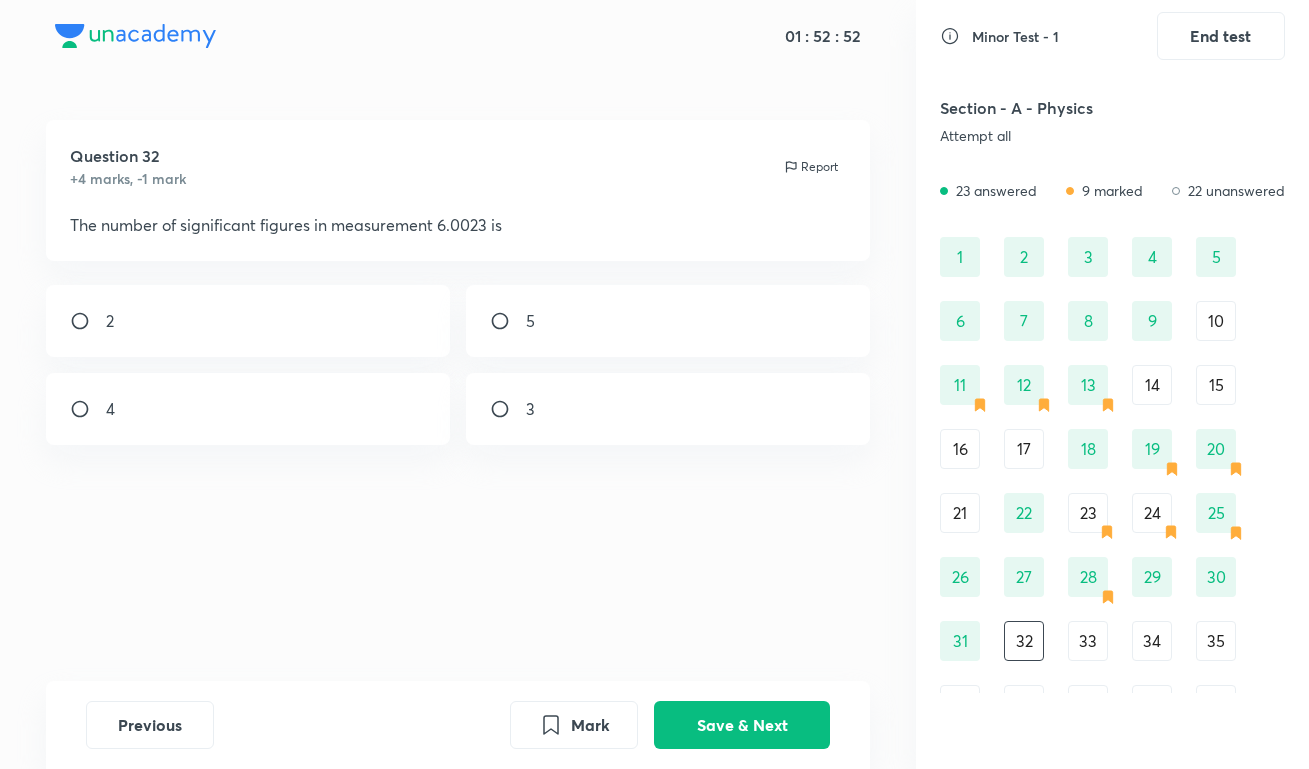 click on "5" at bounding box center [668, 321] 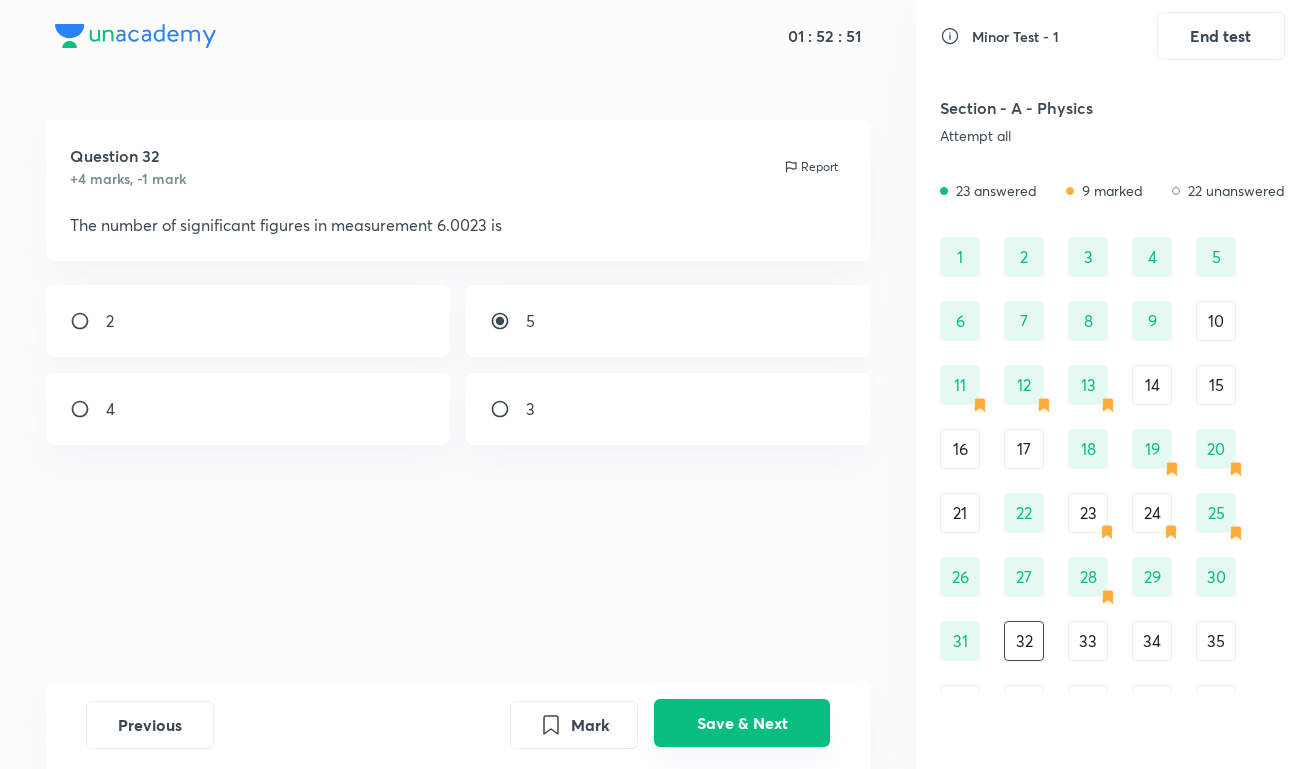 click on "Save & Next" at bounding box center (742, 723) 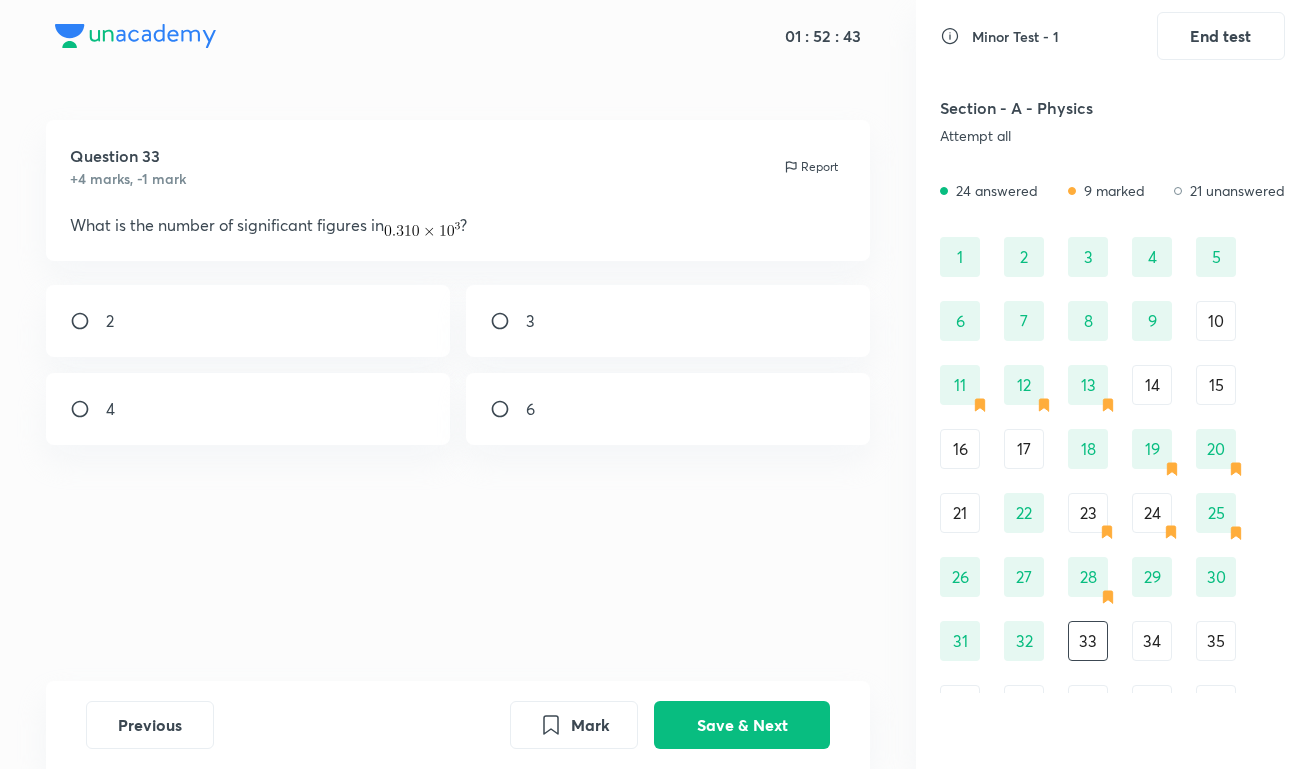 click on "3" at bounding box center (668, 321) 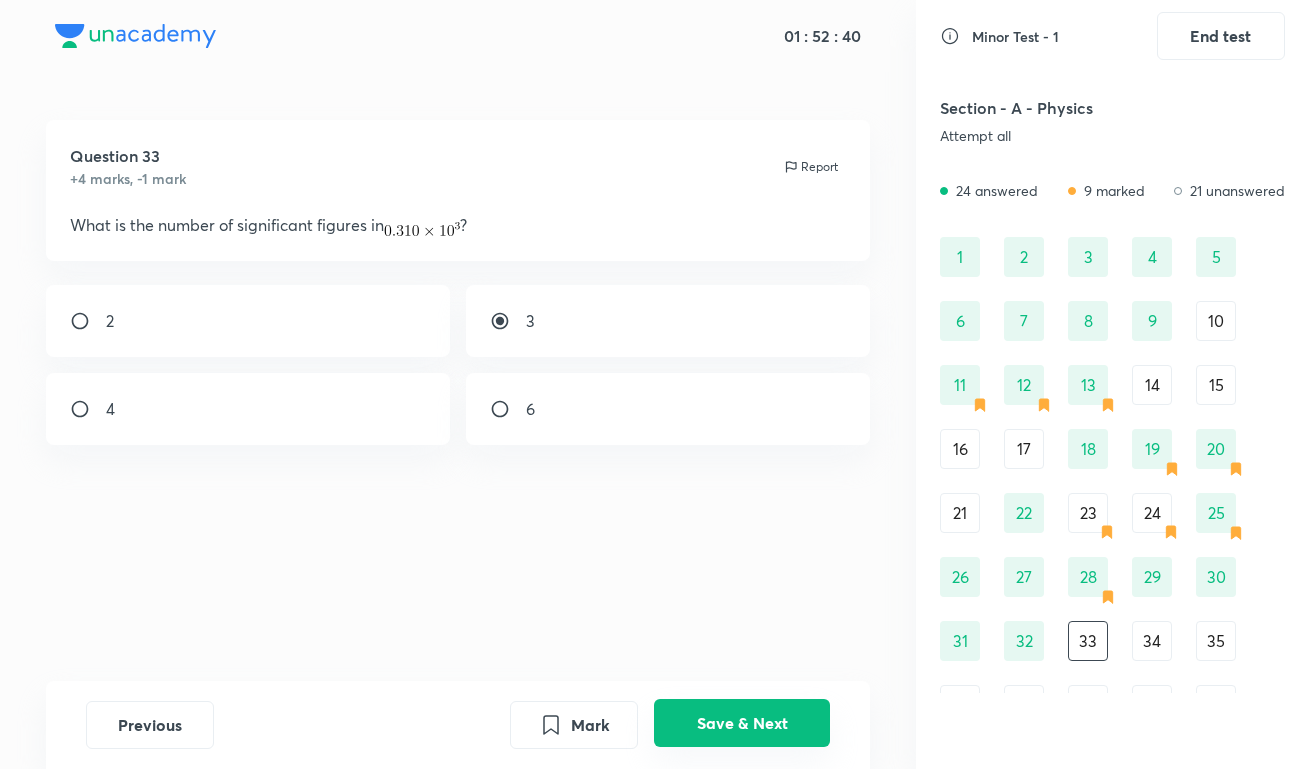 click on "Save & Next" at bounding box center [742, 723] 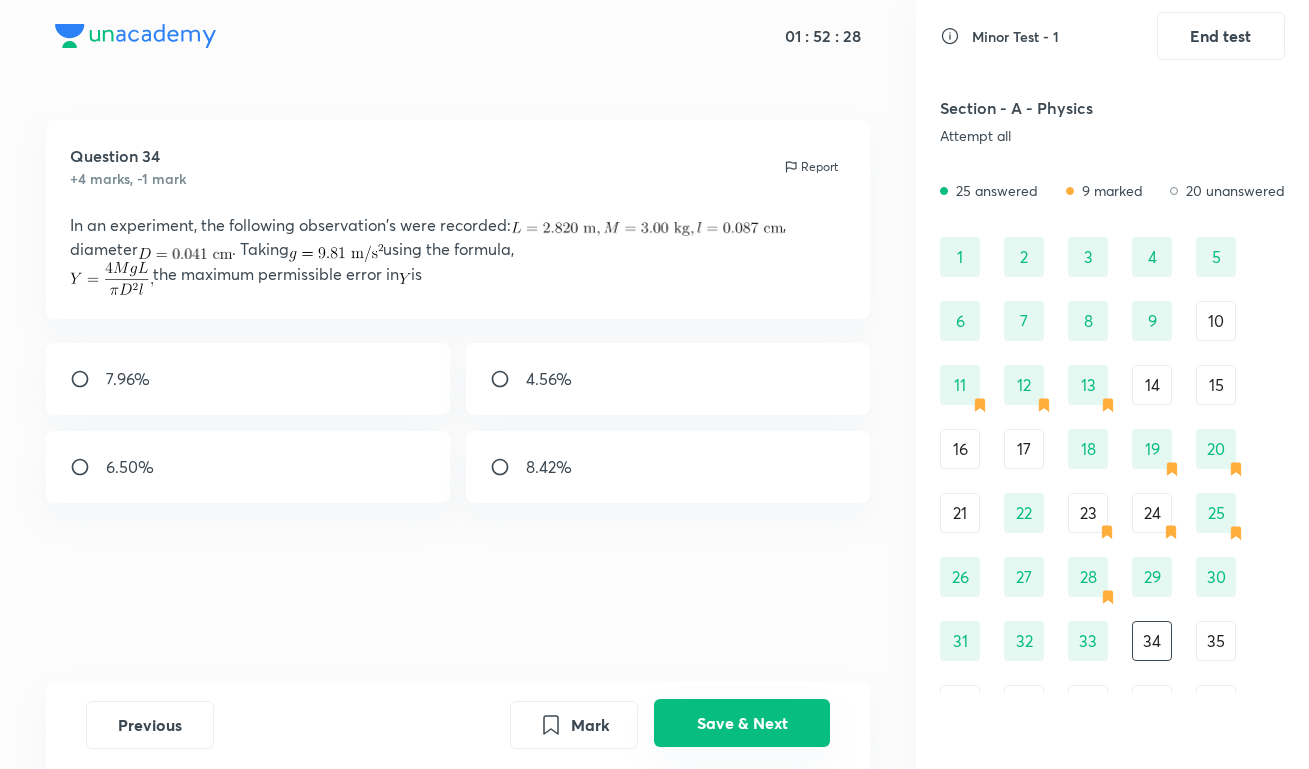 click on "Save & Next" at bounding box center [742, 723] 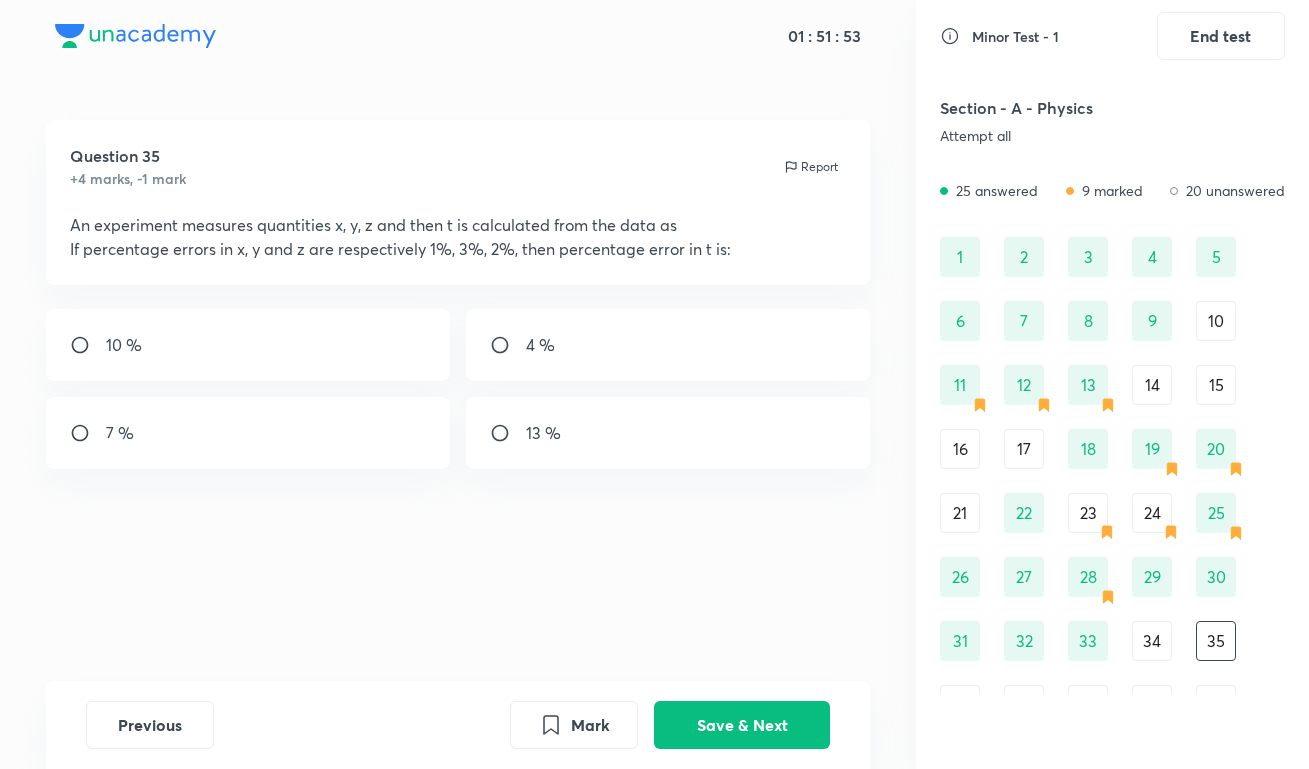 click on "10 %   4 %   7 %   13 %" at bounding box center [458, 389] 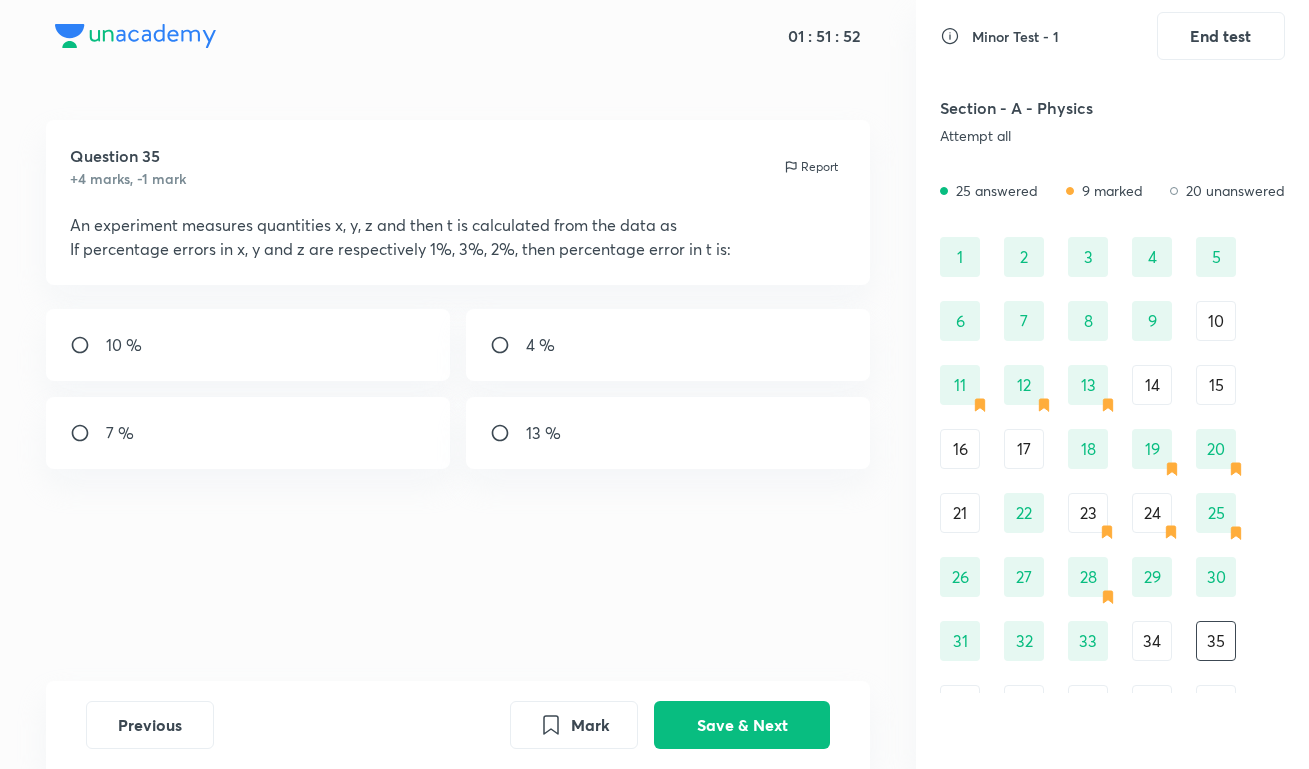 click at bounding box center [508, 433] 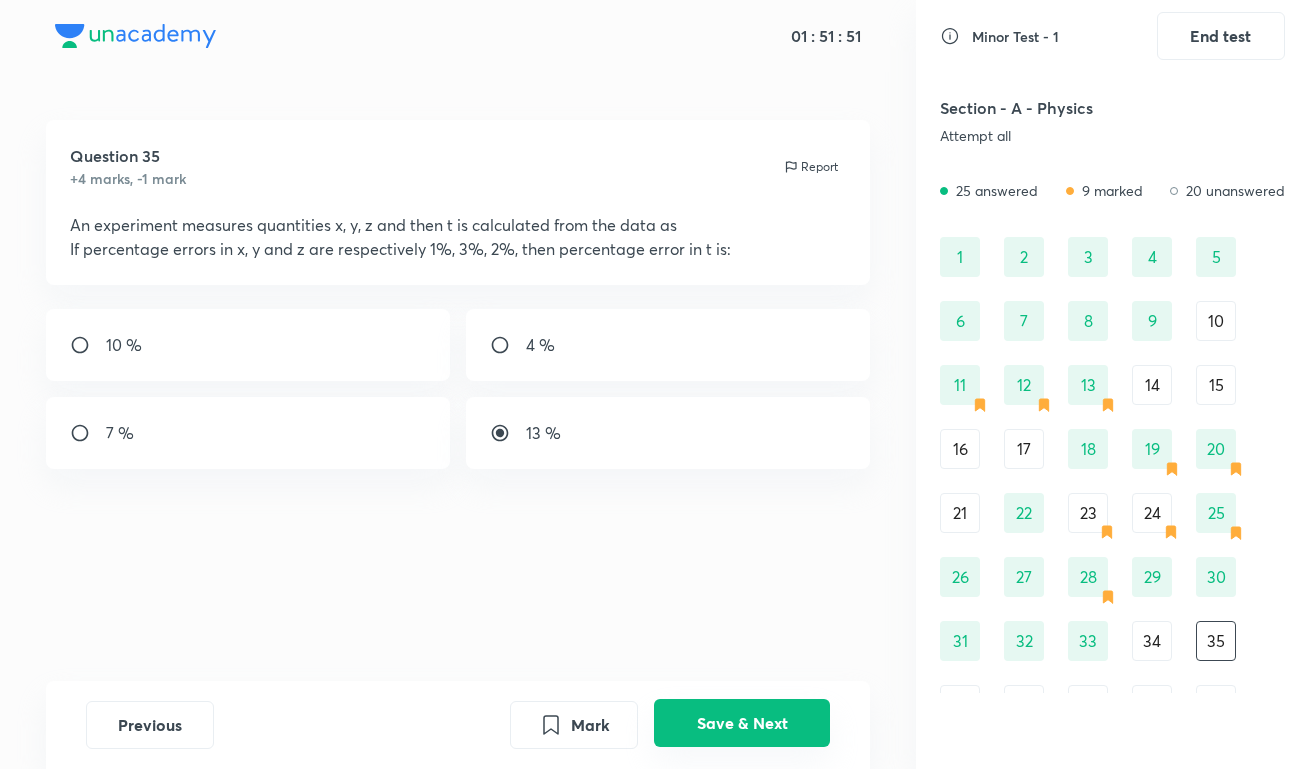 click on "Save & Next" at bounding box center [742, 723] 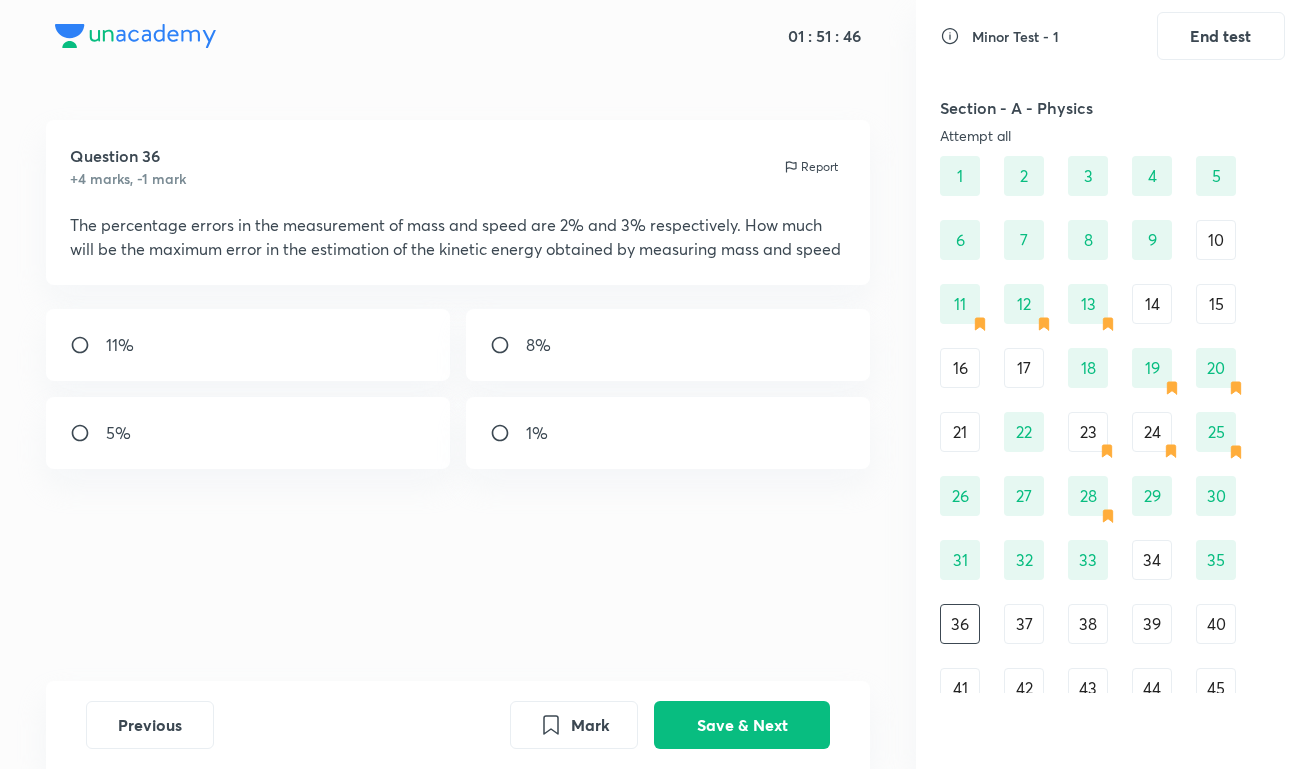 scroll, scrollTop: 87, scrollLeft: 0, axis: vertical 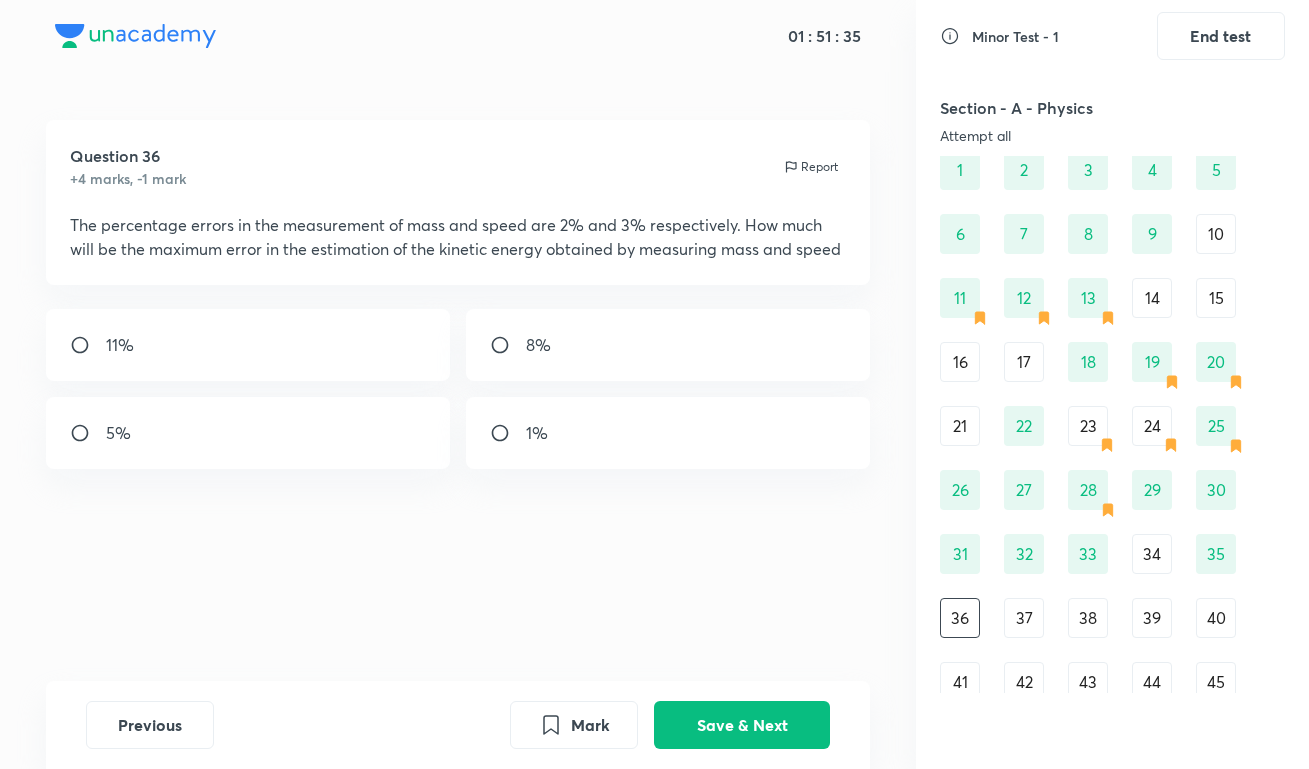 click on "8%" at bounding box center [668, 345] 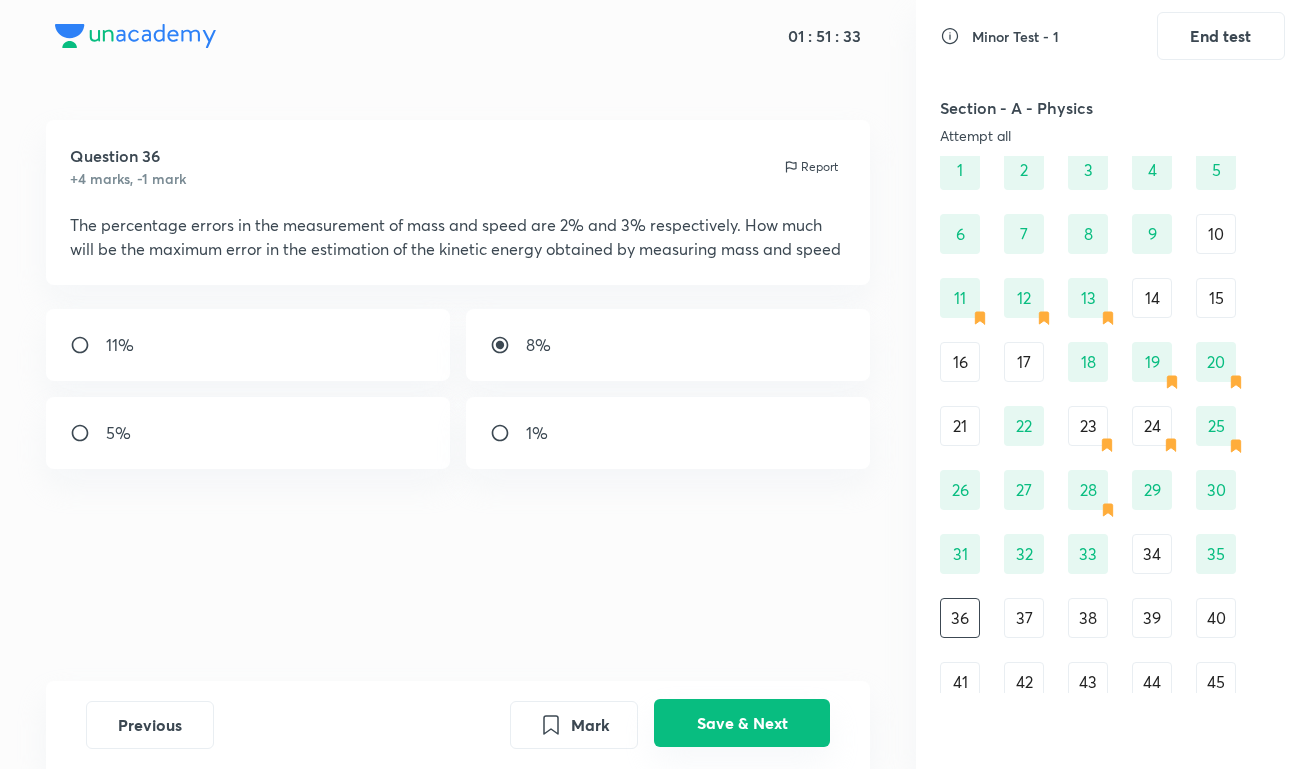 click on "Save & Next" at bounding box center [742, 723] 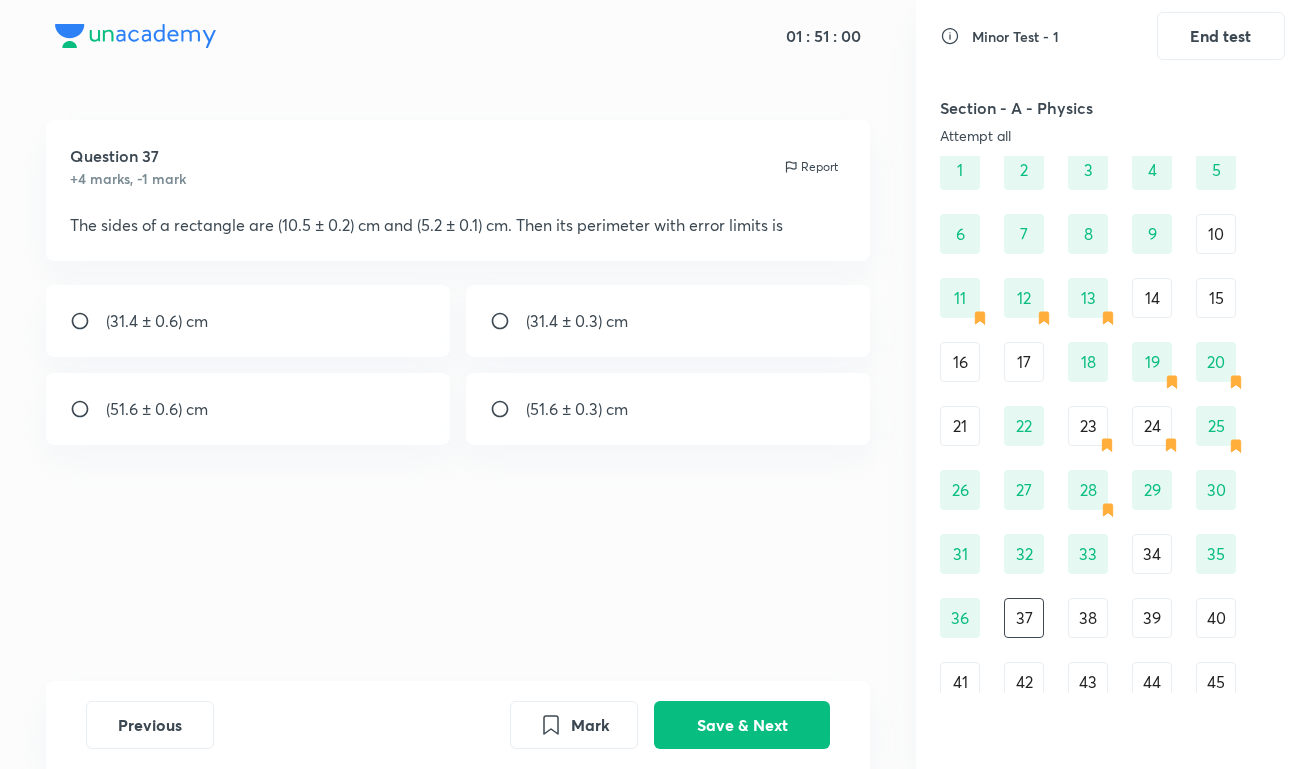 click on "(31.4 ± 0.6) cm" at bounding box center [248, 321] 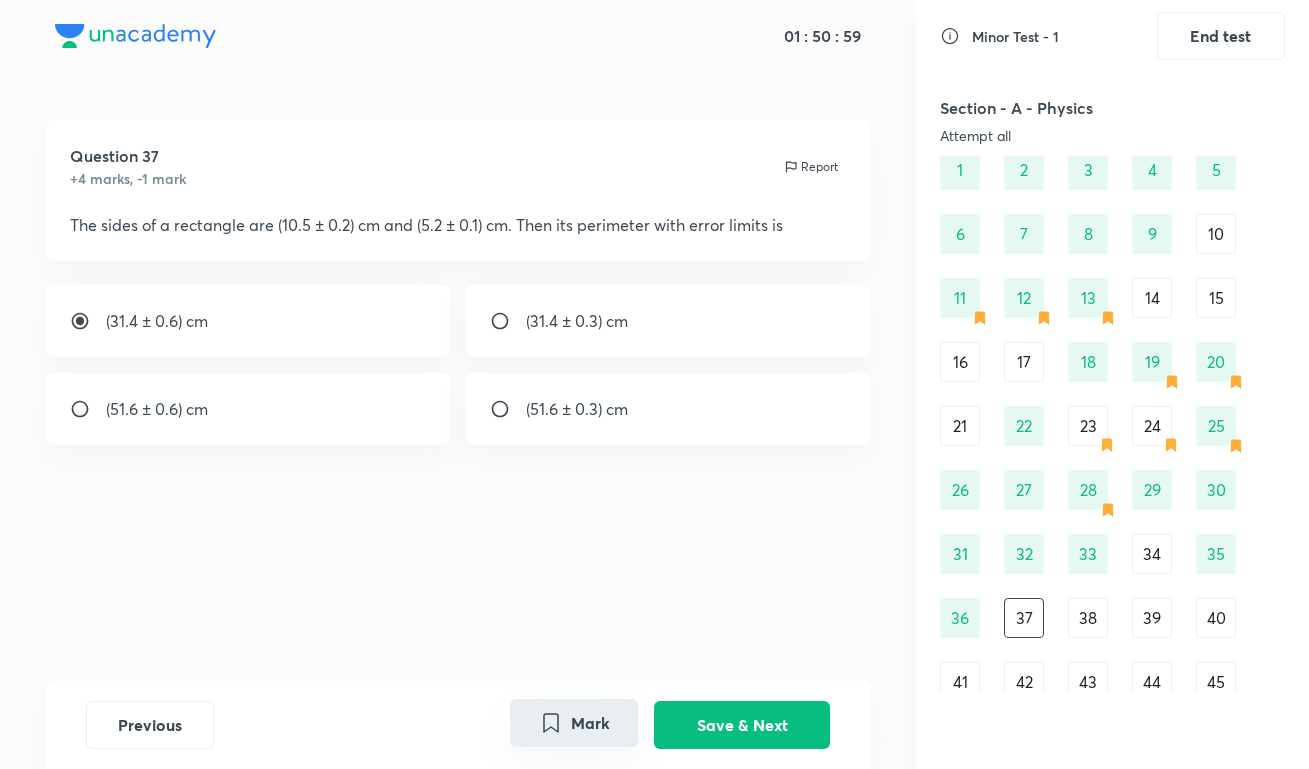 click on "Mark" at bounding box center [574, 723] 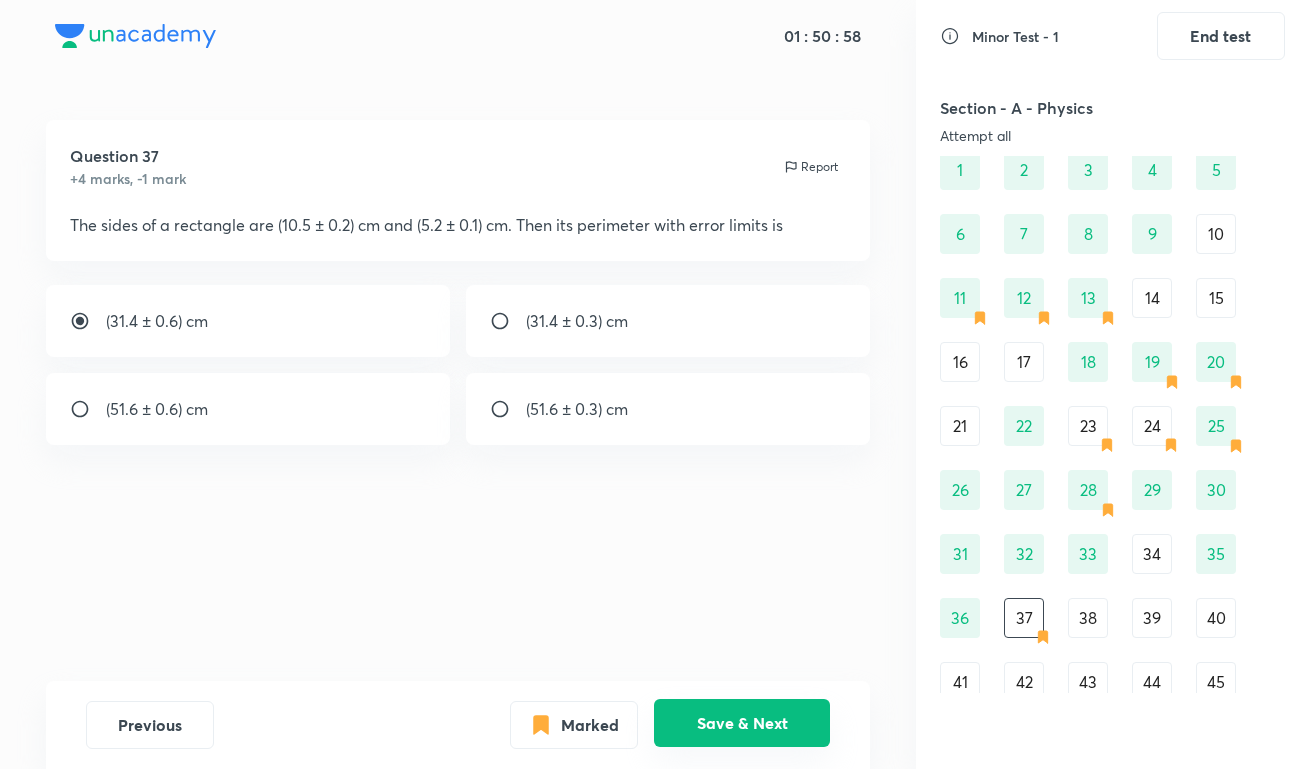 click on "Save & Next" at bounding box center [742, 723] 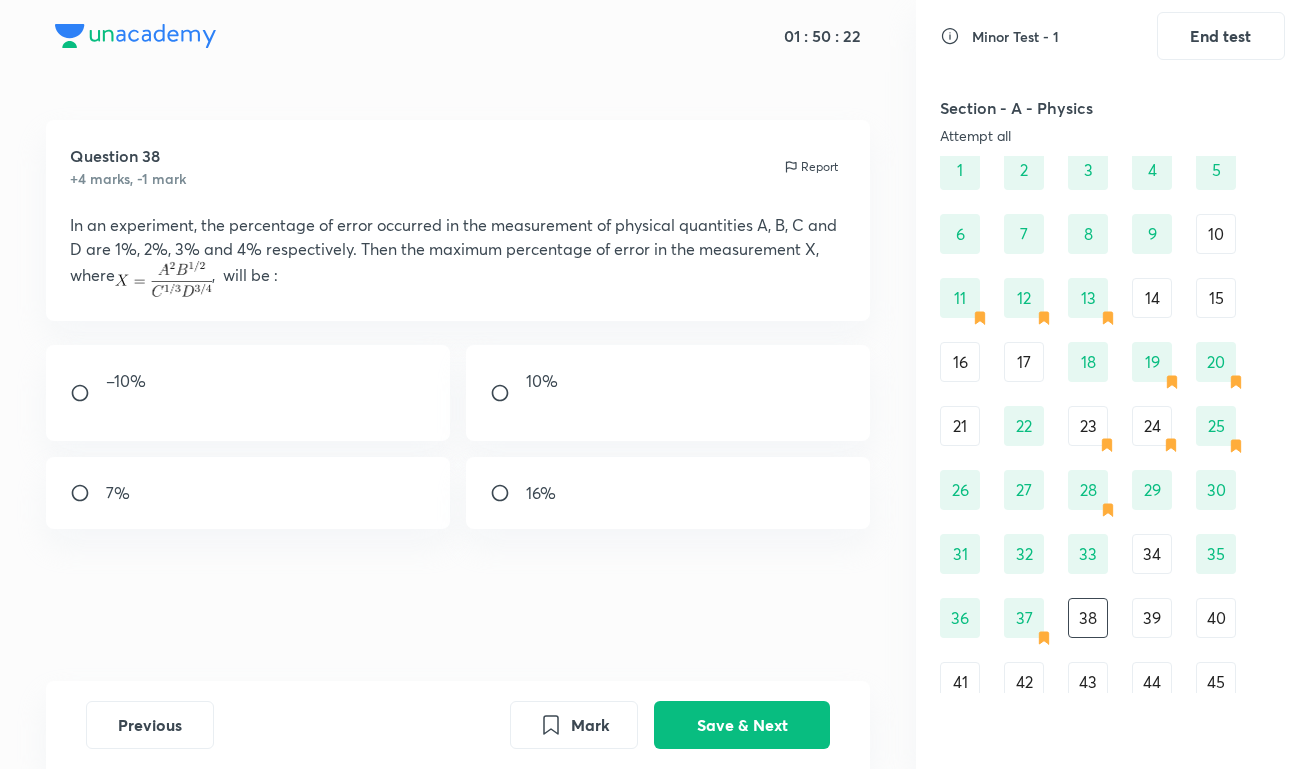 click on "7%" at bounding box center [248, 493] 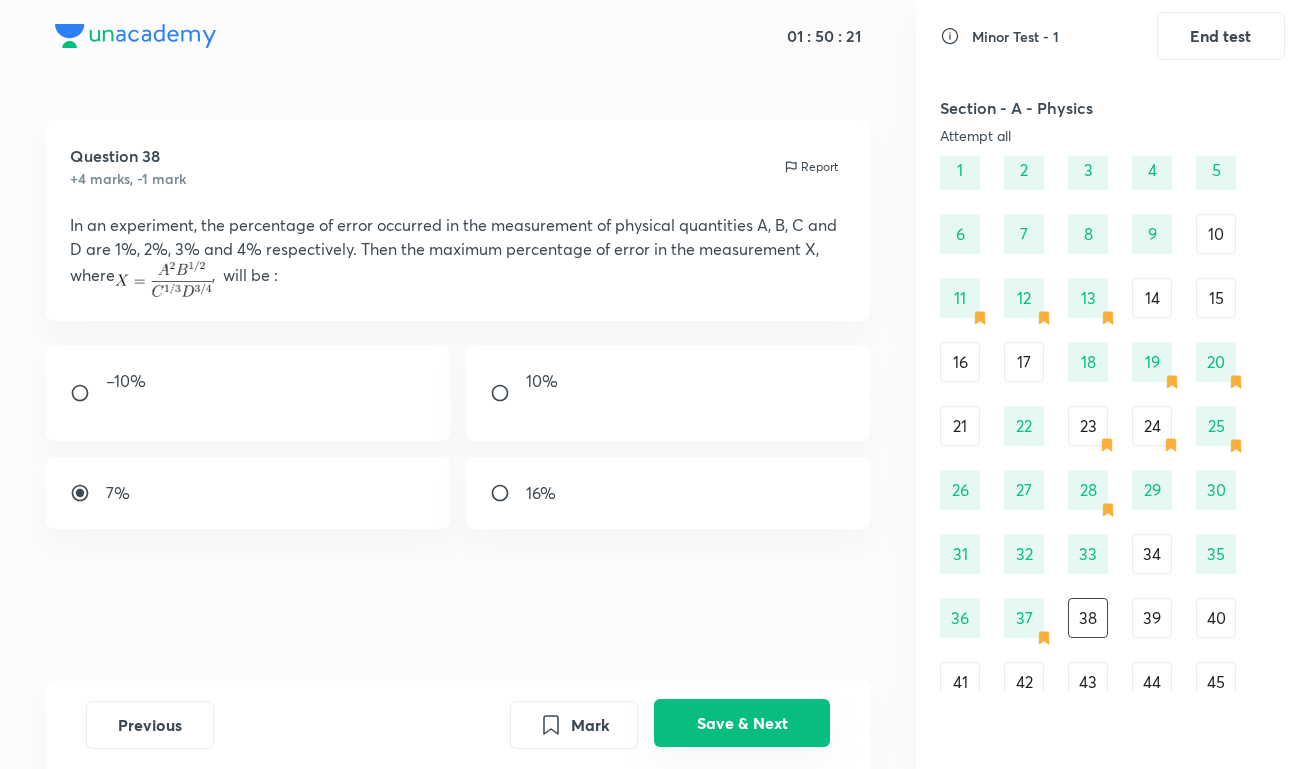 click on "Save & Next" at bounding box center (742, 723) 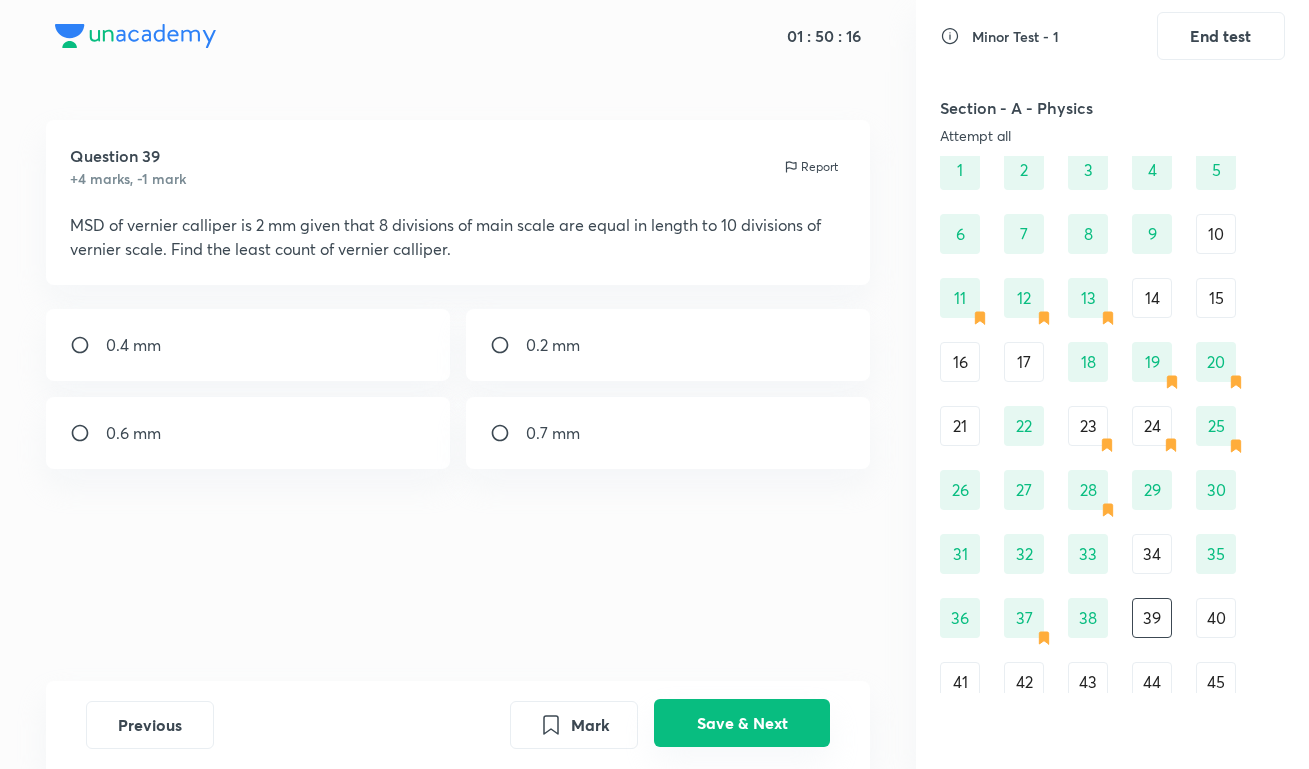 click on "Save & Next" at bounding box center [742, 723] 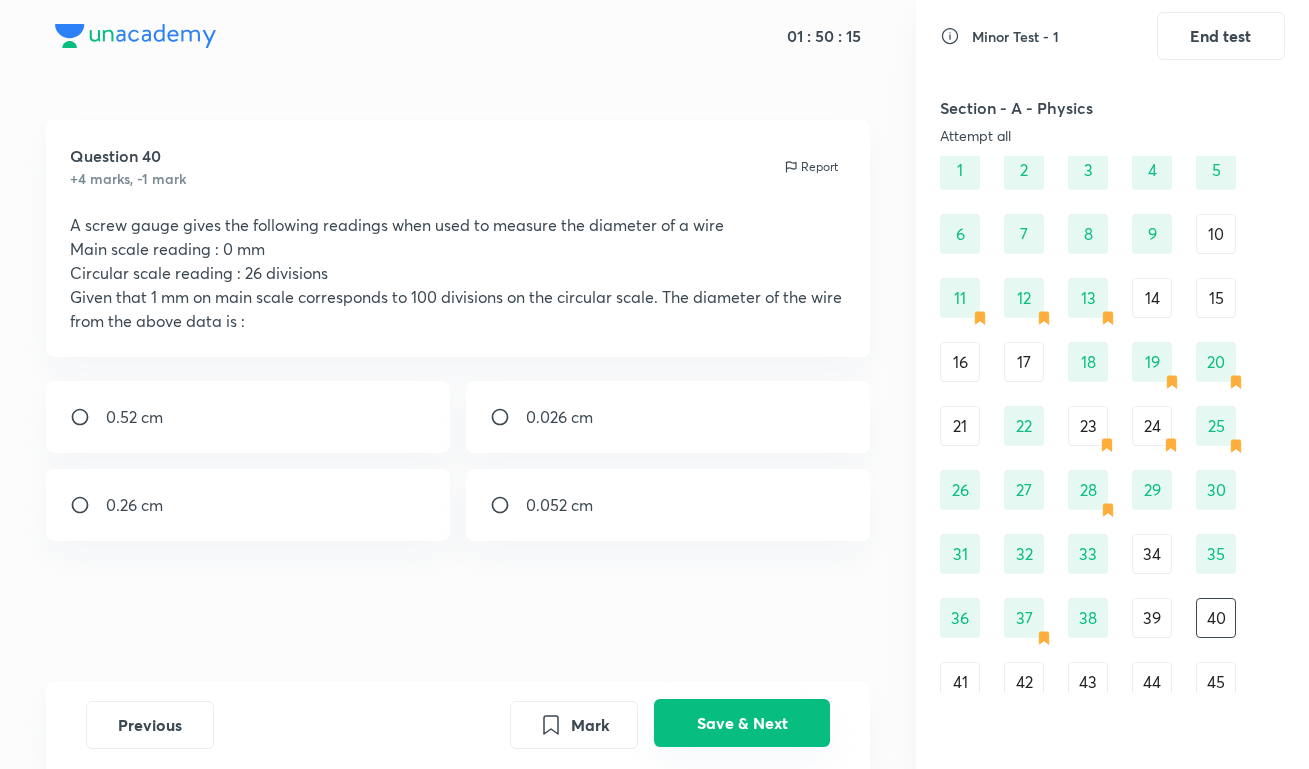 click on "Save & Next" at bounding box center (742, 723) 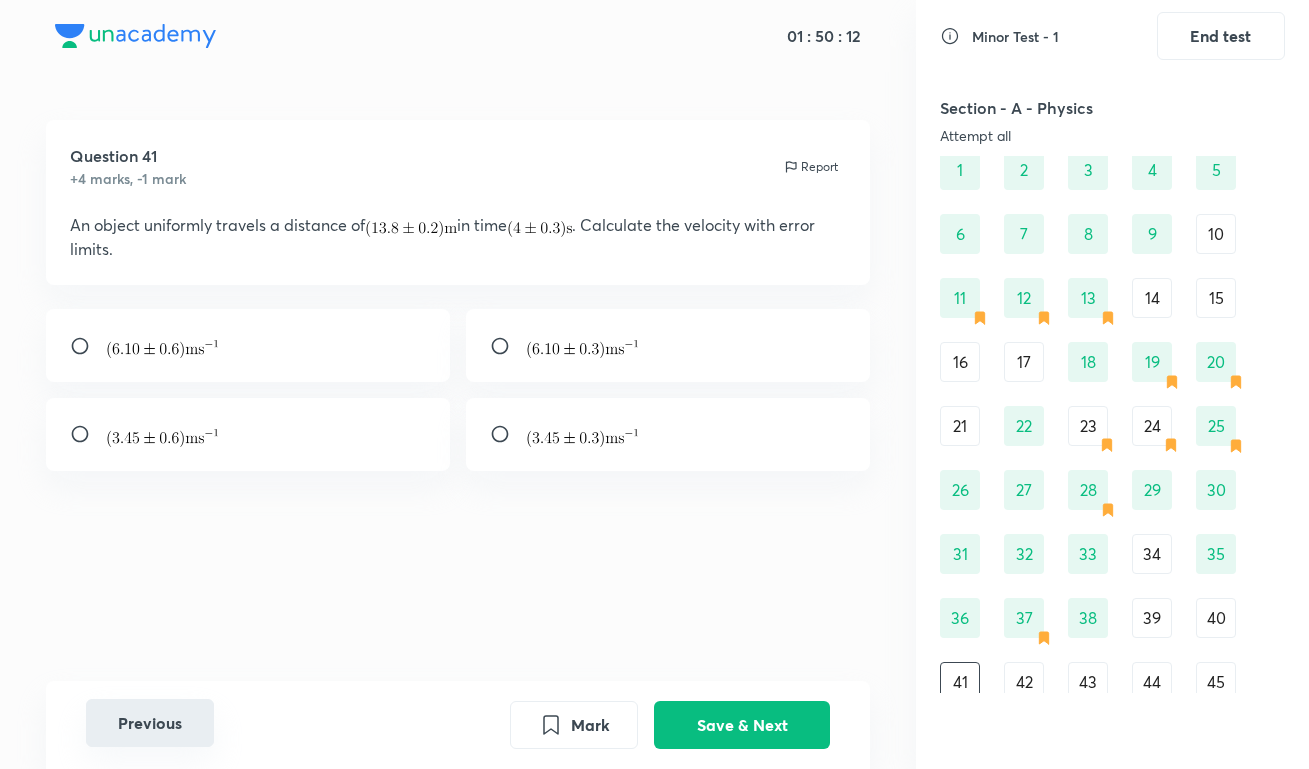 click on "Previous" at bounding box center [150, 723] 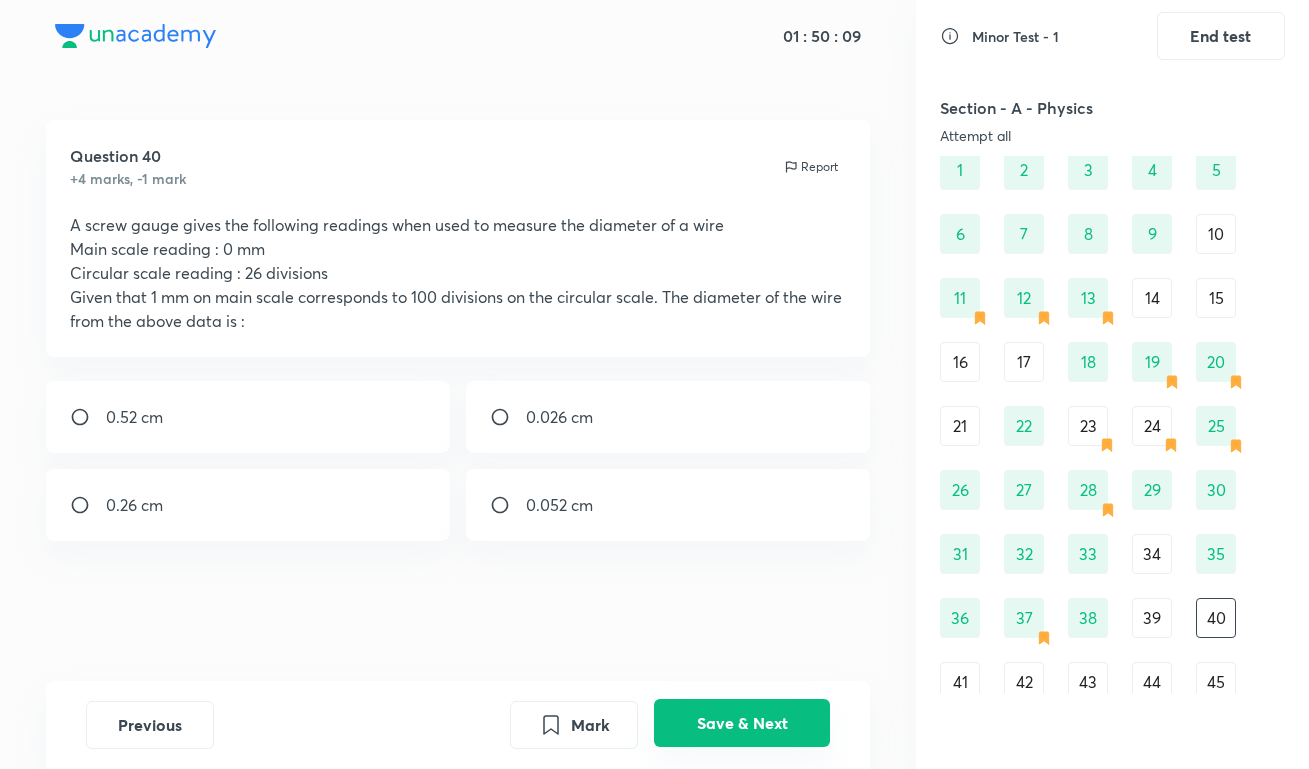 click on "Save & Next" at bounding box center [742, 723] 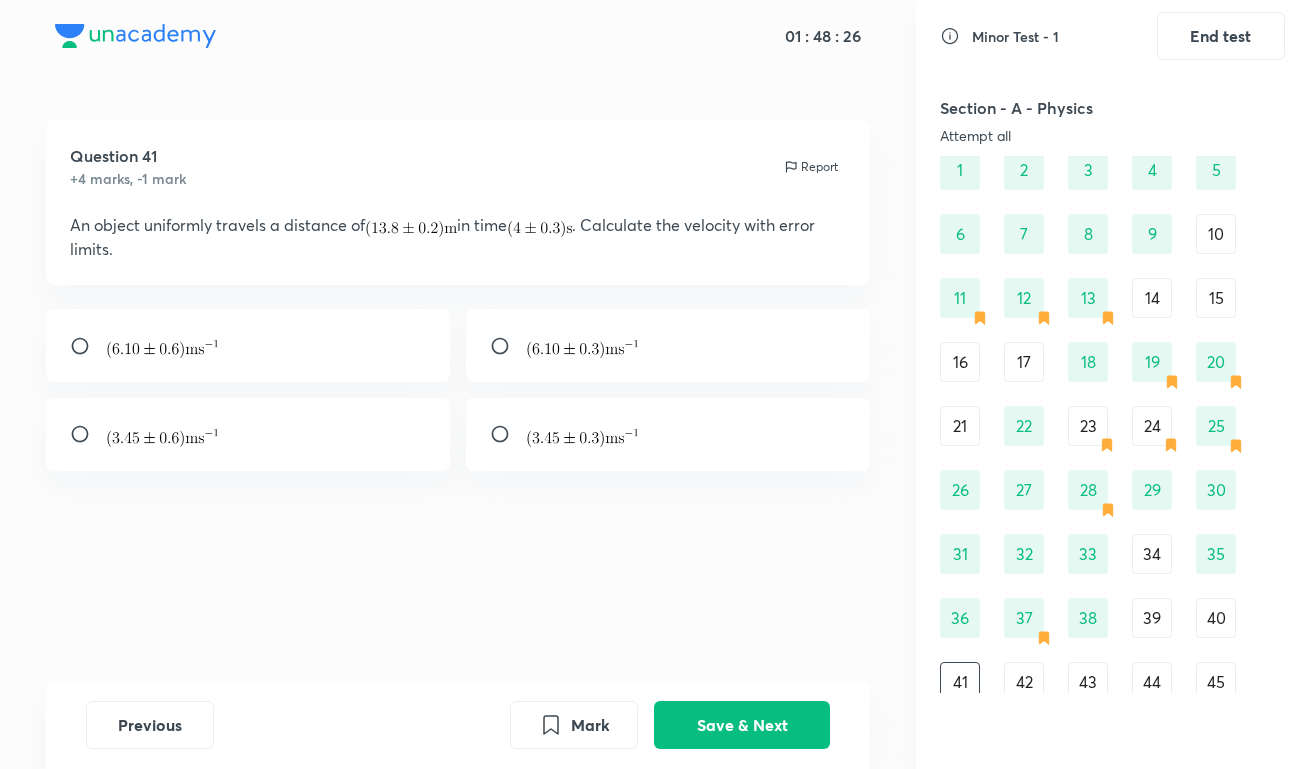 click at bounding box center (668, 345) 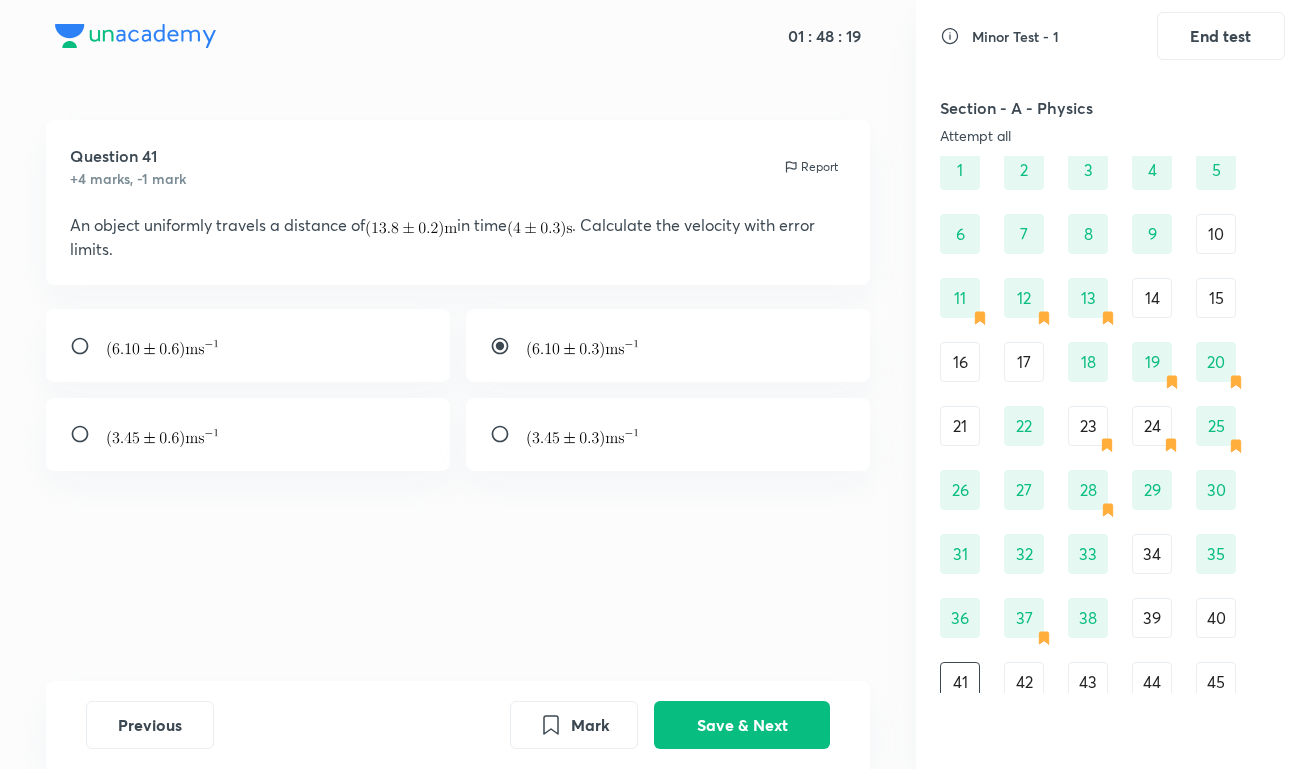 click at bounding box center [668, 434] 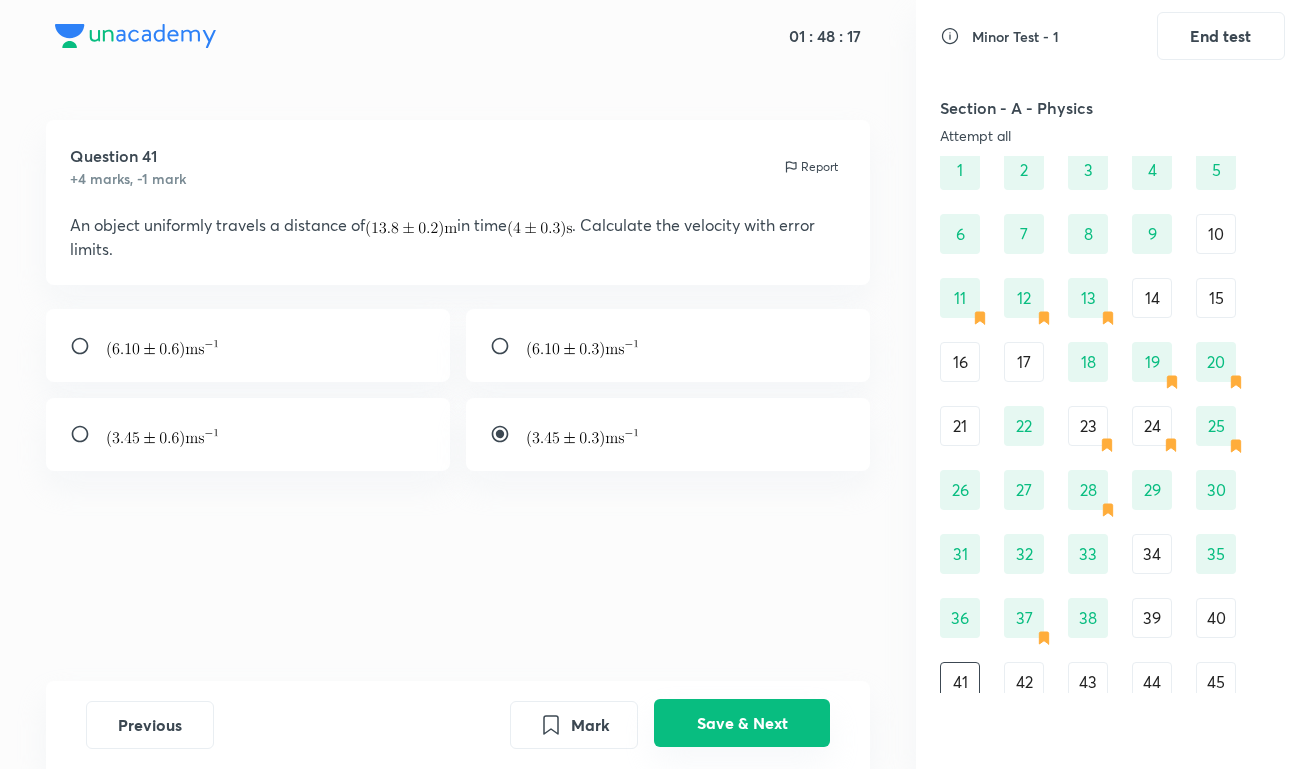 click on "Save & Next" at bounding box center (742, 723) 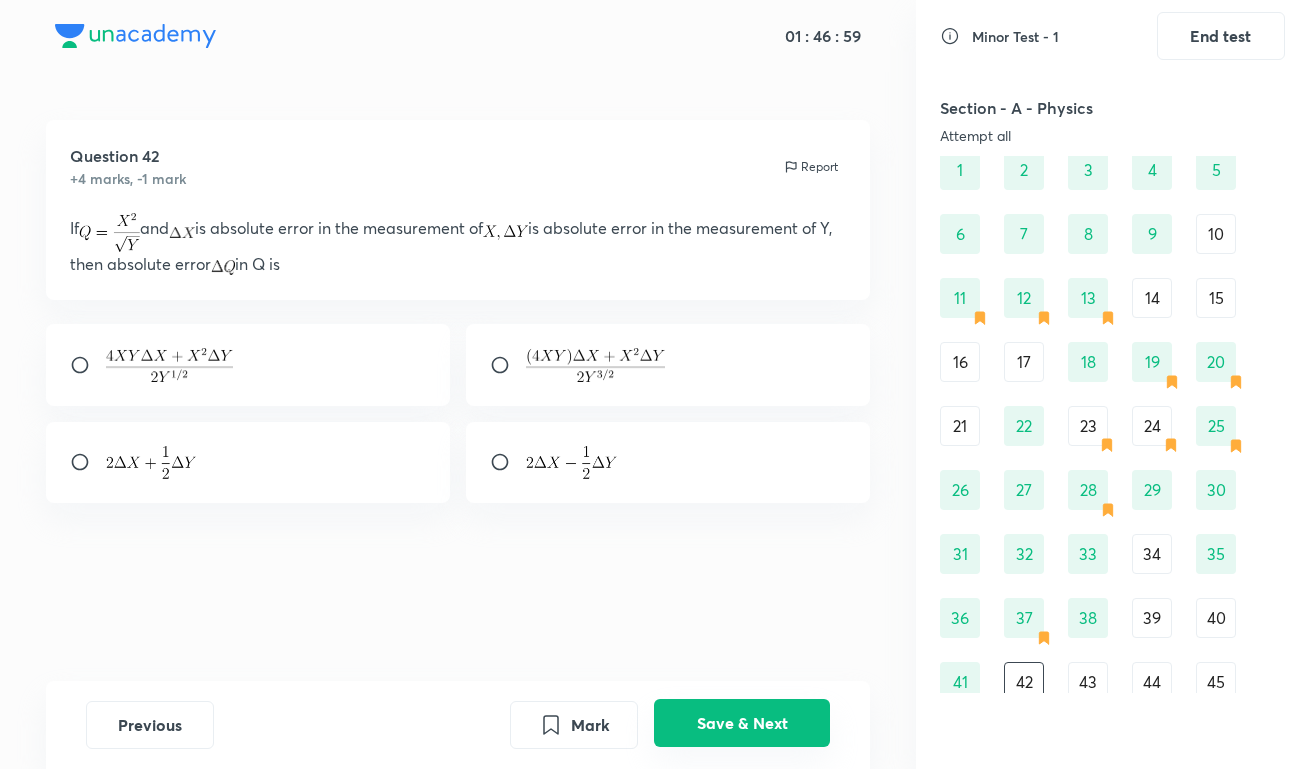 click on "Save & Next" at bounding box center [742, 723] 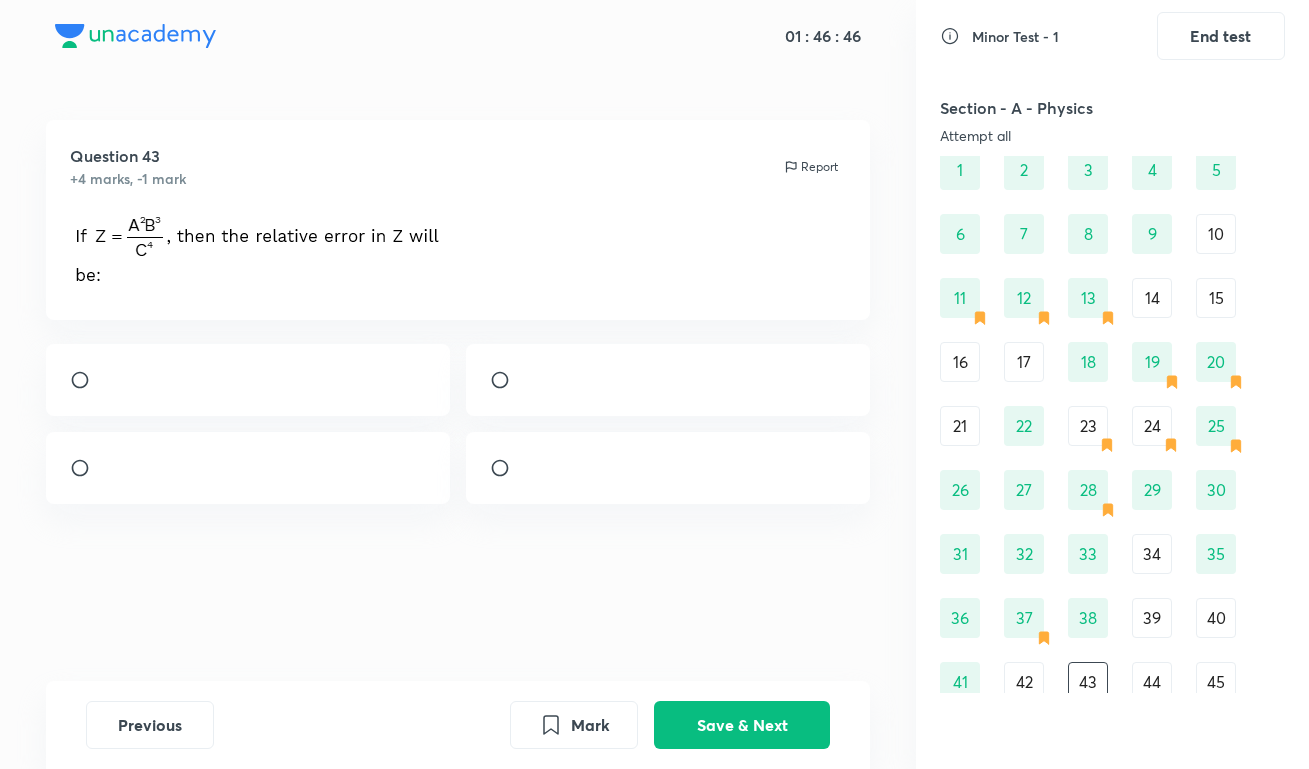 click at bounding box center [248, 468] 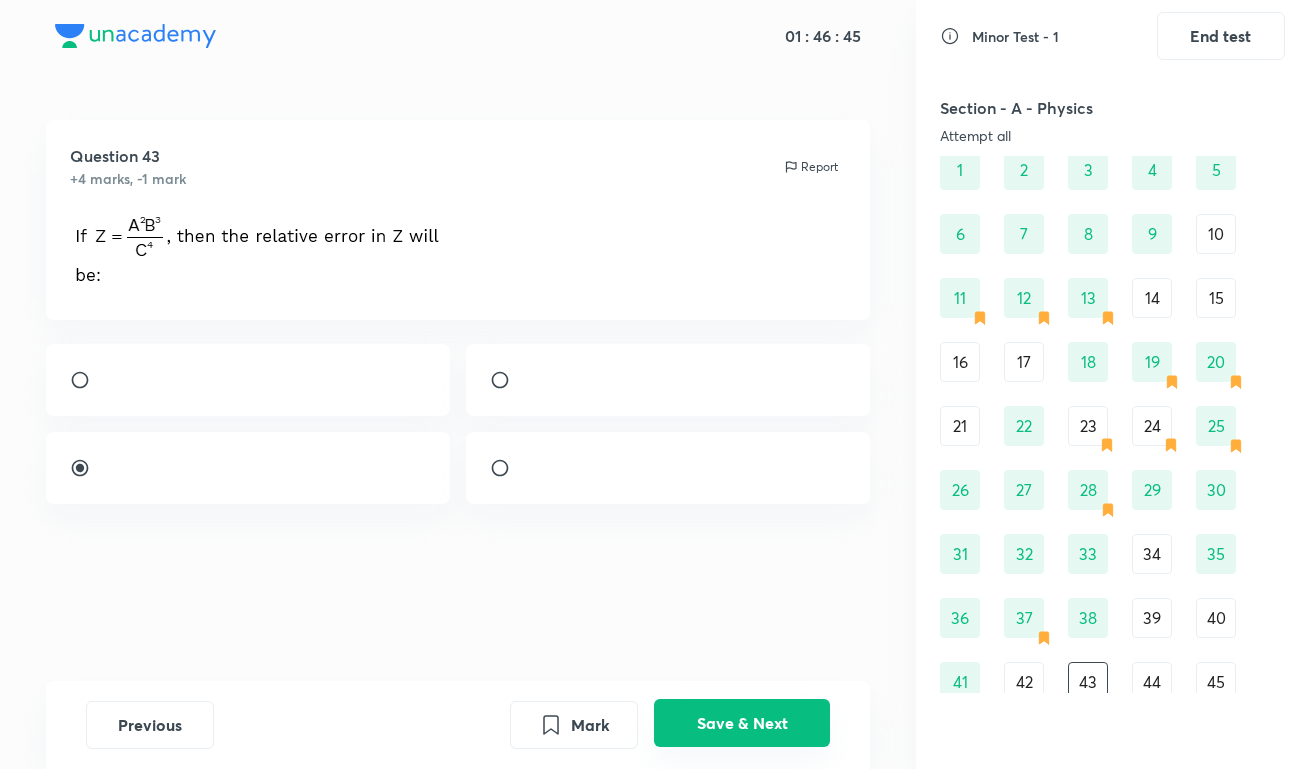 click on "Save & Next" at bounding box center (742, 723) 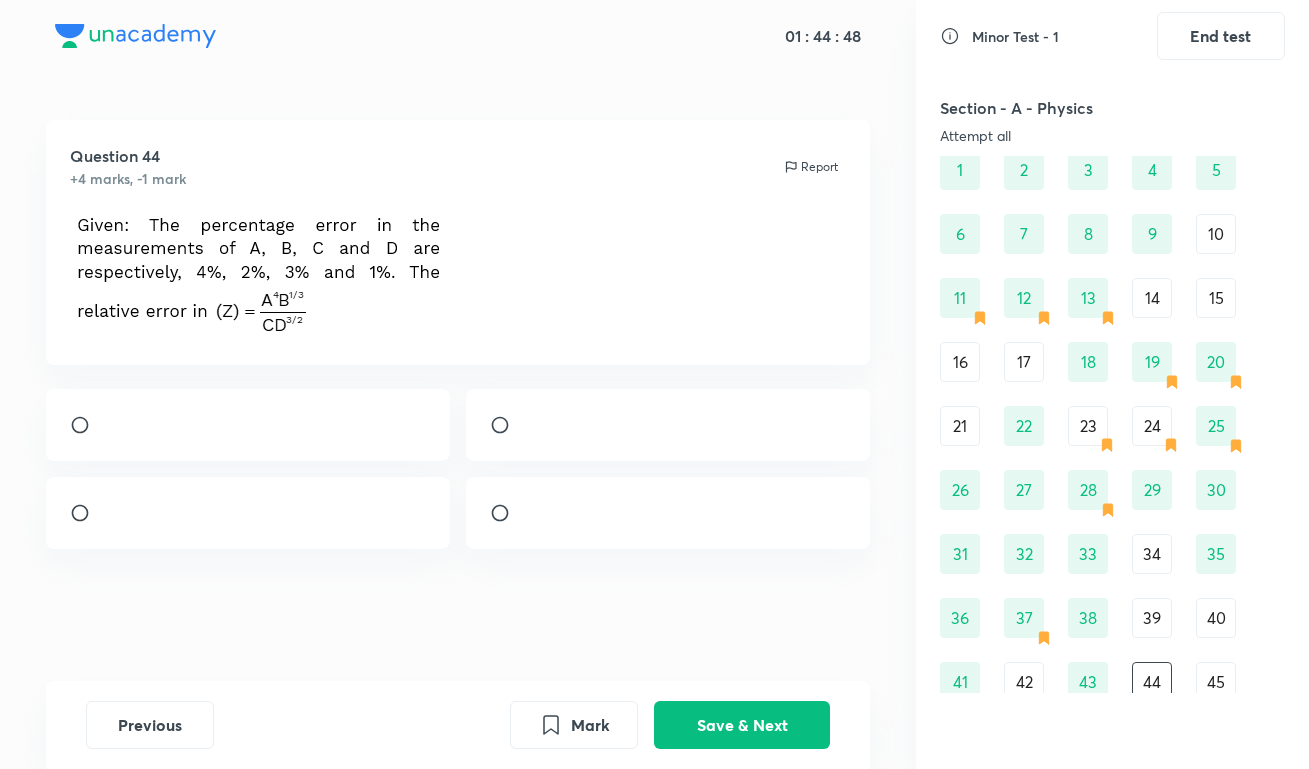 click at bounding box center (248, 513) 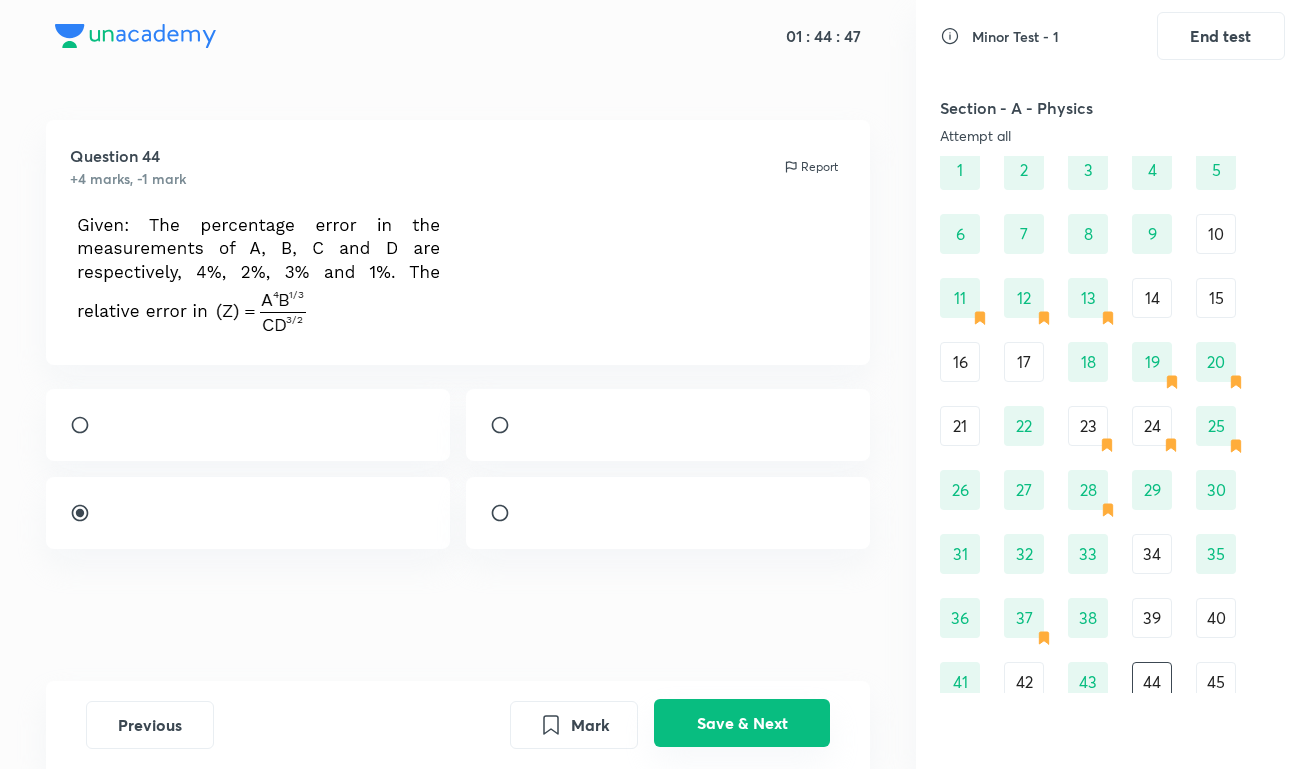 click on "Save & Next" at bounding box center (742, 723) 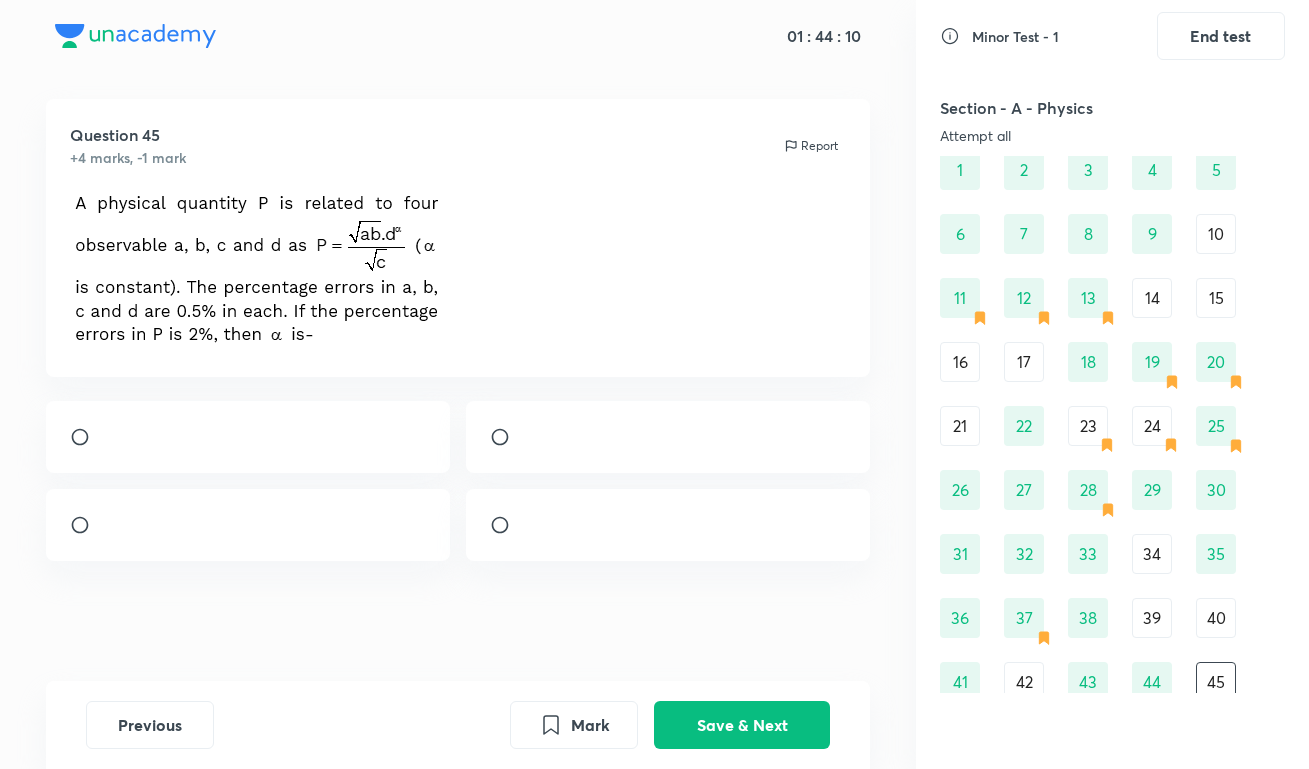 scroll, scrollTop: 0, scrollLeft: 0, axis: both 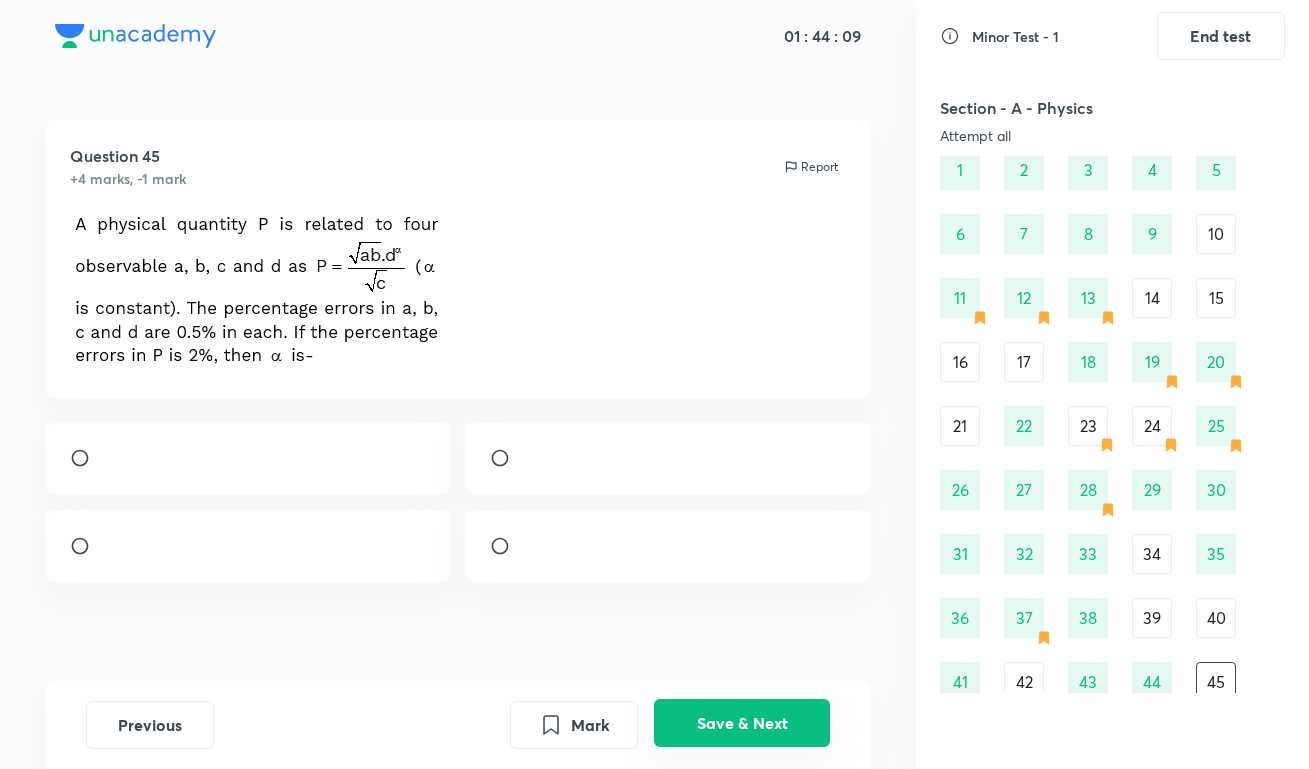 click on "Save & Next" at bounding box center [742, 723] 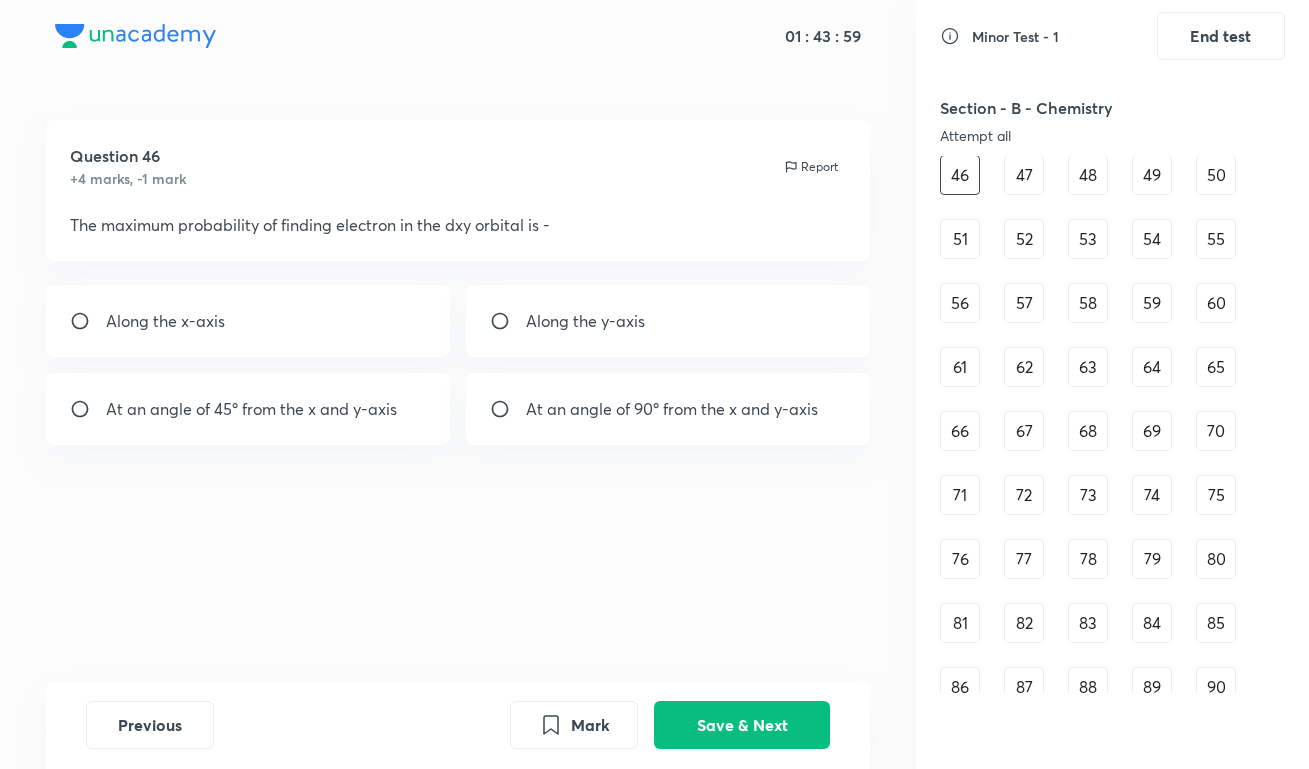 scroll, scrollTop: 810, scrollLeft: 0, axis: vertical 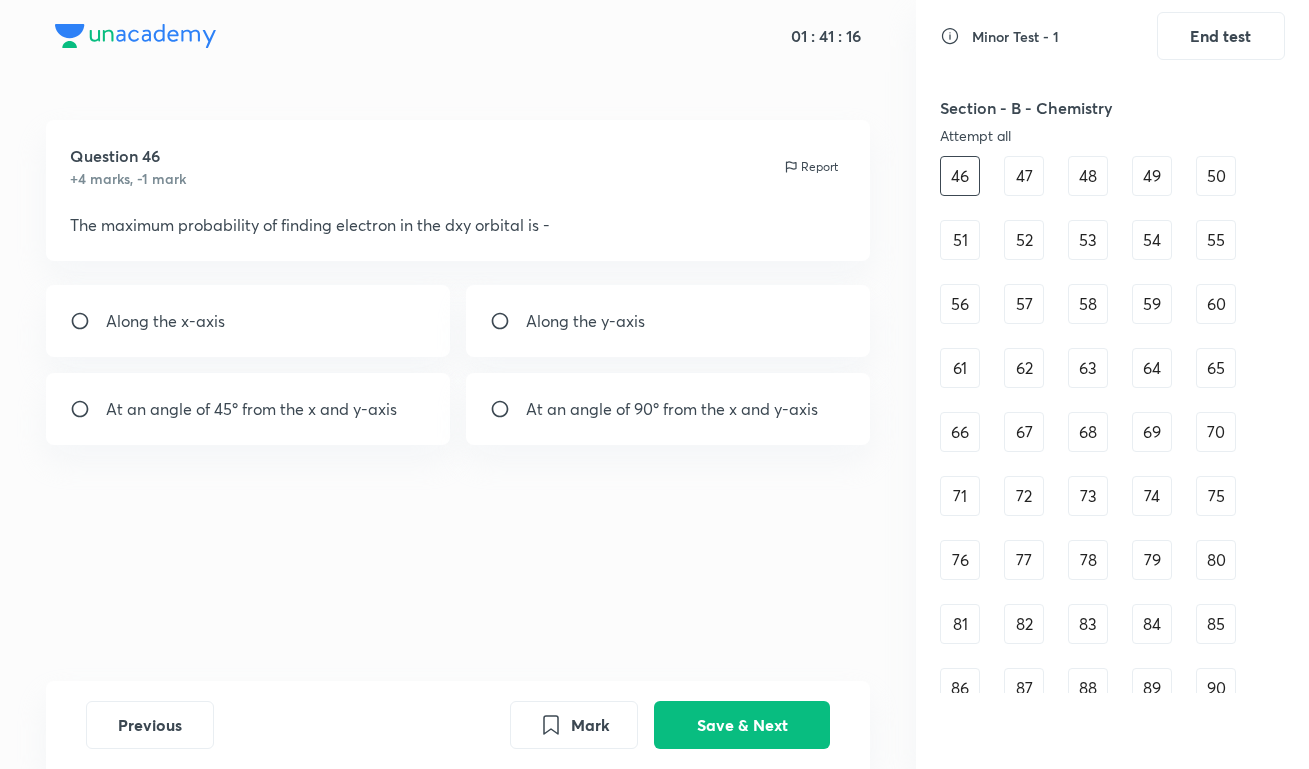 click on "At an angle of 45º from the x and y-axis" at bounding box center [251, 409] 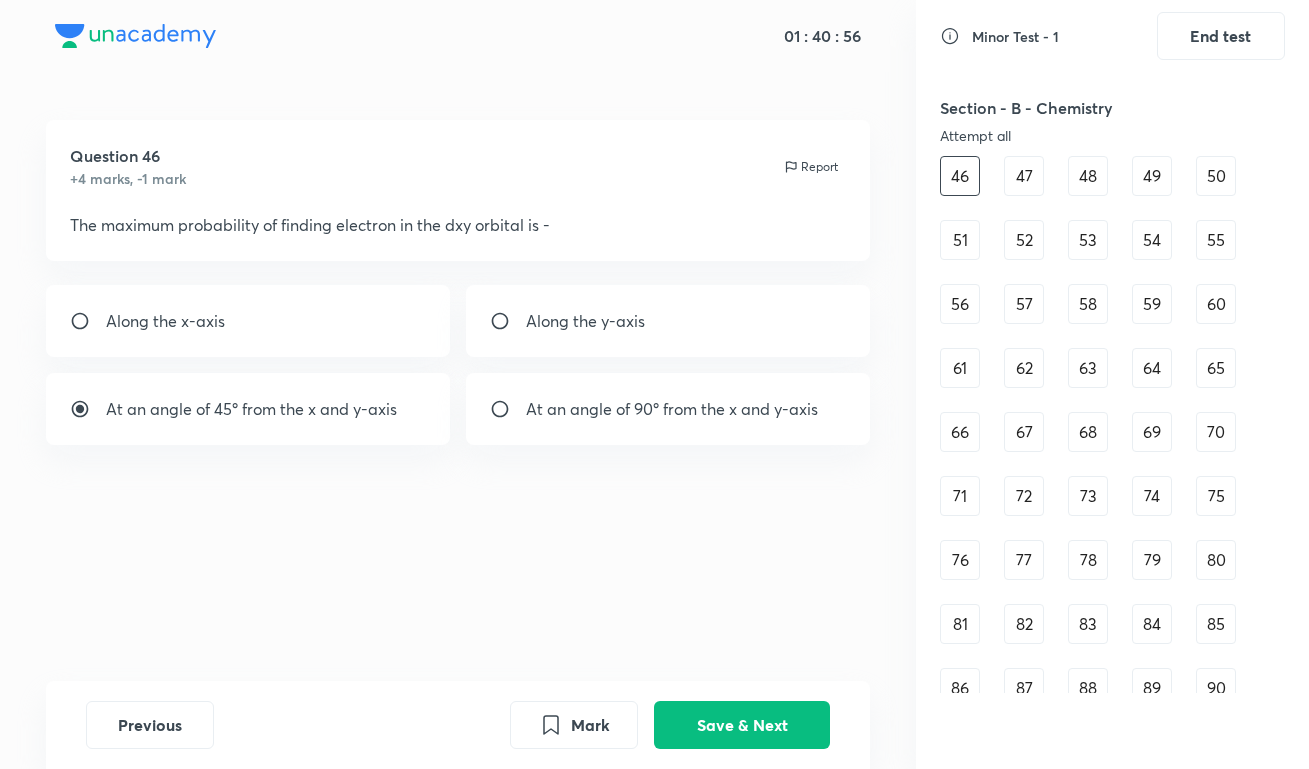 click on "At an angle of 45º from the x and y-axis" at bounding box center (248, 409) 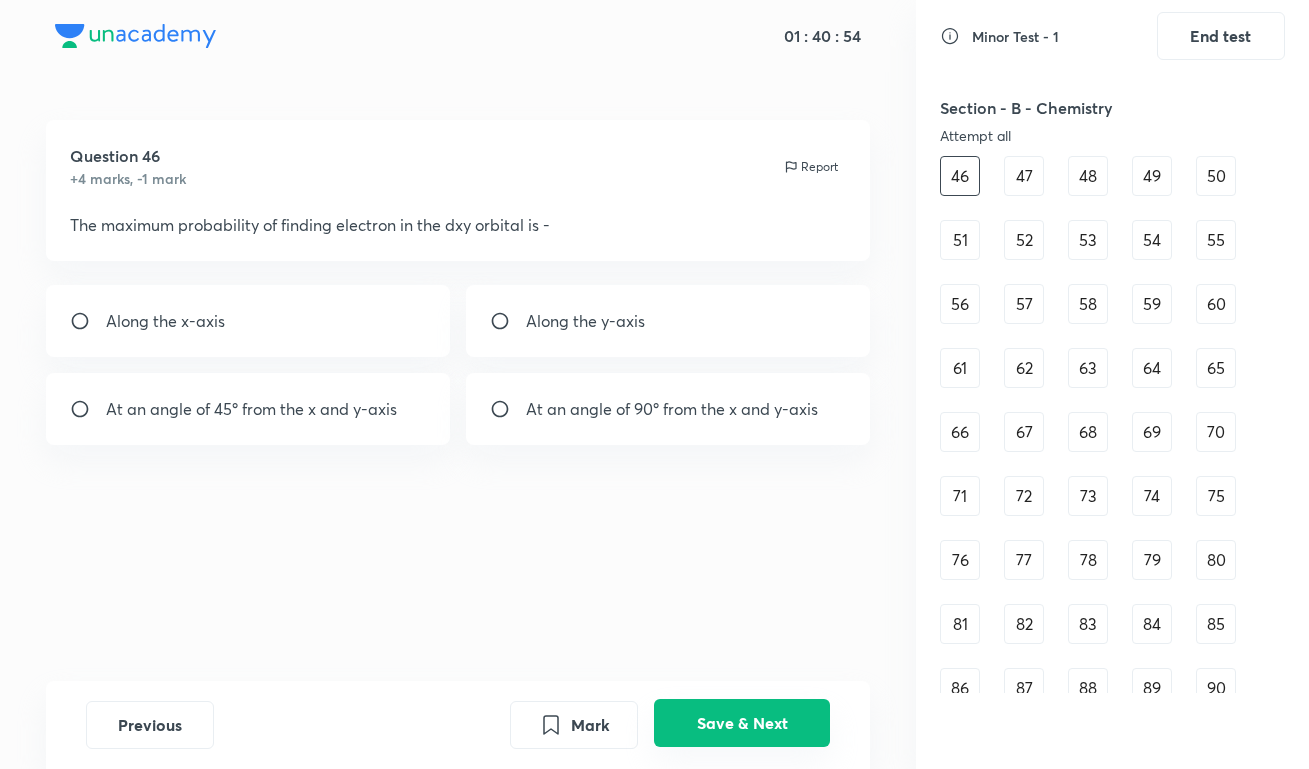 click on "Save & Next" at bounding box center (742, 723) 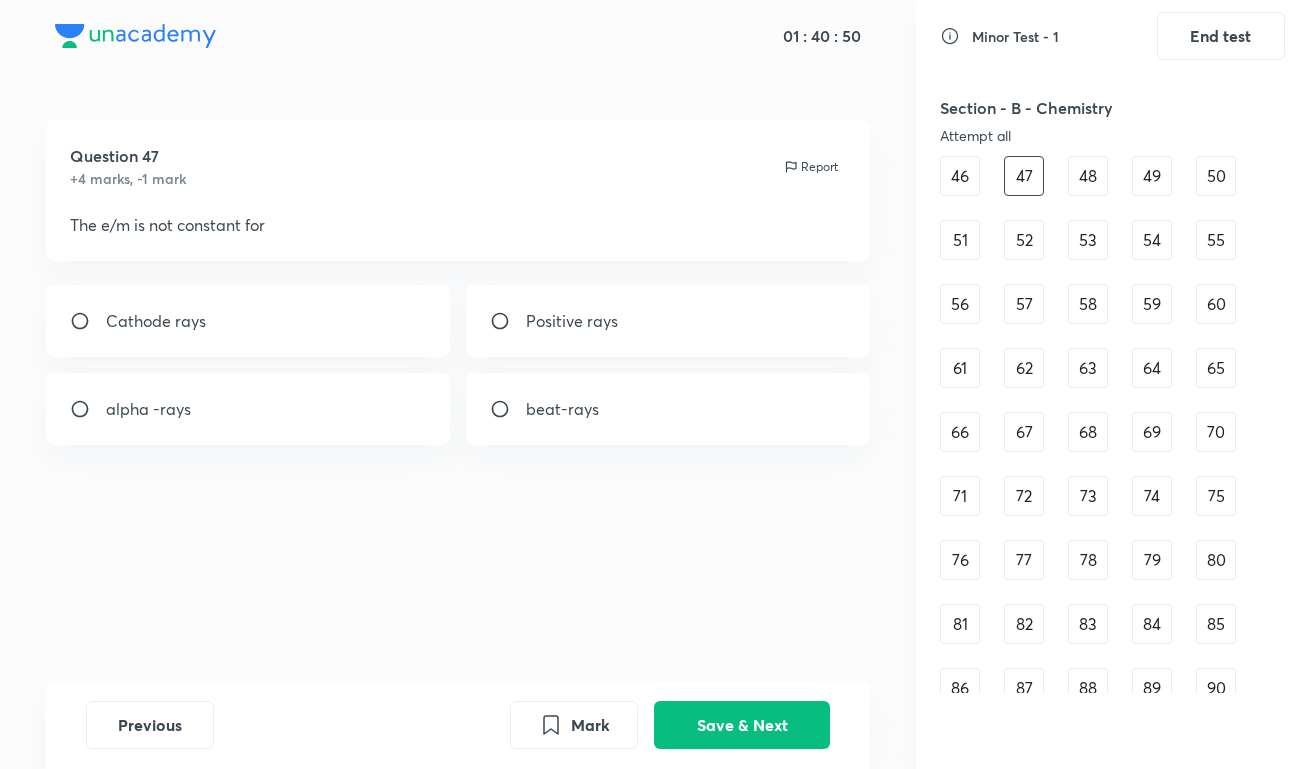 click on "Positive rays" at bounding box center (572, 321) 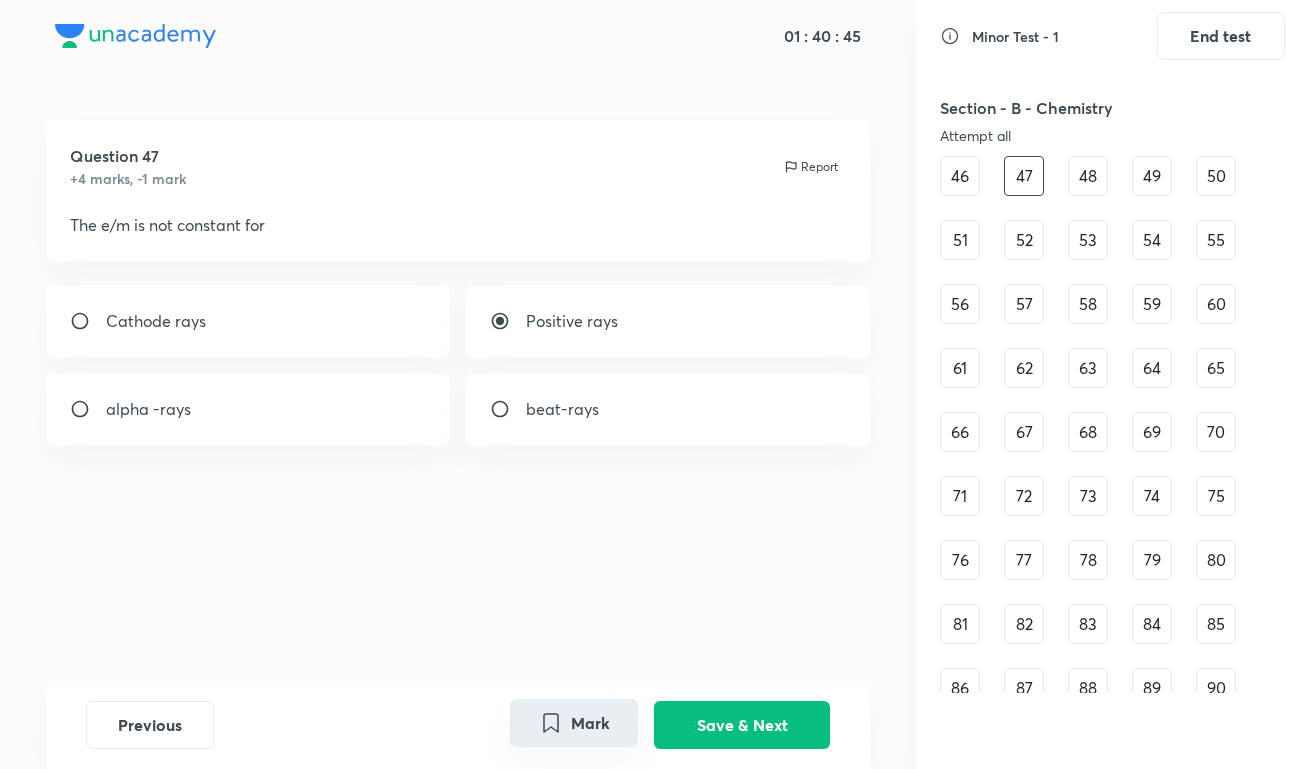 click on "Mark" at bounding box center [574, 723] 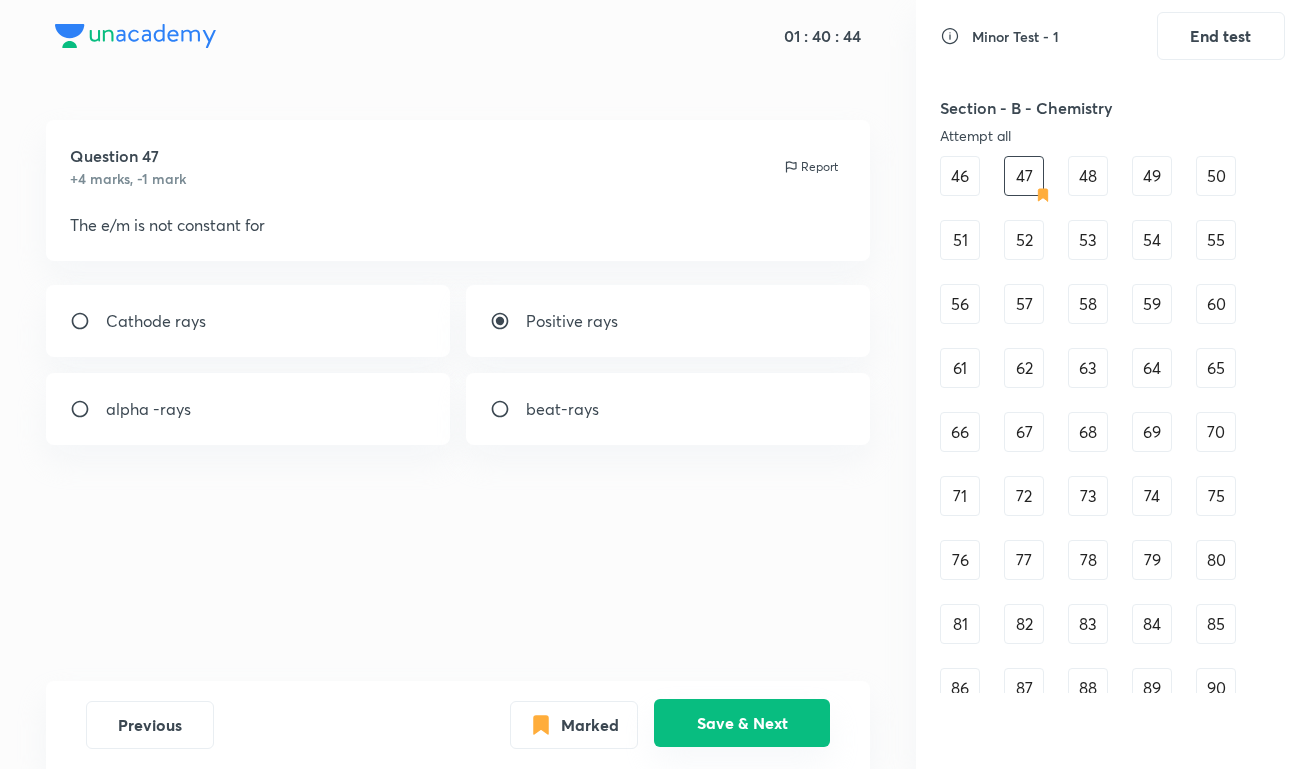 click on "Save & Next" at bounding box center [742, 723] 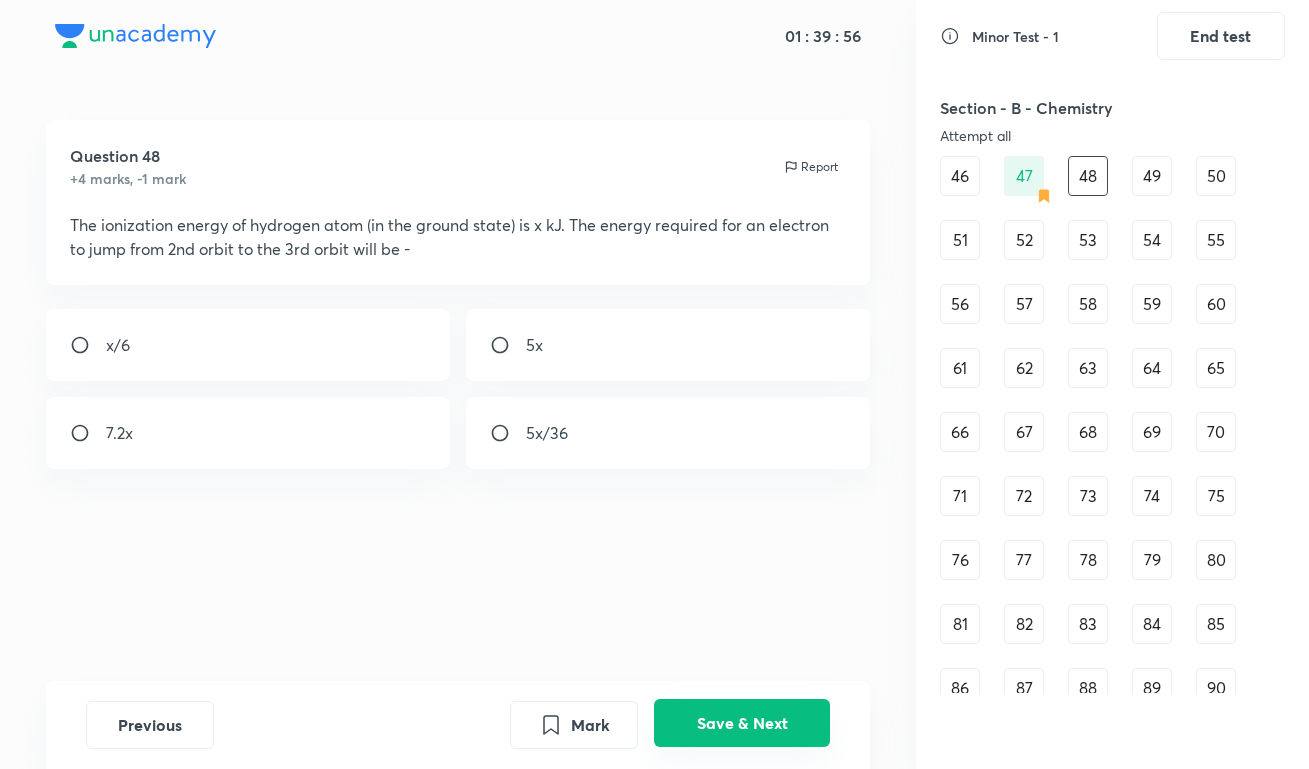 click on "Save & Next" at bounding box center [742, 723] 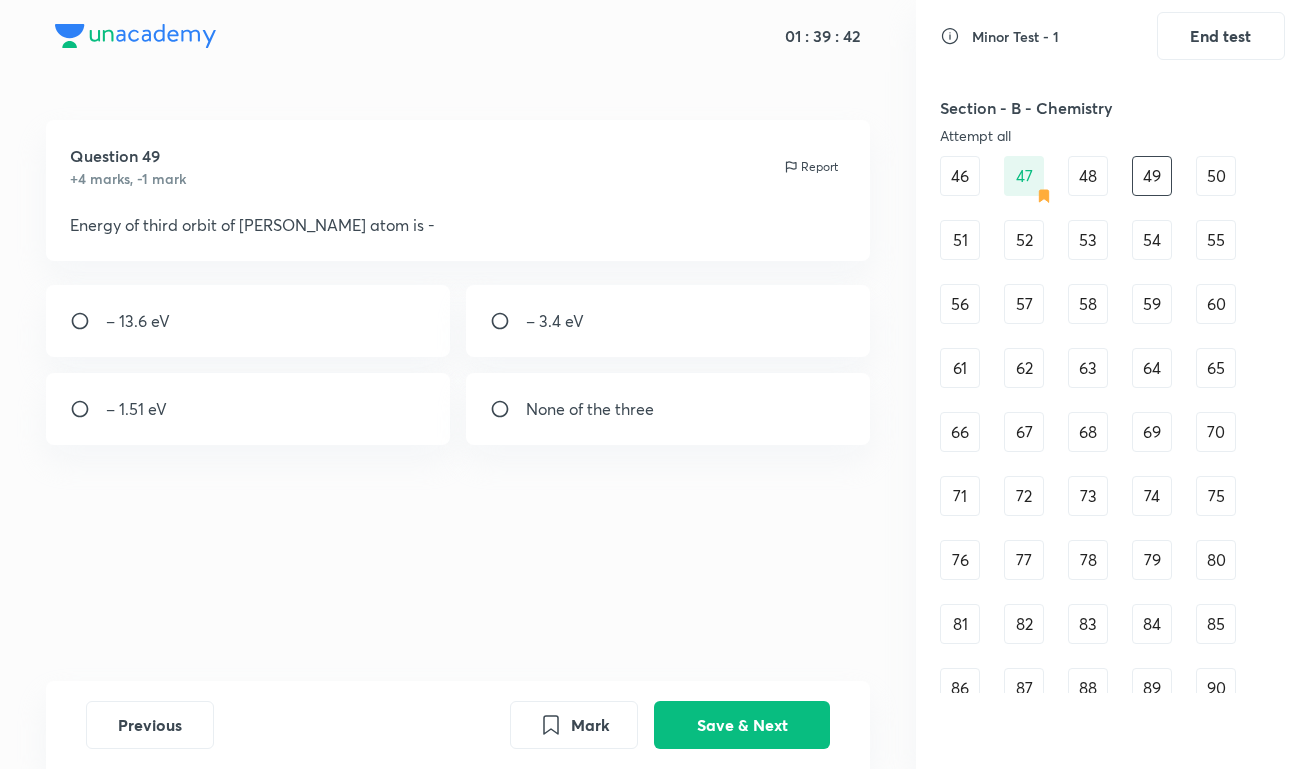 click on "– 1.51 eV" at bounding box center [248, 409] 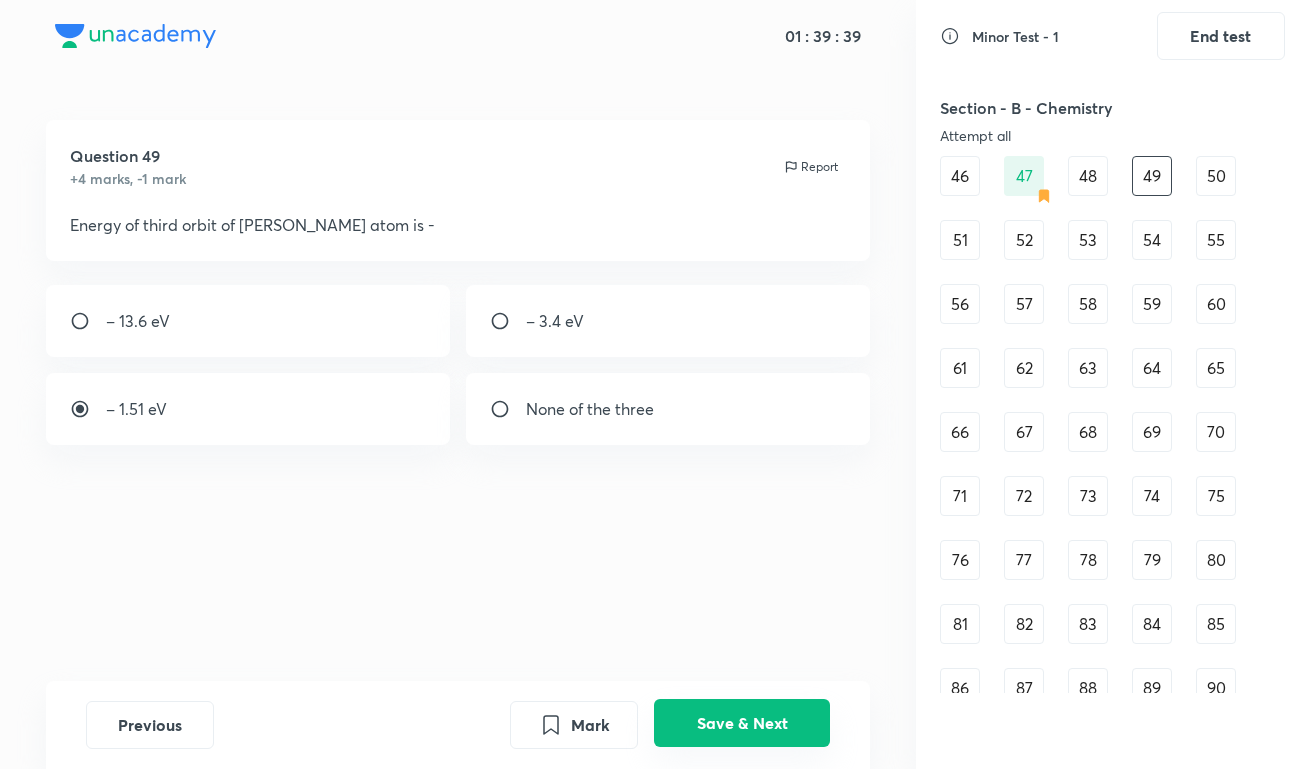 click on "Save & Next" at bounding box center [742, 723] 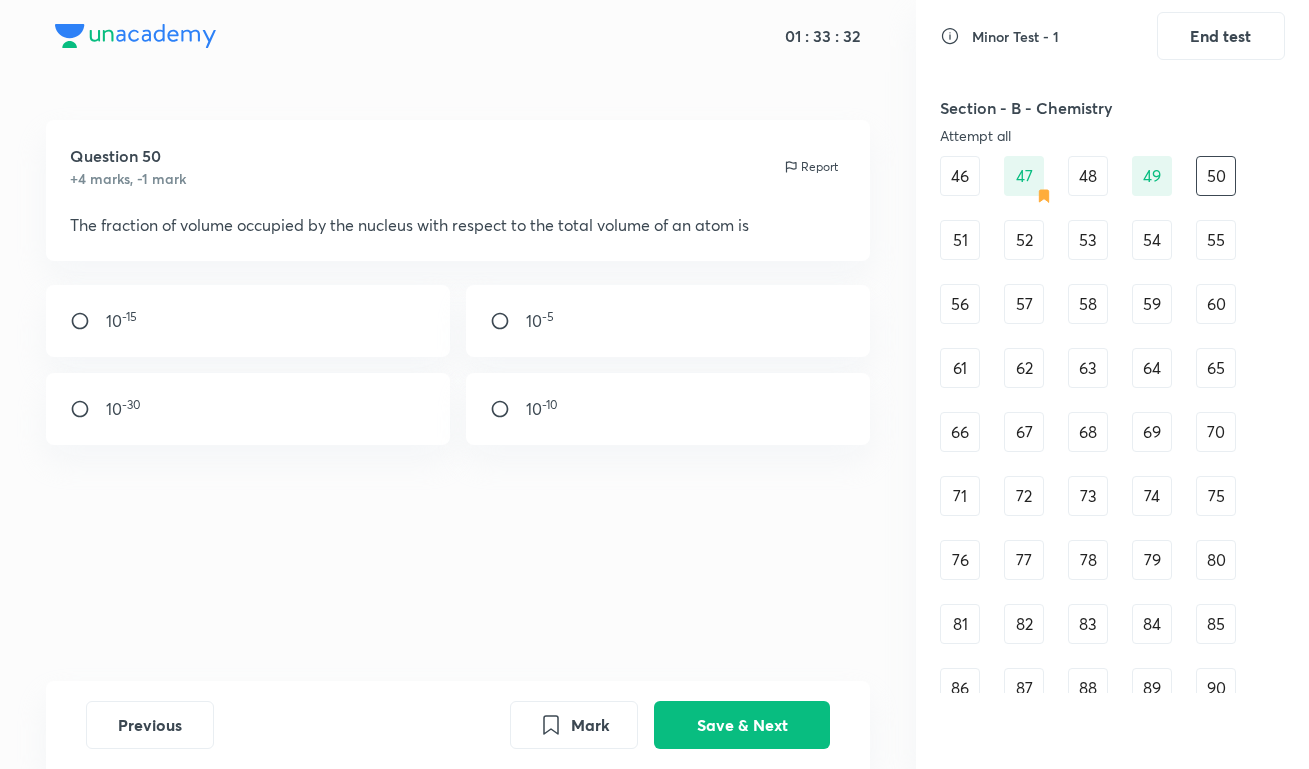 click on "10 -5" at bounding box center [668, 321] 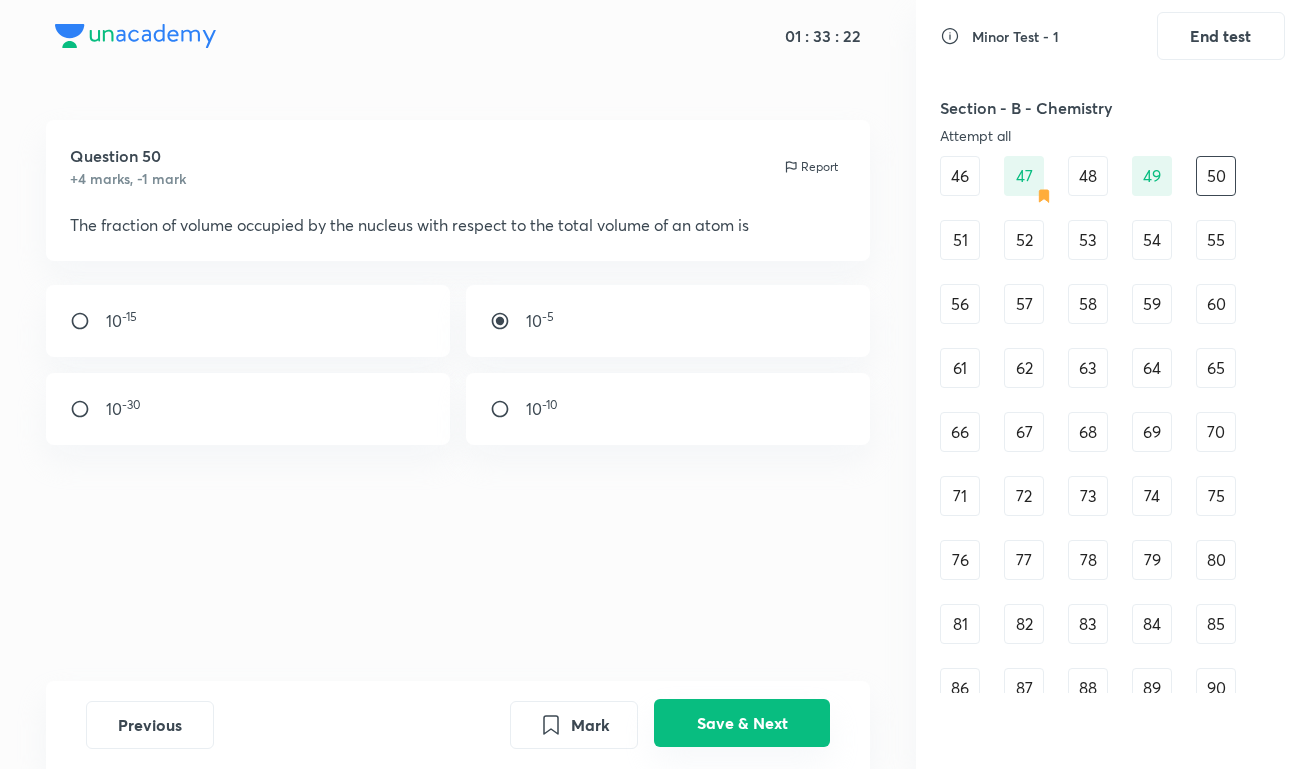 click on "Save & Next" at bounding box center [742, 723] 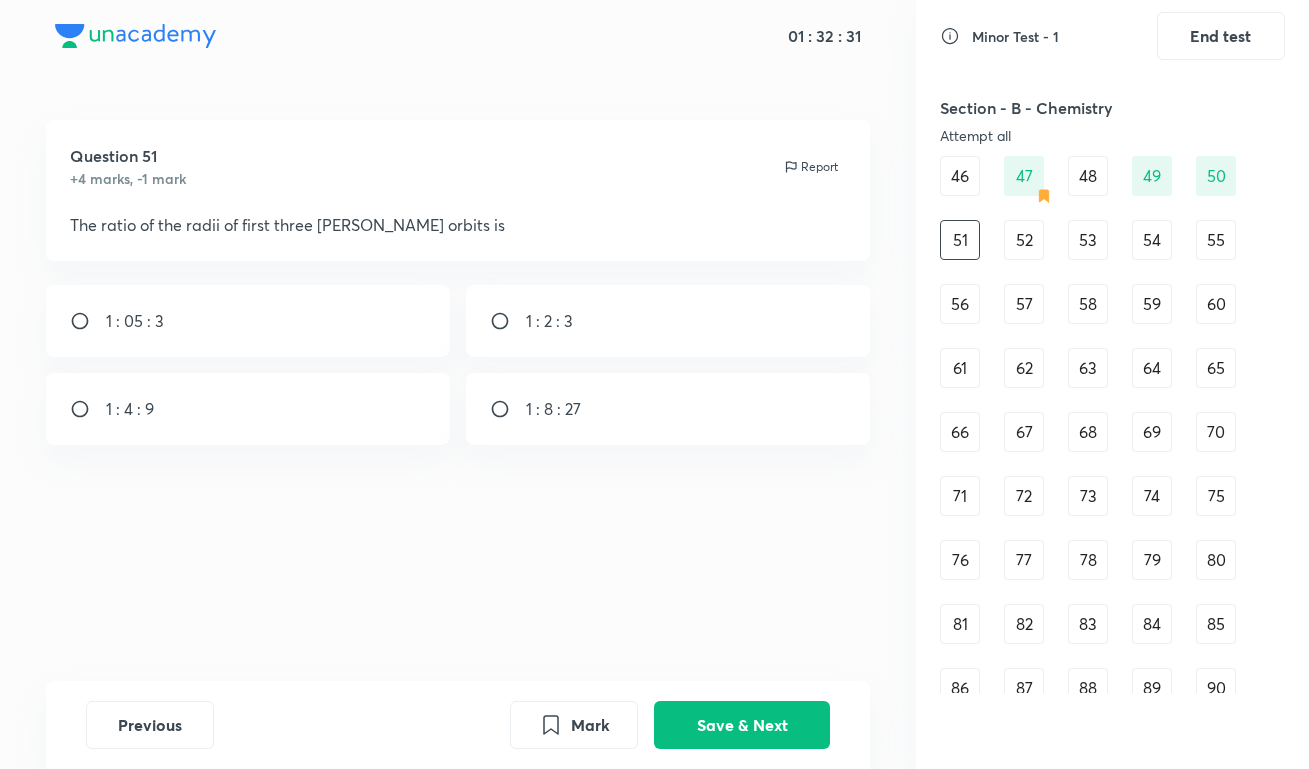 click on "1 : 4 : 9" at bounding box center (248, 409) 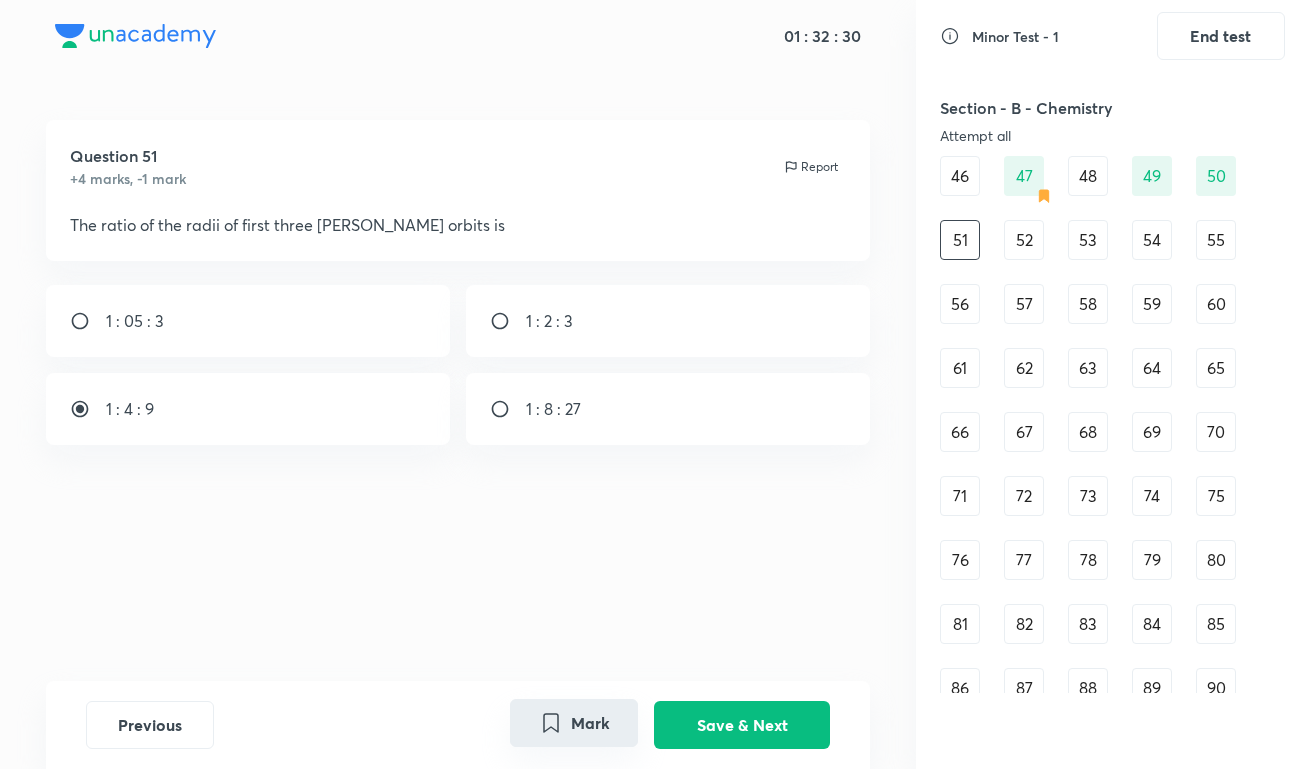 click on "Mark" at bounding box center [574, 723] 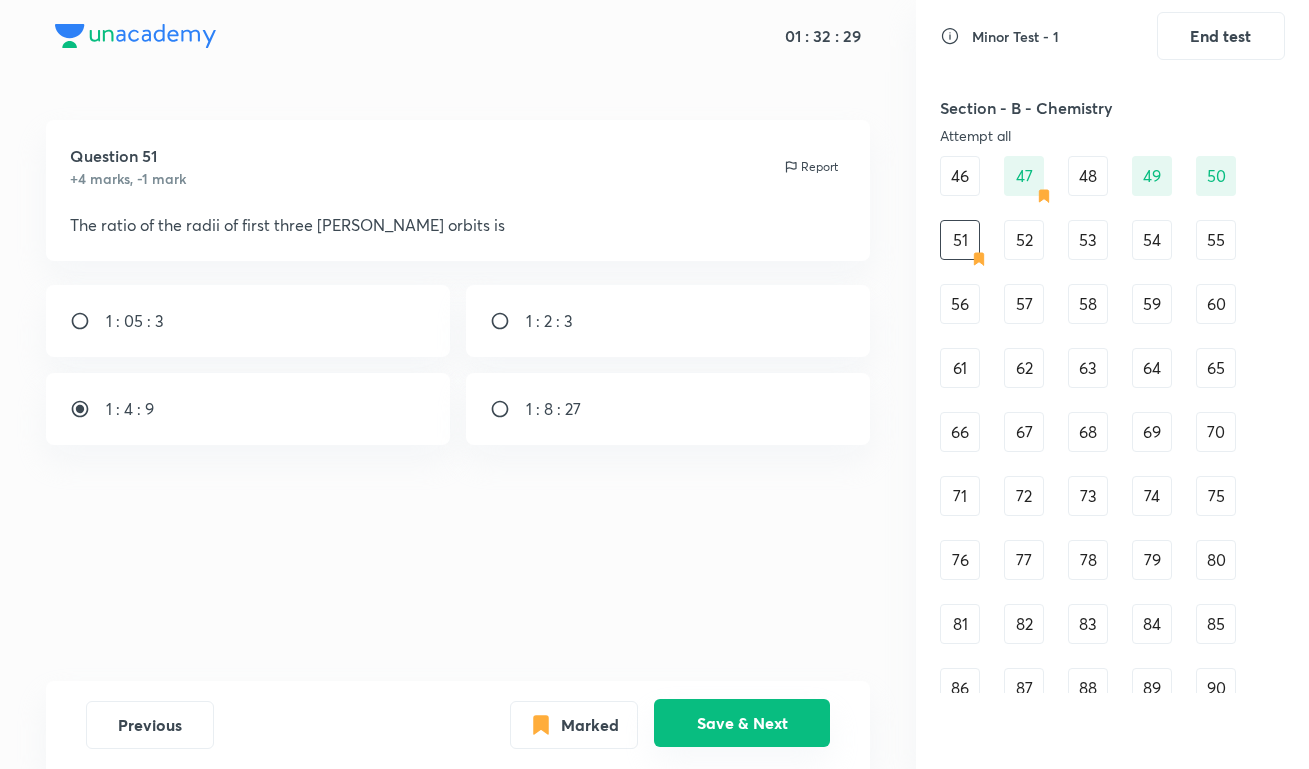 click on "Save & Next" at bounding box center (742, 723) 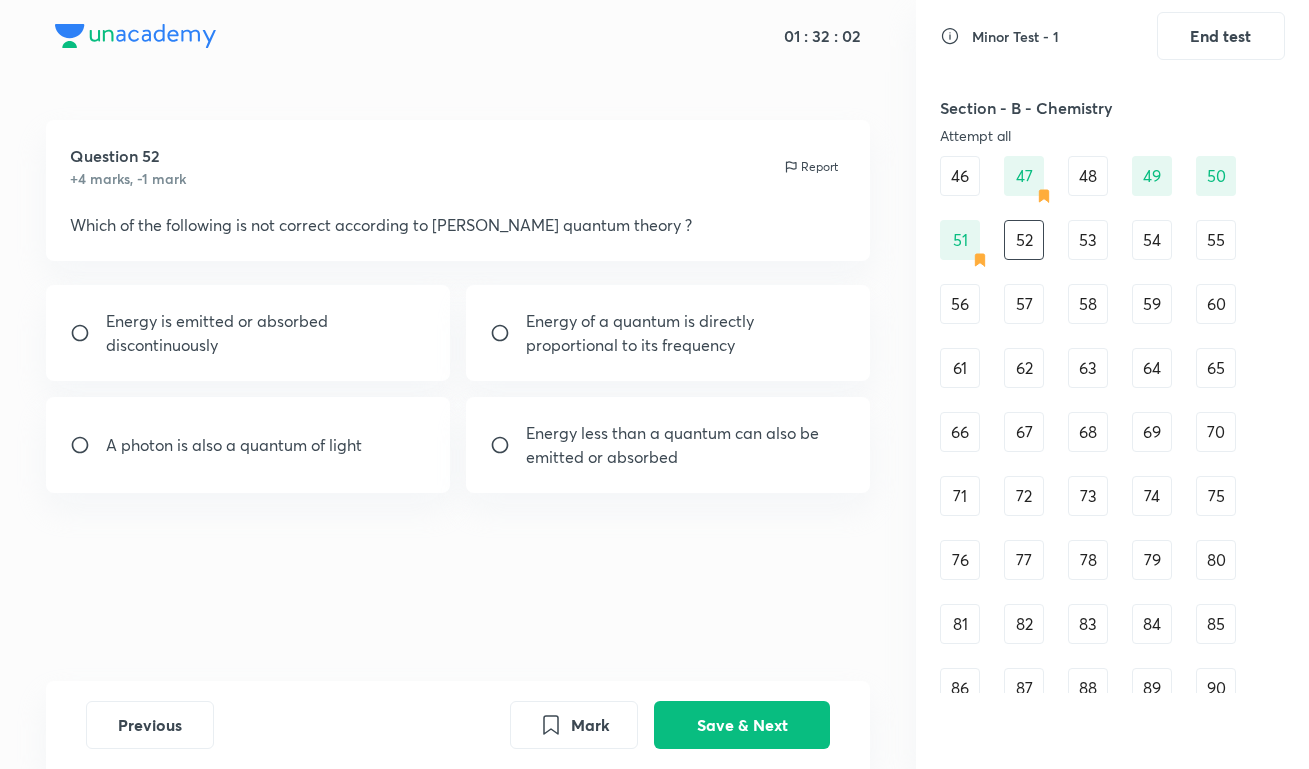 click on "Energy less than a quantum can also be emitted or absorbed" at bounding box center (668, 445) 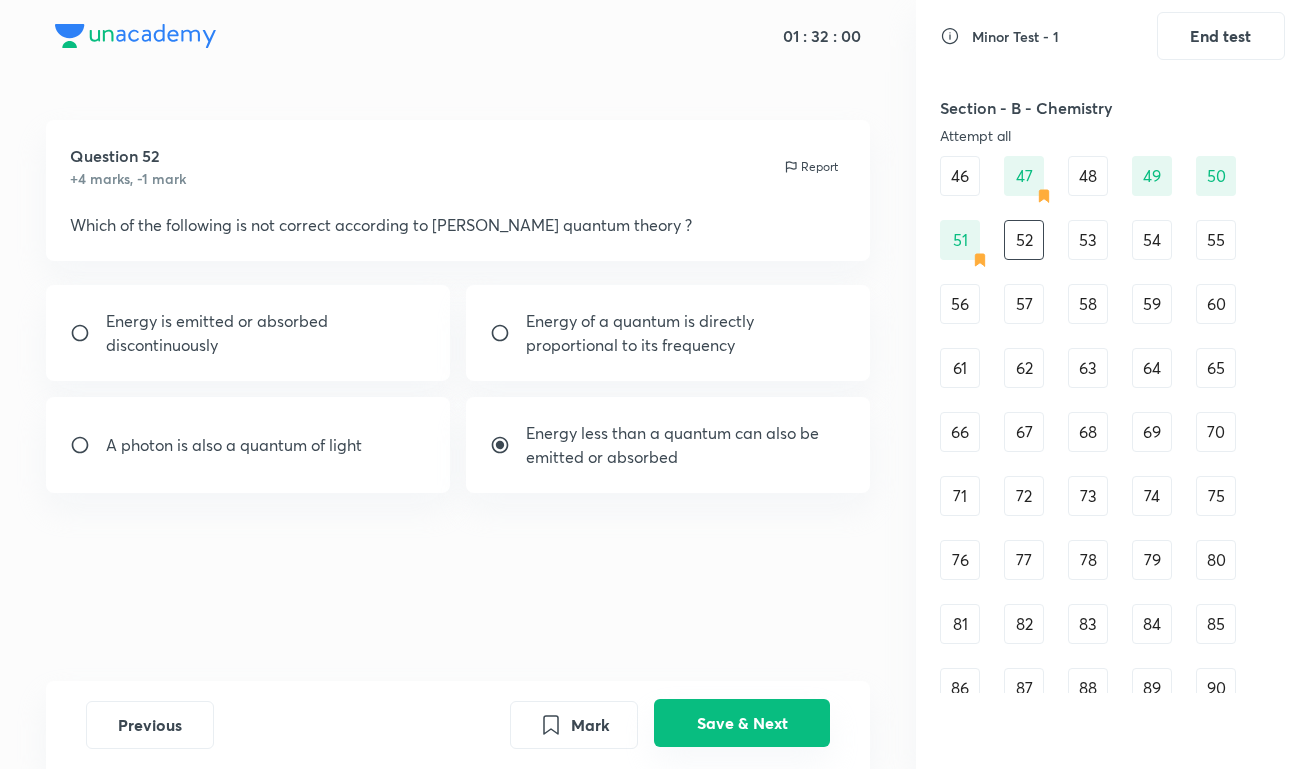 click on "Save & Next" at bounding box center (742, 723) 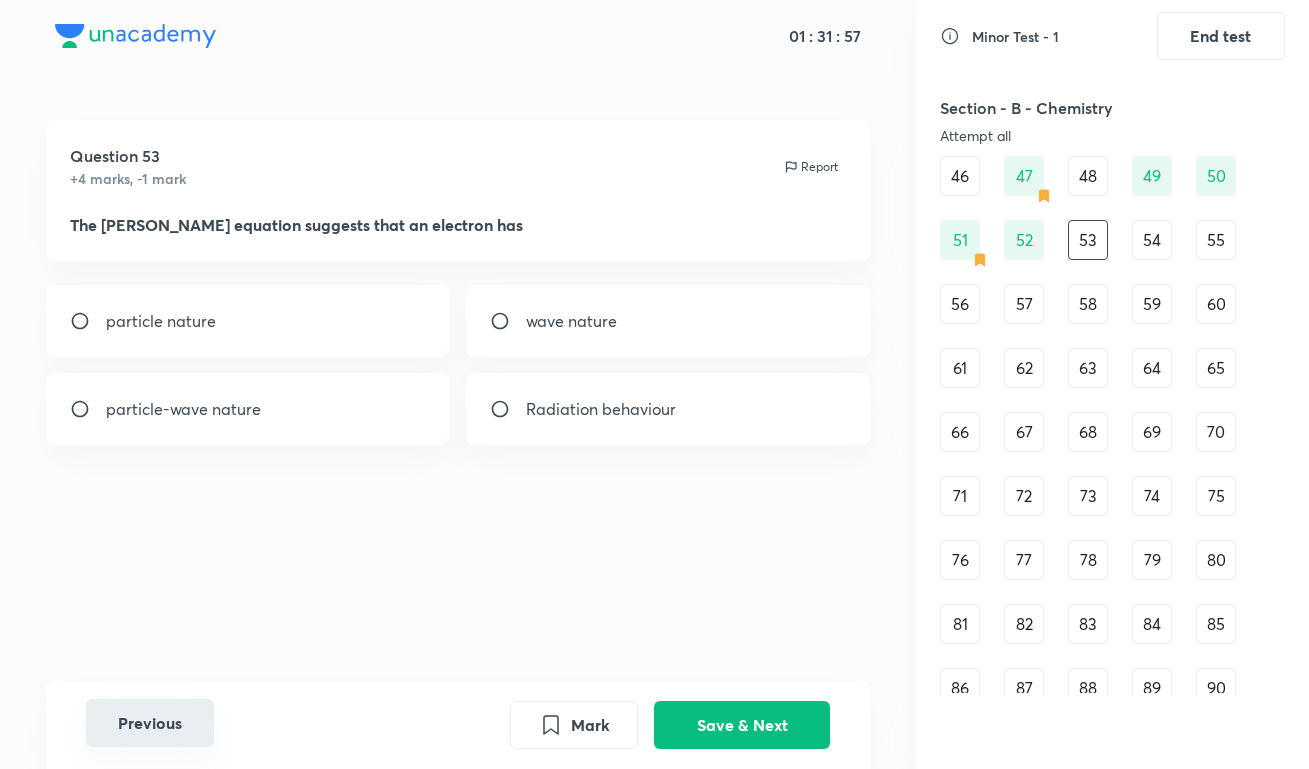 click on "Previous" at bounding box center (150, 723) 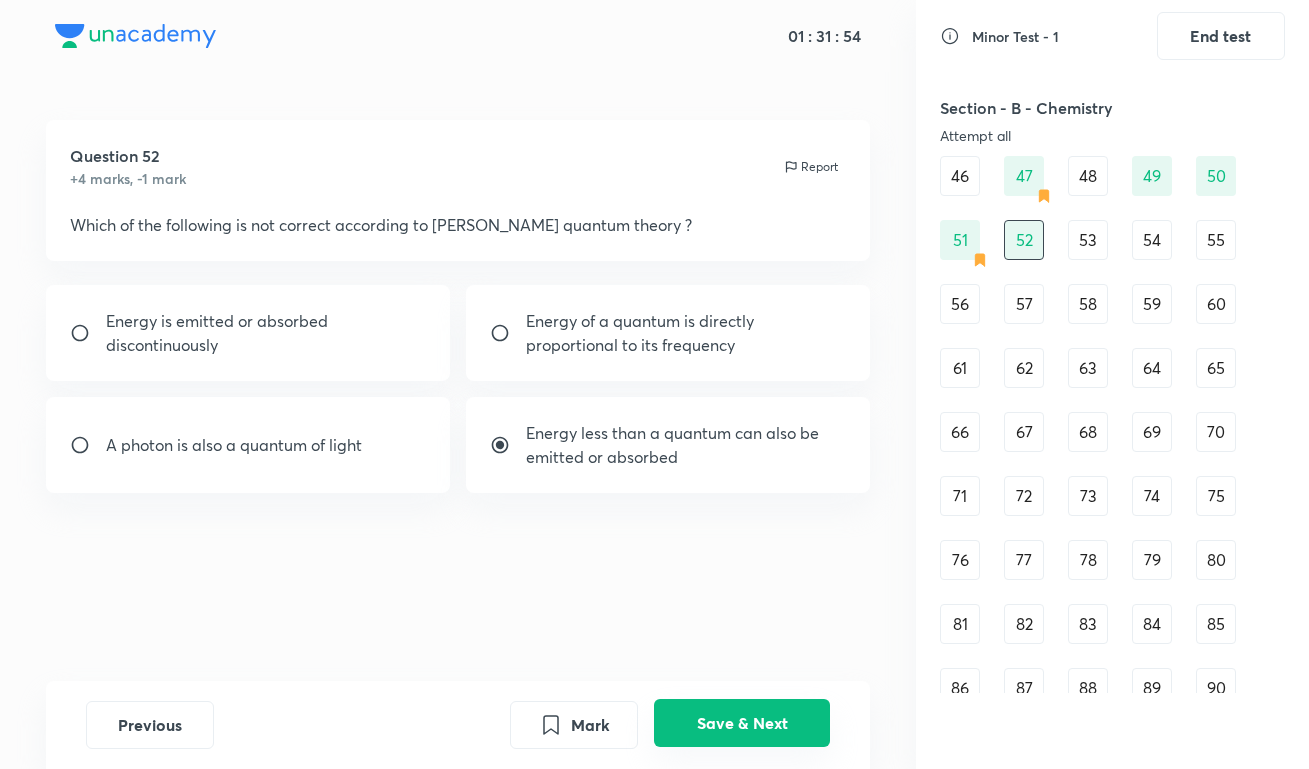 click on "Save & Next" at bounding box center (742, 723) 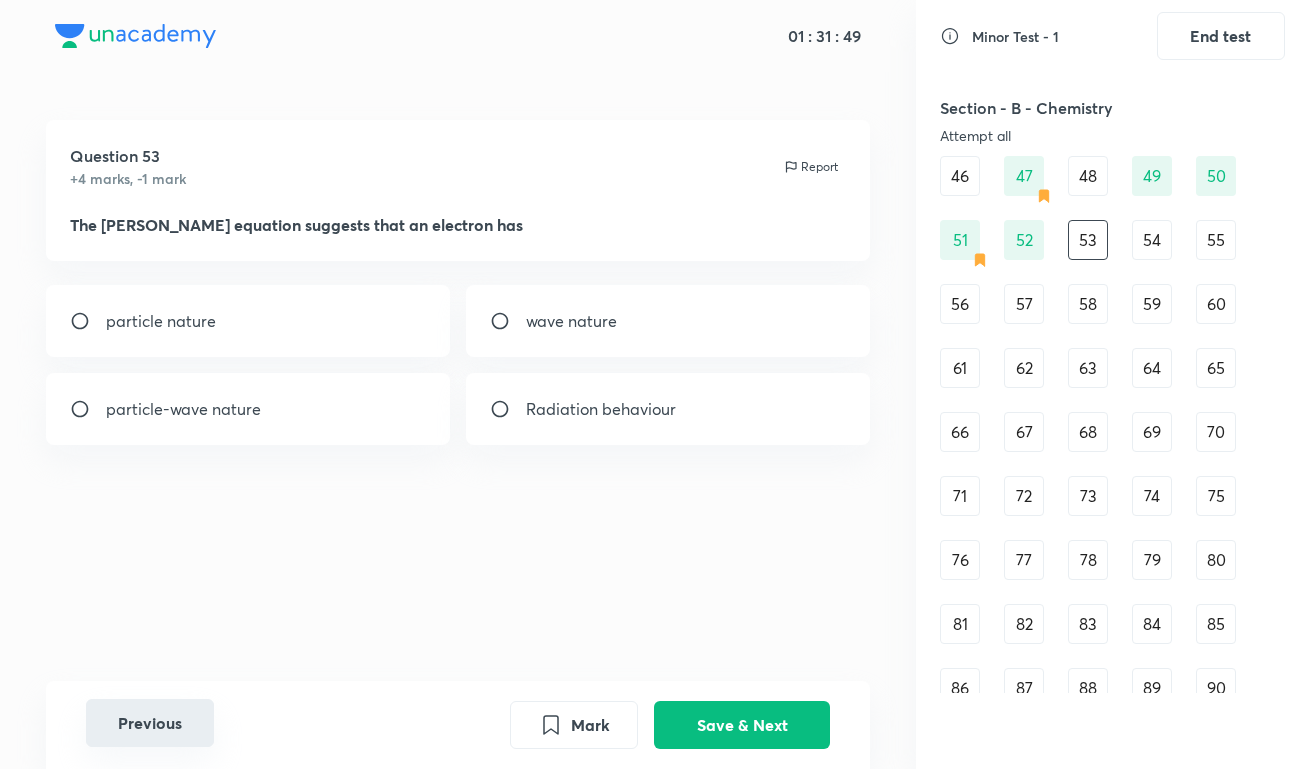 click on "Previous" at bounding box center (150, 723) 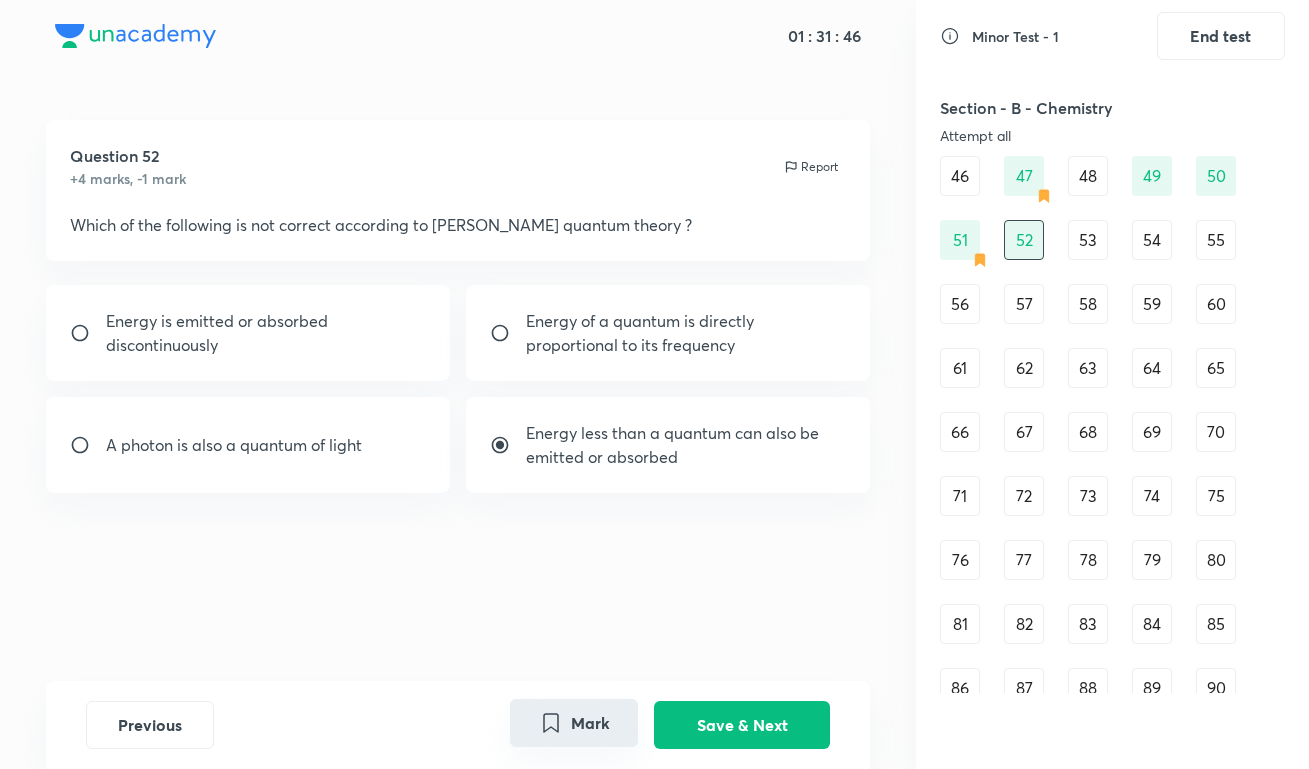 click on "Mark" at bounding box center [574, 723] 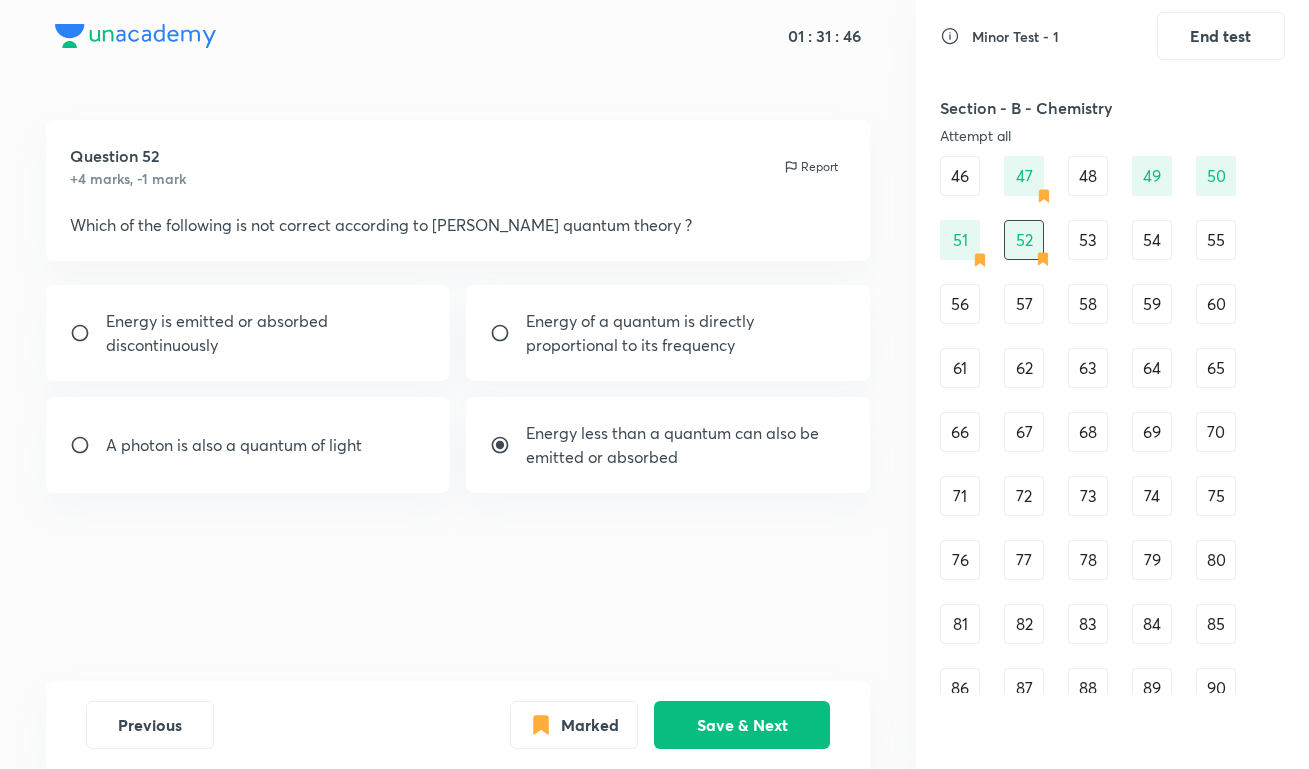 click on "Marked Save & Next" at bounding box center [670, 725] 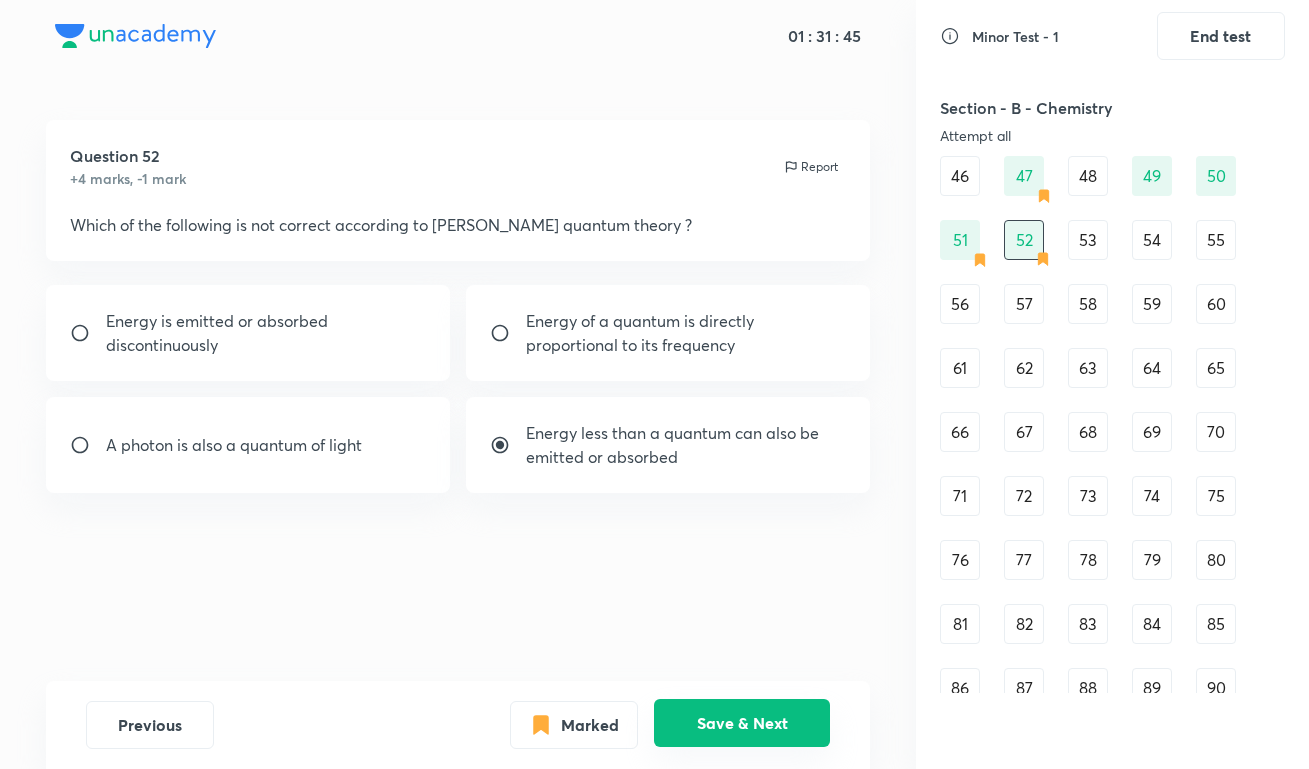 click on "Save & Next" at bounding box center (742, 723) 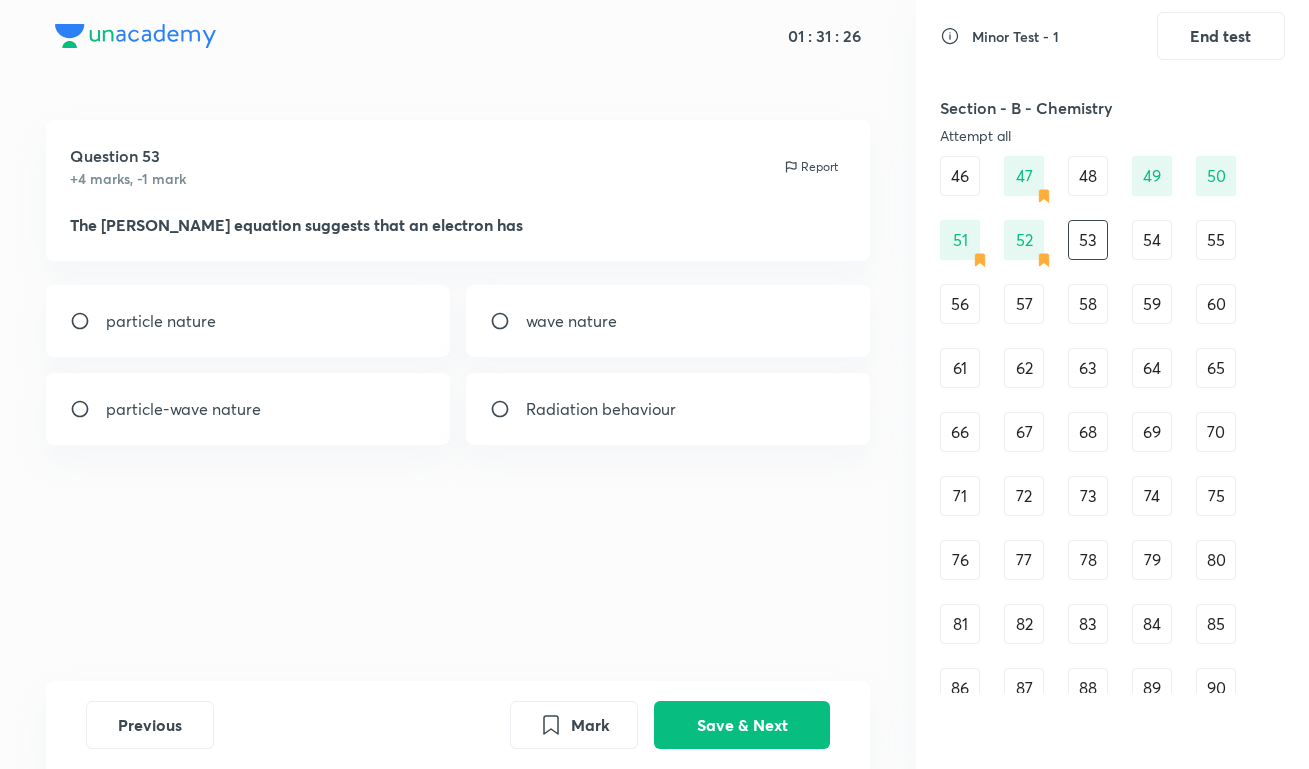 click on "particle-wave nature" at bounding box center [248, 409] 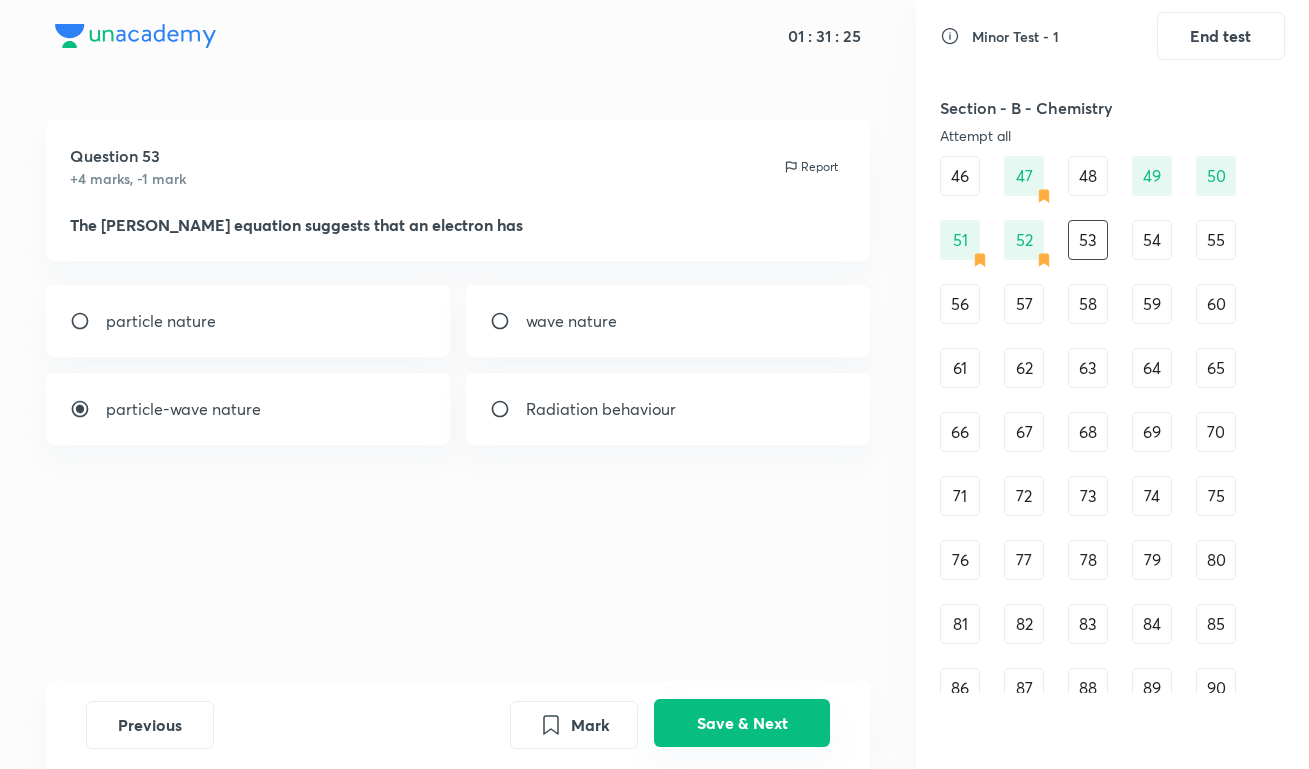 click on "Save & Next" at bounding box center [742, 723] 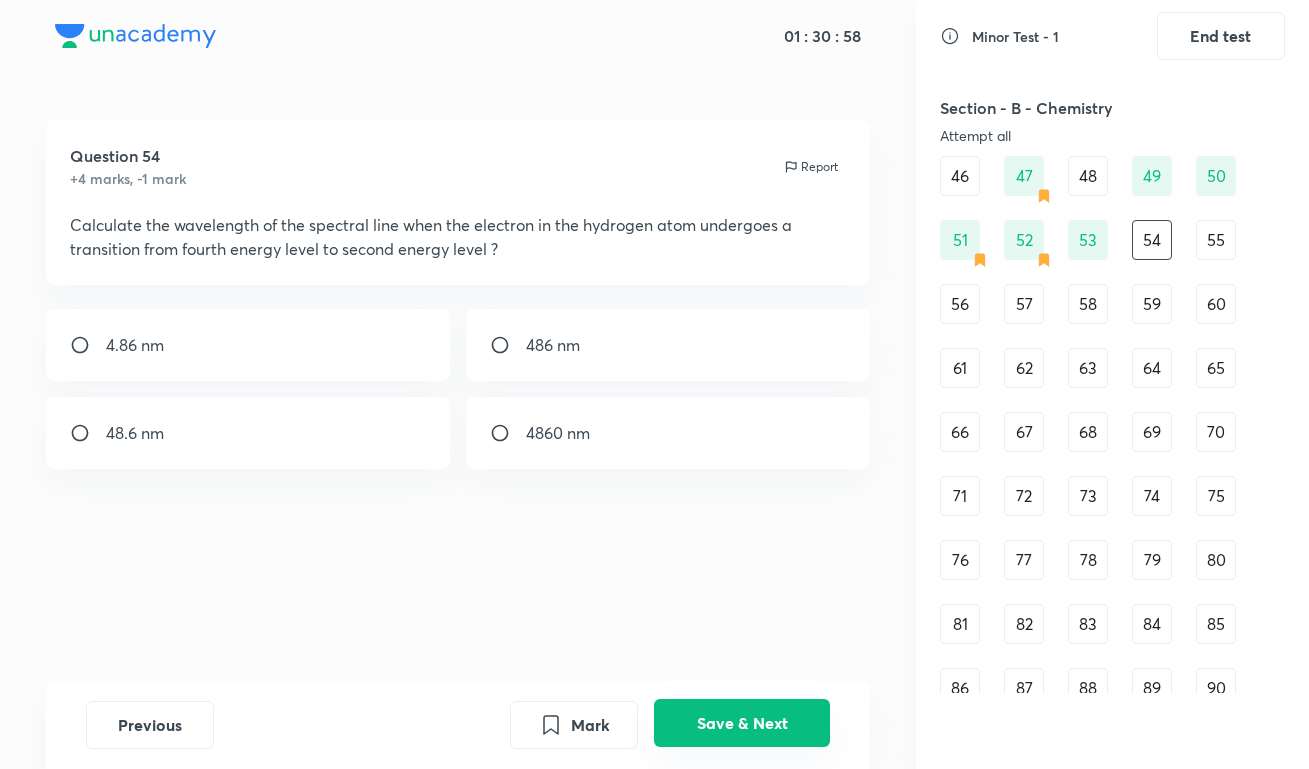 click on "Save & Next" at bounding box center [742, 723] 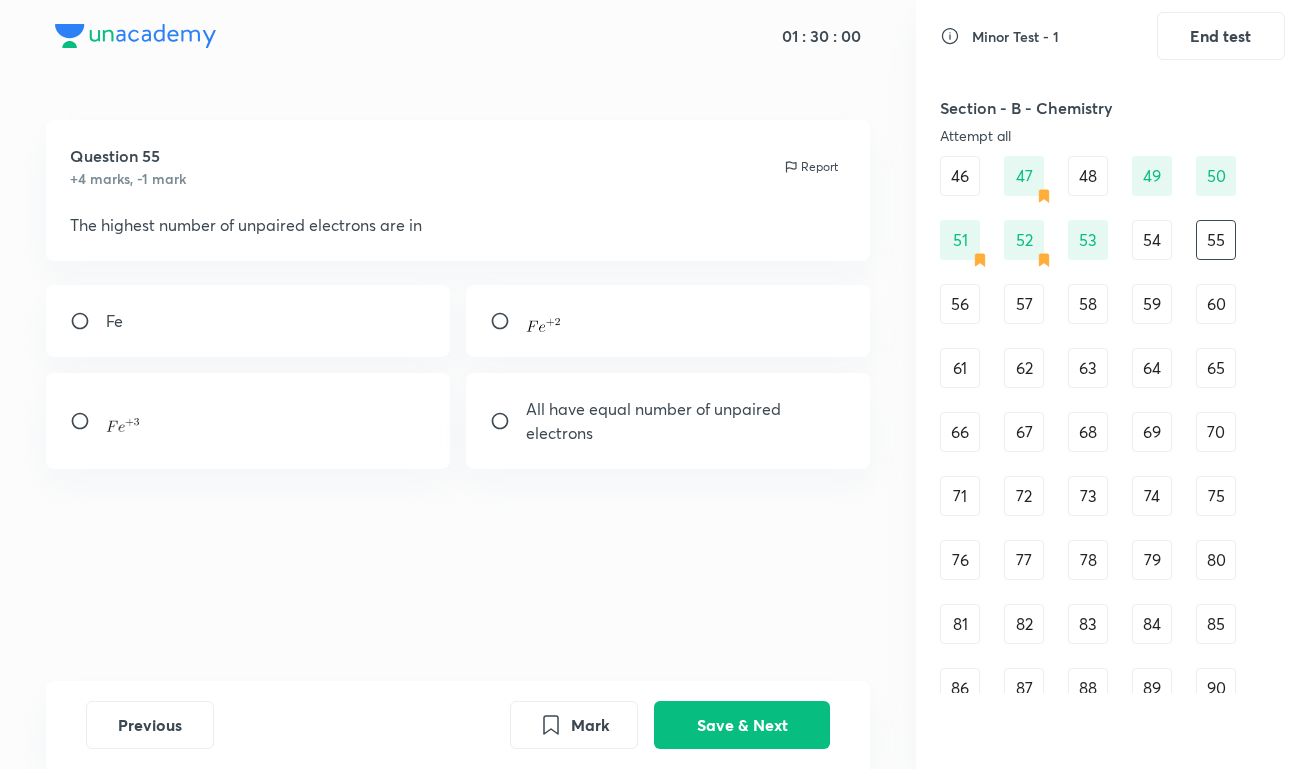 click at bounding box center [248, 421] 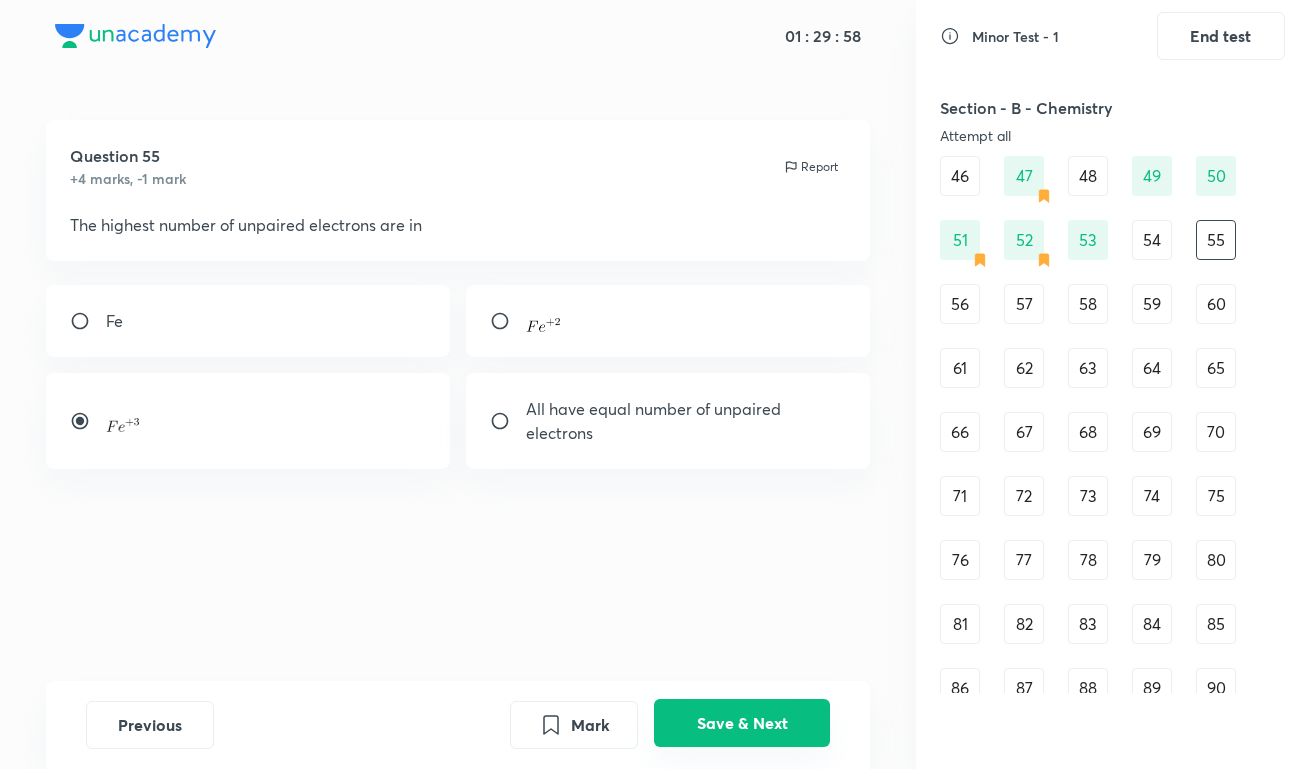 click on "Save & Next" at bounding box center [742, 723] 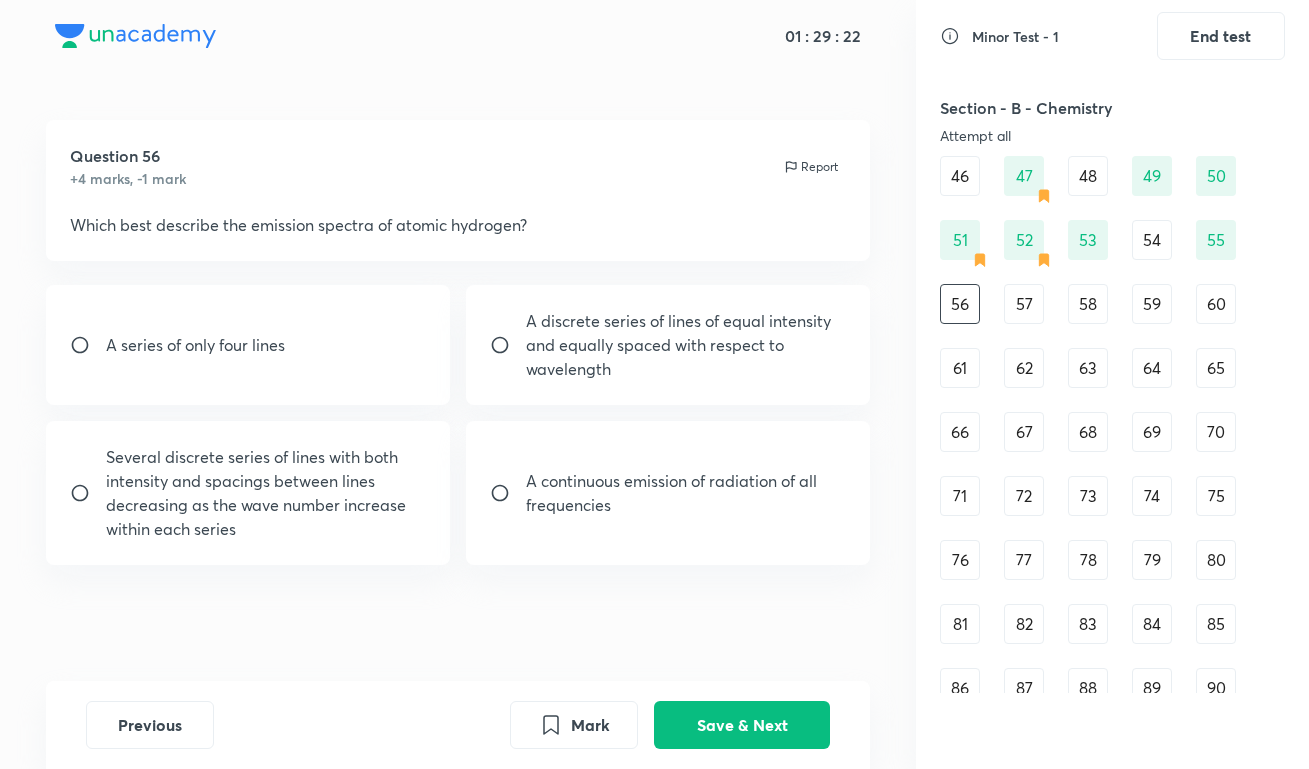 click on "A series of only four lines" at bounding box center [195, 345] 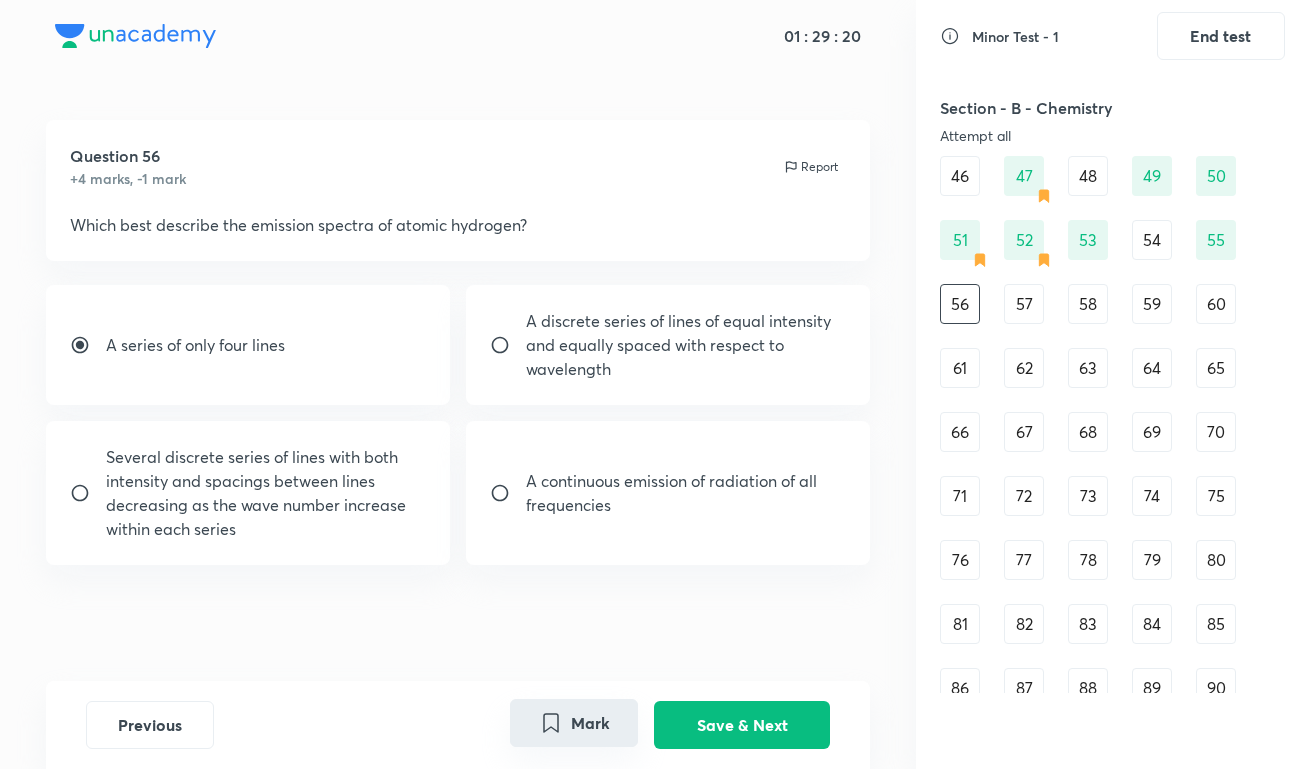 click 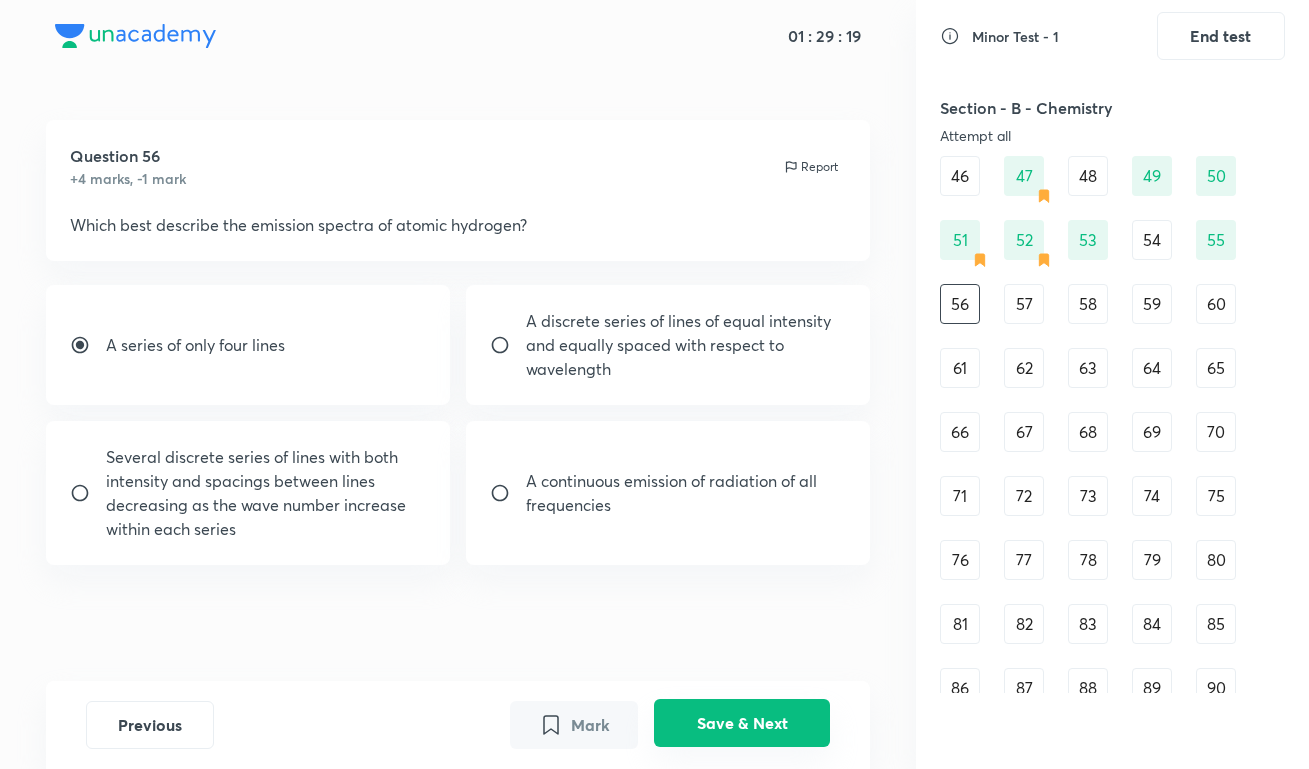 click on "Save & Next" at bounding box center [742, 723] 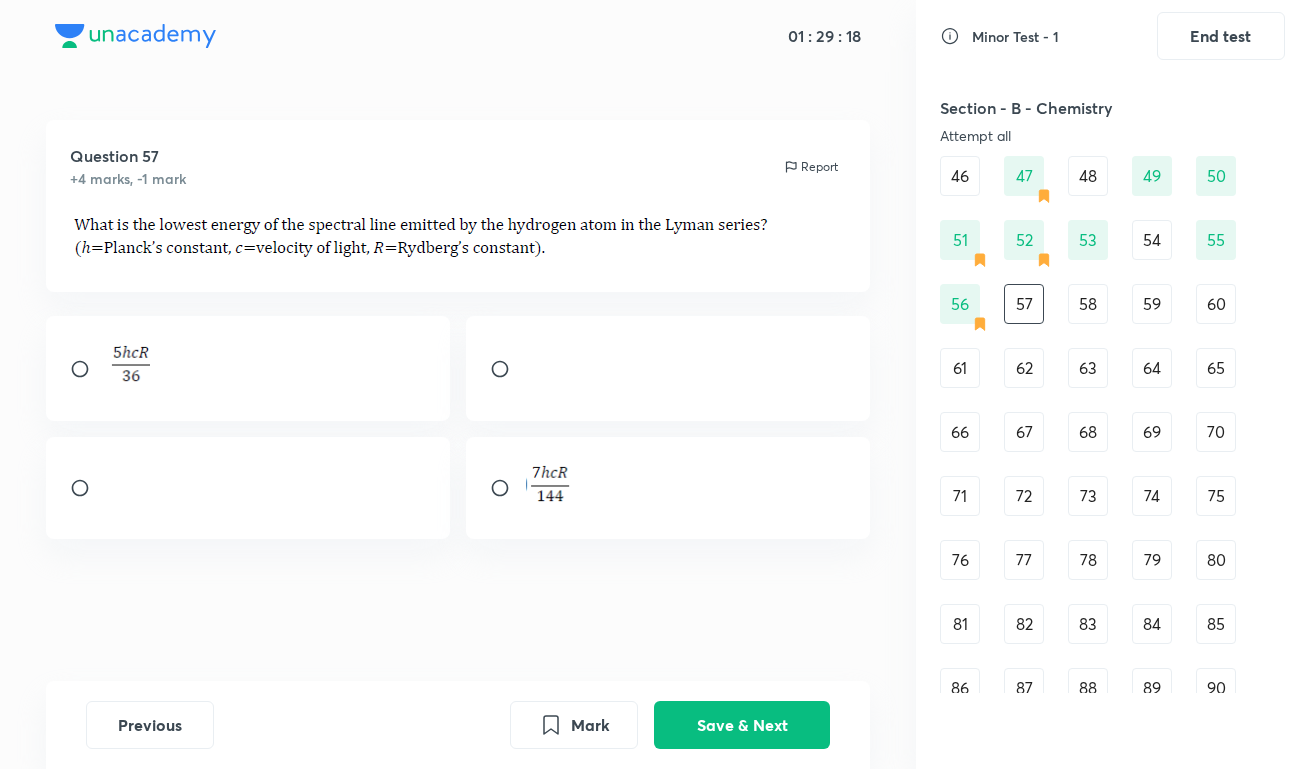 click on "Question 57 +4 marks, -1 mark Report" at bounding box center [458, 400] 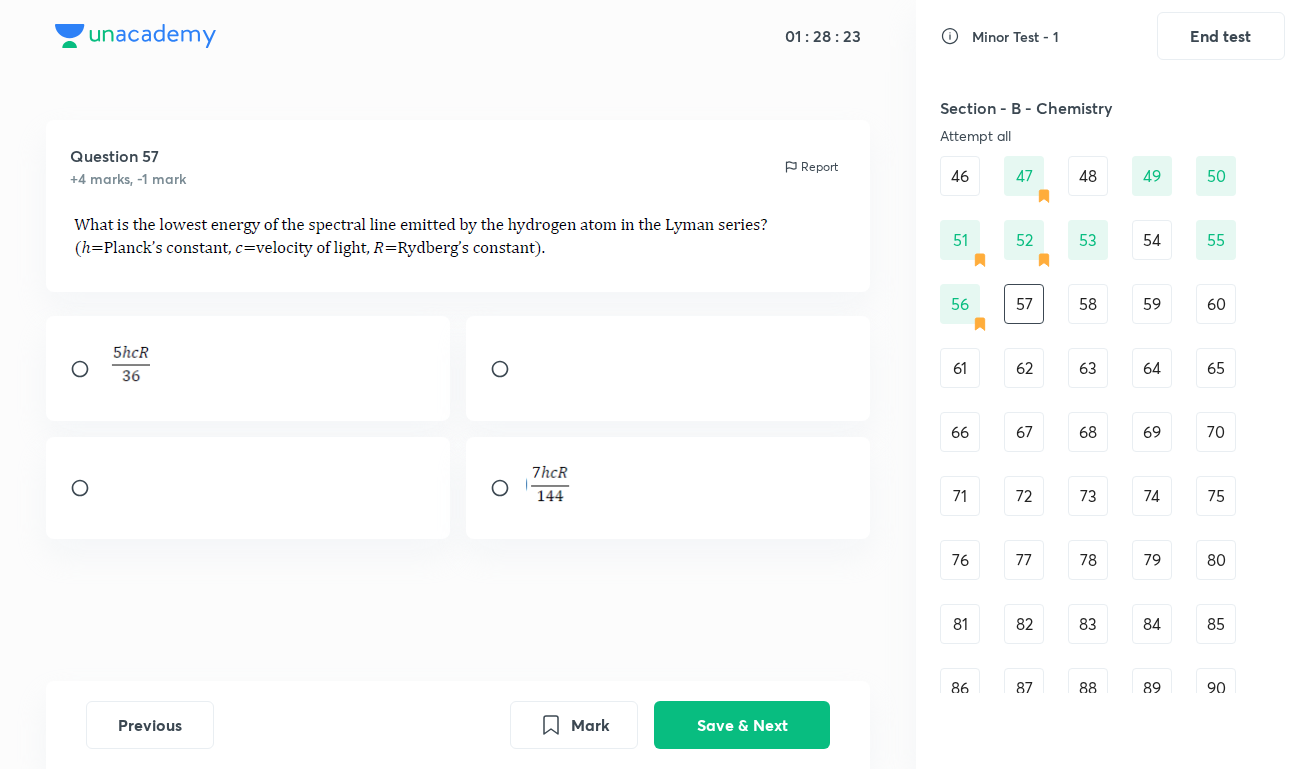 click on "90" at bounding box center [1216, 688] 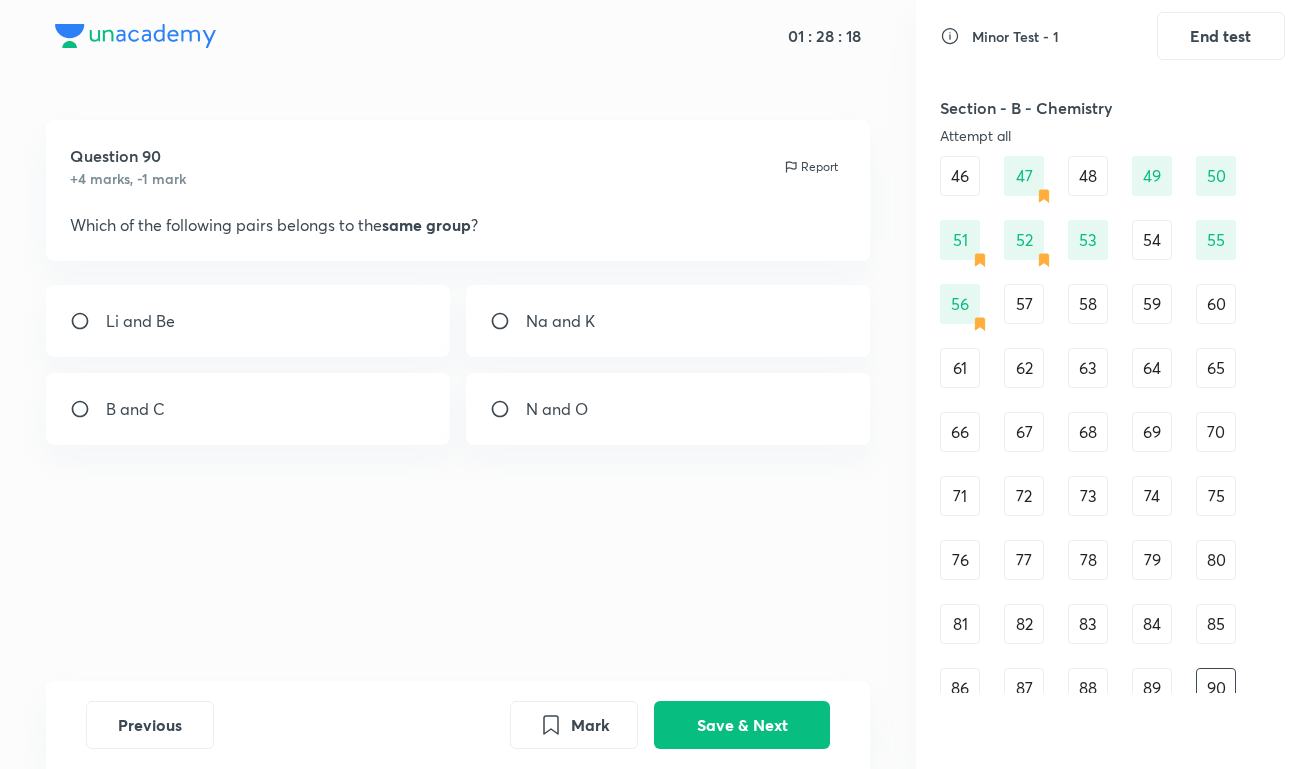 click on "Na and K" at bounding box center (560, 321) 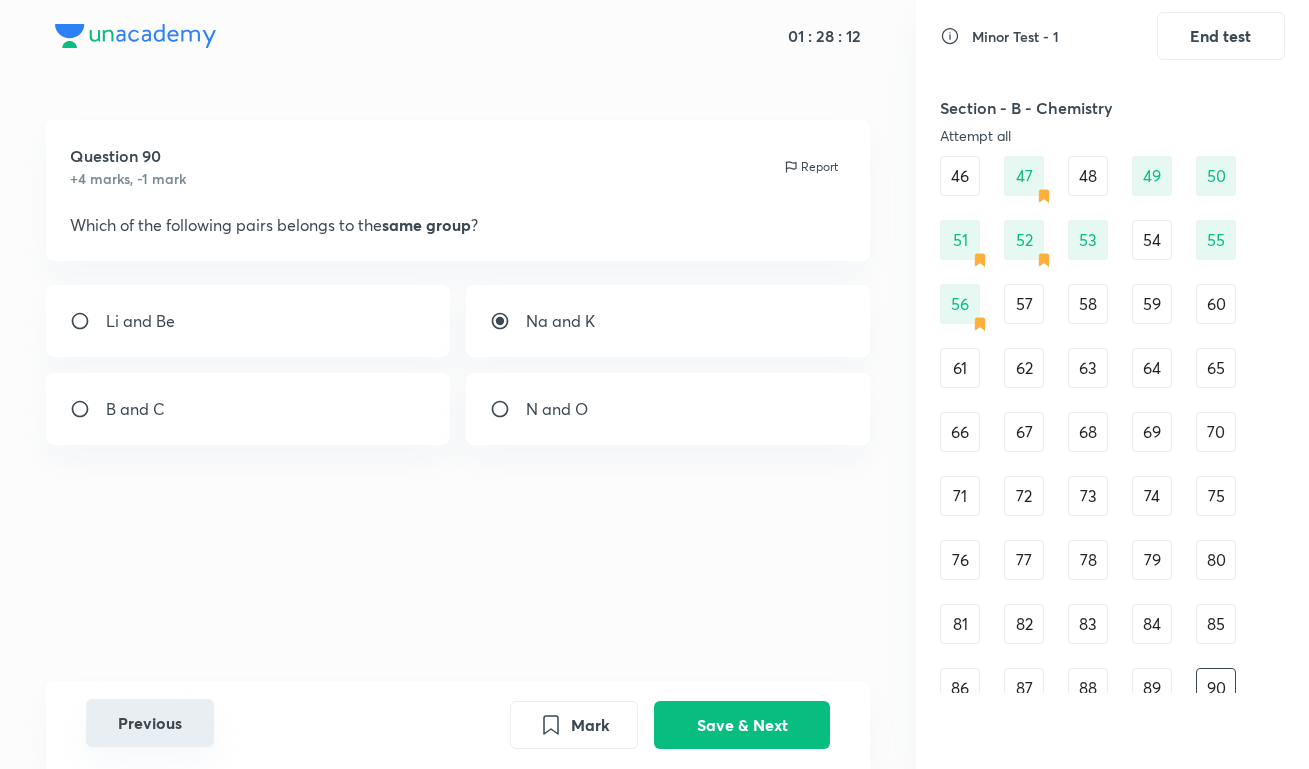 click on "Previous" at bounding box center (150, 723) 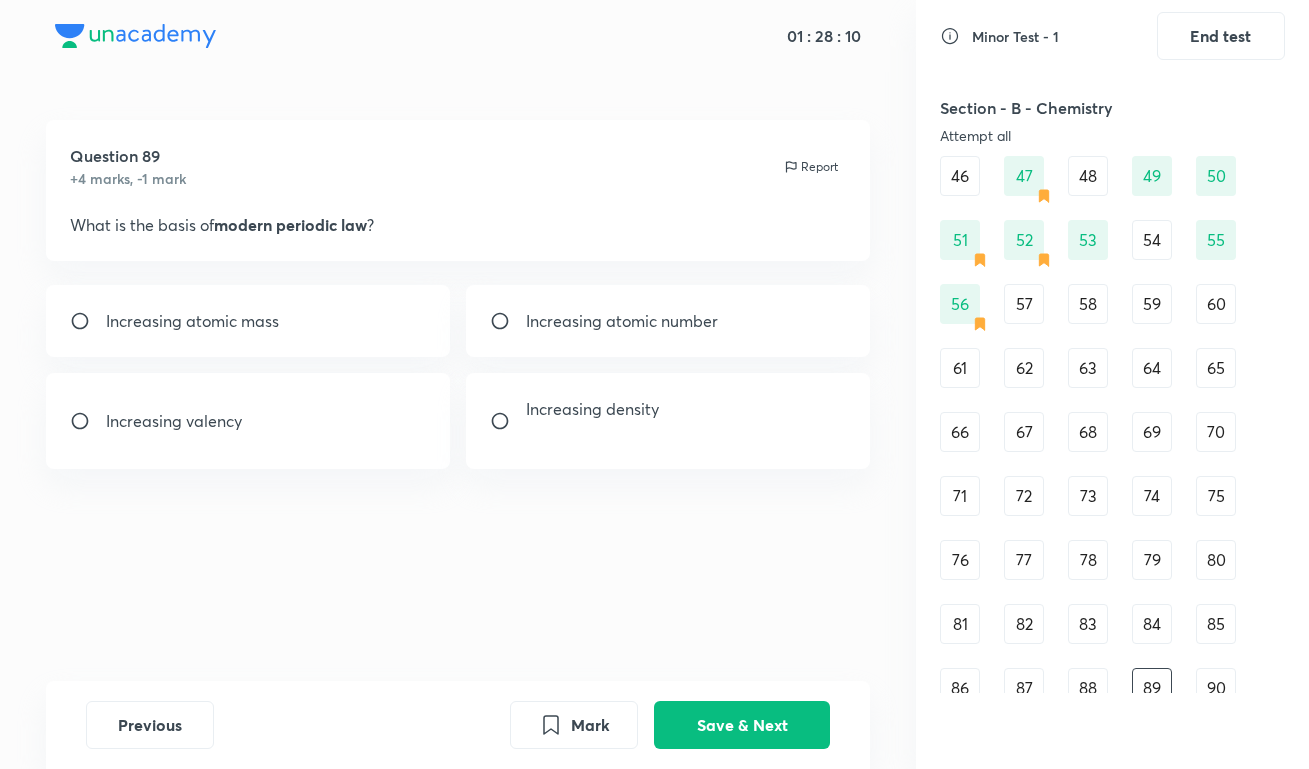 click on "90" at bounding box center (1216, 688) 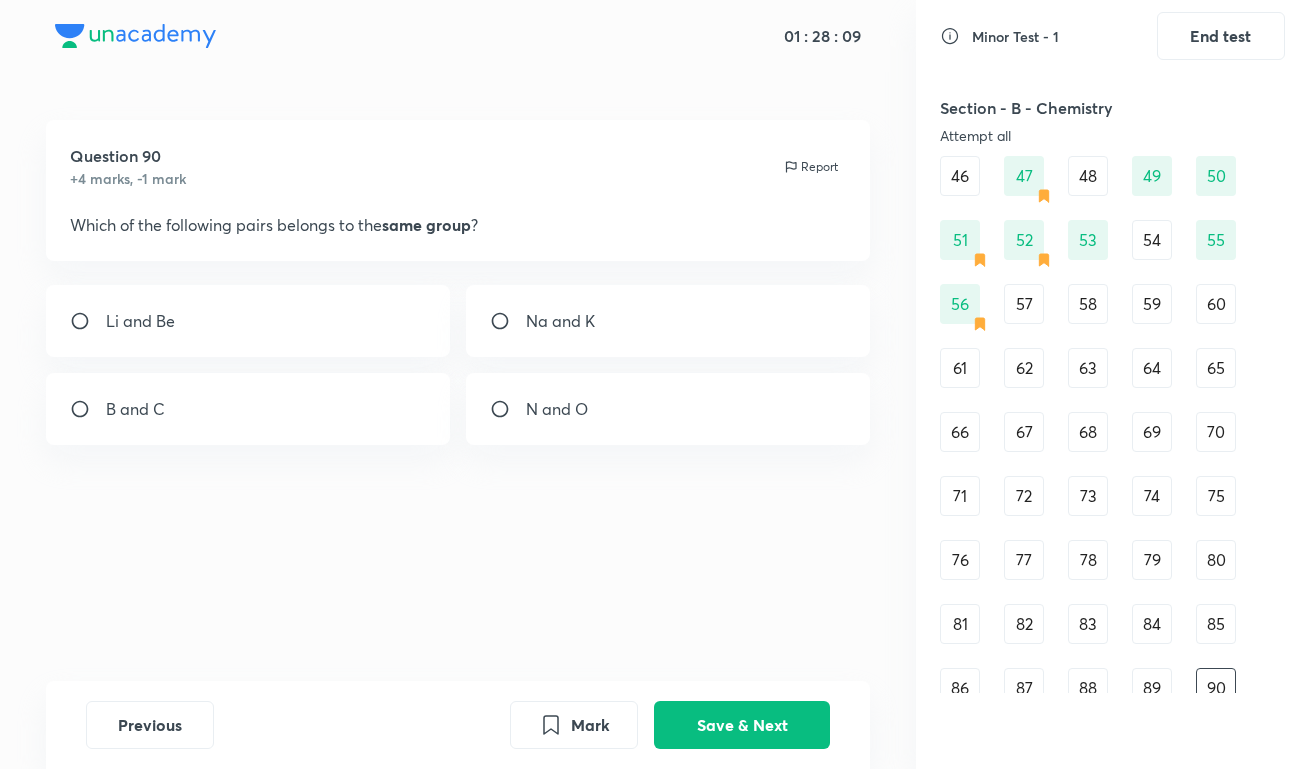 click on "Na and K" at bounding box center [560, 321] 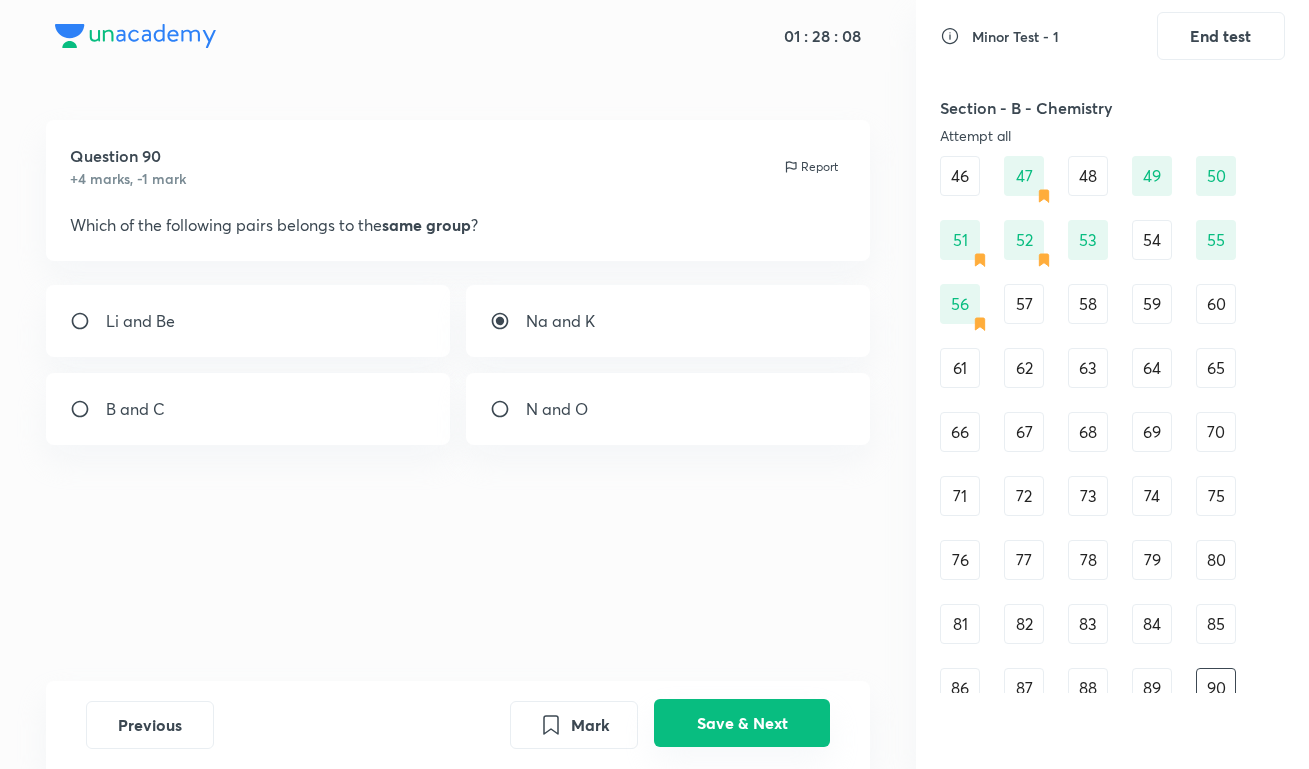 click on "Save & Next" at bounding box center (742, 723) 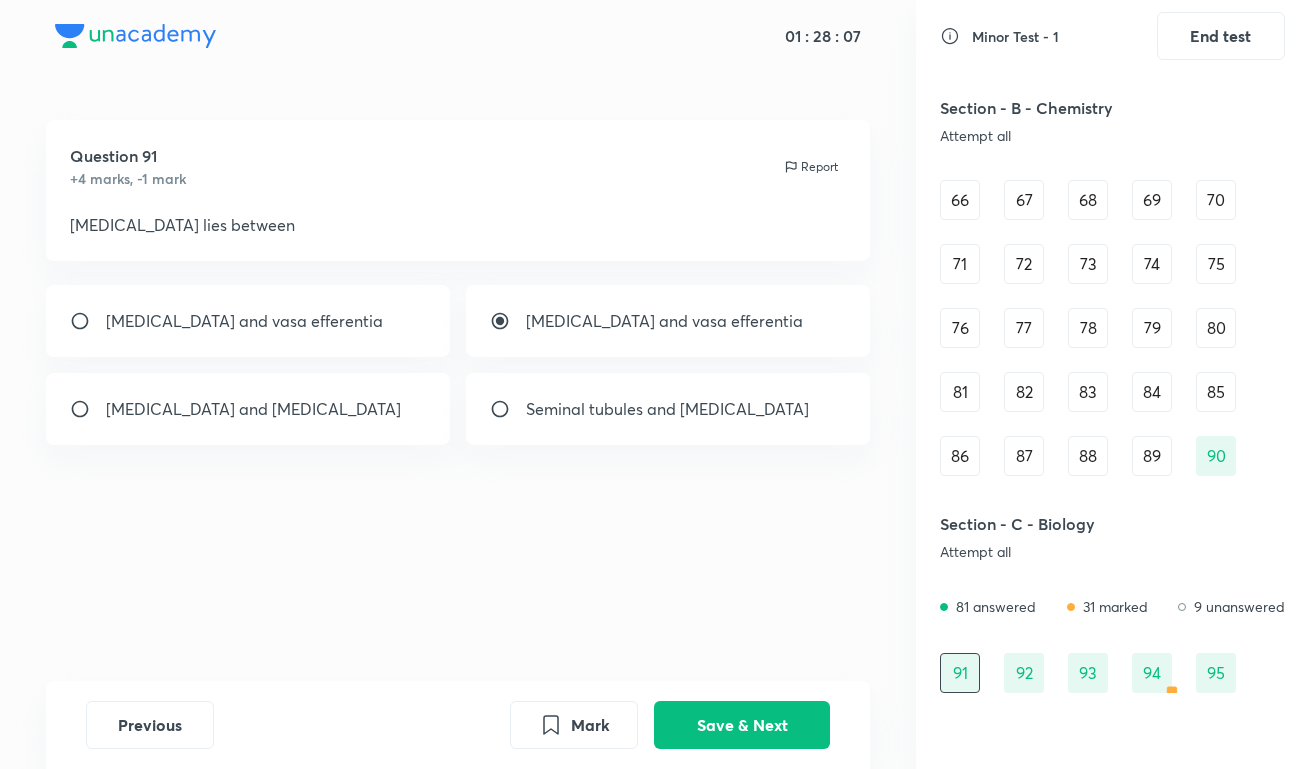 scroll, scrollTop: 1042, scrollLeft: 0, axis: vertical 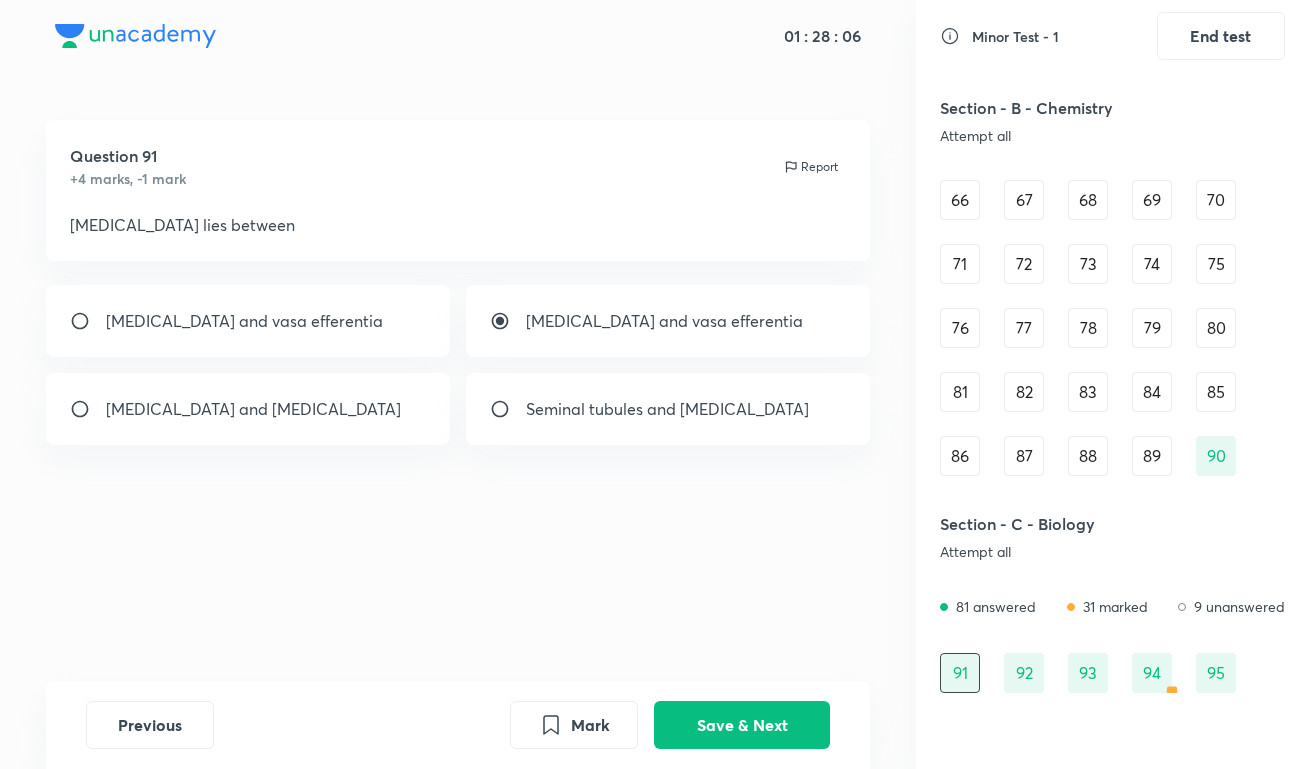 click on "86" at bounding box center [960, 456] 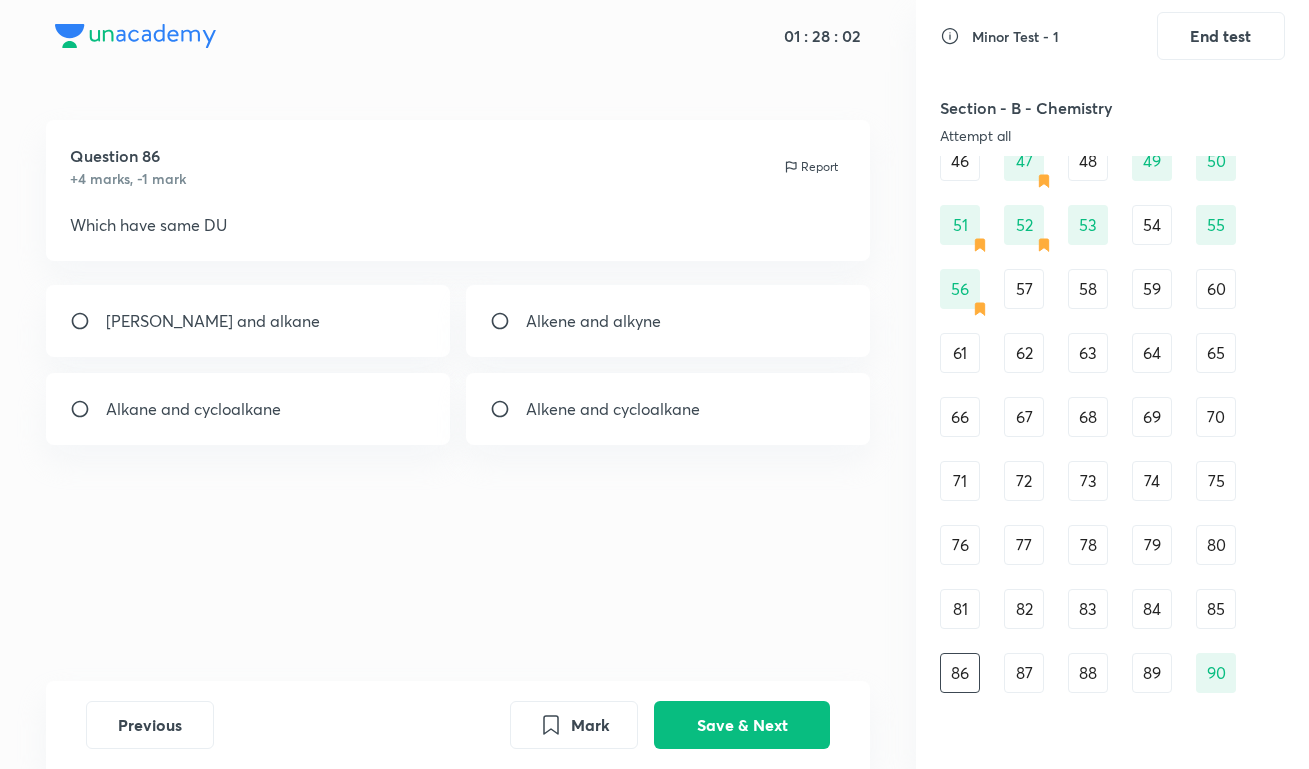 scroll, scrollTop: 818, scrollLeft: 0, axis: vertical 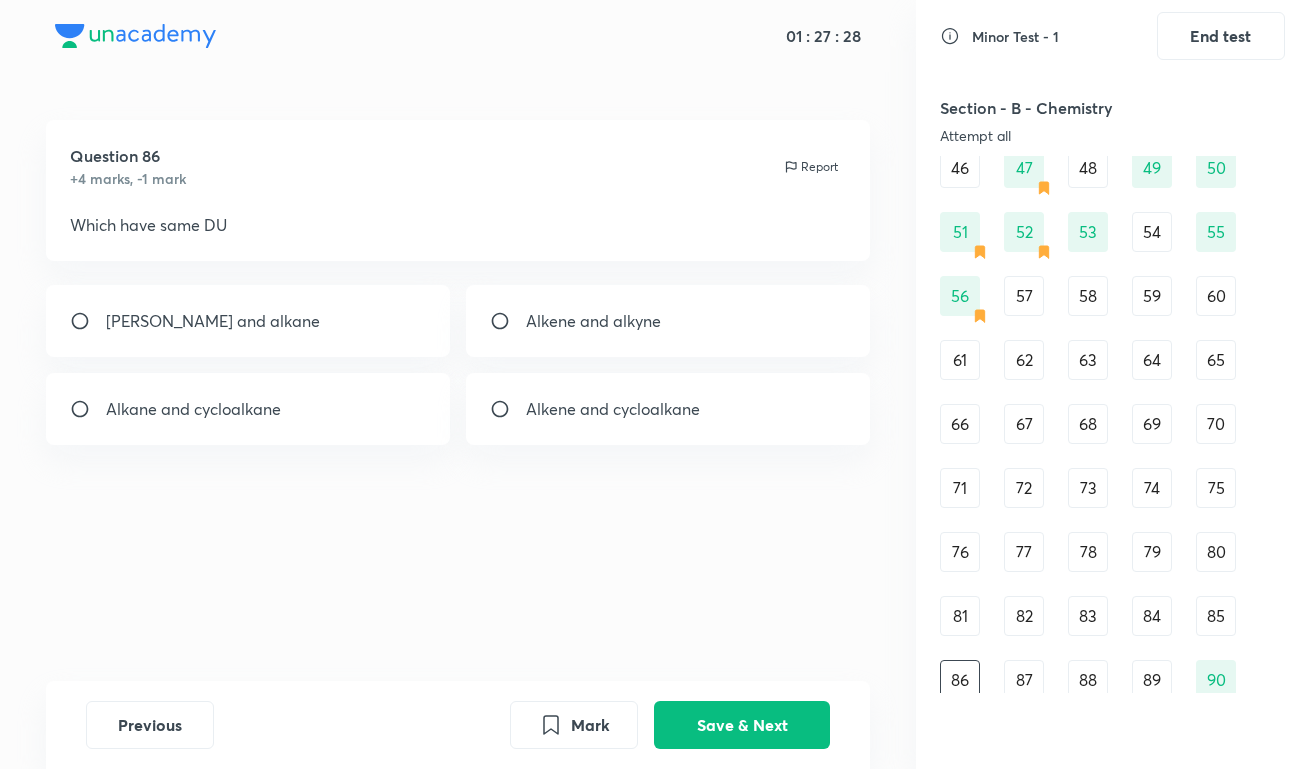 click on "Alkene and cycloalkane" at bounding box center [613, 409] 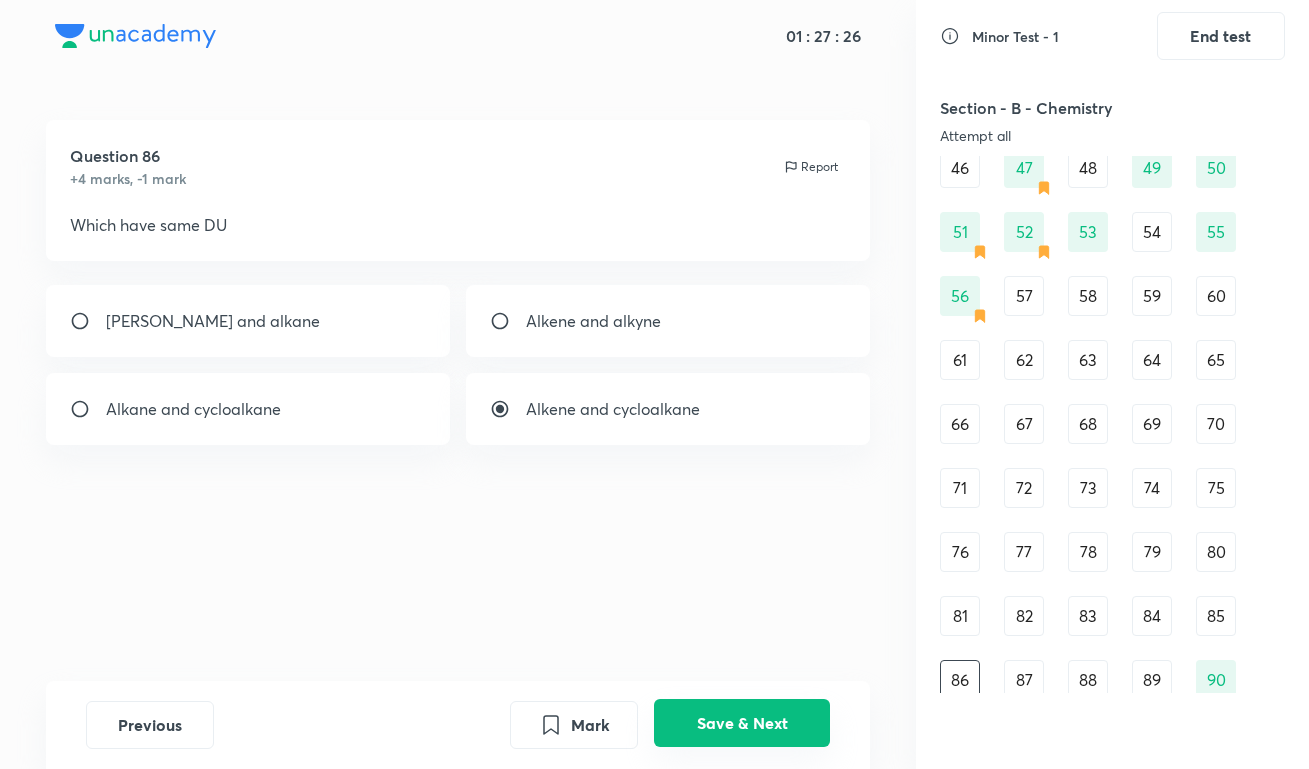 click on "Save & Next" at bounding box center [742, 723] 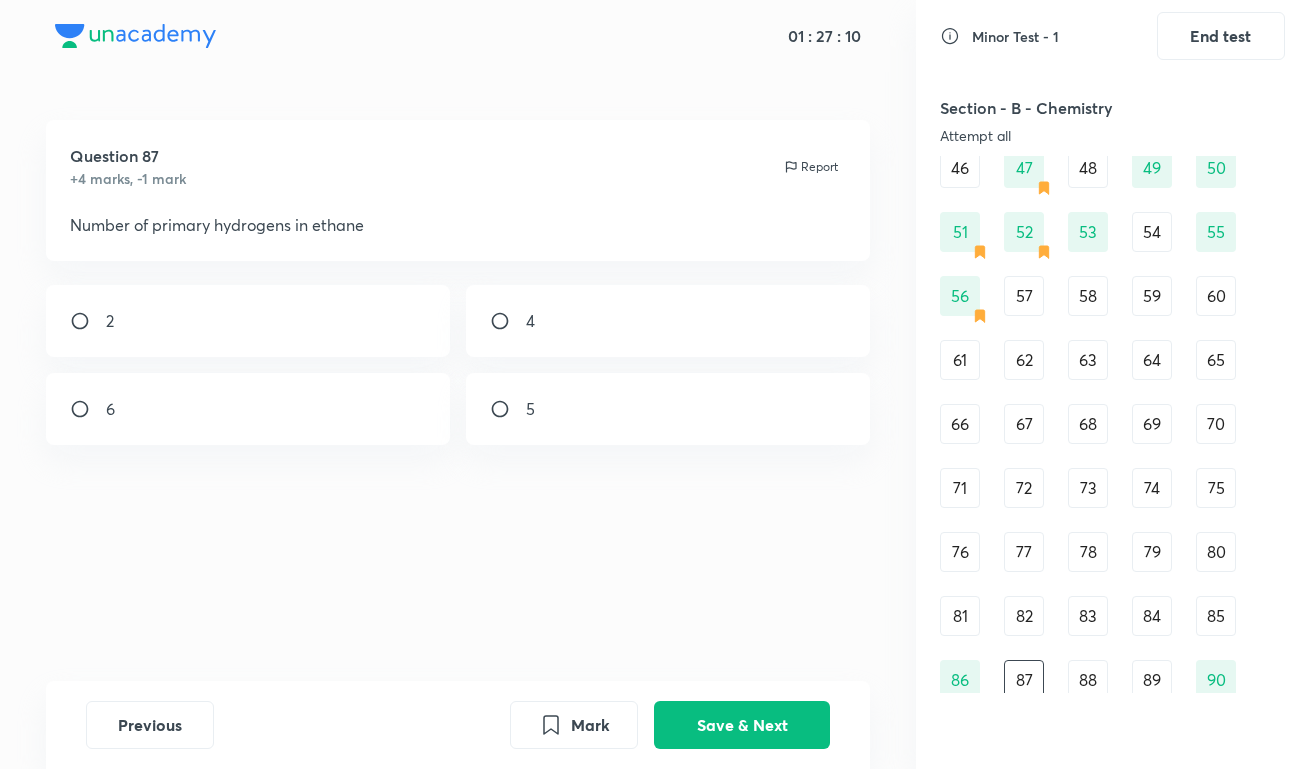 click on "6" at bounding box center [248, 409] 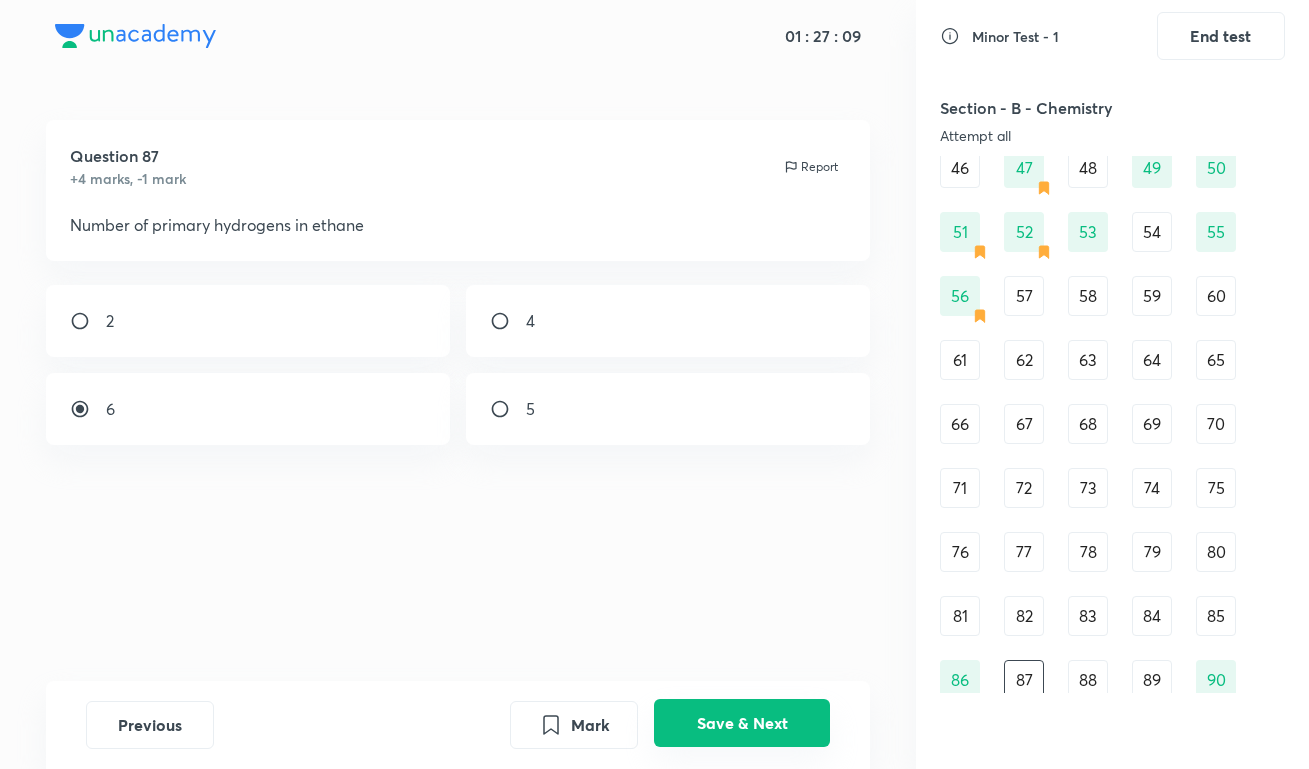 click on "Save & Next" at bounding box center [742, 723] 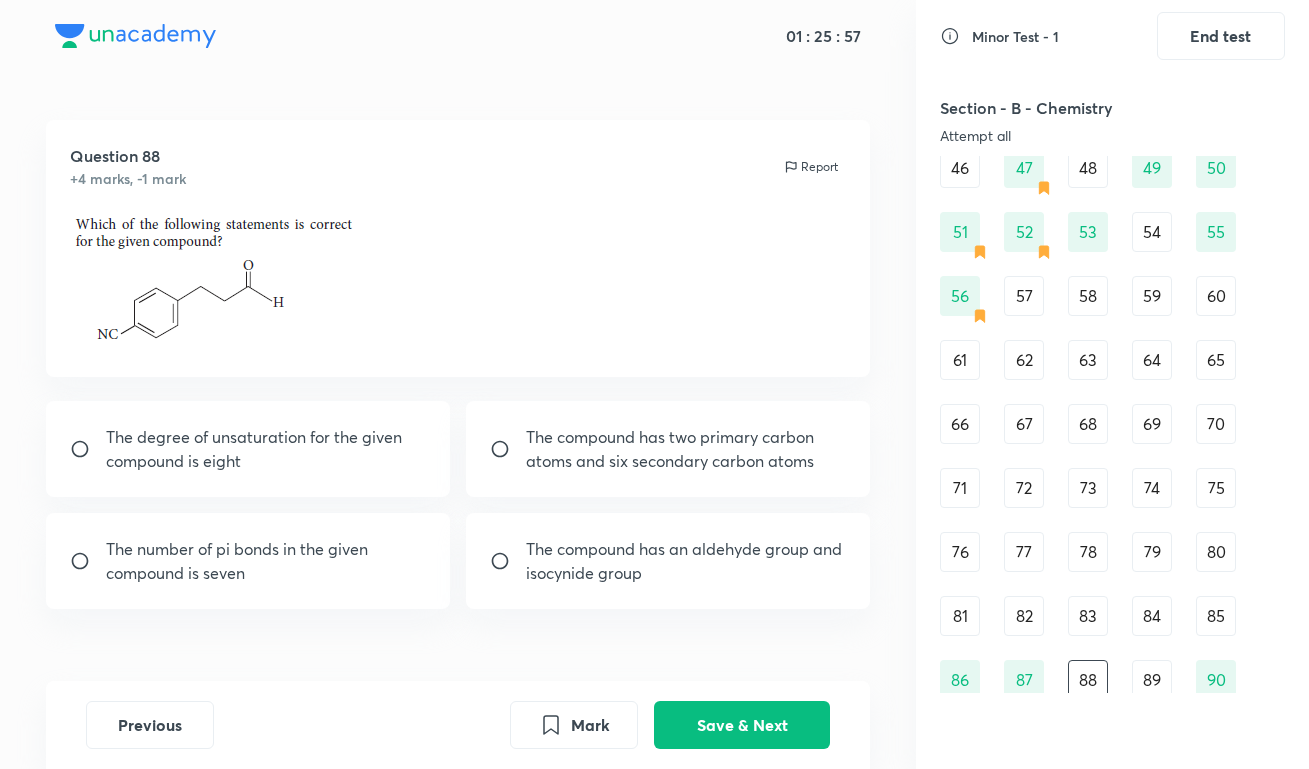 click on "The compound has two primary carbon atoms and six secondary carbon atoms" at bounding box center [686, 449] 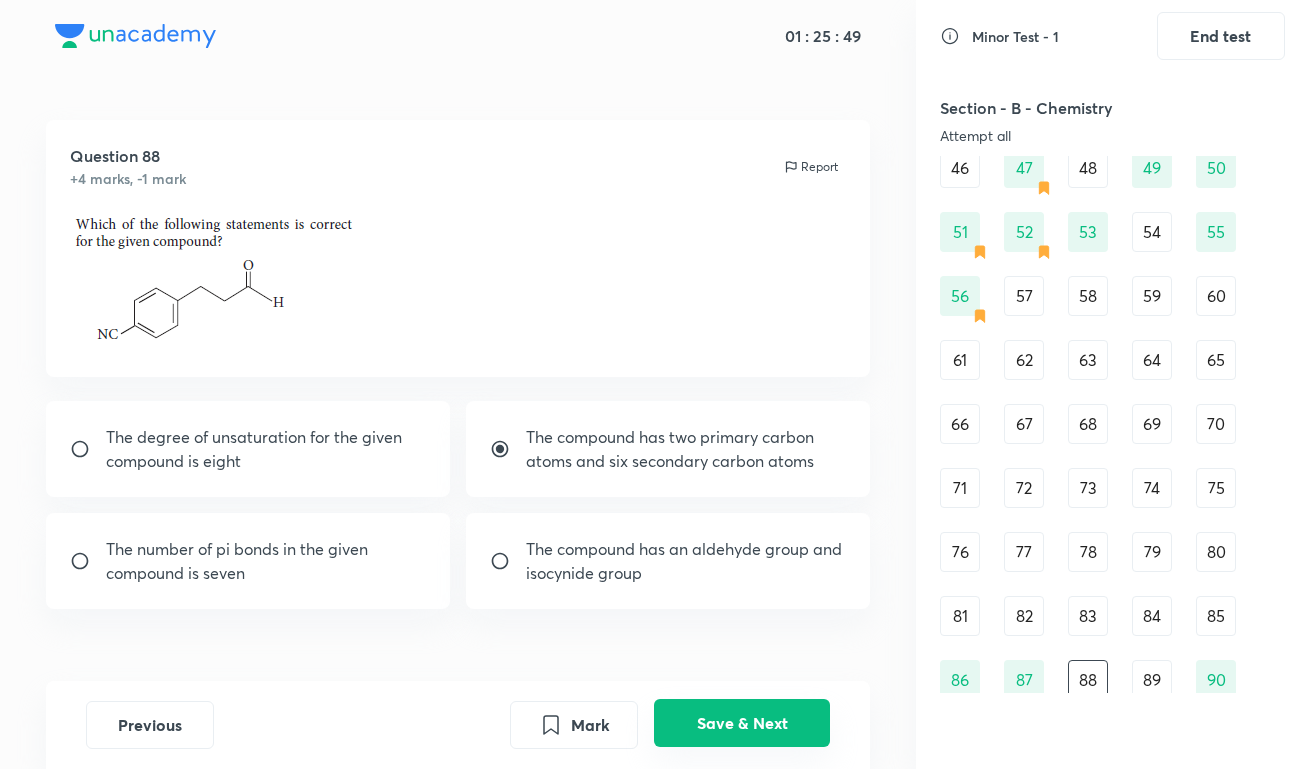 click on "Save & Next" at bounding box center (742, 723) 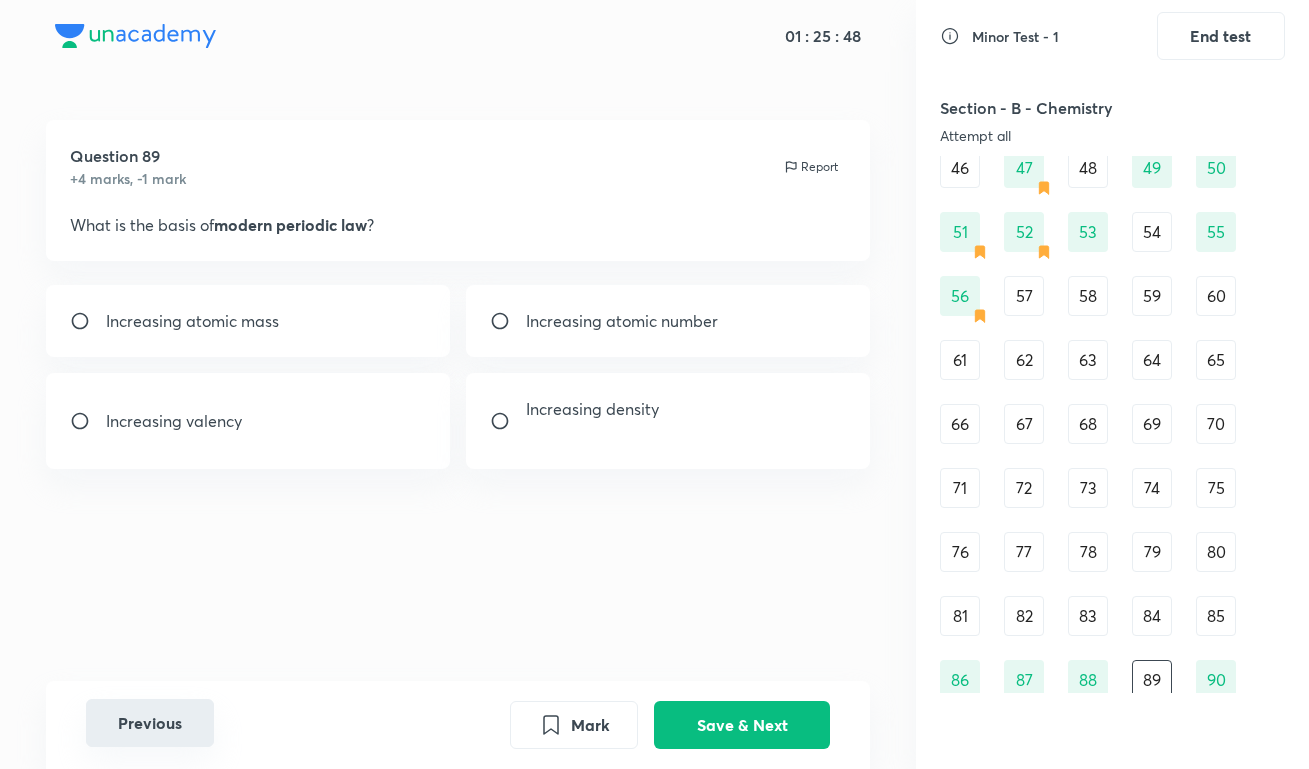 click on "Previous" at bounding box center (150, 723) 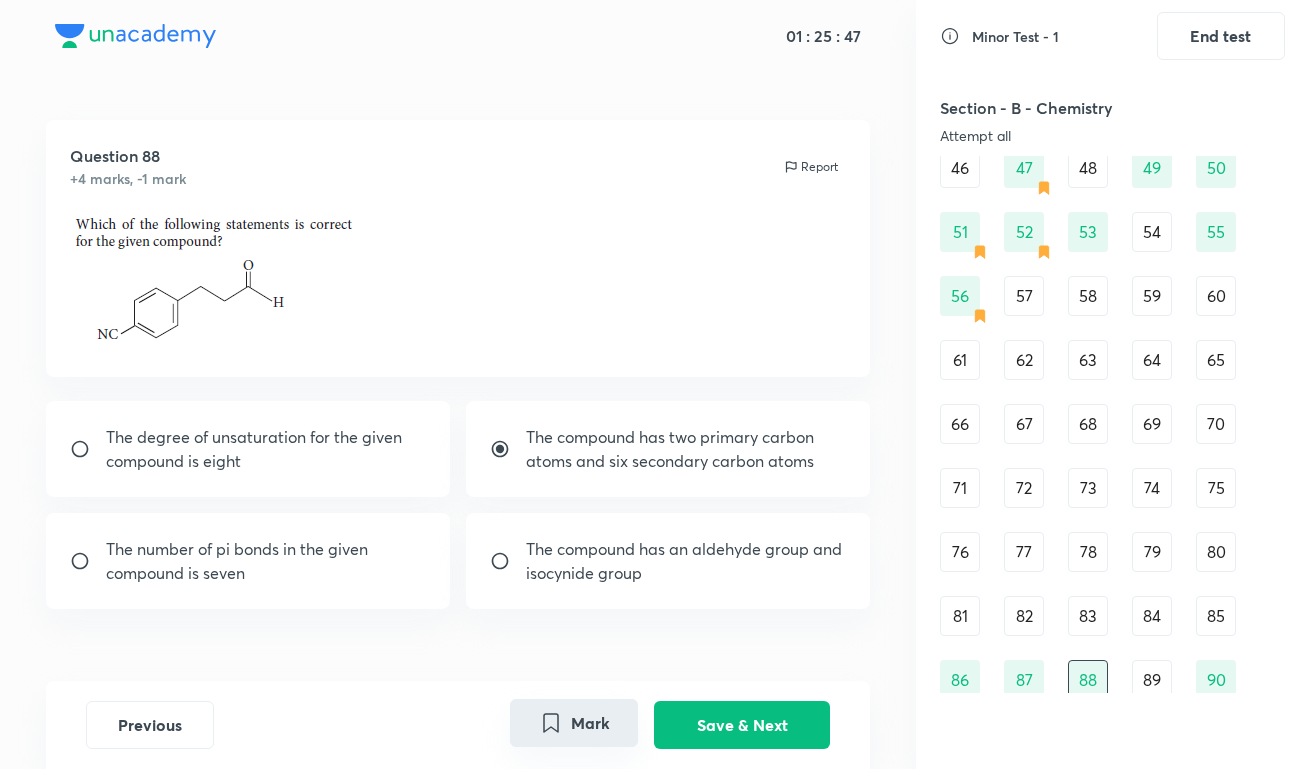 click on "Mark" at bounding box center (574, 723) 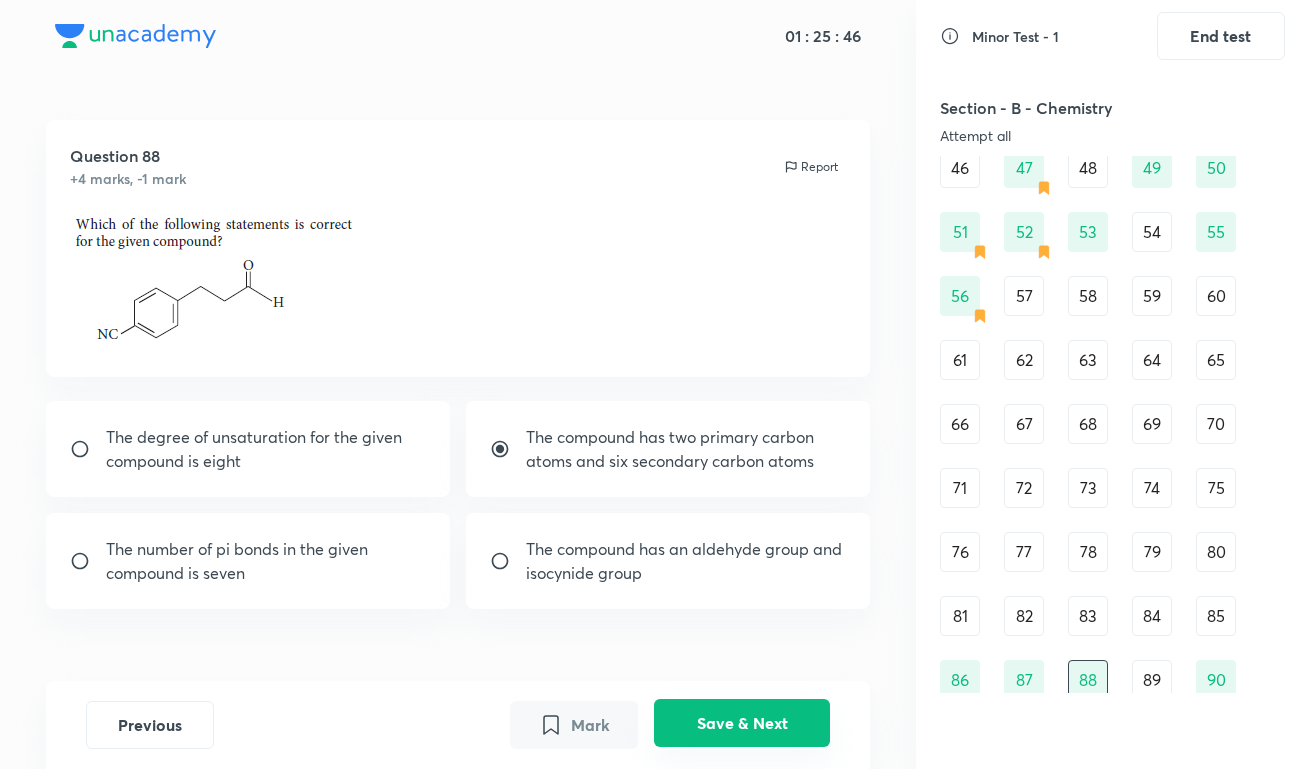 click on "Save & Next" at bounding box center (742, 723) 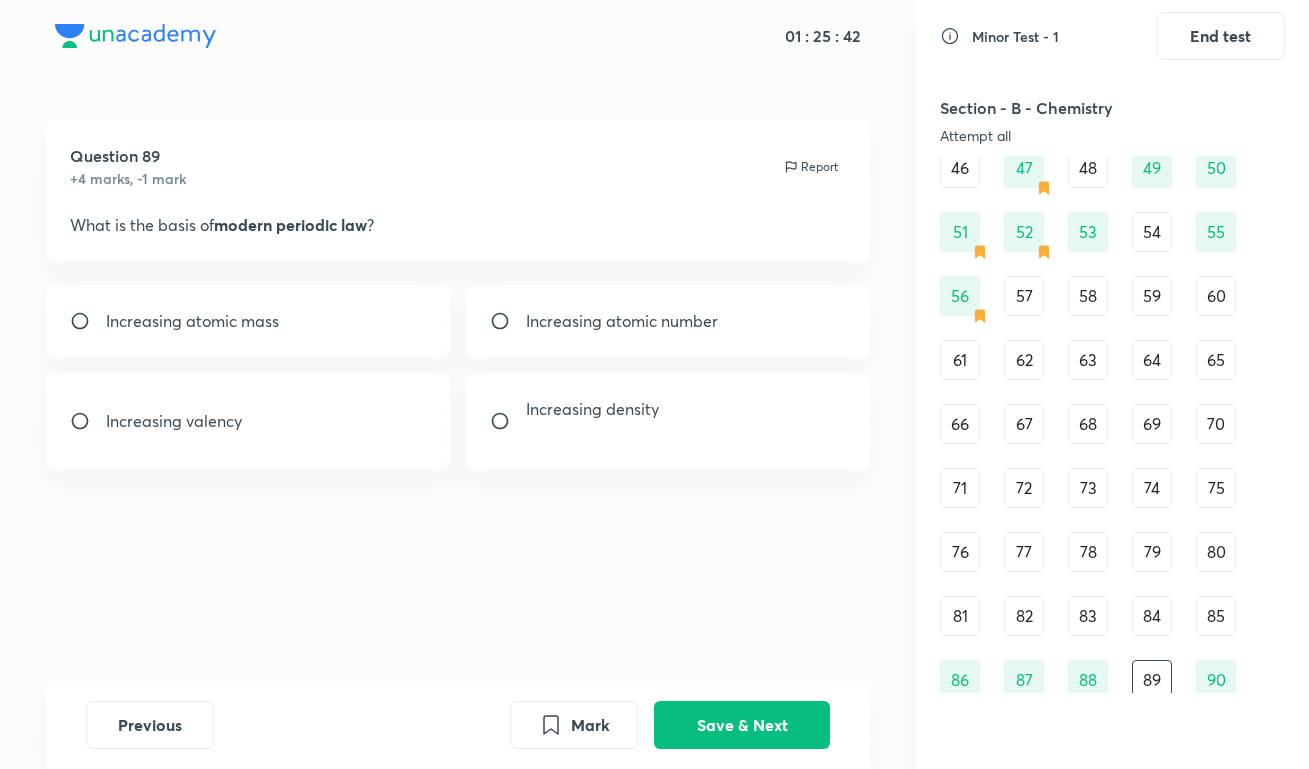 click on "Increasing atomic number" at bounding box center (668, 321) 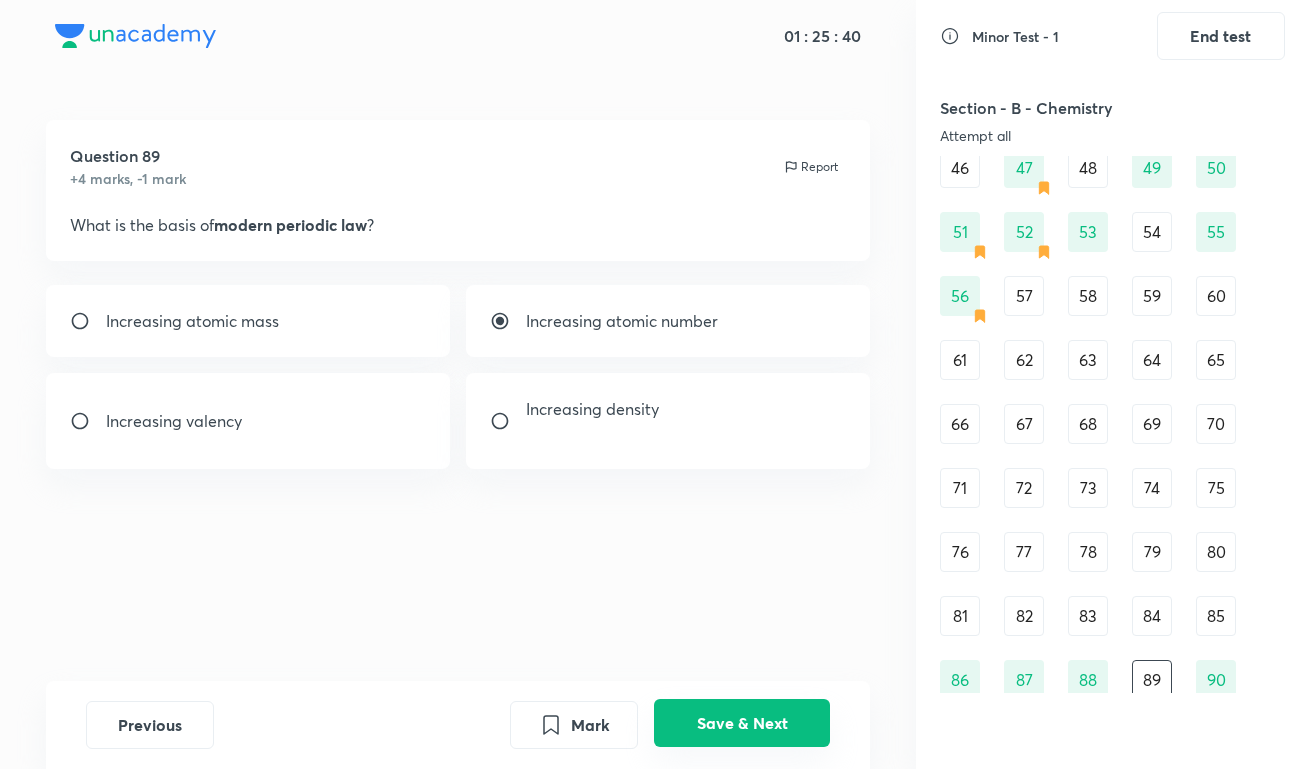 click on "Save & Next" at bounding box center [742, 723] 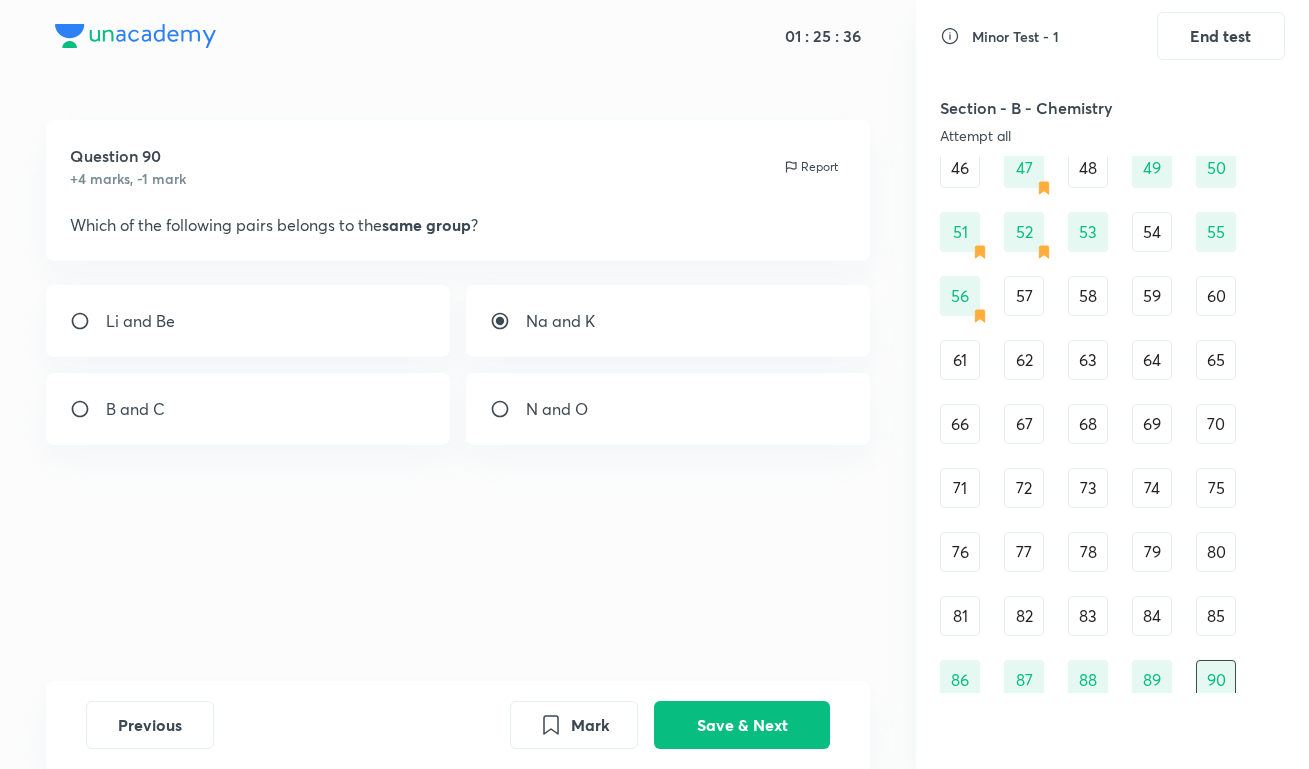 click on "81" at bounding box center [960, 616] 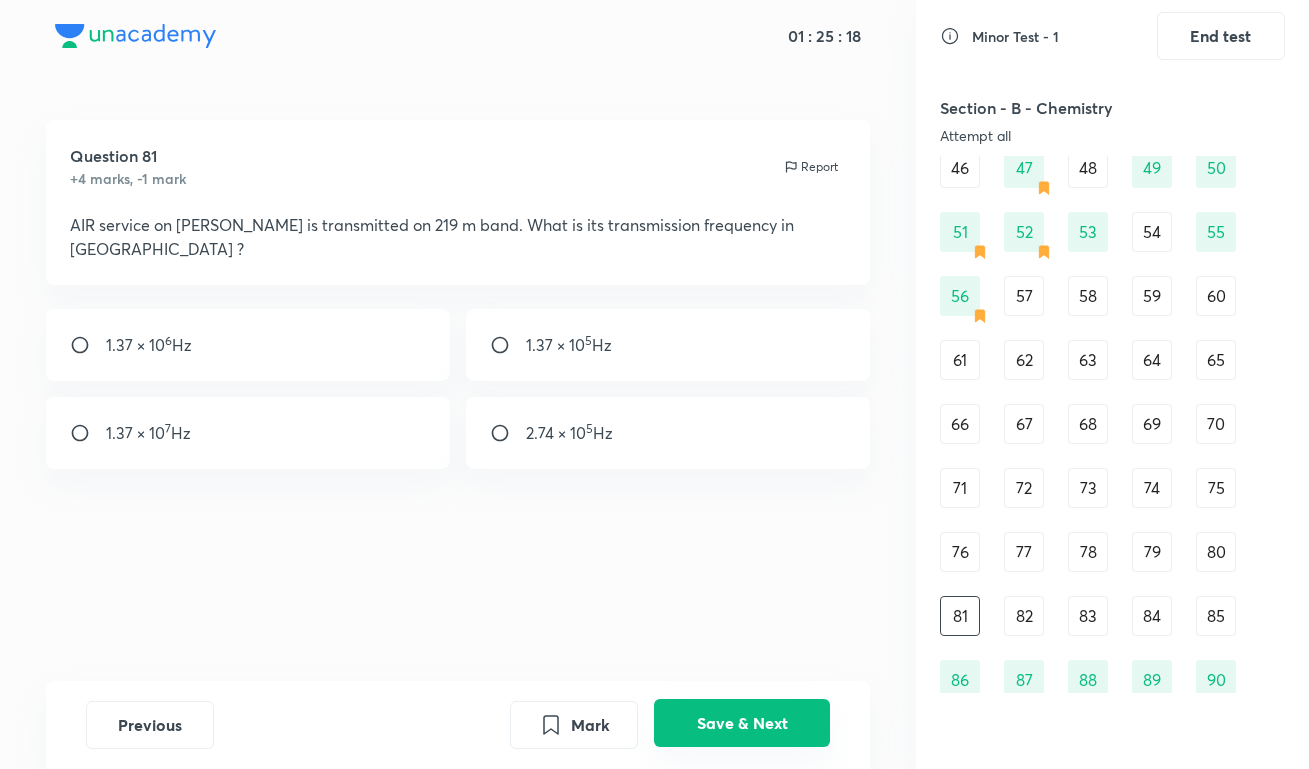 click on "Save & Next" at bounding box center (742, 723) 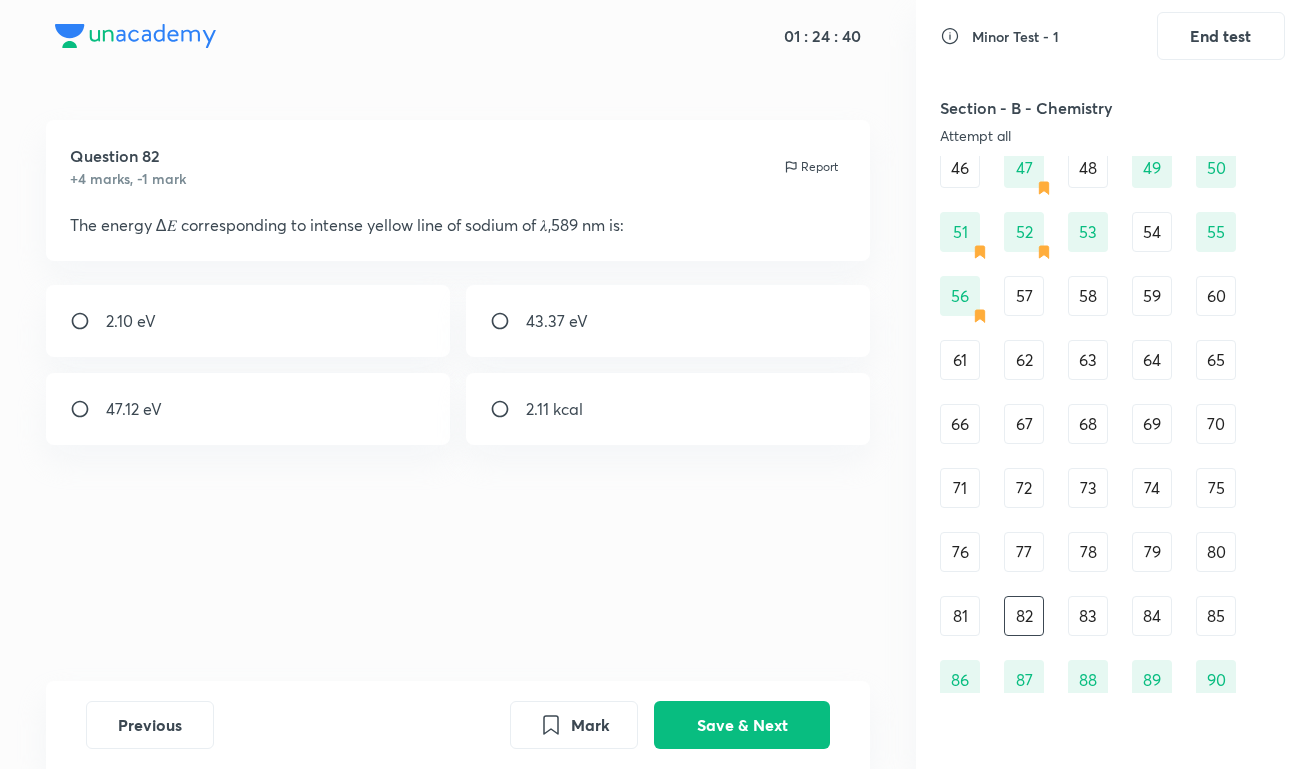 click on "2.11 kcal" at bounding box center [668, 409] 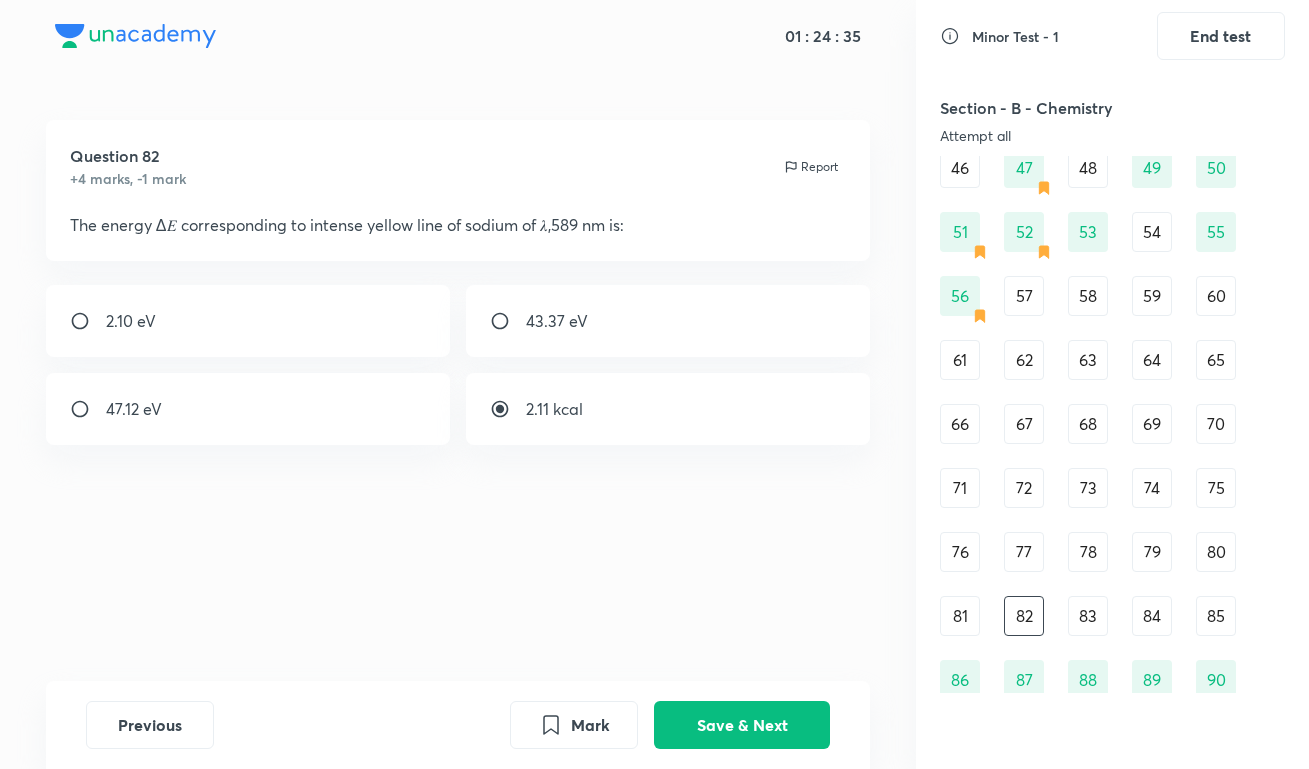 click on "2.10 eV" at bounding box center [248, 321] 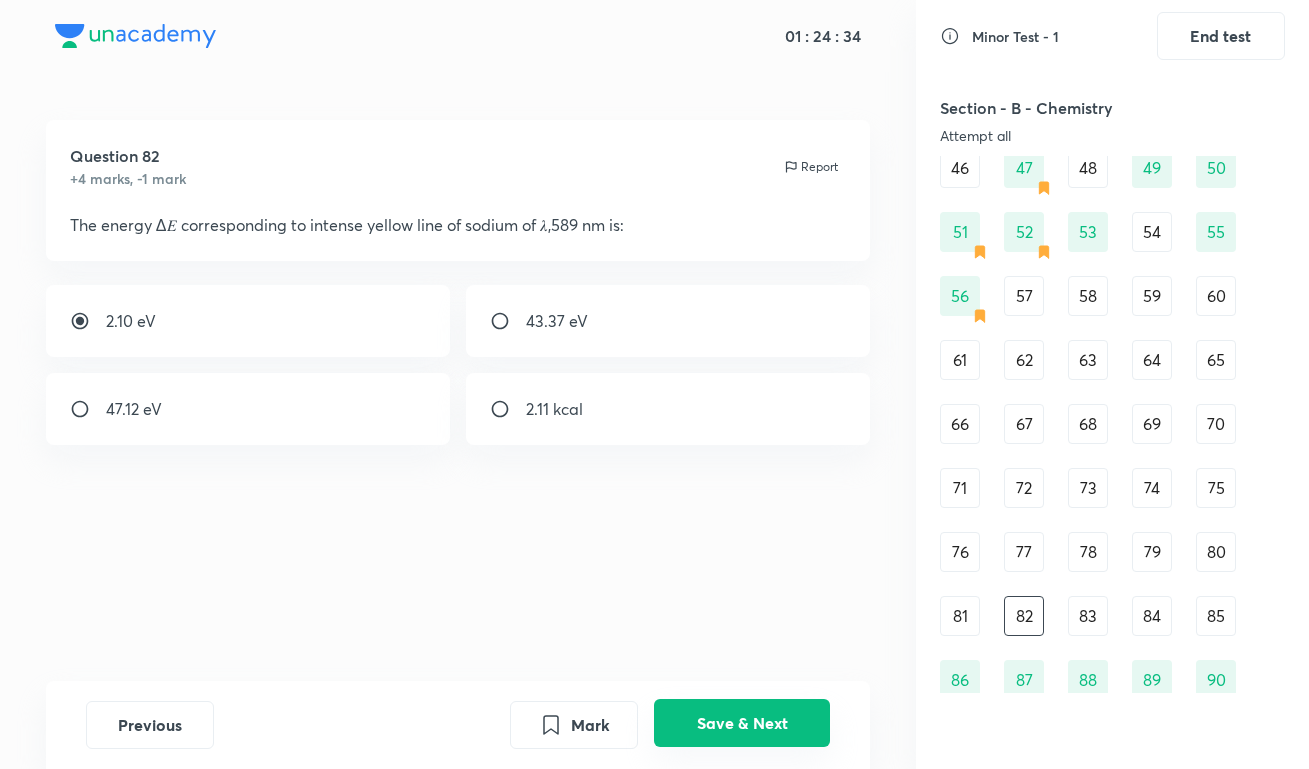 click on "Save & Next" at bounding box center [742, 723] 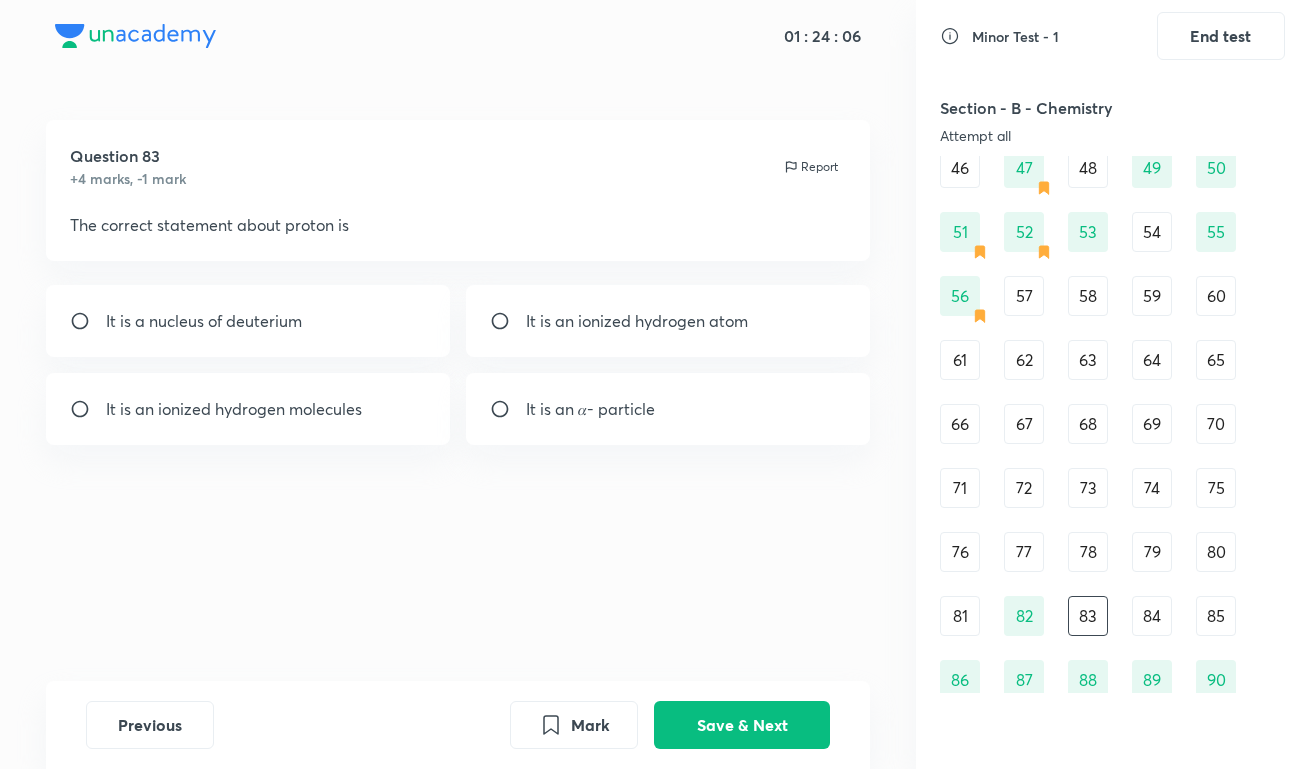 click on "It is an ionized hydrogen atom" at bounding box center (668, 321) 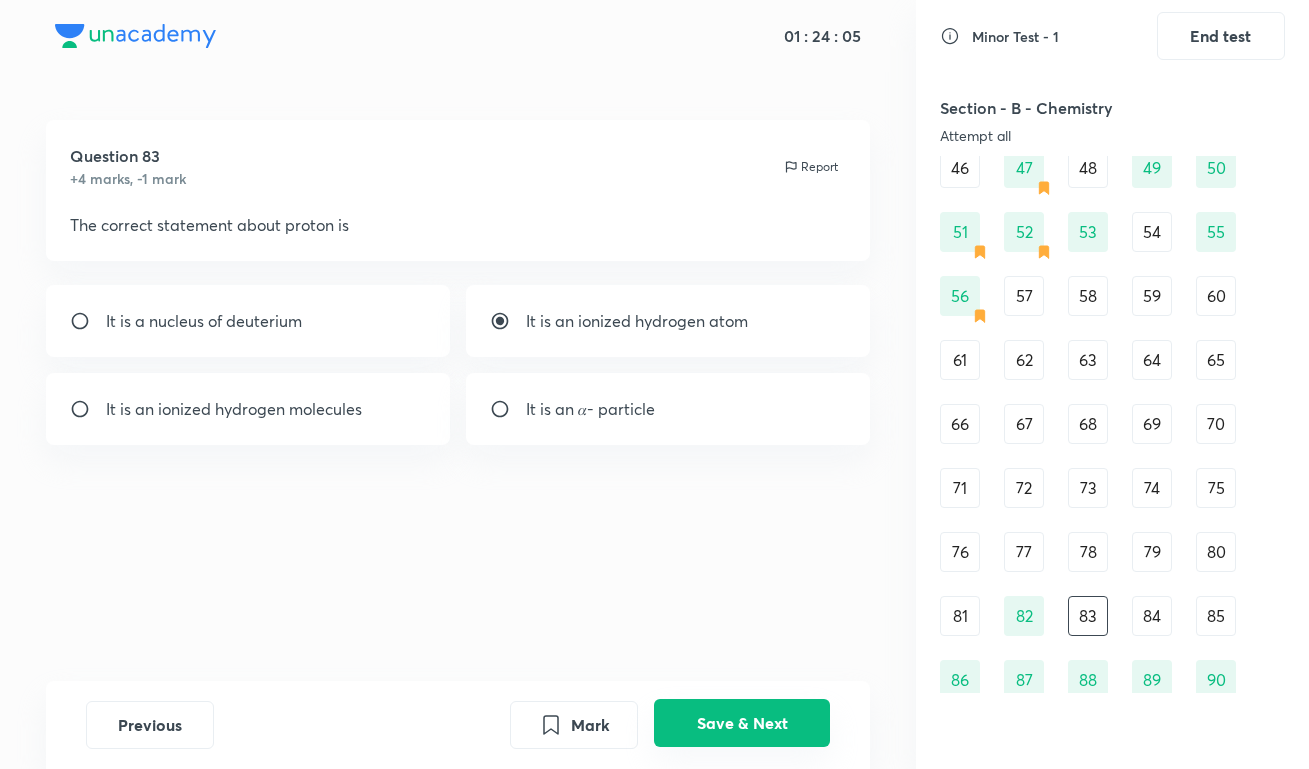 click on "Save & Next" at bounding box center (742, 723) 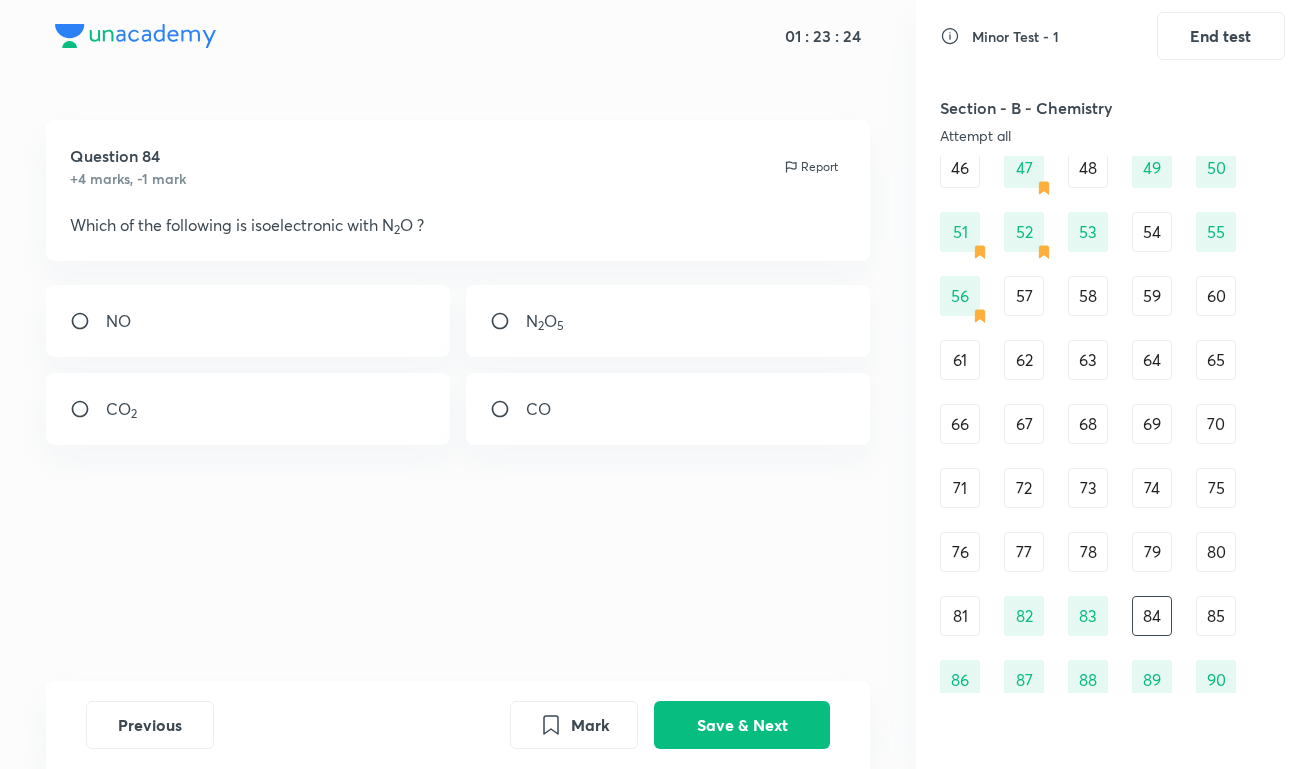 click on "CO 2" at bounding box center [248, 409] 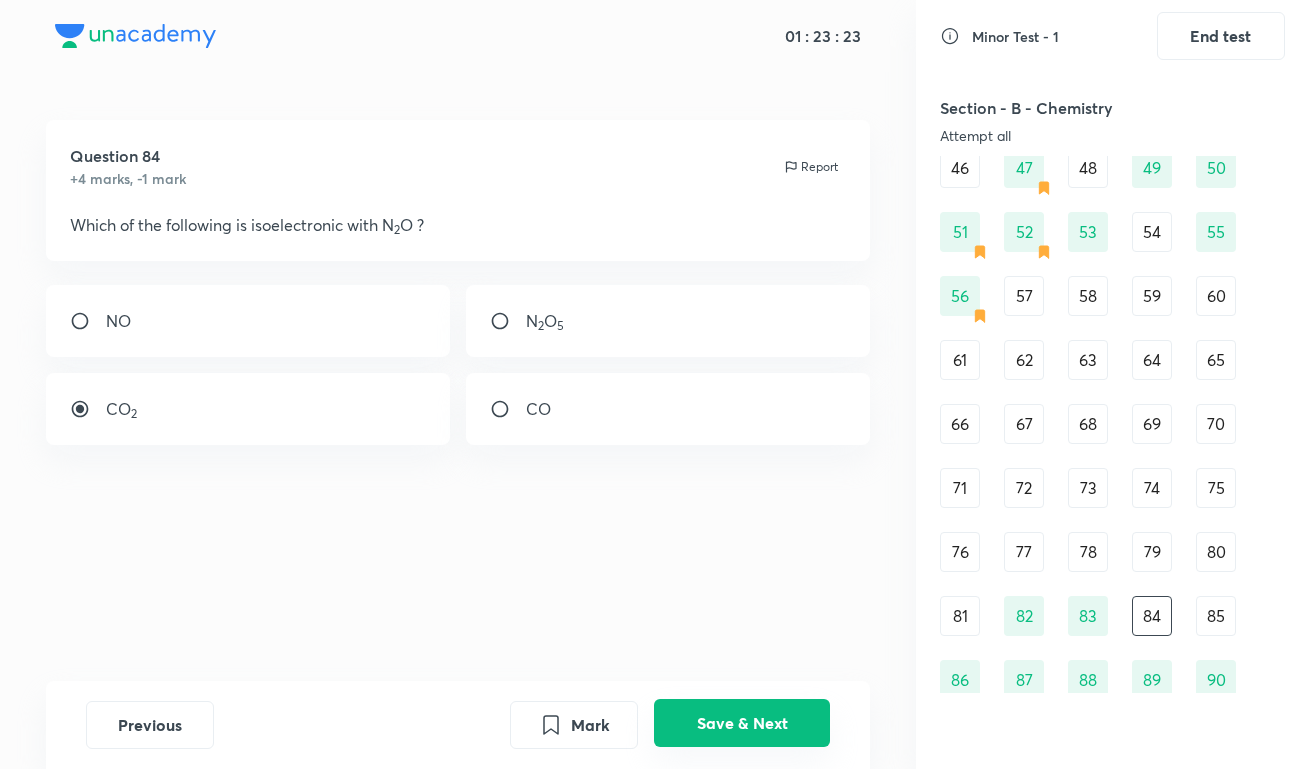 click on "Save & Next" at bounding box center [742, 723] 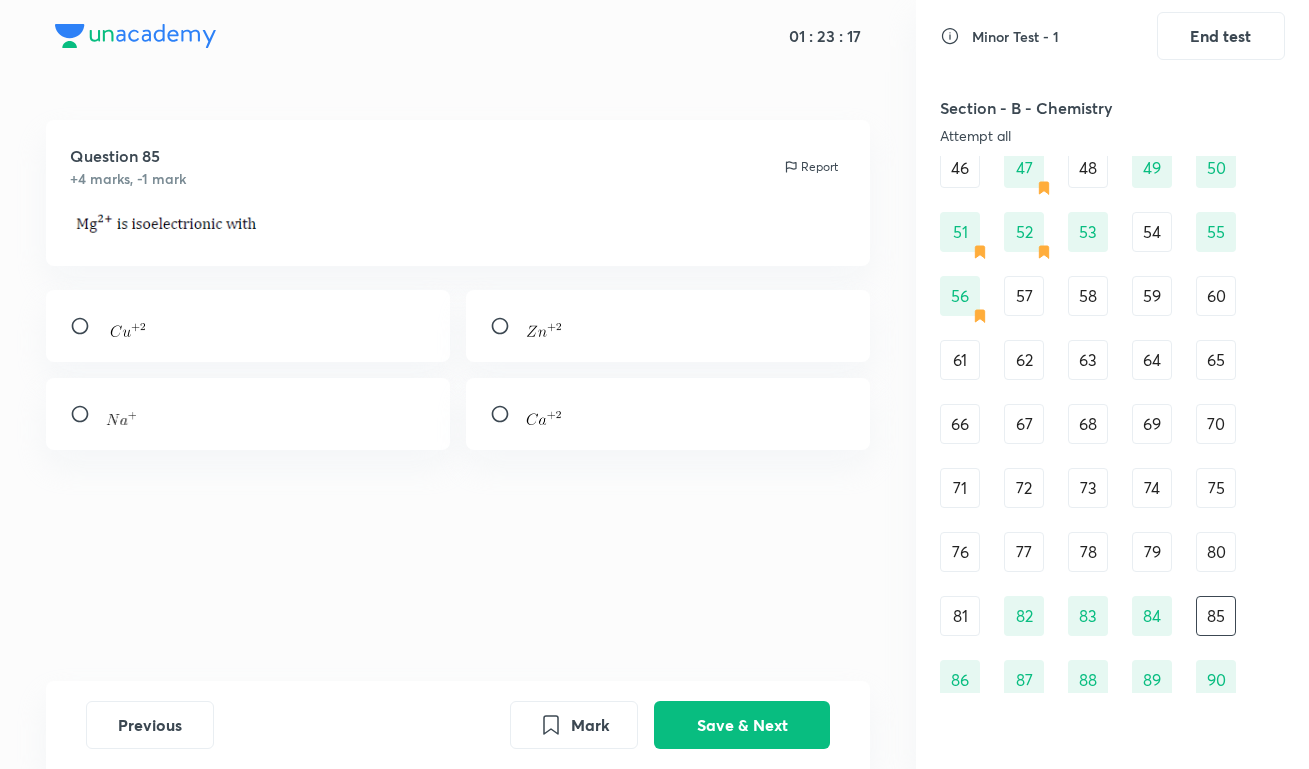 click at bounding box center [248, 414] 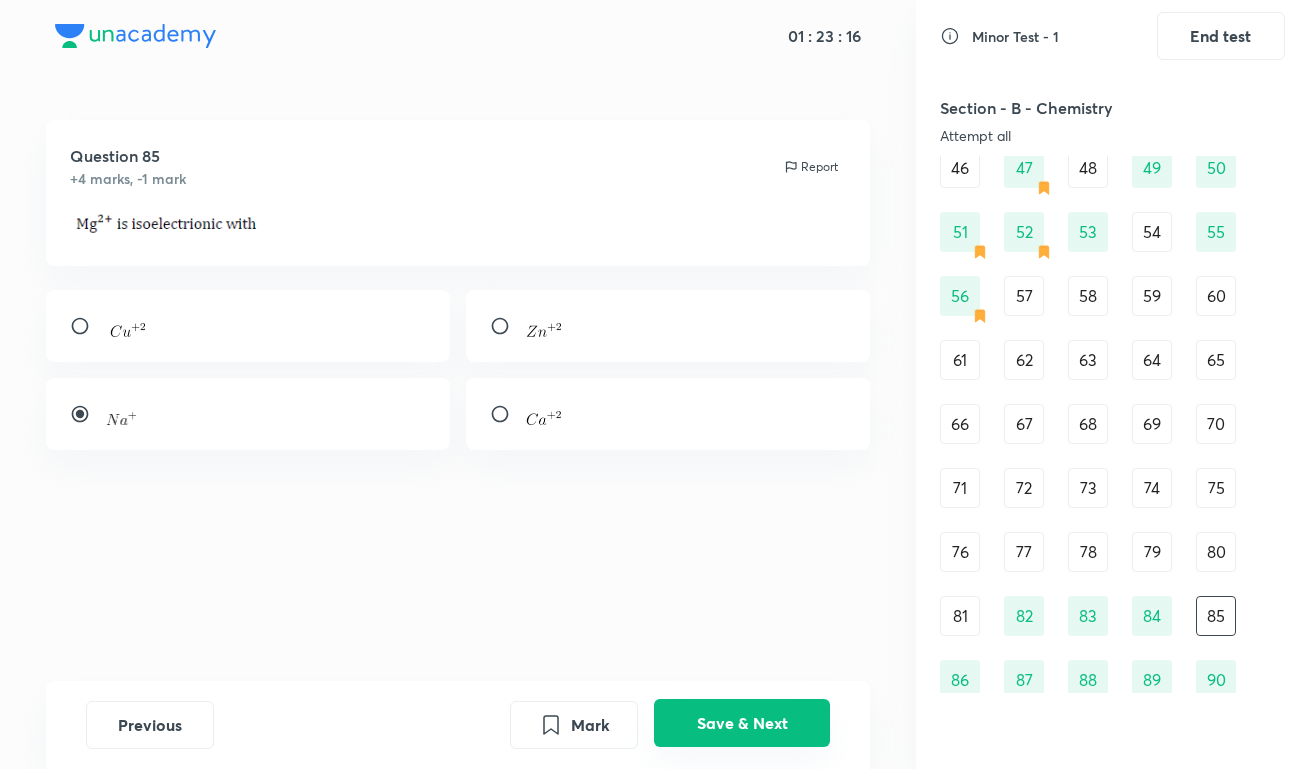 click on "Save & Next" at bounding box center [742, 723] 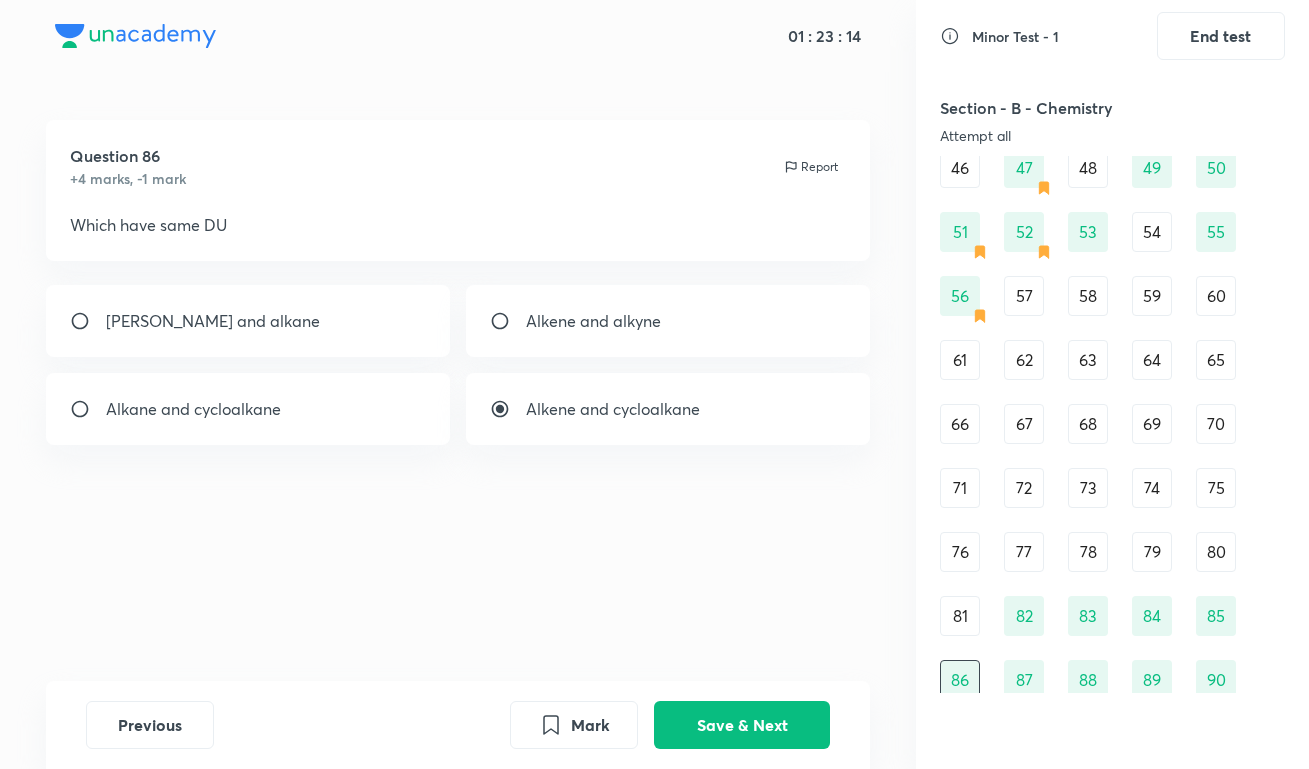 click on "76" at bounding box center [960, 552] 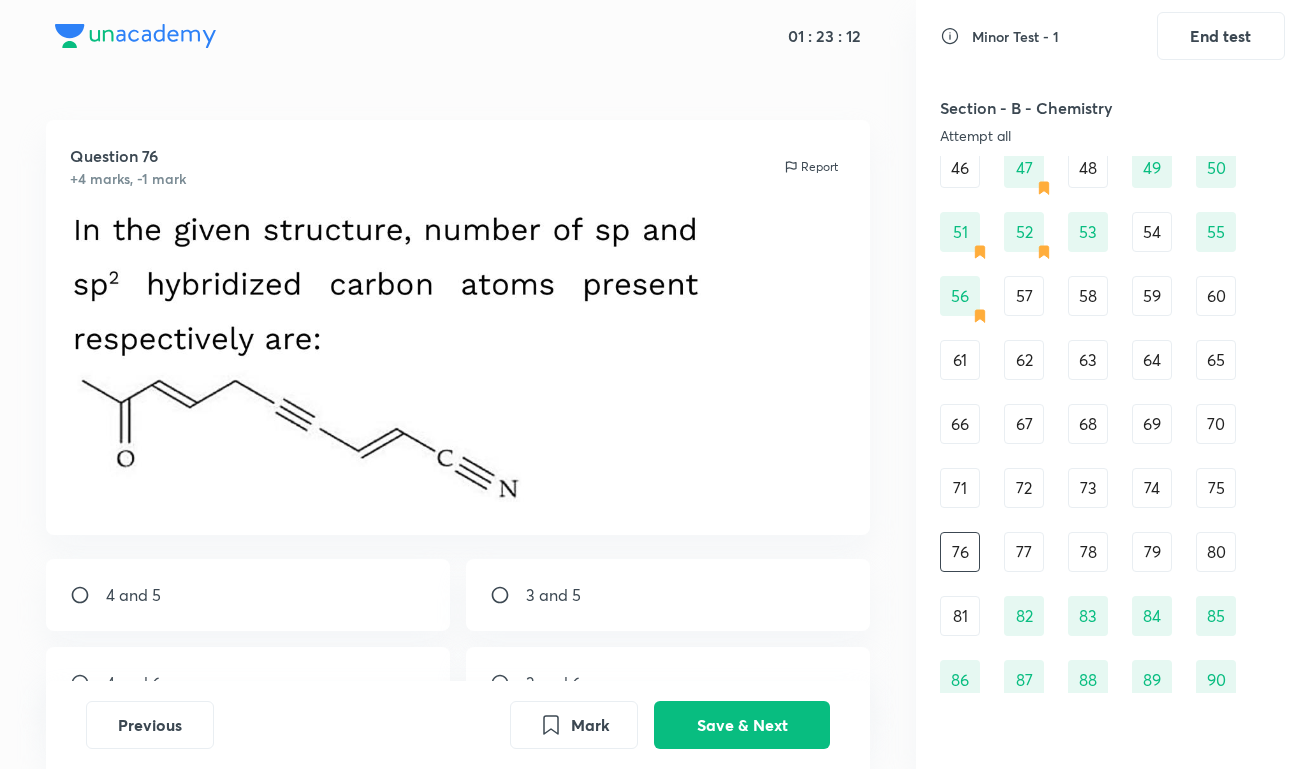 click on "71" at bounding box center (960, 488) 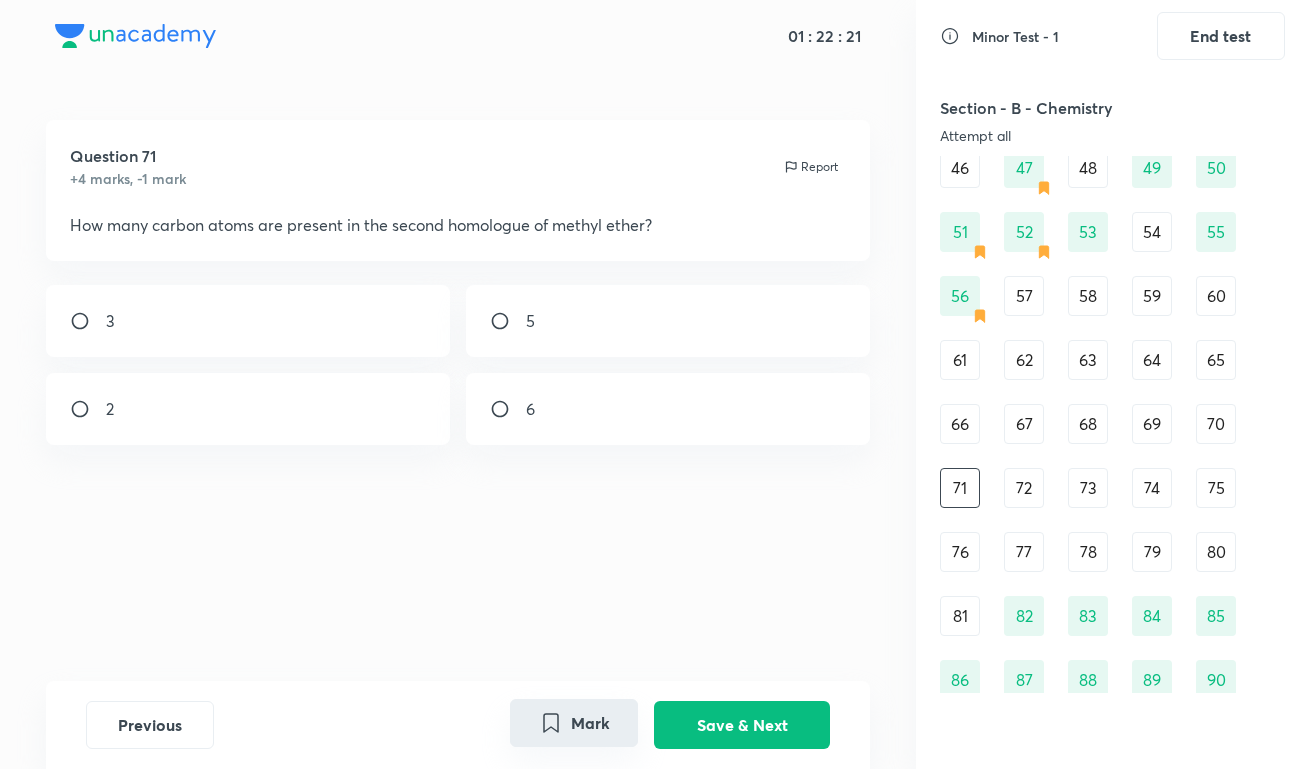 click 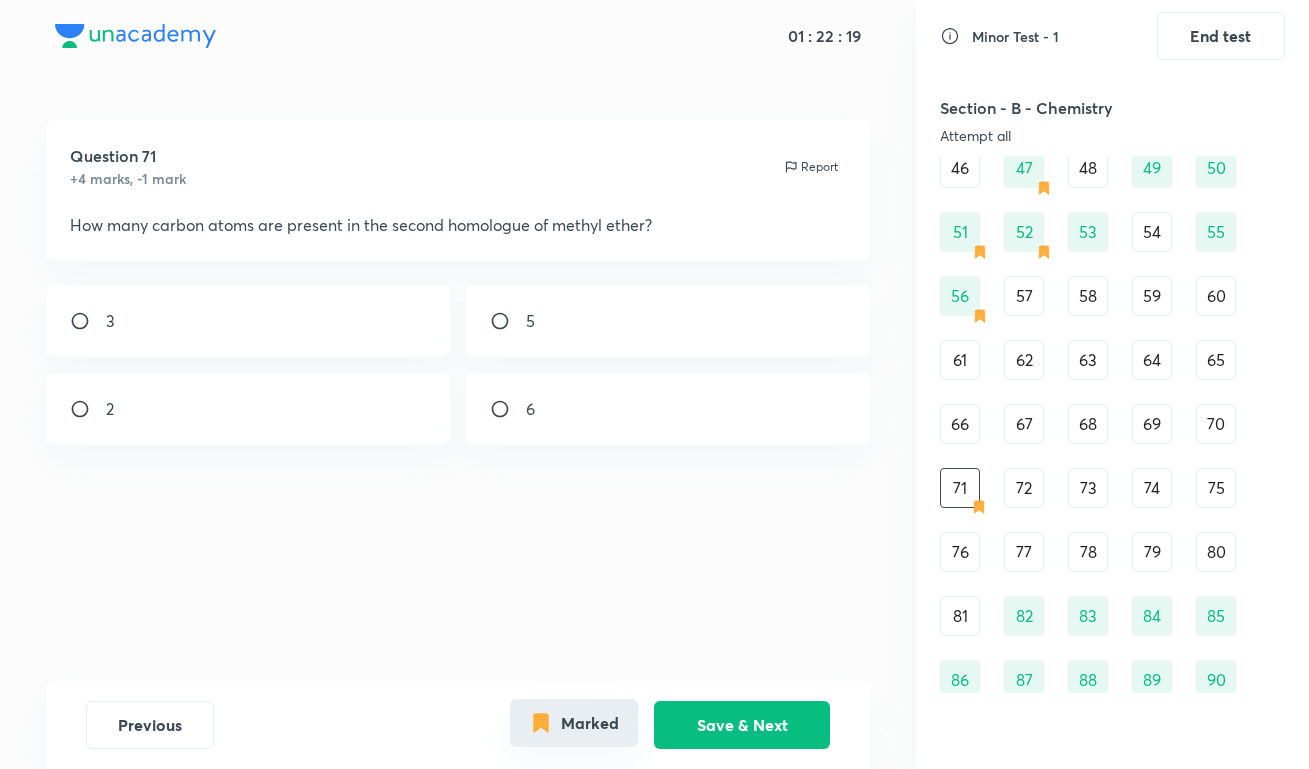 click on "3" at bounding box center [248, 321] 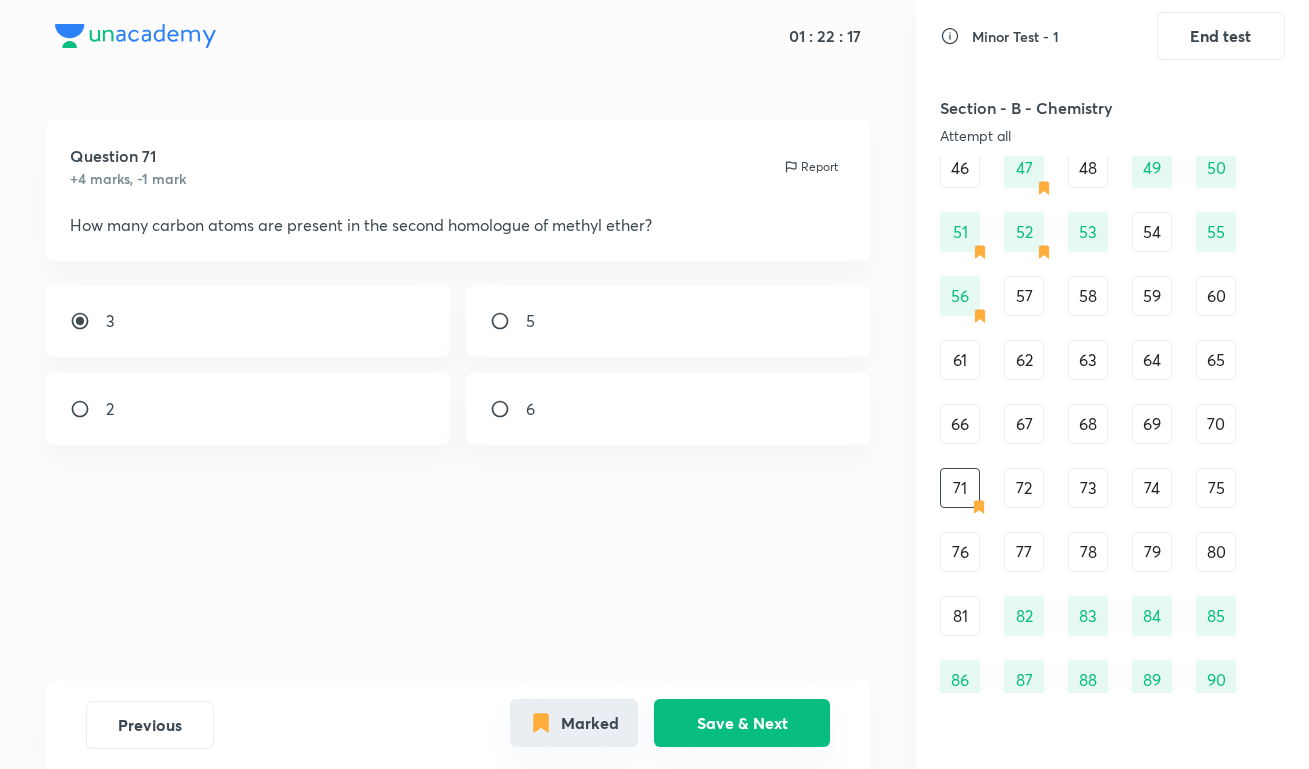 click on "Save & Next" at bounding box center (742, 723) 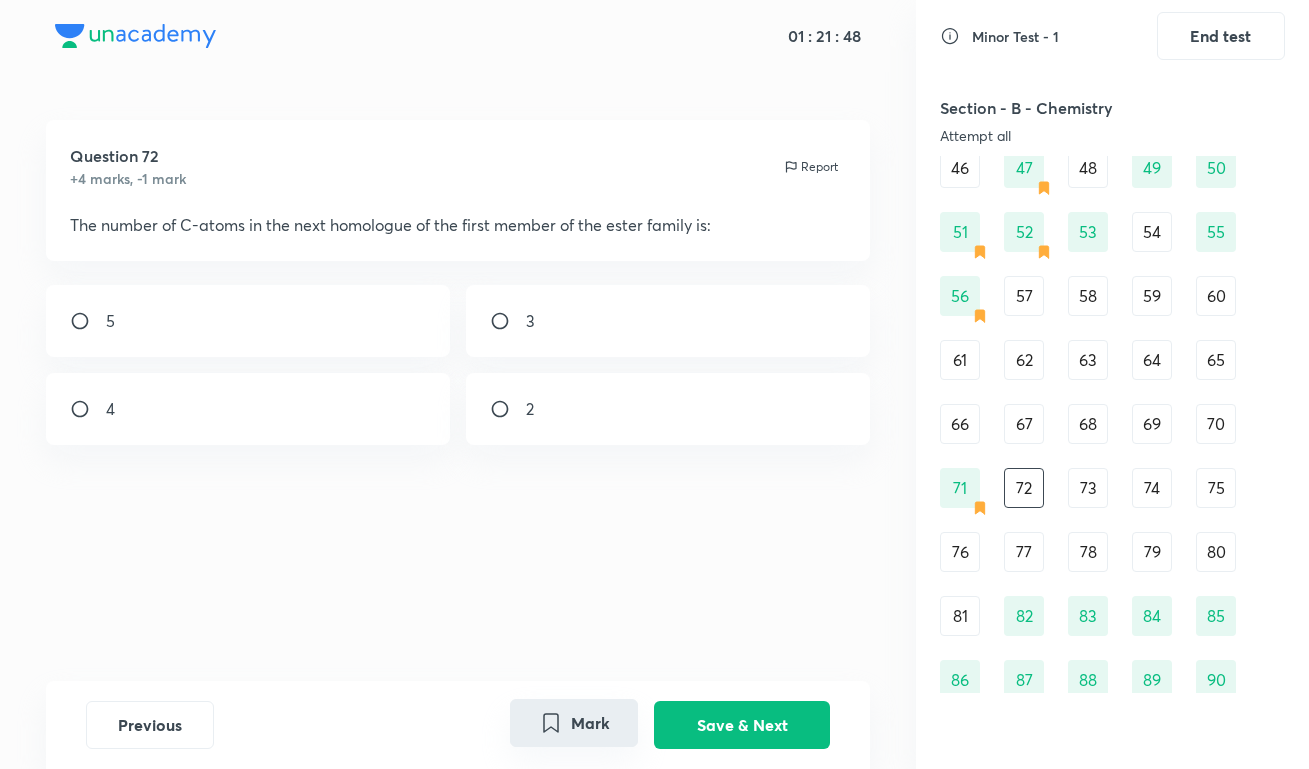click at bounding box center [508, 321] 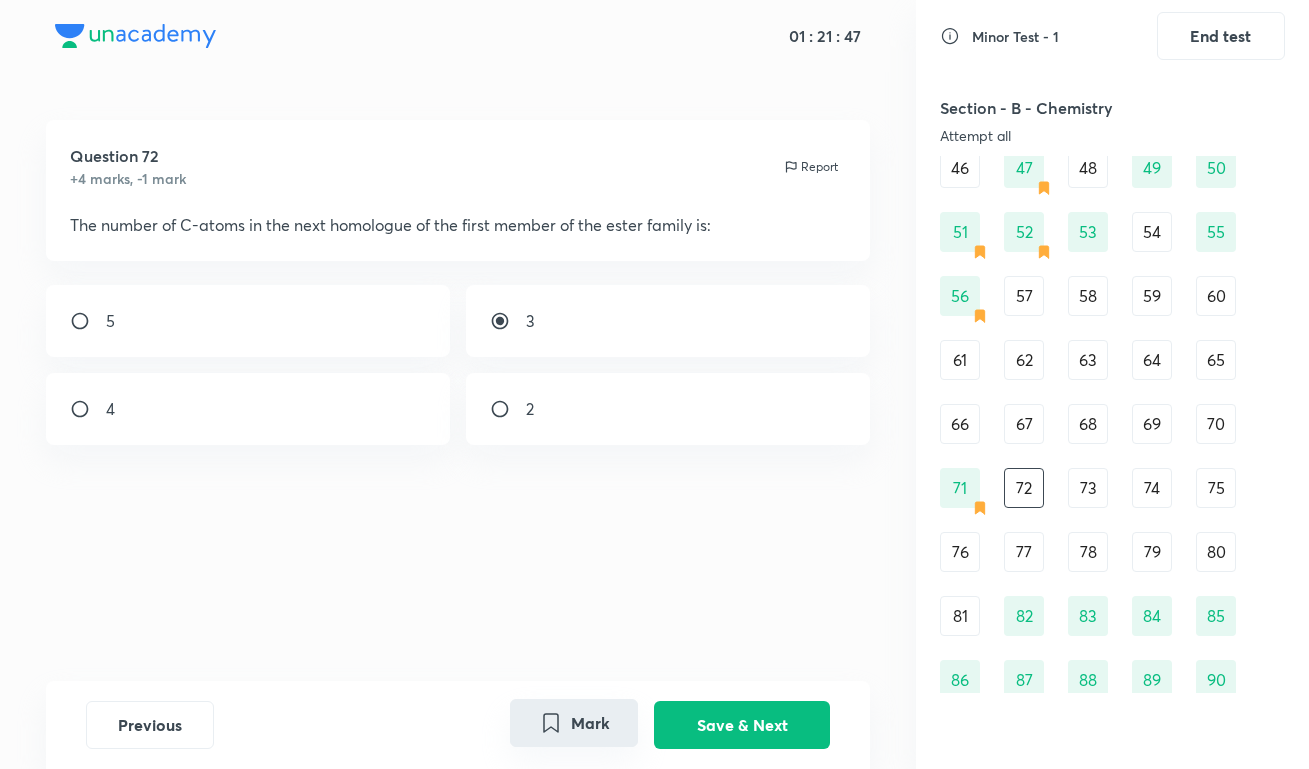 click on "Mark" at bounding box center [574, 723] 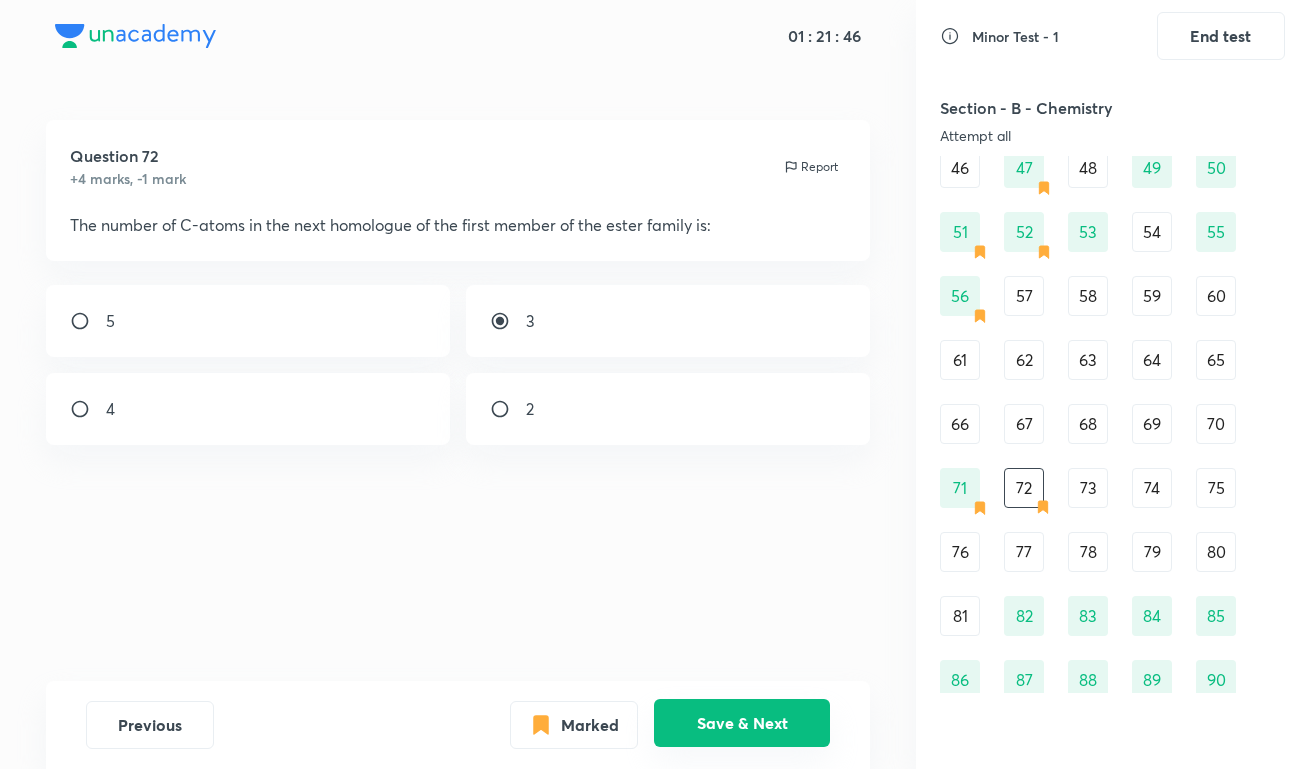 click on "Save & Next" at bounding box center (742, 723) 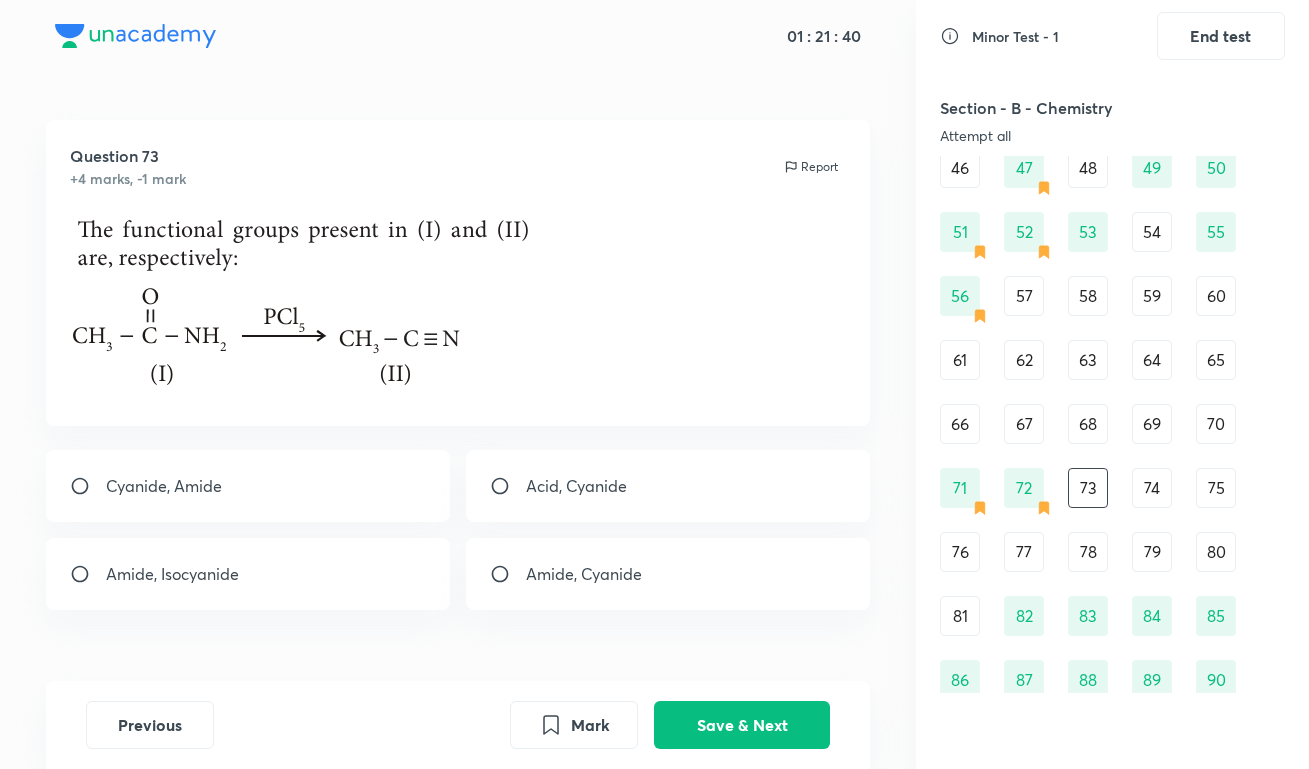 scroll, scrollTop: 49, scrollLeft: 0, axis: vertical 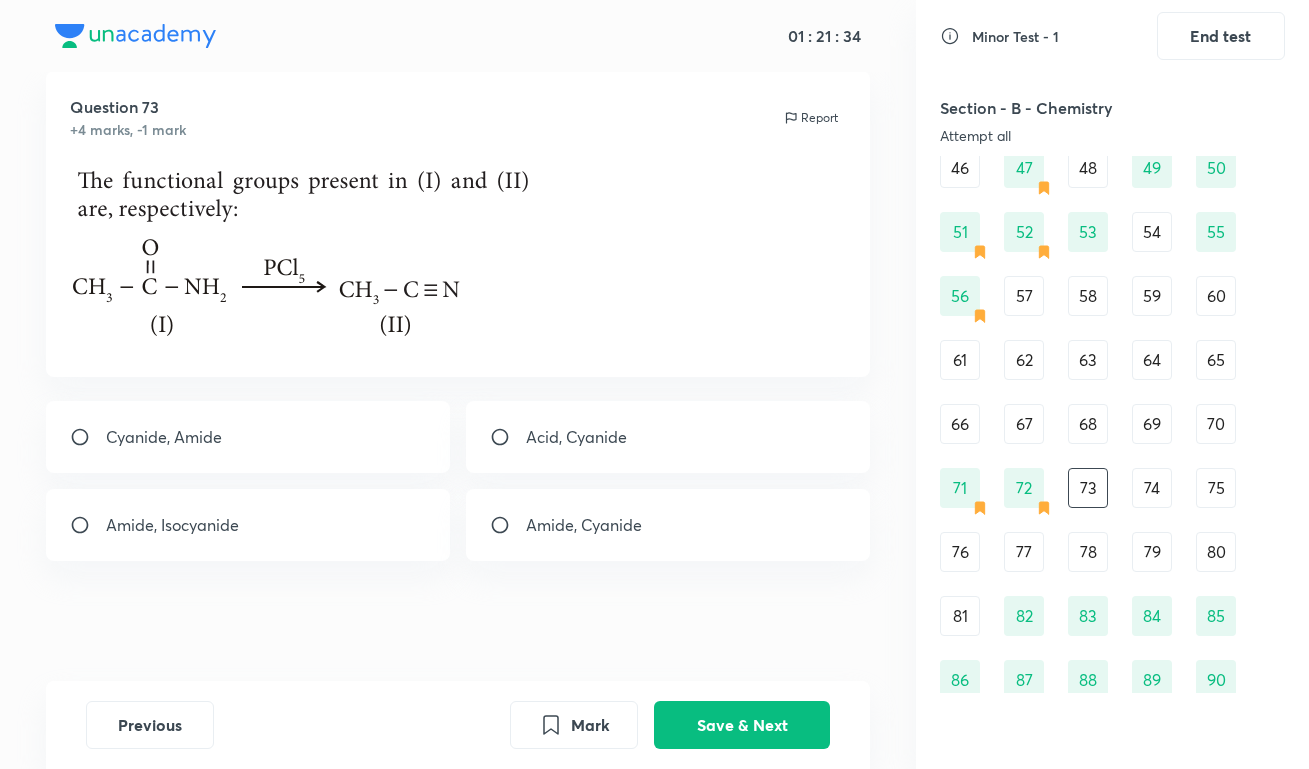 click on "Amide, Isocyanide" at bounding box center [248, 525] 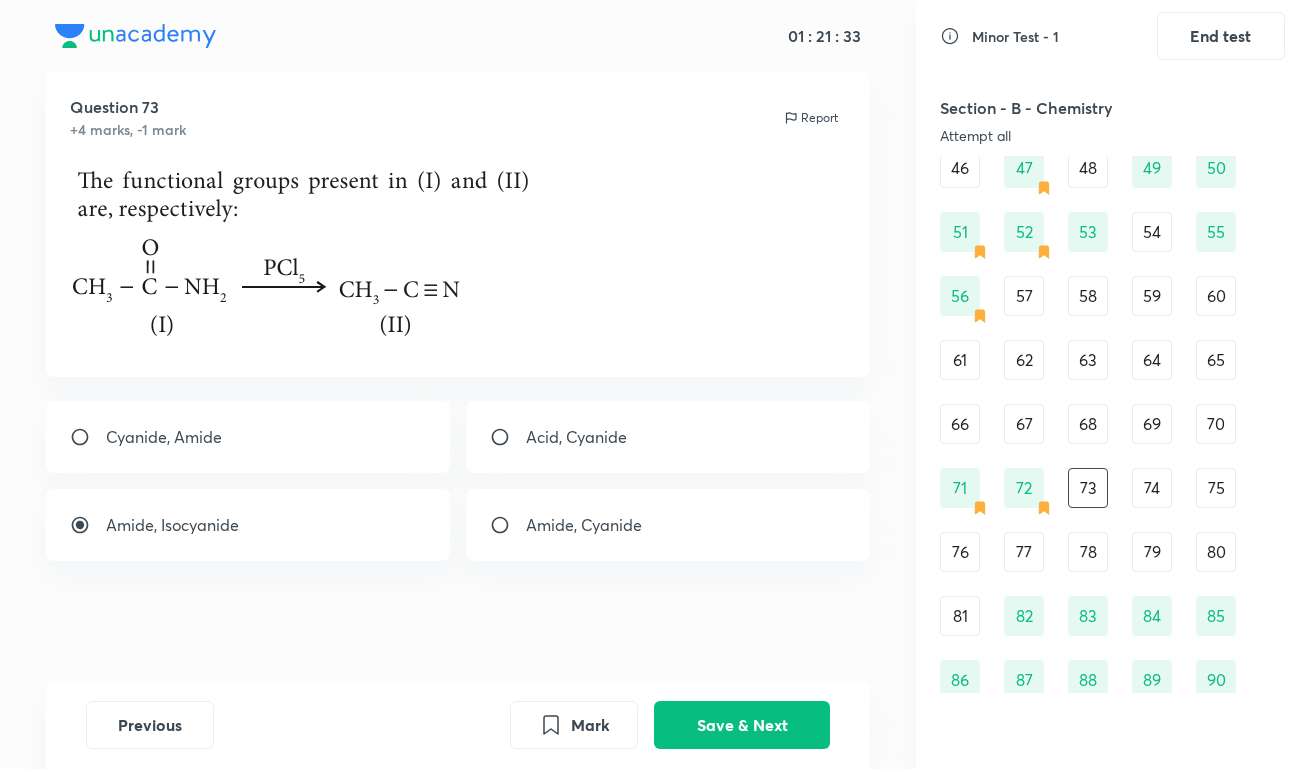 click on "Amide, Cyanide" at bounding box center (668, 525) 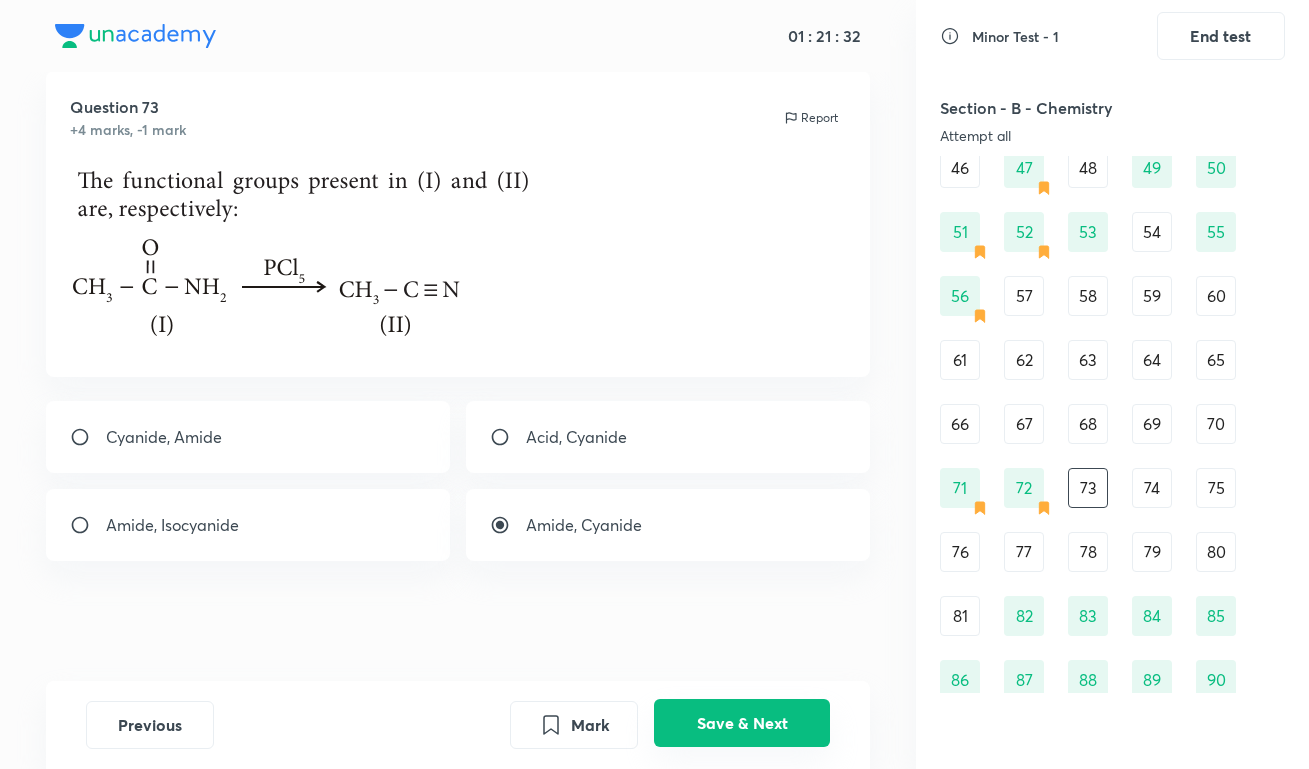 click on "Save & Next" at bounding box center [742, 723] 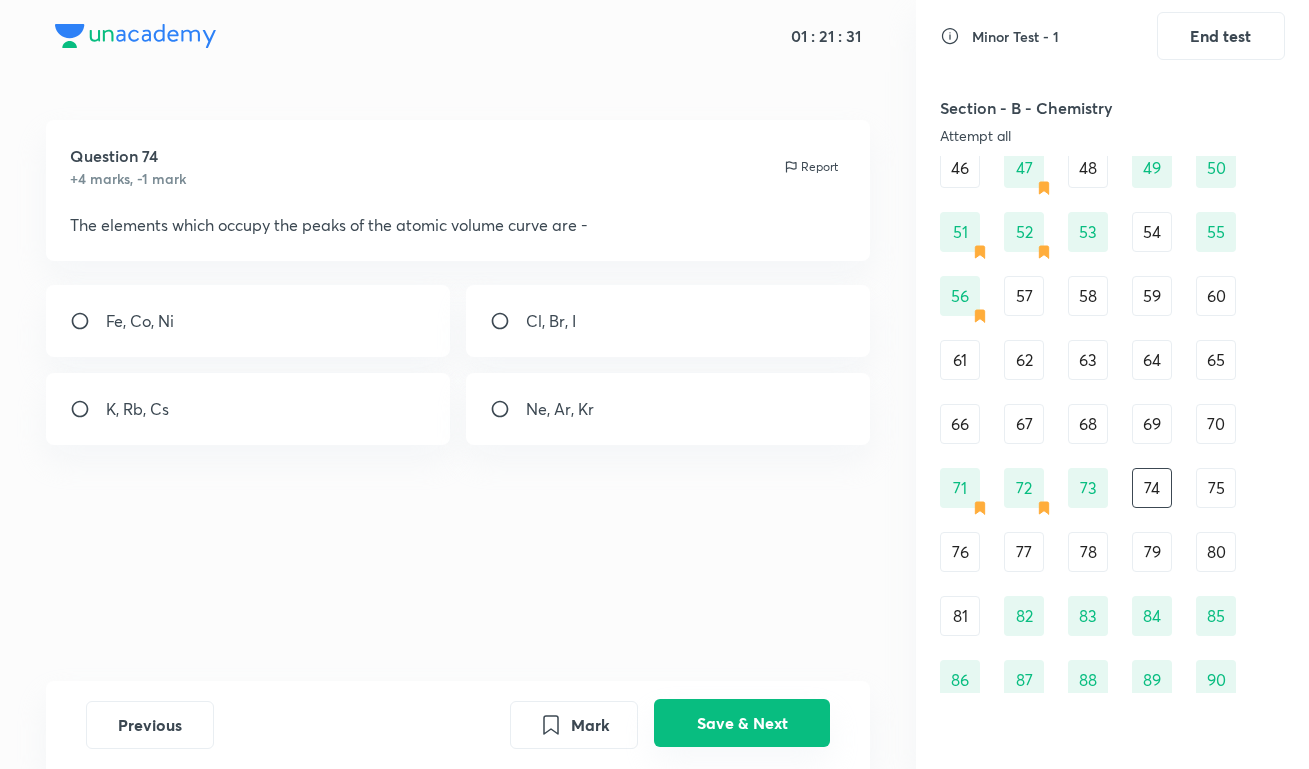 scroll, scrollTop: 0, scrollLeft: 0, axis: both 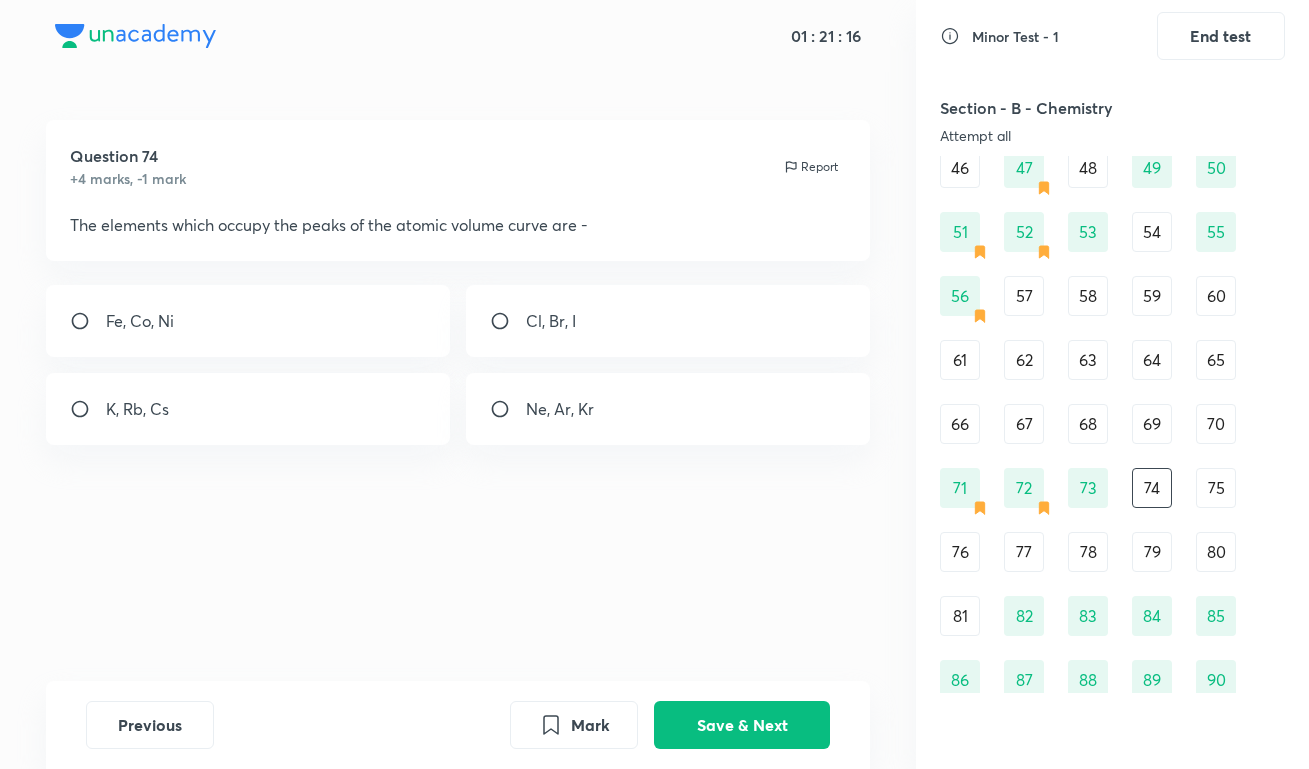 click on "K, Rb, Cs" at bounding box center [248, 409] 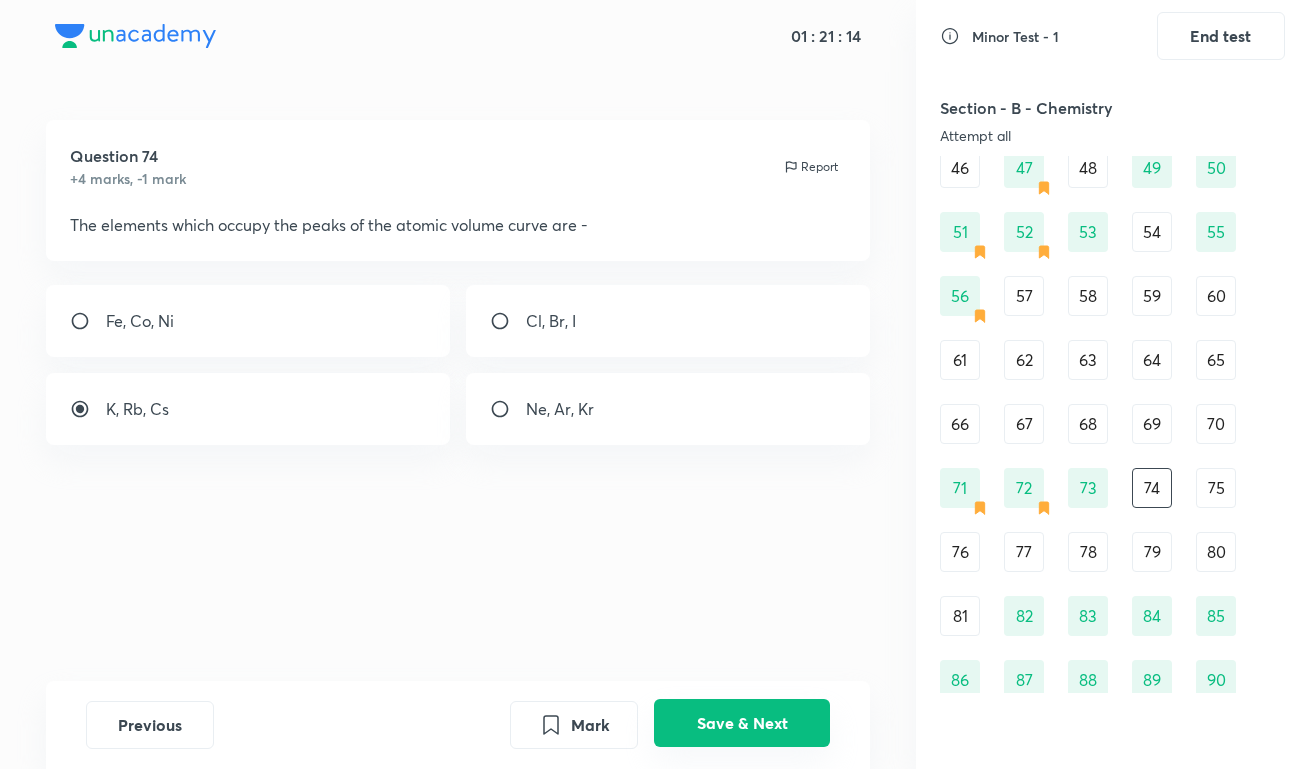 click on "Save & Next" at bounding box center (742, 723) 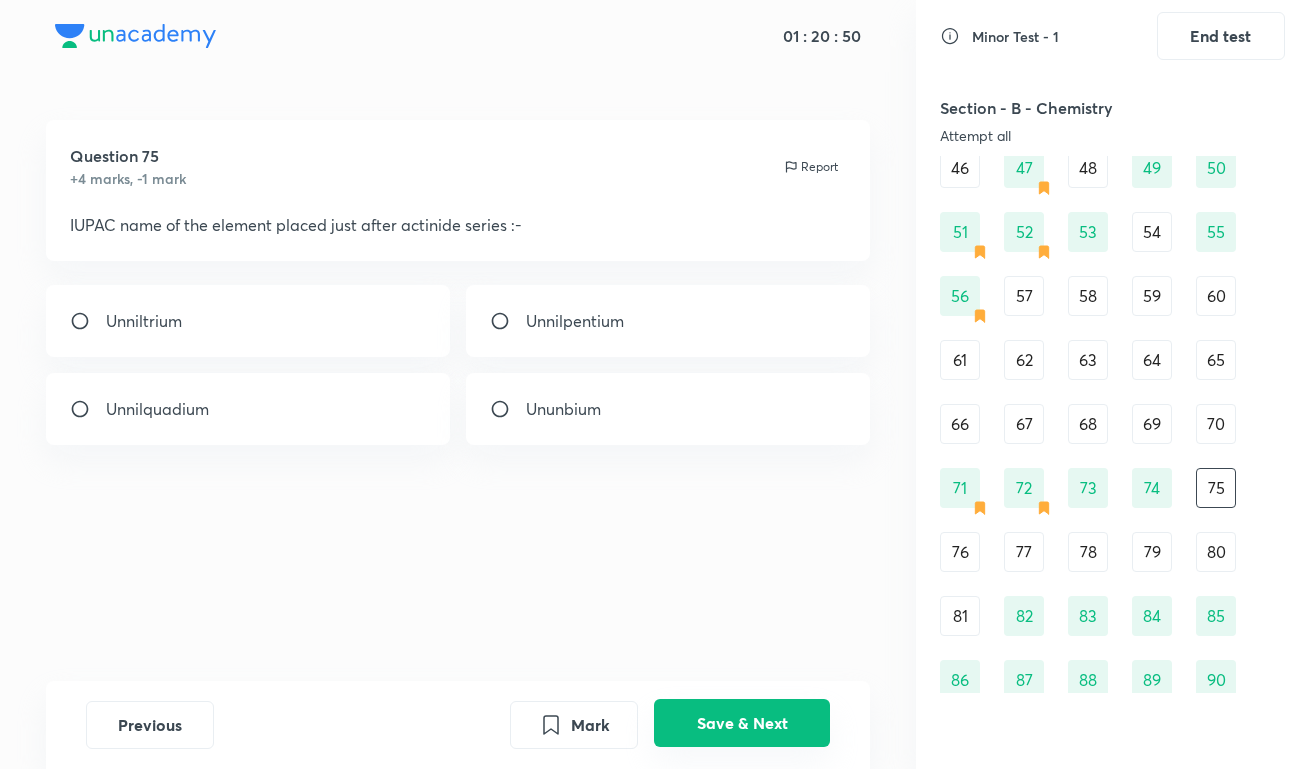 click on "Save & Next" at bounding box center [742, 723] 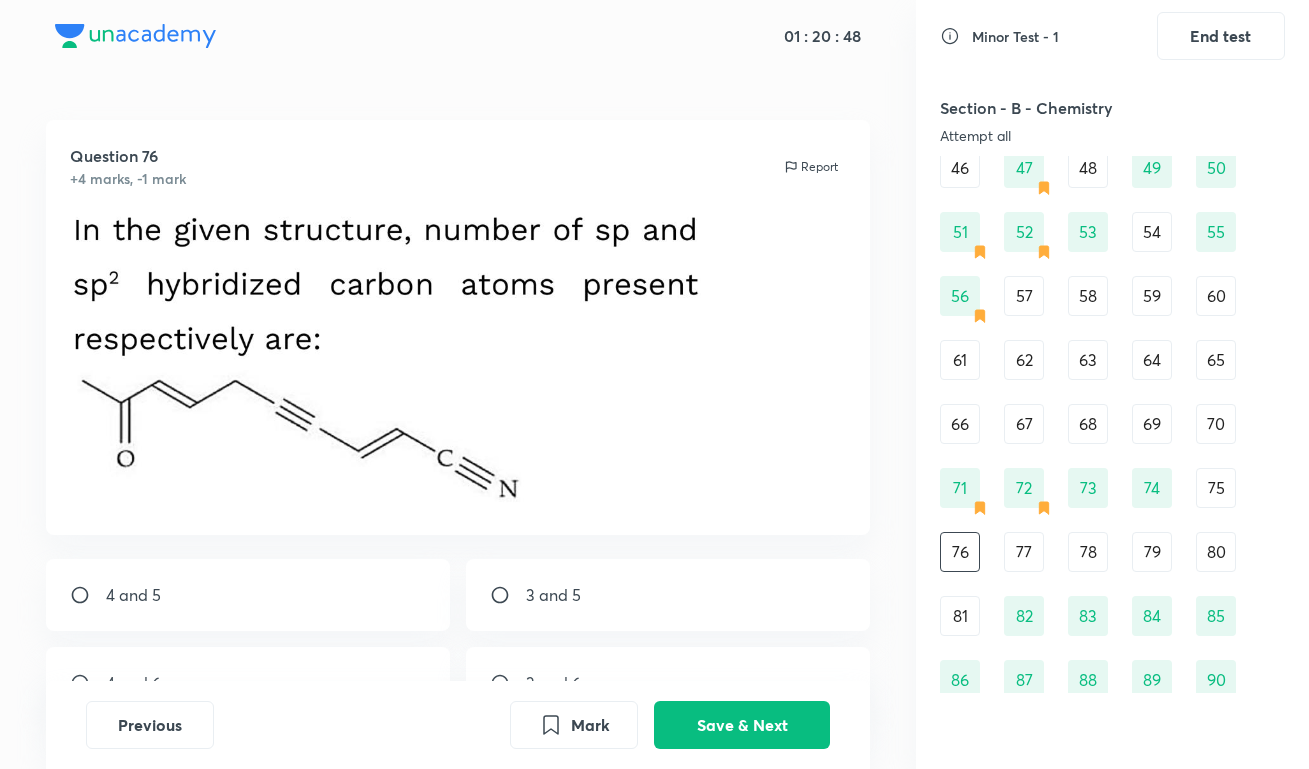click on "Question 76 +4 marks, -1 mark Report 4 and 5 3 and 5  4 and 6 3 and 6" at bounding box center [458, 479] 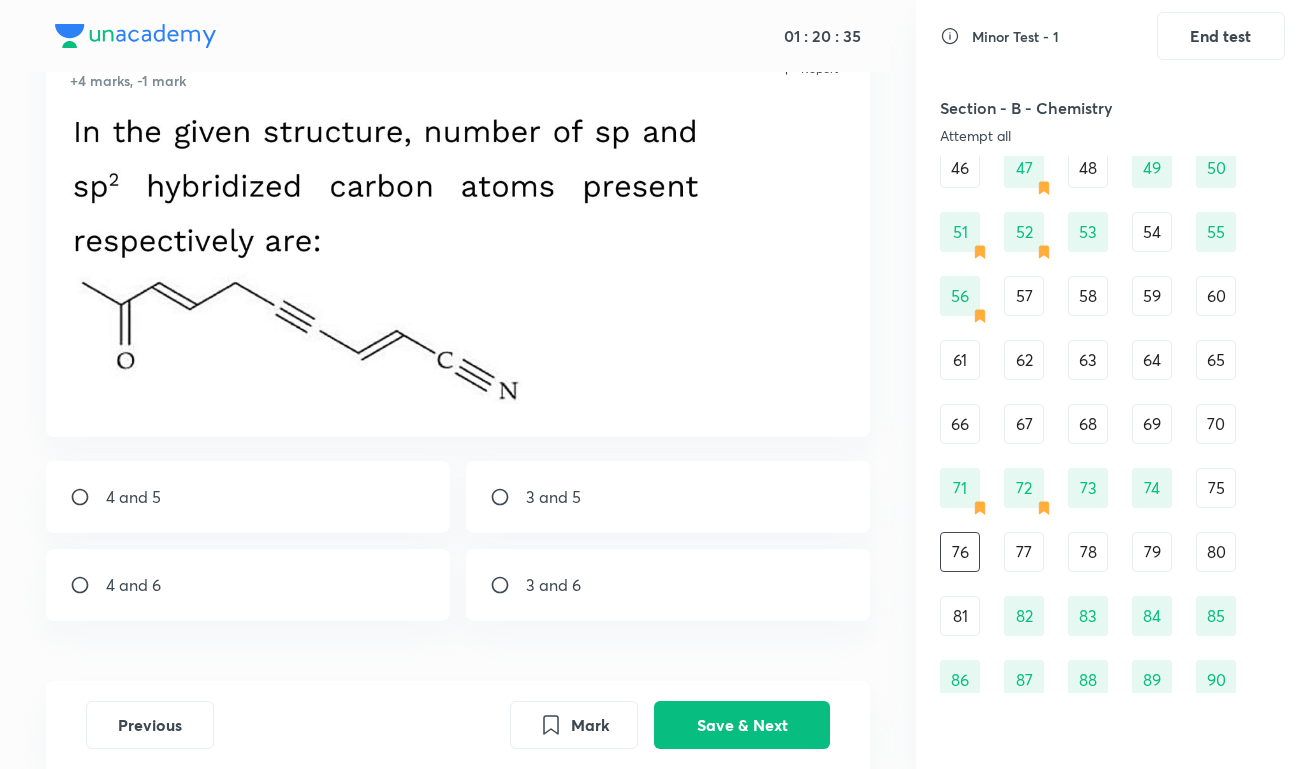 scroll, scrollTop: 103, scrollLeft: 0, axis: vertical 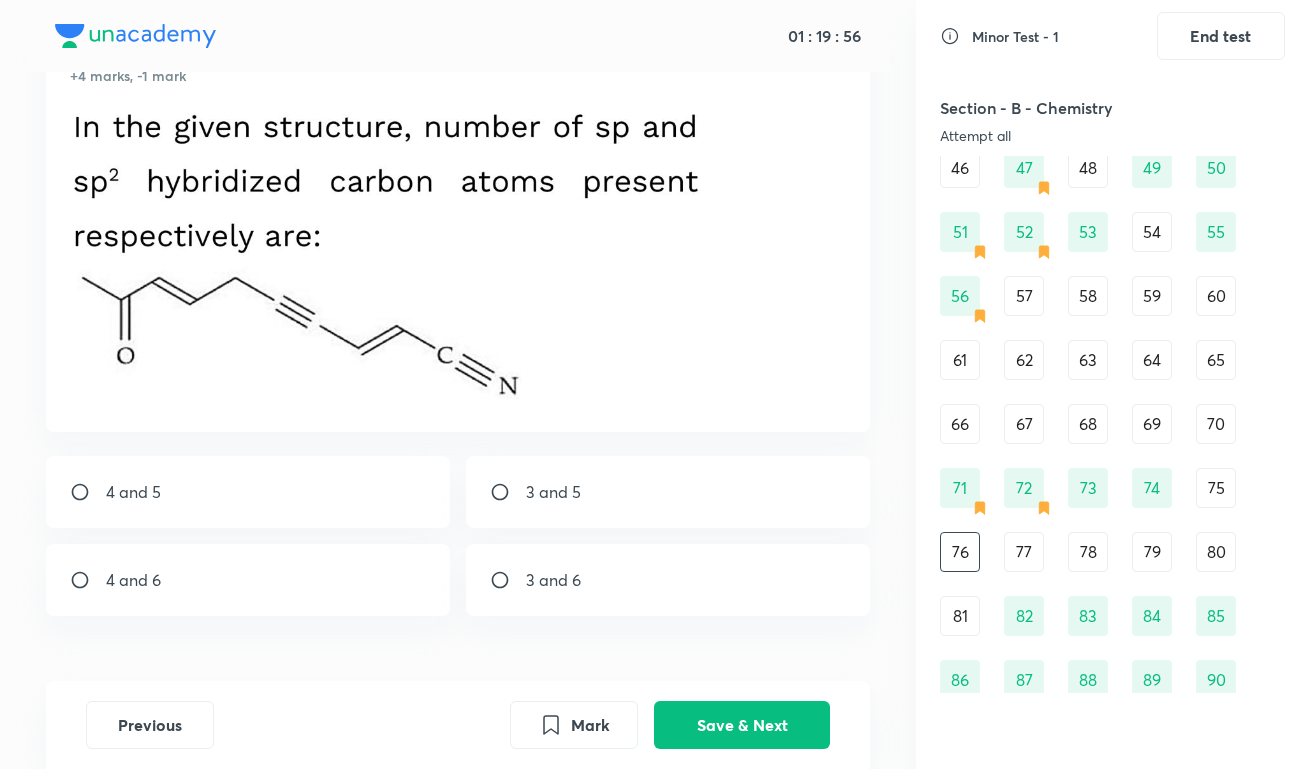 click on "3 and 5" at bounding box center [553, 492] 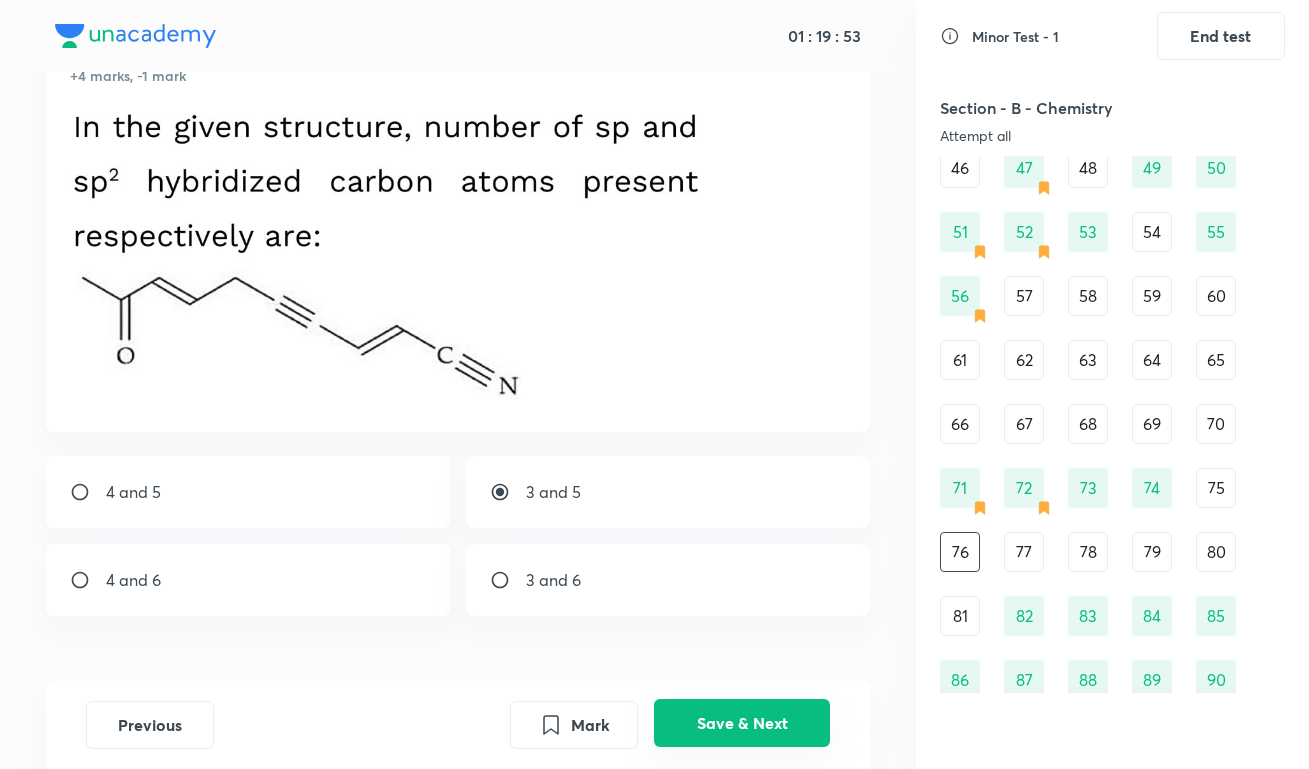 click on "Save & Next" at bounding box center (742, 723) 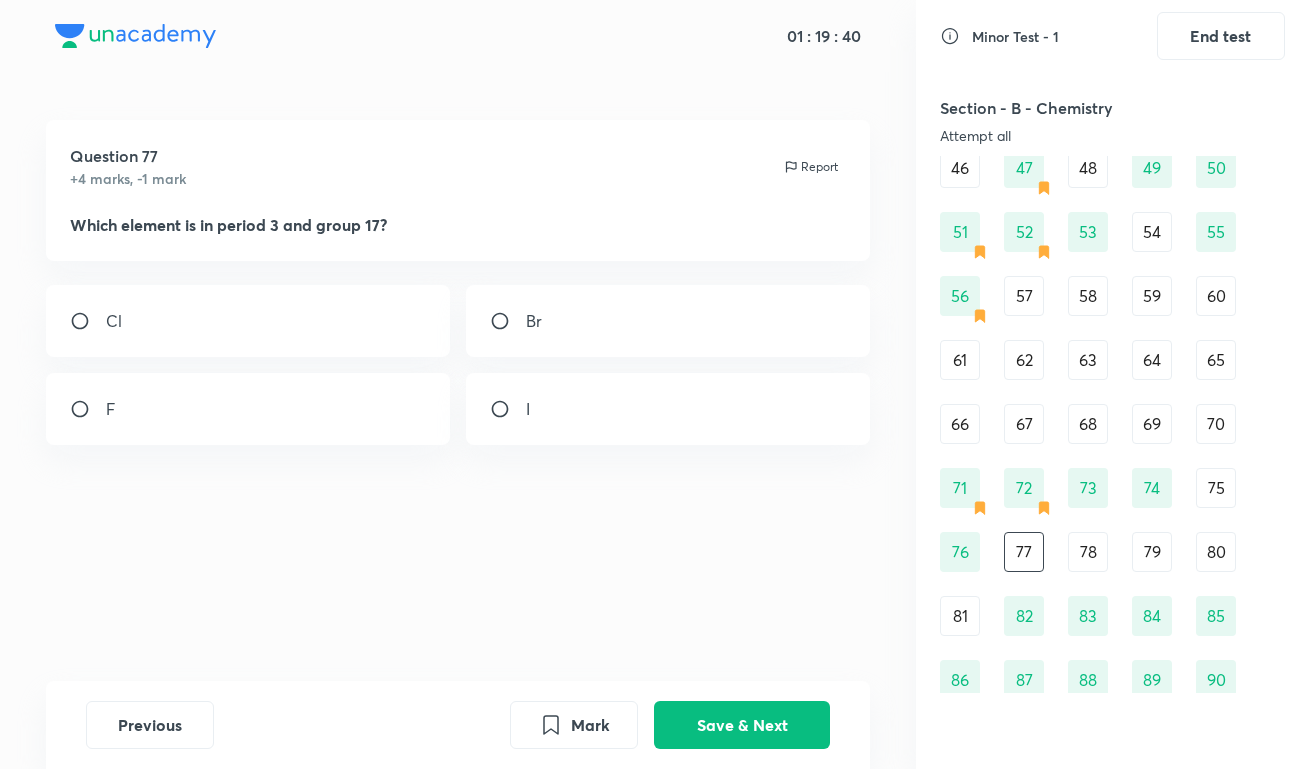 click on "Br" at bounding box center (668, 321) 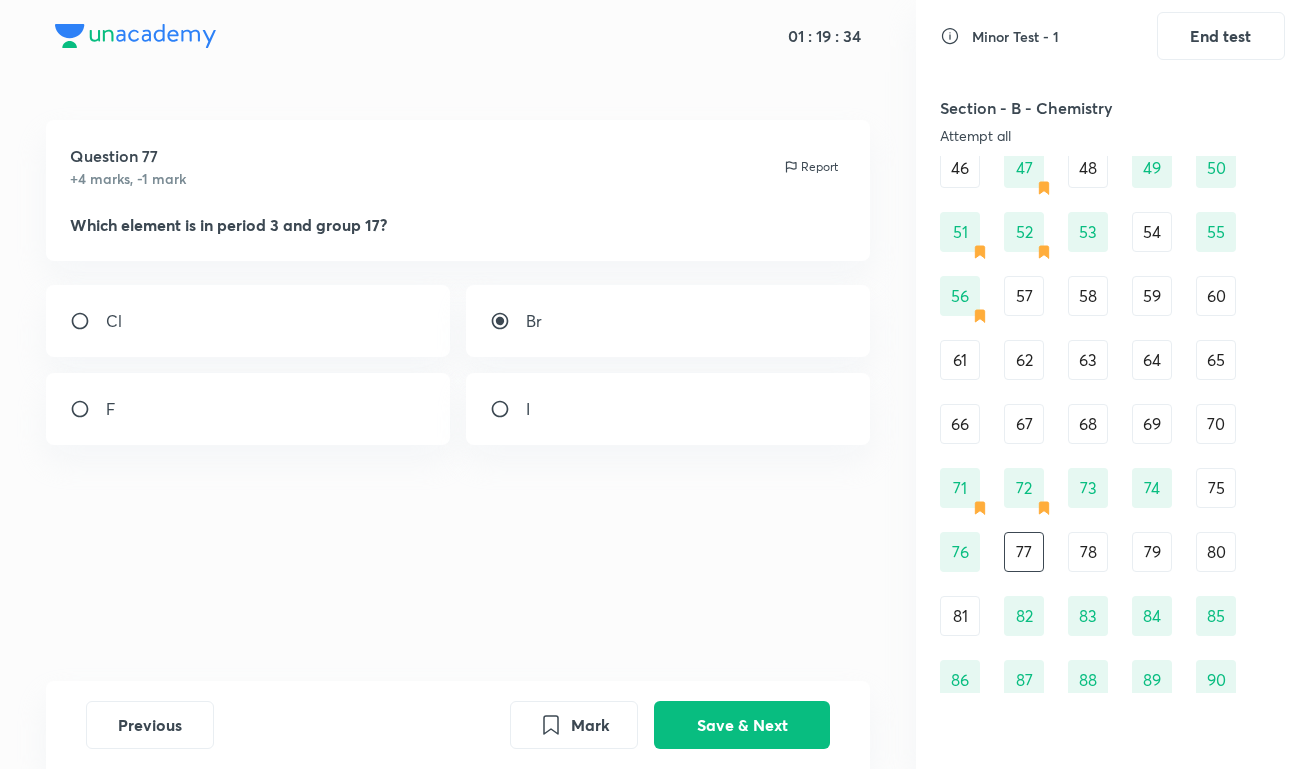 click on "Cl" at bounding box center (248, 321) 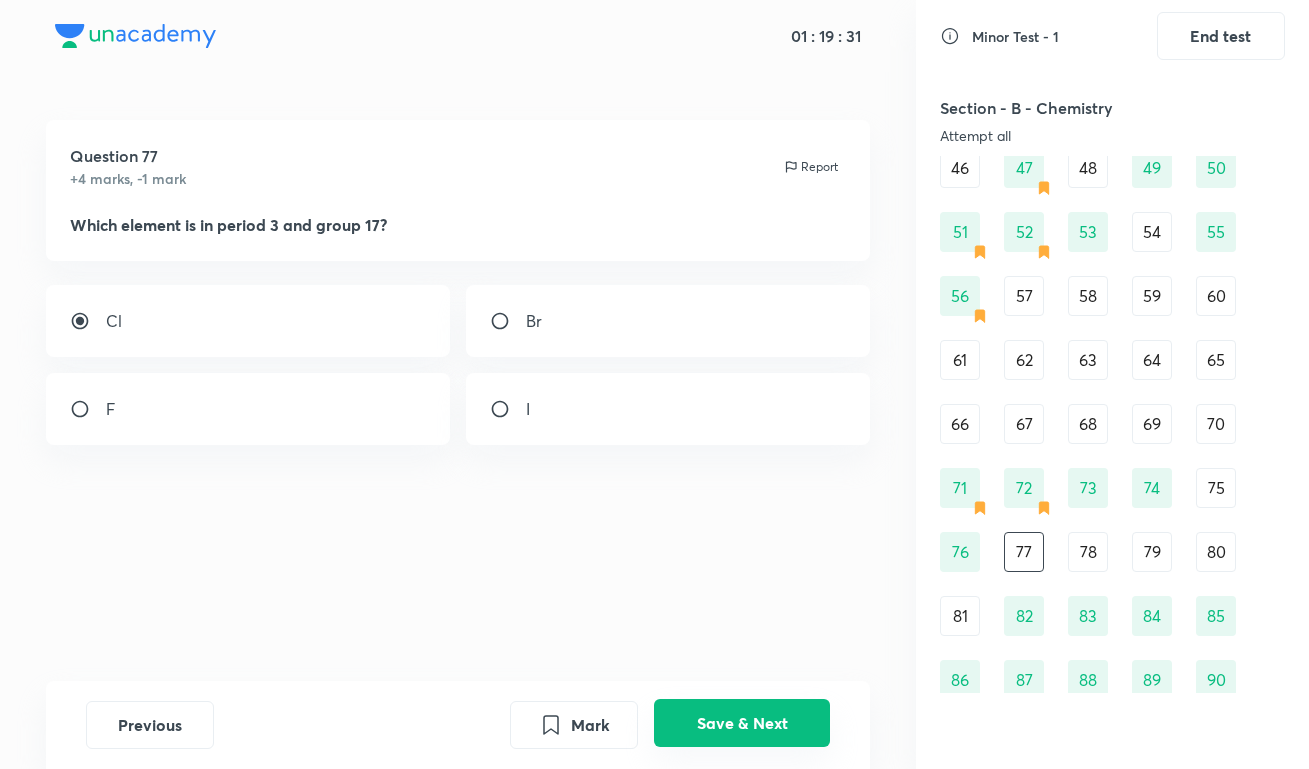 click on "Save & Next" at bounding box center [742, 723] 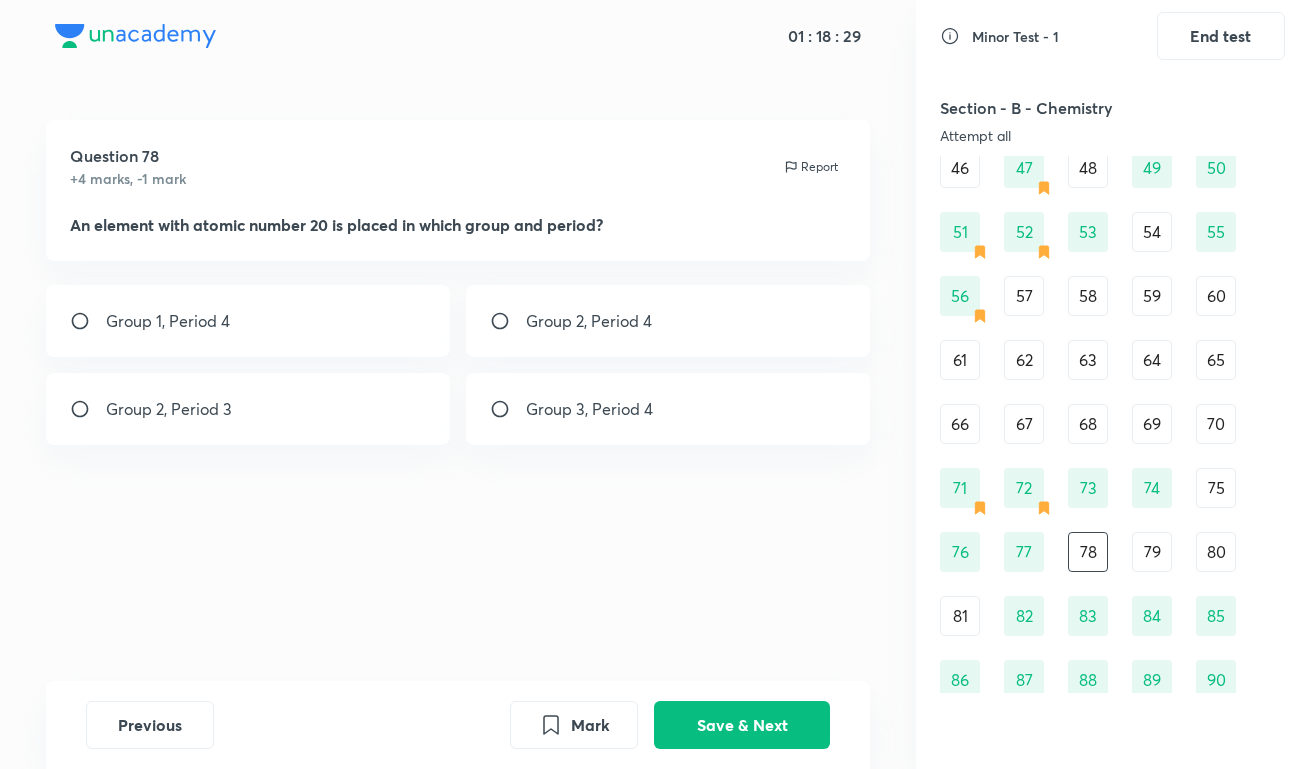 click on "Group 2, Period 3" at bounding box center (169, 409) 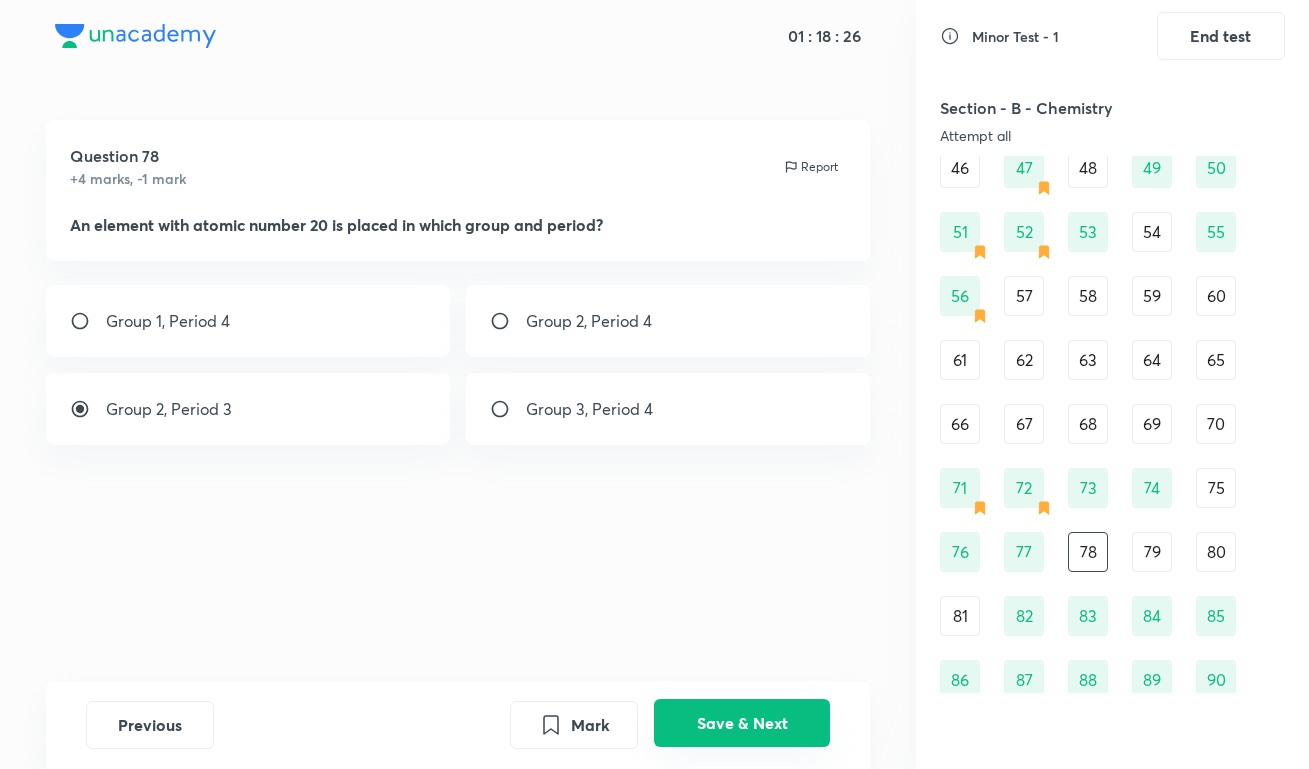 click on "Save & Next" at bounding box center (742, 723) 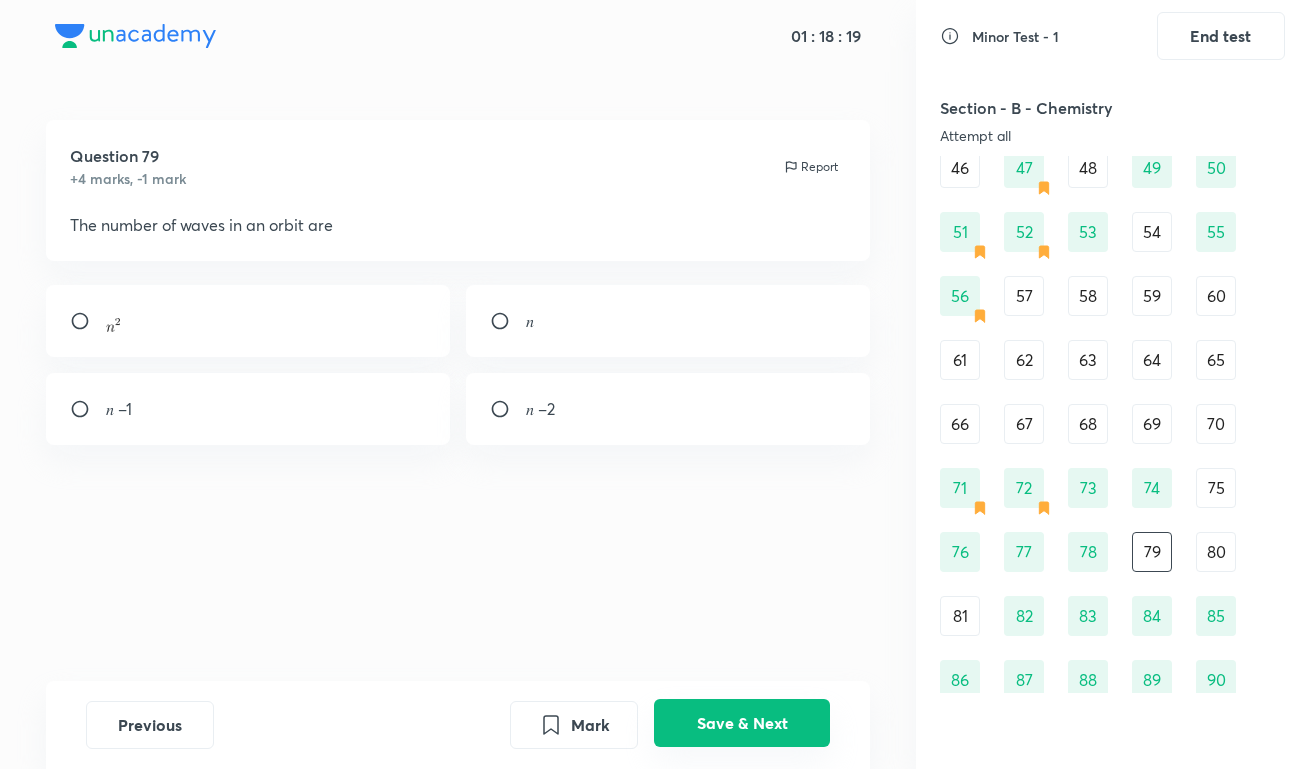 click on "Save & Next" at bounding box center [742, 723] 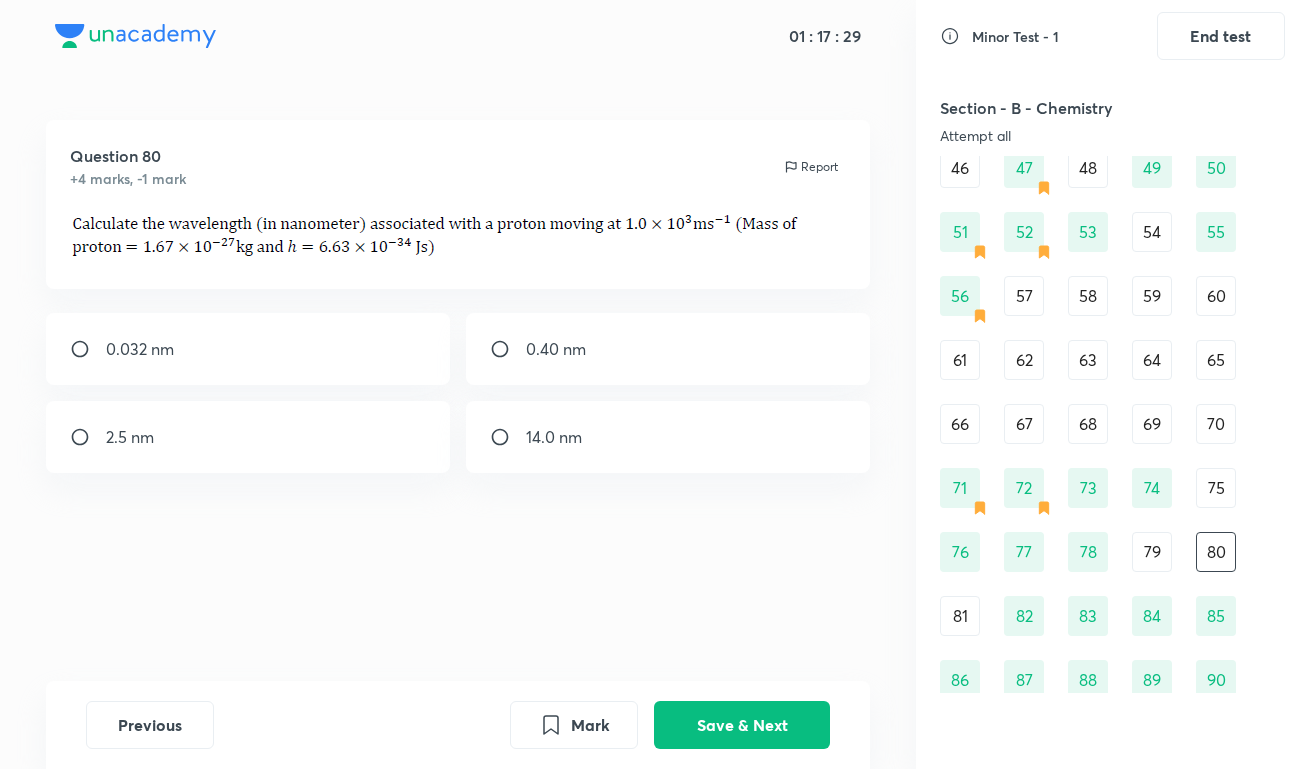 click on "0.40 nm" at bounding box center (668, 349) 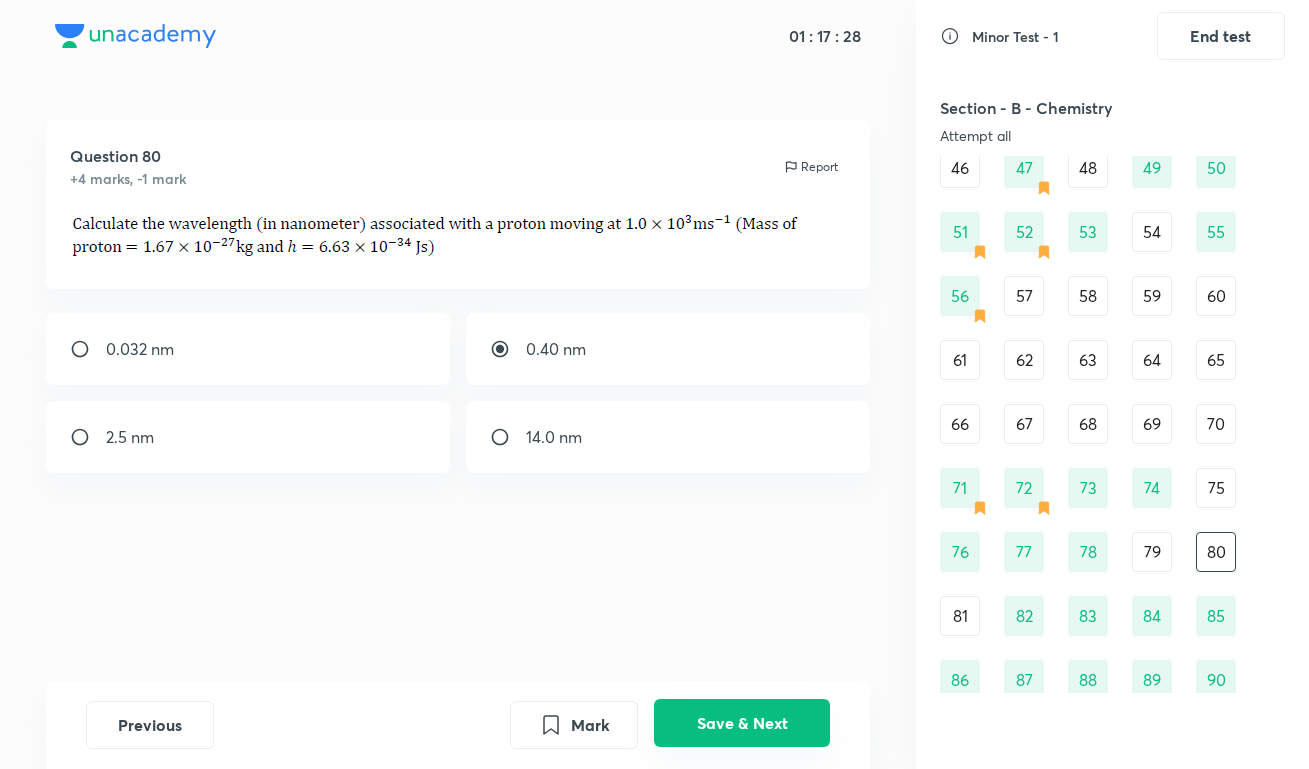 click on "Save & Next" at bounding box center [742, 723] 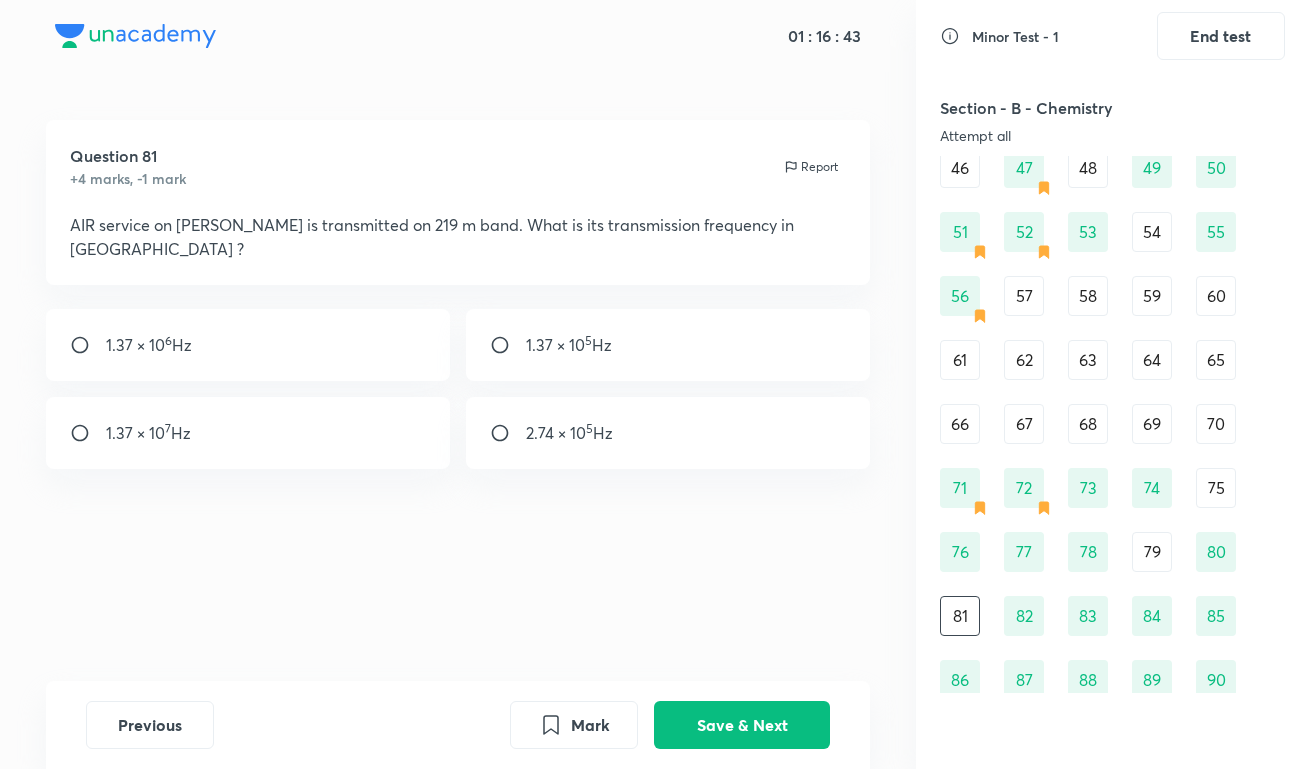 click on "56" at bounding box center [960, 296] 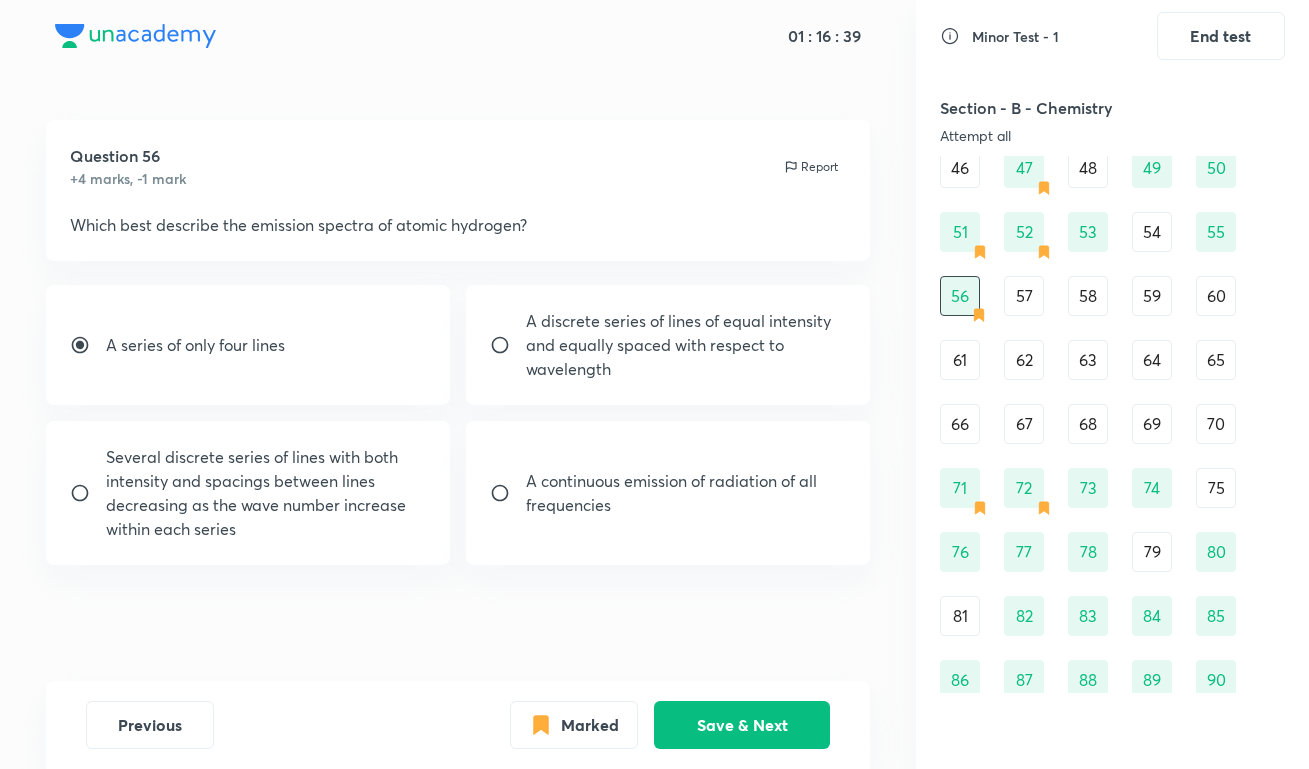 click on "Previous Marked Save & Next" at bounding box center (458, 725) 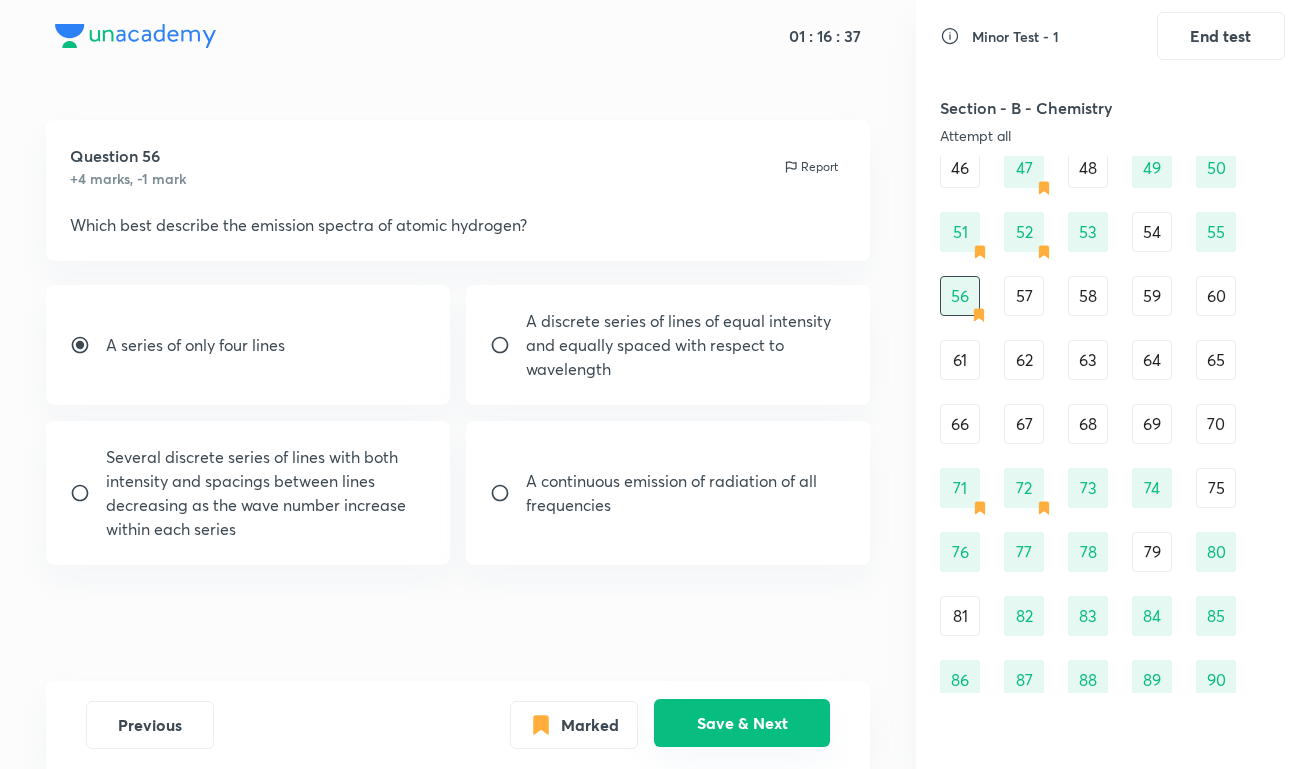 click on "Save & Next" at bounding box center (742, 723) 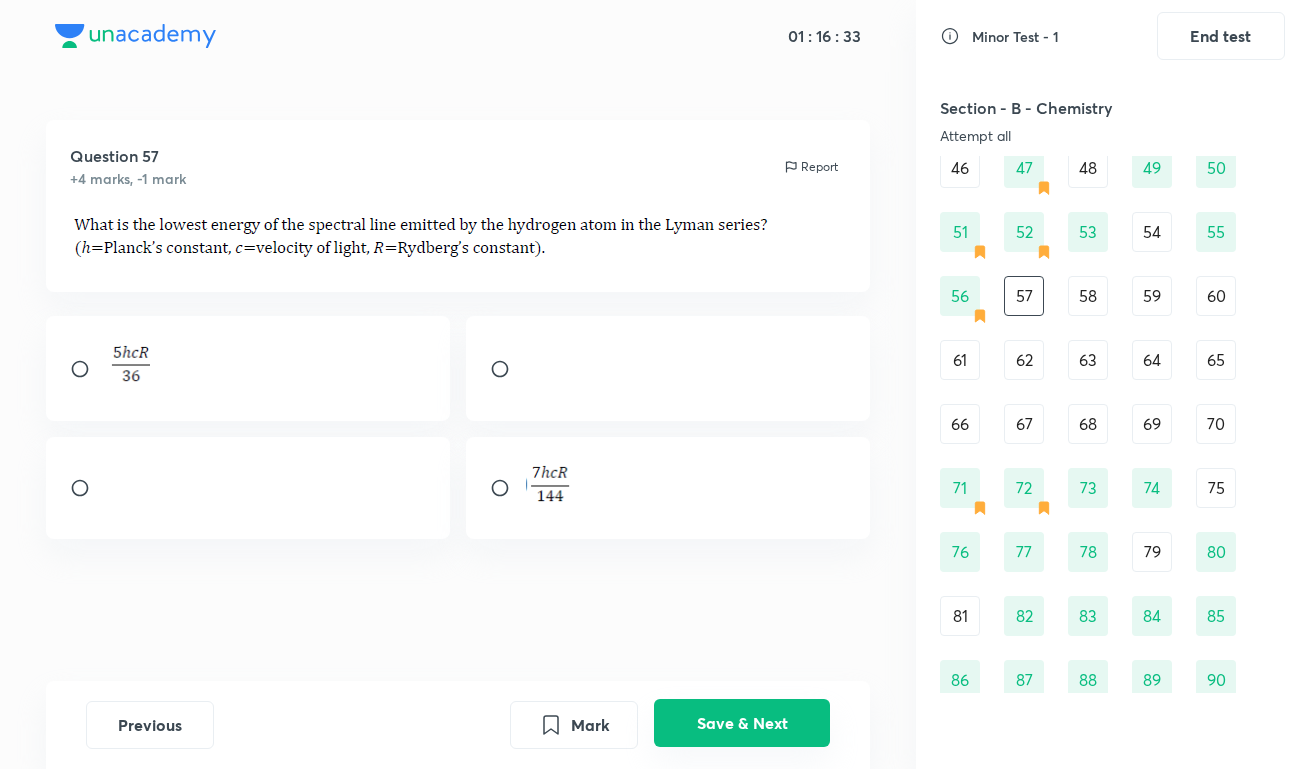 click on "Save & Next" at bounding box center [742, 723] 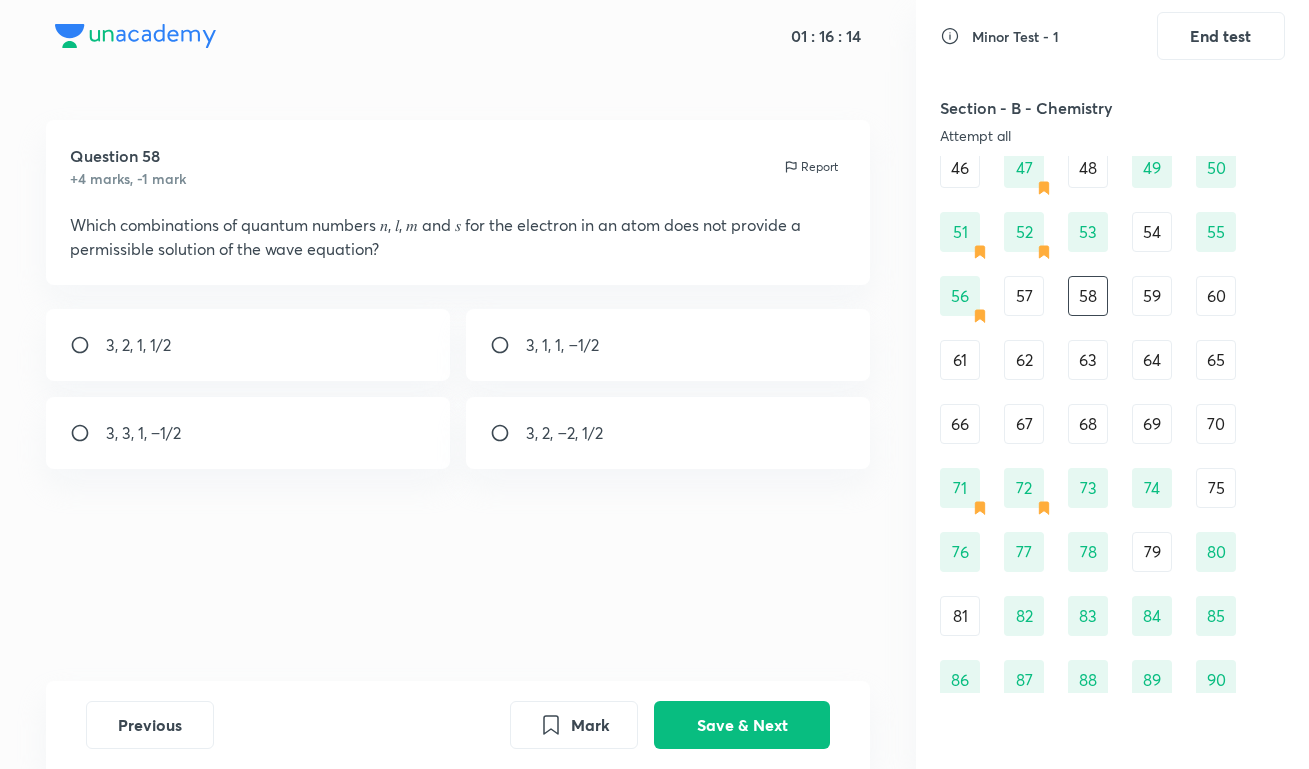 click on "3, 3, 1, −1/2" at bounding box center [248, 433] 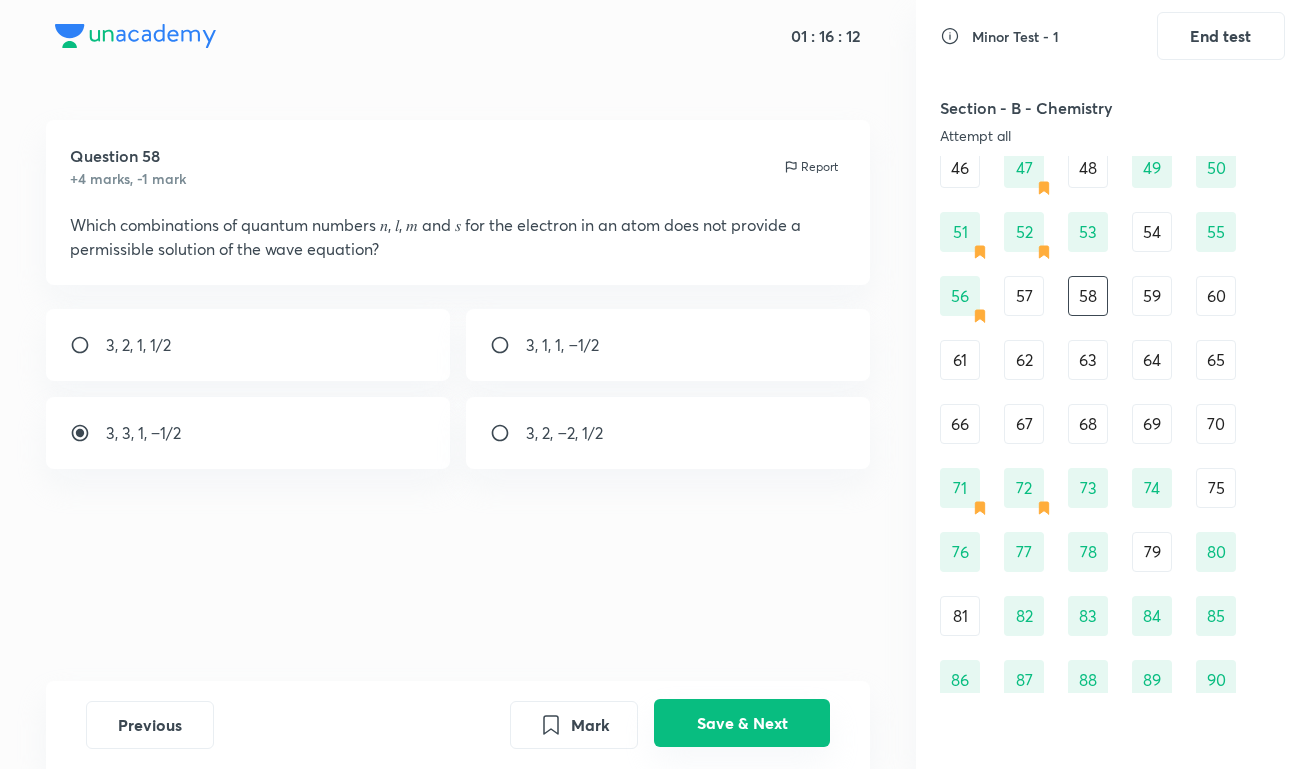 click on "Save & Next" at bounding box center (742, 723) 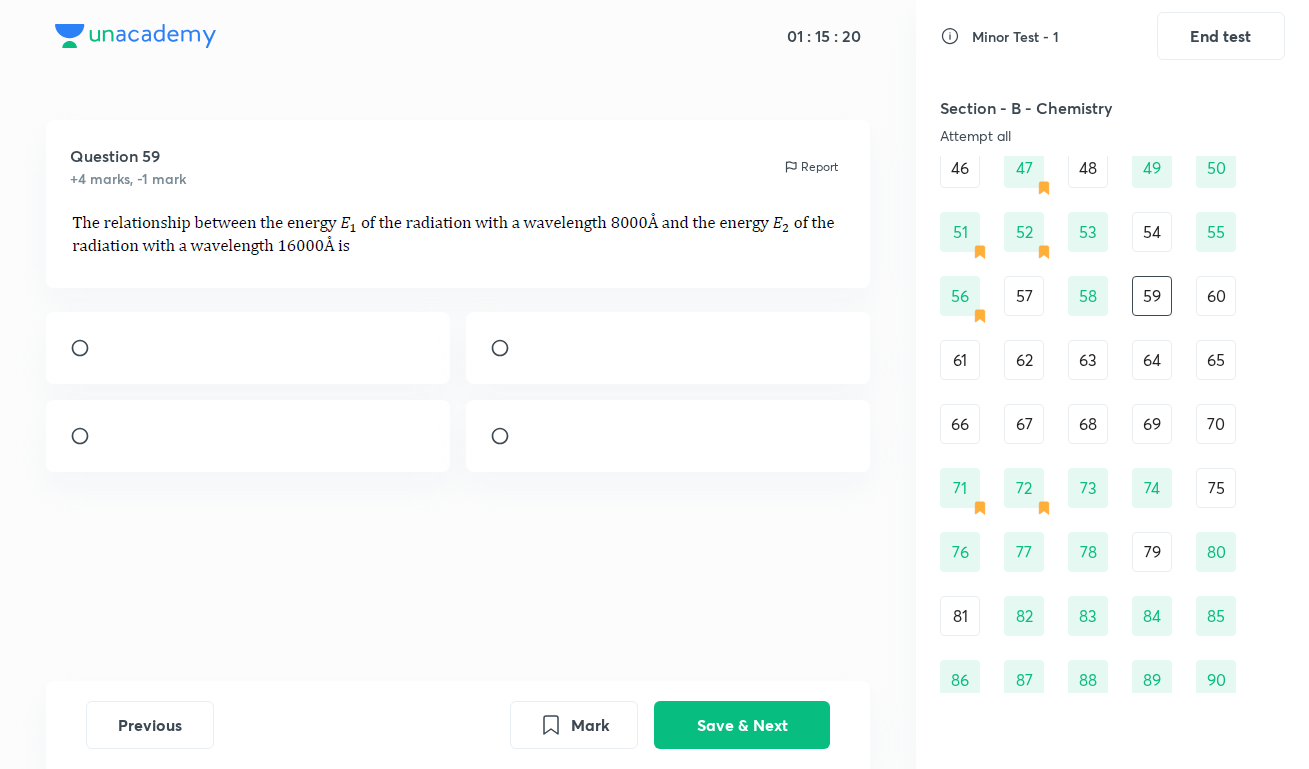 click at bounding box center [668, 348] 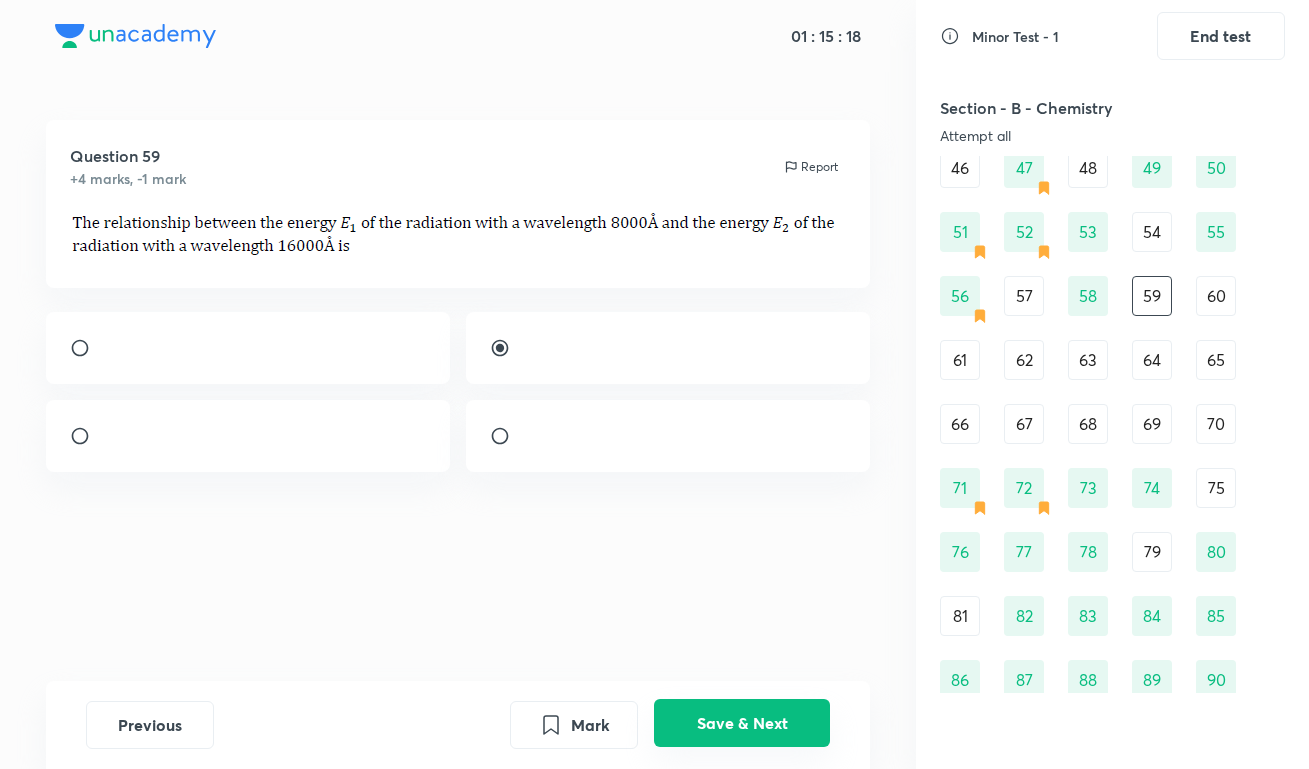 click on "Save & Next" at bounding box center [742, 723] 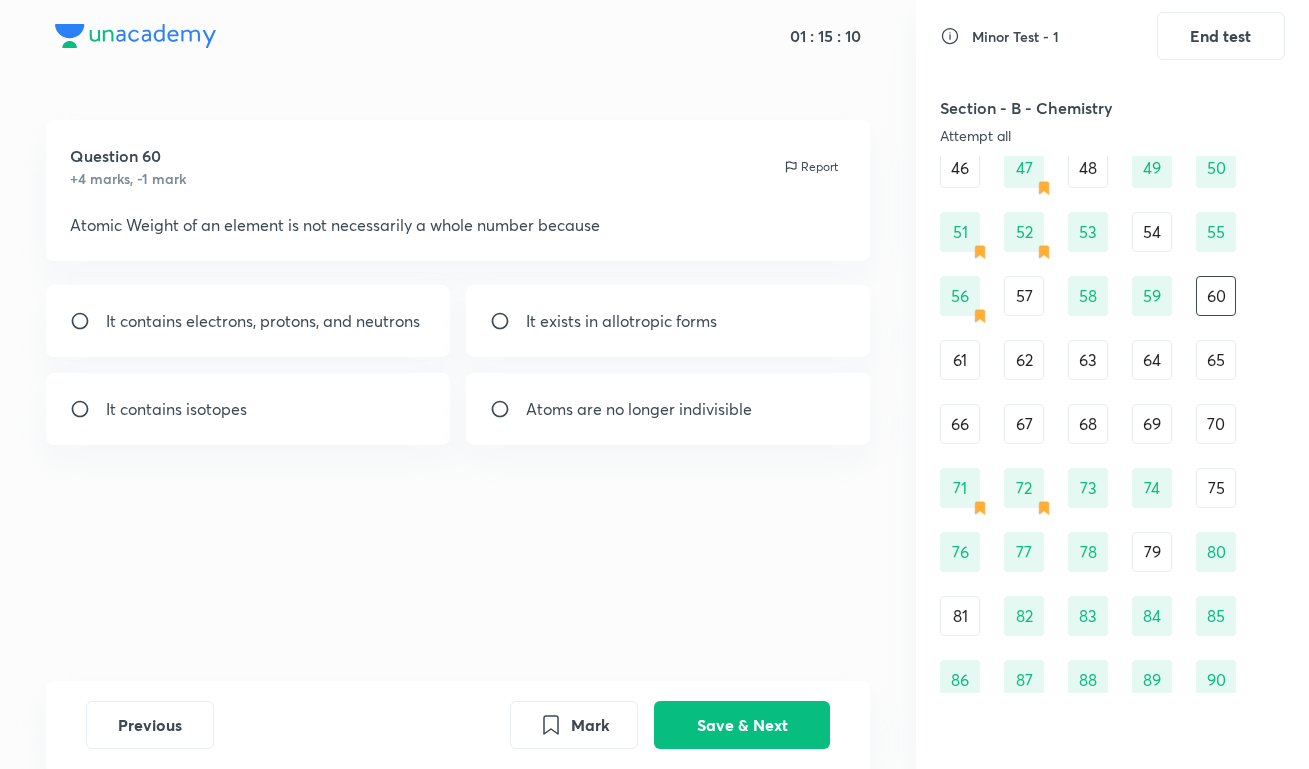 click on "It exists in allotropic forms" at bounding box center (668, 321) 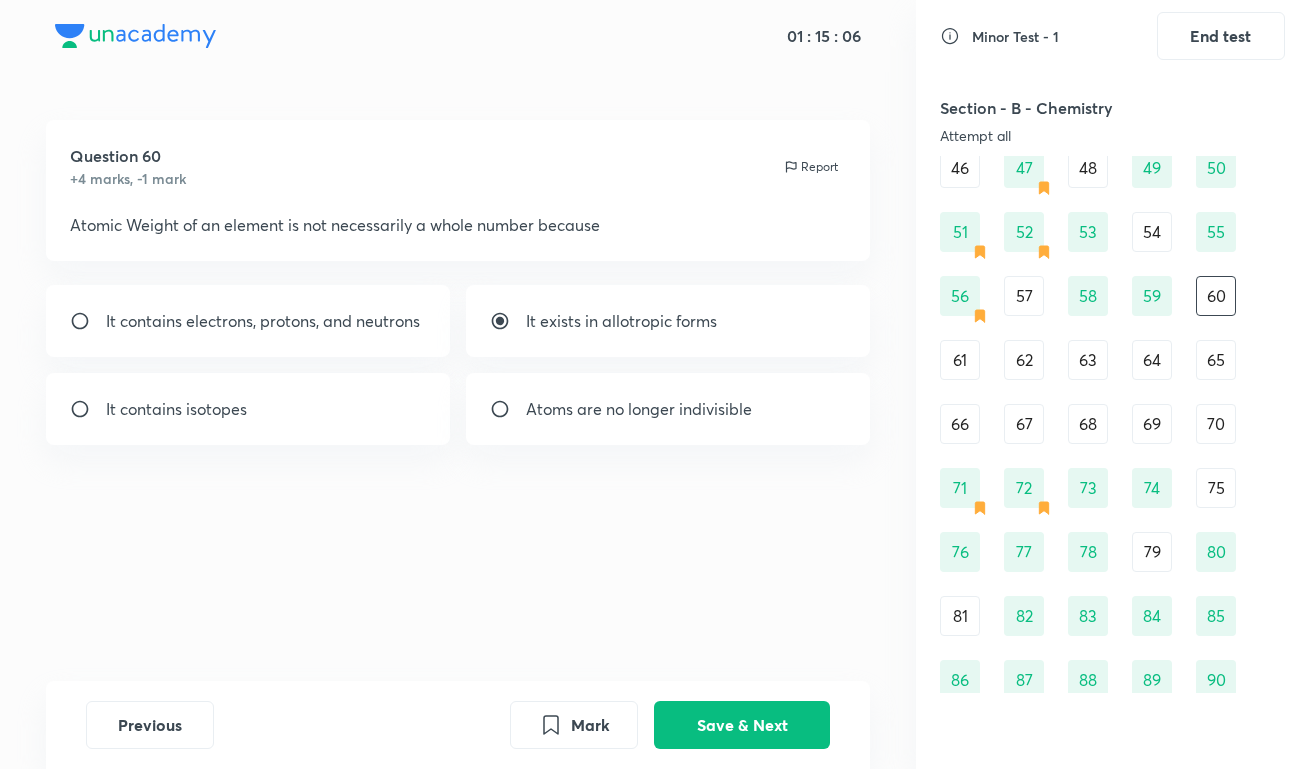 click on "It contains isotopes" at bounding box center (248, 409) 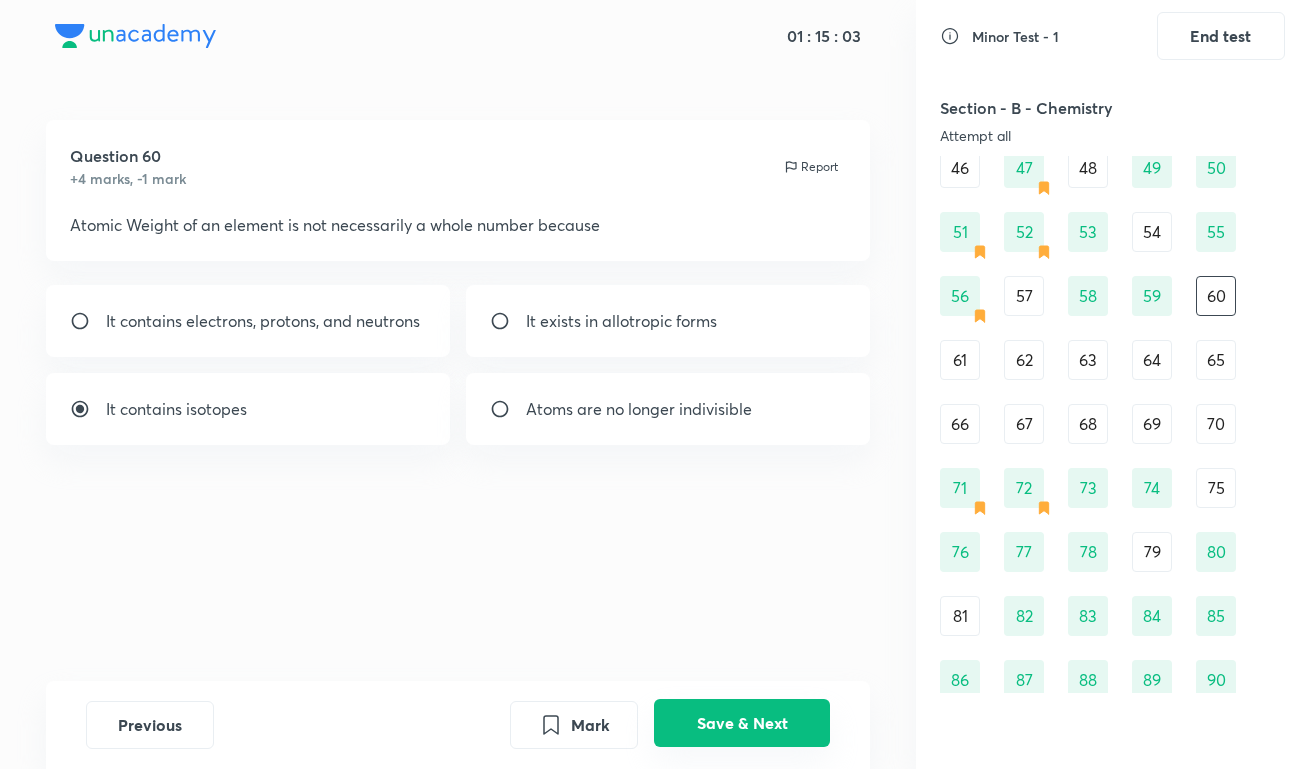 click on "Save & Next" at bounding box center [742, 723] 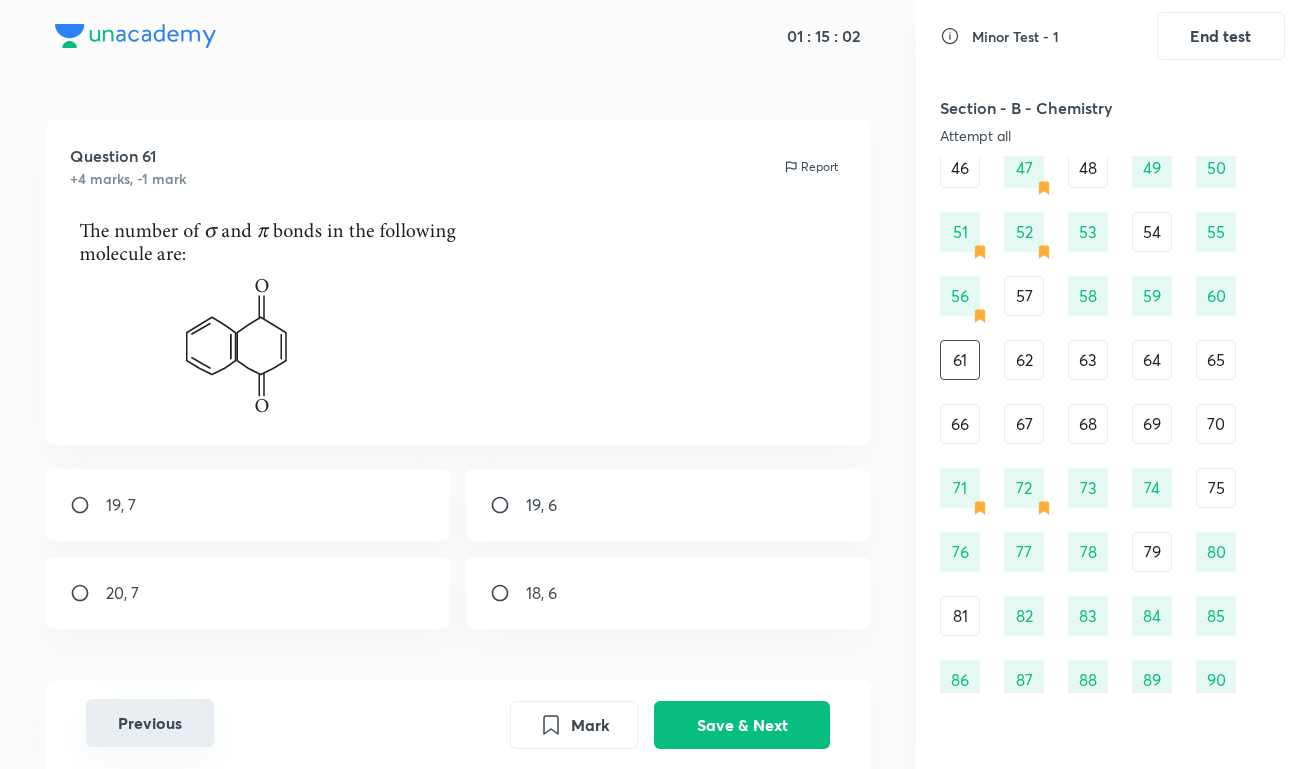 click on "Previous" at bounding box center [150, 723] 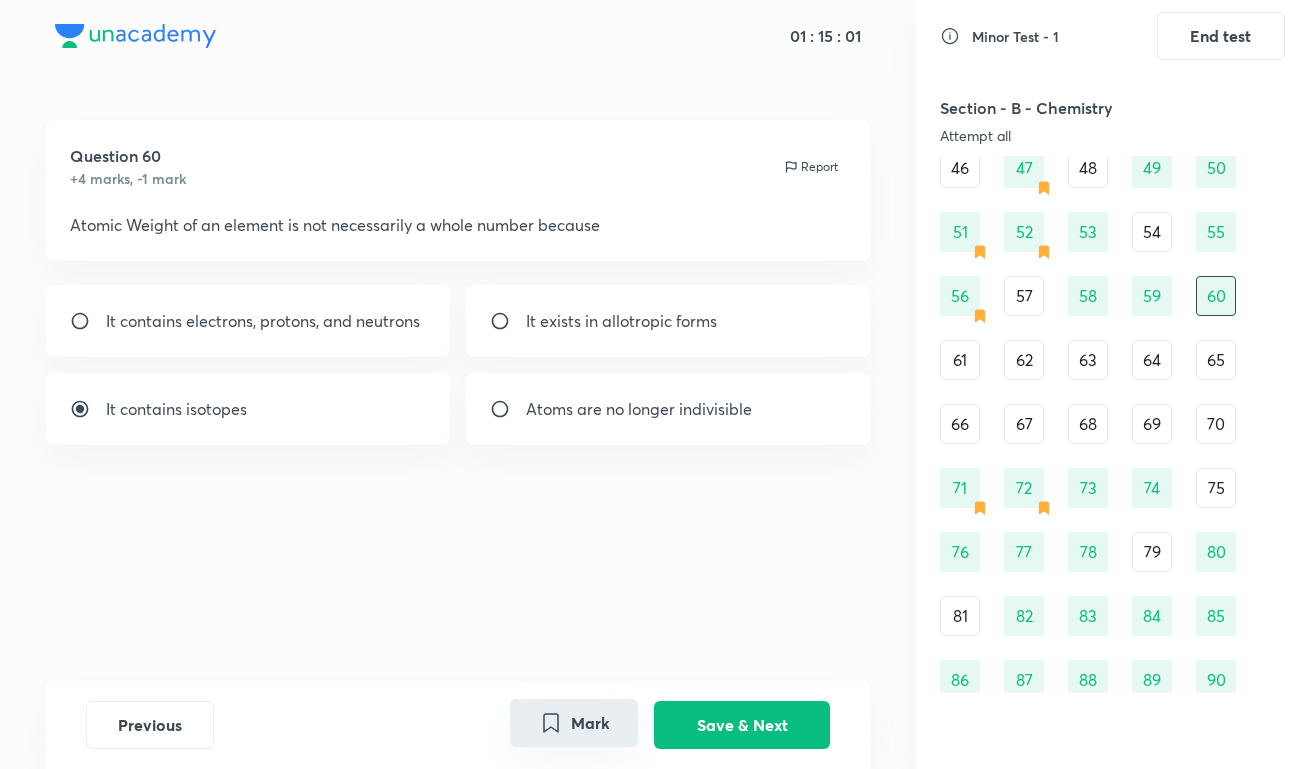 click on "Mark" at bounding box center [574, 723] 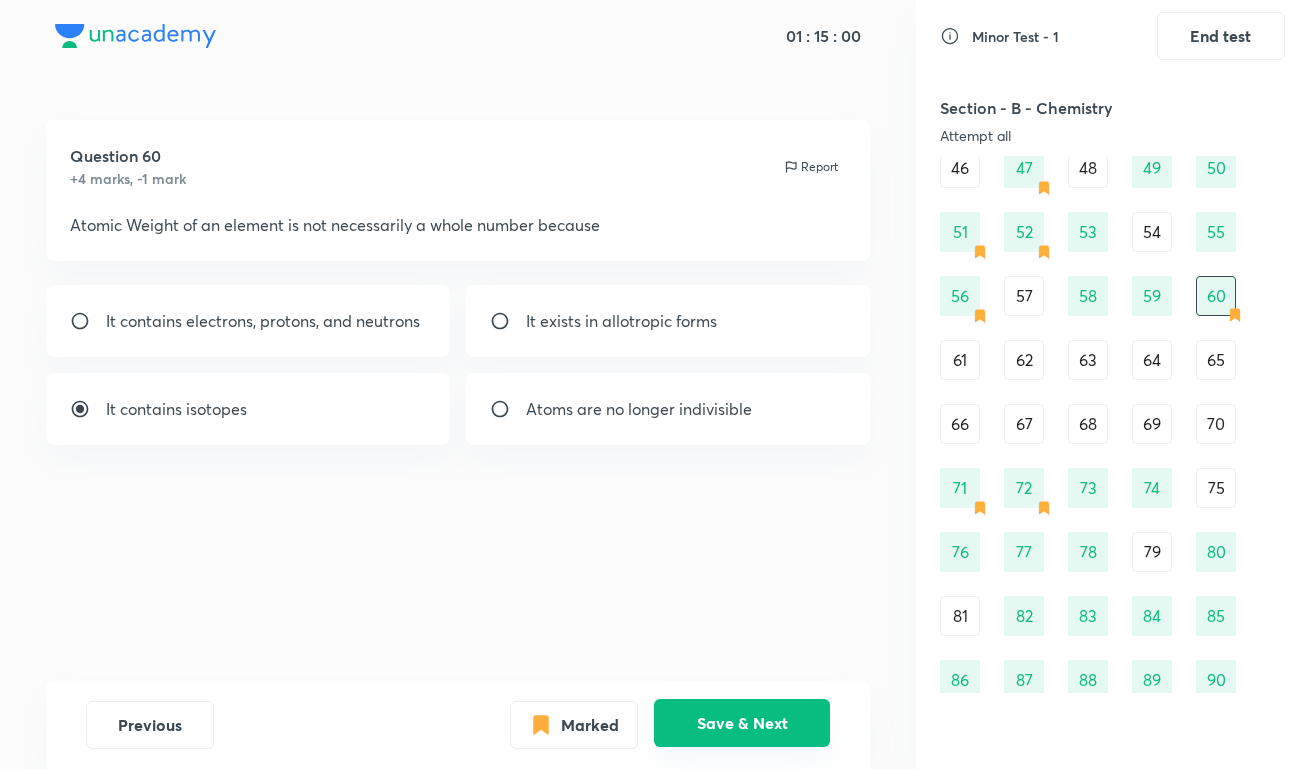 click on "Save & Next" at bounding box center (742, 723) 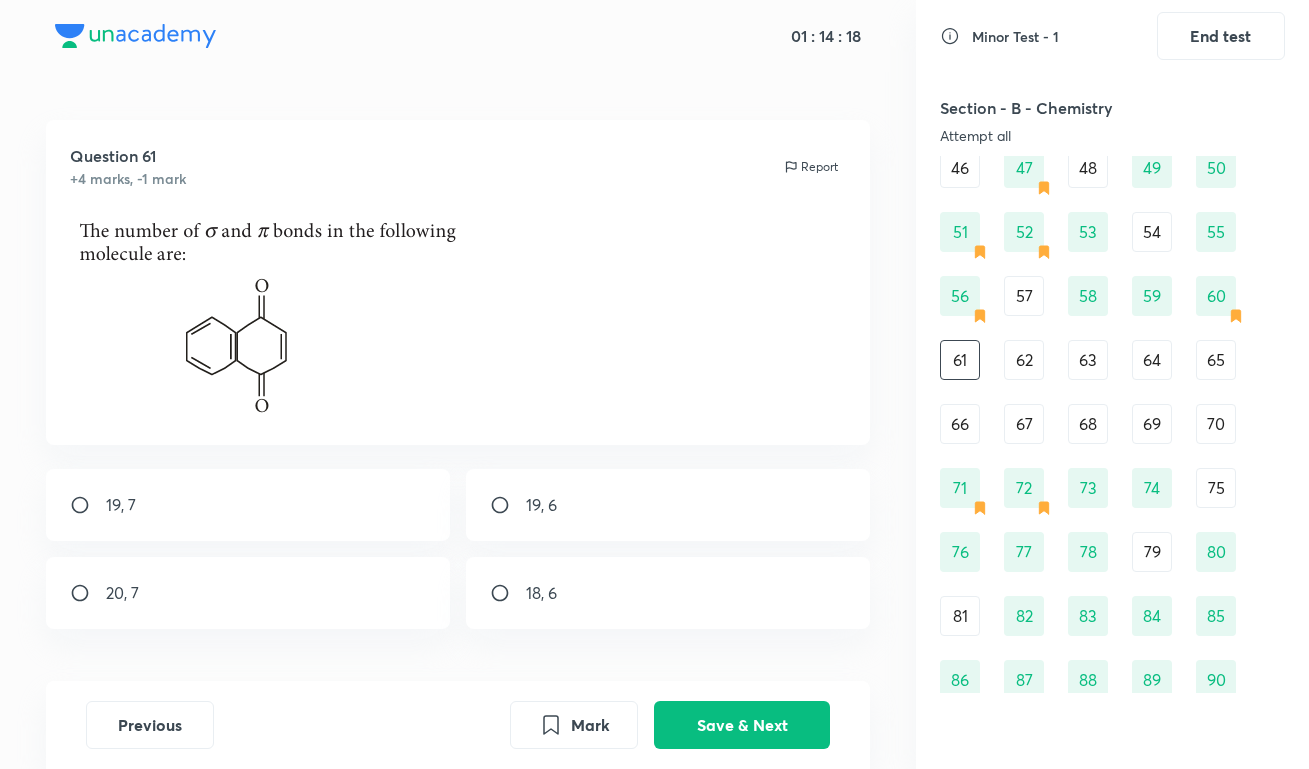 click on "19, 6" at bounding box center (541, 505) 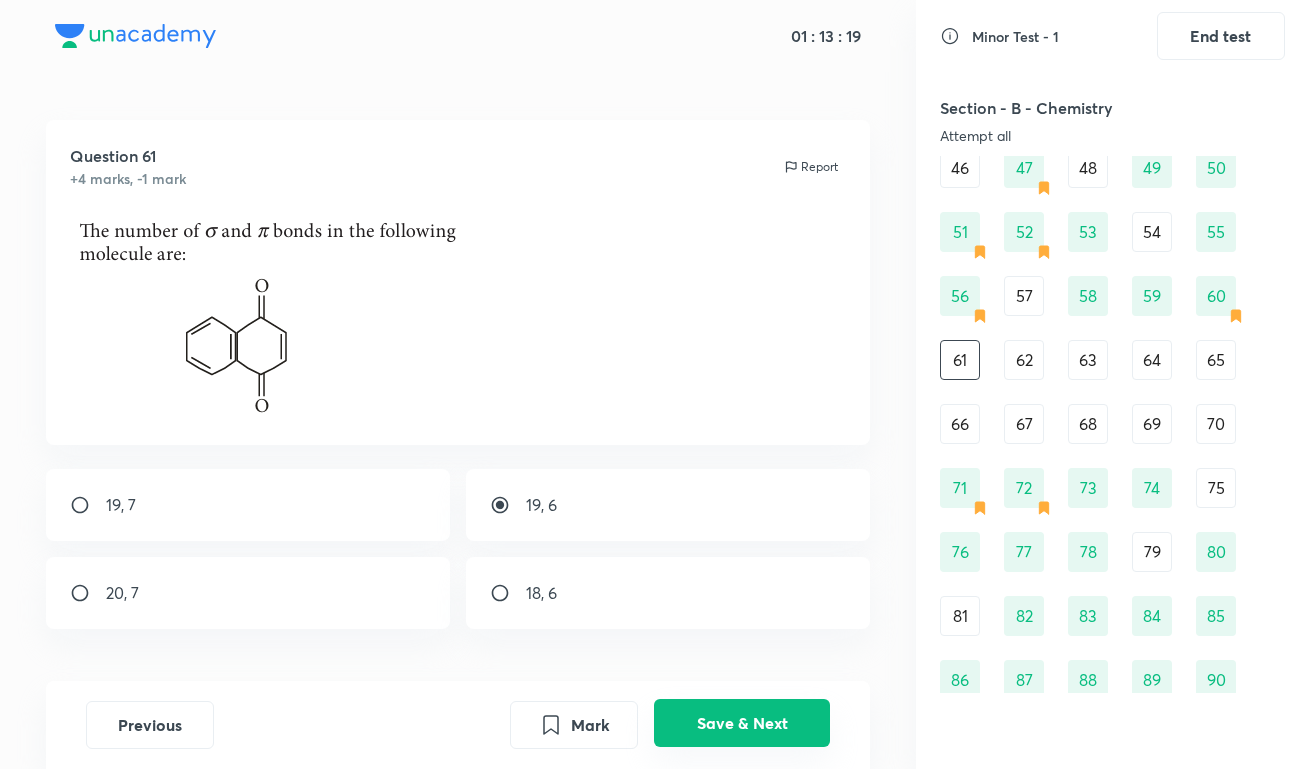 click on "Save & Next" at bounding box center (742, 723) 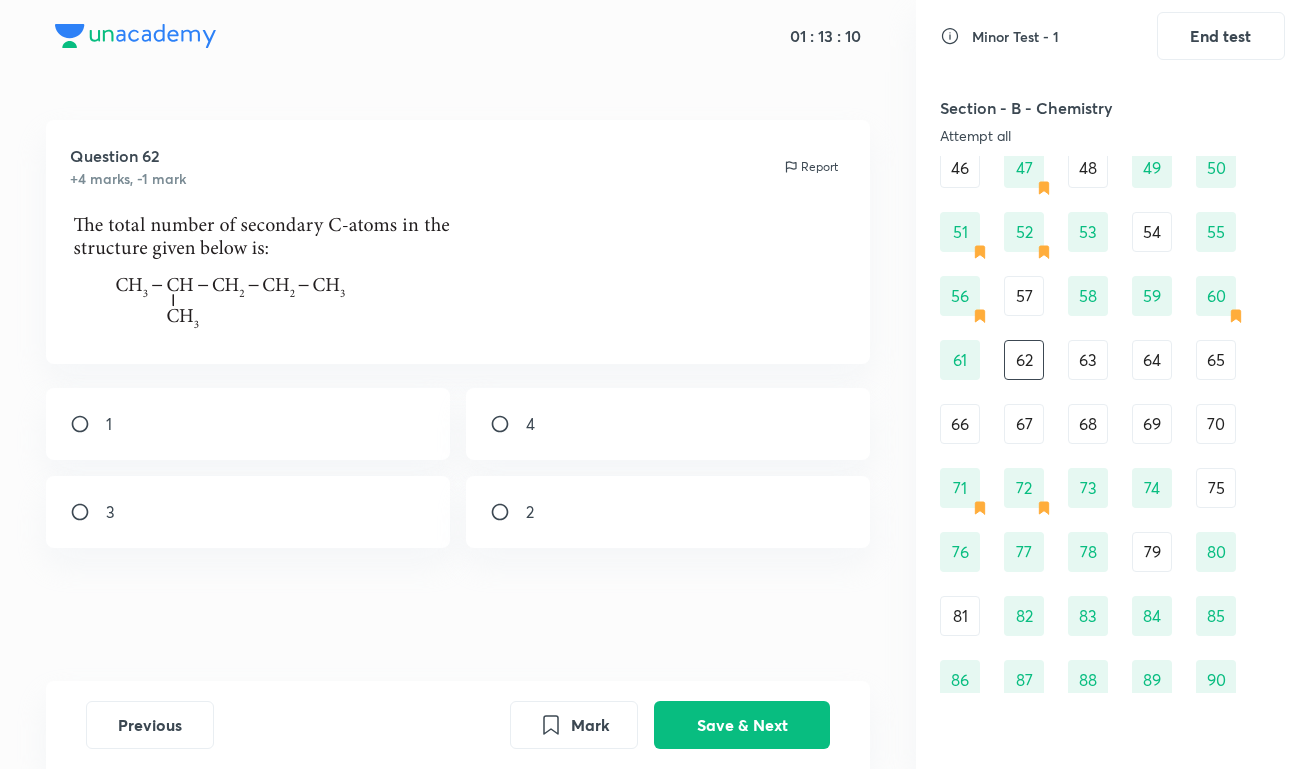 click on "2" at bounding box center (530, 512) 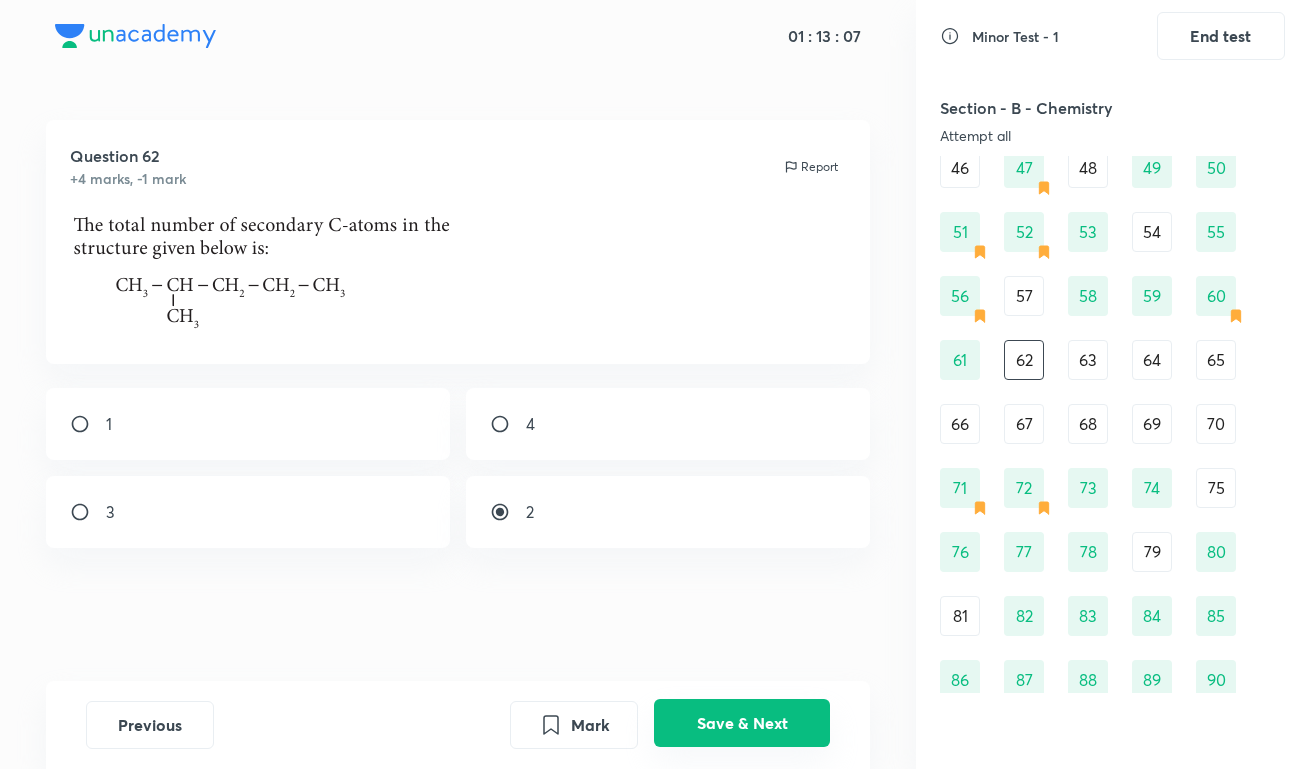 click on "Save & Next" at bounding box center [742, 723] 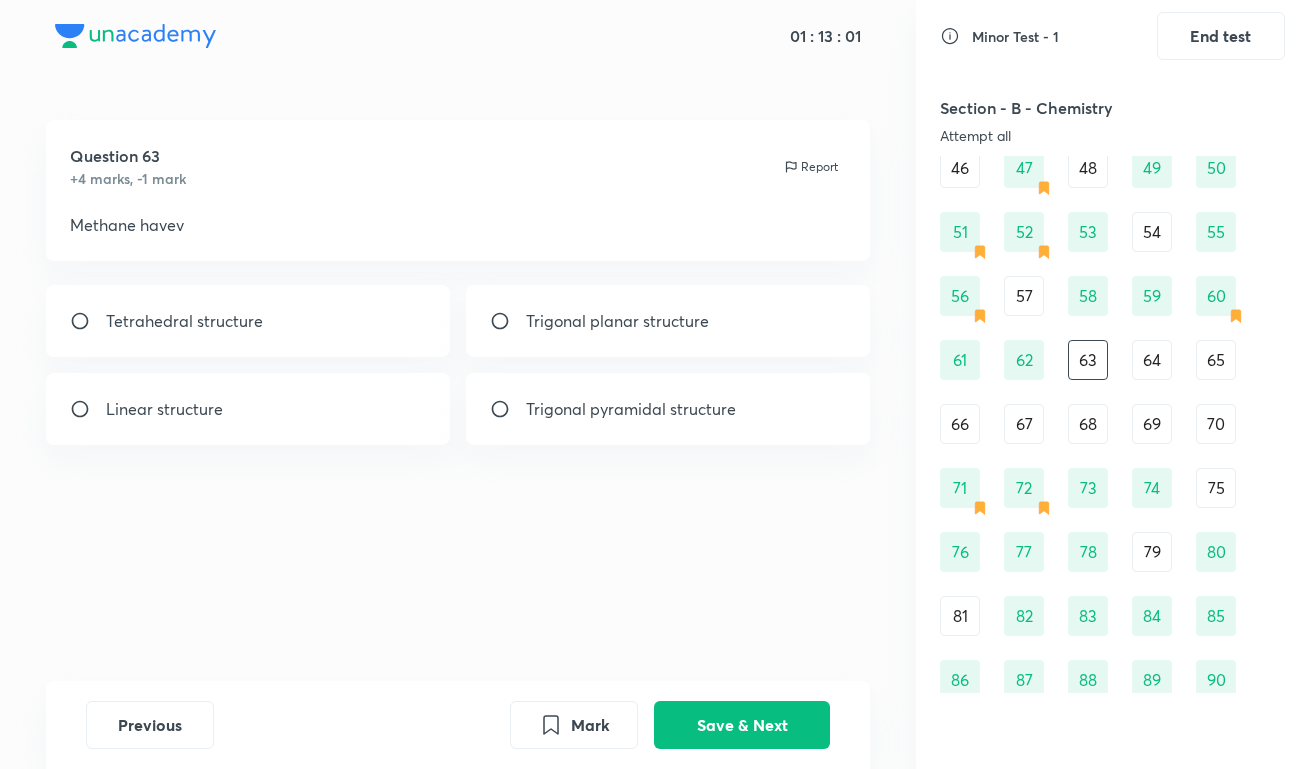 click on "Linear structure" at bounding box center [248, 409] 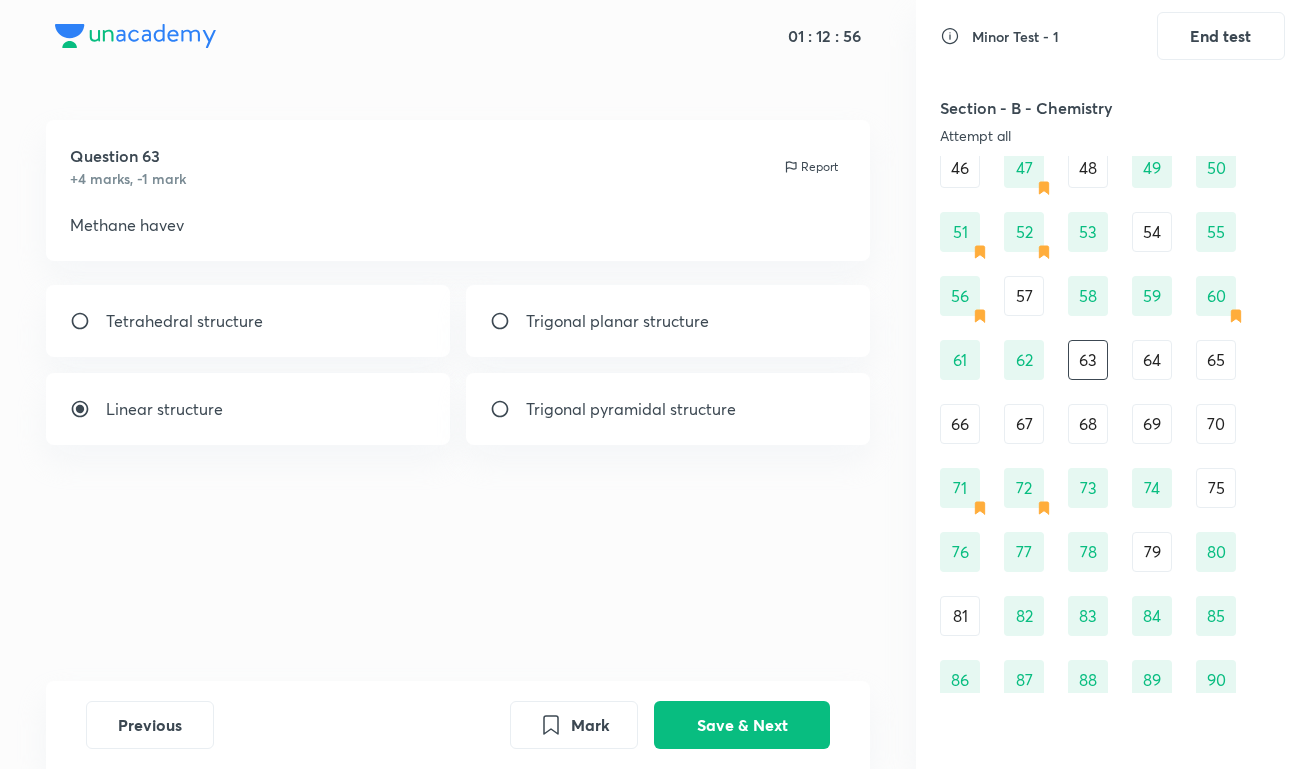 click on "Tetrahedral structure" at bounding box center [248, 321] 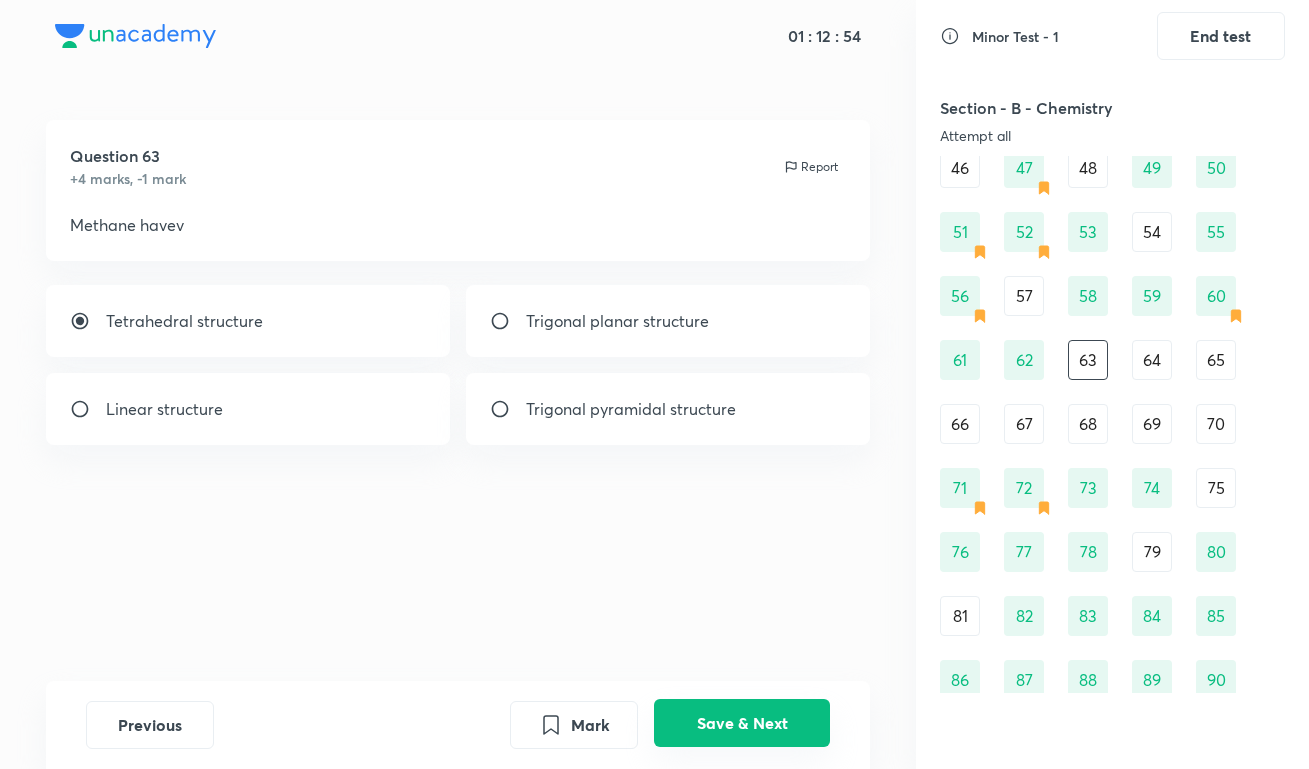 click on "Save & Next" at bounding box center [742, 723] 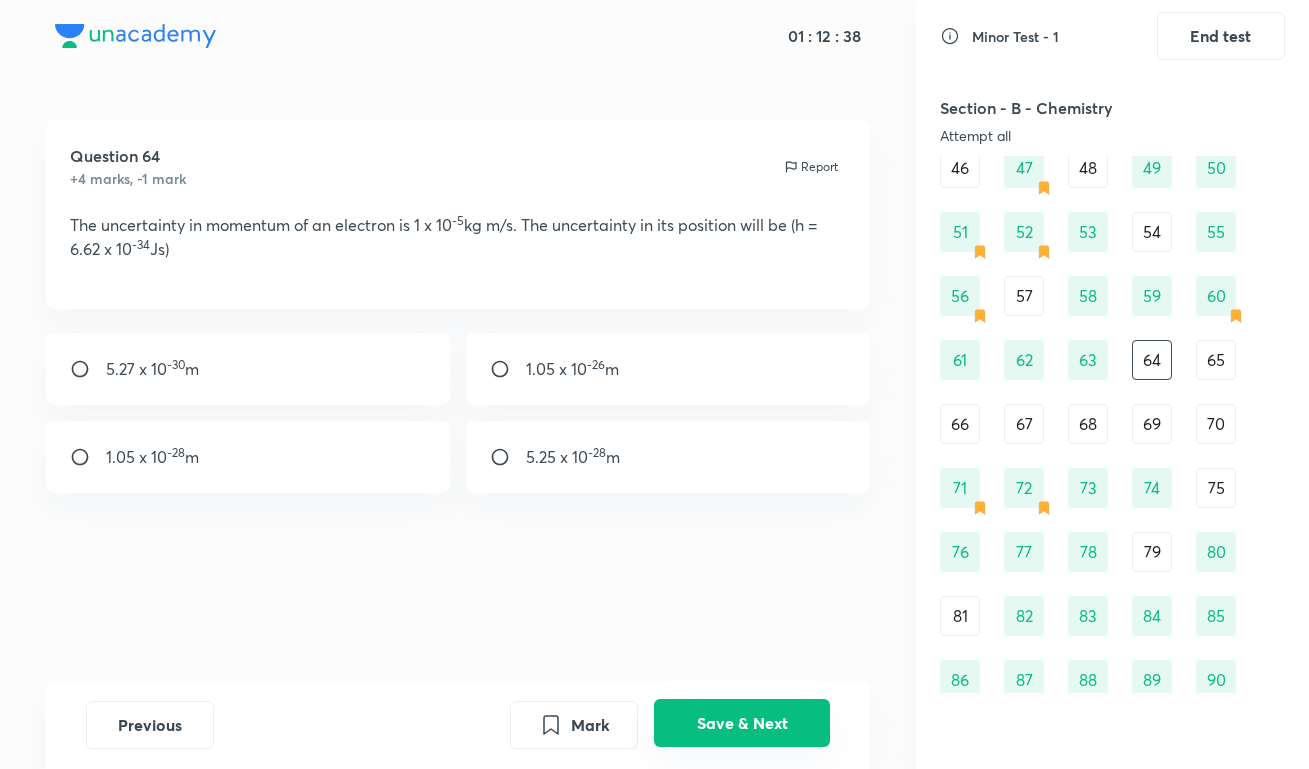 click on "Save & Next" at bounding box center [742, 723] 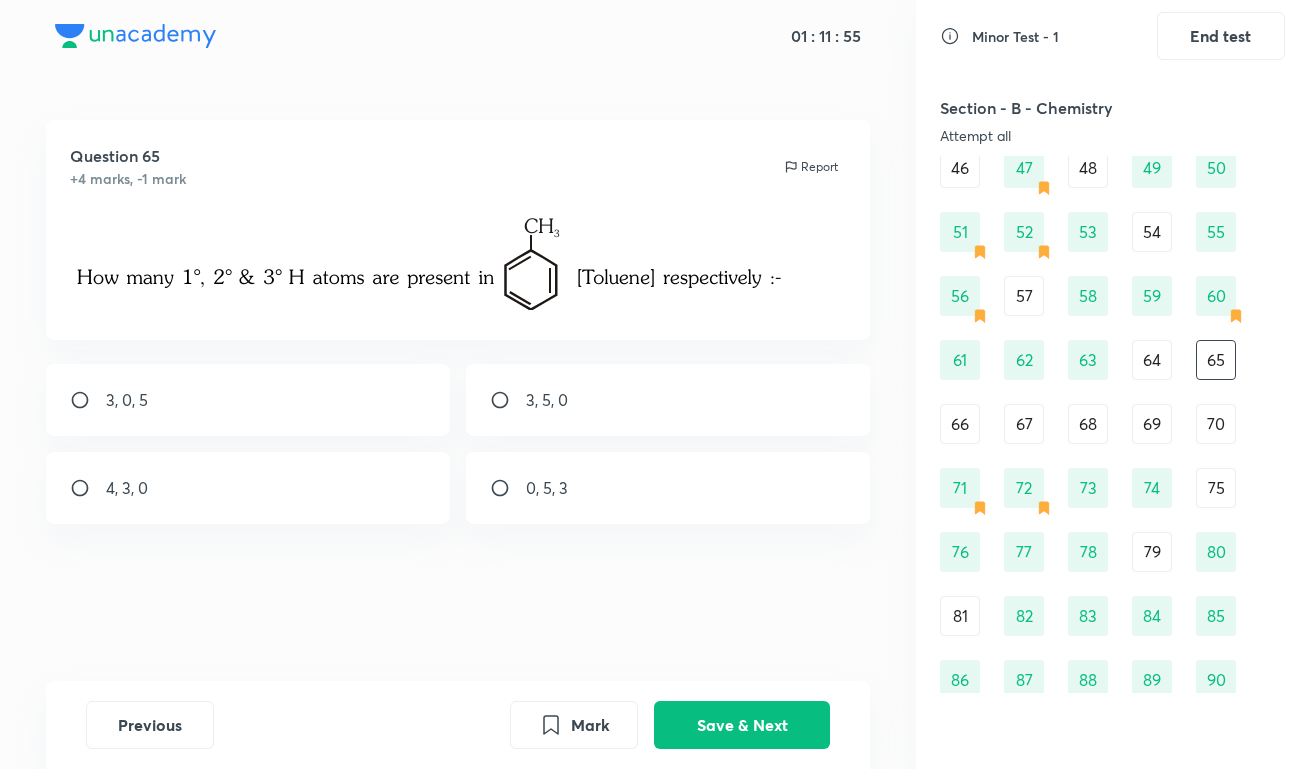 click at bounding box center (508, 400) 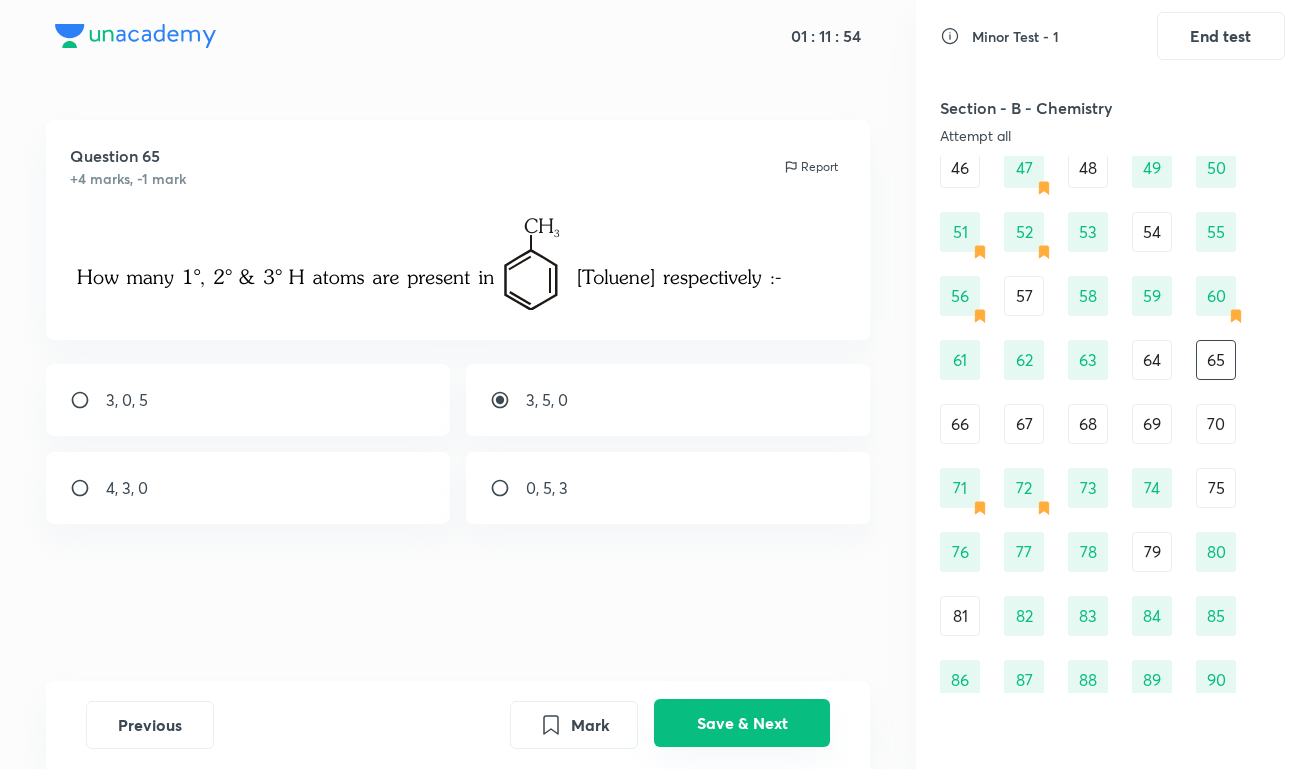 click on "Save & Next" at bounding box center (742, 723) 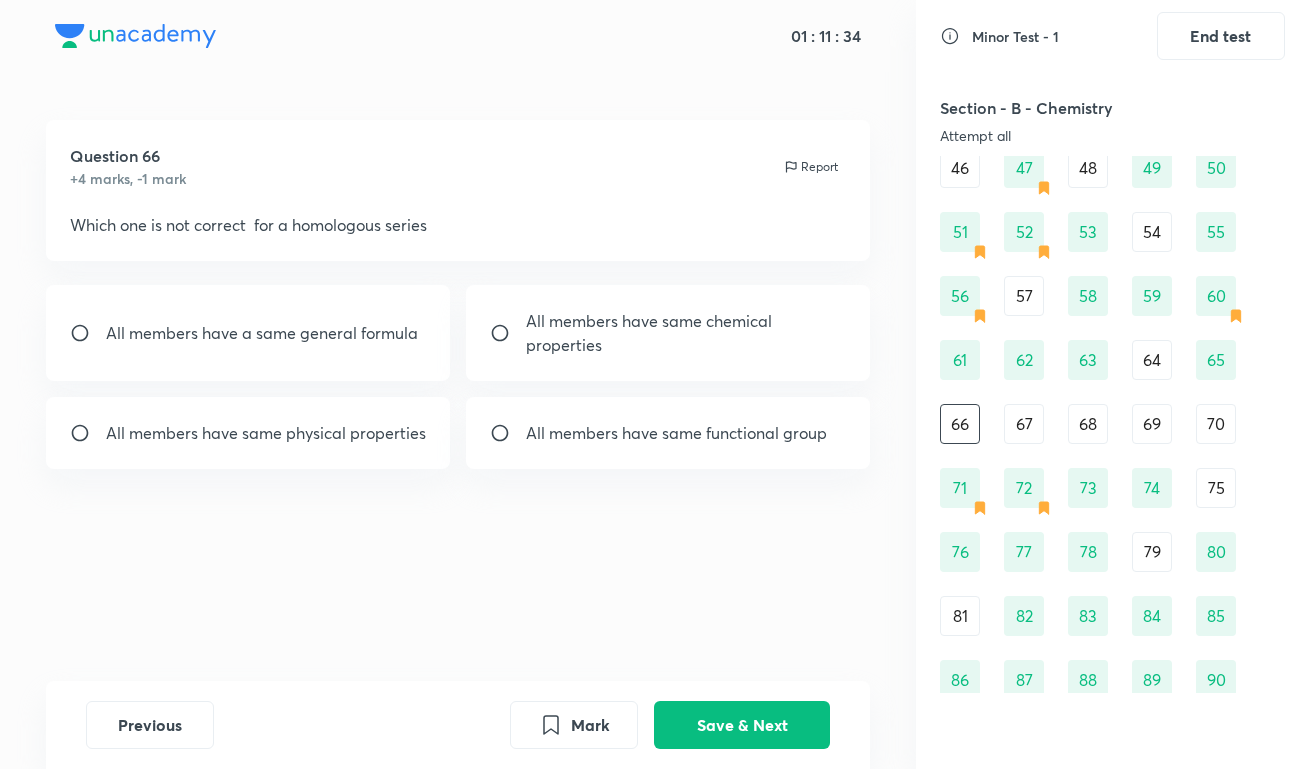 click on "All members have same physical properties" at bounding box center [266, 433] 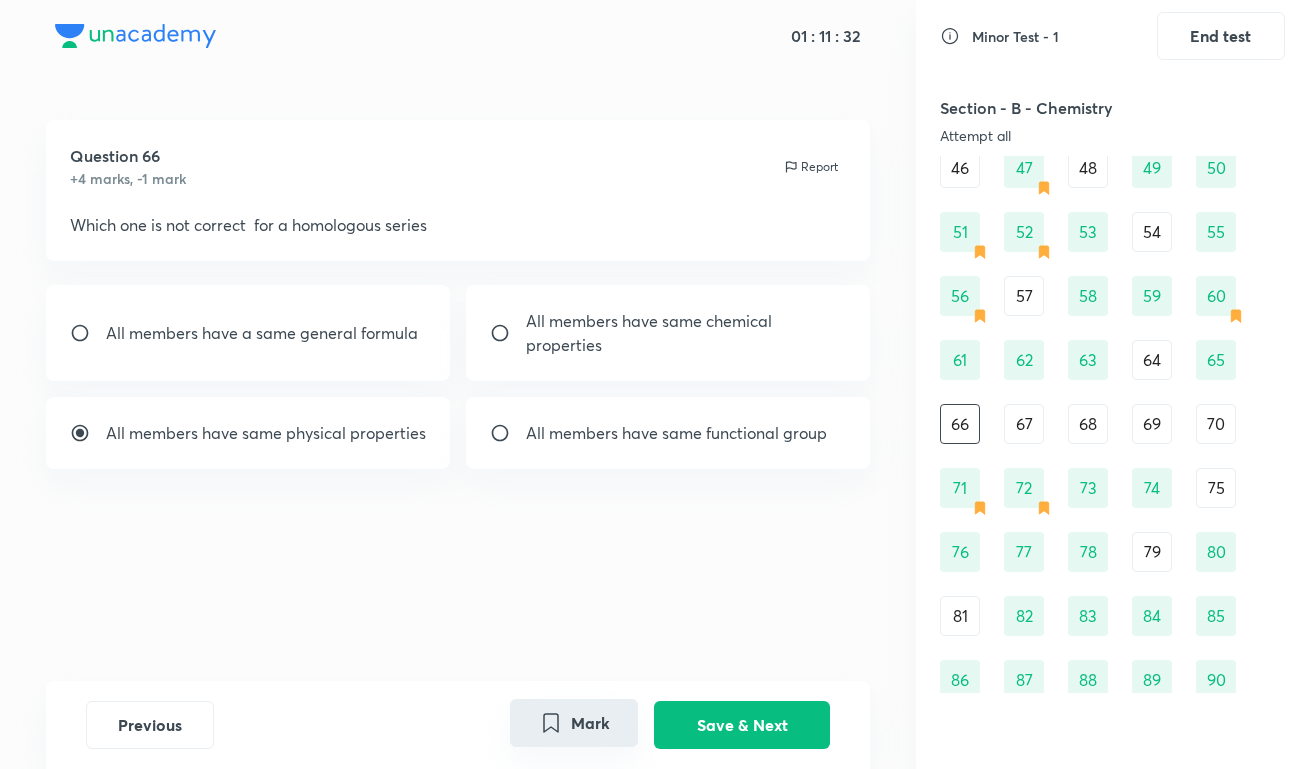 click on "Mark" at bounding box center (574, 723) 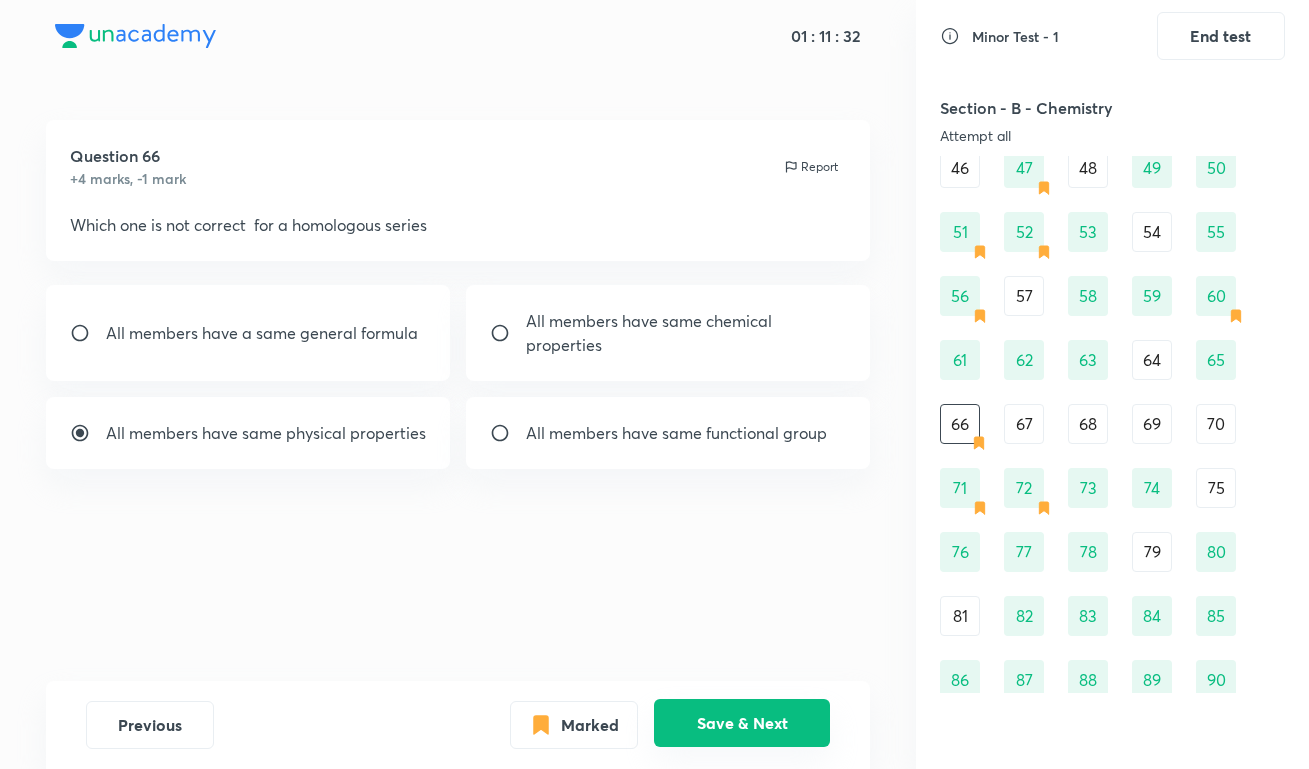 click on "Save & Next" at bounding box center (742, 723) 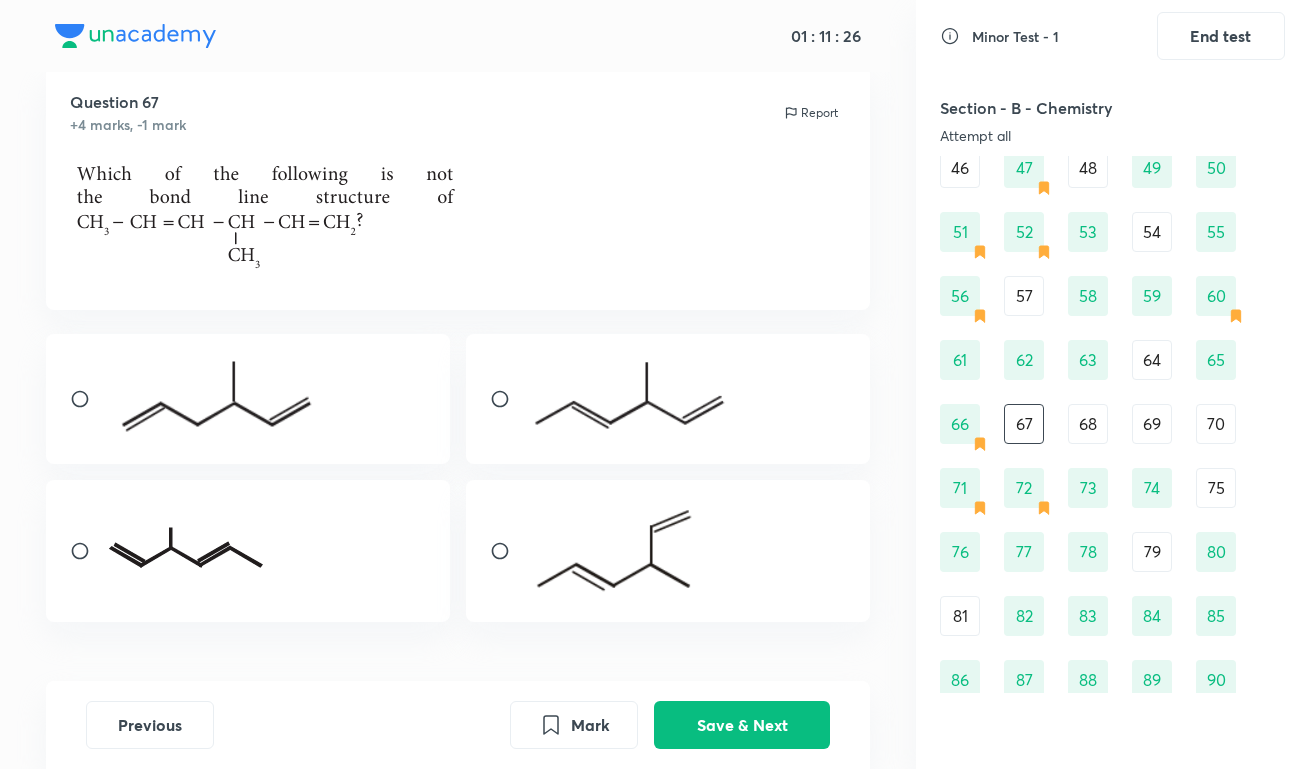 scroll, scrollTop: 48, scrollLeft: 0, axis: vertical 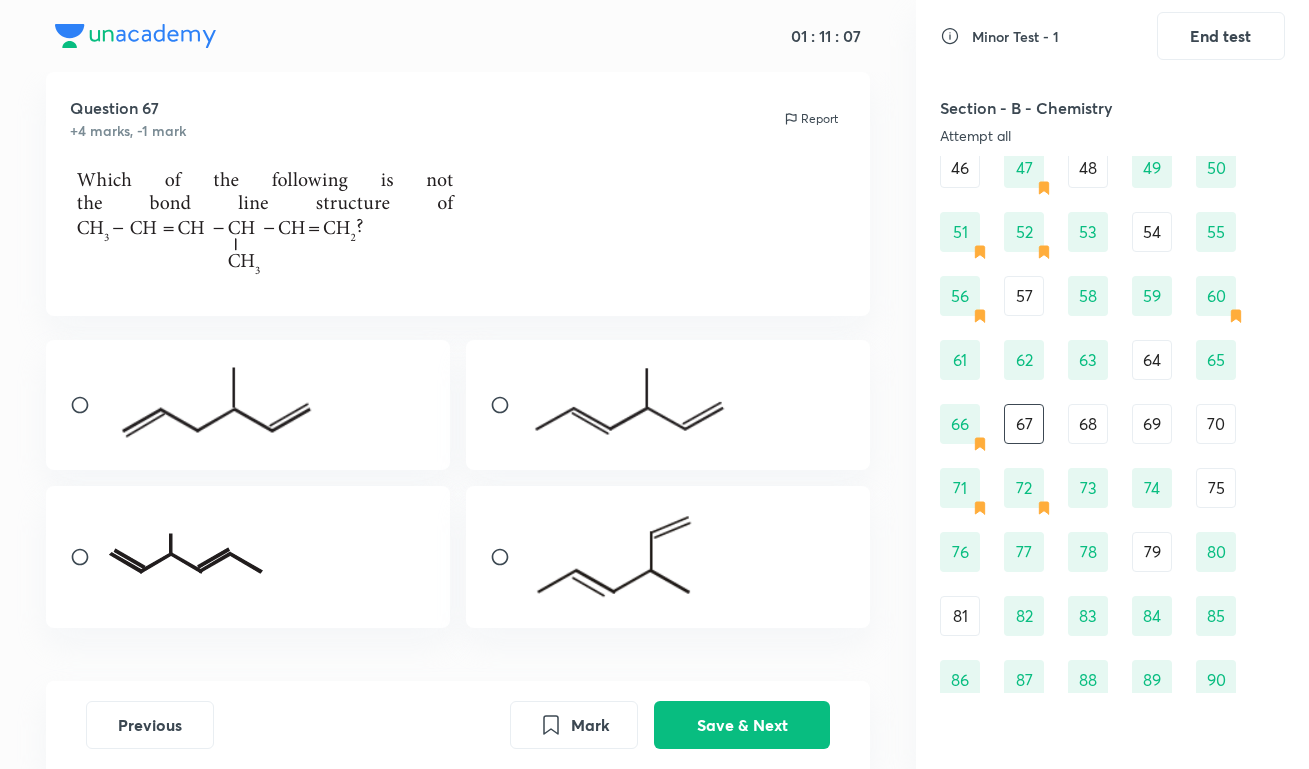 click at bounding box center (219, 402) 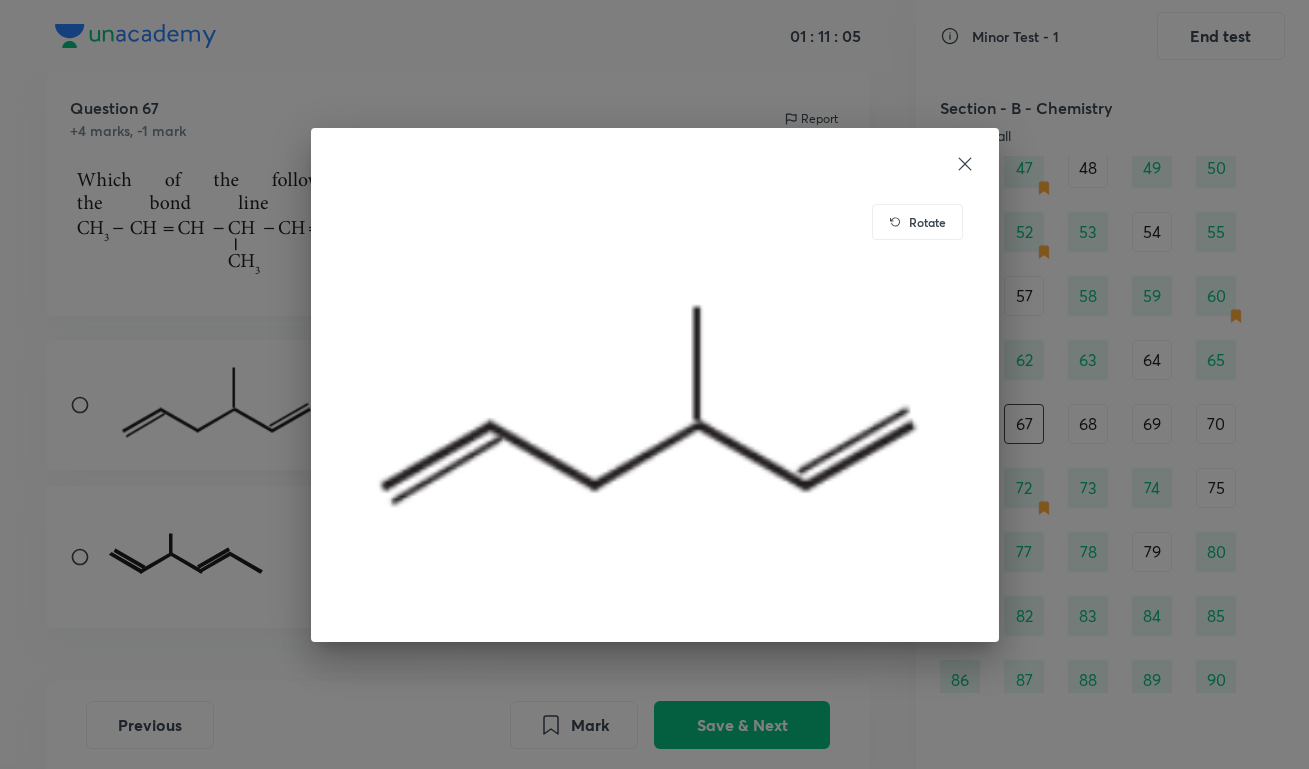 click 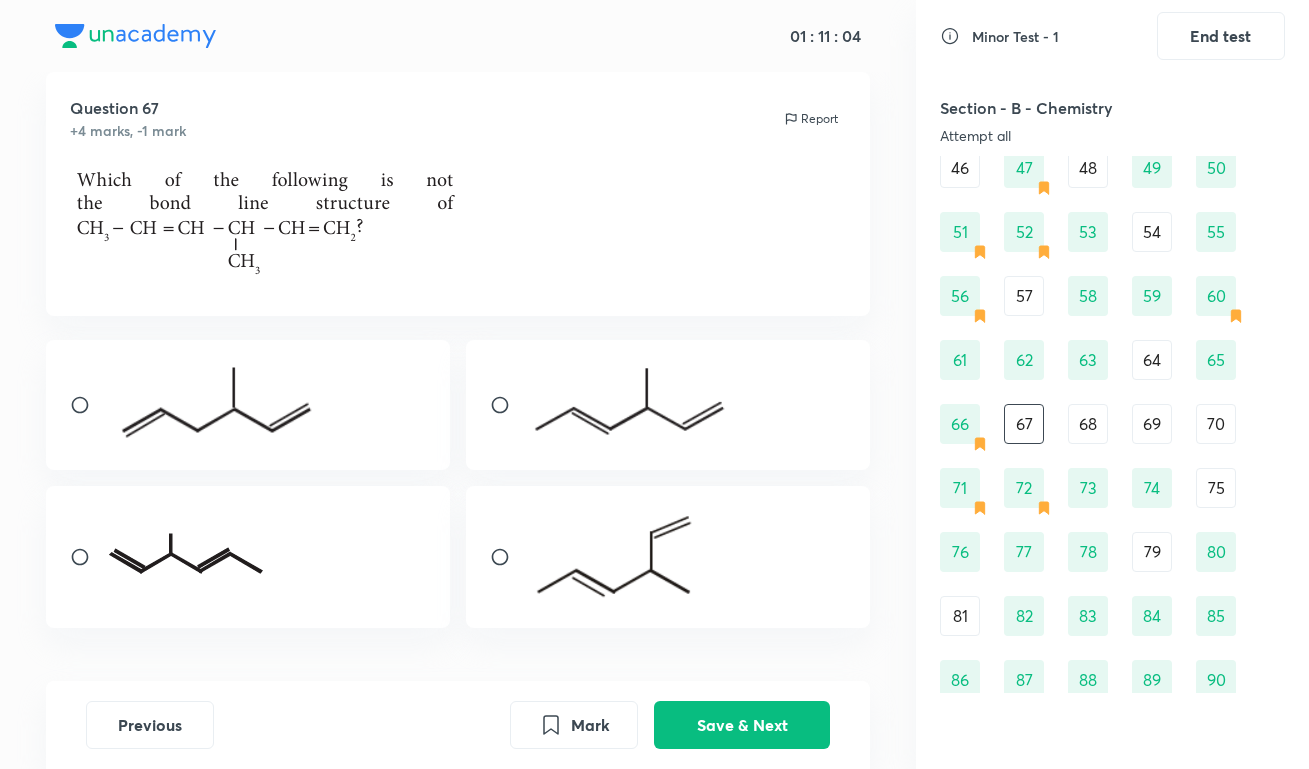 click at bounding box center (219, 402) 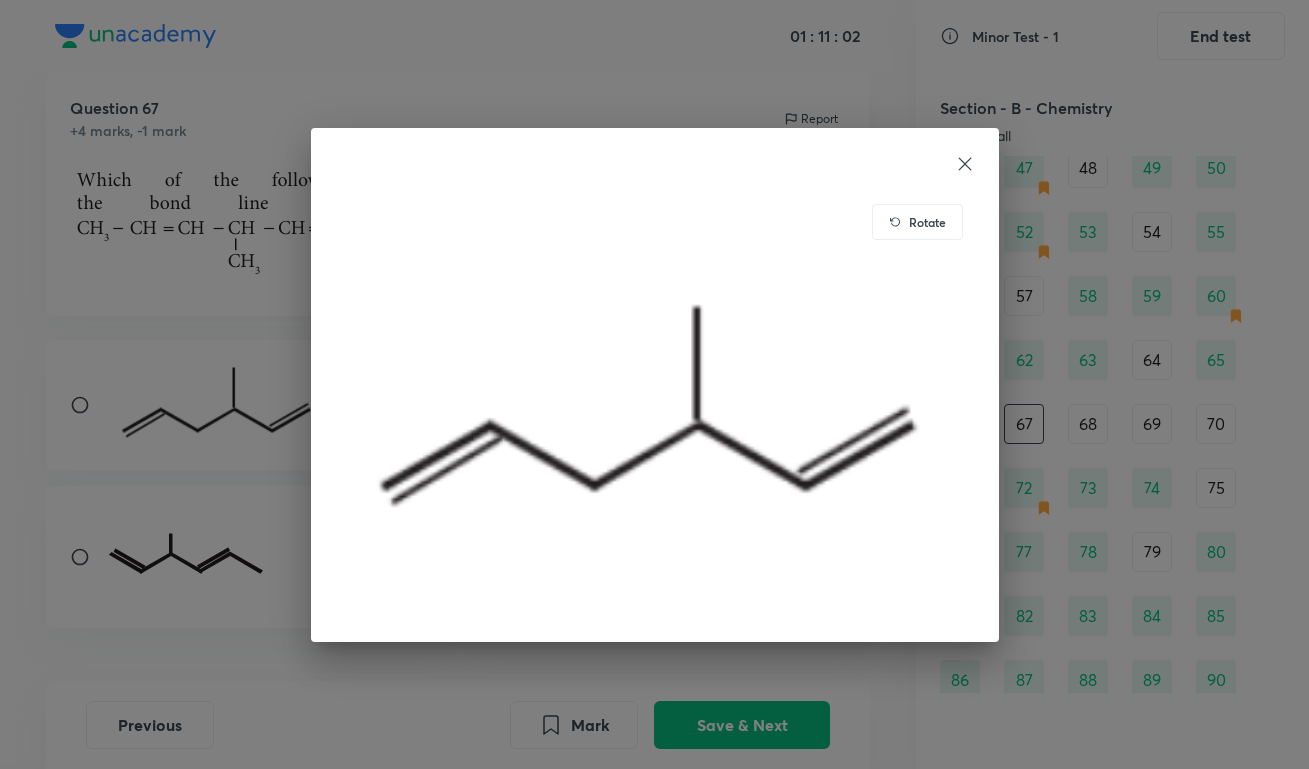 click on "Rotate" at bounding box center [655, 385] 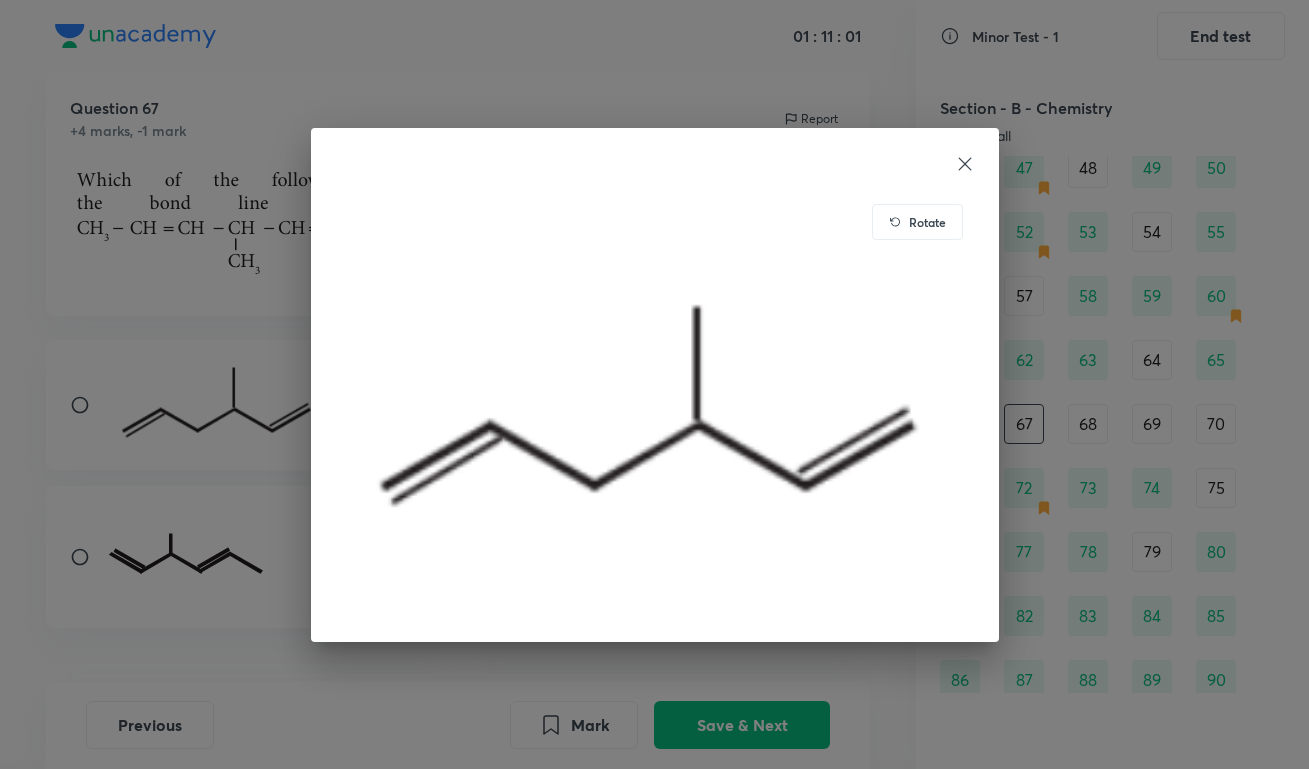 click 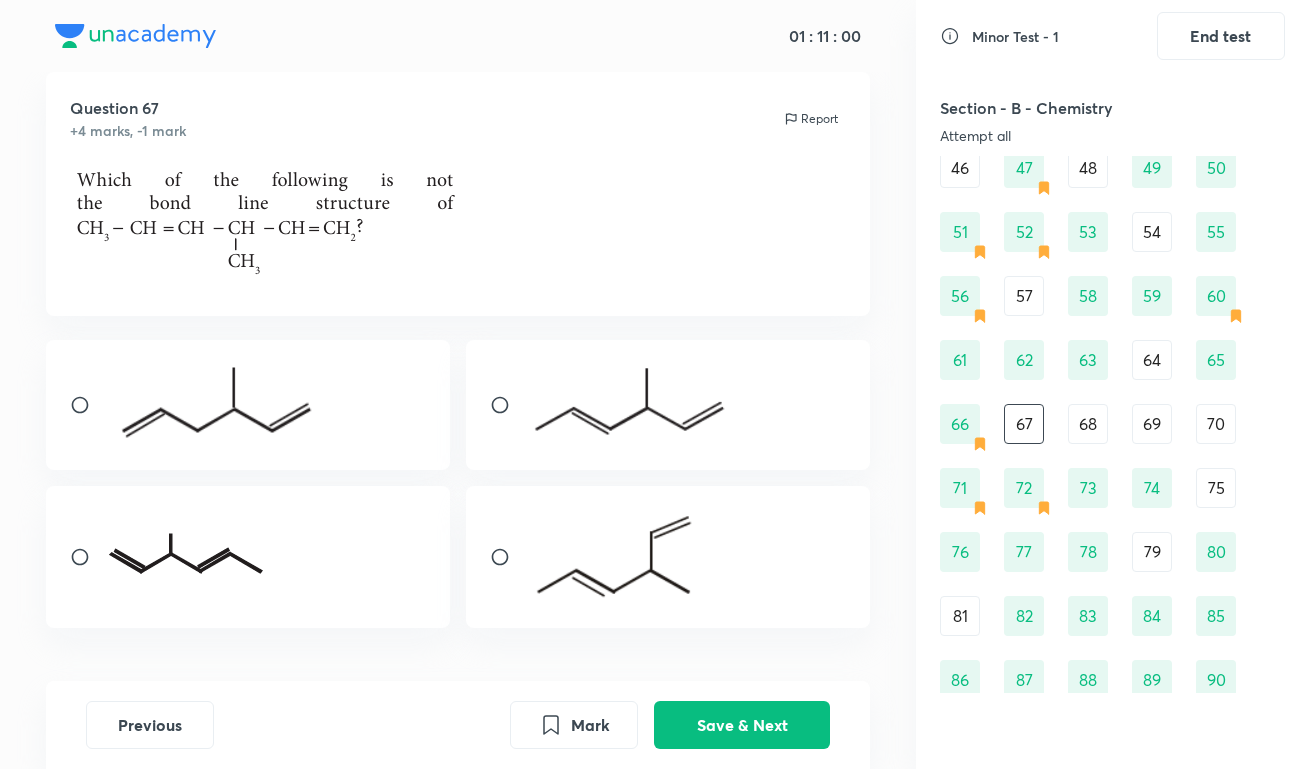 click at bounding box center (88, 405) 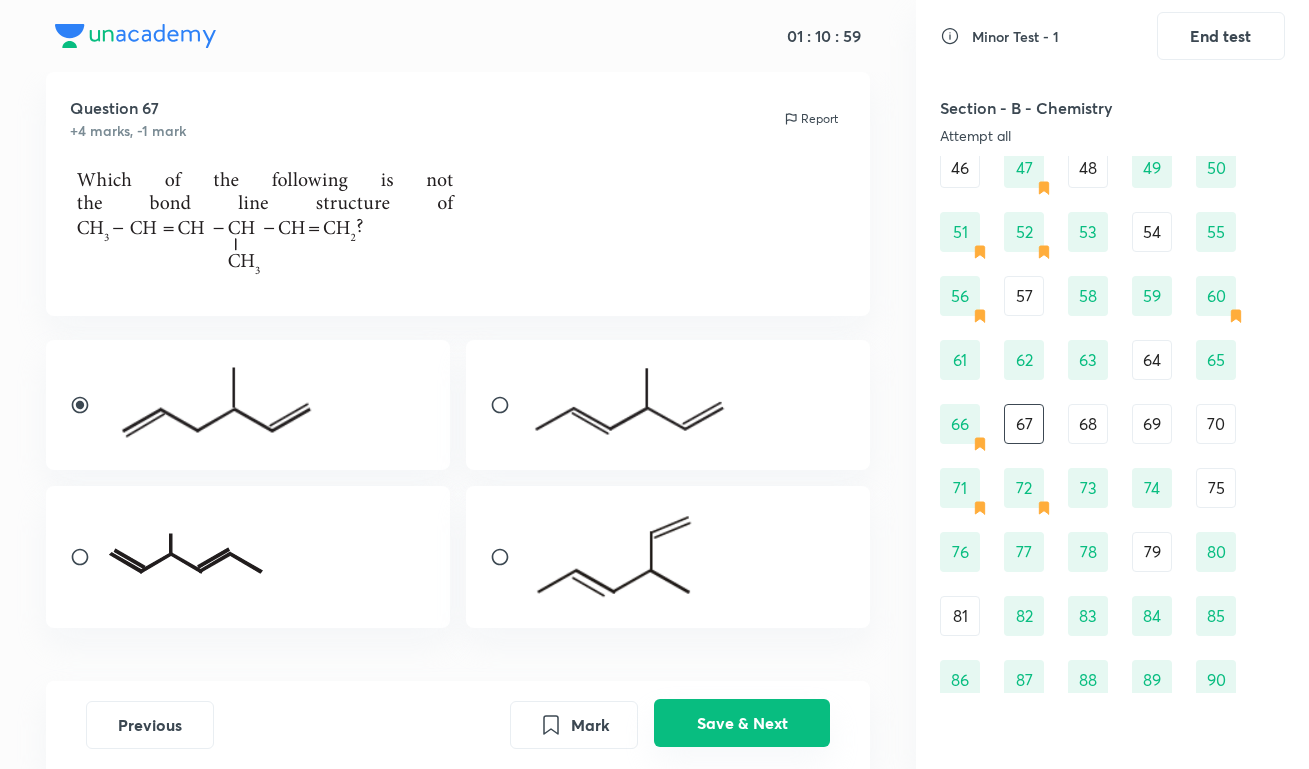 click on "Save & Next" at bounding box center (742, 723) 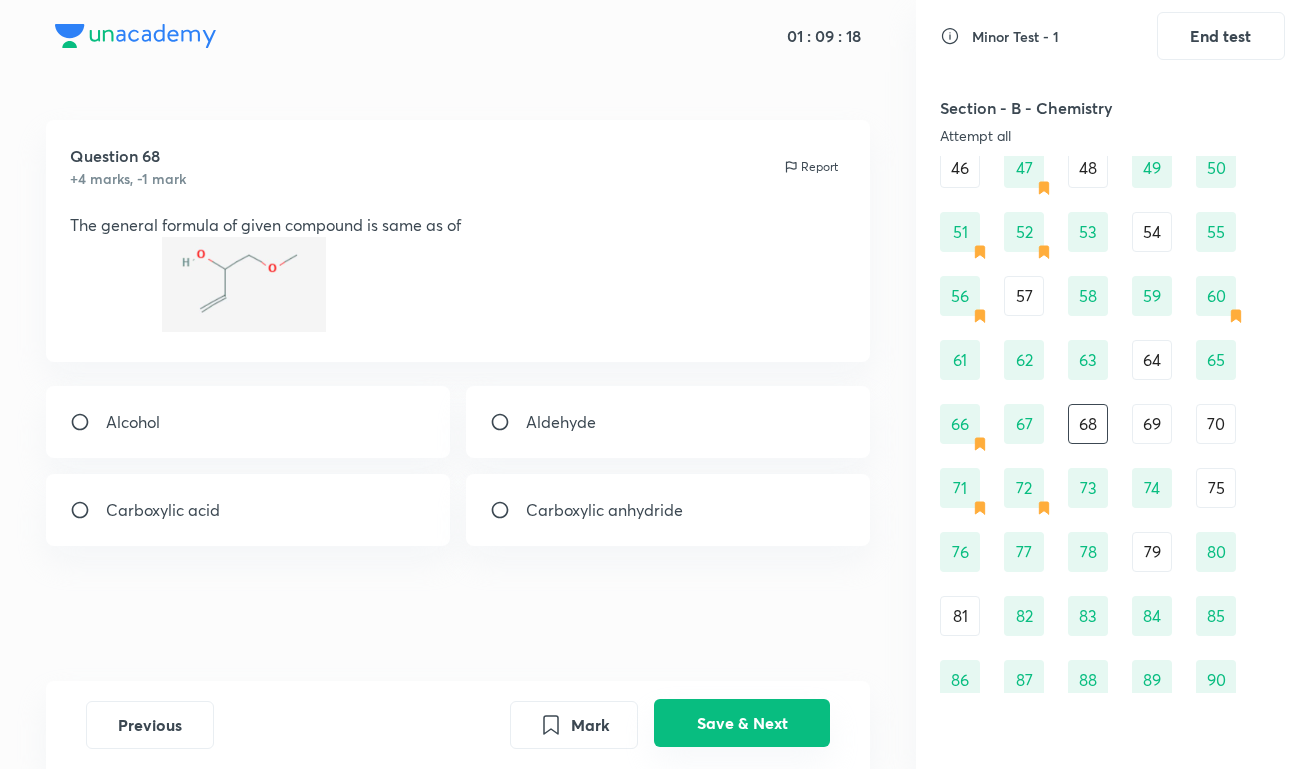click on "Save & Next" at bounding box center (742, 723) 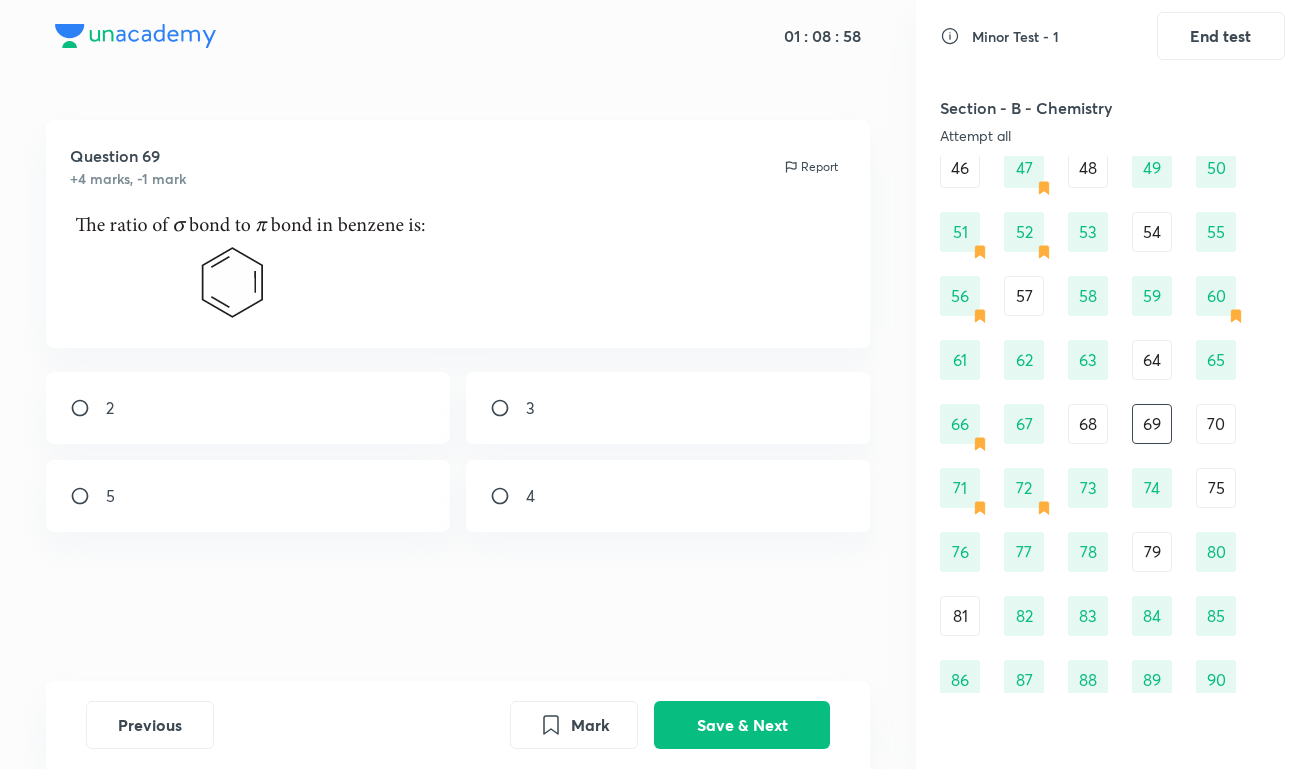 click on "4" at bounding box center (668, 496) 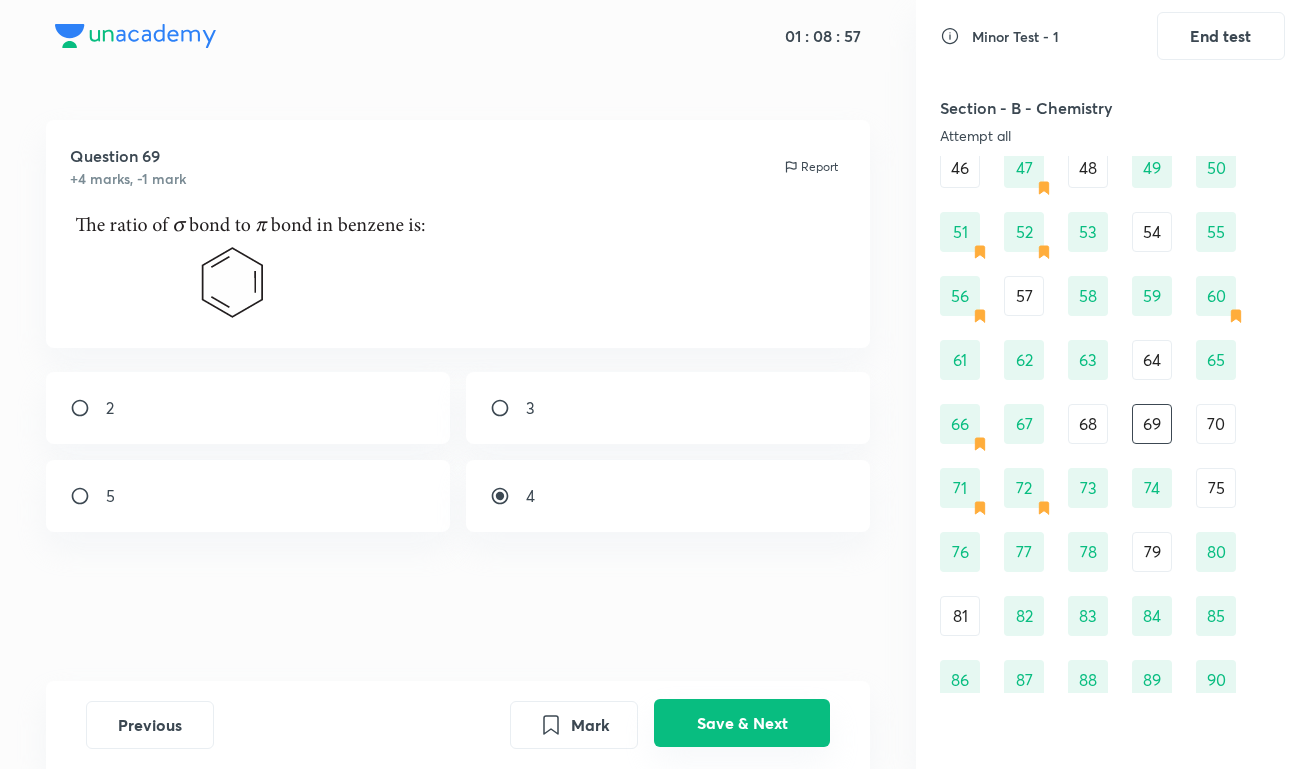 click on "Save & Next" at bounding box center (742, 723) 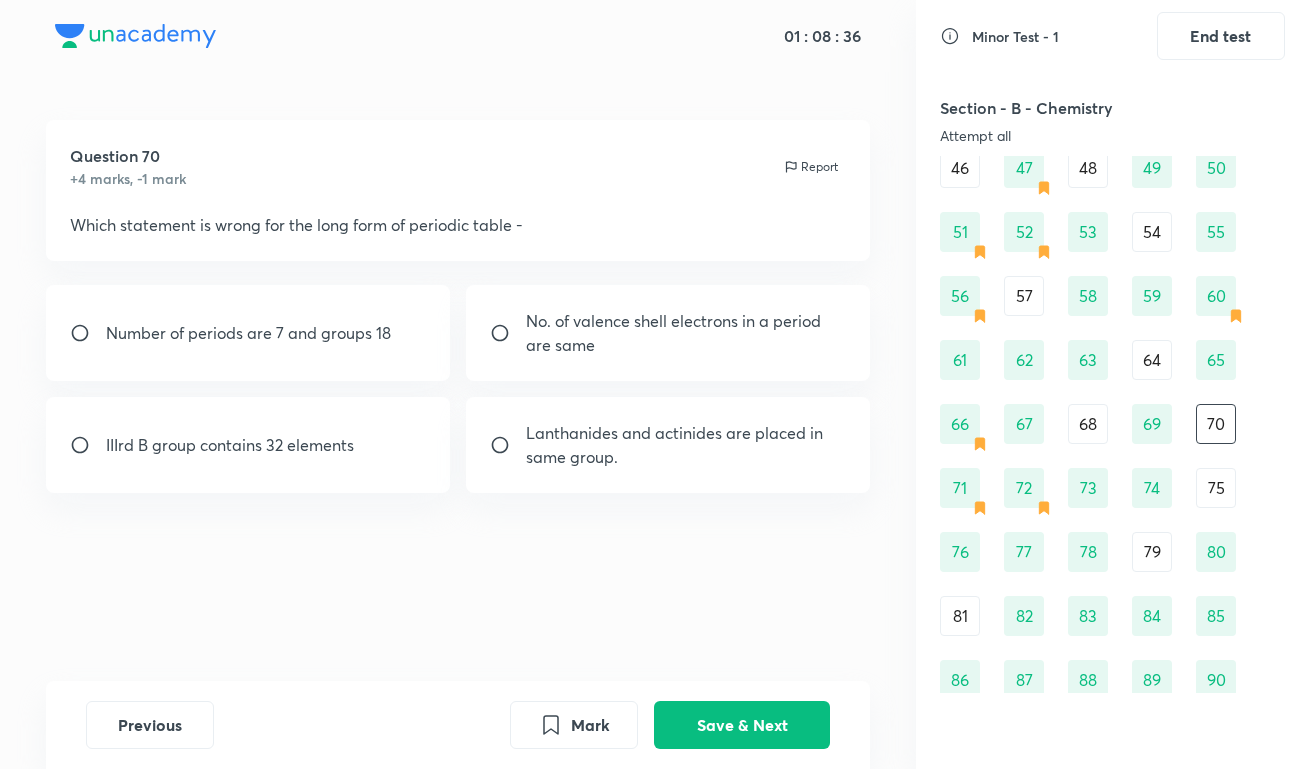 click on "No. of valence shell electrons in a period are same" at bounding box center [686, 333] 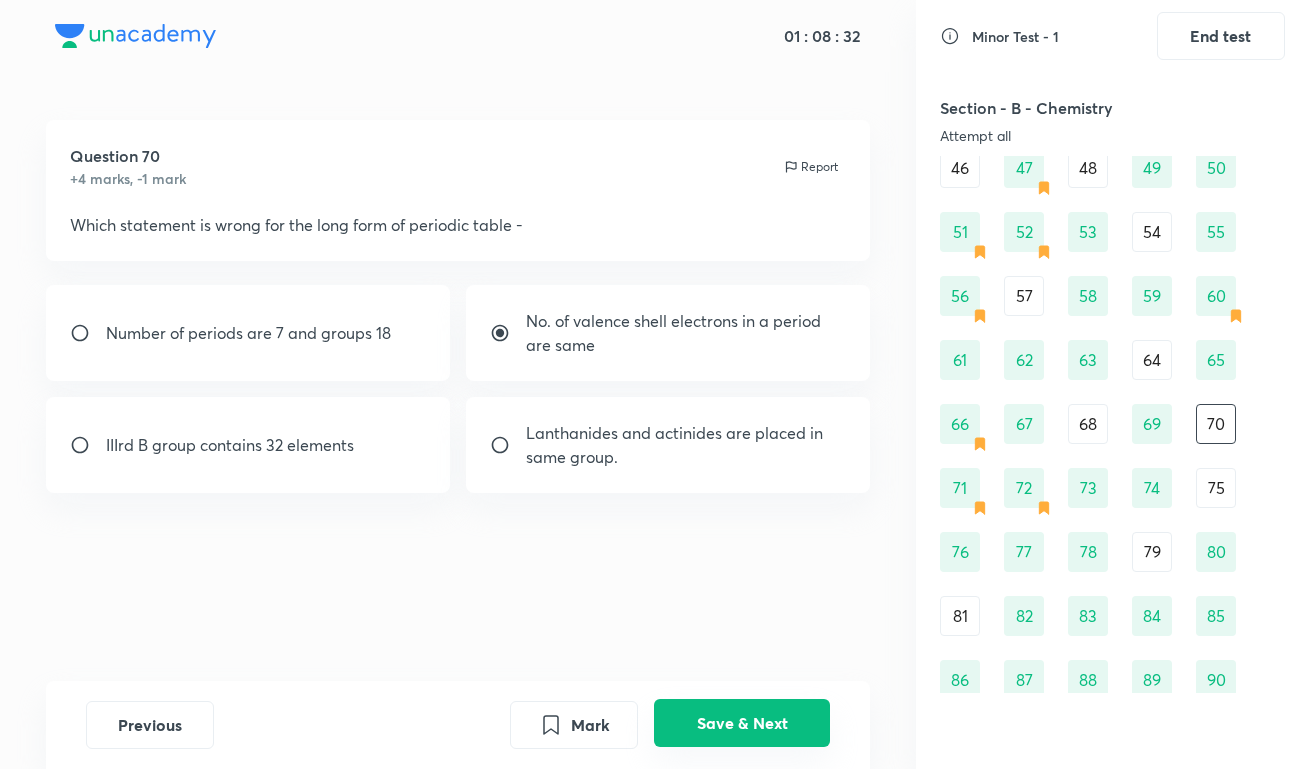 click on "Save & Next" at bounding box center (742, 723) 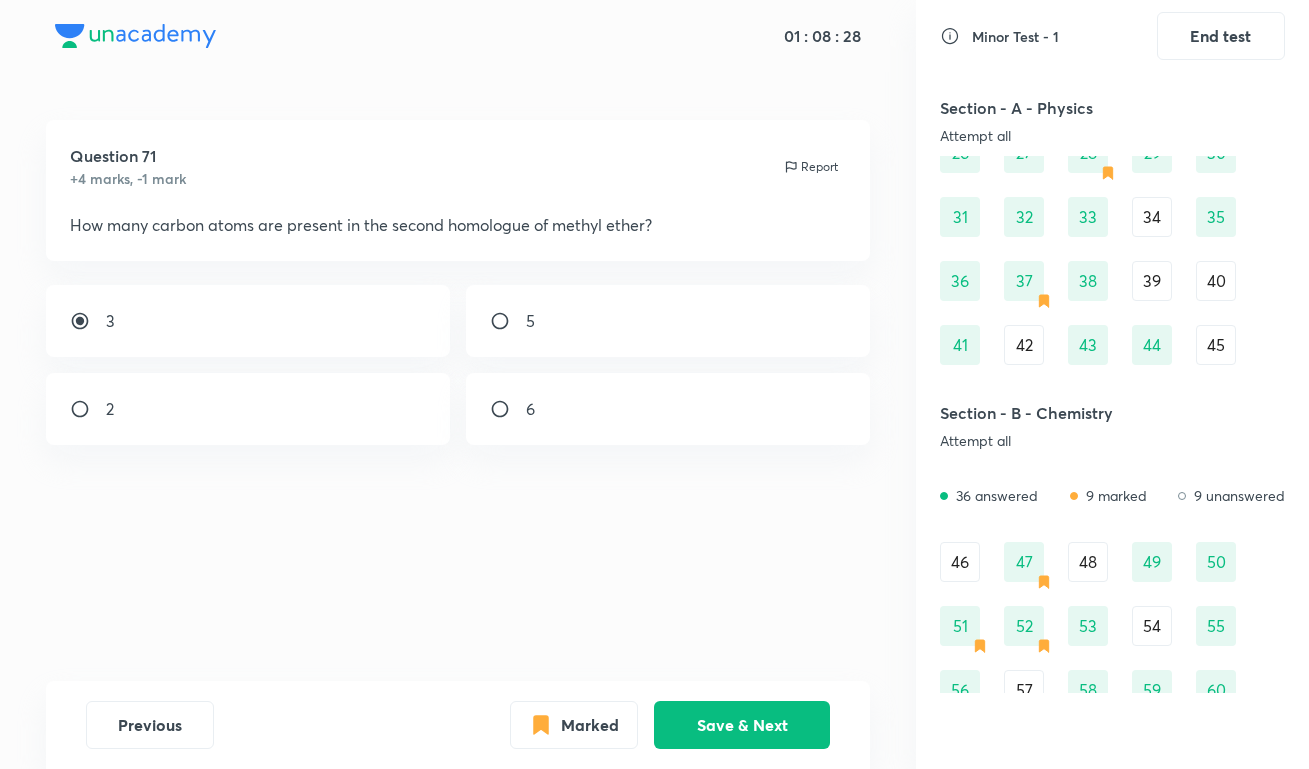 scroll, scrollTop: 0, scrollLeft: 0, axis: both 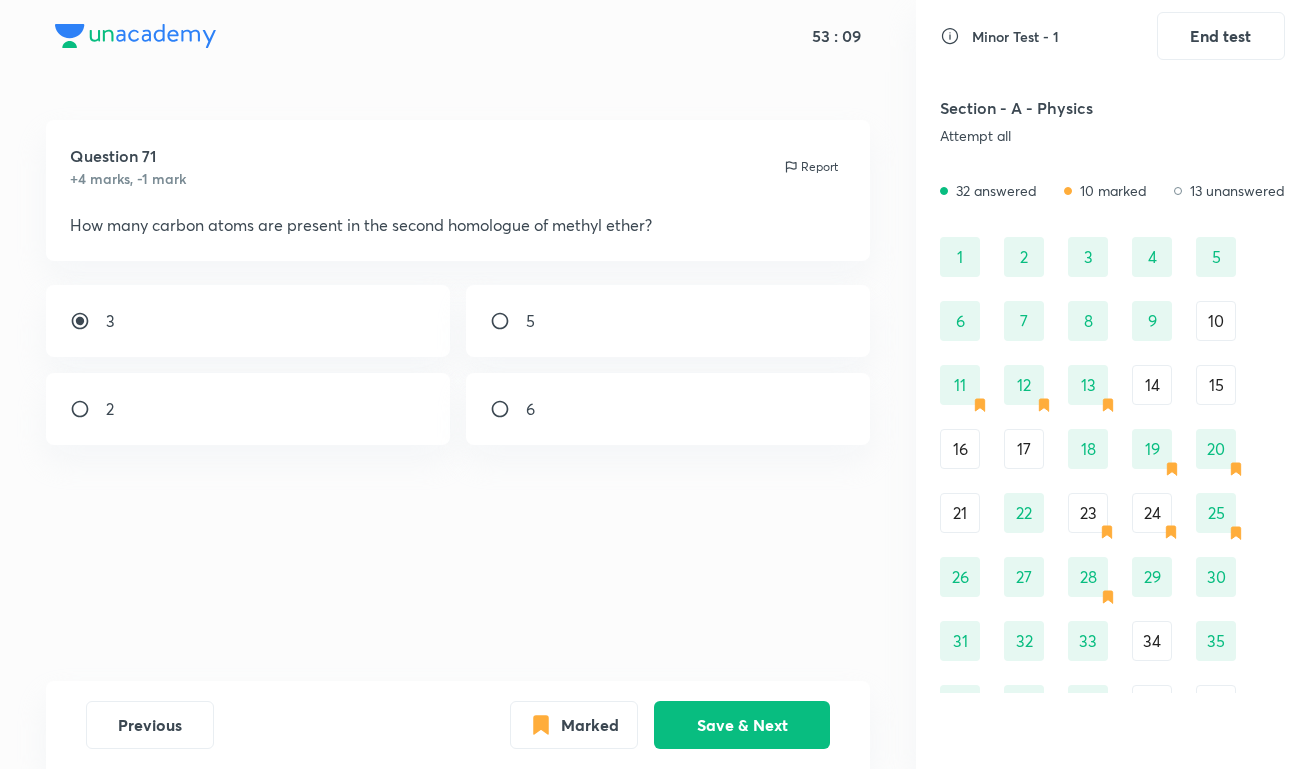 click on "10" at bounding box center (1216, 321) 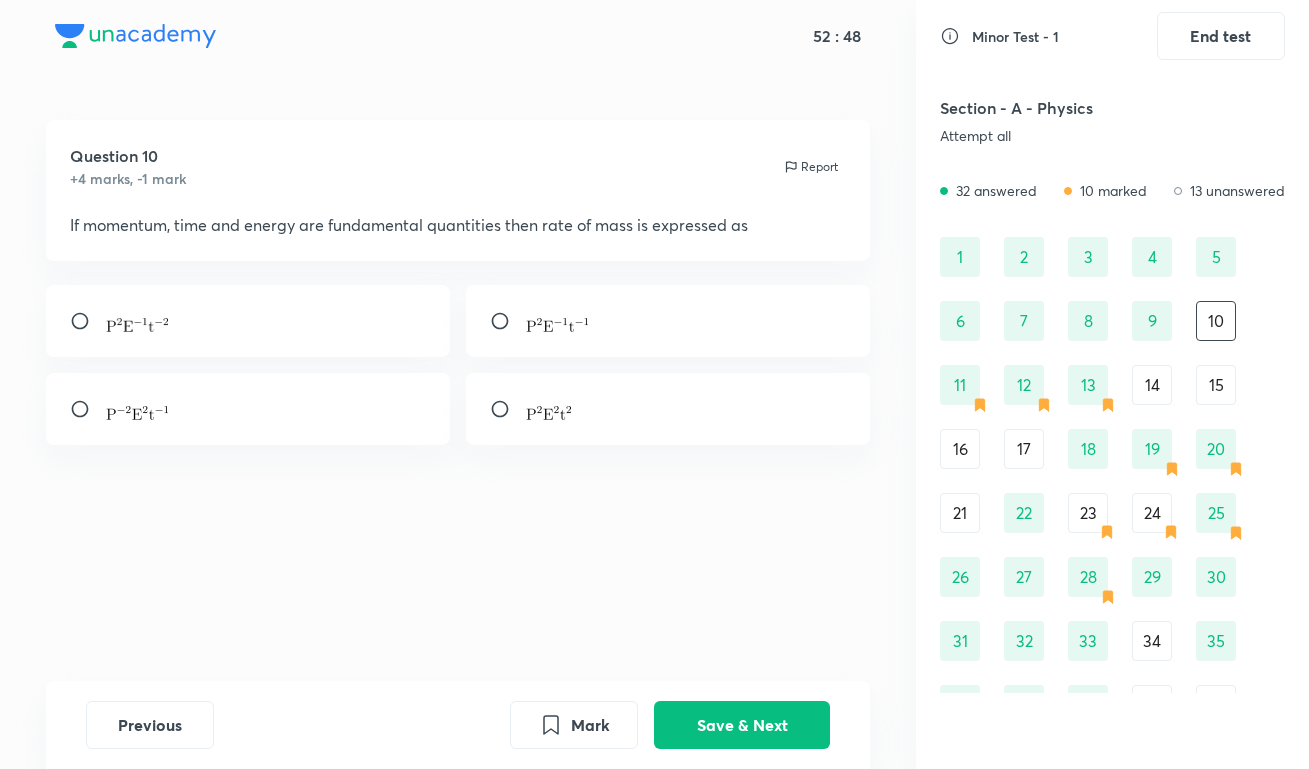 click on "14" at bounding box center (1152, 385) 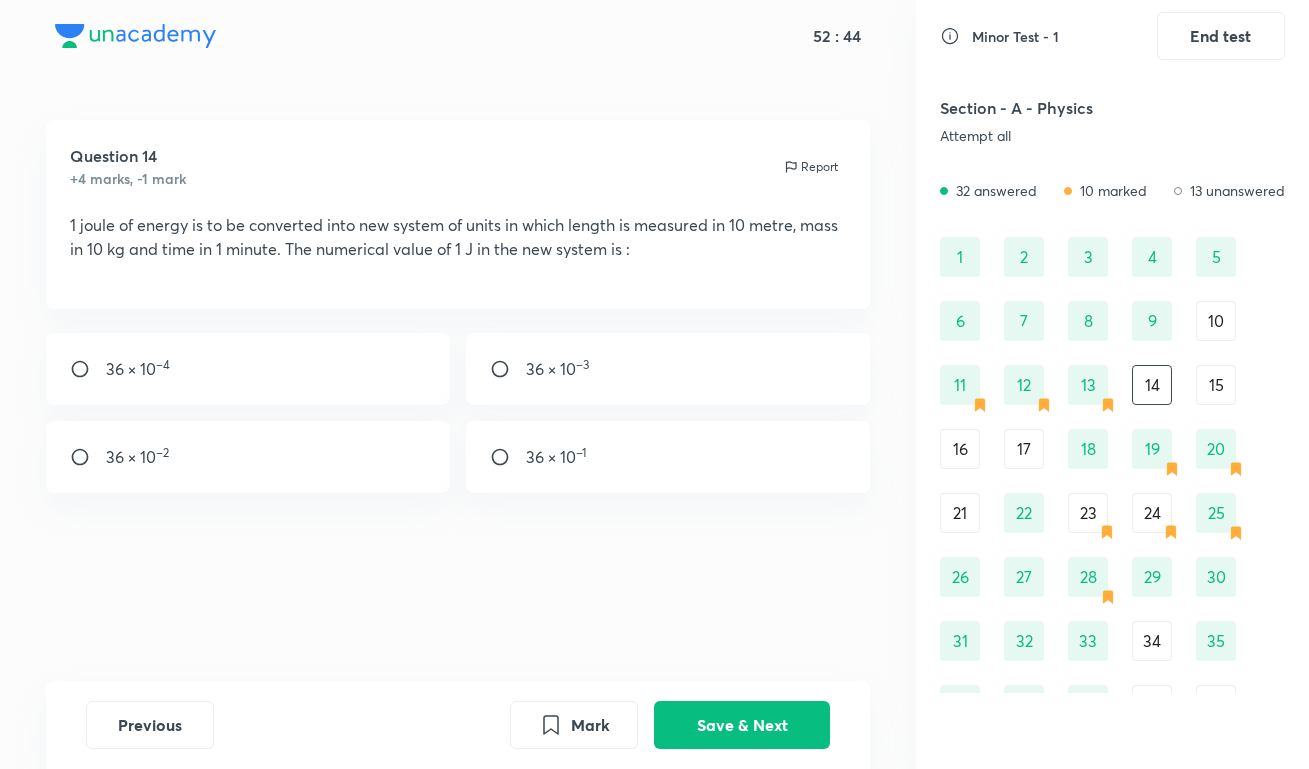 click on "1 2 3 4 5 6 7 8 9 10 11 12 13 14 15 16 17 18 19 20 21 22 23 24 25 26 27 28 29 30 31 32 33 34 35 36 37 38 39 40 41 42 43 44 45" at bounding box center (1112, 513) 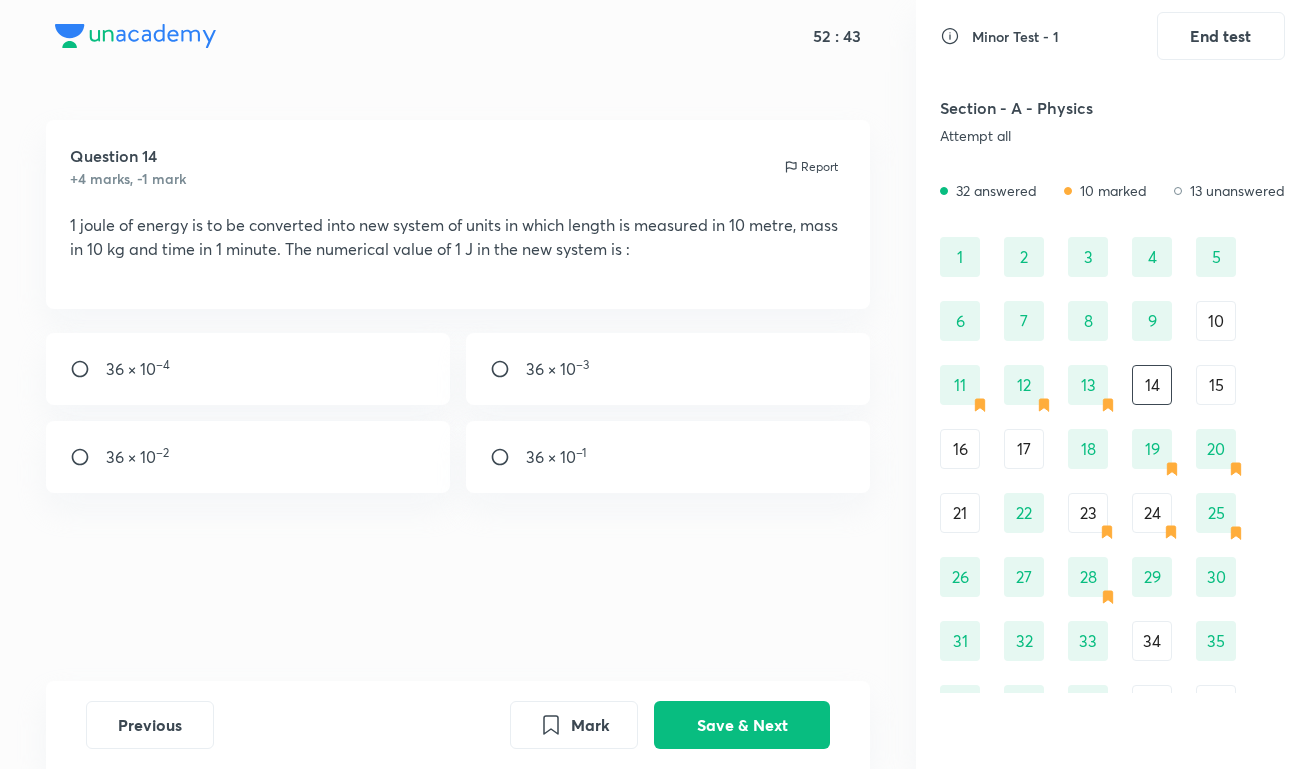 click on "15" at bounding box center (1216, 385) 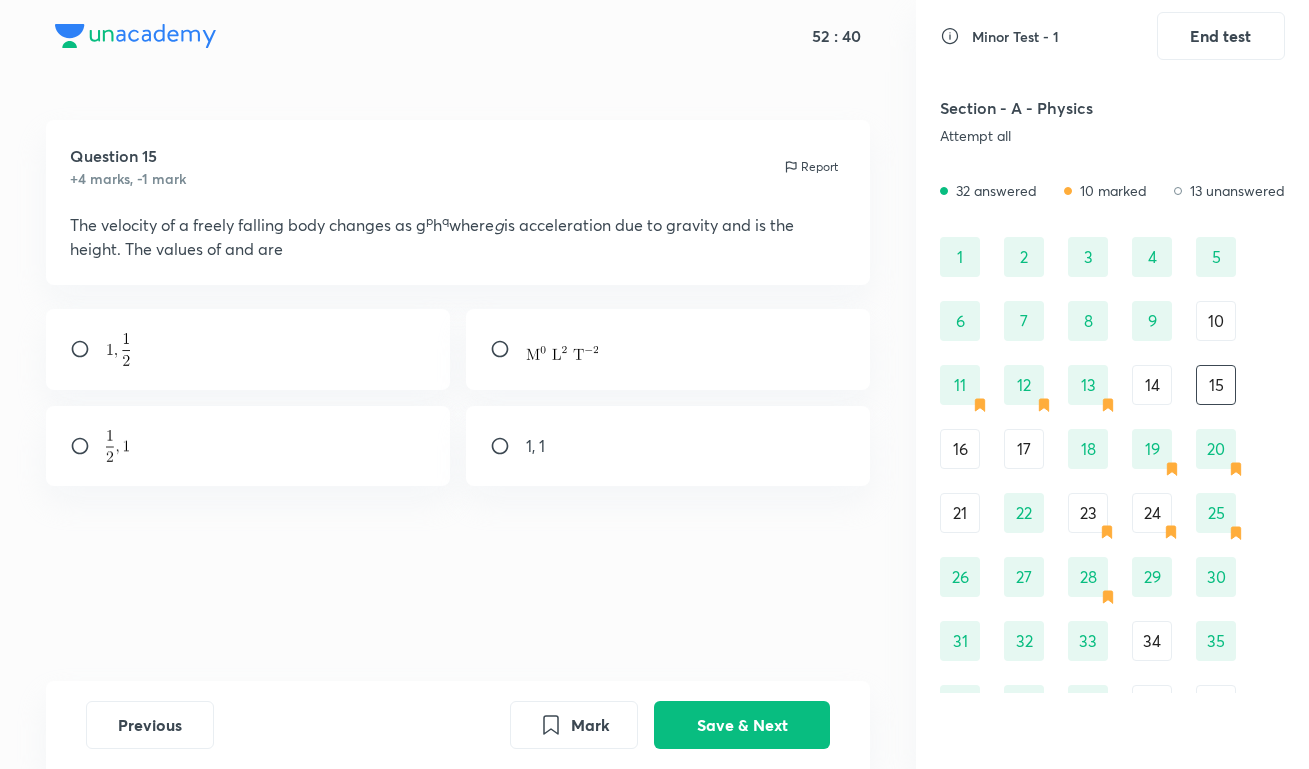 click on "16" at bounding box center (960, 449) 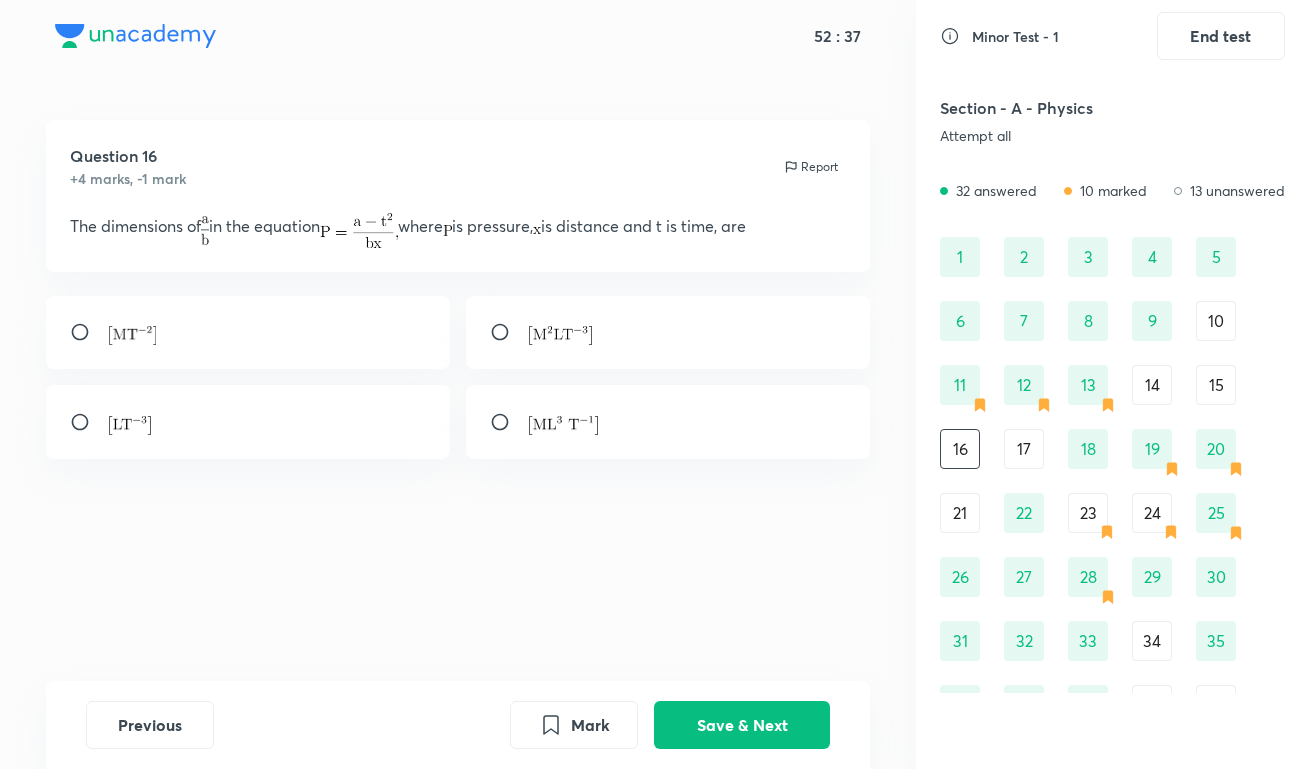 click on "17" at bounding box center [1024, 449] 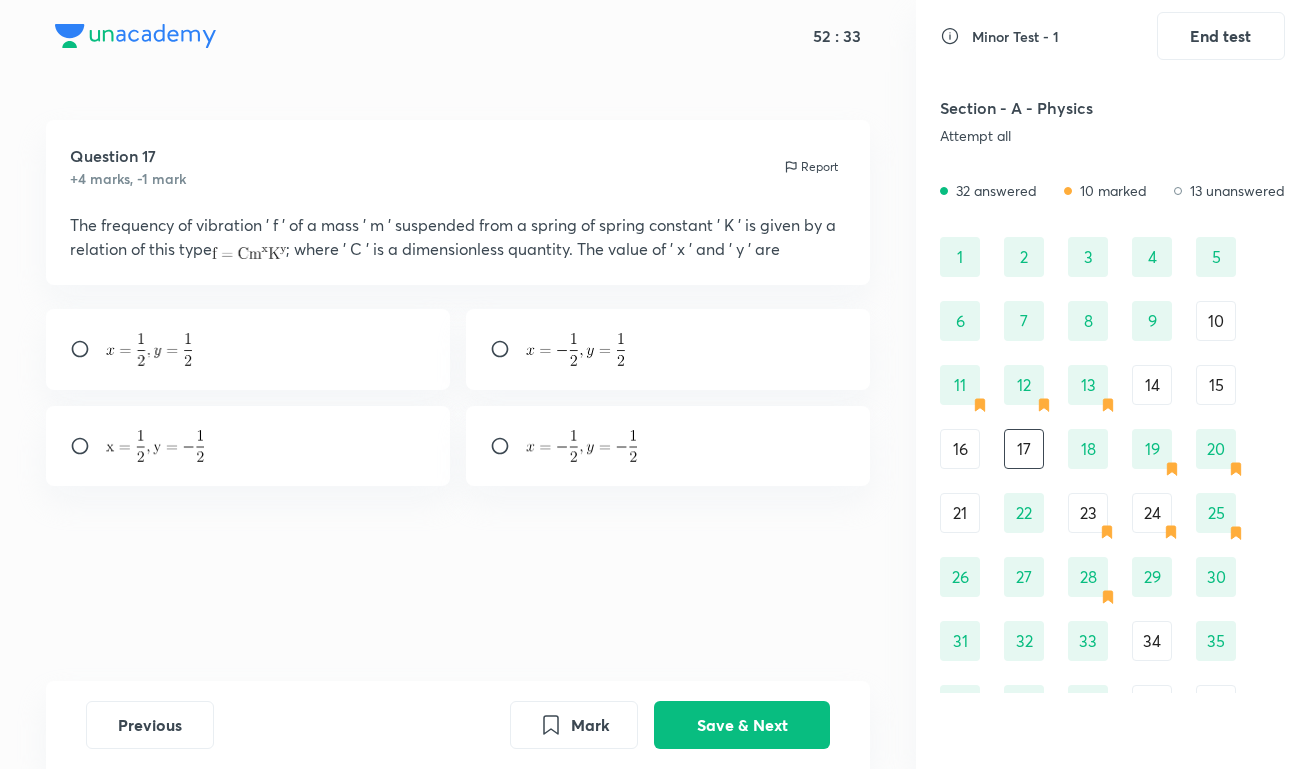 click on "21" at bounding box center (960, 513) 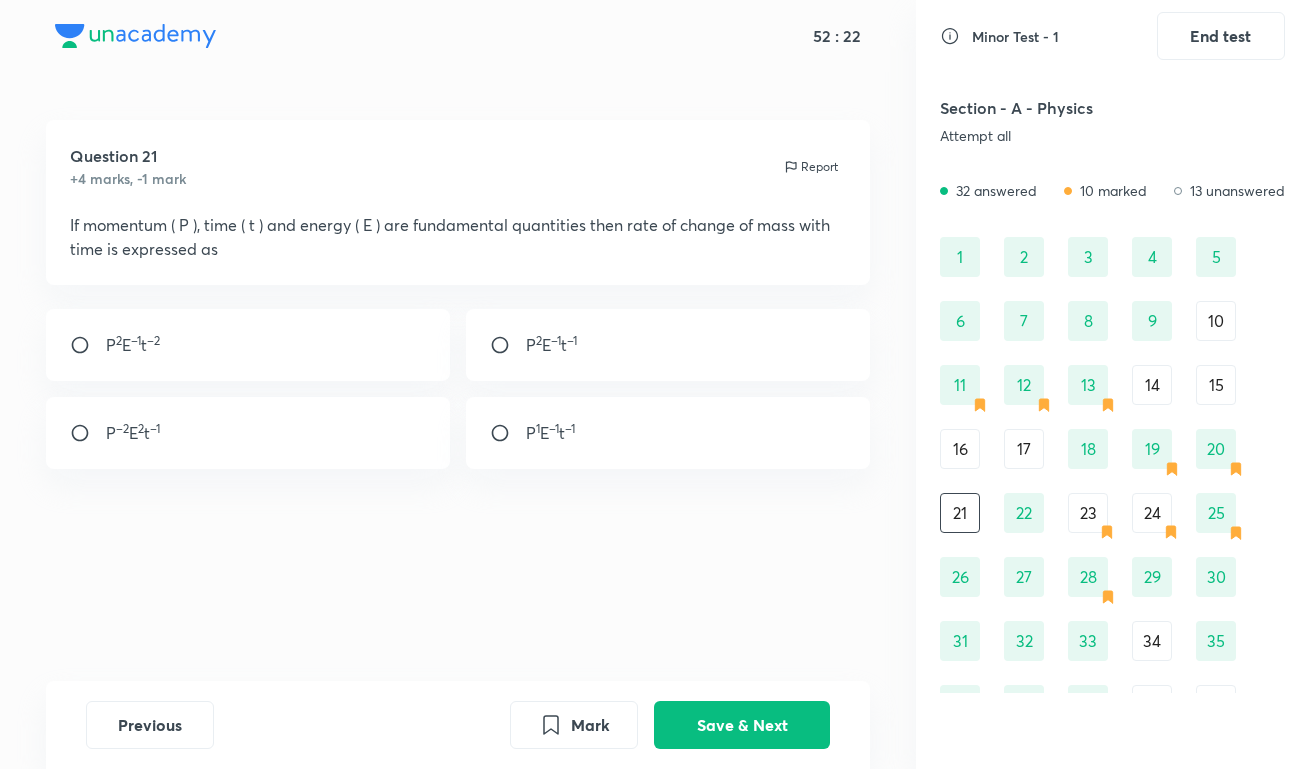 click on "23" at bounding box center [1088, 513] 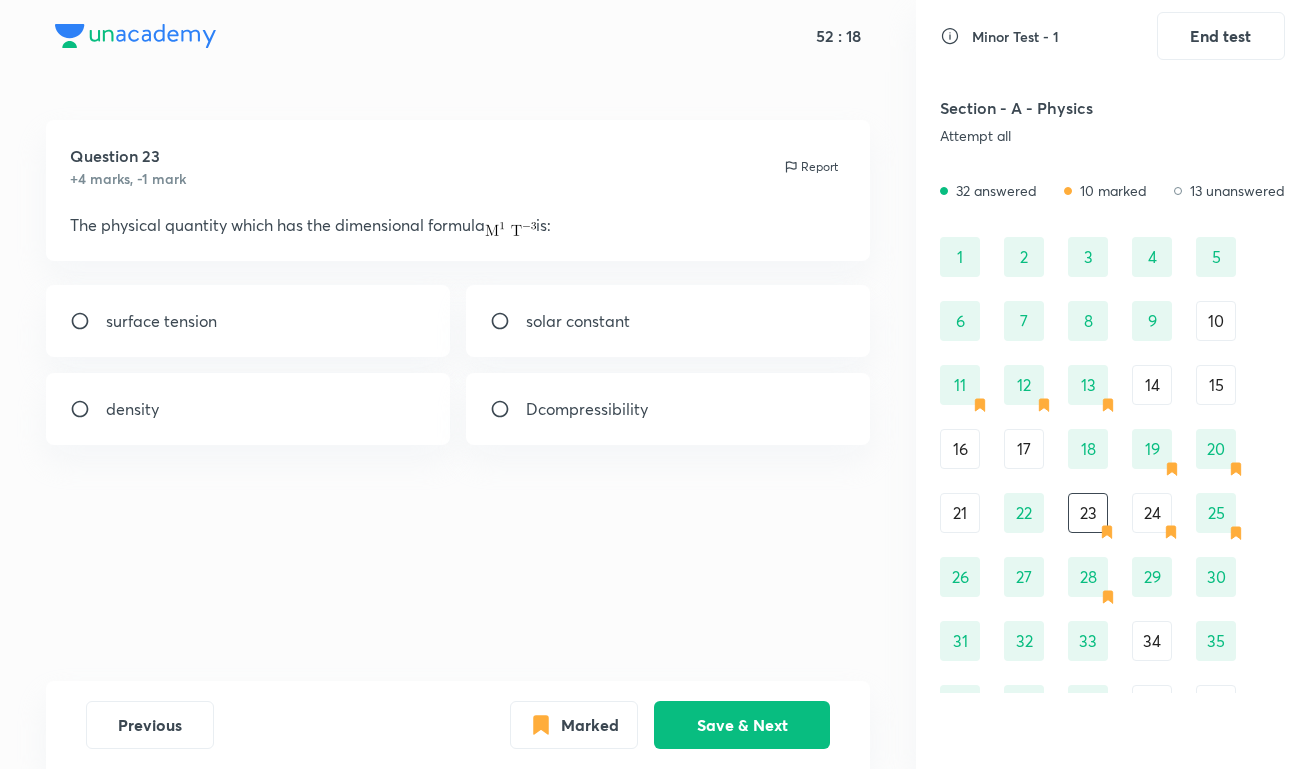 click on "24" at bounding box center [1152, 513] 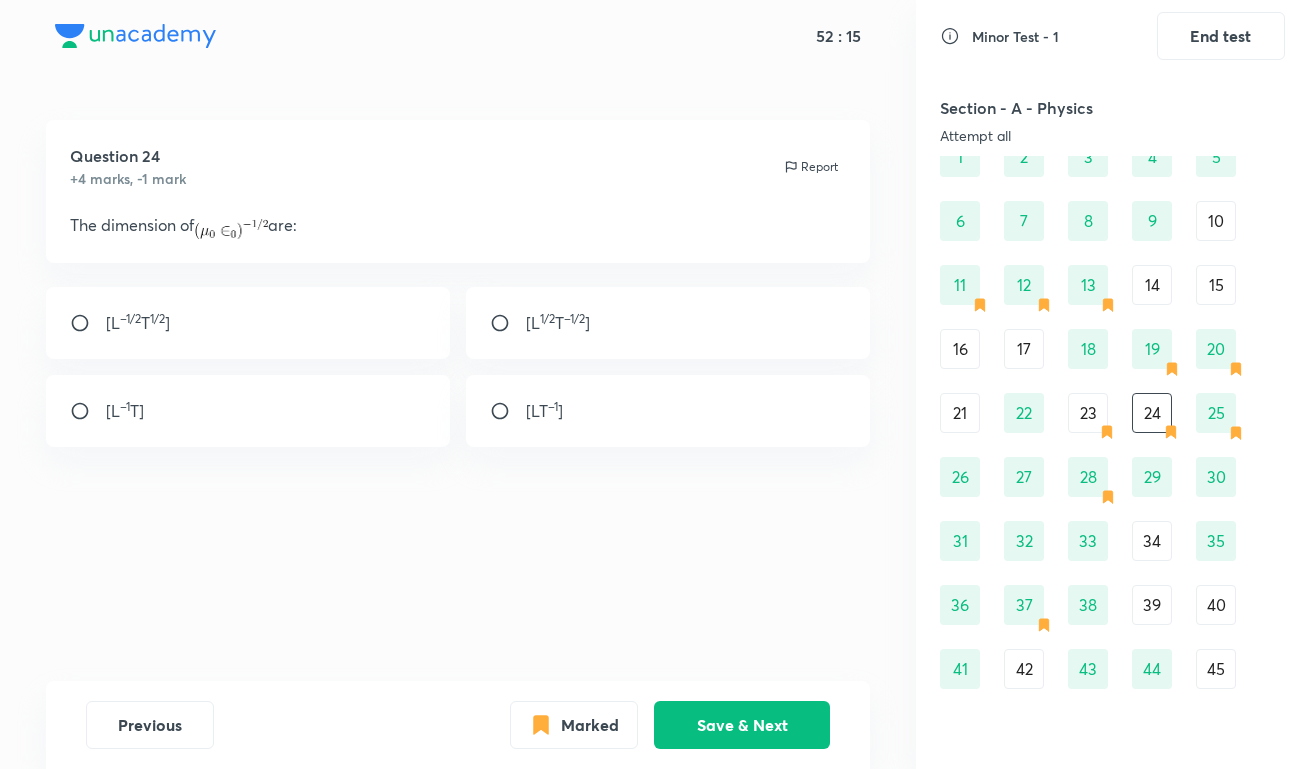 scroll, scrollTop: 106, scrollLeft: 0, axis: vertical 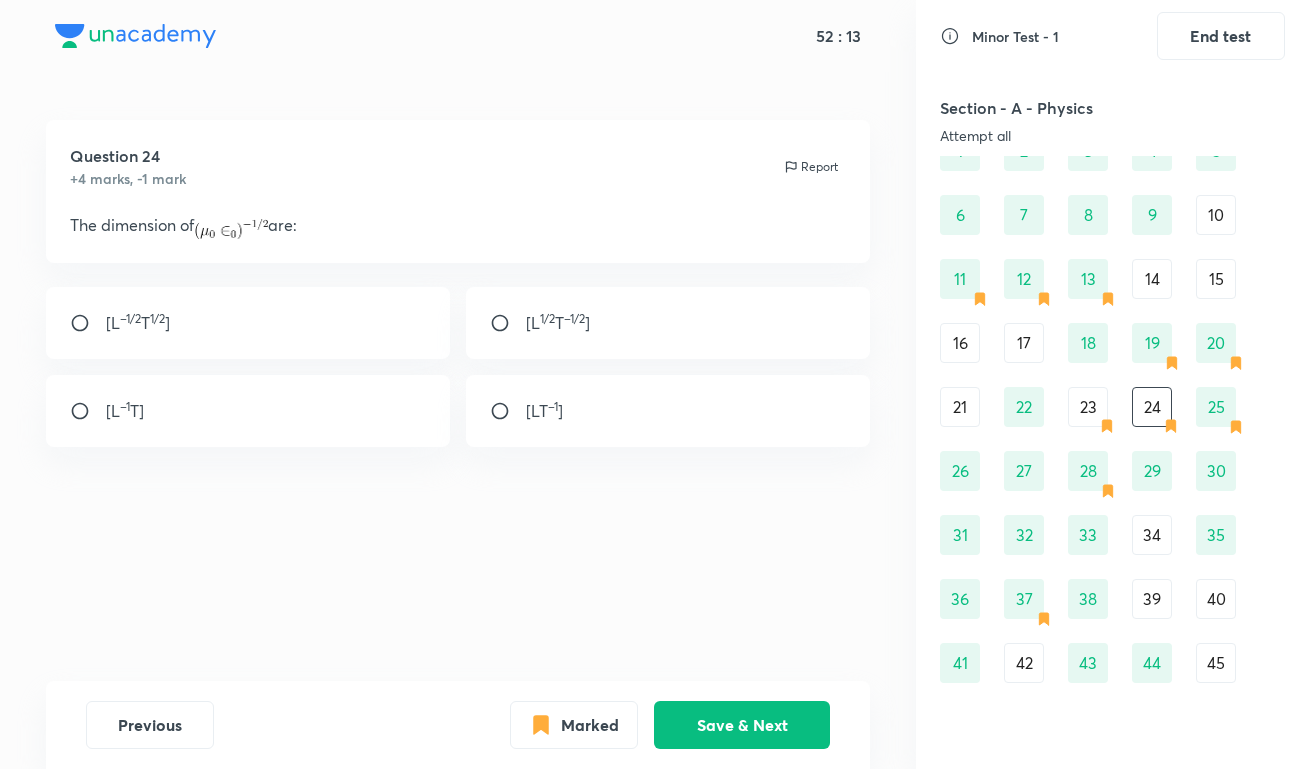 click on "34" at bounding box center (1152, 535) 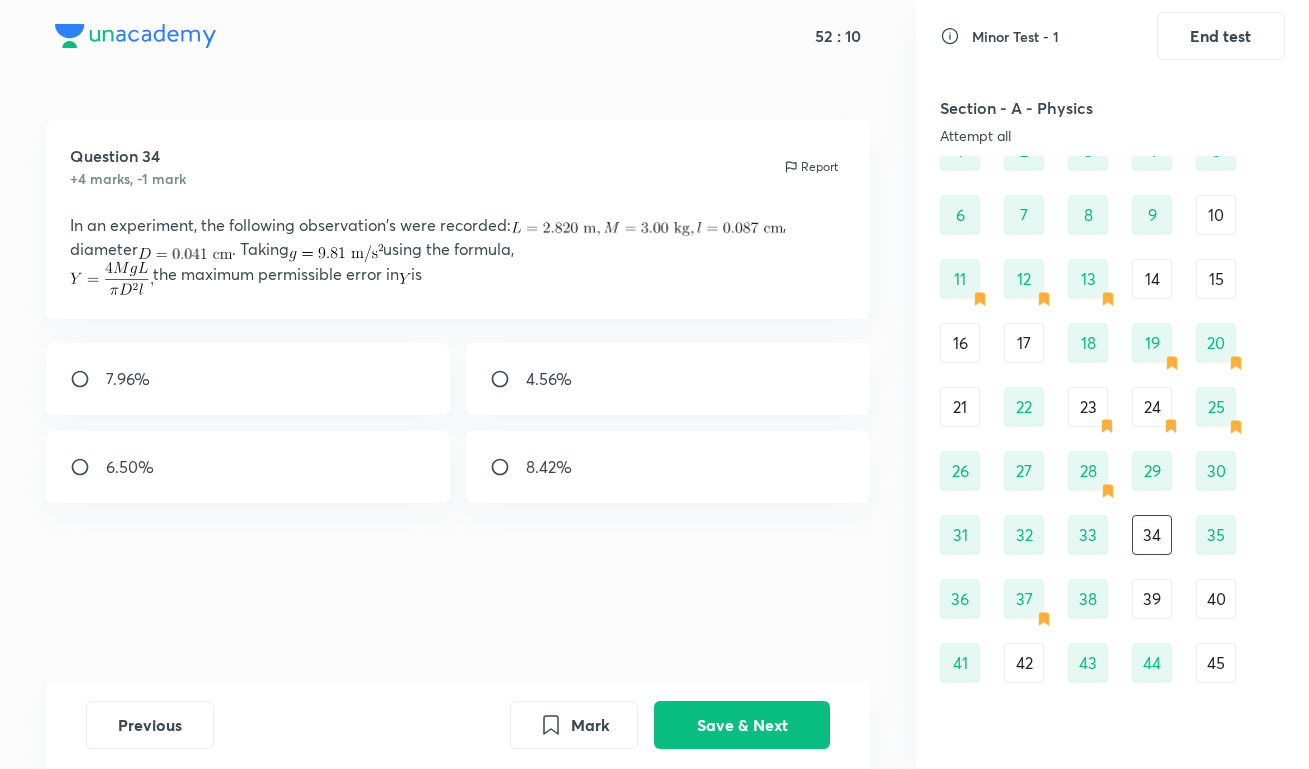 click on "39" at bounding box center (1152, 599) 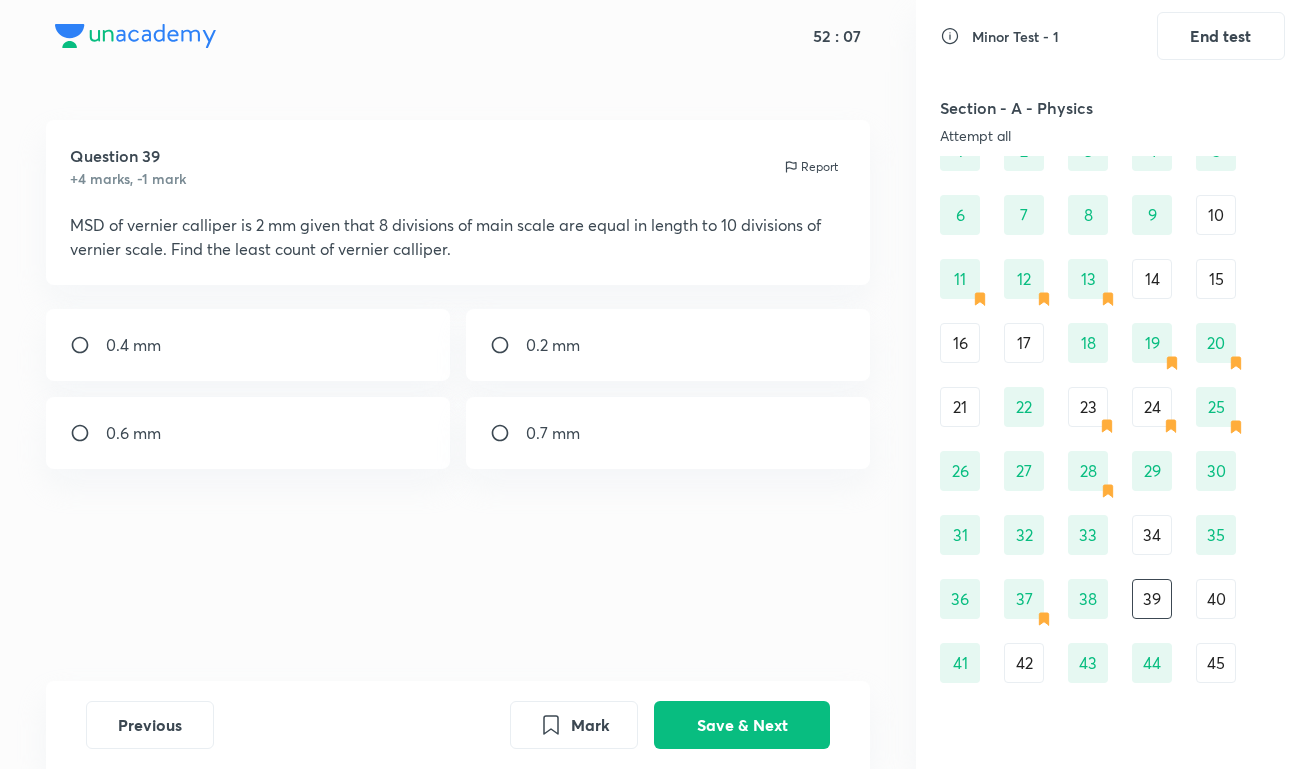 click on "40" at bounding box center (1216, 599) 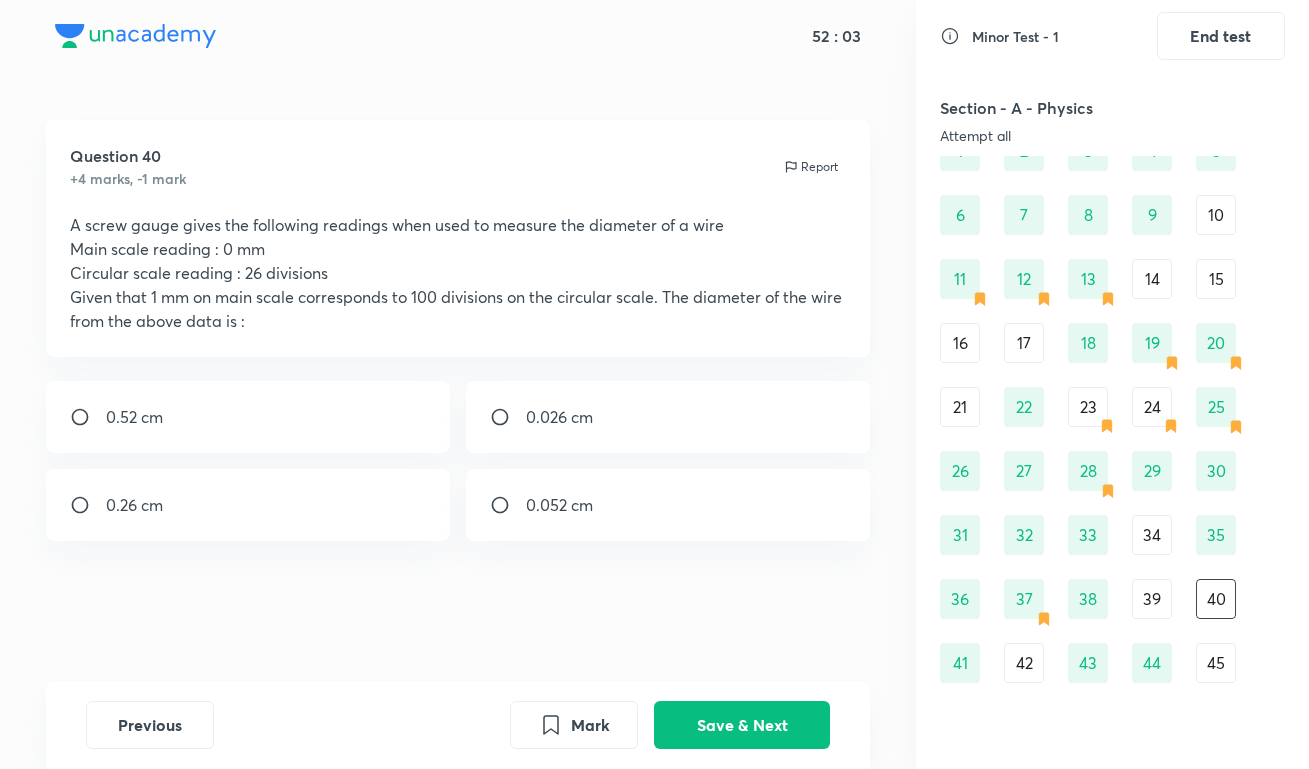 click on "42" at bounding box center (1024, 663) 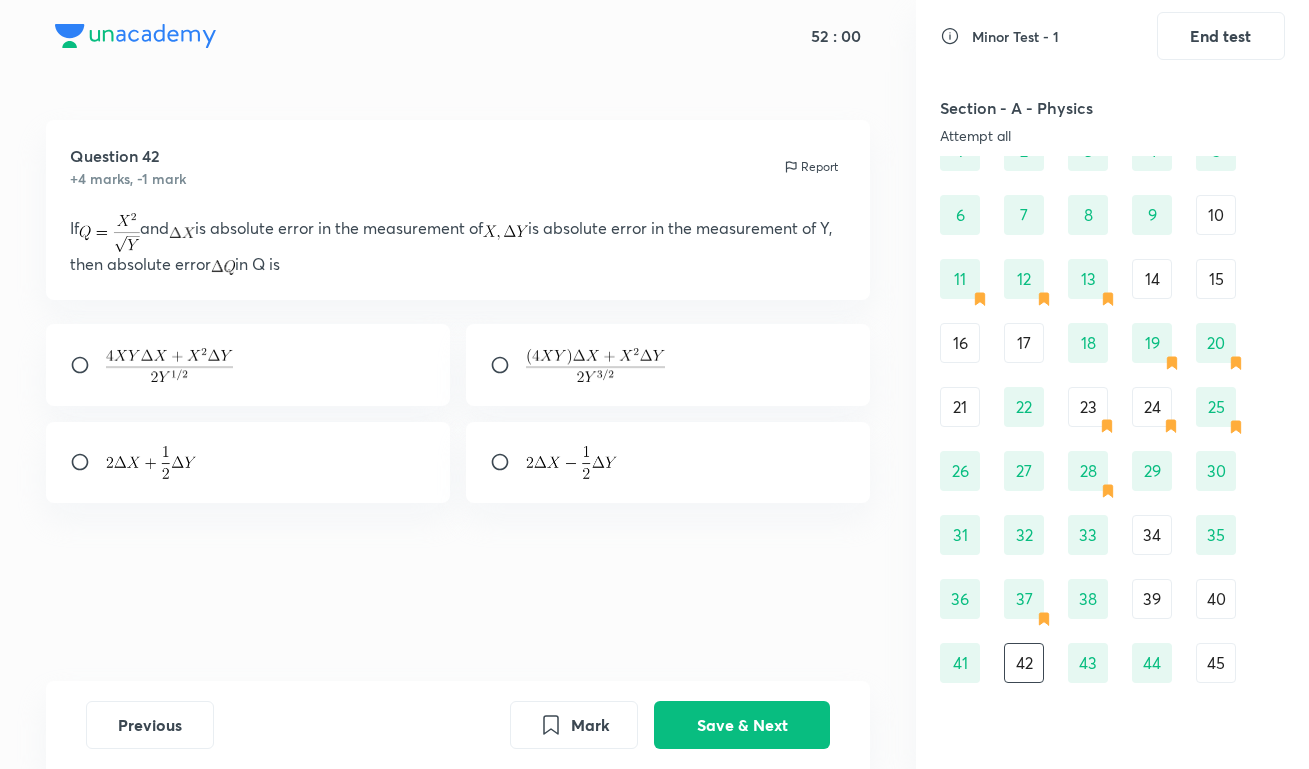 click on "45" at bounding box center [1216, 663] 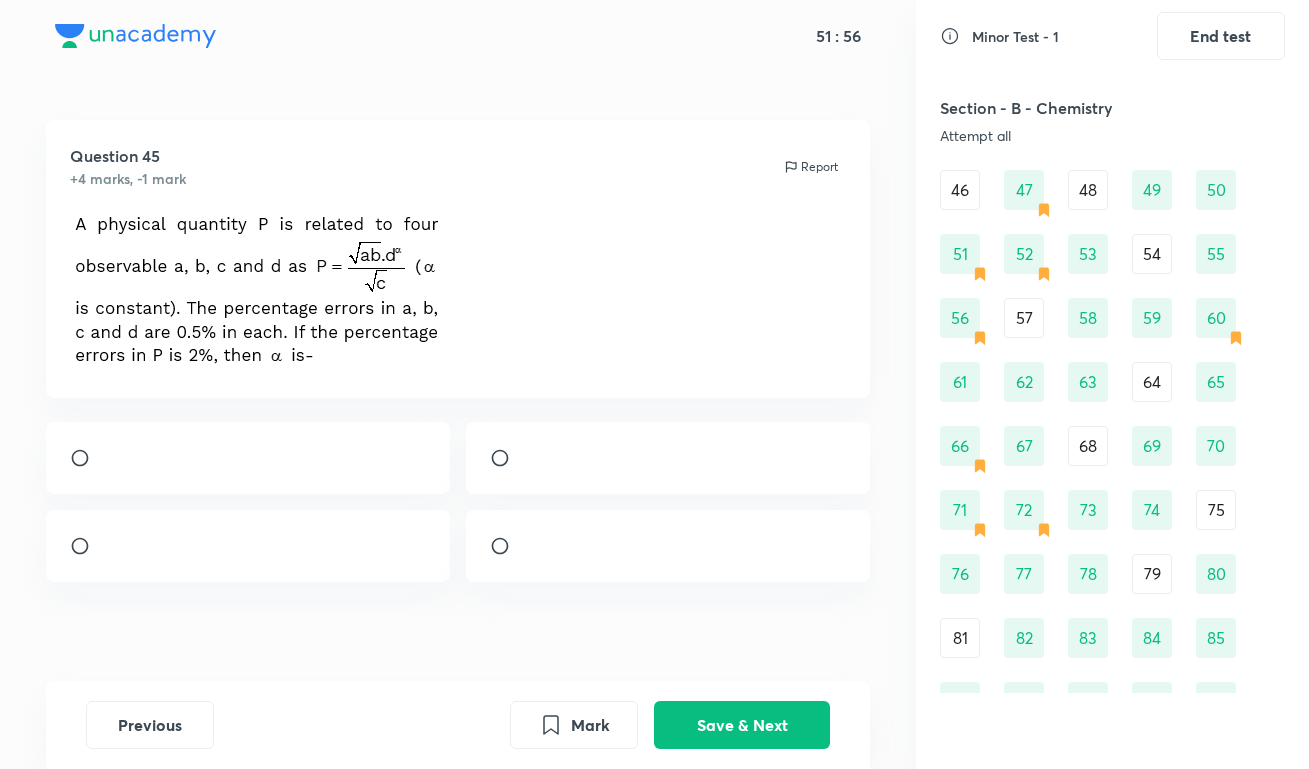 scroll, scrollTop: 801, scrollLeft: 0, axis: vertical 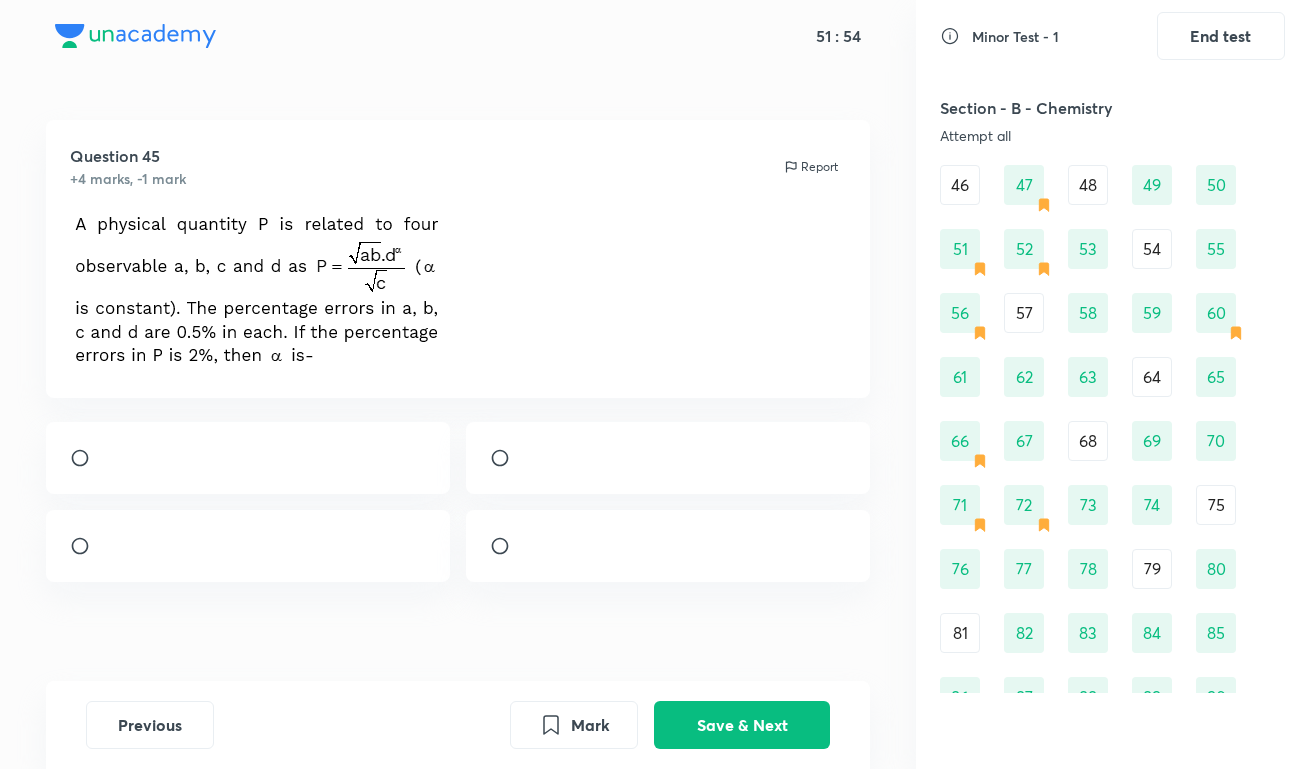 click on "46" at bounding box center [960, 185] 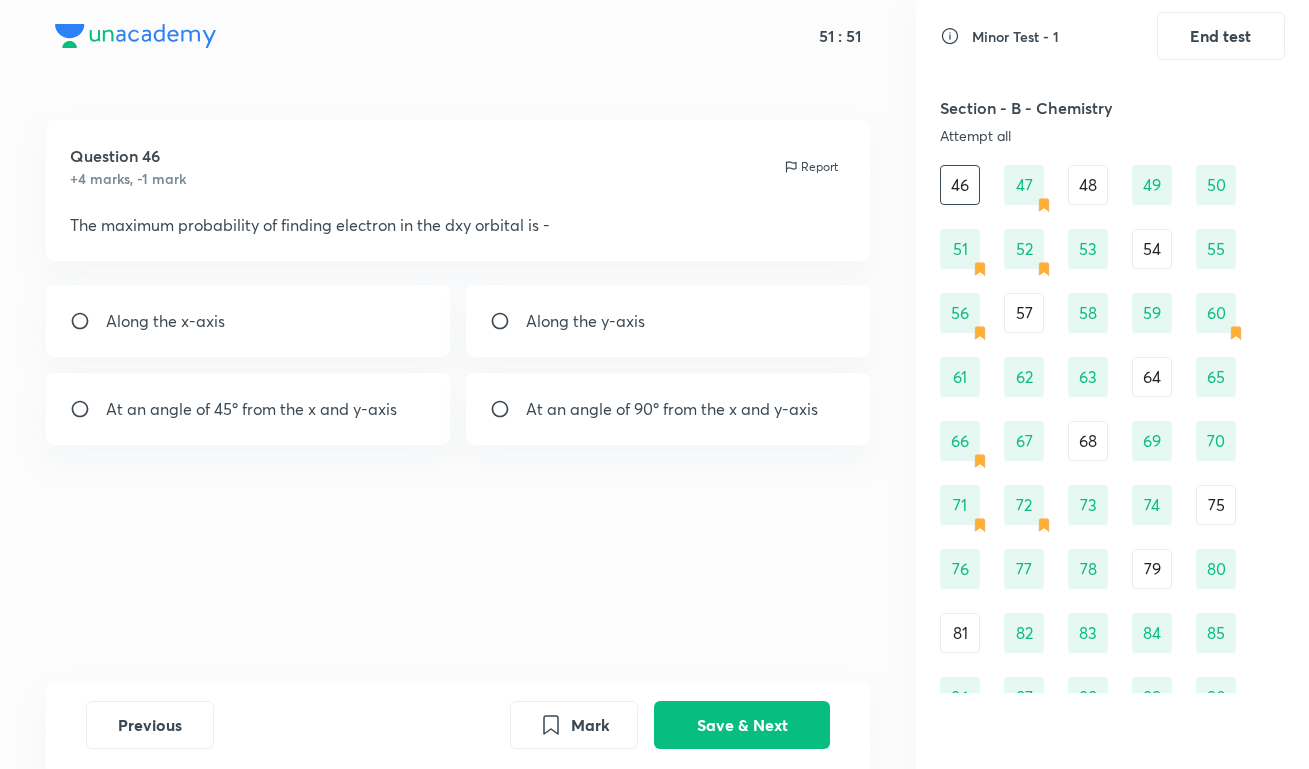 click on "48" at bounding box center [1088, 185] 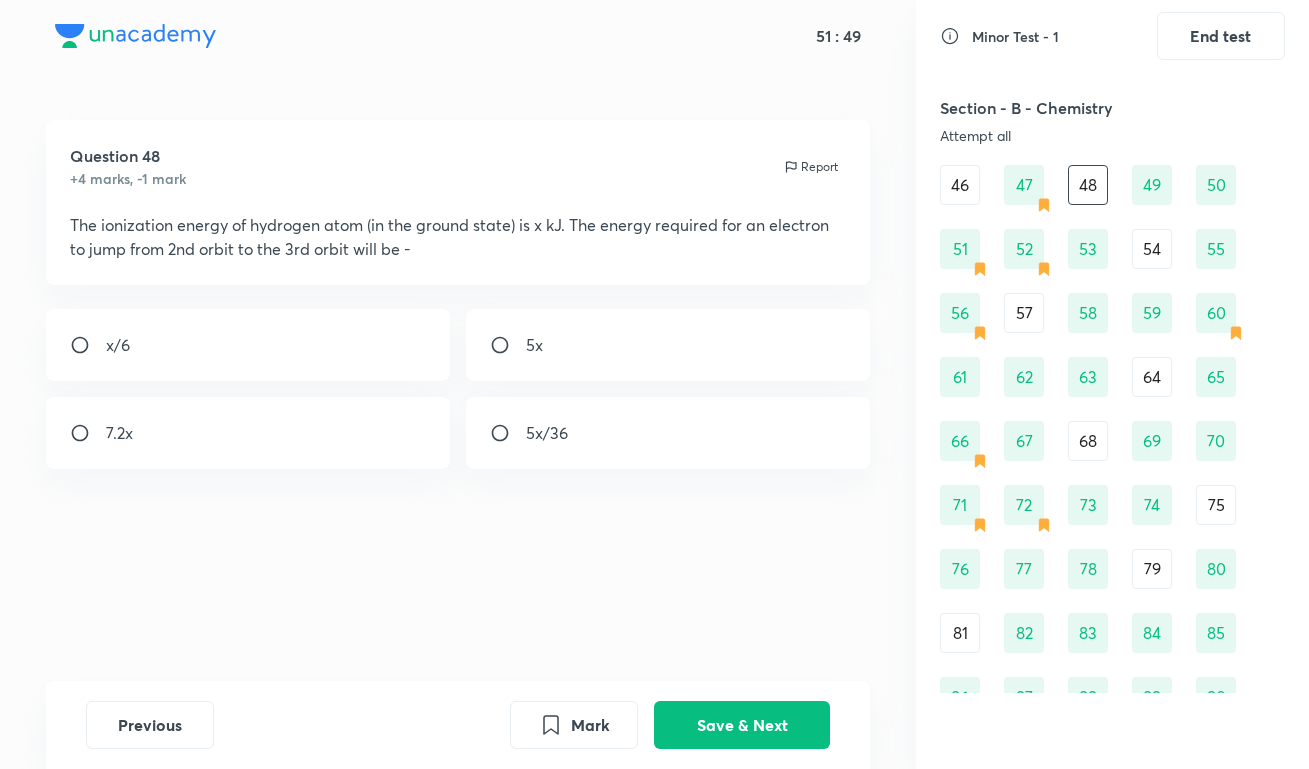 click on "54" at bounding box center [1152, 249] 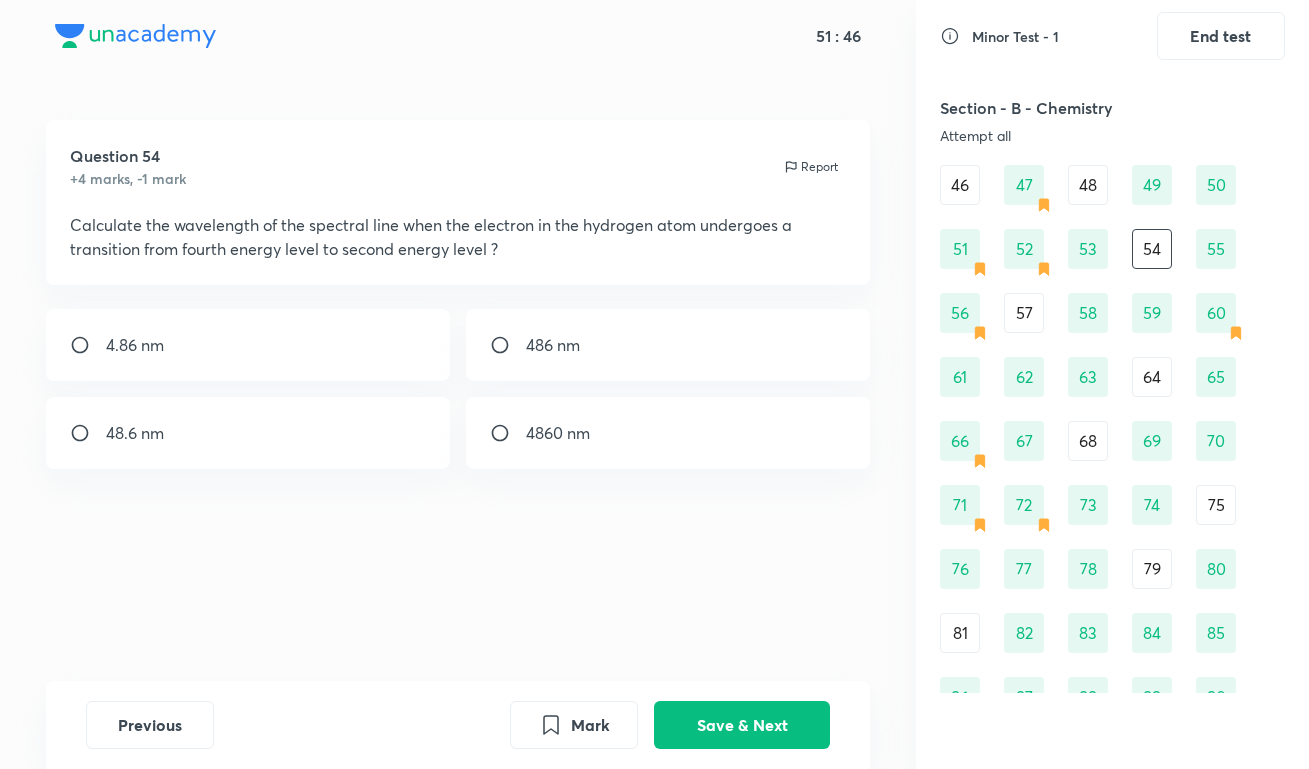 click on "57" at bounding box center (1024, 313) 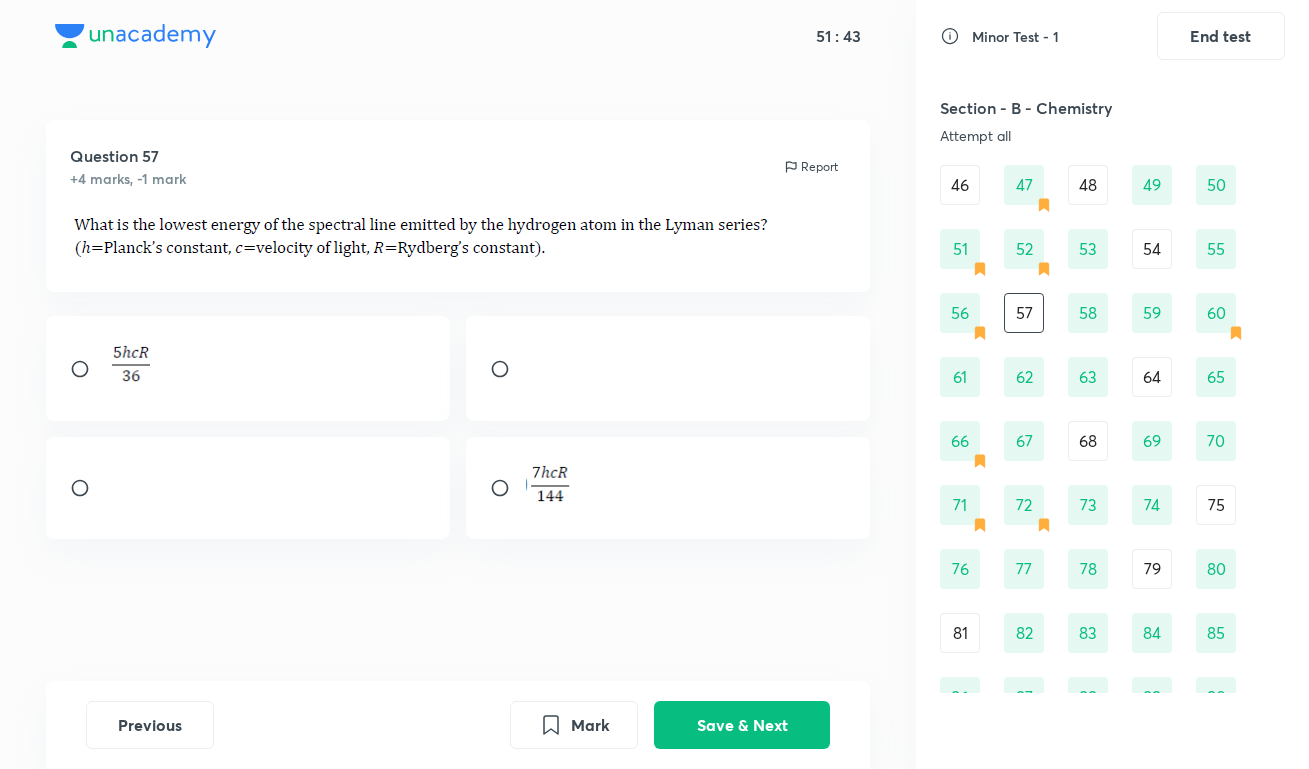 click on "64" at bounding box center (1152, 377) 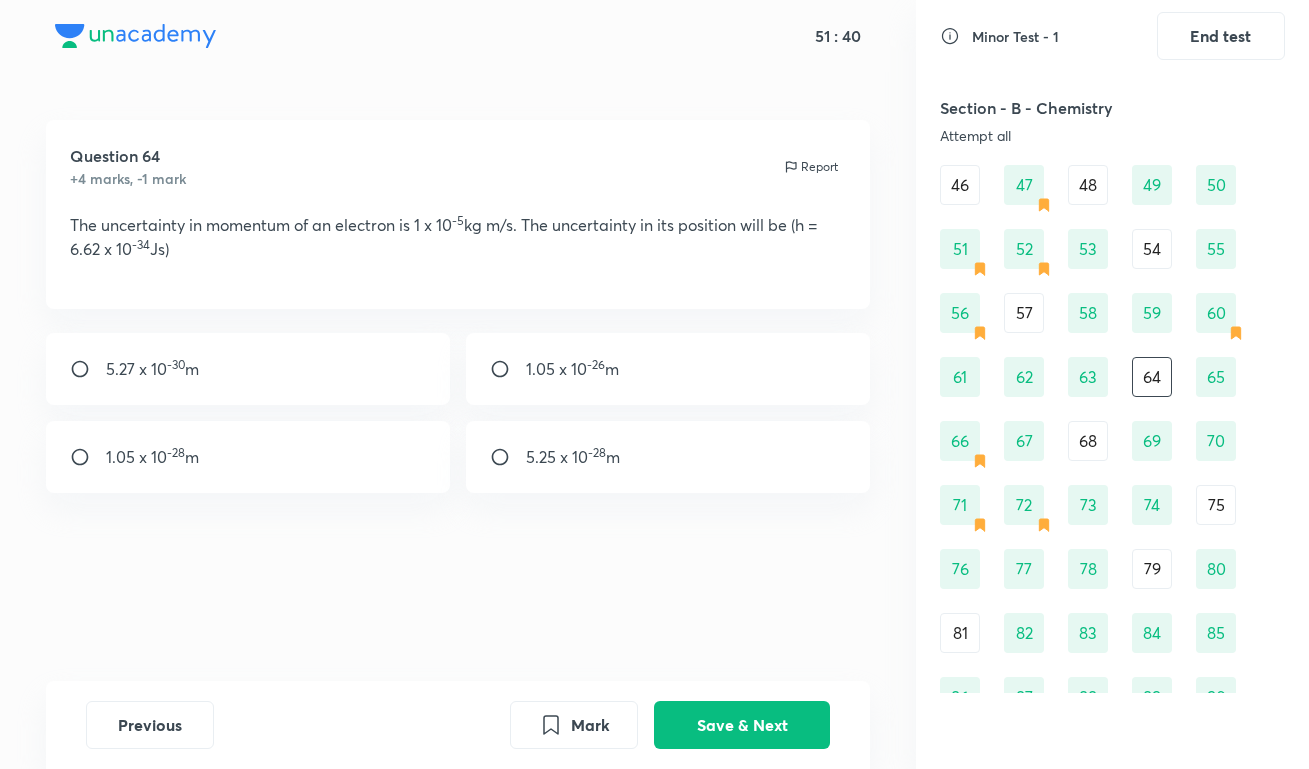 click on "68" at bounding box center (1088, 441) 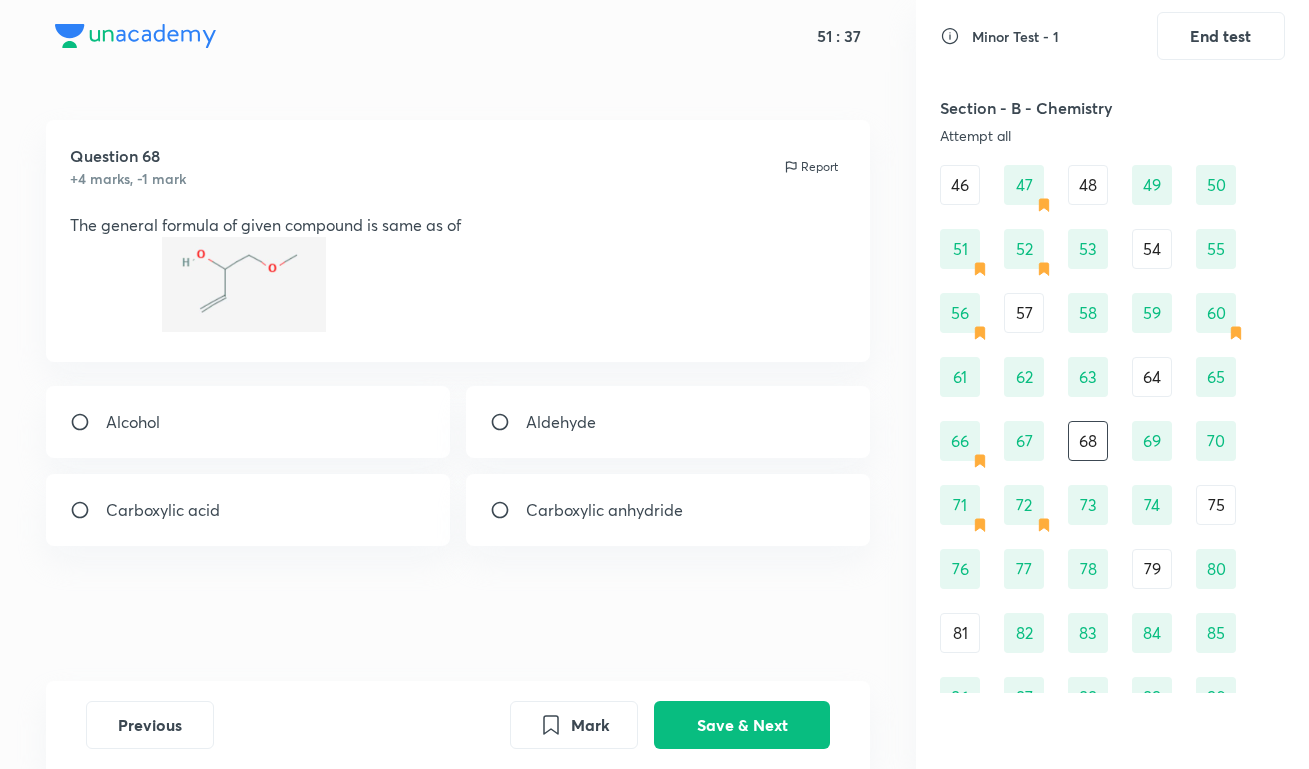 click on "75" at bounding box center (1216, 505) 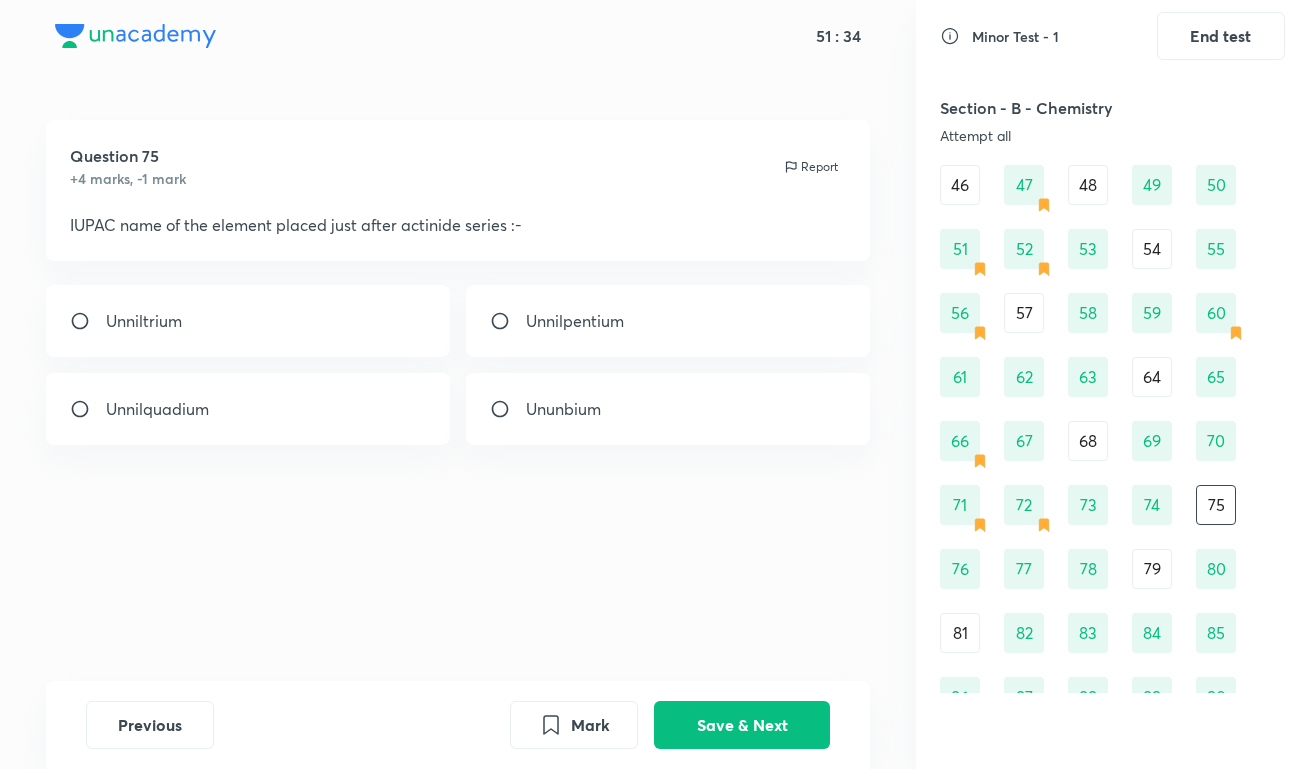 click on "79" at bounding box center [1152, 569] 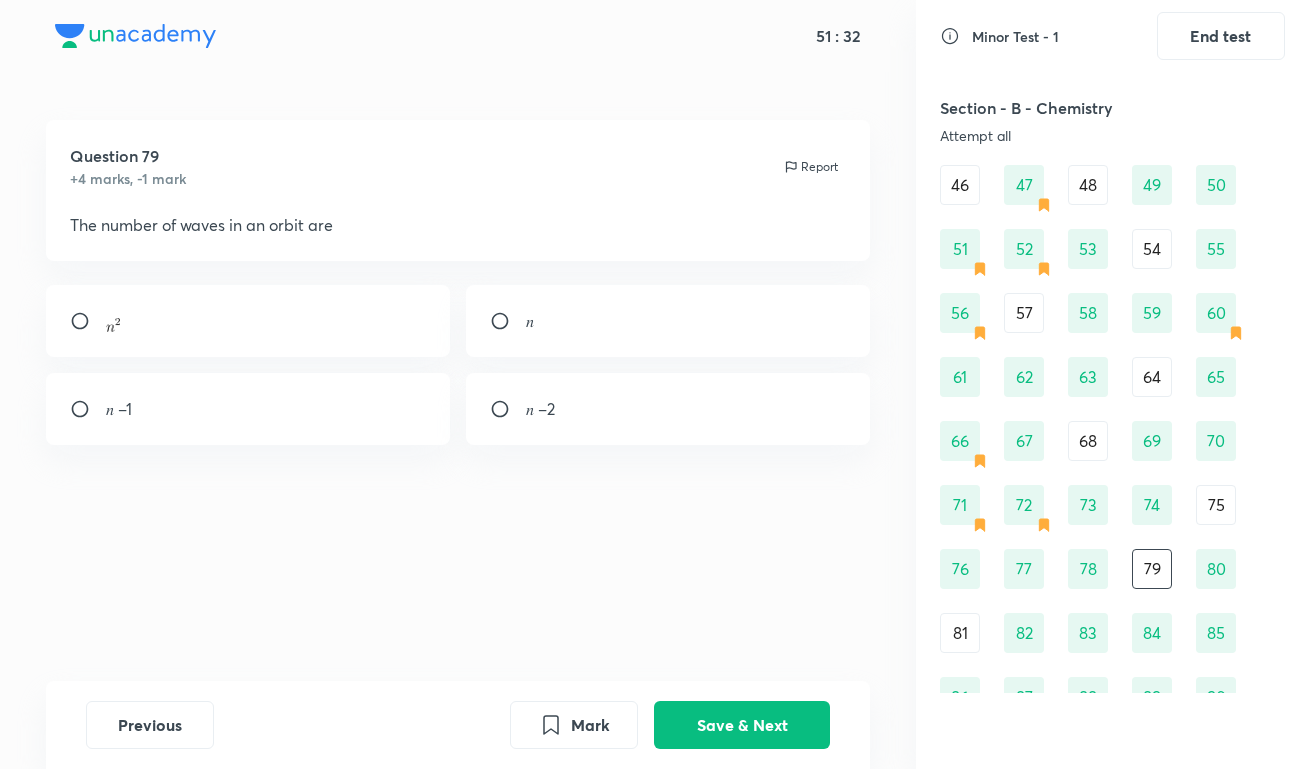 click on "81" at bounding box center [960, 633] 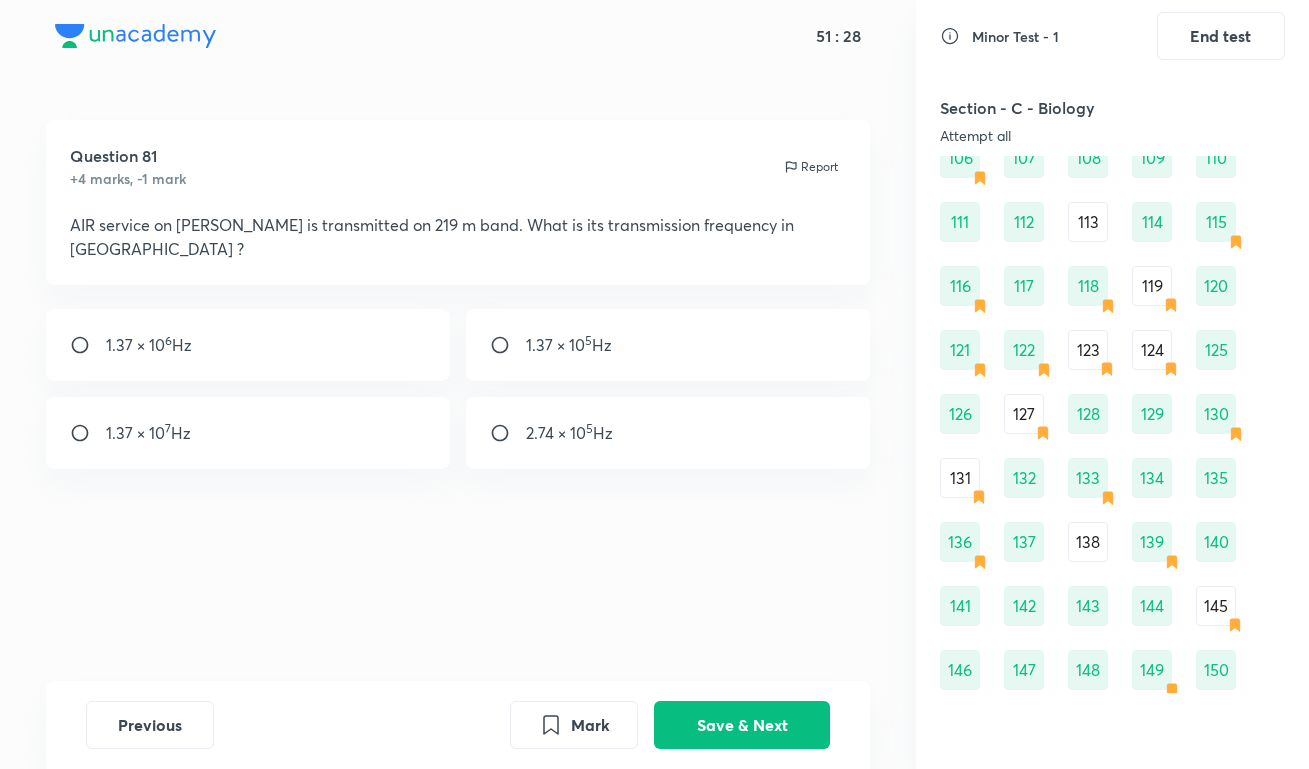 scroll, scrollTop: 1732, scrollLeft: 0, axis: vertical 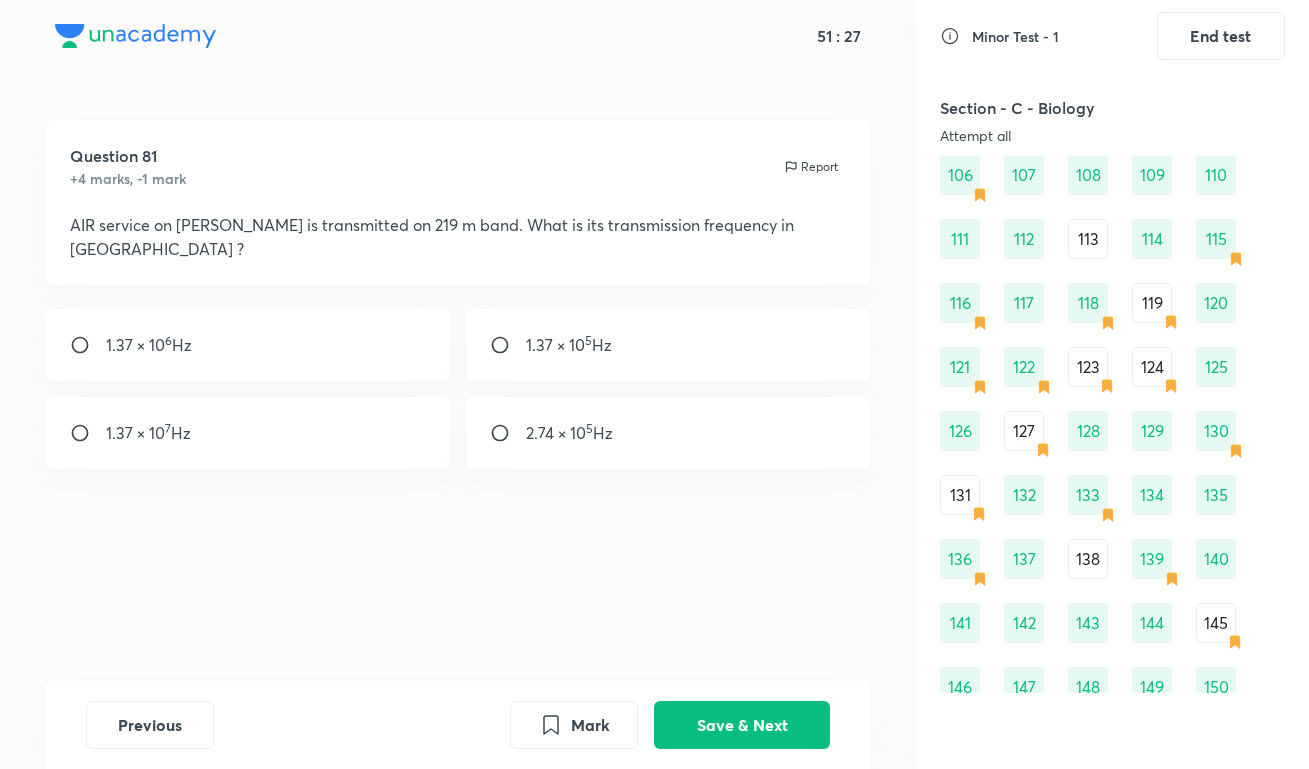 click on "113" at bounding box center (1088, 239) 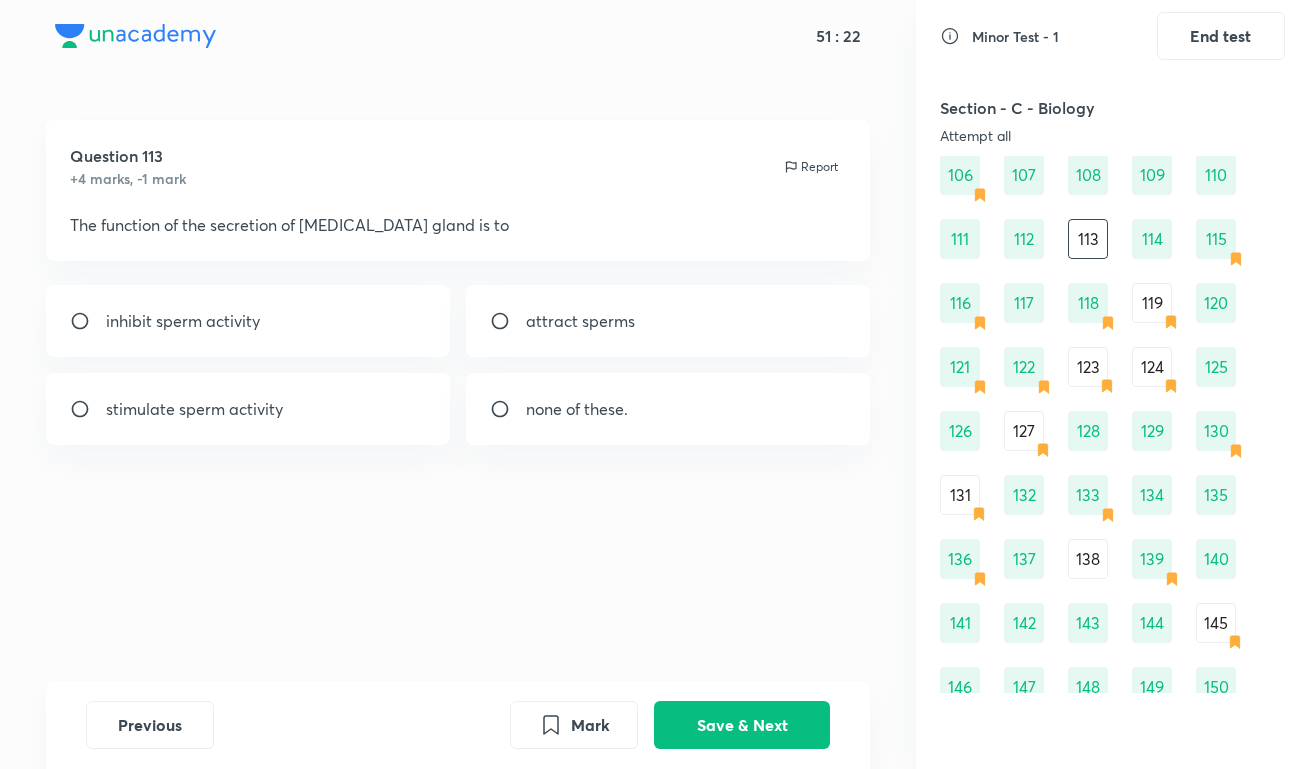 click on "119" at bounding box center [1152, 303] 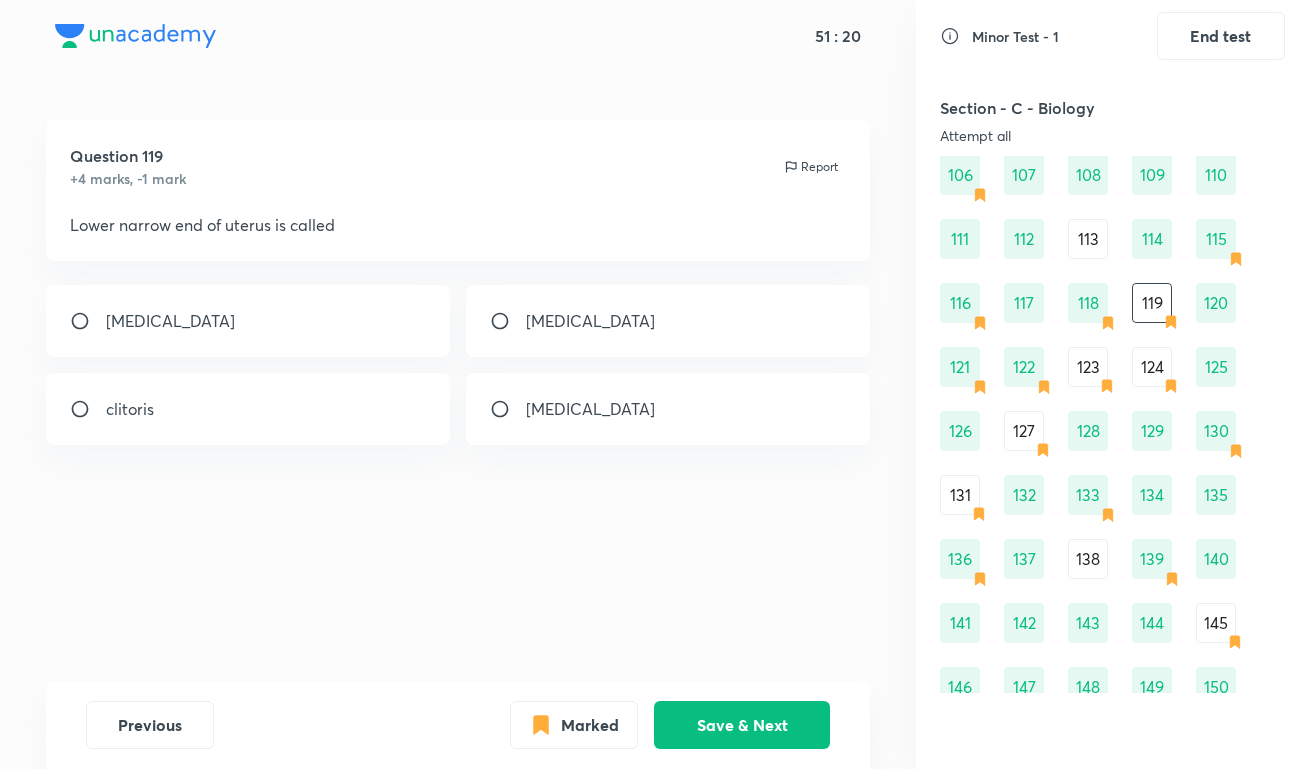 click on "123" at bounding box center (1088, 367) 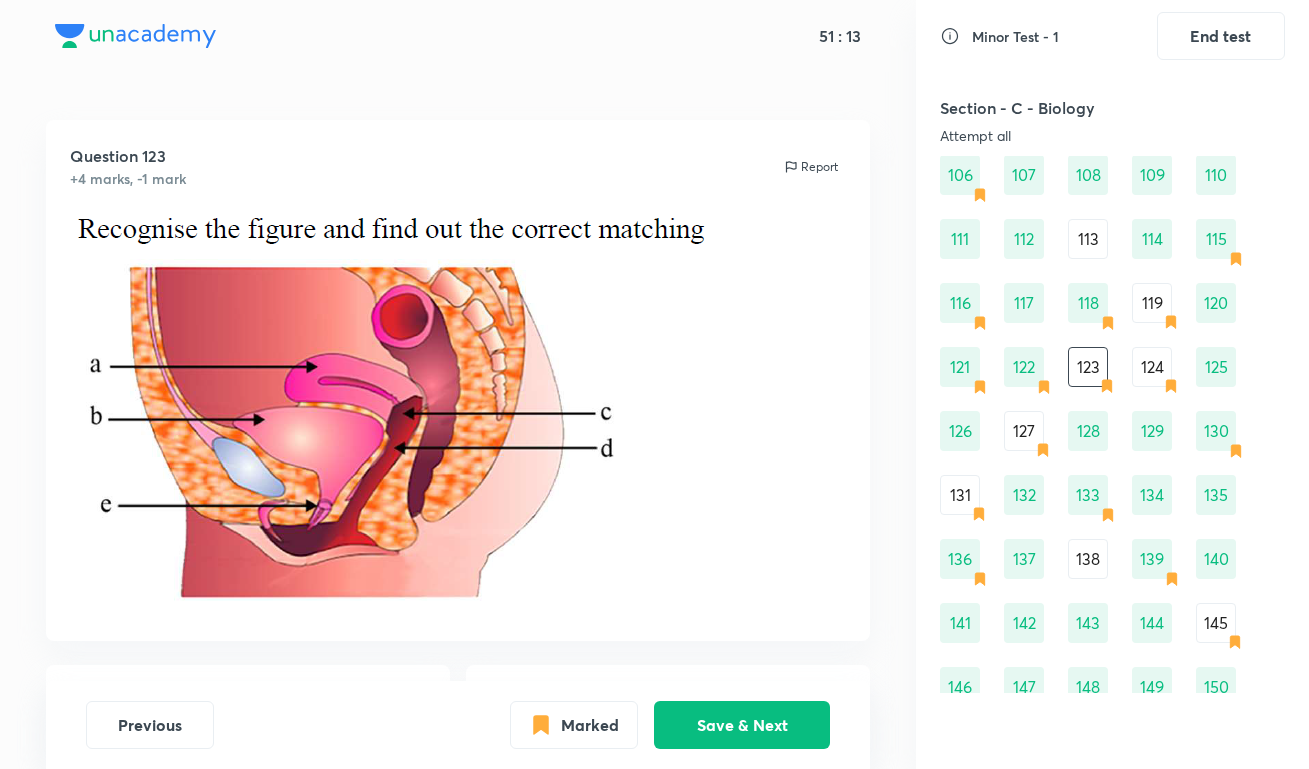 click on "124" at bounding box center (1152, 367) 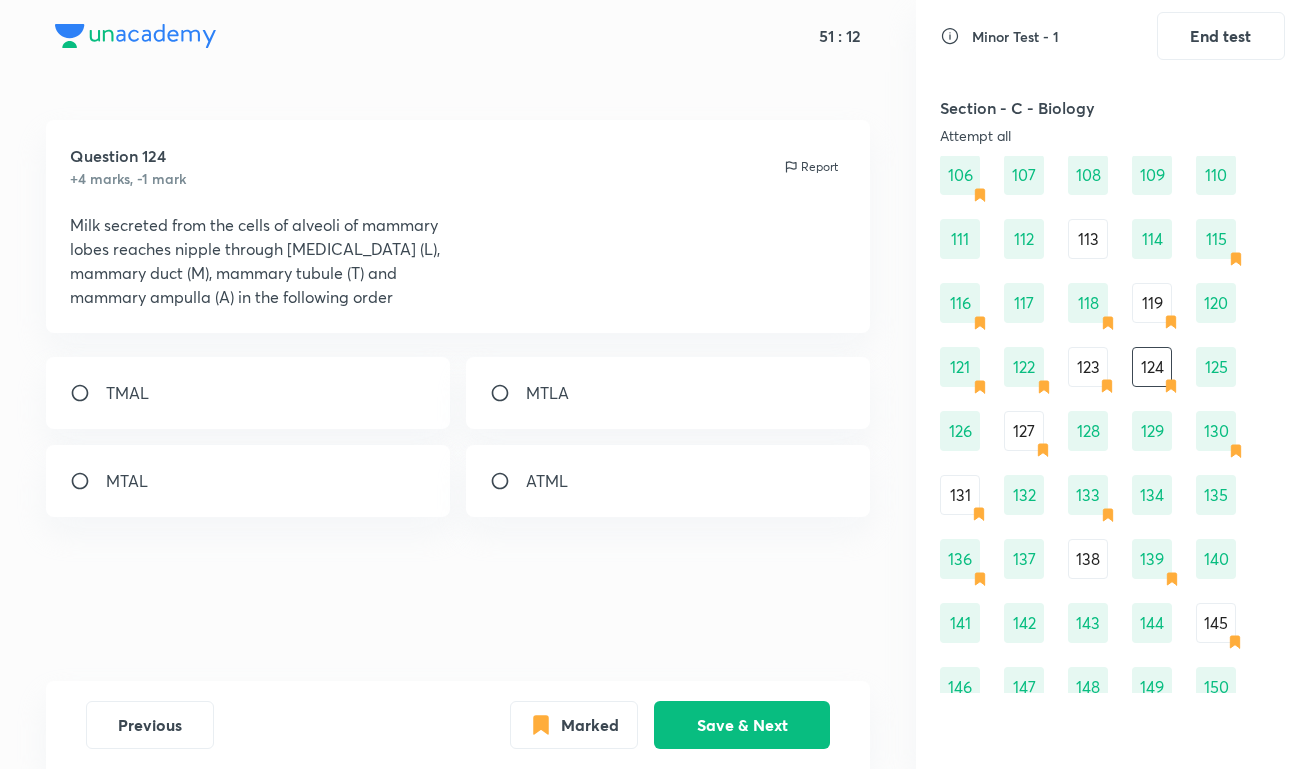click on "123" at bounding box center [1088, 367] 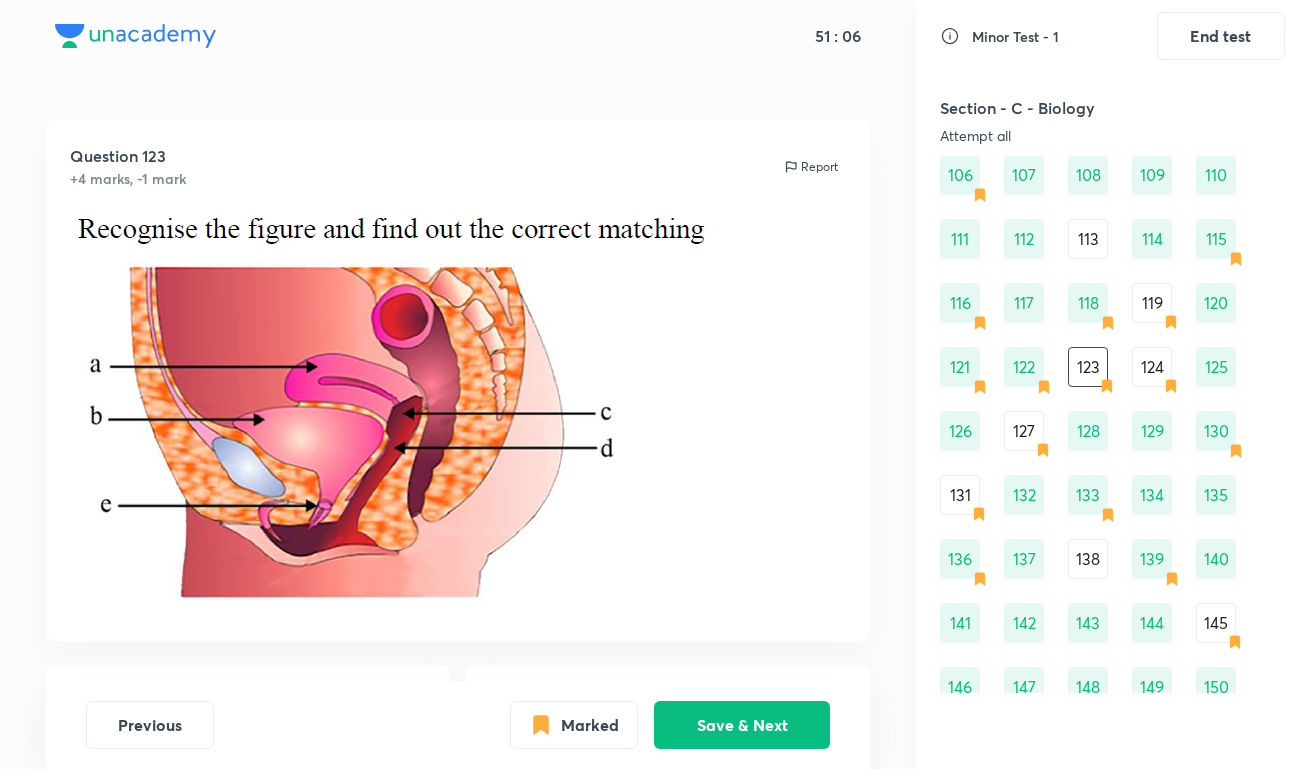 click on "124" at bounding box center (1152, 367) 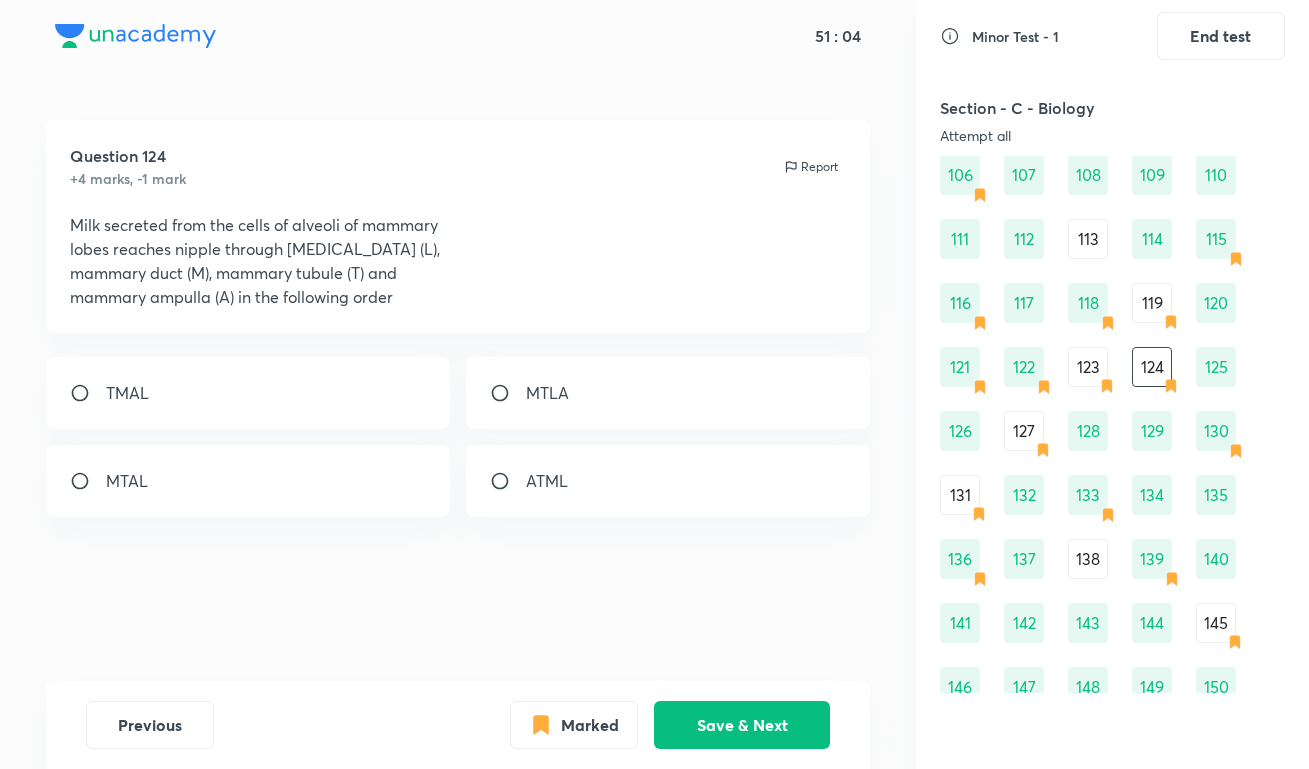 click on "127" at bounding box center (1024, 431) 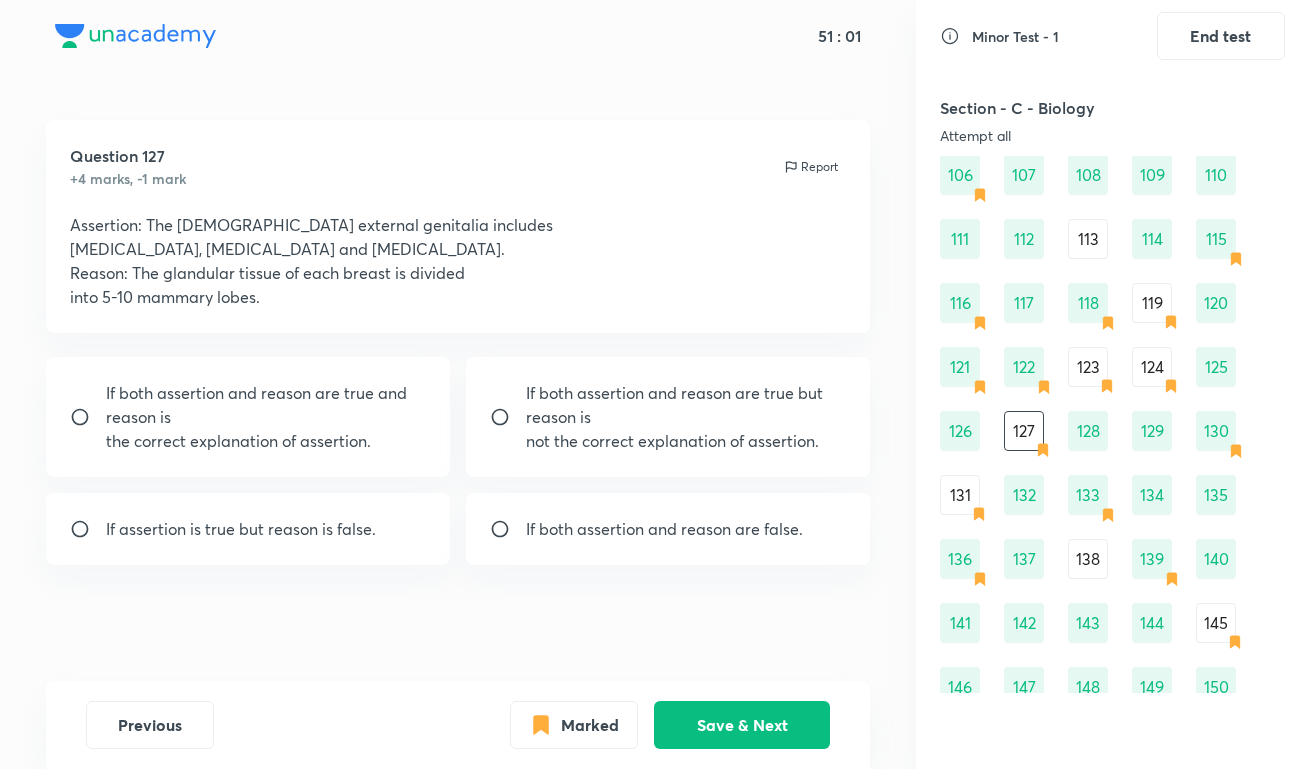 click on "131" at bounding box center [960, 495] 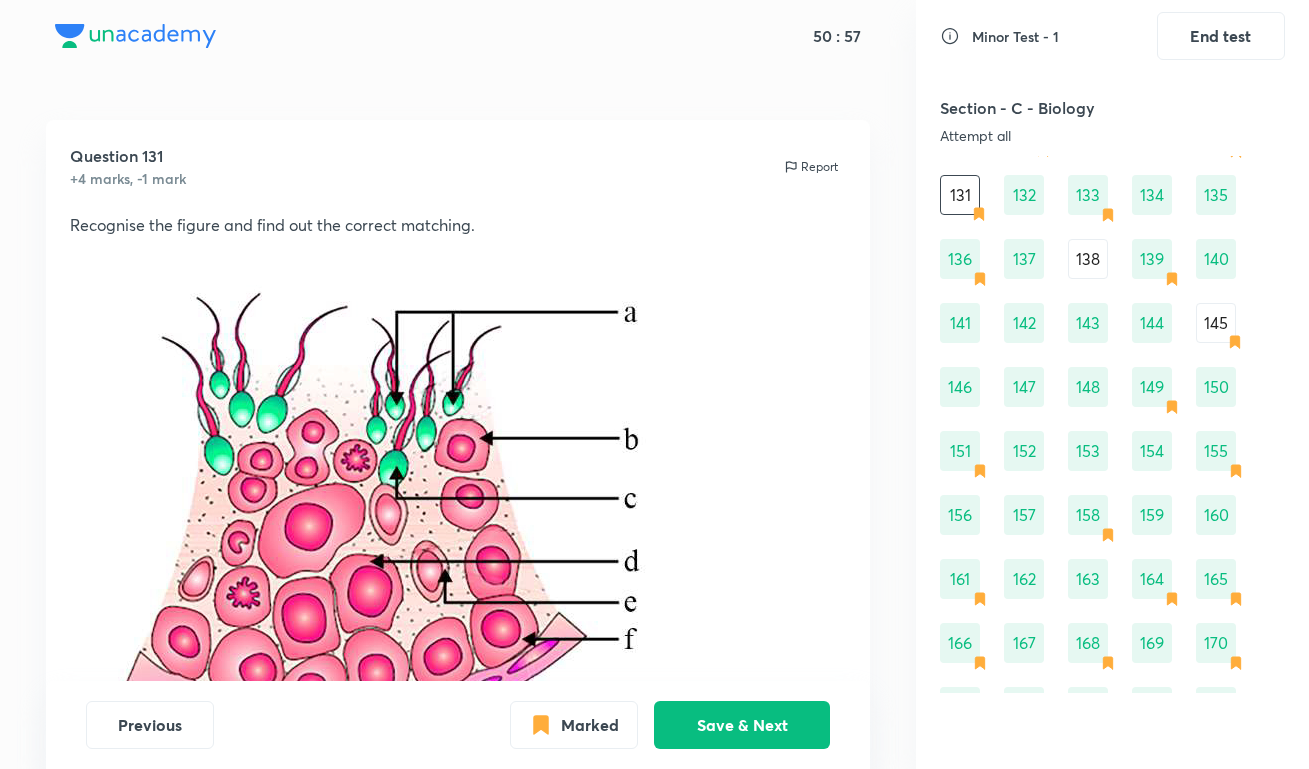 scroll, scrollTop: 2037, scrollLeft: 0, axis: vertical 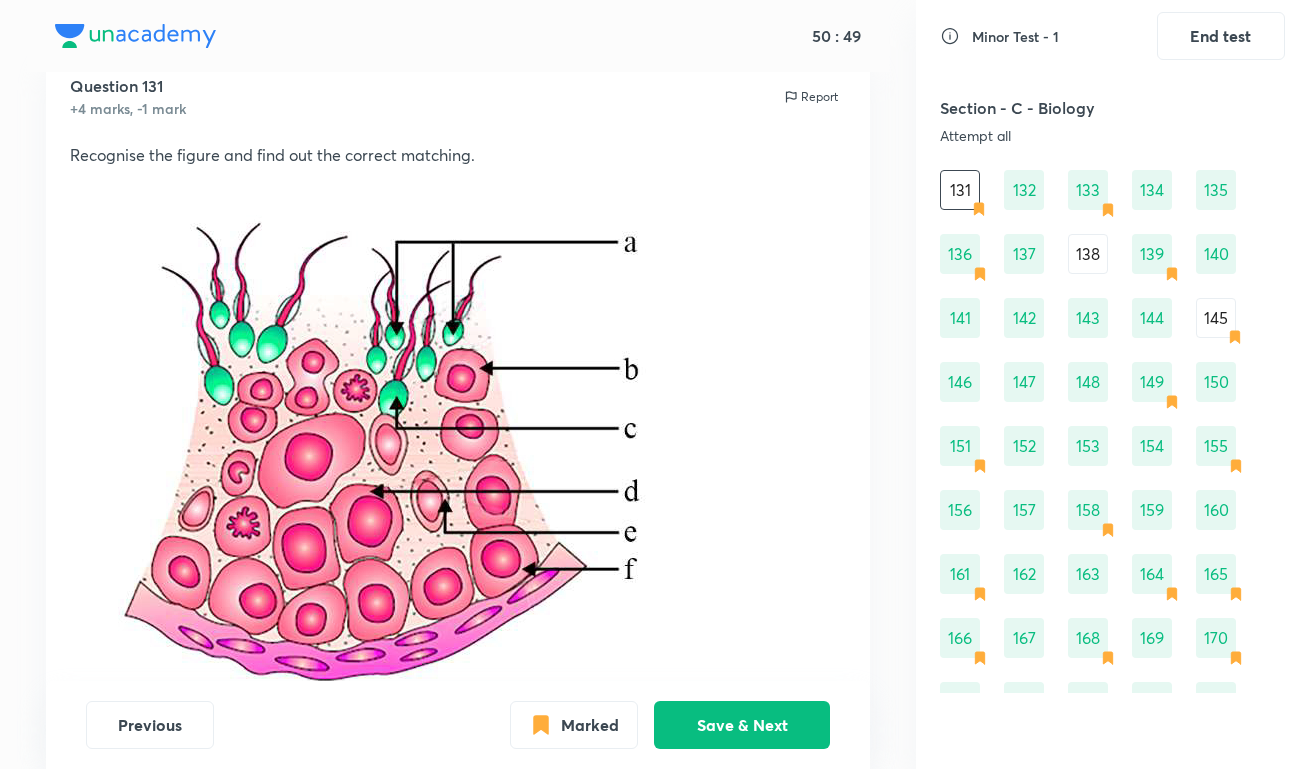 click on "138" at bounding box center [1088, 254] 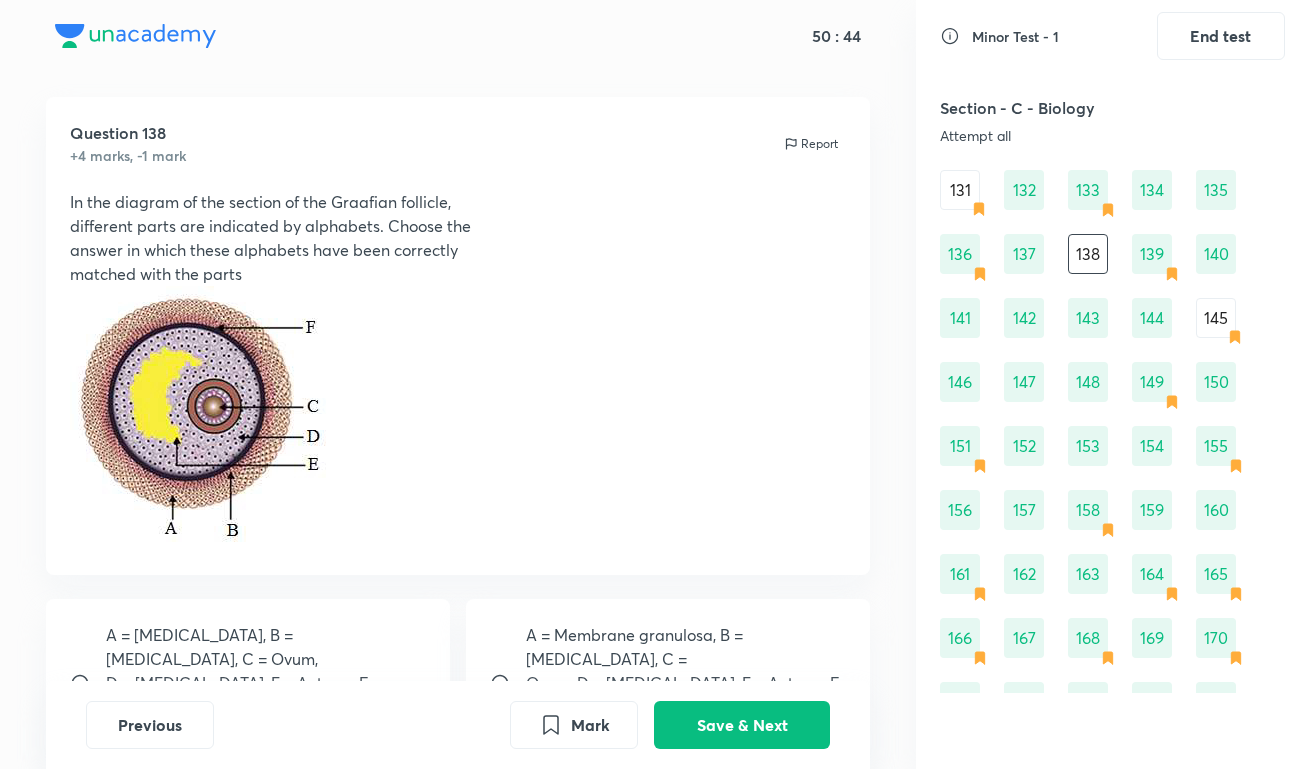 scroll, scrollTop: 0, scrollLeft: 0, axis: both 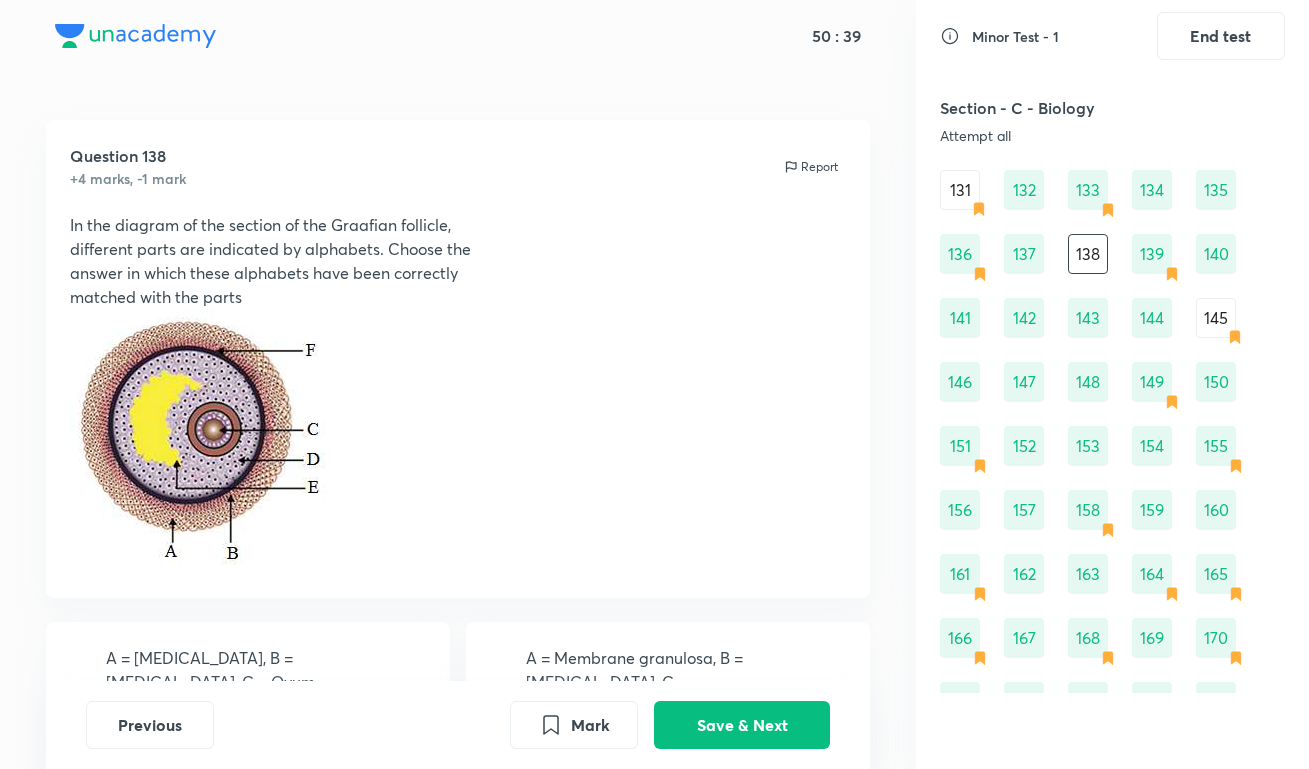 click on "145" at bounding box center (1216, 318) 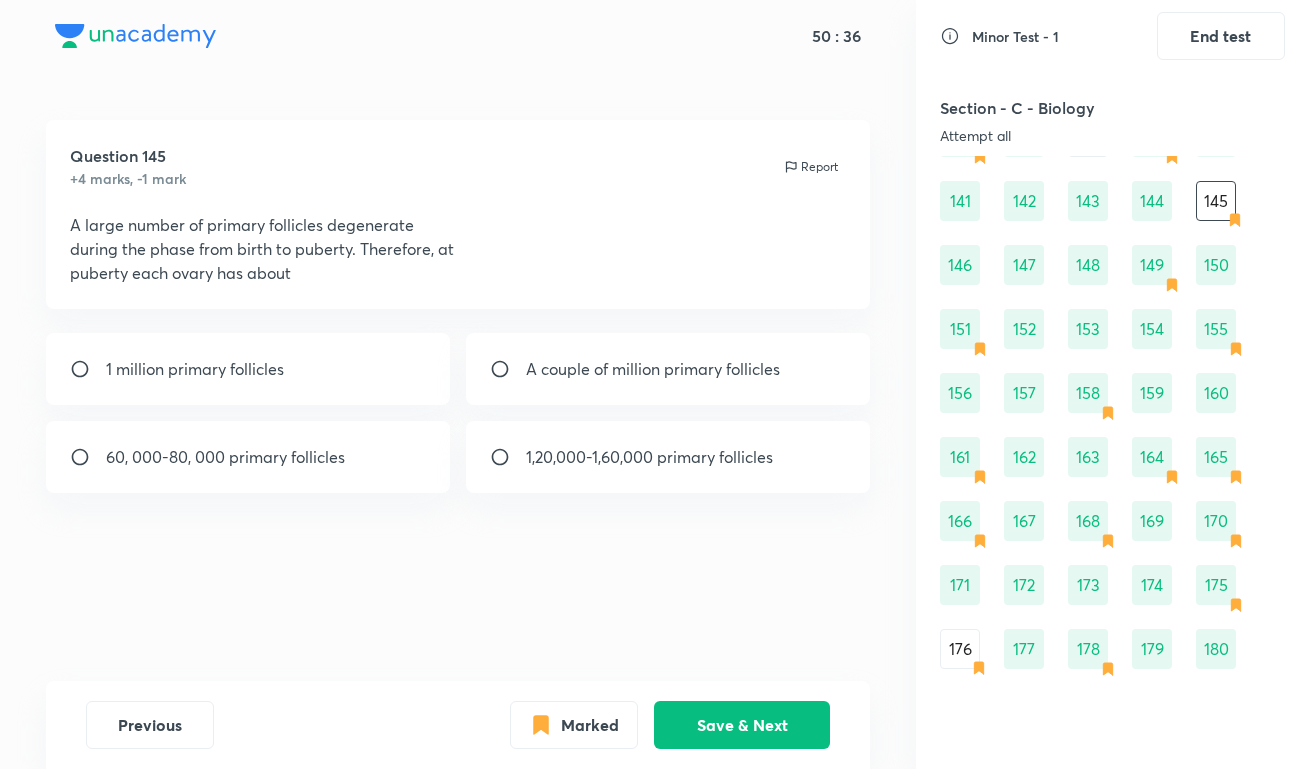 scroll, scrollTop: 2175, scrollLeft: 0, axis: vertical 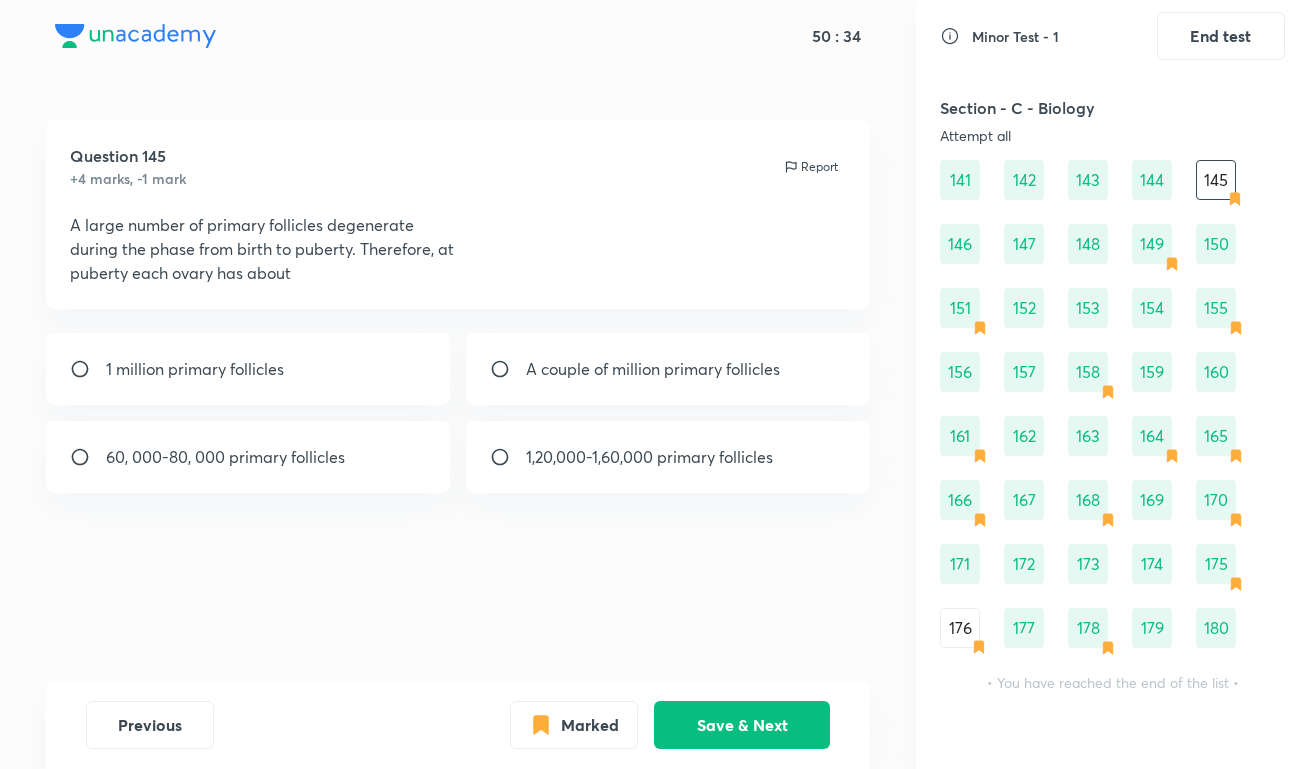 click on "176" at bounding box center (960, 628) 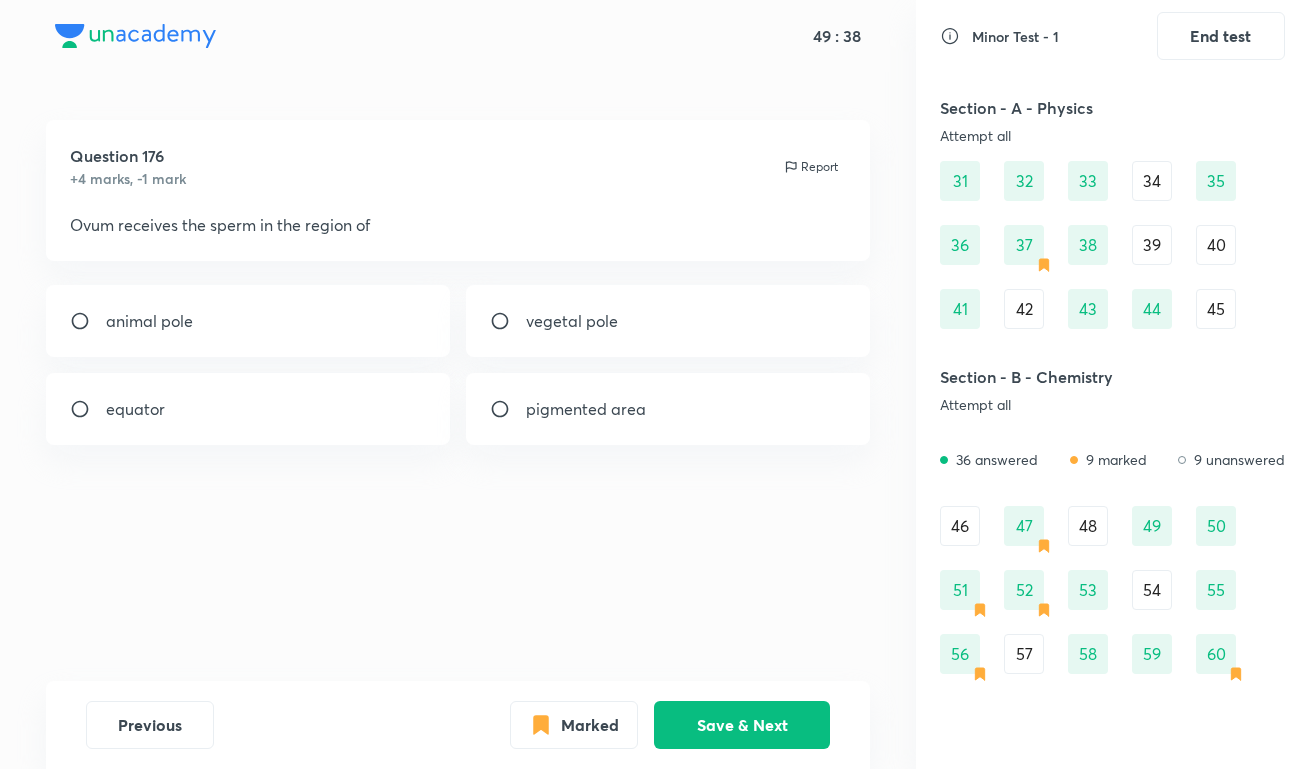 scroll, scrollTop: 0, scrollLeft: 0, axis: both 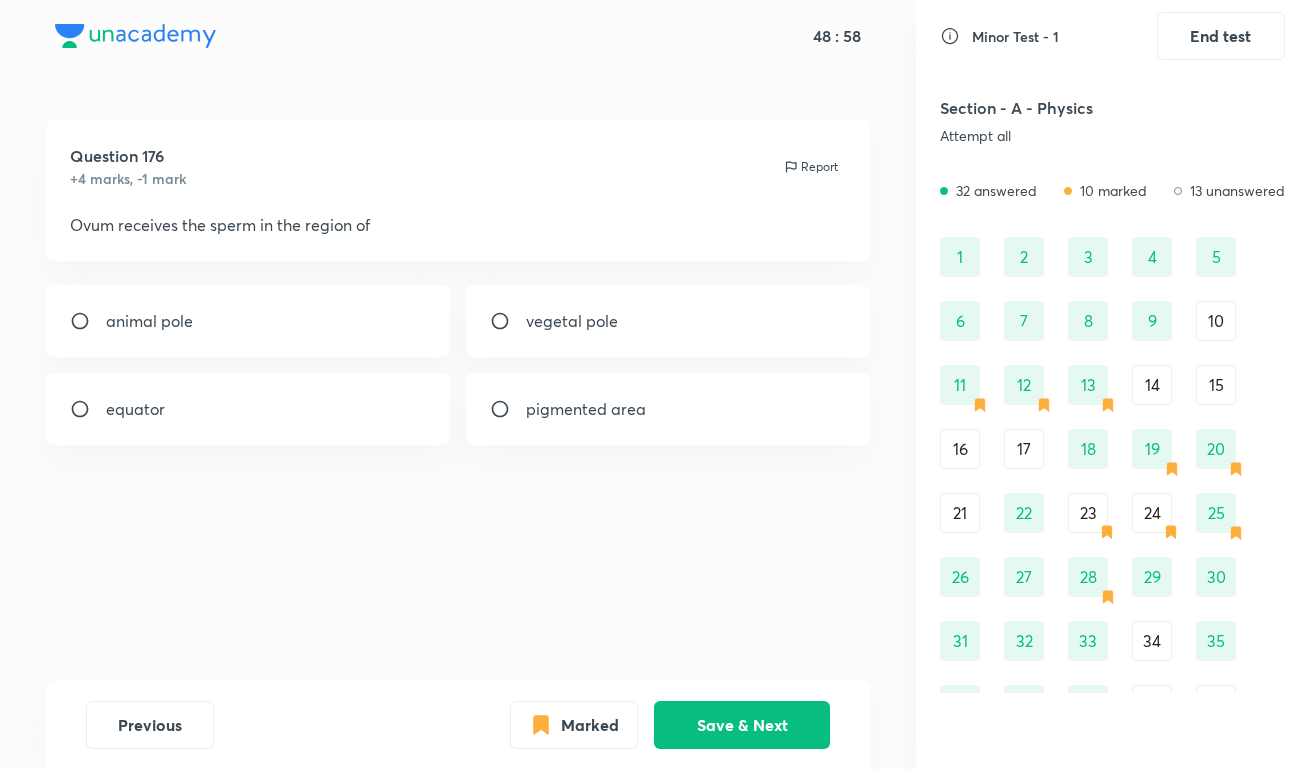 click on "1 2 3 4 5 6 7 8 9 10 11 12 13 14 15 16 17 18 19 20 21 22 23 24 25 26 27 28 29 30 31 32 33 34 35 36 37 38 39 40 41 42 43 44 45" at bounding box center [1112, 513] 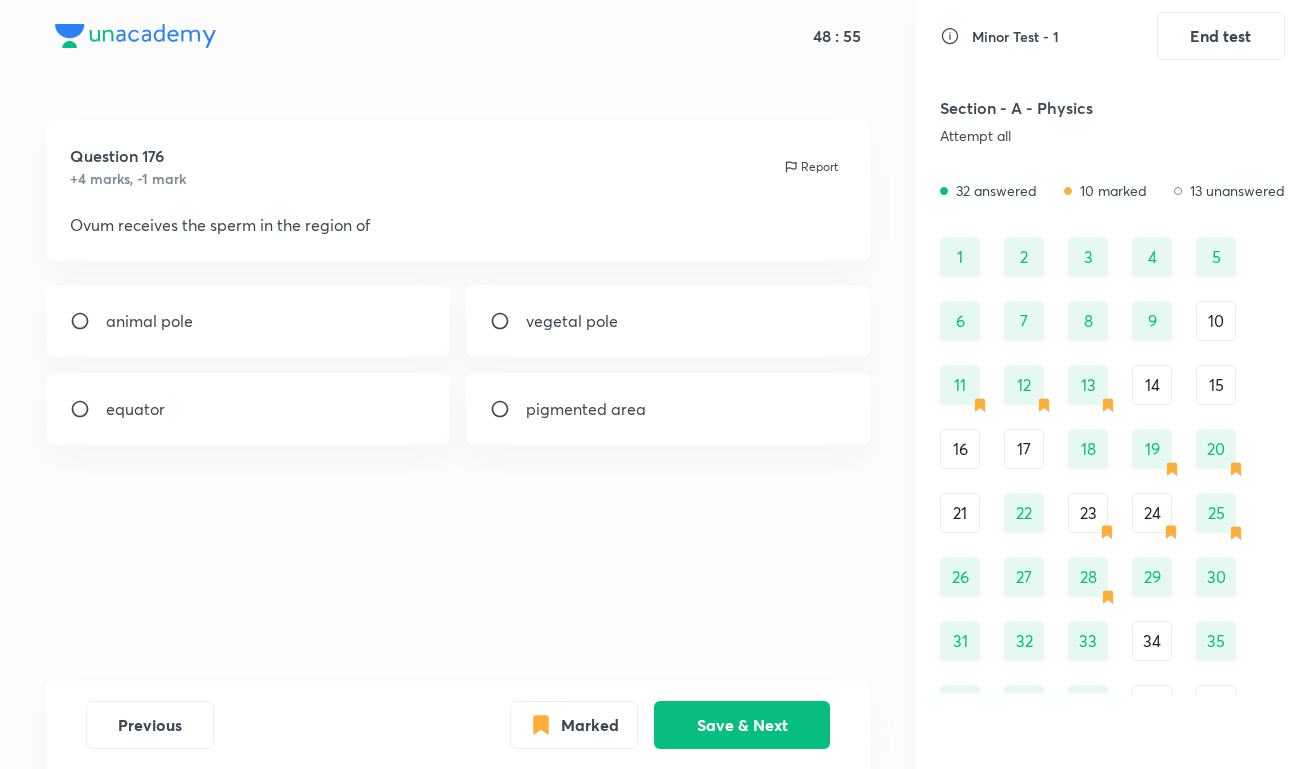 click on "10" at bounding box center [1216, 321] 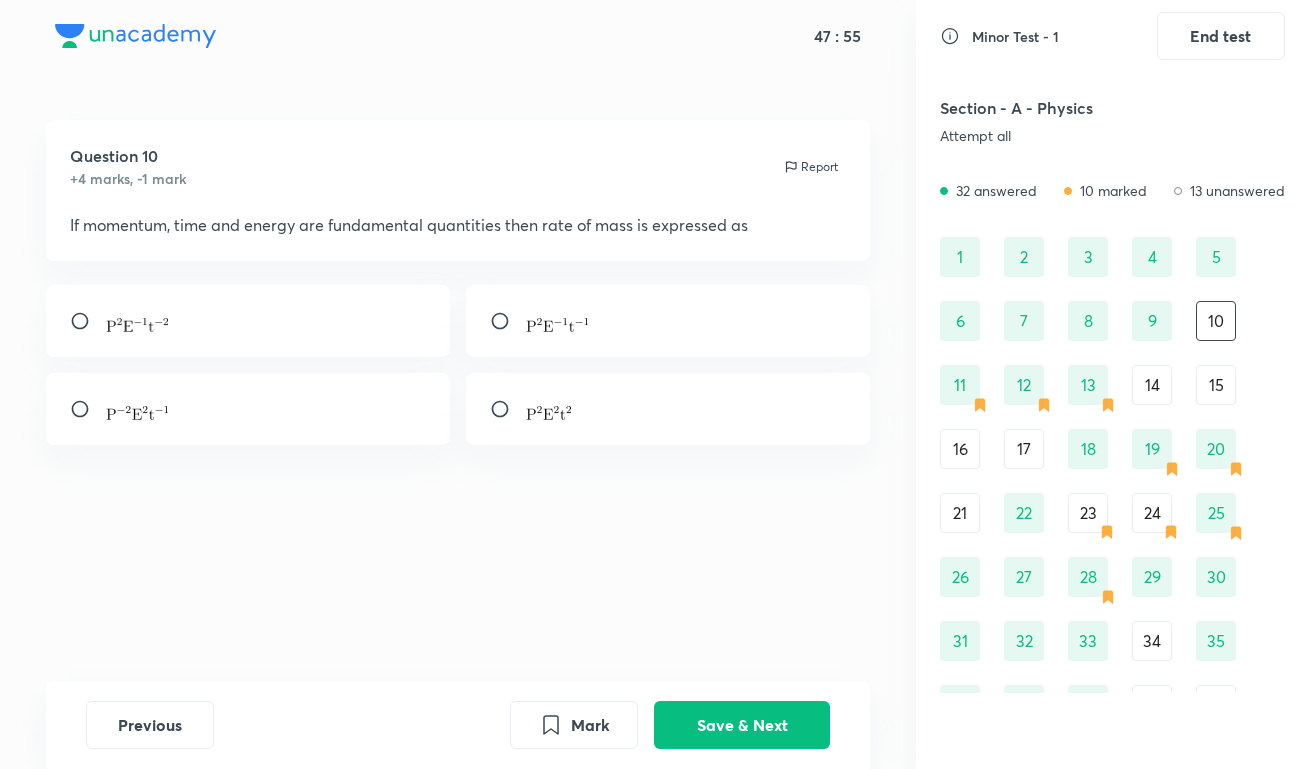 click at bounding box center [668, 321] 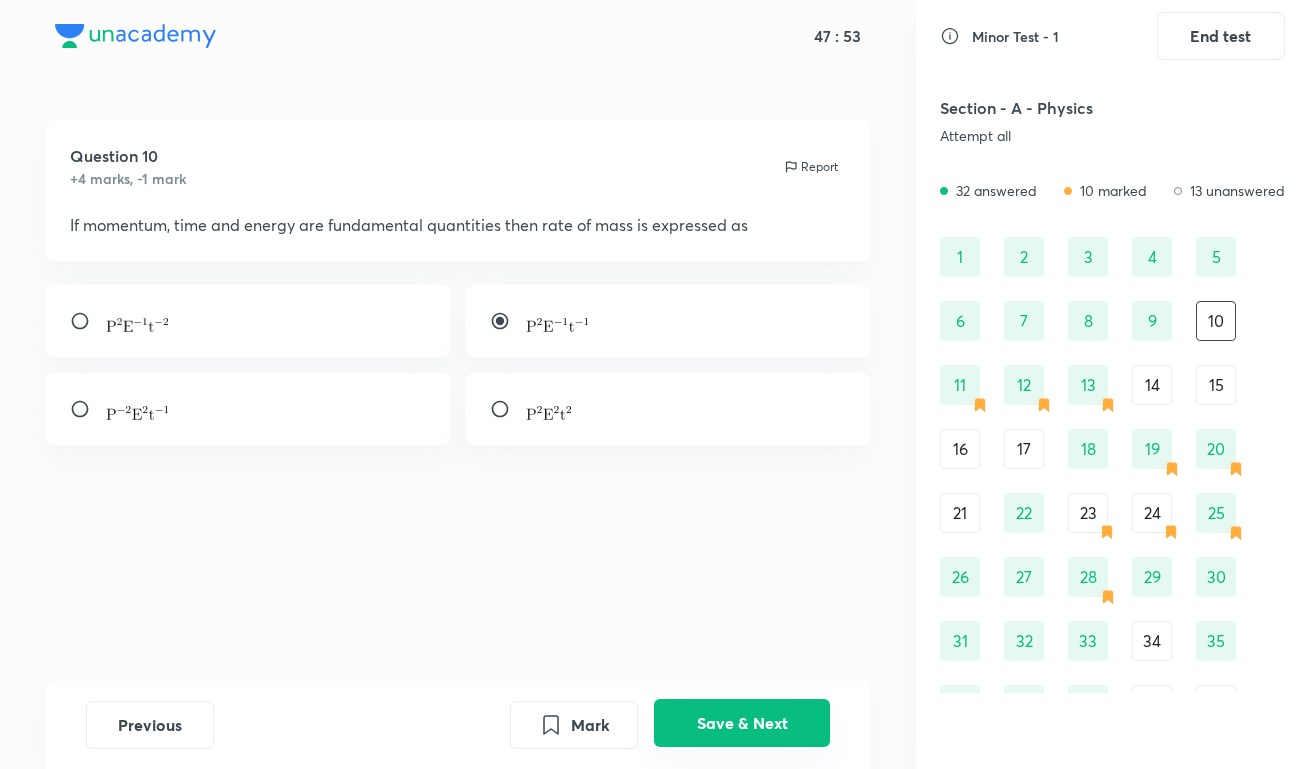 click on "Save & Next" at bounding box center (742, 723) 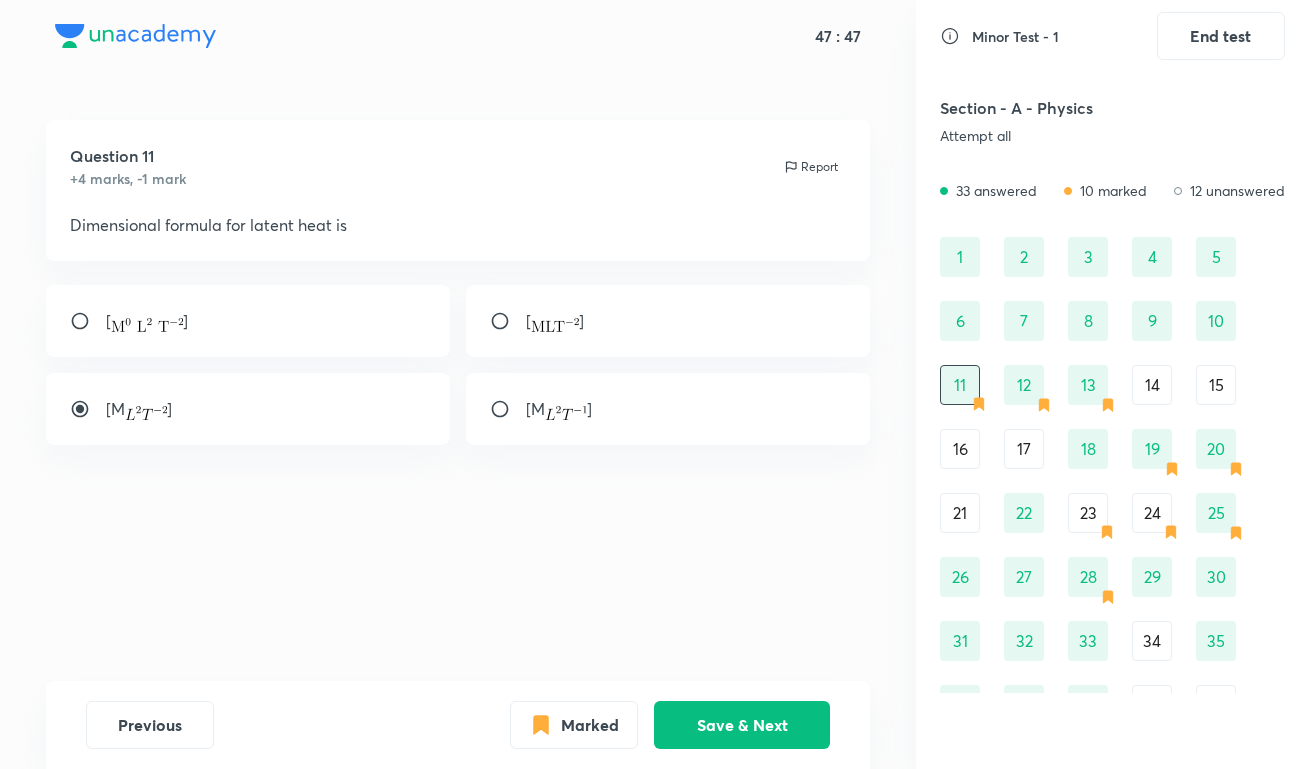click on "23" at bounding box center [1088, 513] 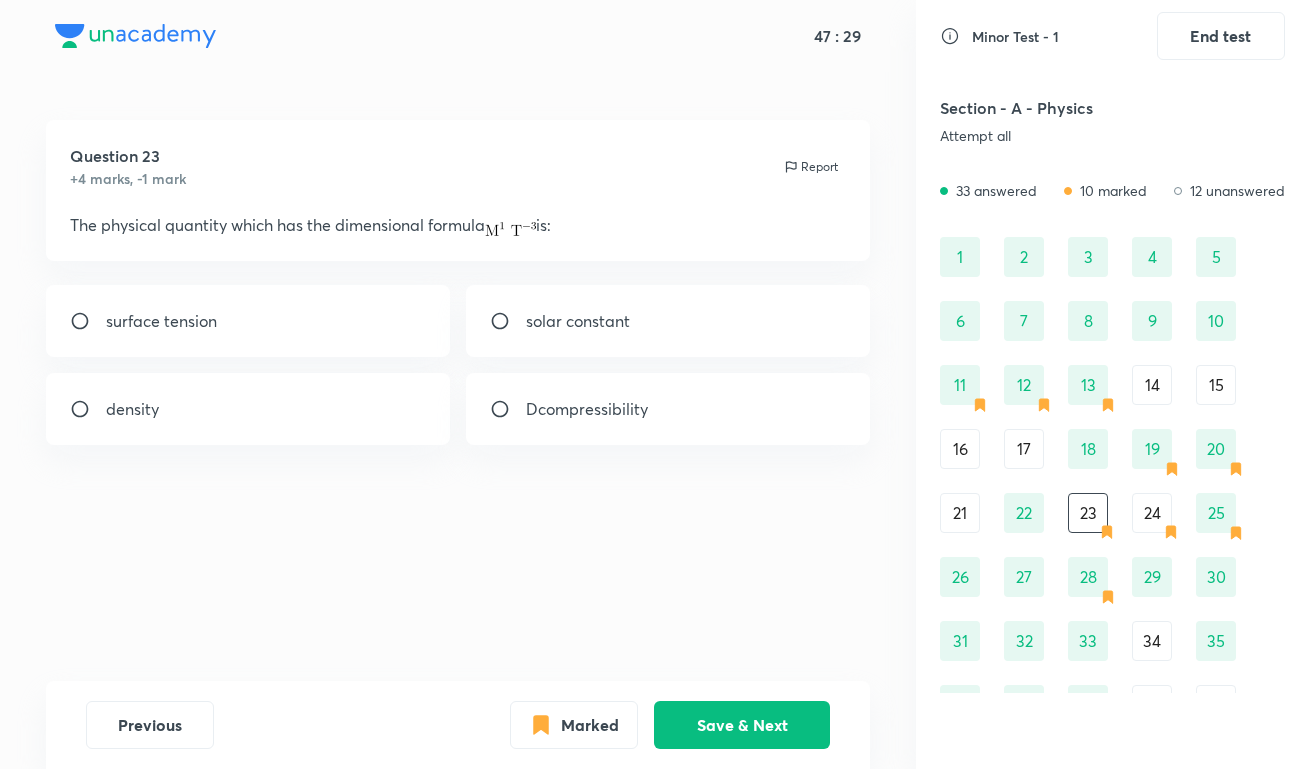 click on "solar constant" at bounding box center (668, 321) 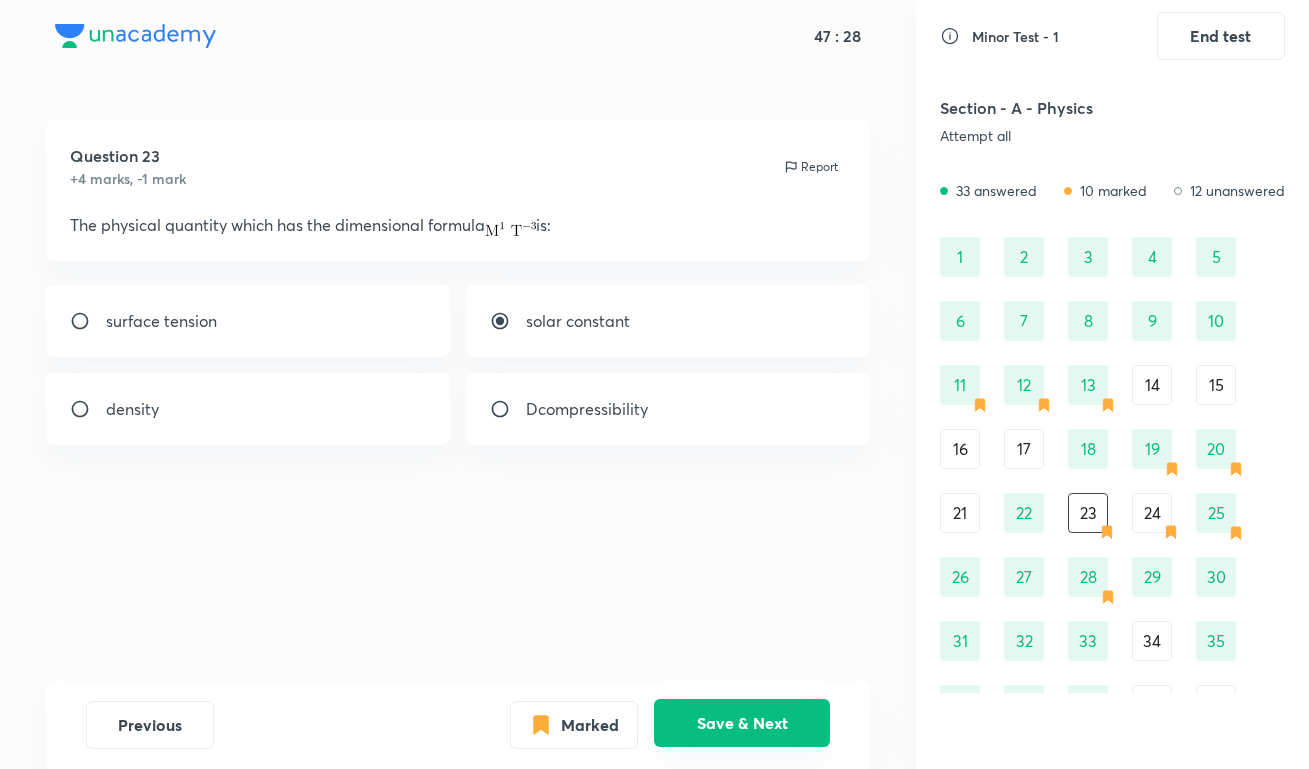 click on "Save & Next" at bounding box center [742, 723] 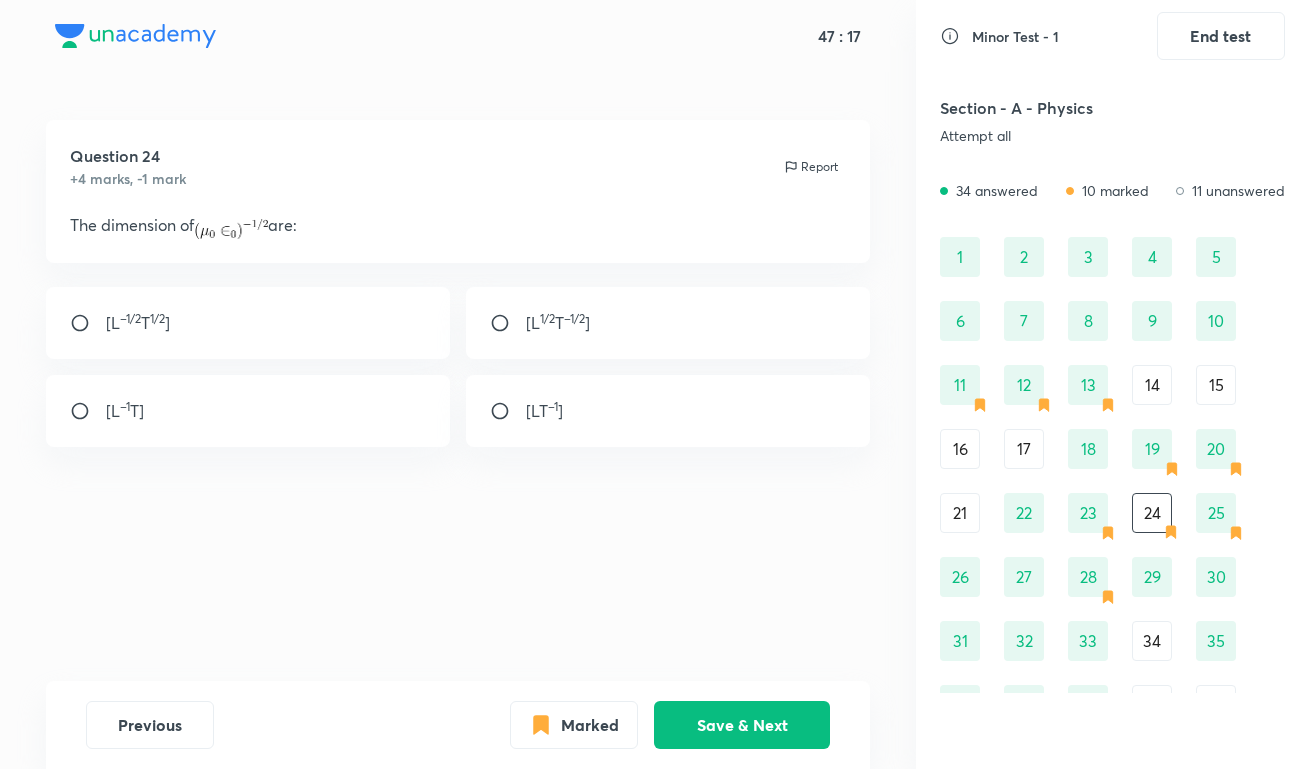 click on "23" at bounding box center [1088, 513] 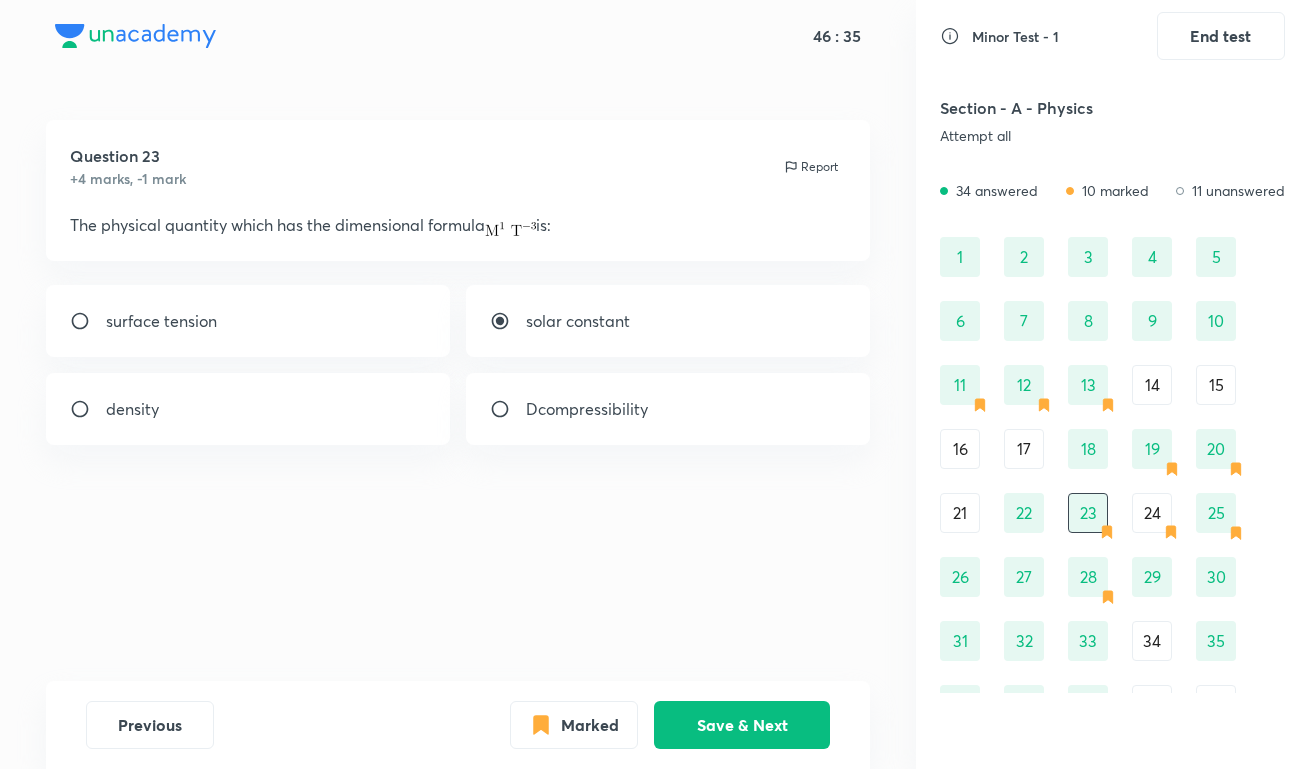 click on "14" at bounding box center (1152, 385) 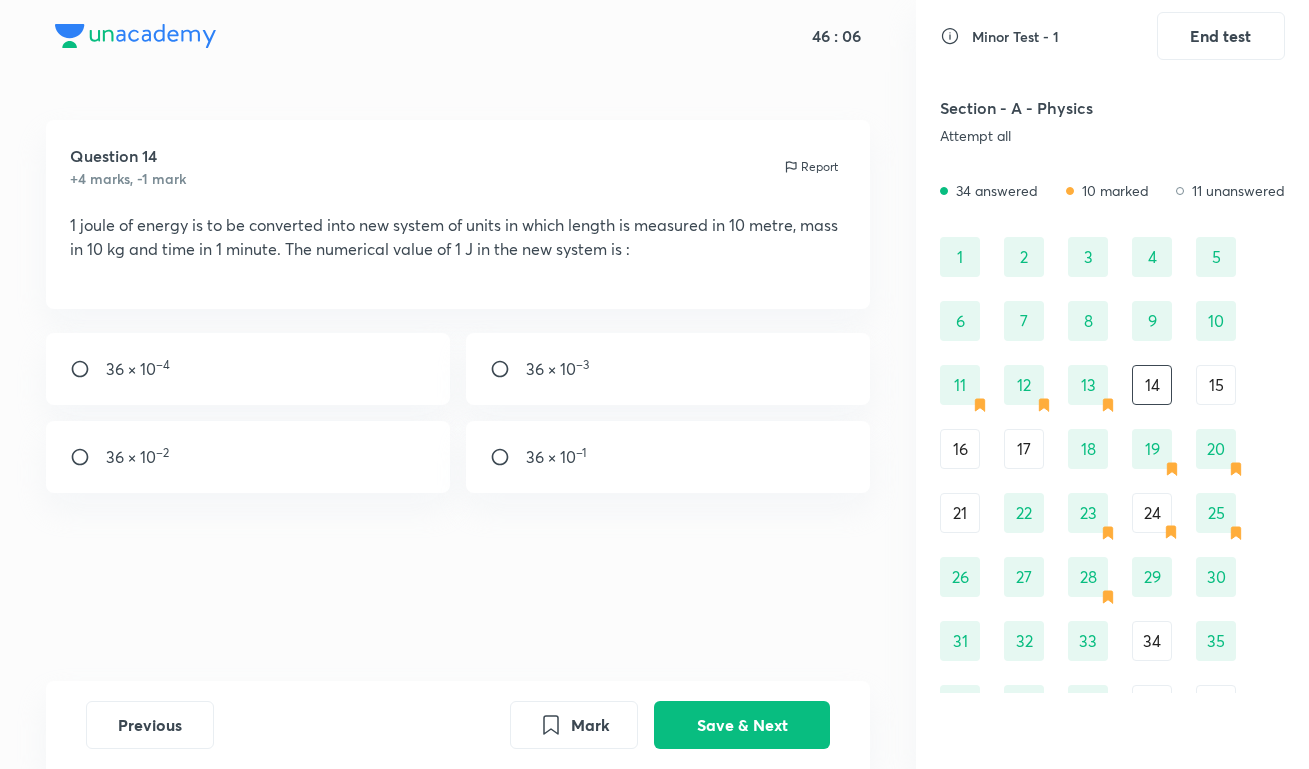 click on "36 × 10 –1" at bounding box center (668, 457) 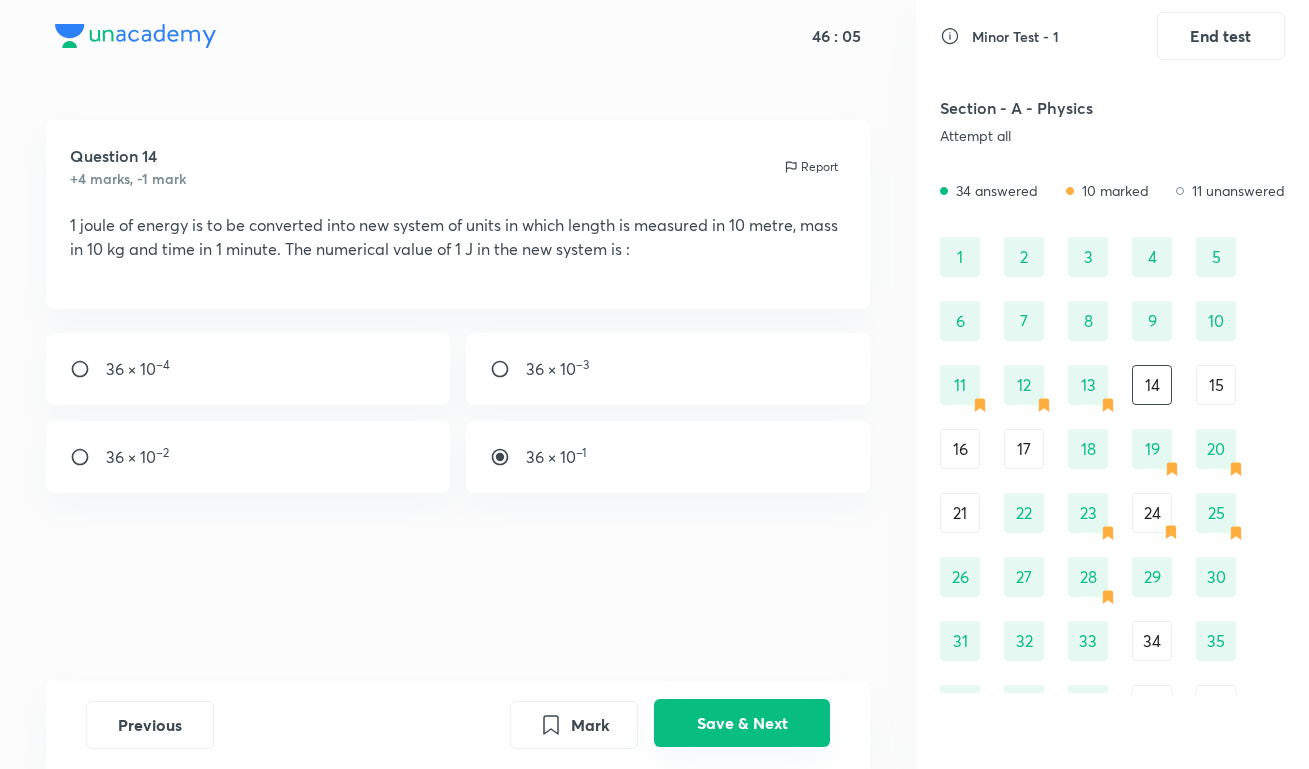 click on "Save & Next" at bounding box center [742, 723] 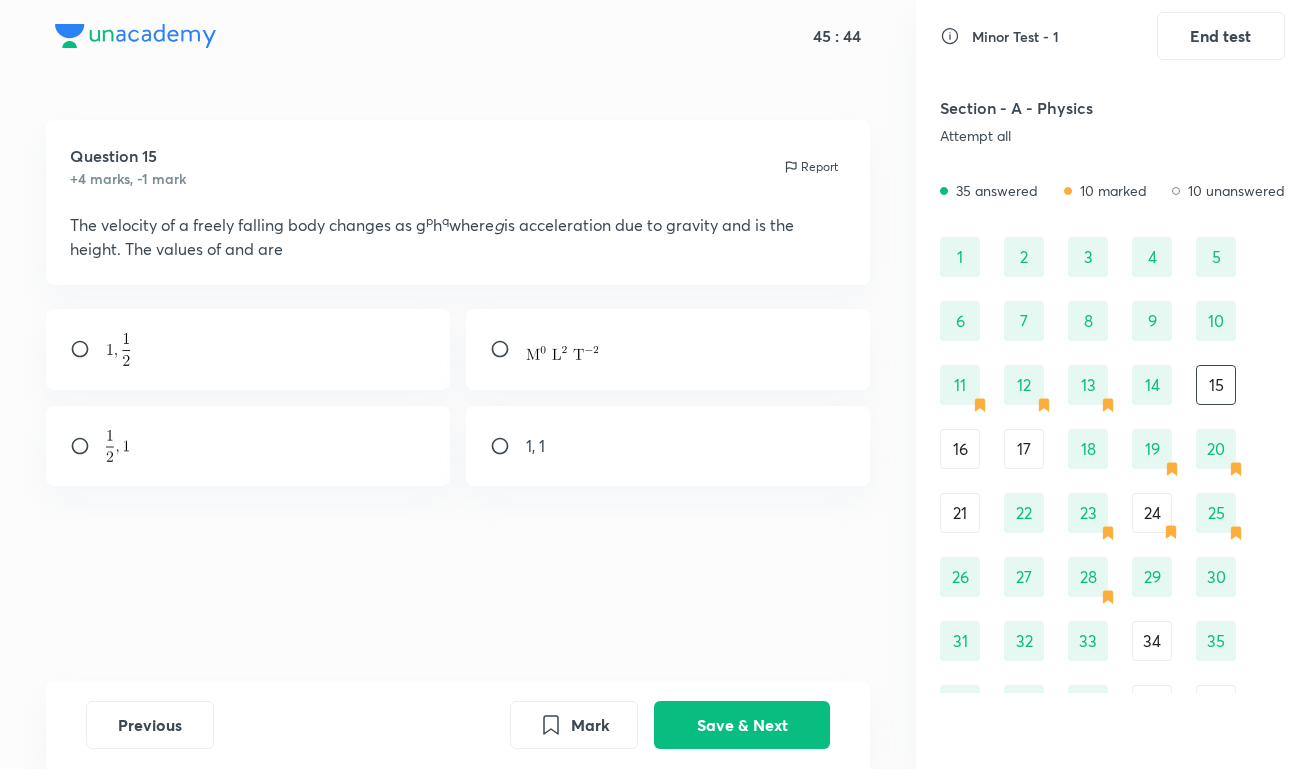 click at bounding box center (668, 349) 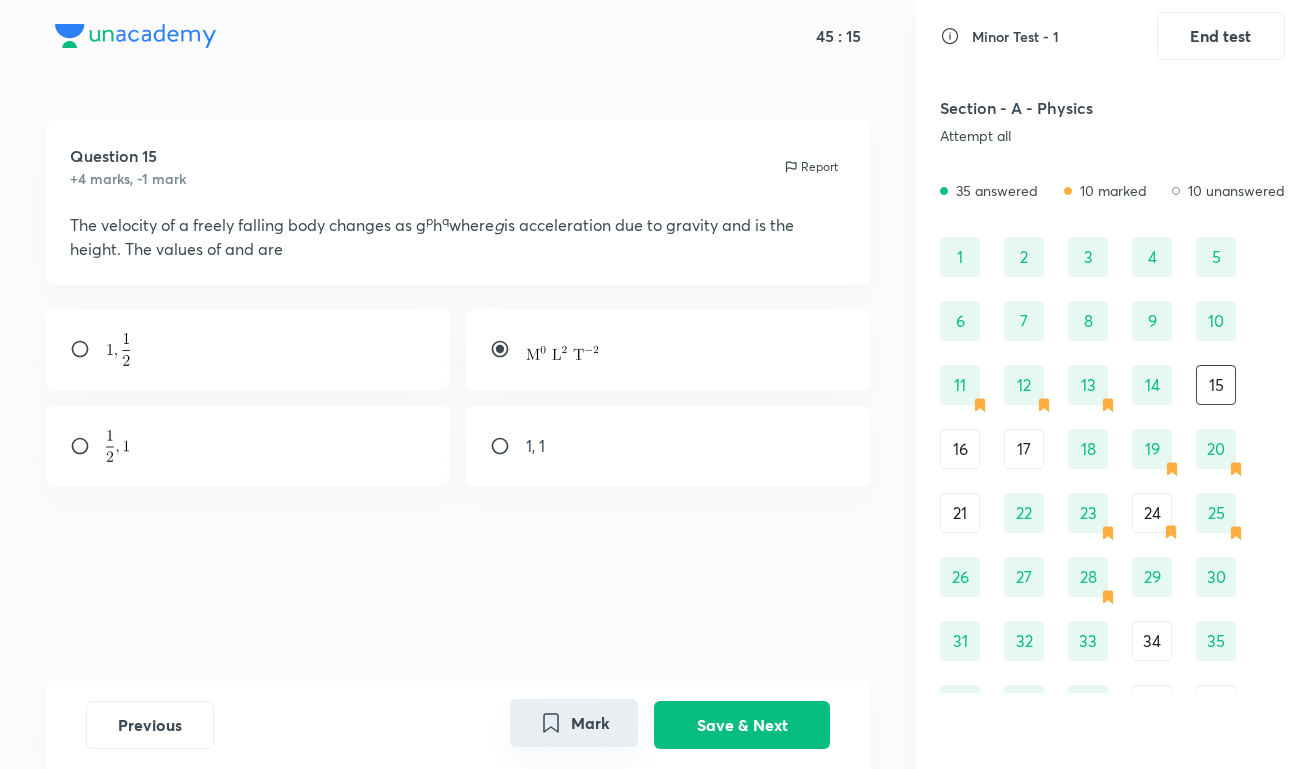click on "Mark" at bounding box center (574, 723) 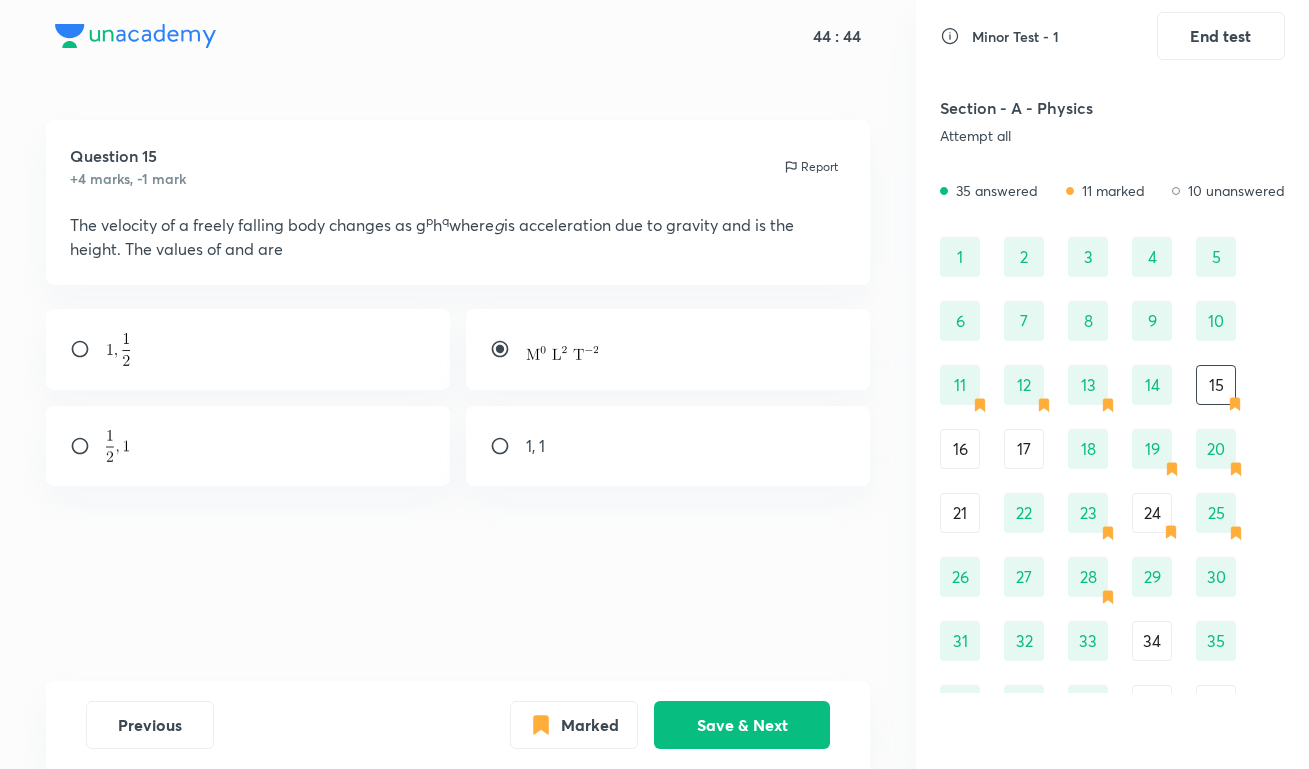 click at bounding box center (668, 349) 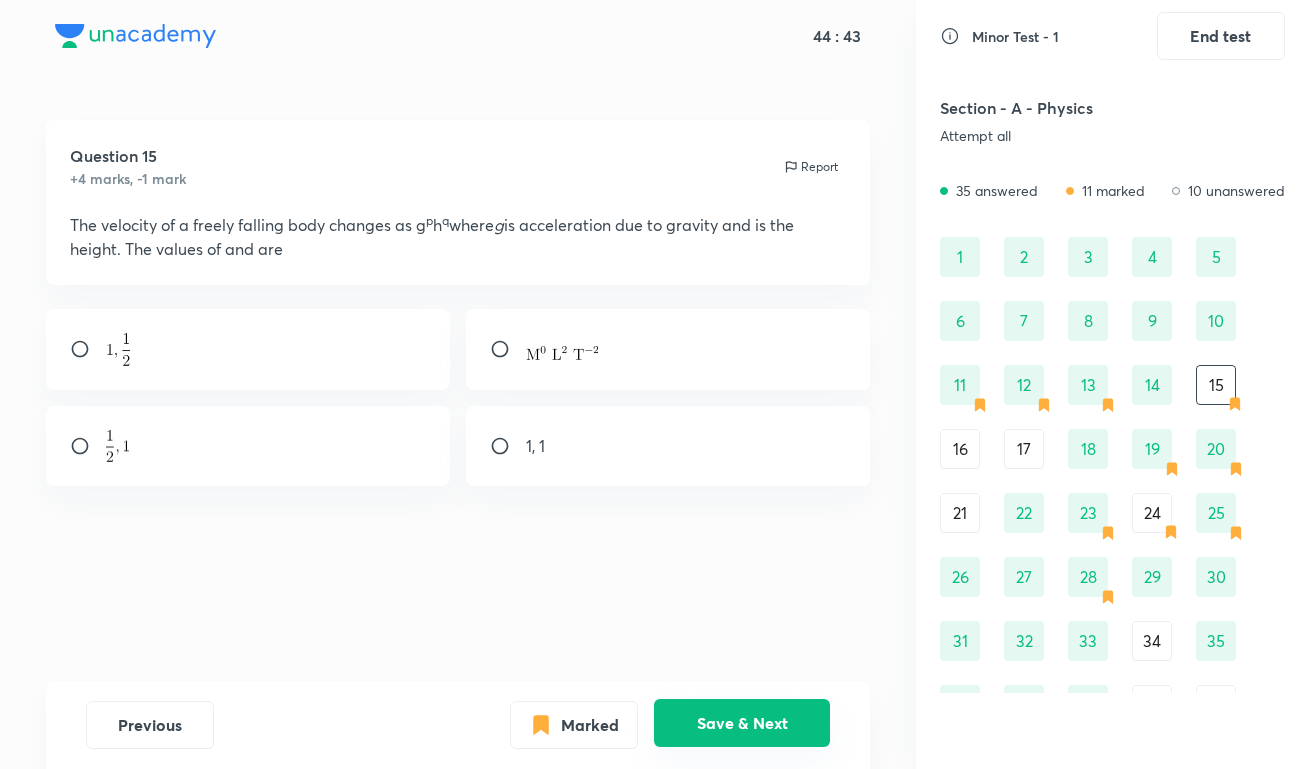 click on "Save & Next" at bounding box center [742, 723] 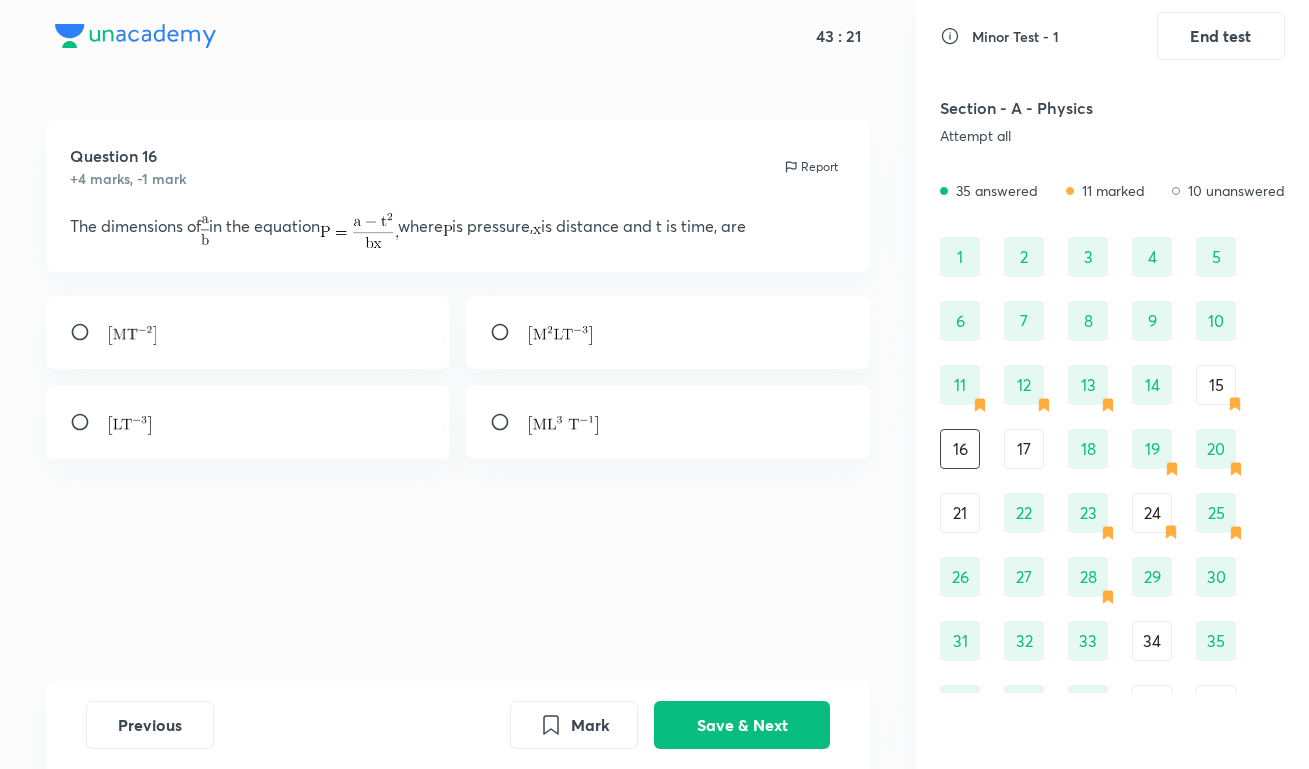 click at bounding box center (248, 333) 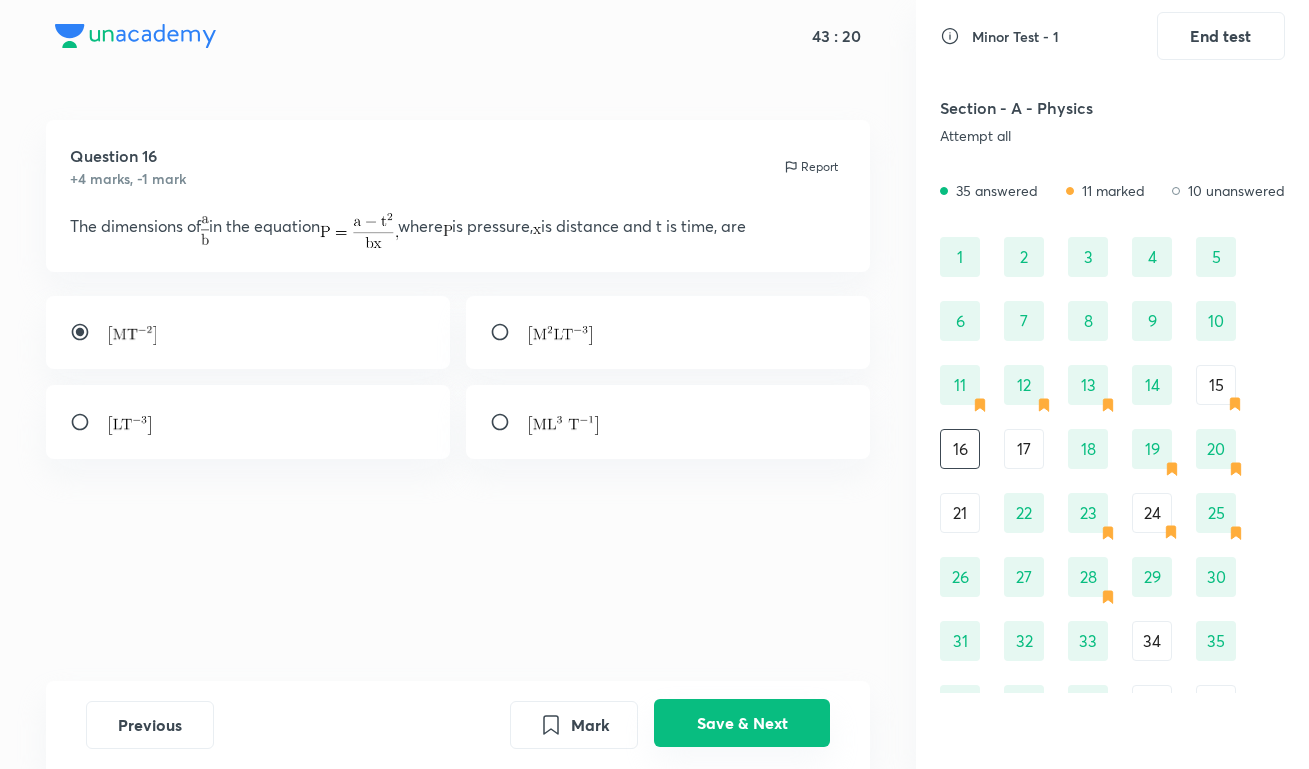 click on "Save & Next" at bounding box center (742, 723) 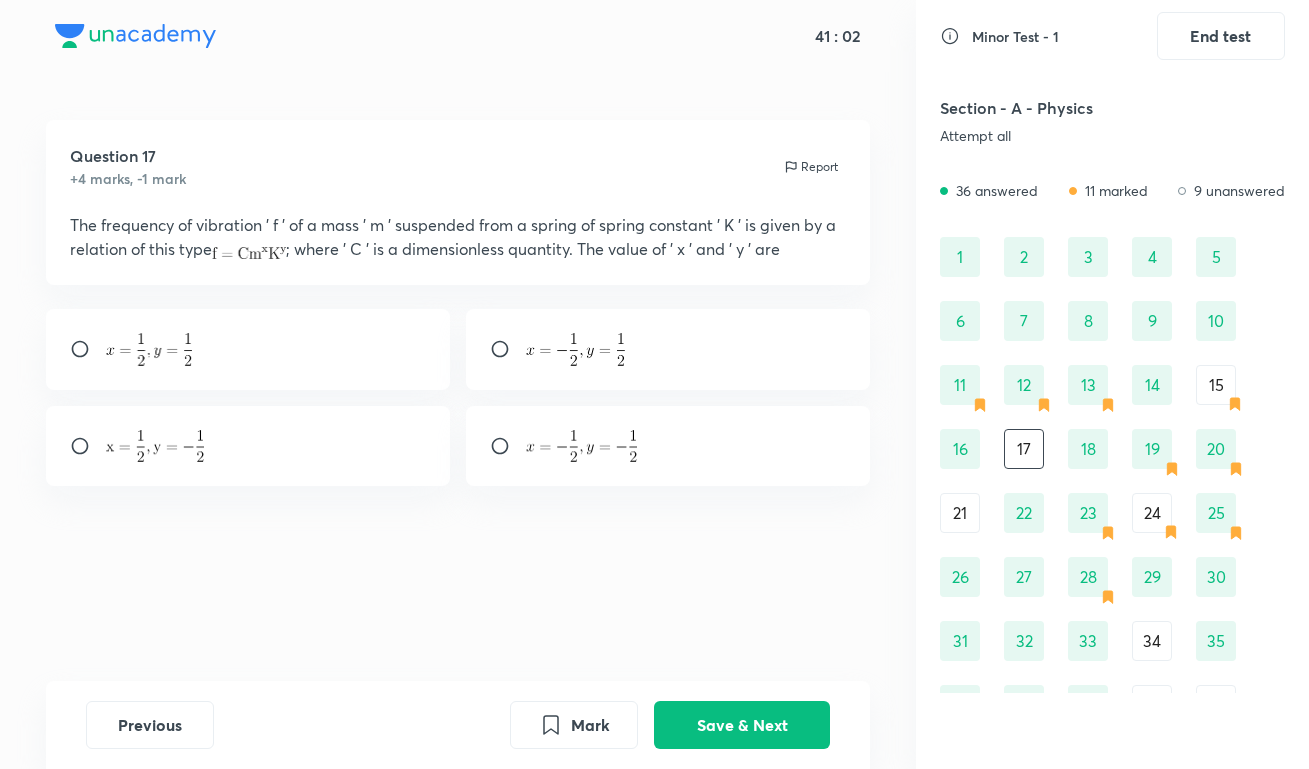 click at bounding box center (668, 349) 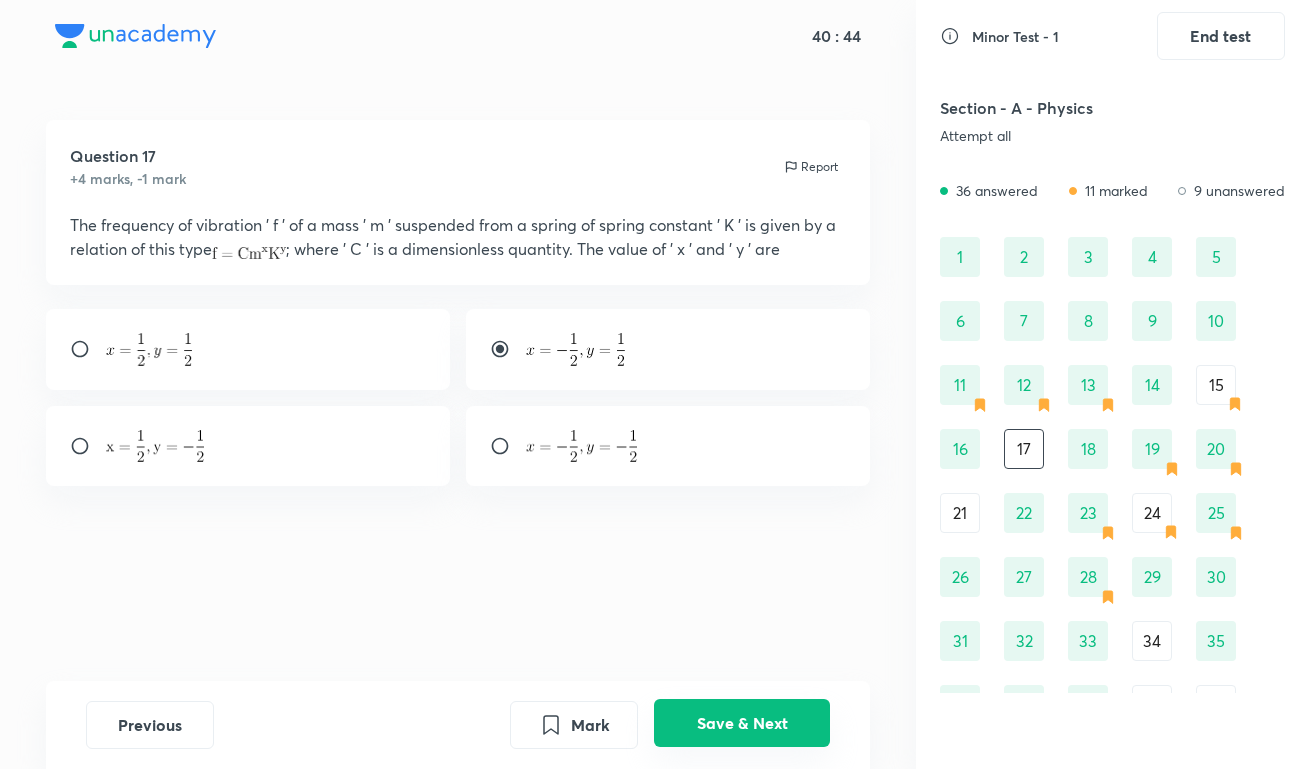 click on "Save & Next" at bounding box center (742, 723) 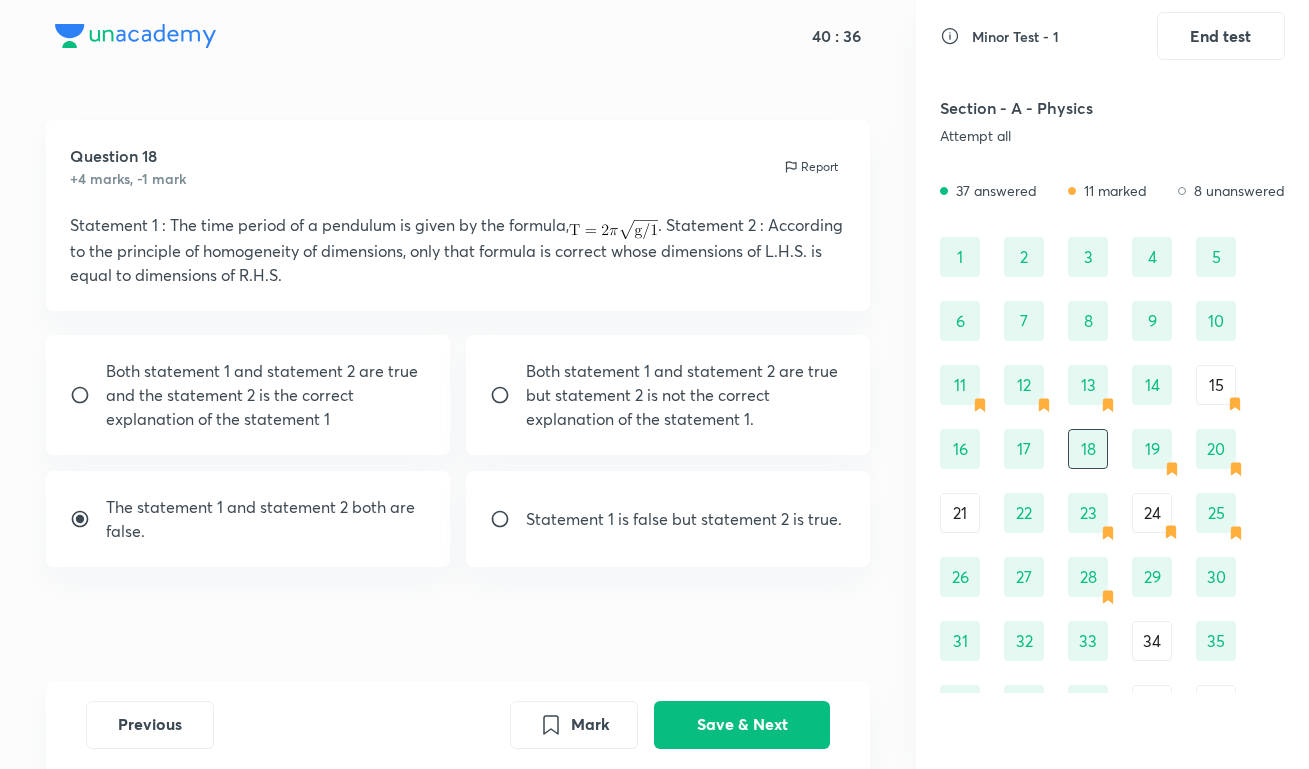 click on "21" at bounding box center (960, 513) 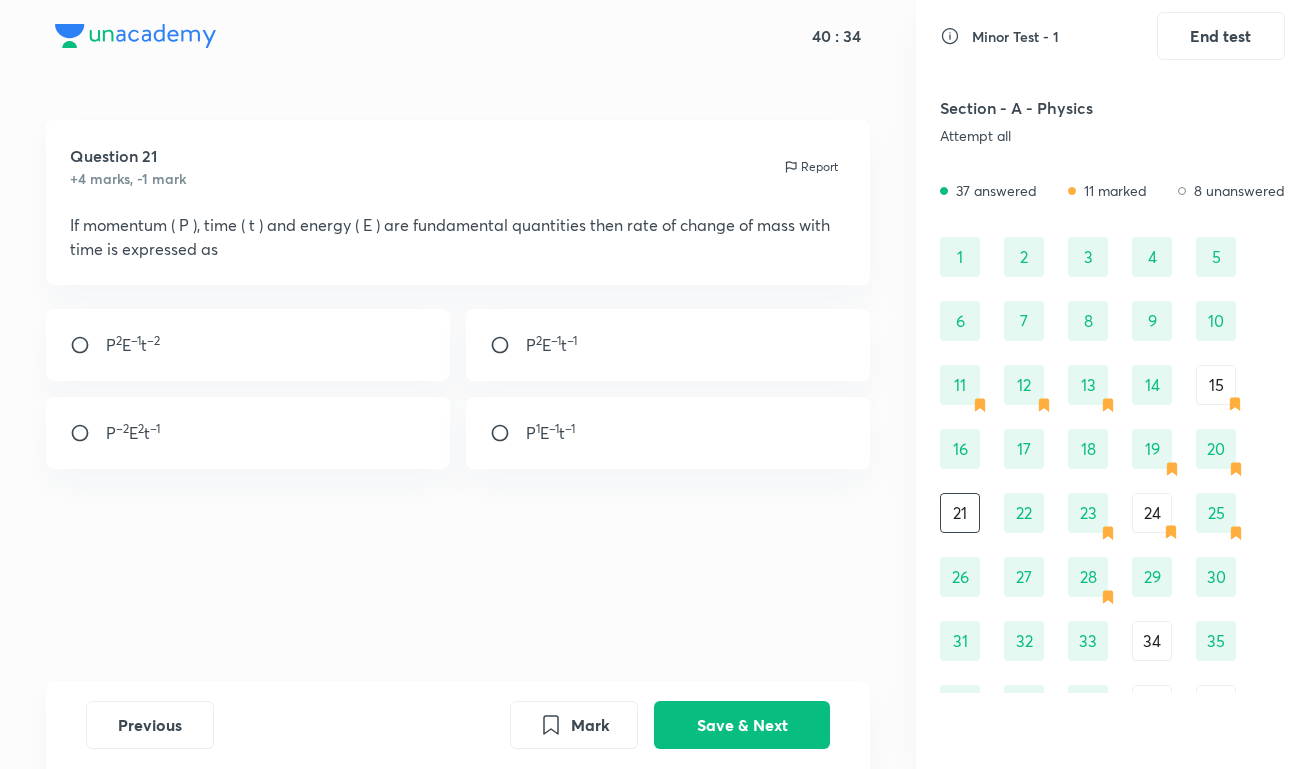 click on "15" at bounding box center (1216, 385) 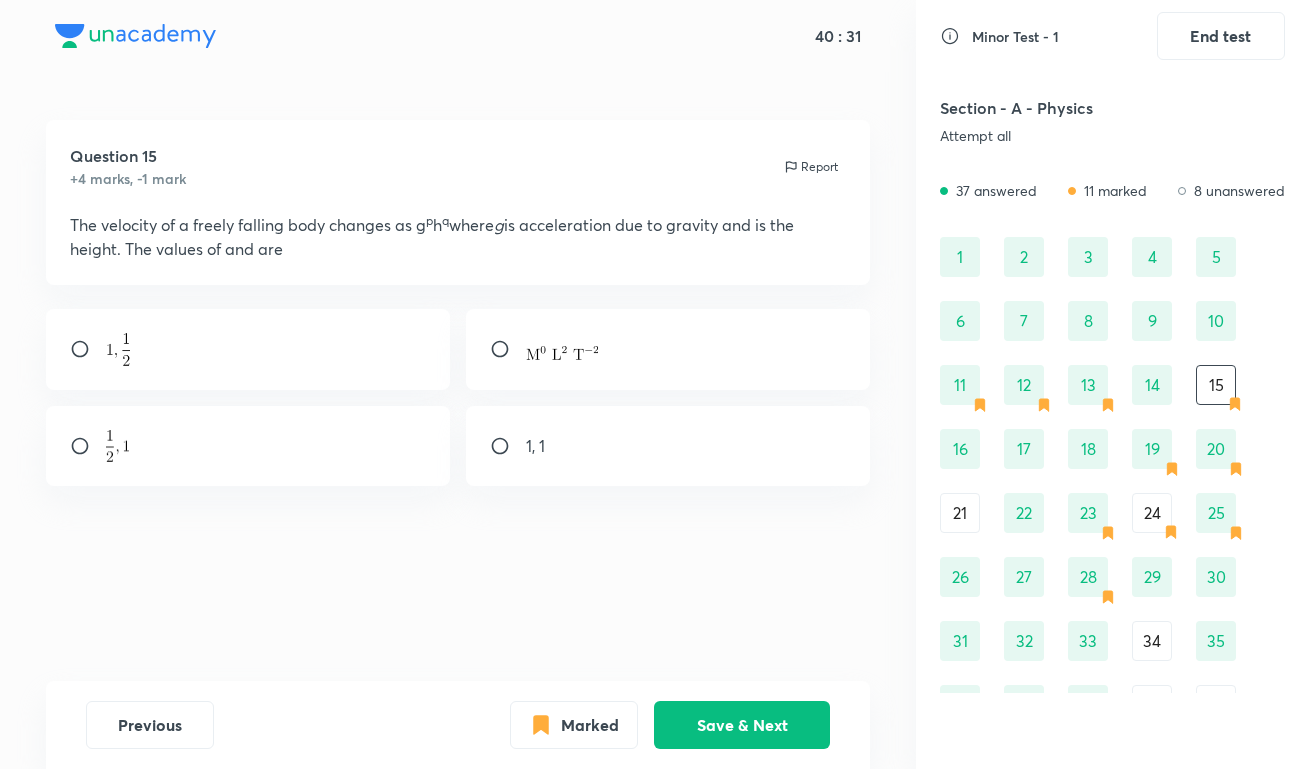 click on "21" at bounding box center [960, 513] 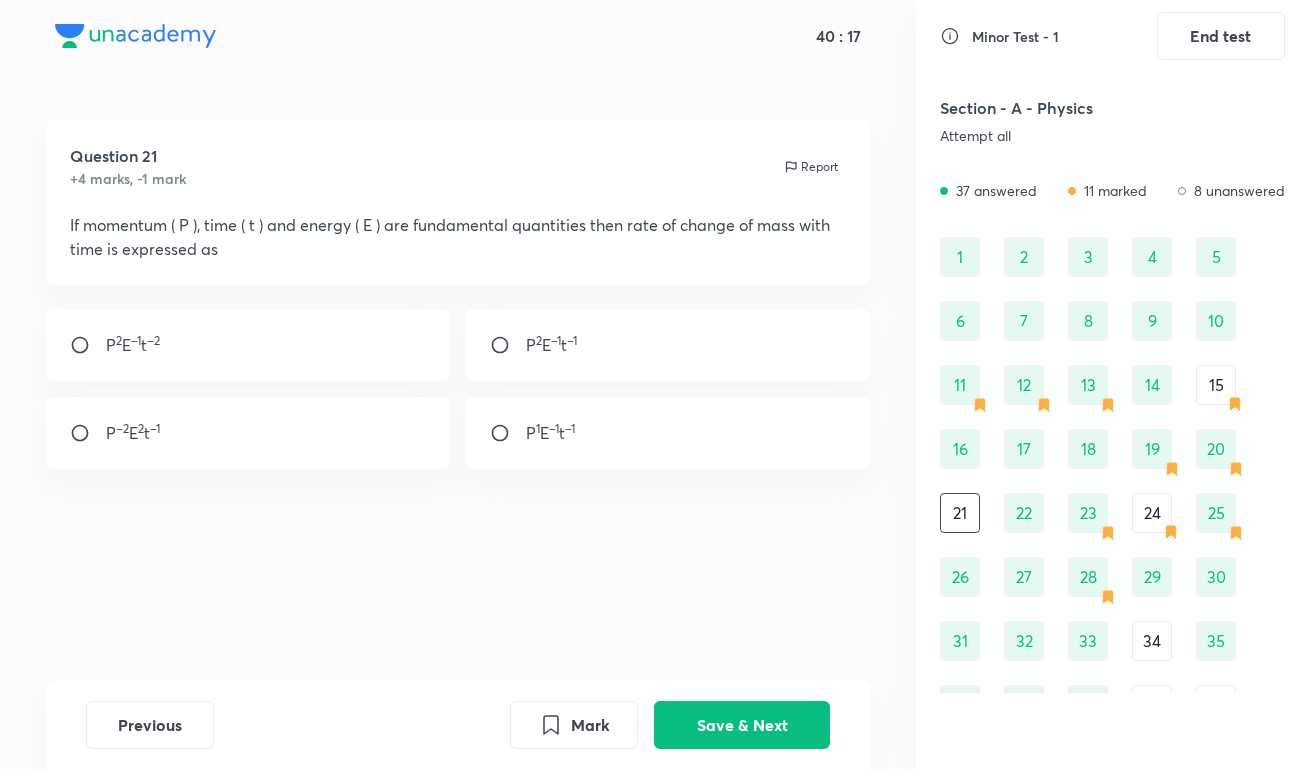 click on "P 2 E –1 t –1" at bounding box center (668, 345) 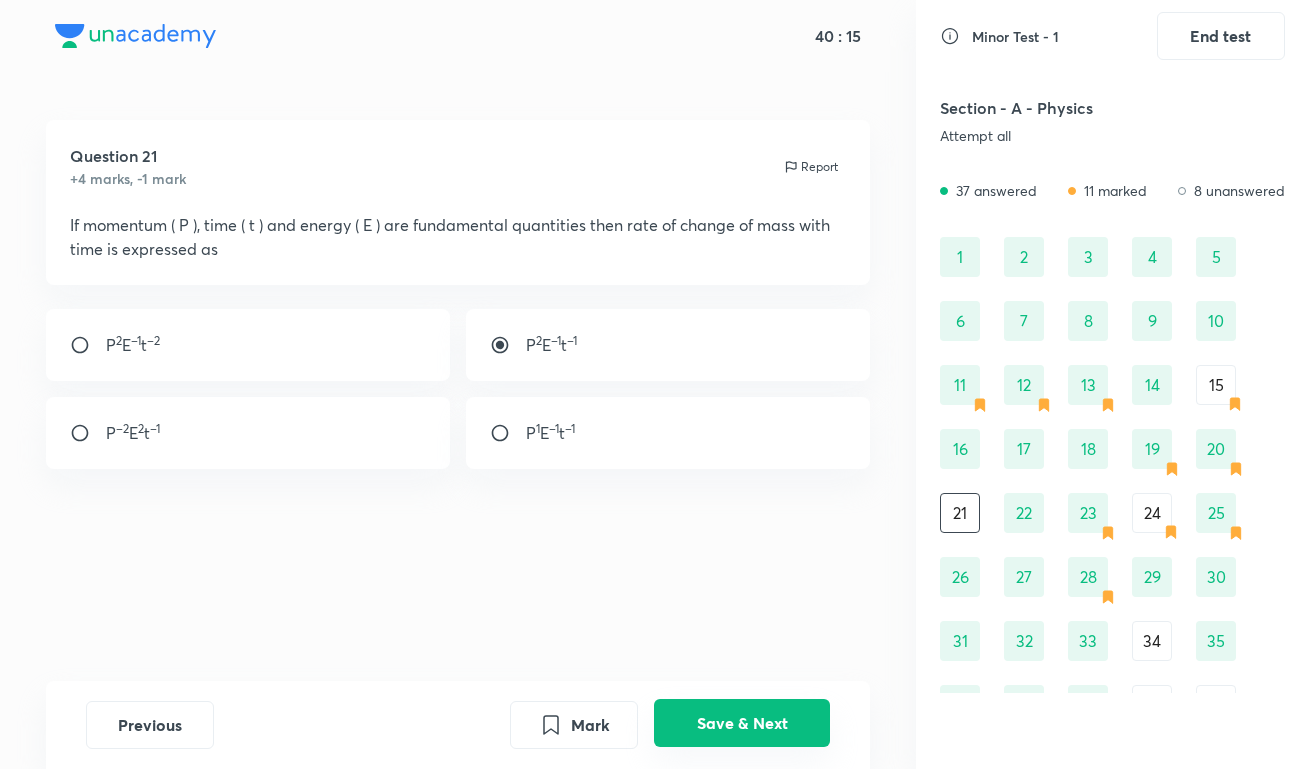click on "Save & Next" at bounding box center (742, 723) 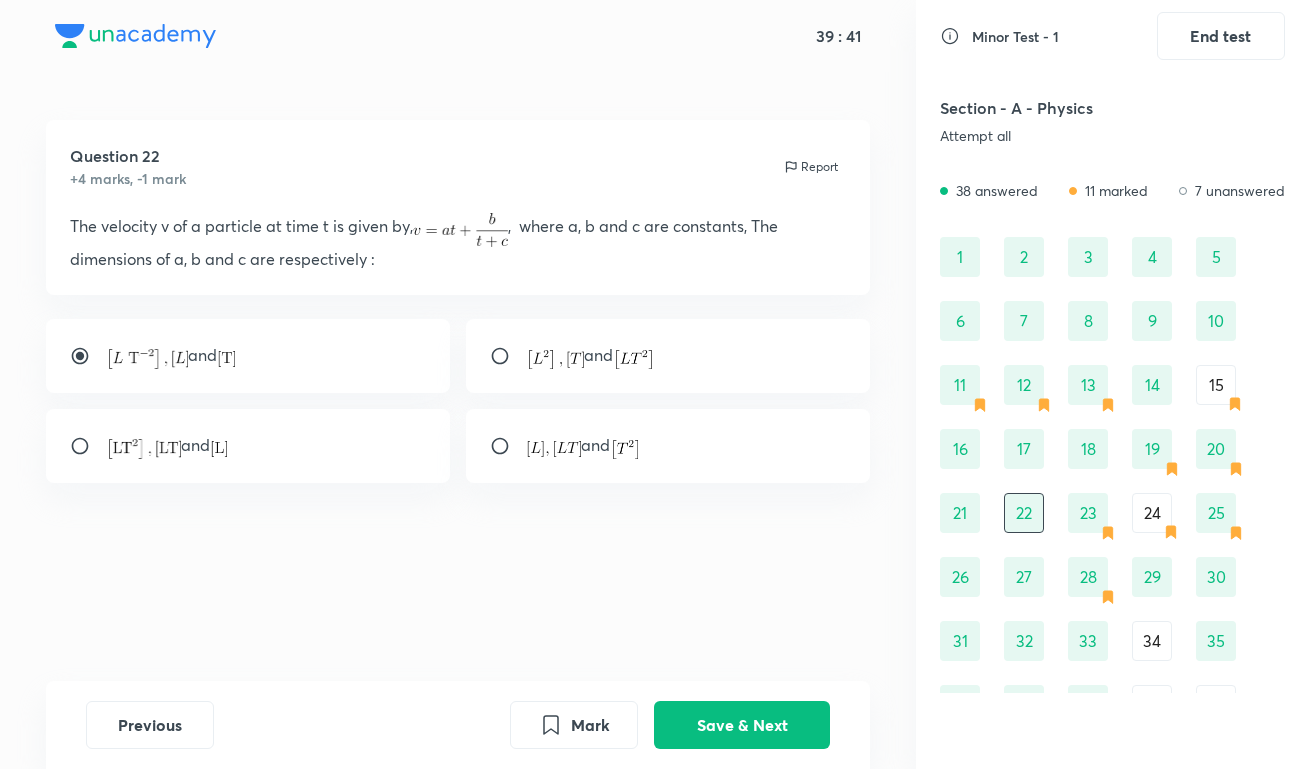 click on "24" at bounding box center (1152, 513) 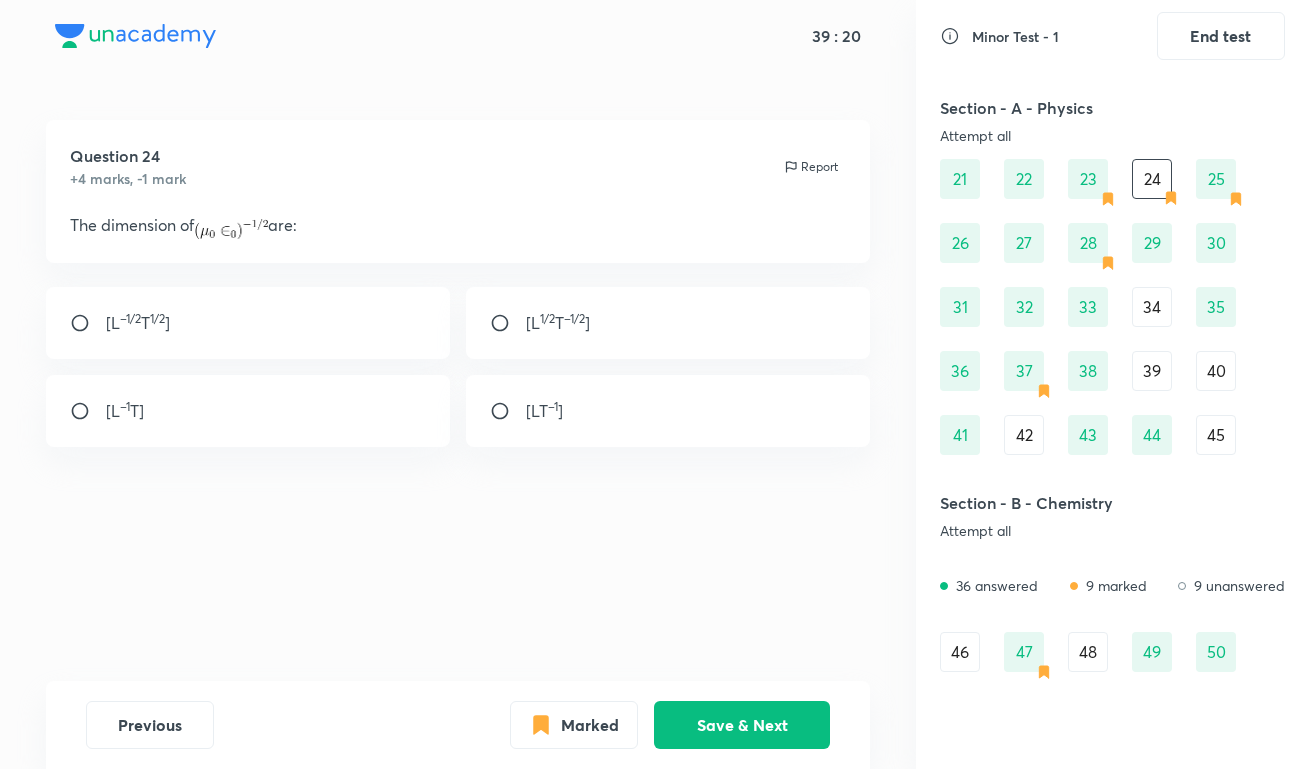 scroll, scrollTop: 328, scrollLeft: 0, axis: vertical 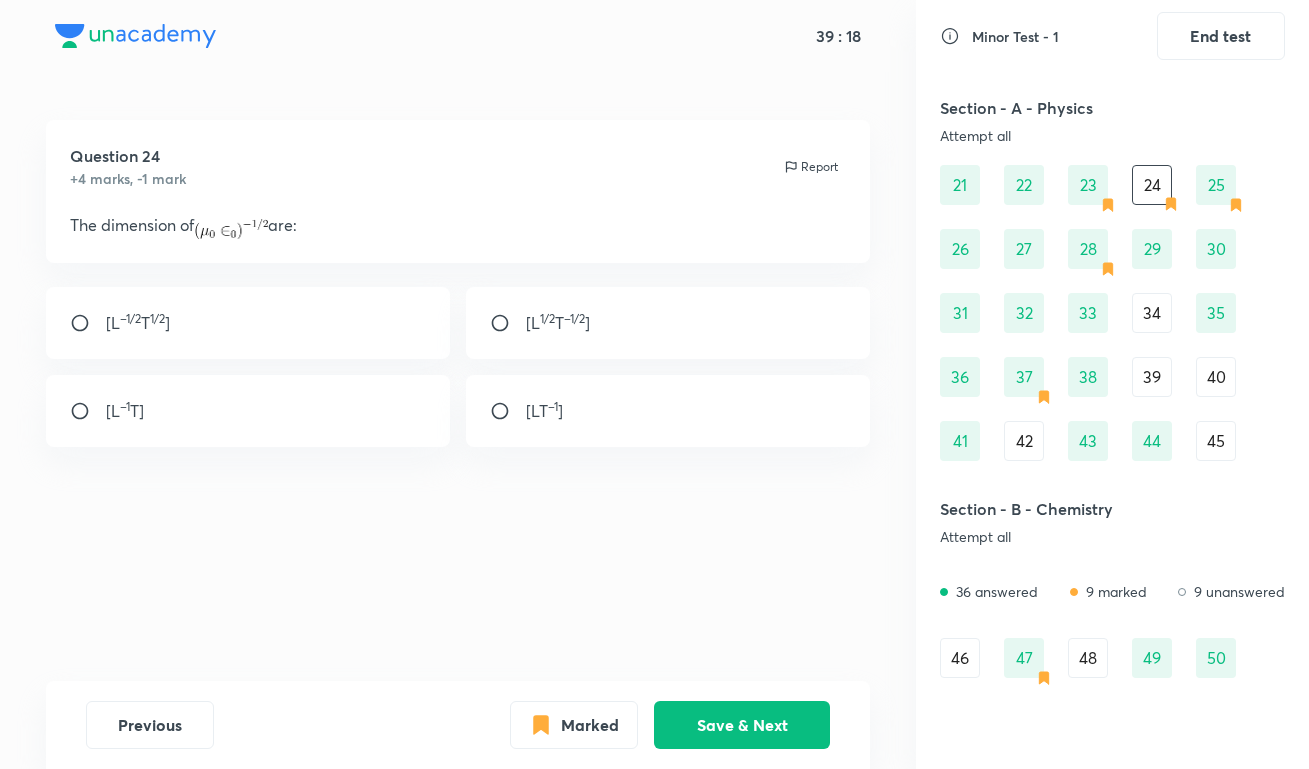 click on "42" at bounding box center (1024, 441) 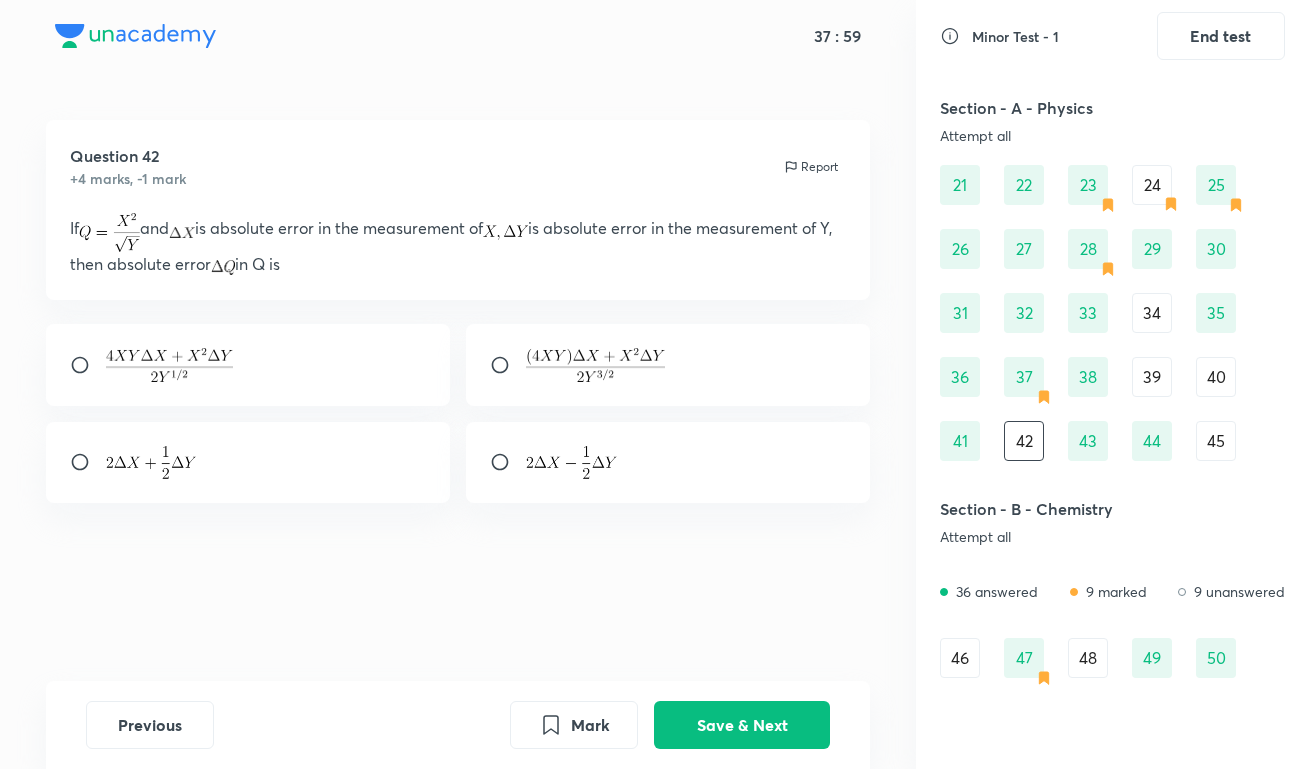 click at bounding box center (248, 365) 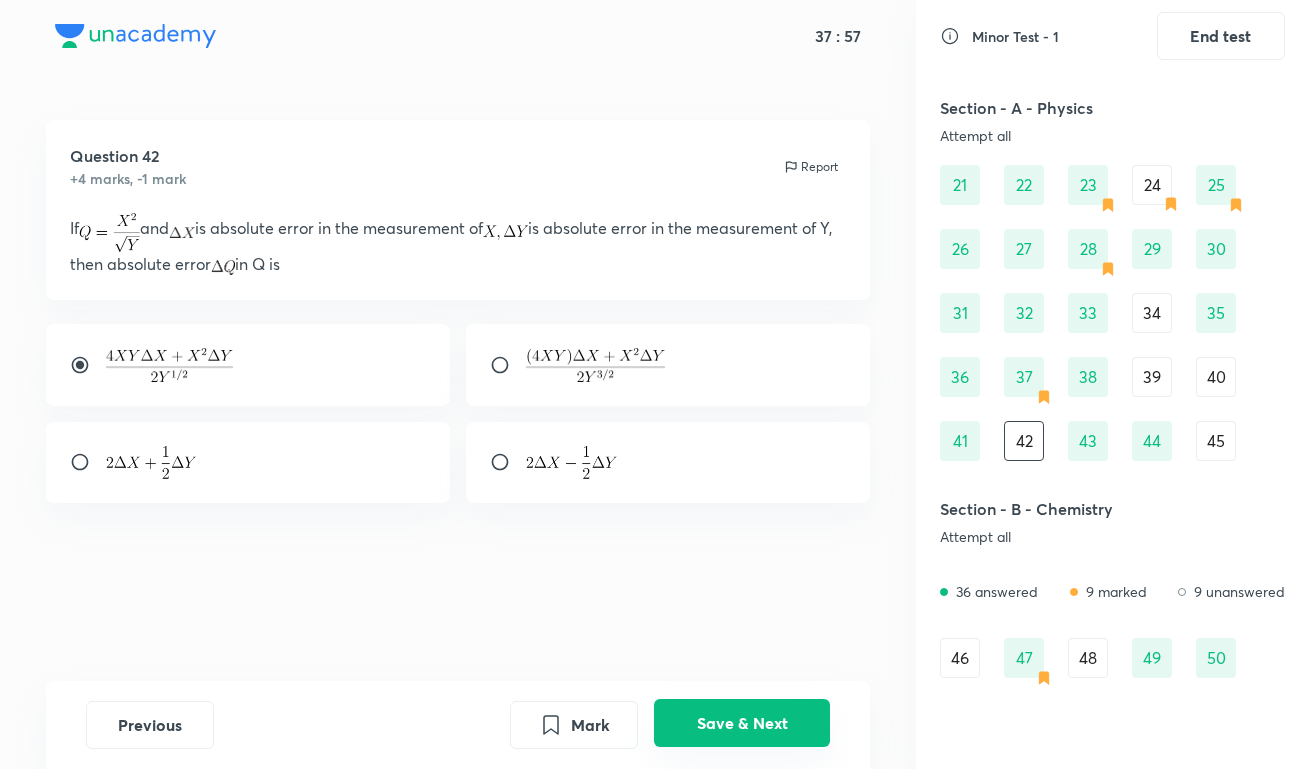 click on "Save & Next" at bounding box center (742, 723) 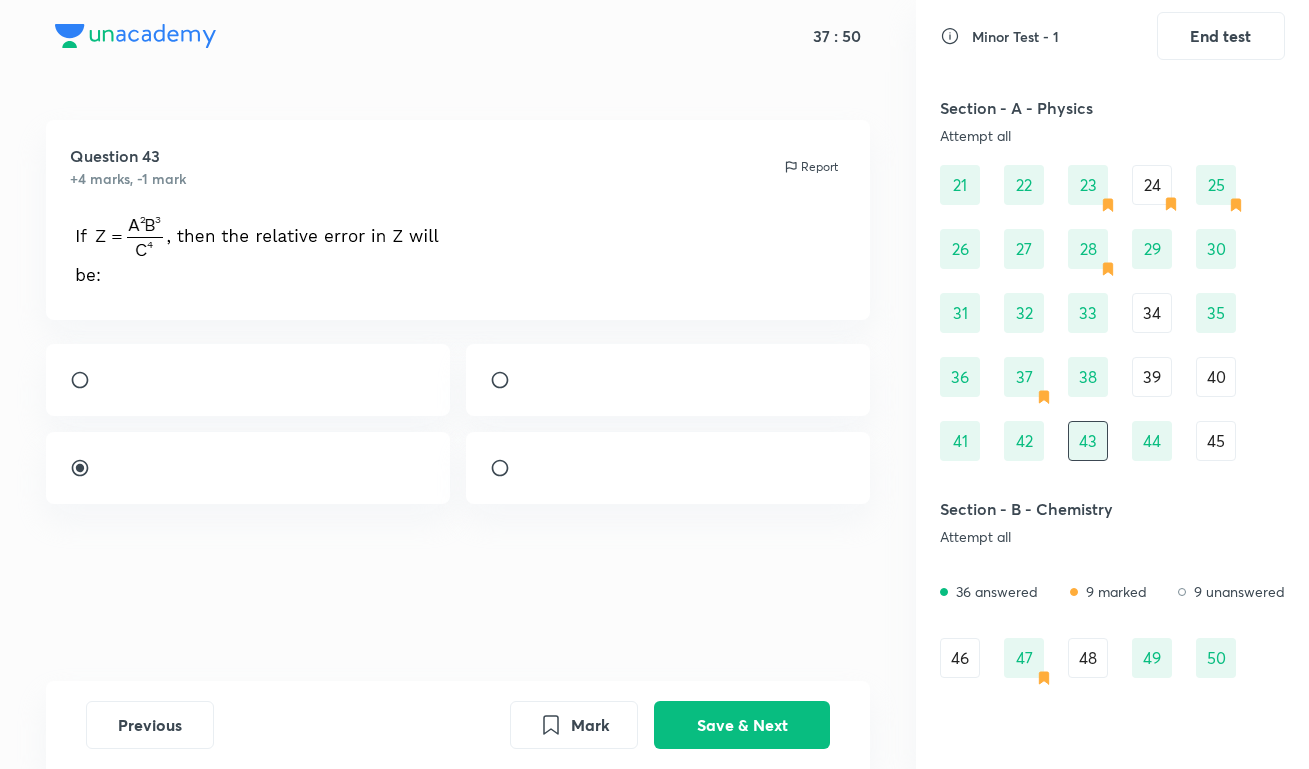 click on "34" at bounding box center [1152, 313] 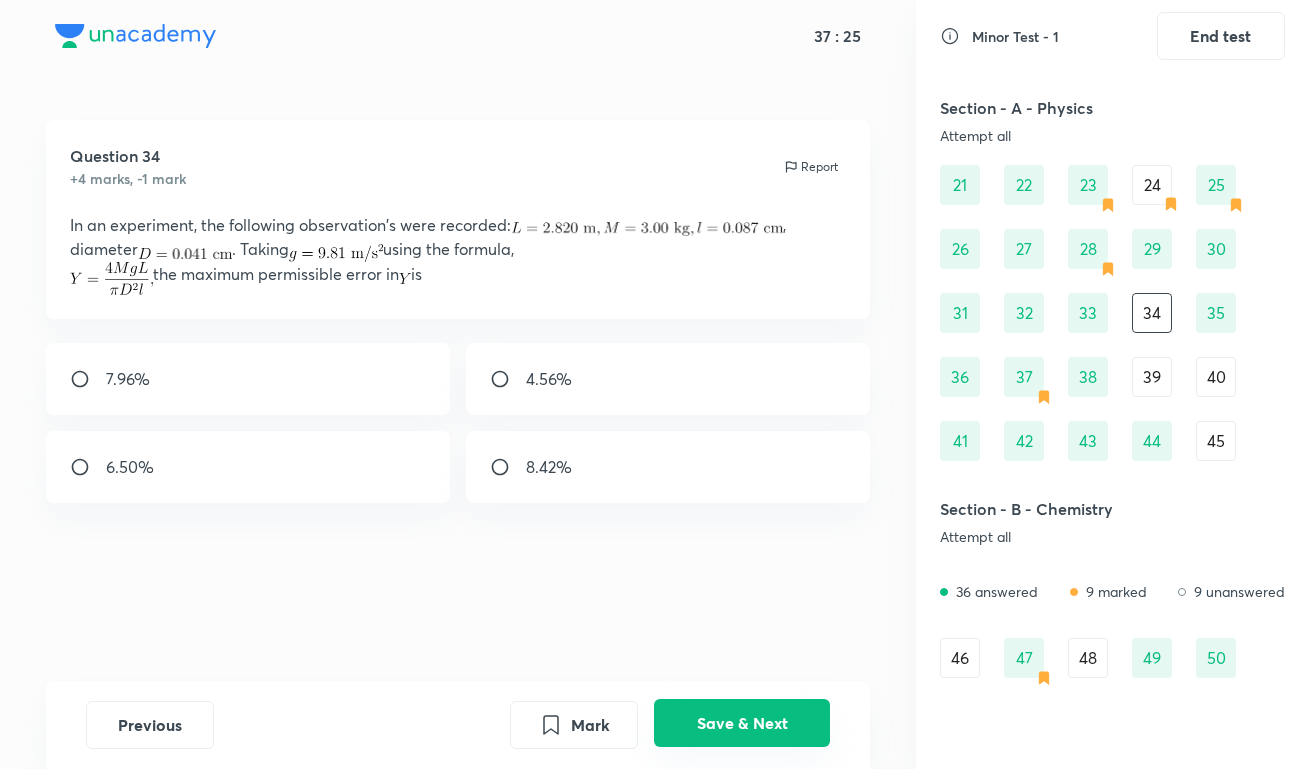 click on "Save & Next" at bounding box center (742, 723) 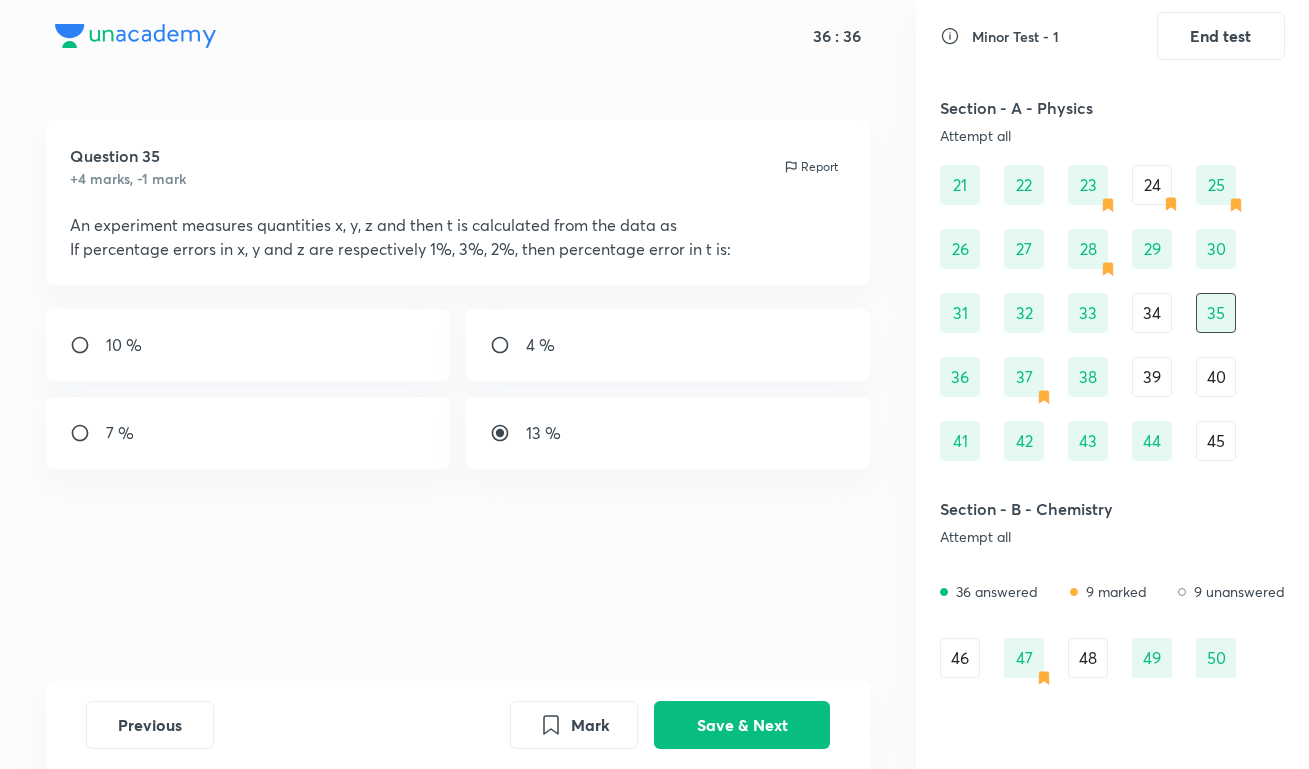 click on "39" at bounding box center (1152, 377) 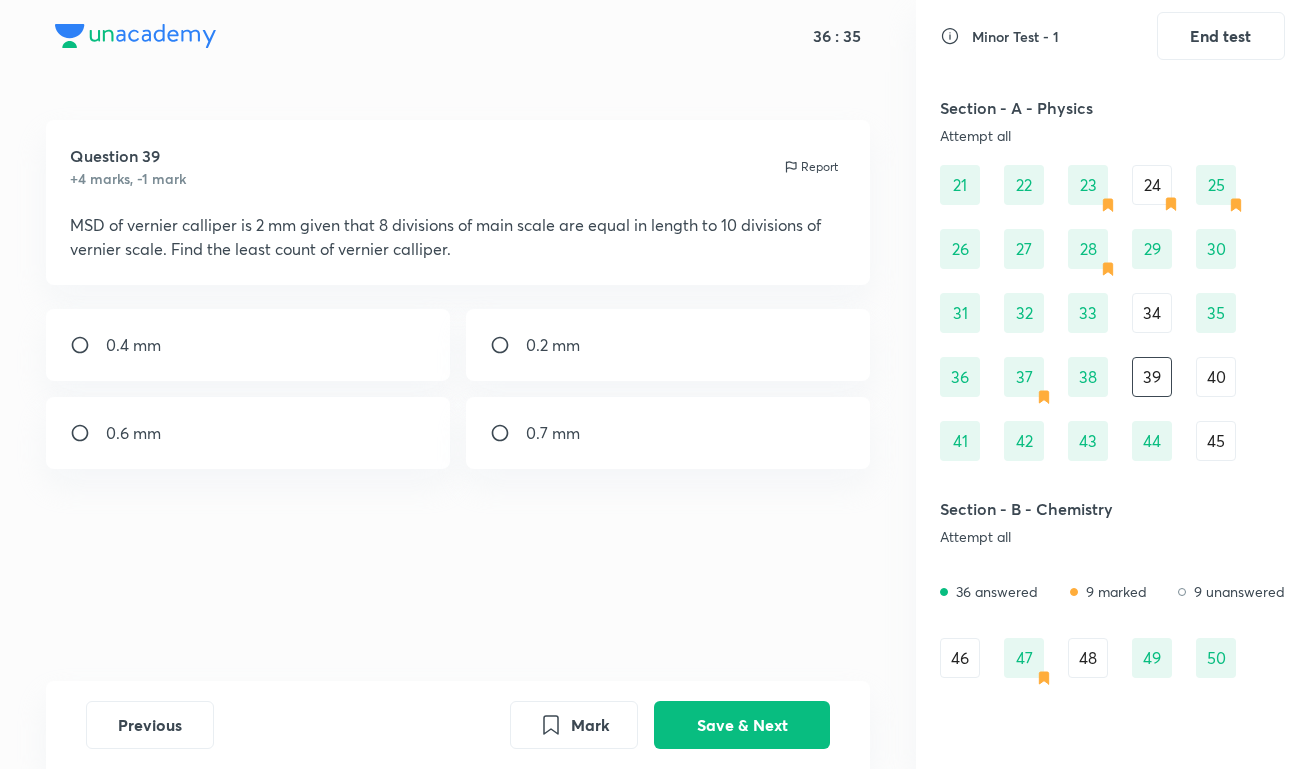 click on "40" at bounding box center (1216, 377) 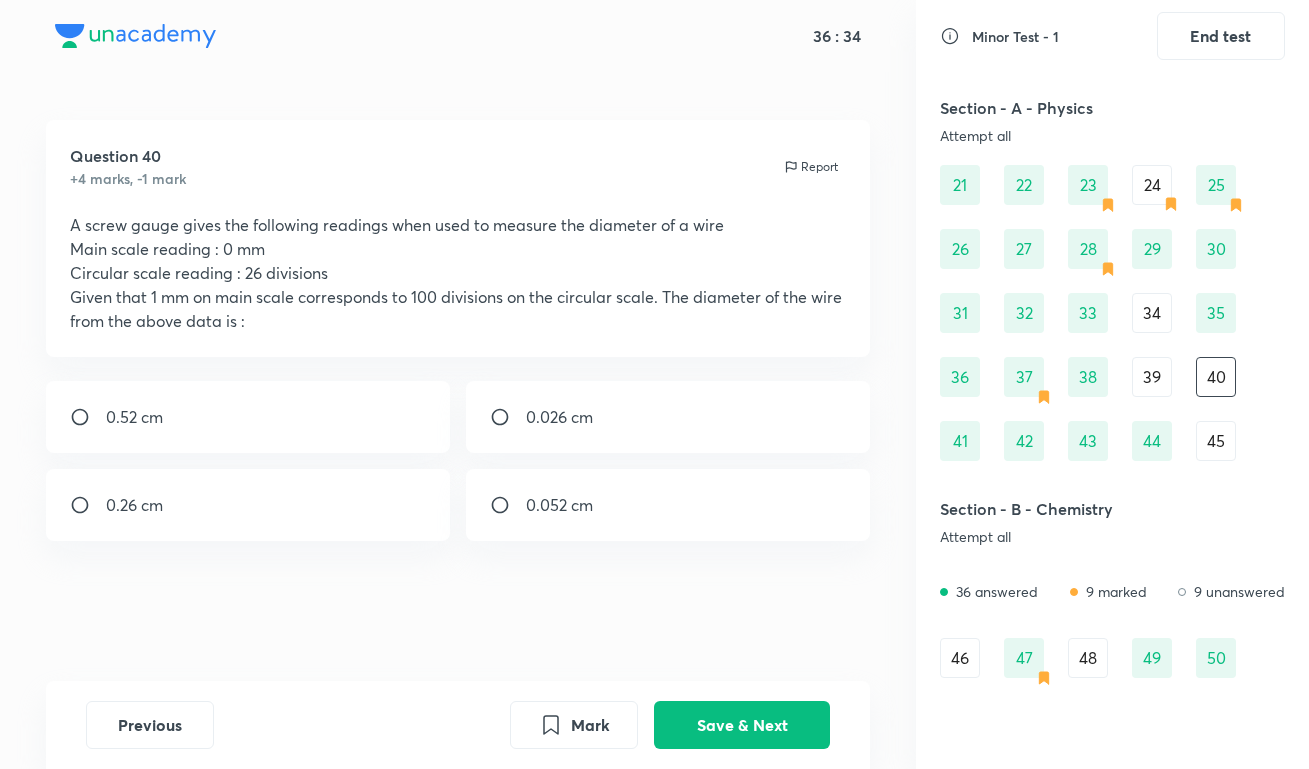 click on "45" at bounding box center [1216, 441] 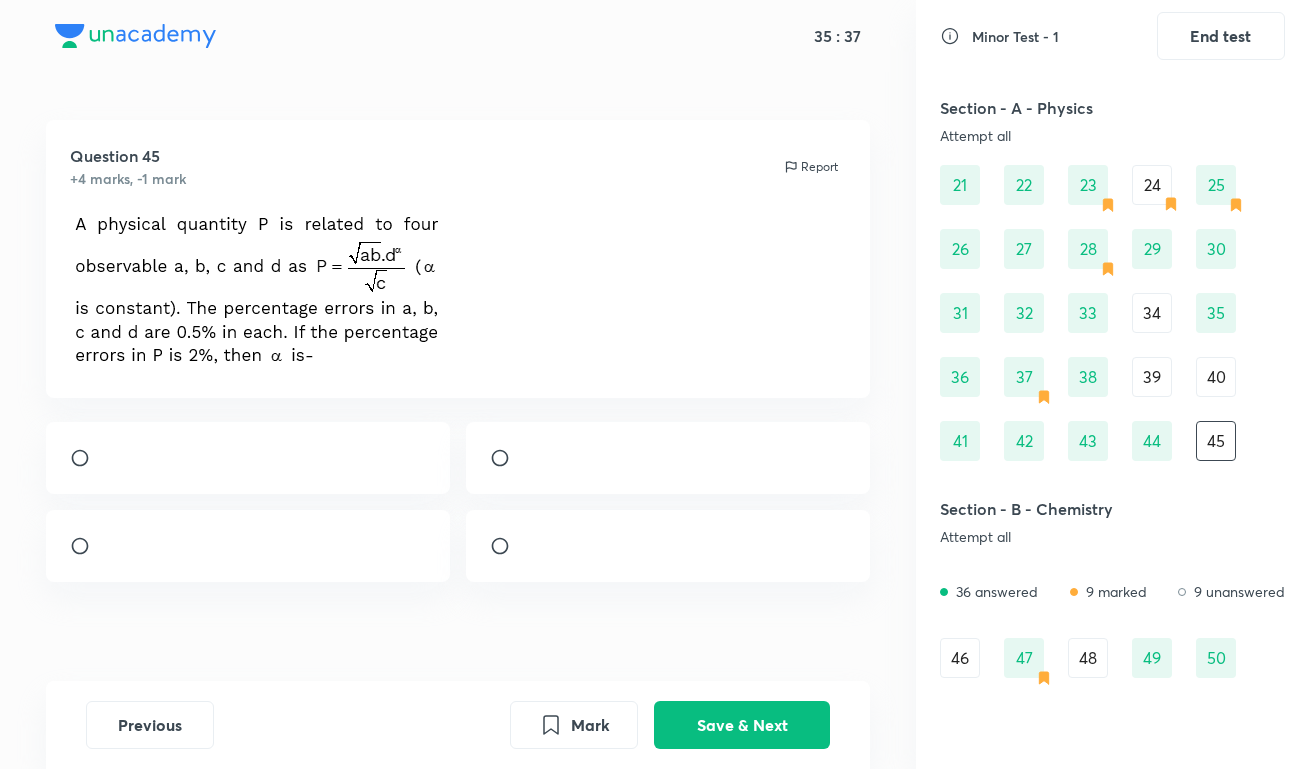 click on "46" at bounding box center [960, 658] 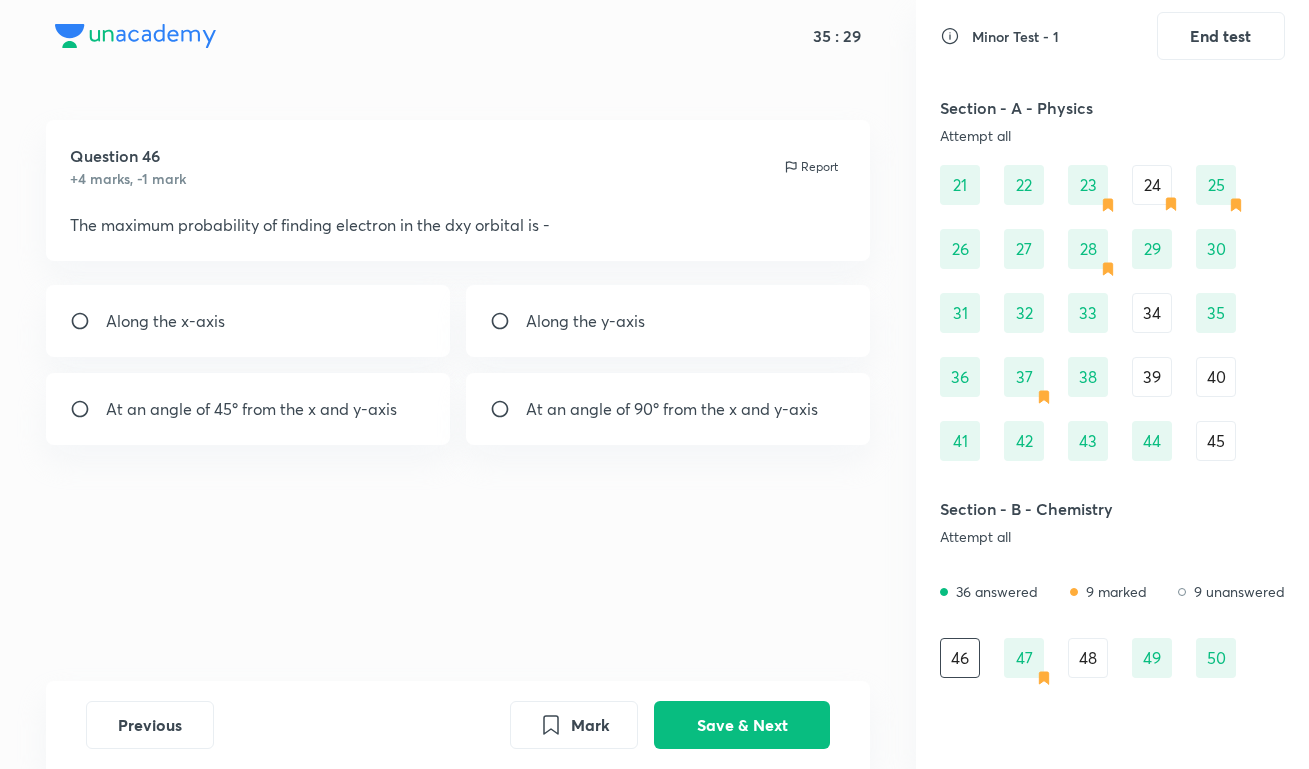 click on "At an angle of 45º from the x and y-axis" at bounding box center (251, 409) 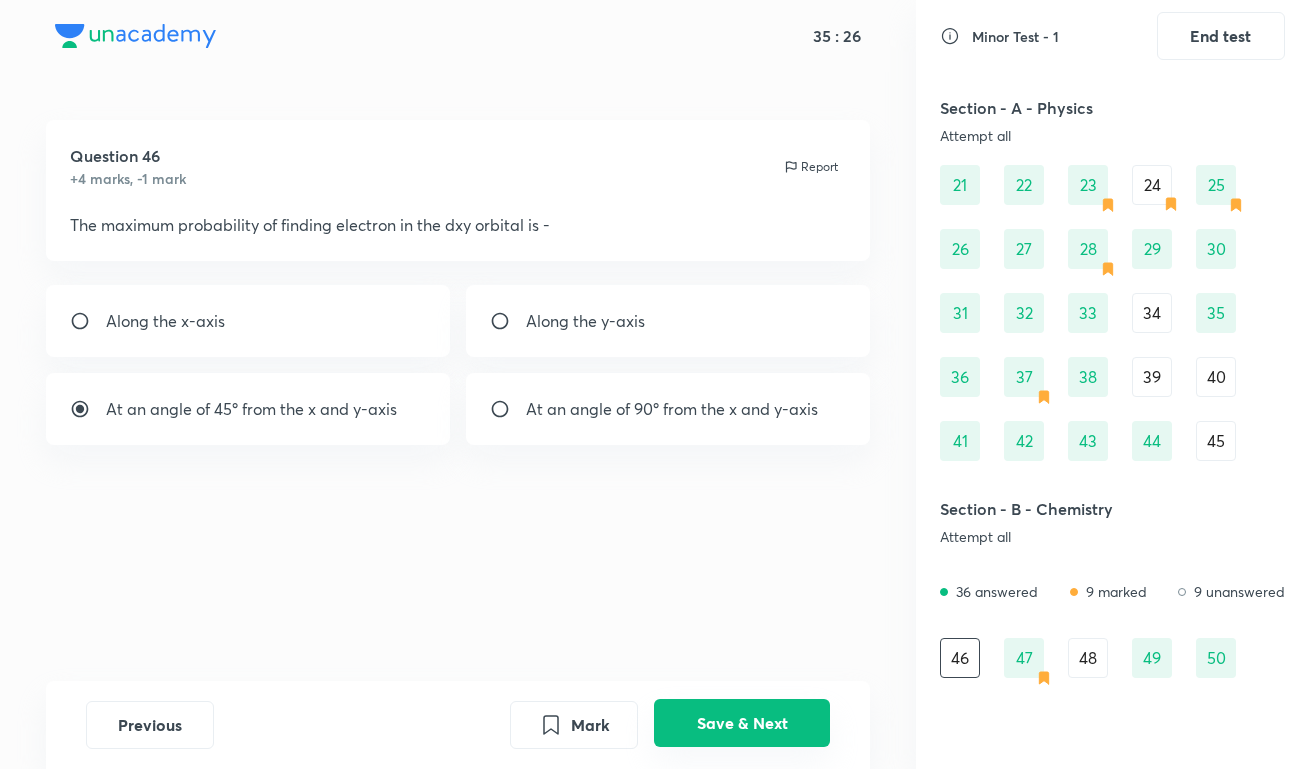 click on "Save & Next" at bounding box center (742, 723) 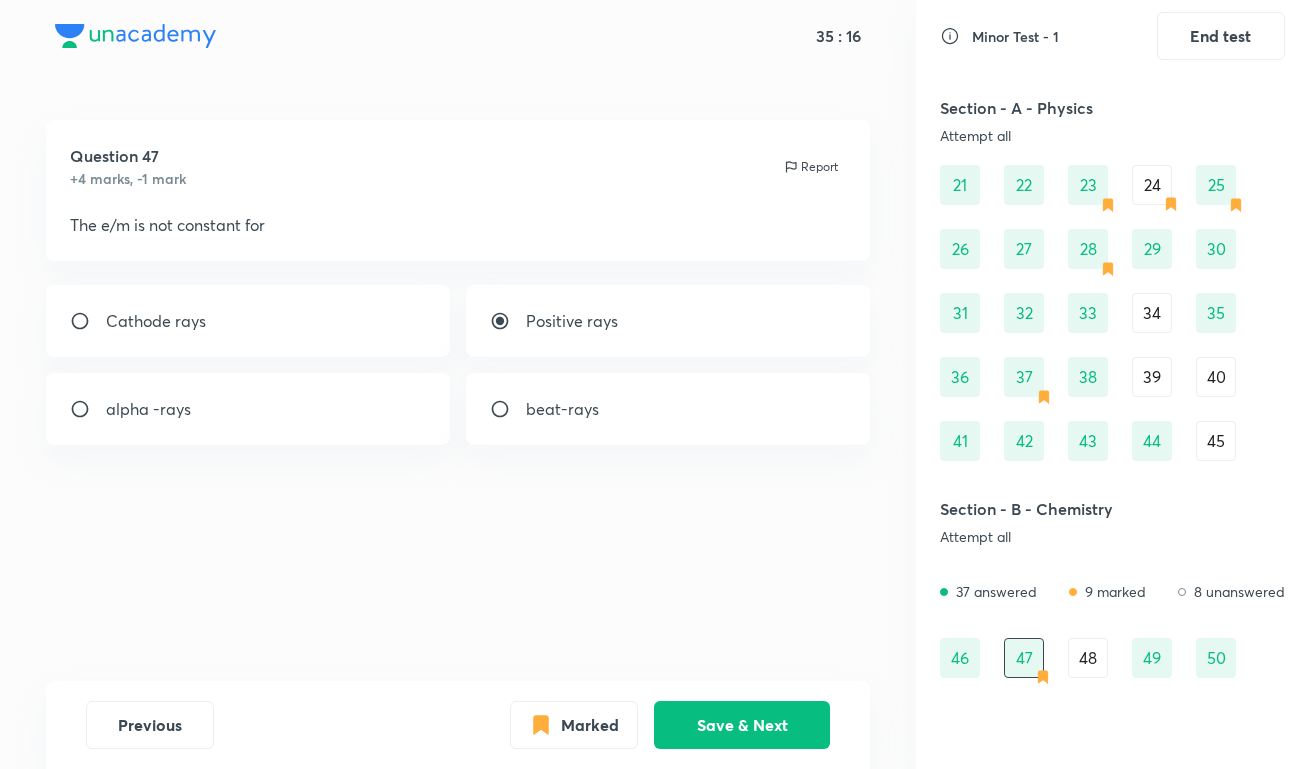 click on "40" at bounding box center (1216, 377) 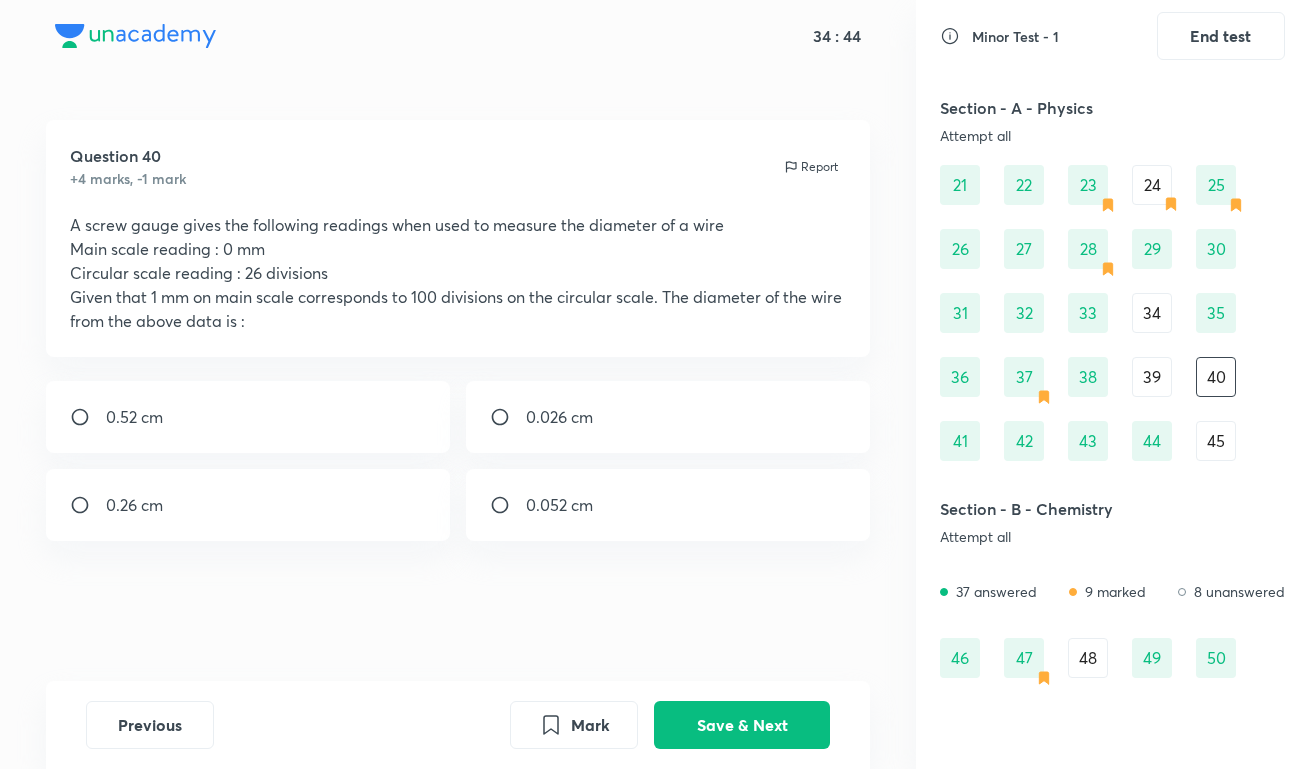 click on "0.026 cm" at bounding box center [668, 417] 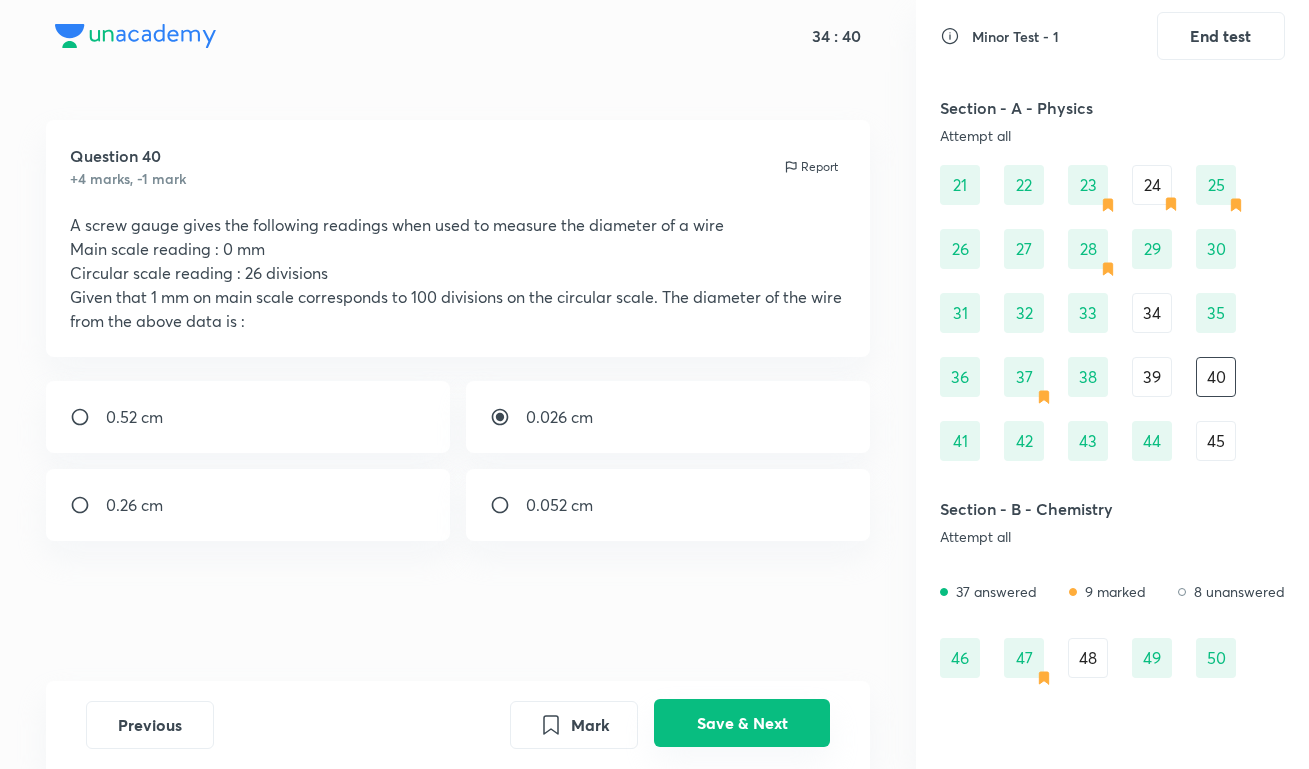 click on "Save & Next" at bounding box center (742, 723) 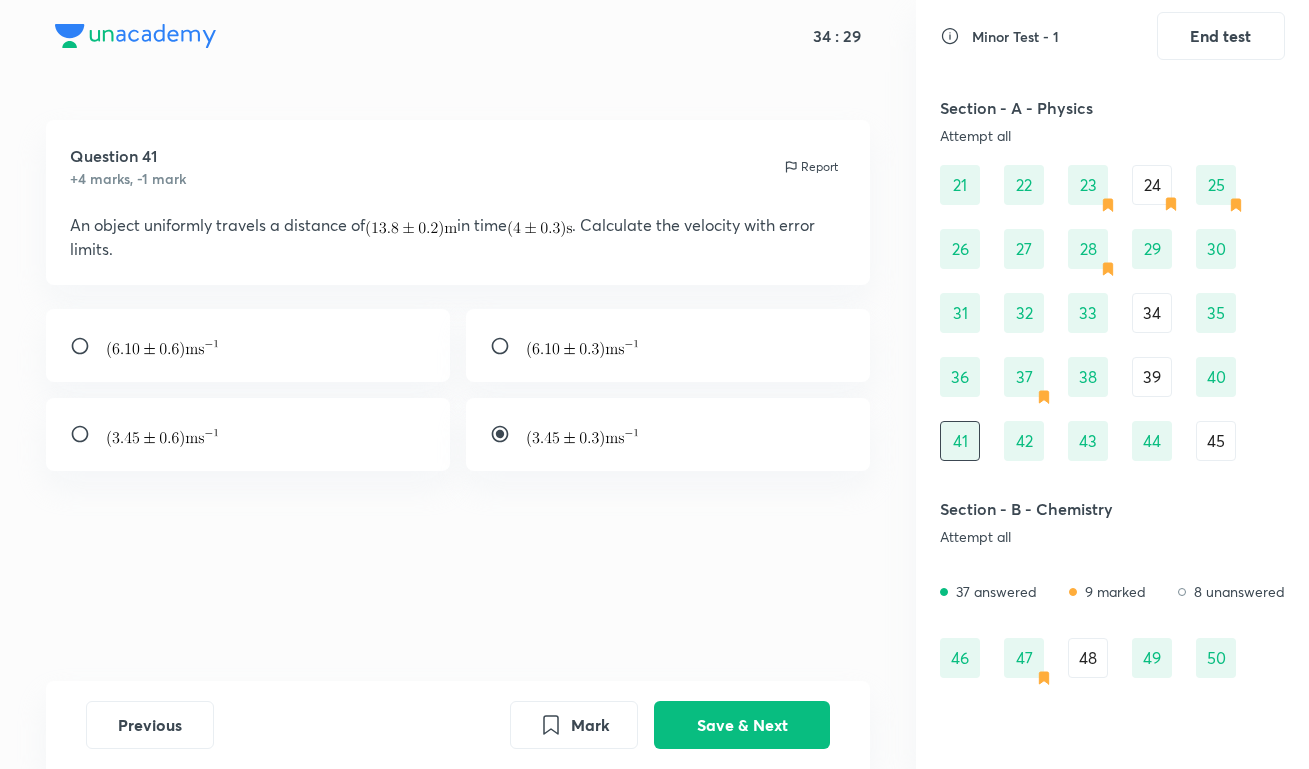 click on "39" at bounding box center (1152, 377) 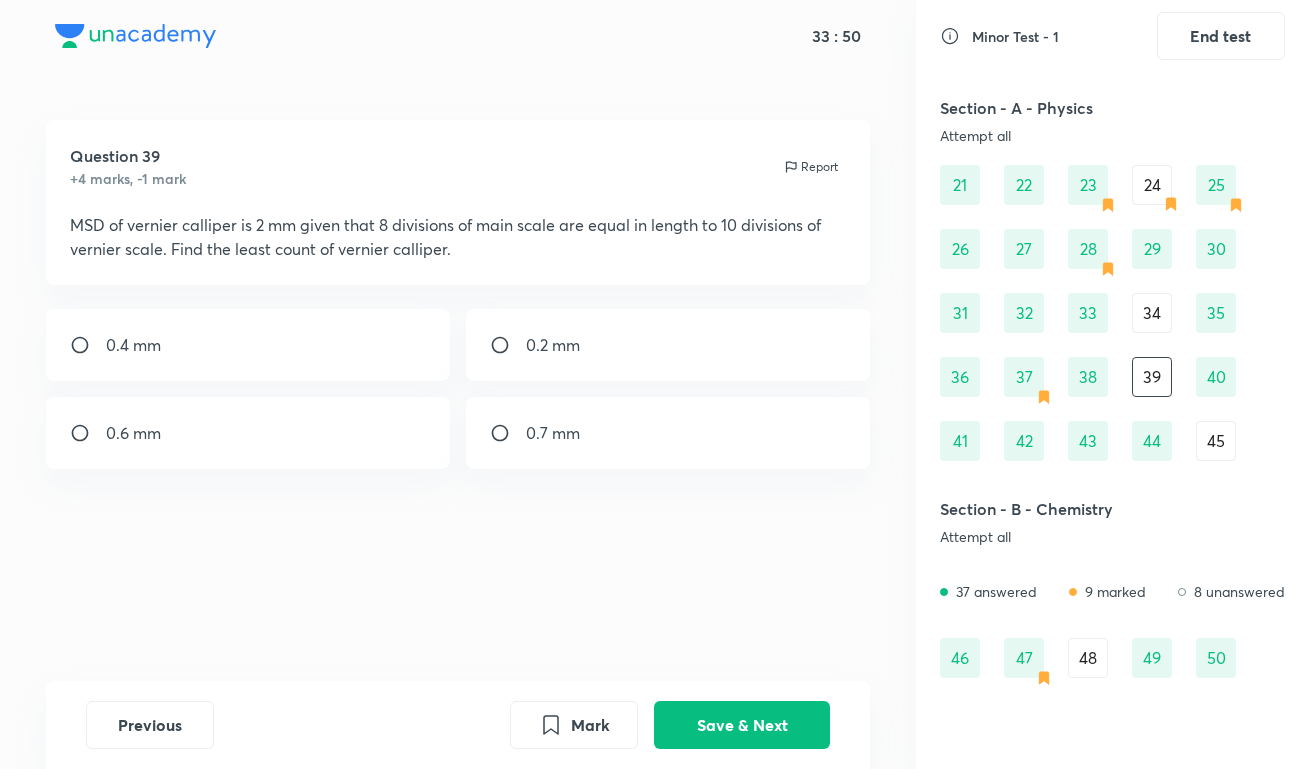 click on "0.4 mm" at bounding box center (248, 345) 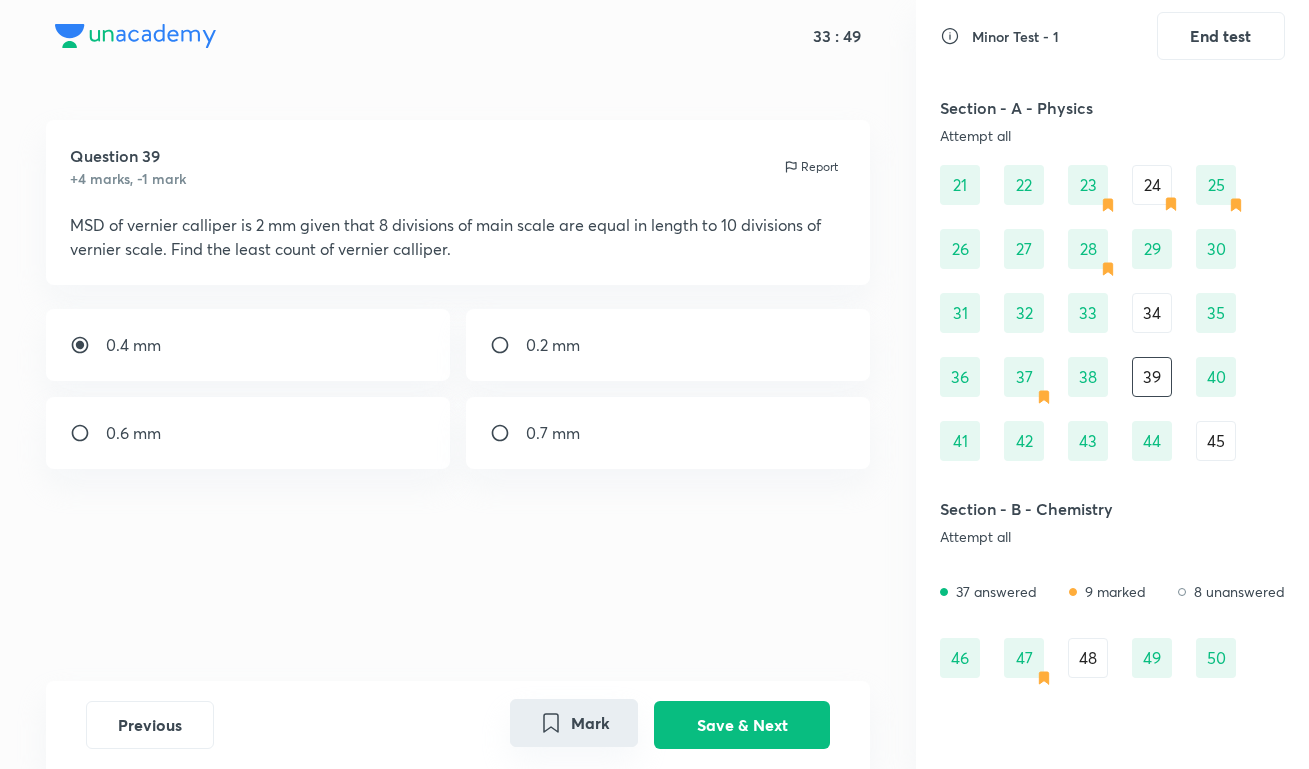 click on "Mark" at bounding box center [574, 723] 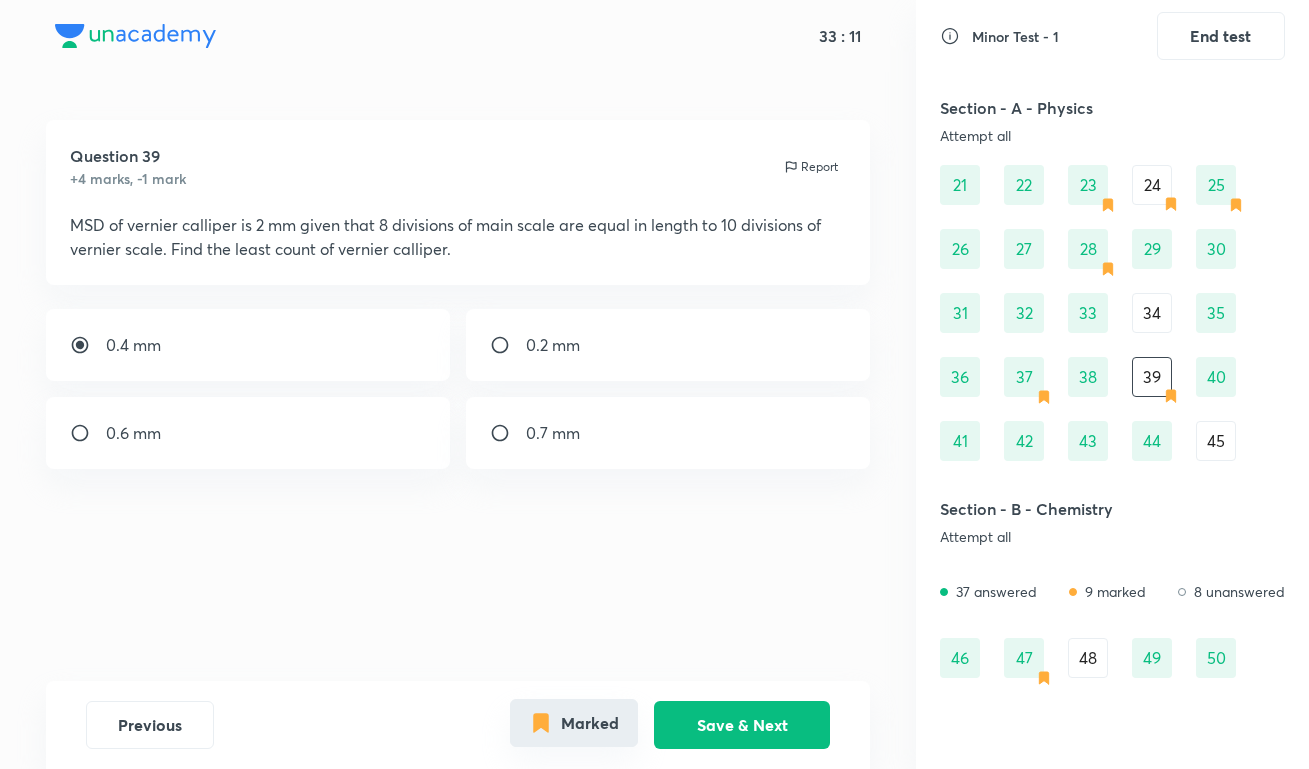 click on "Marked" at bounding box center (574, 723) 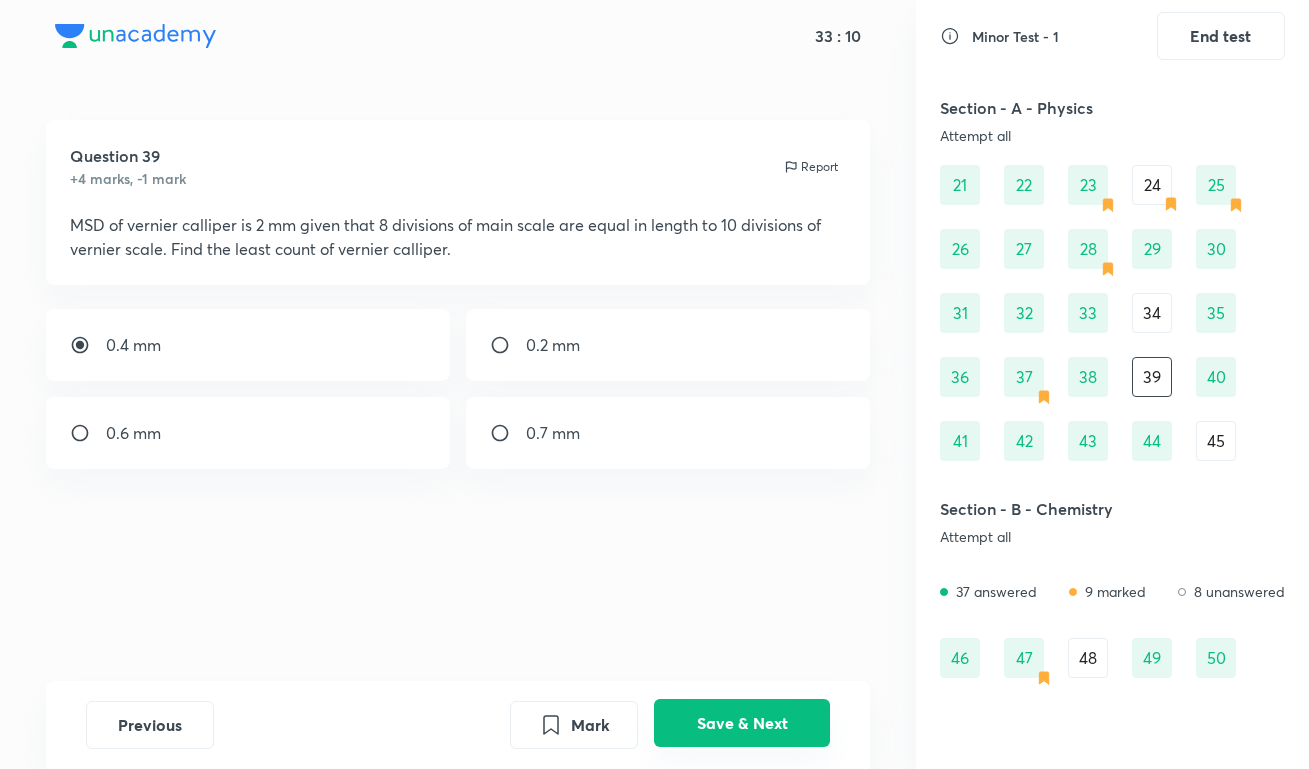 click on "Save & Next" at bounding box center (742, 723) 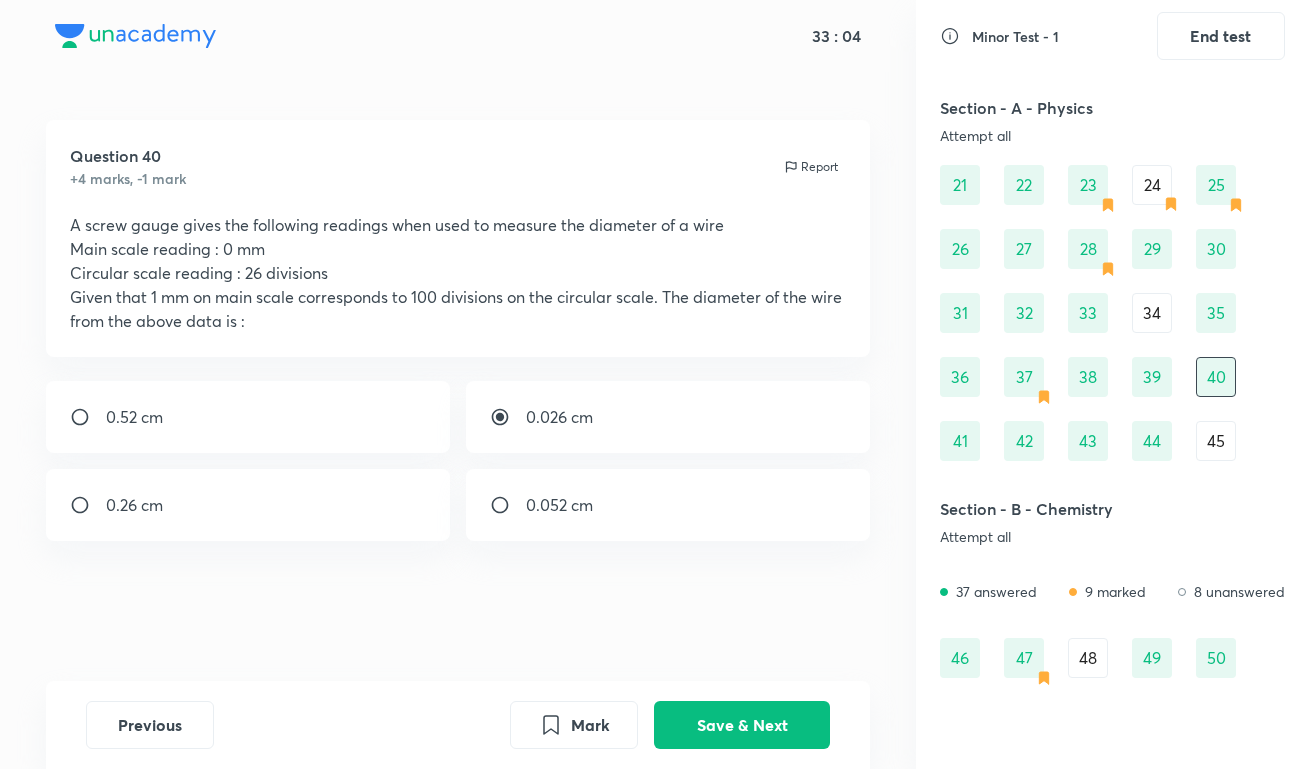 click on "34" at bounding box center [1152, 313] 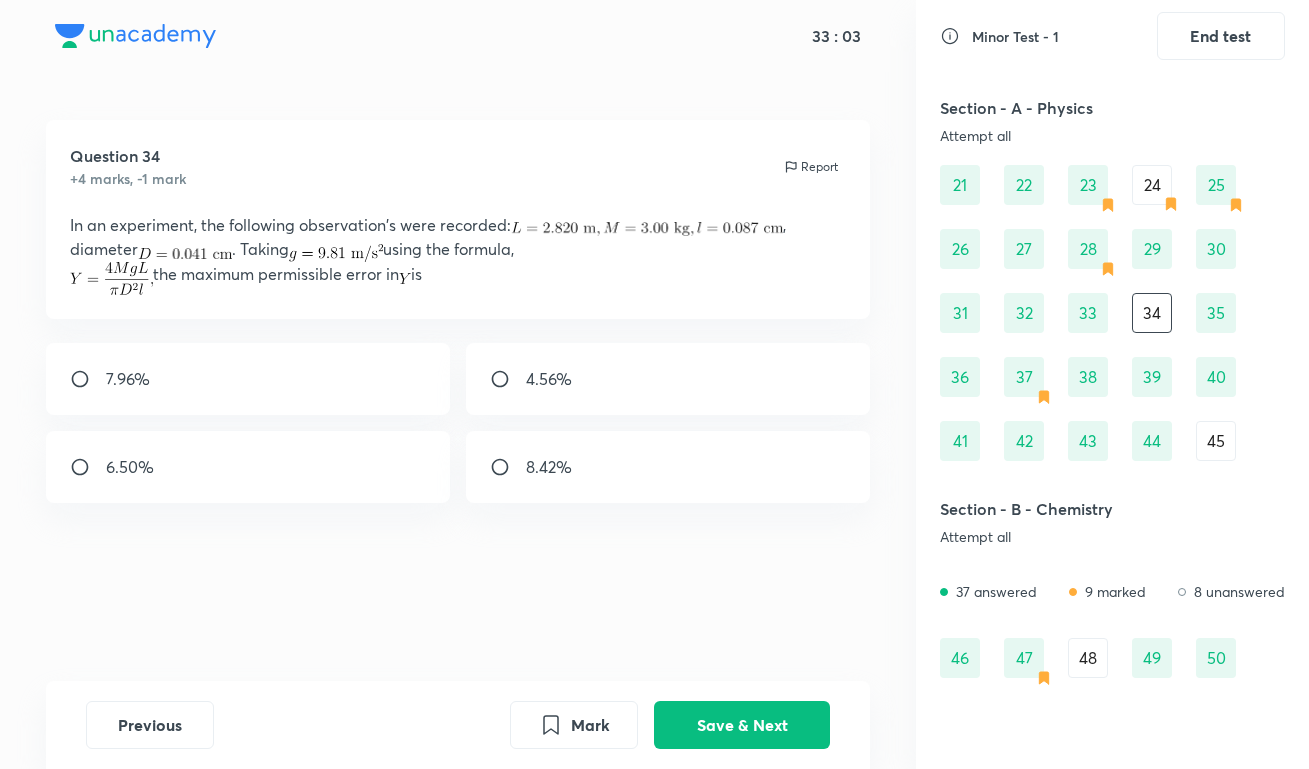 click on "45" at bounding box center (1216, 441) 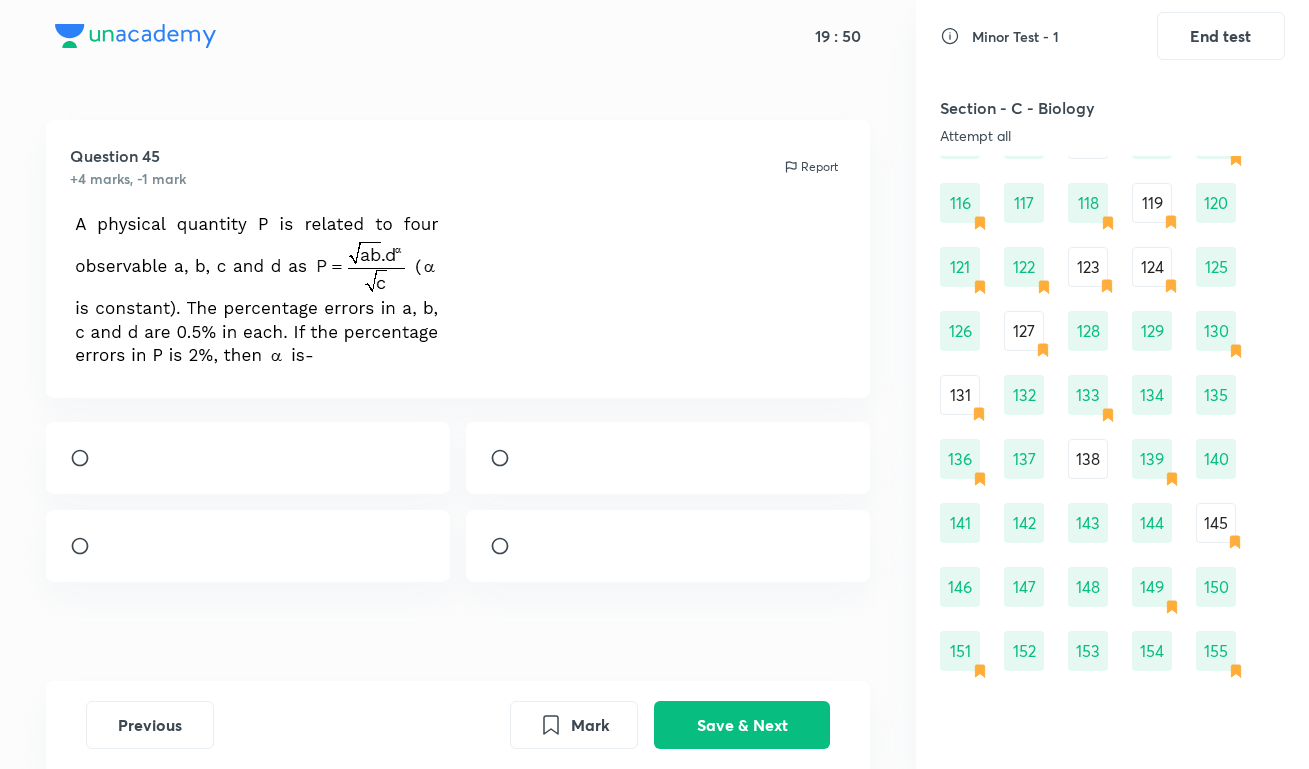 scroll, scrollTop: 1911, scrollLeft: 0, axis: vertical 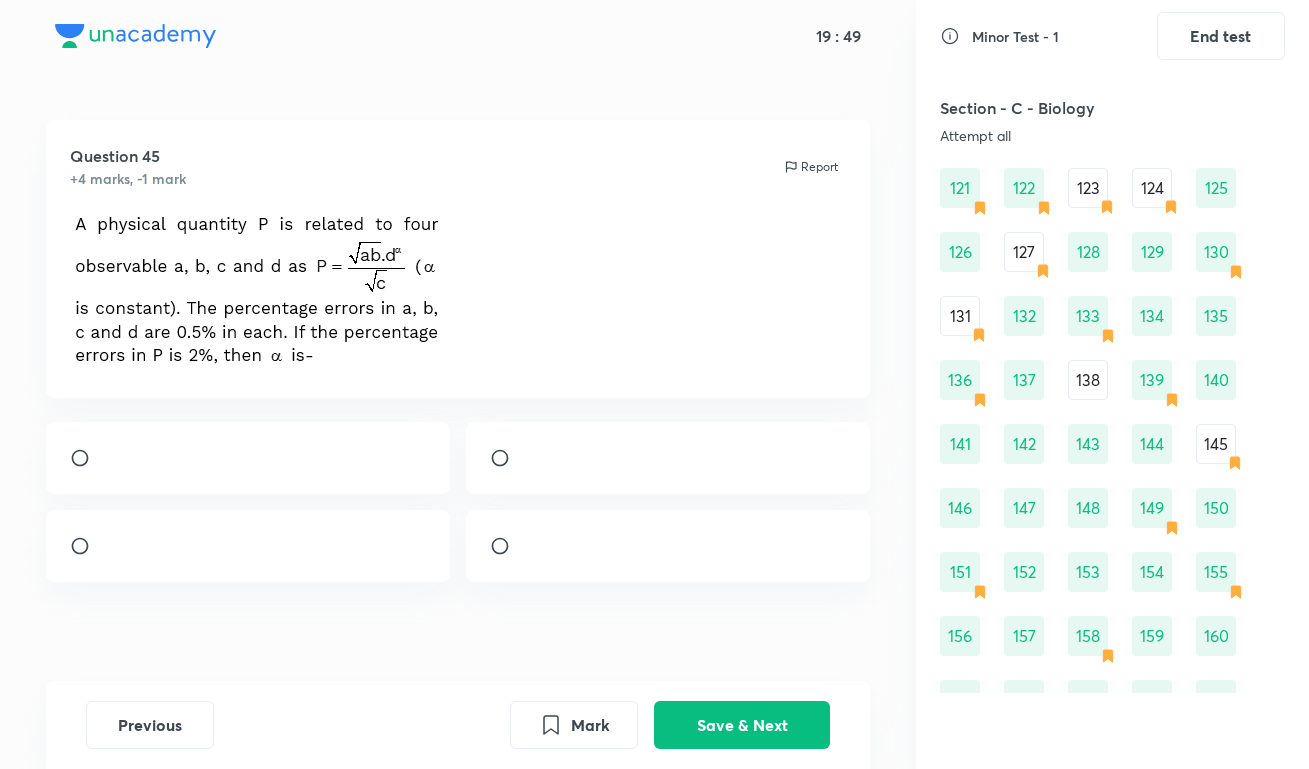 click on "138" at bounding box center [1088, 380] 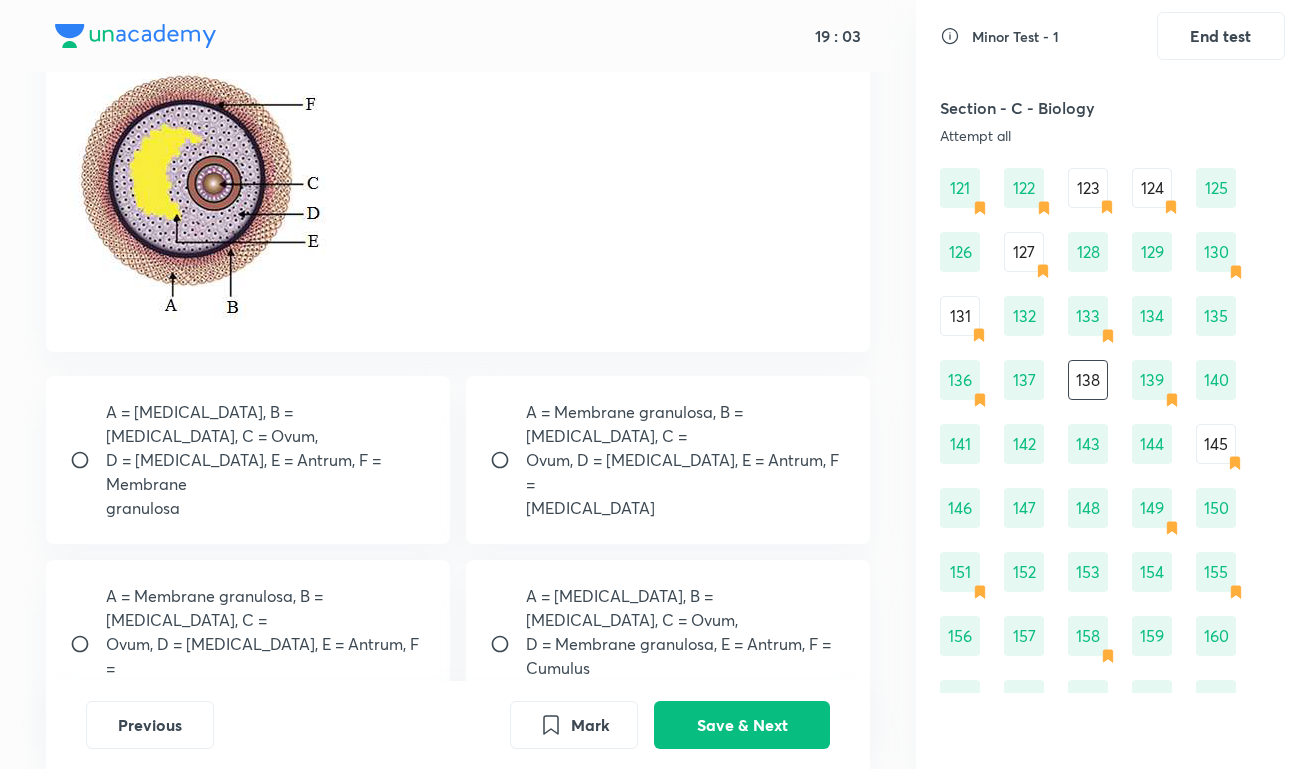 scroll, scrollTop: 242, scrollLeft: 0, axis: vertical 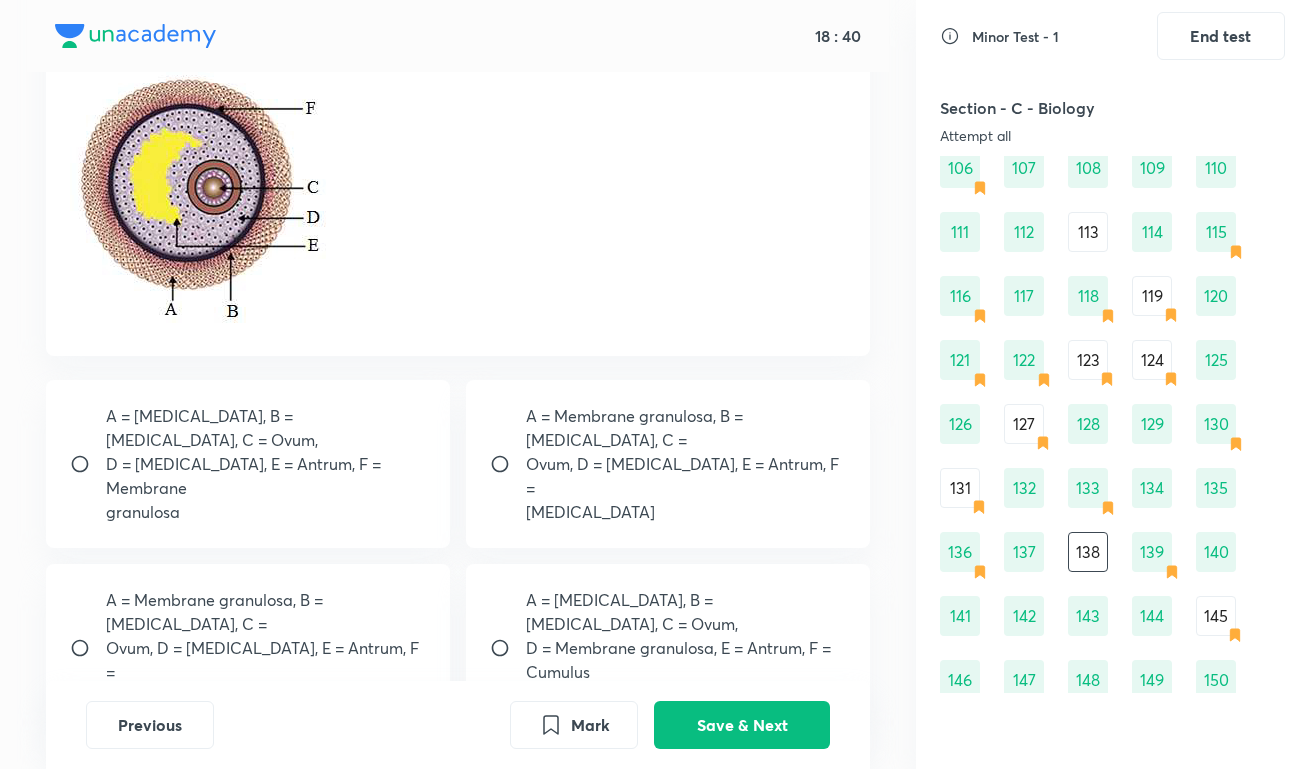 click on "119" at bounding box center (1152, 296) 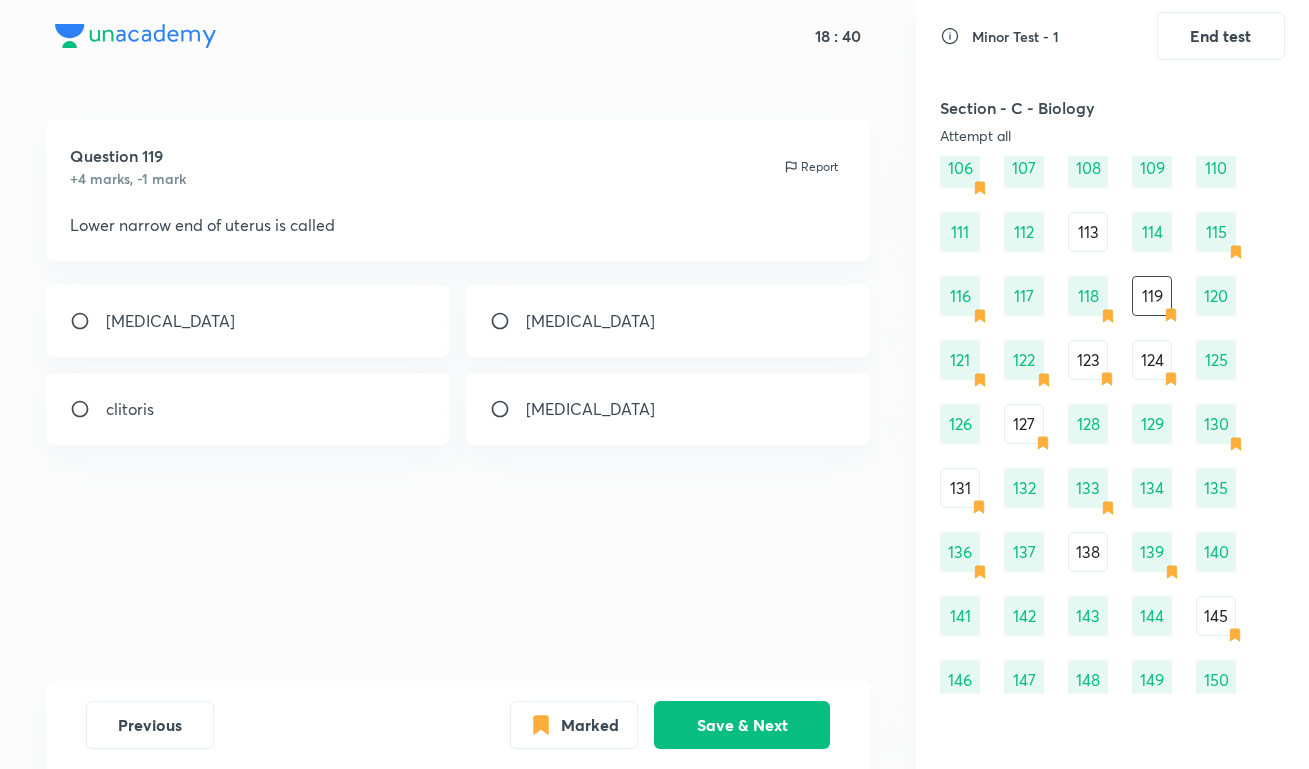 scroll, scrollTop: 0, scrollLeft: 0, axis: both 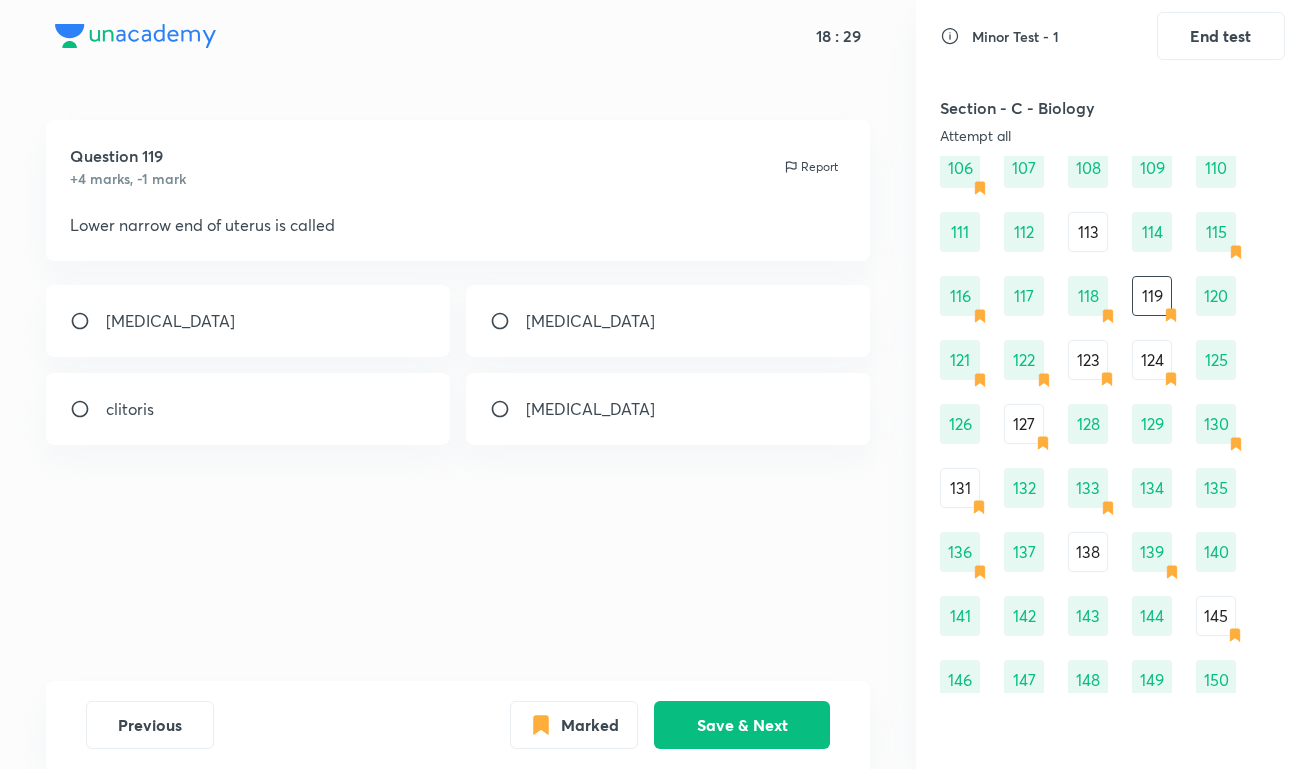 click on "[MEDICAL_DATA]" at bounding box center [668, 321] 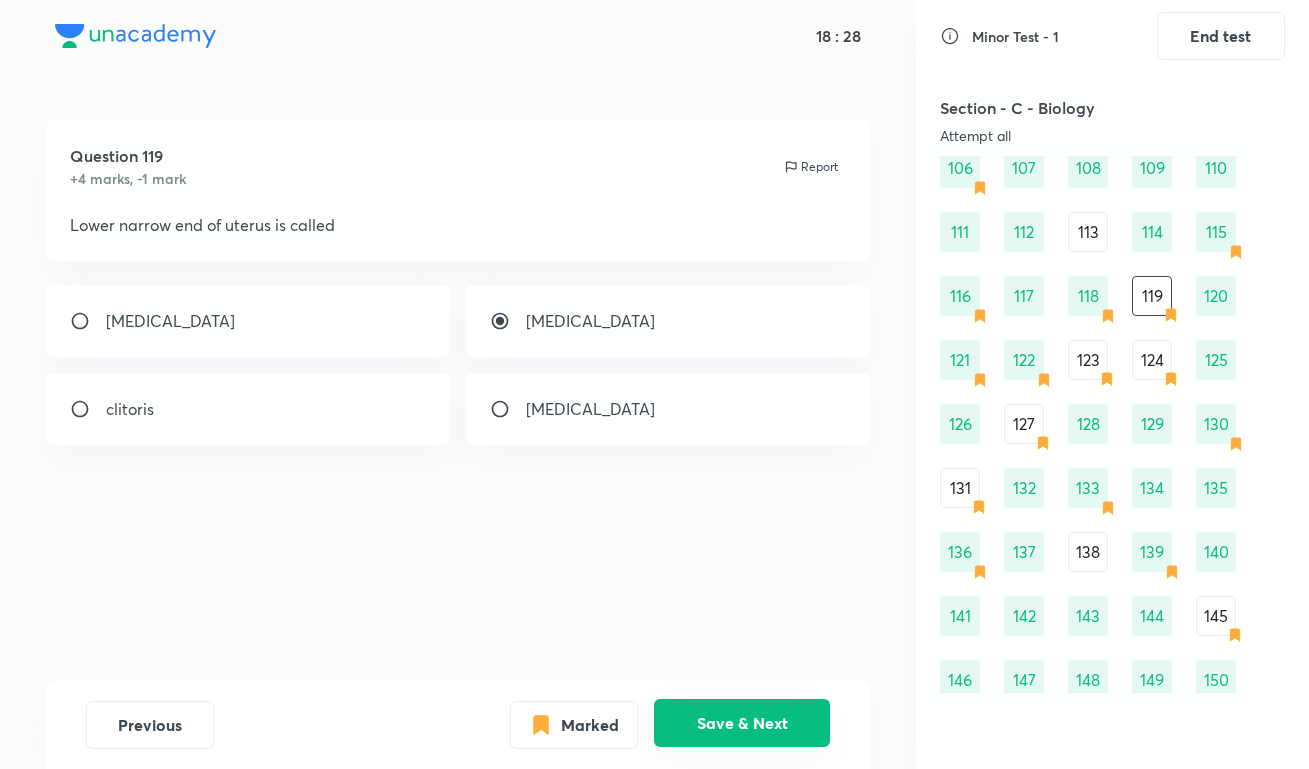 click on "Save & Next" at bounding box center [742, 723] 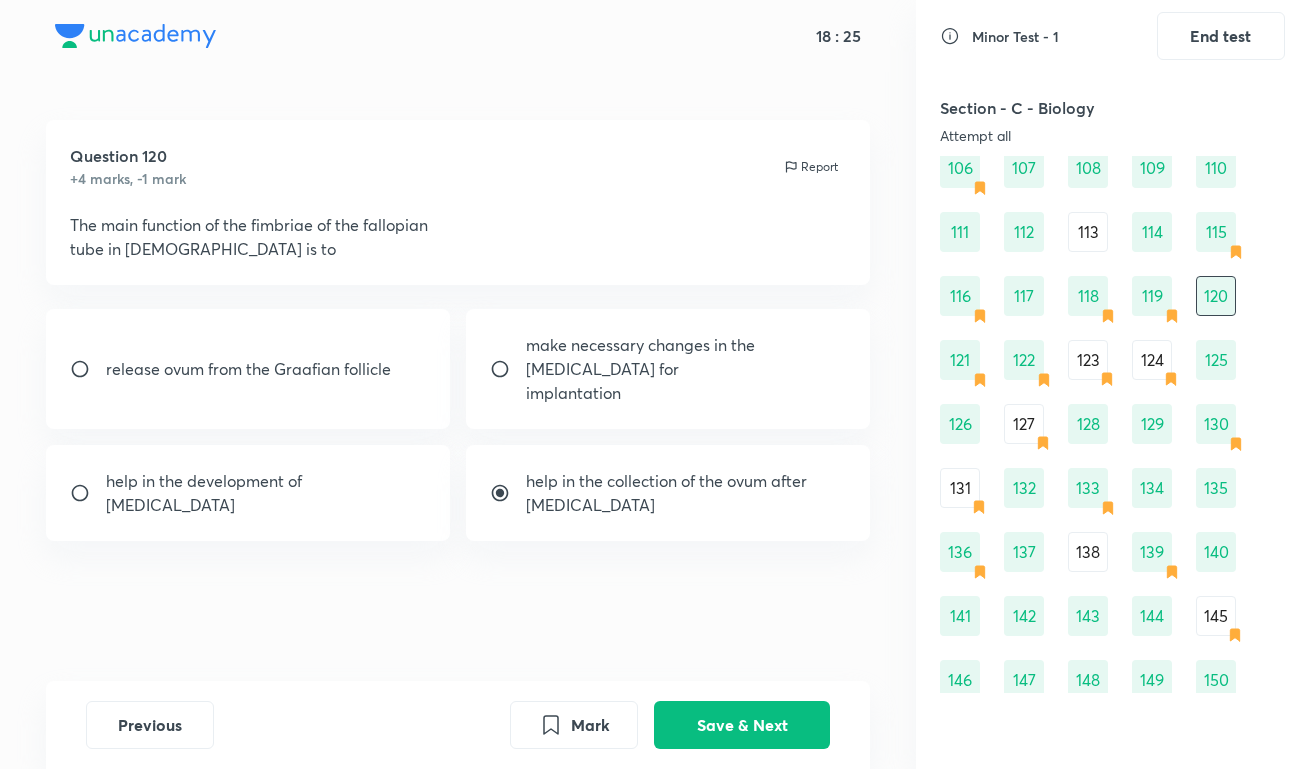 click 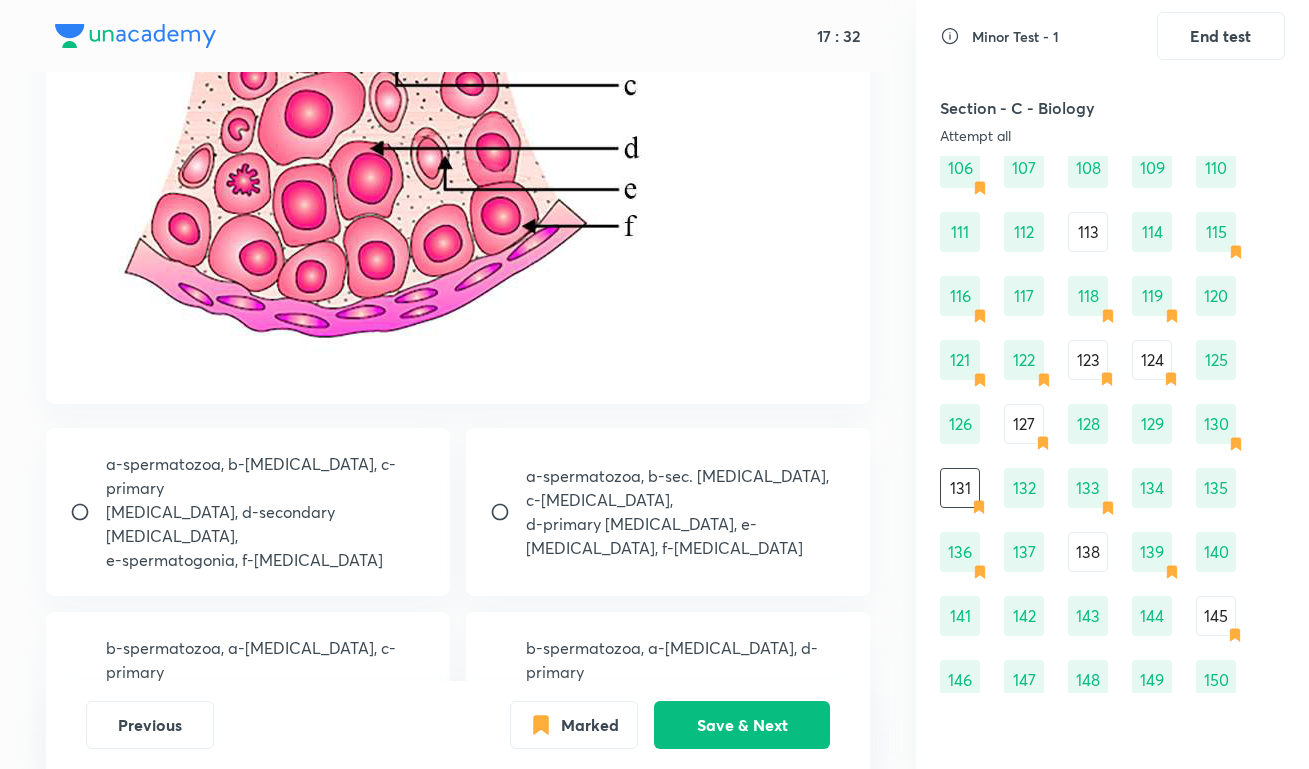 scroll, scrollTop: 411, scrollLeft: 0, axis: vertical 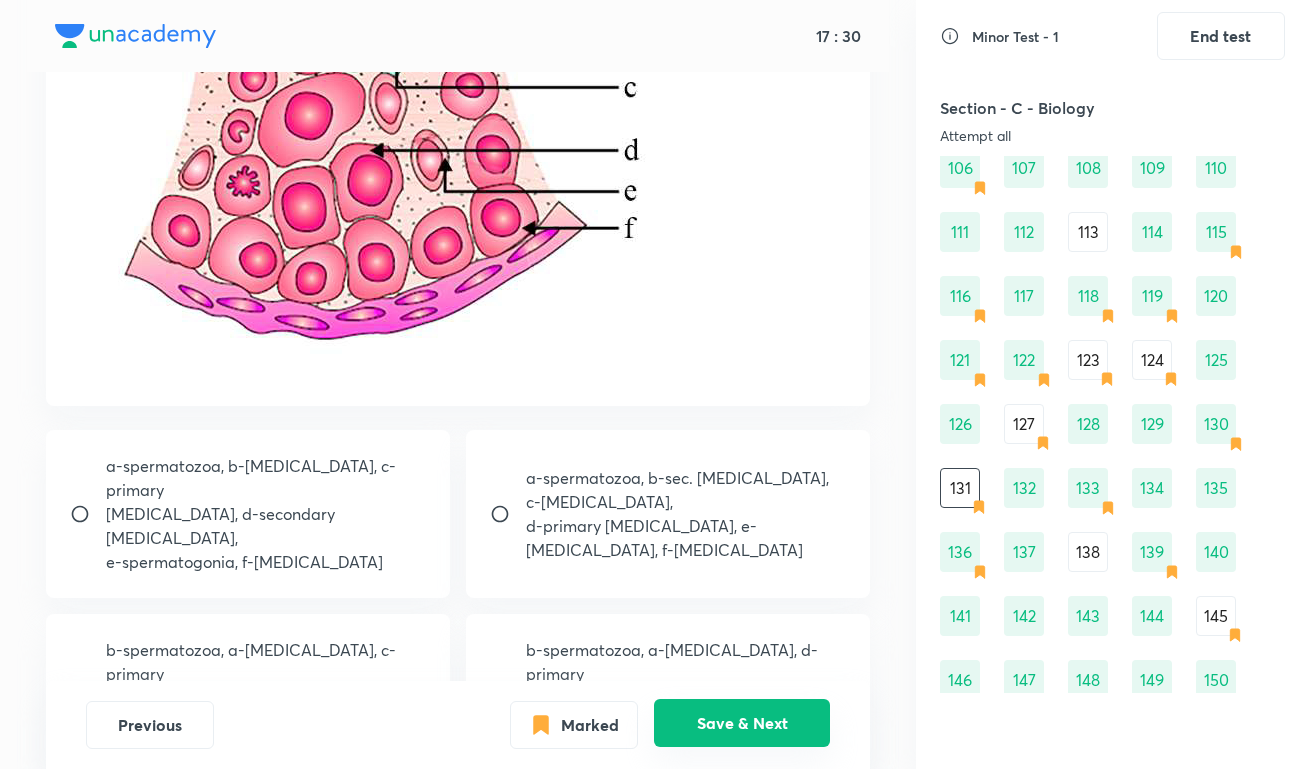click on "Save & Next" at bounding box center (742, 723) 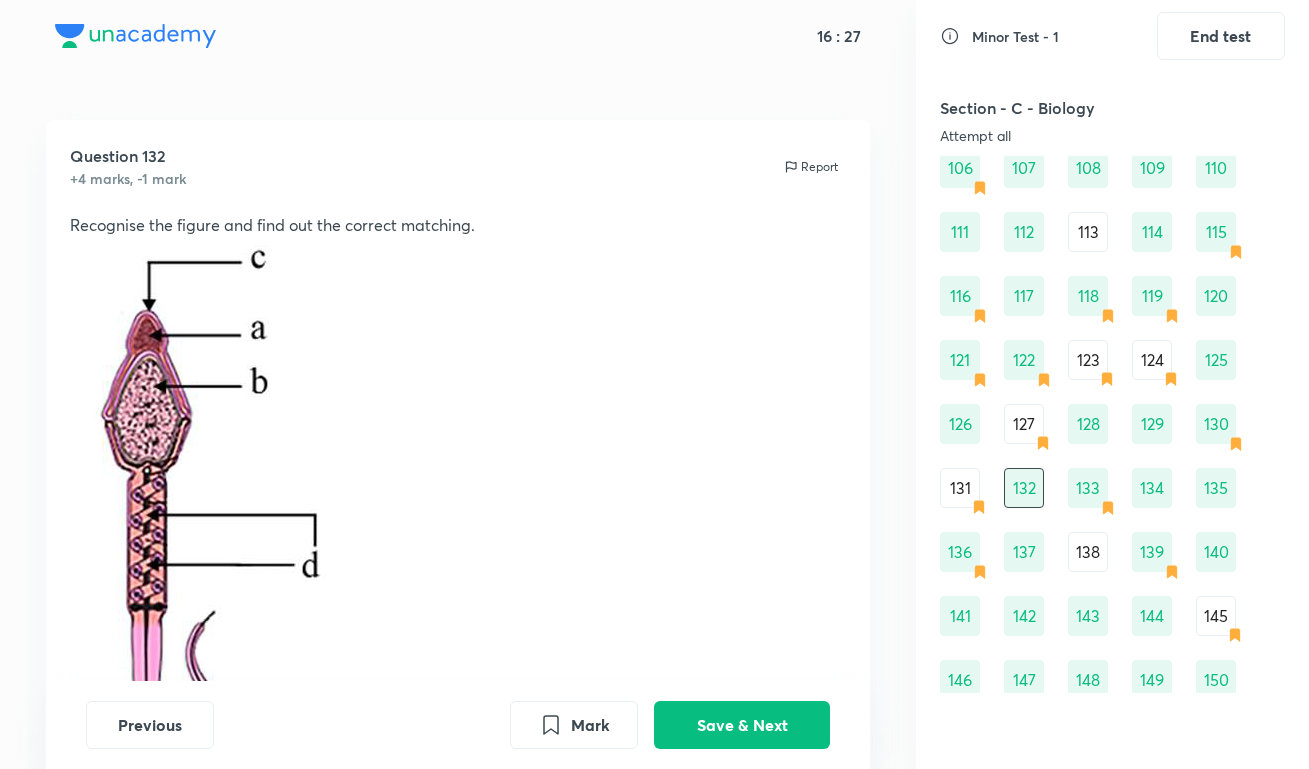 click on "124" at bounding box center [1152, 360] 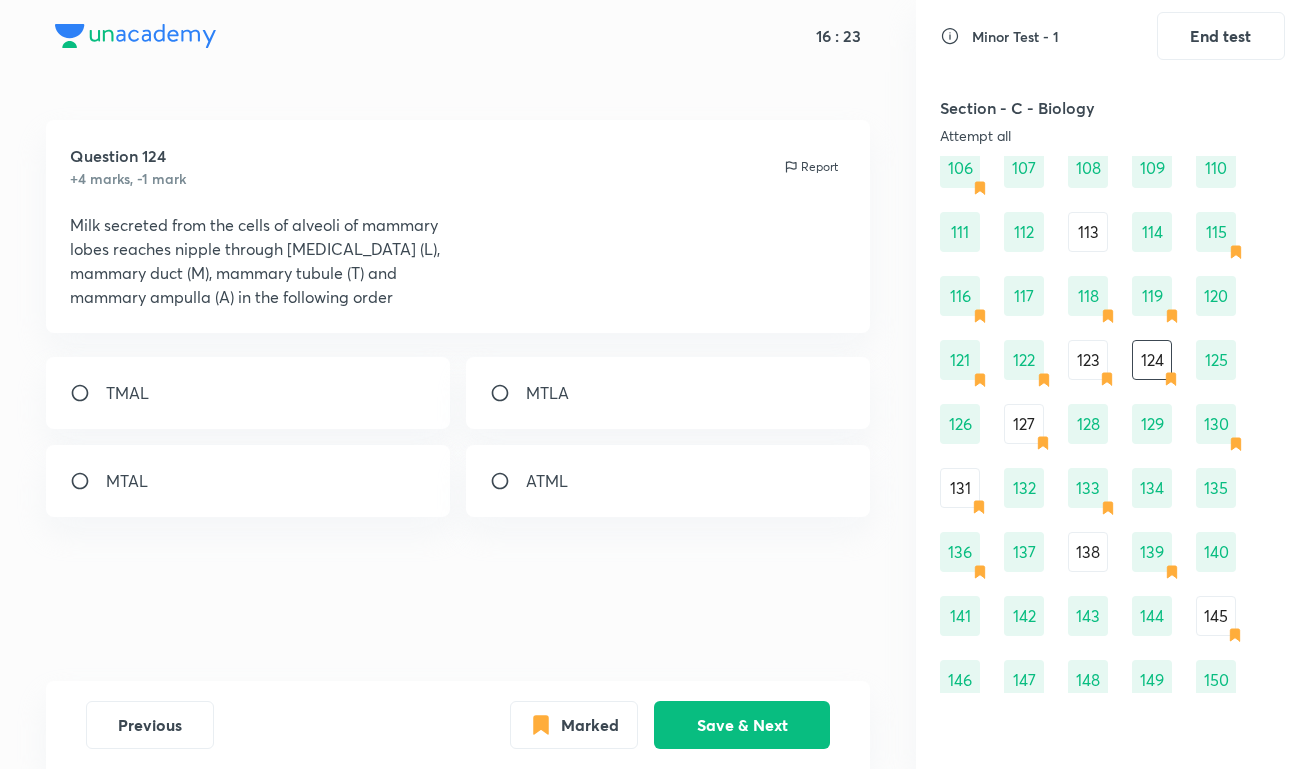 click on "TMAL" at bounding box center [248, 393] 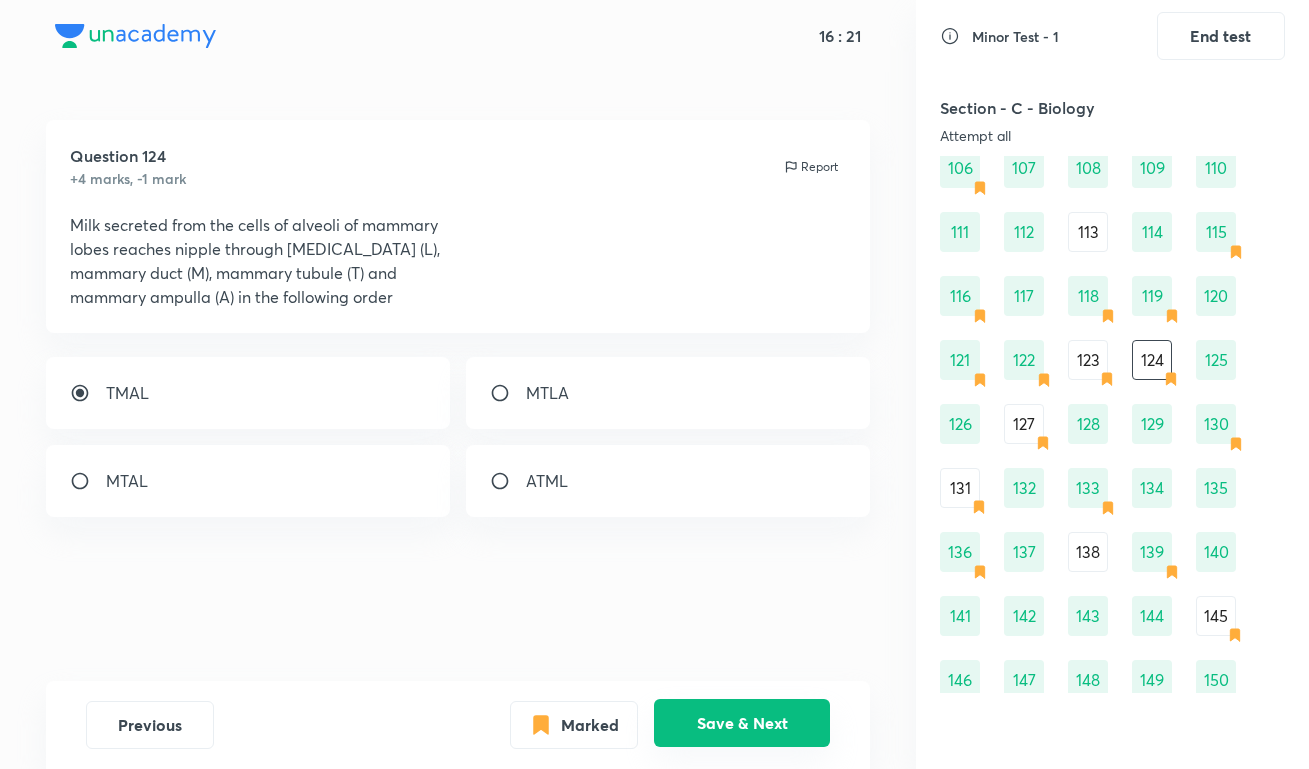 click on "Save & Next" at bounding box center (742, 723) 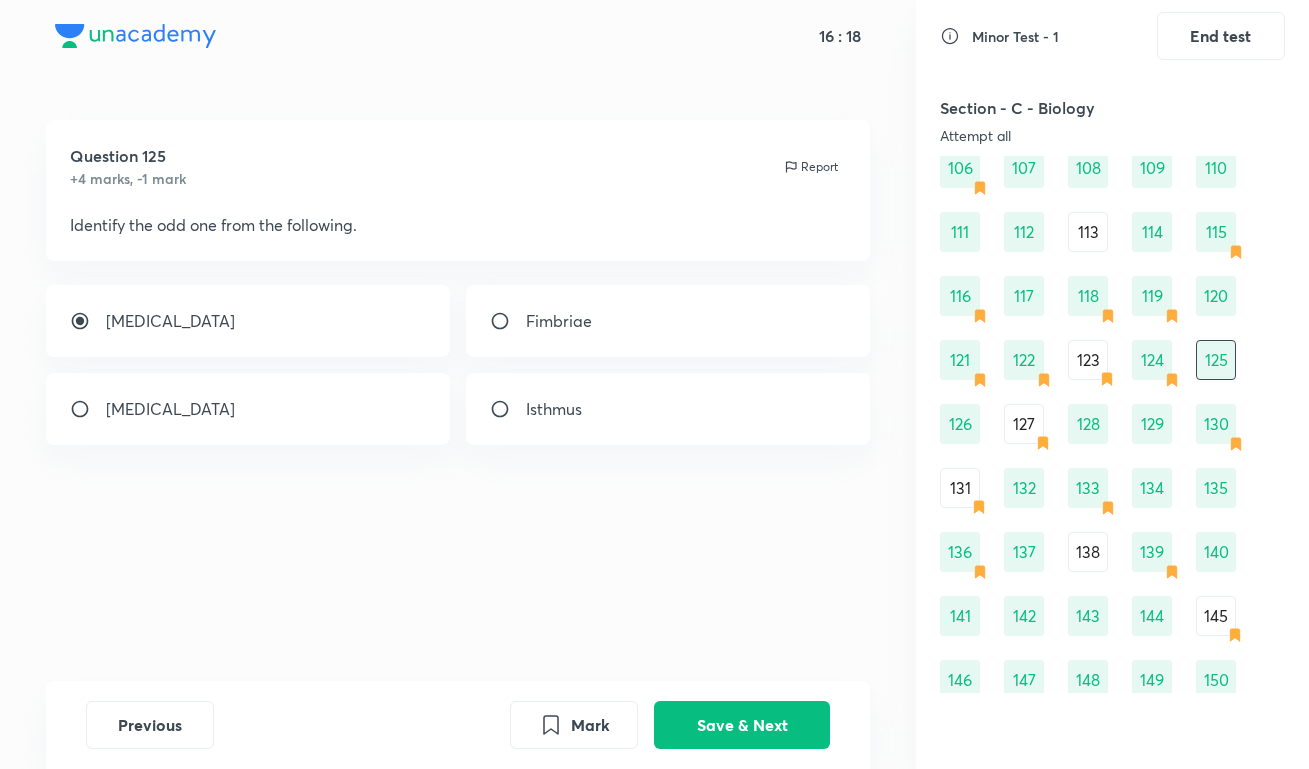 click on "123" at bounding box center [1088, 360] 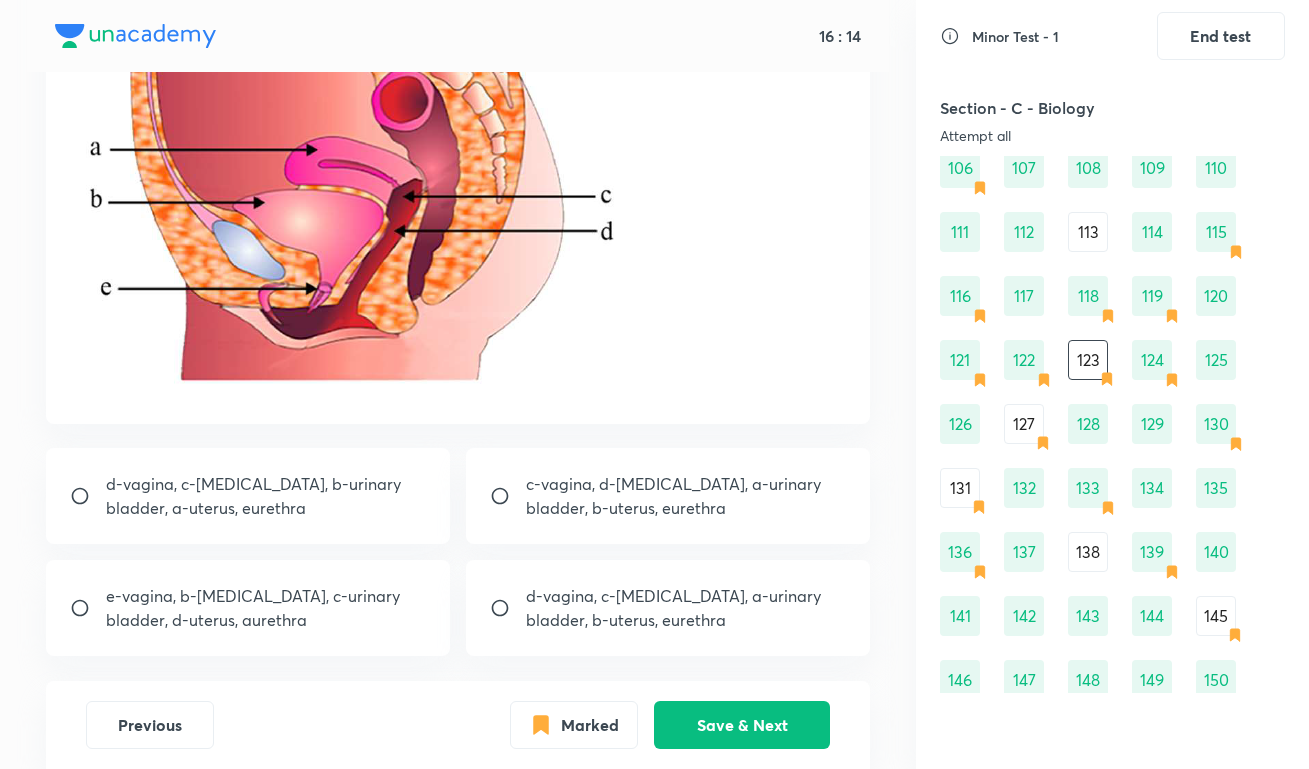 scroll, scrollTop: 223, scrollLeft: 0, axis: vertical 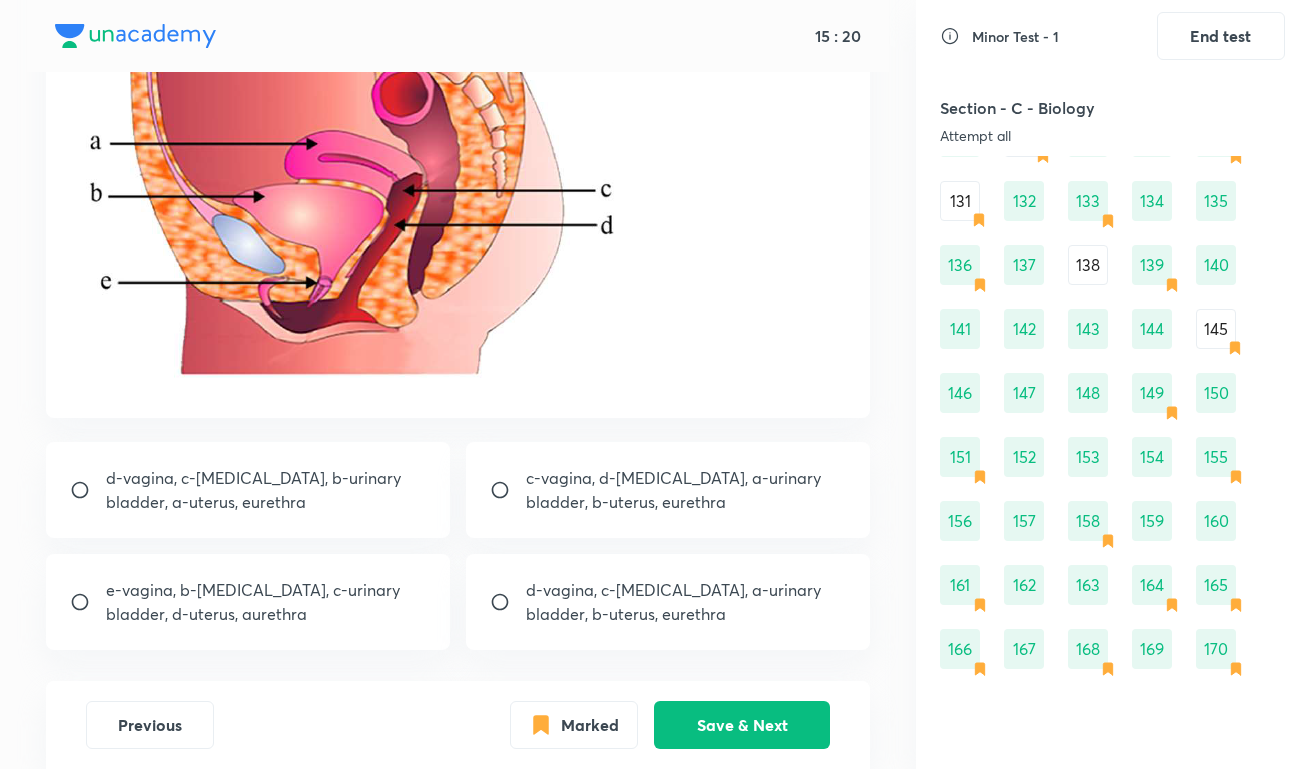 click on "145" at bounding box center (1216, 329) 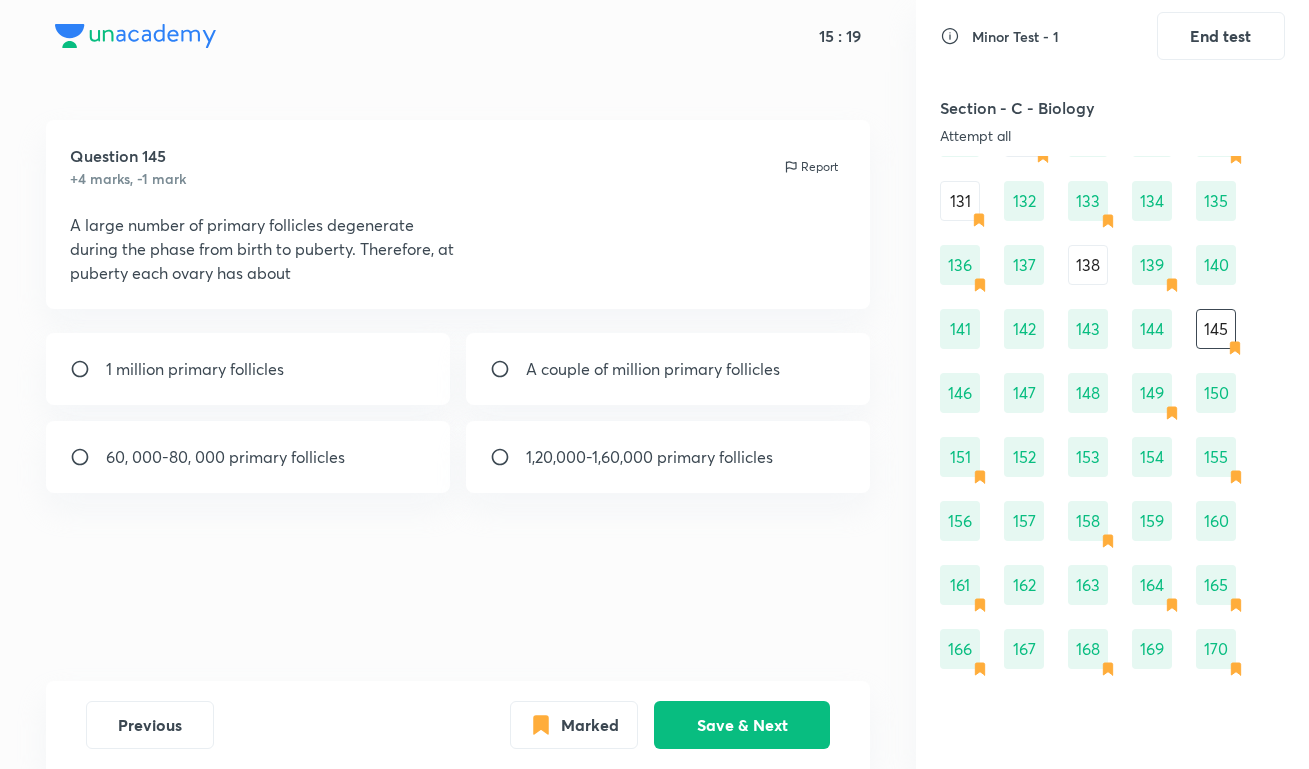 scroll, scrollTop: 0, scrollLeft: 0, axis: both 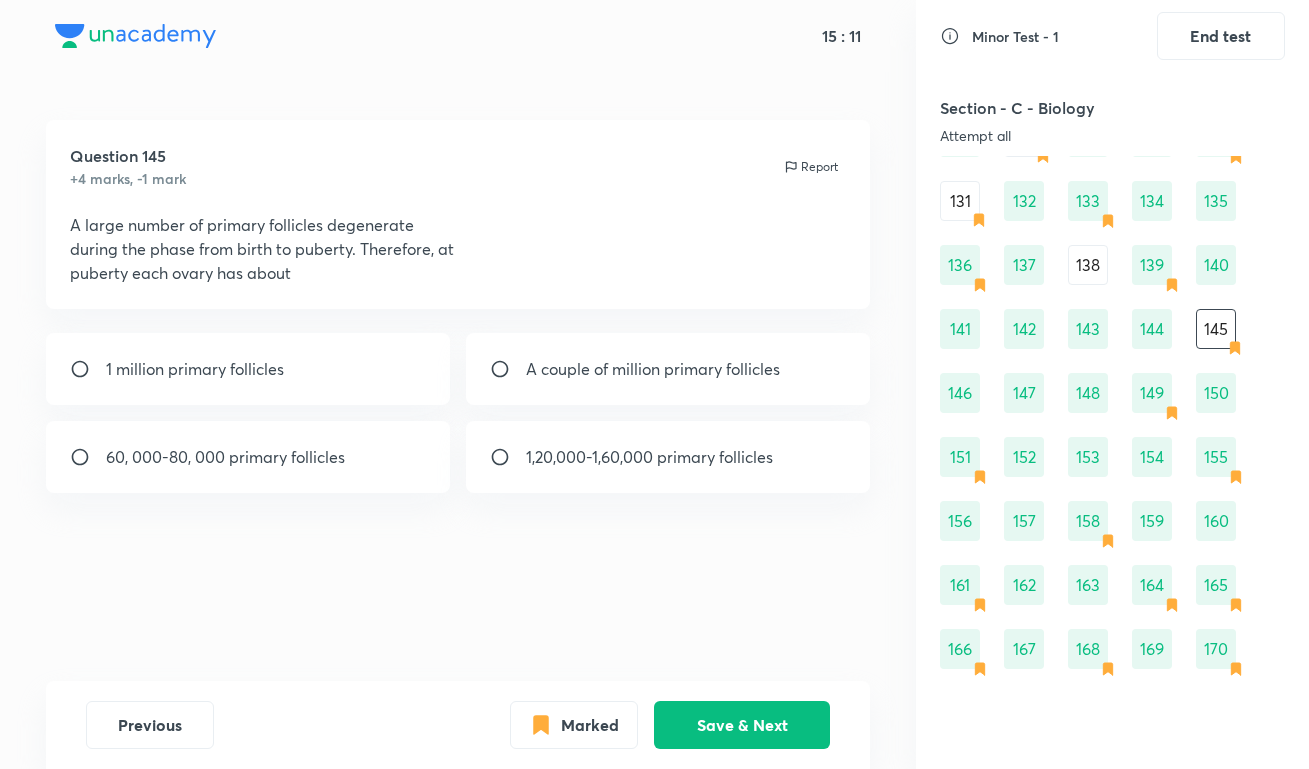 click on "60, 000-80, 000 primary follicles" at bounding box center (248, 457) 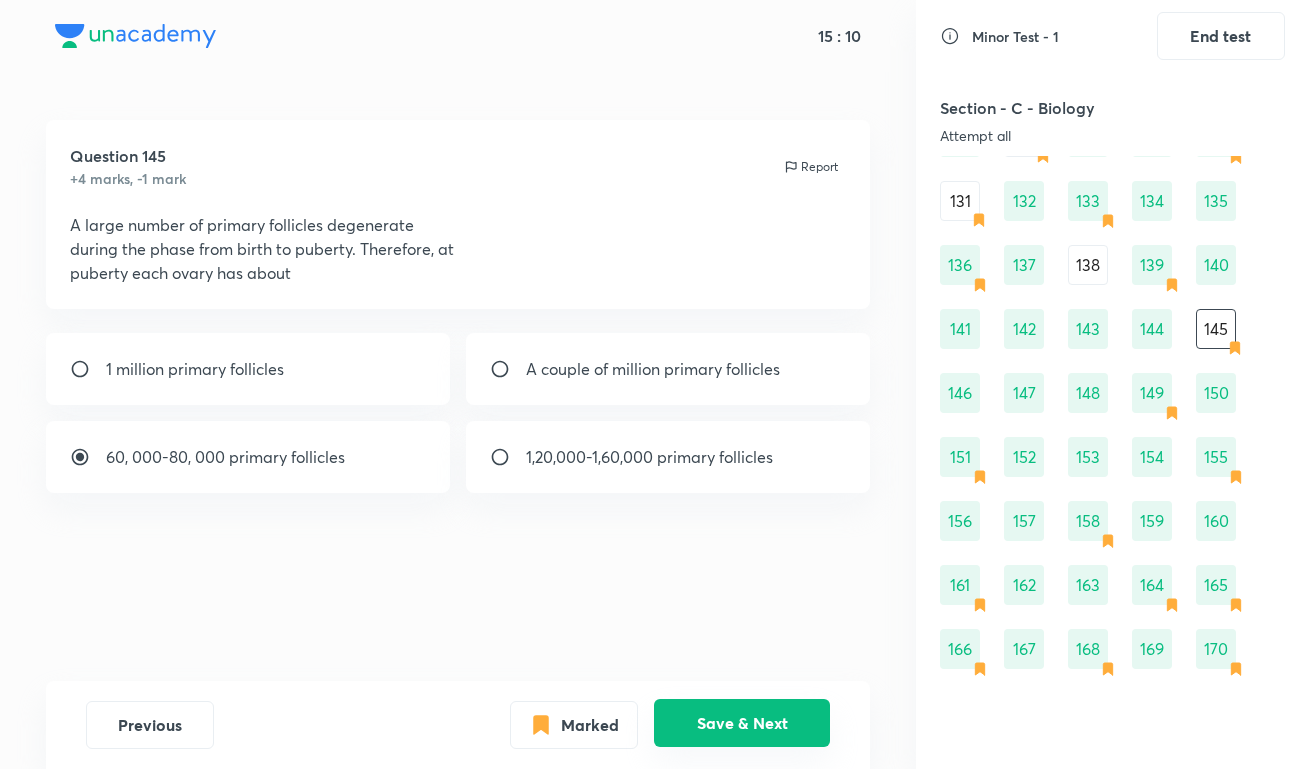 click on "Save & Next" at bounding box center [742, 723] 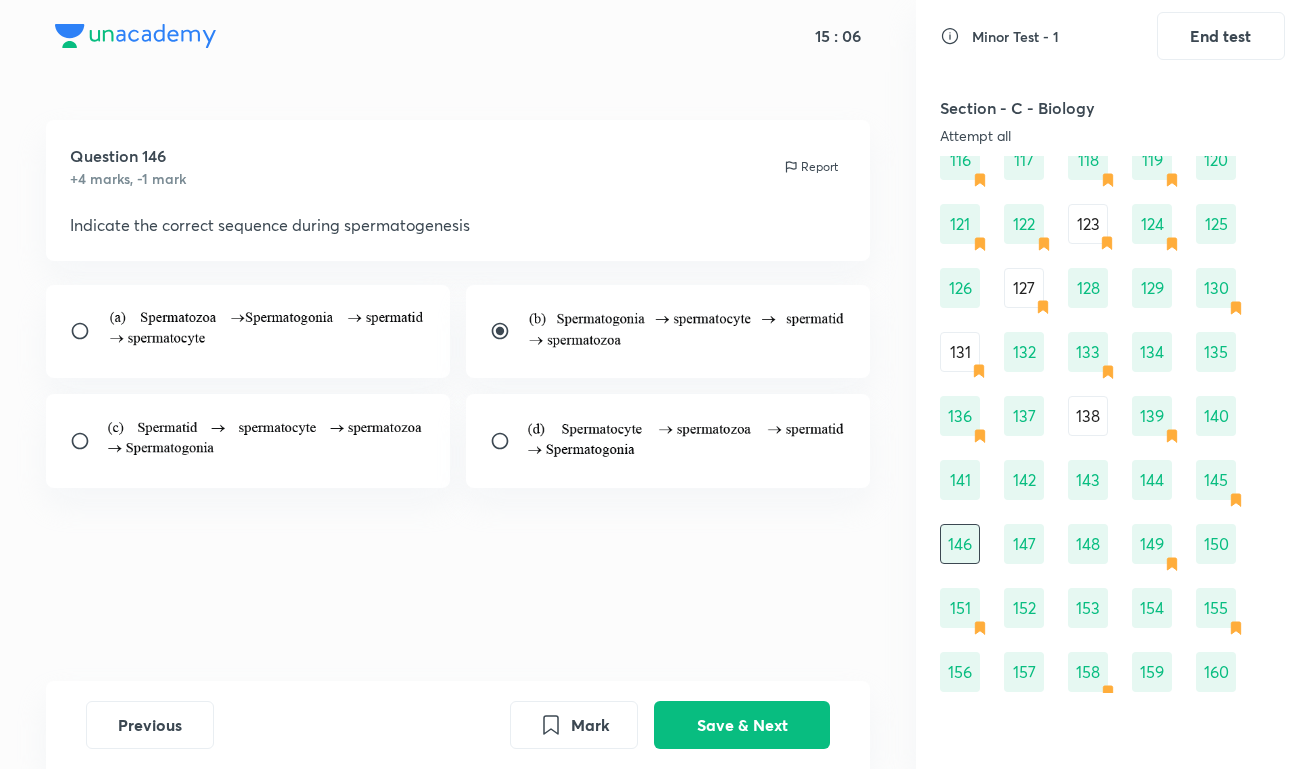 scroll, scrollTop: 1857, scrollLeft: 0, axis: vertical 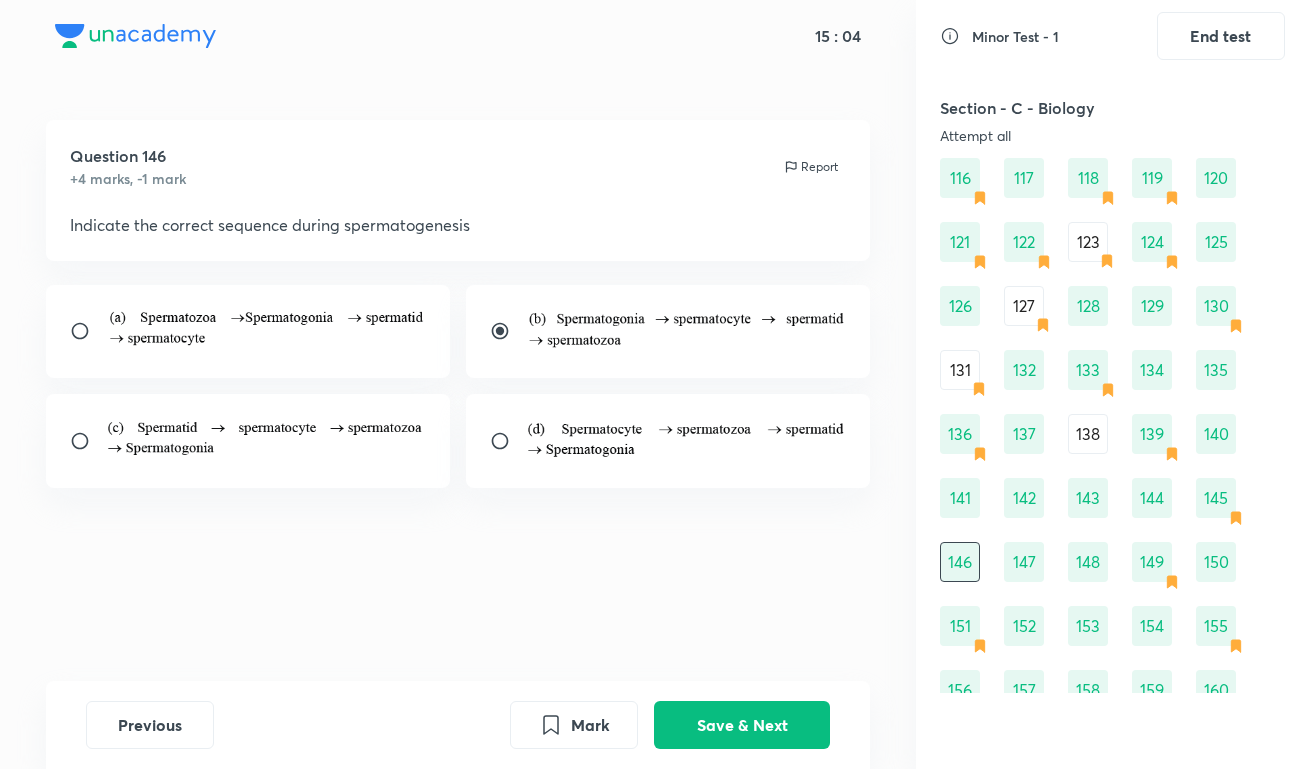 click on "127" at bounding box center (1024, 306) 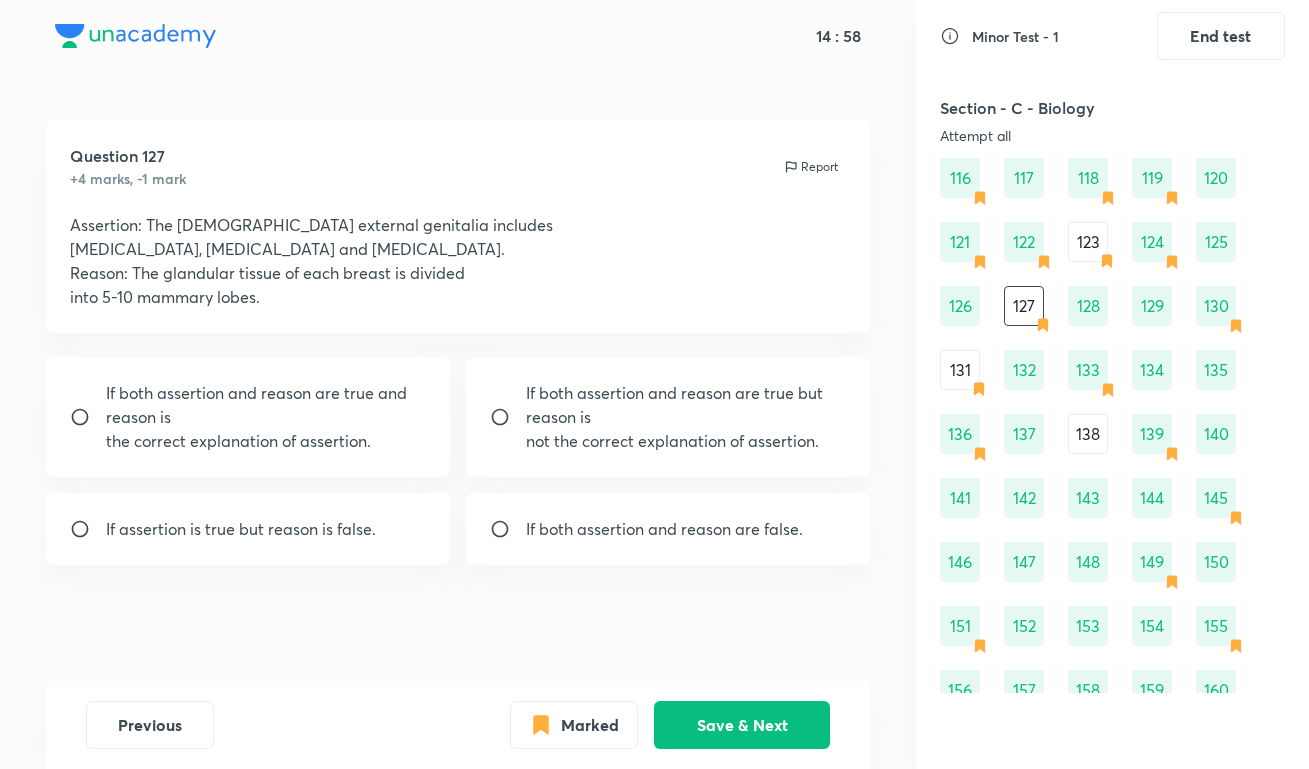 click on "If assertion is true but reason is false." at bounding box center [241, 529] 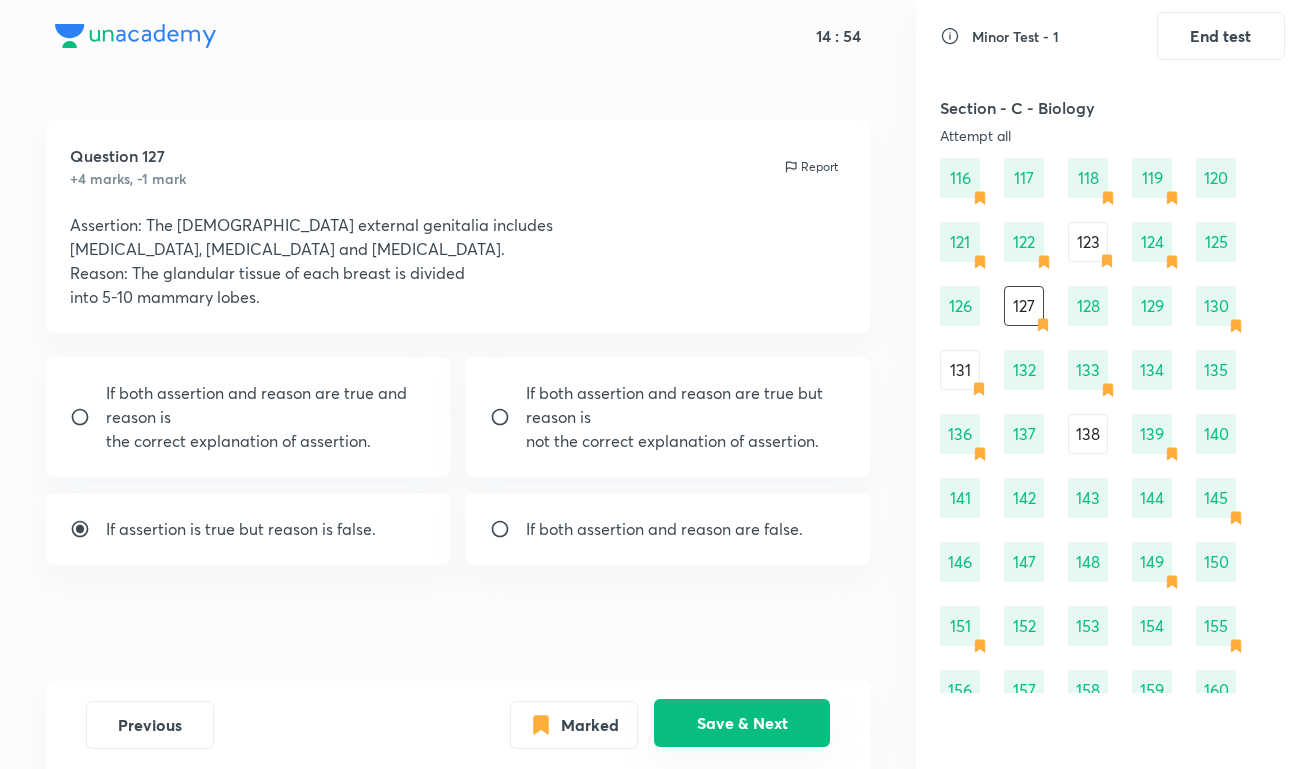click on "Save & Next" at bounding box center [742, 723] 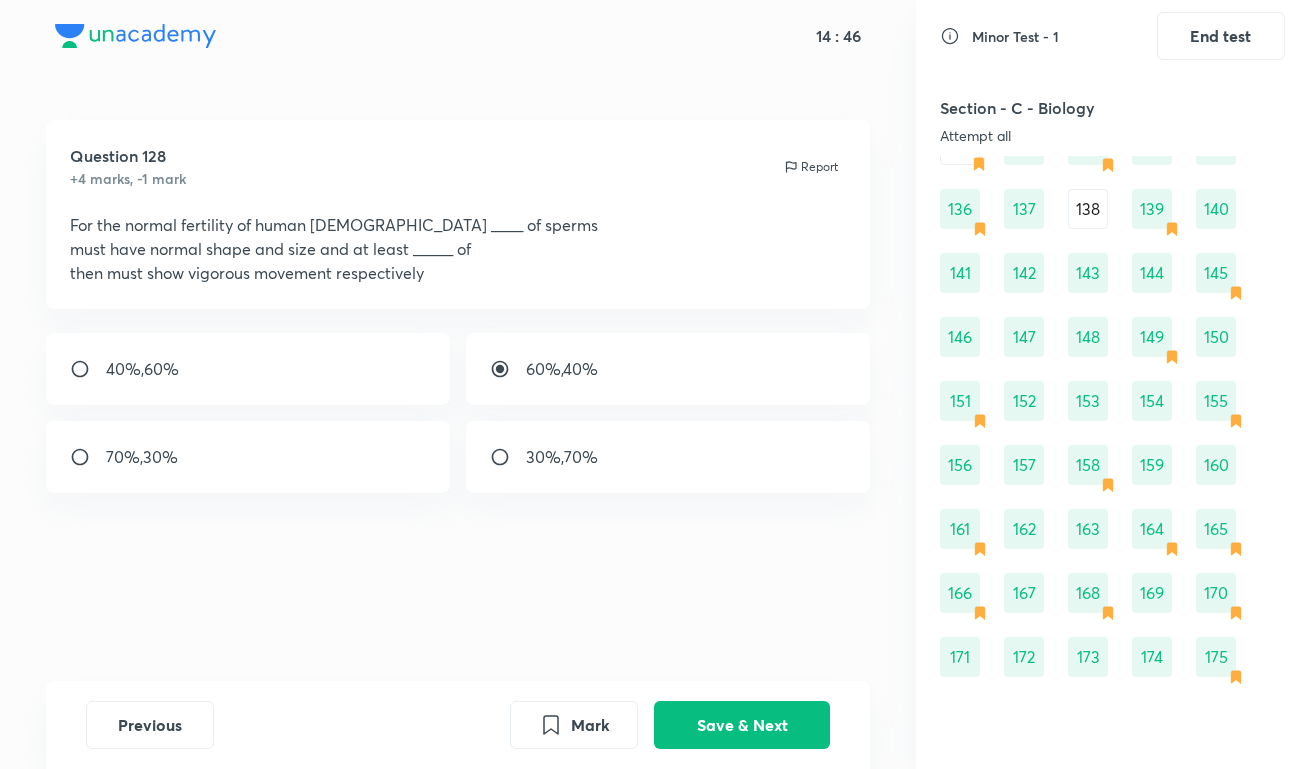 scroll, scrollTop: 2175, scrollLeft: 0, axis: vertical 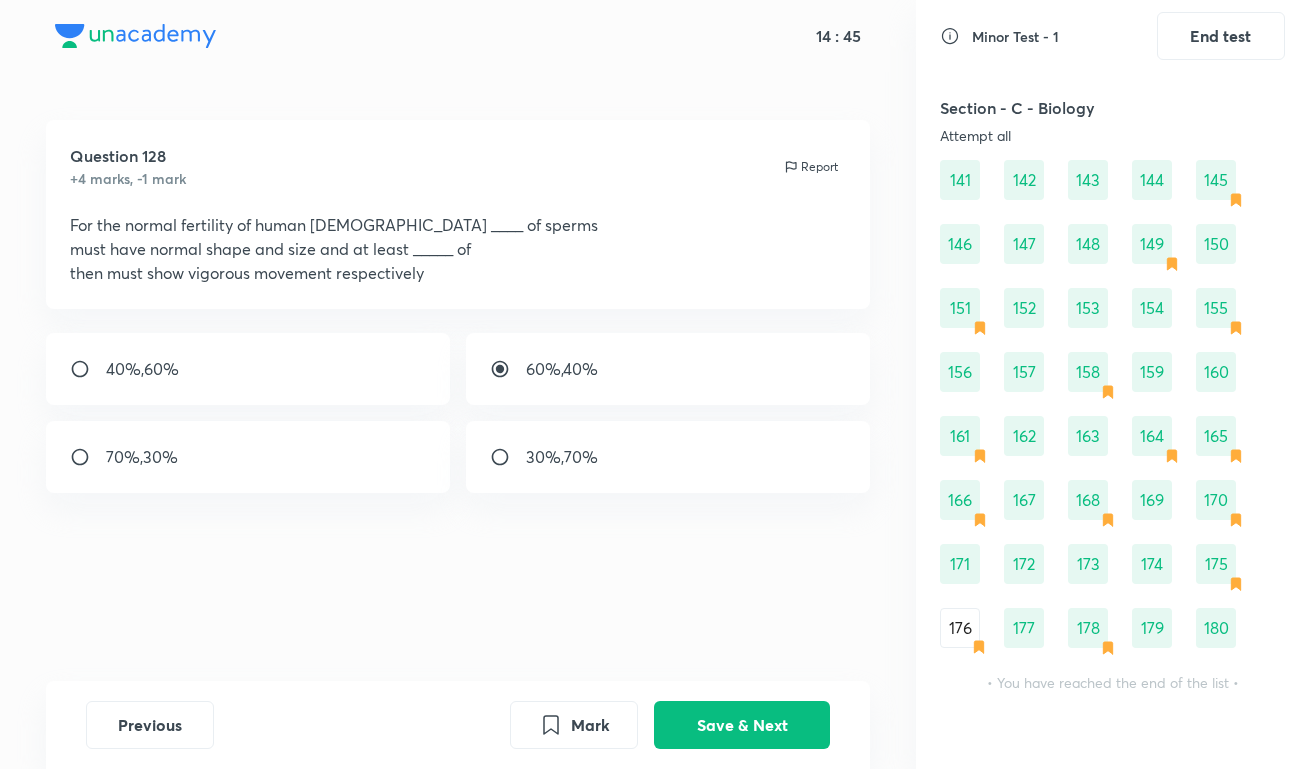click on "176" at bounding box center [960, 628] 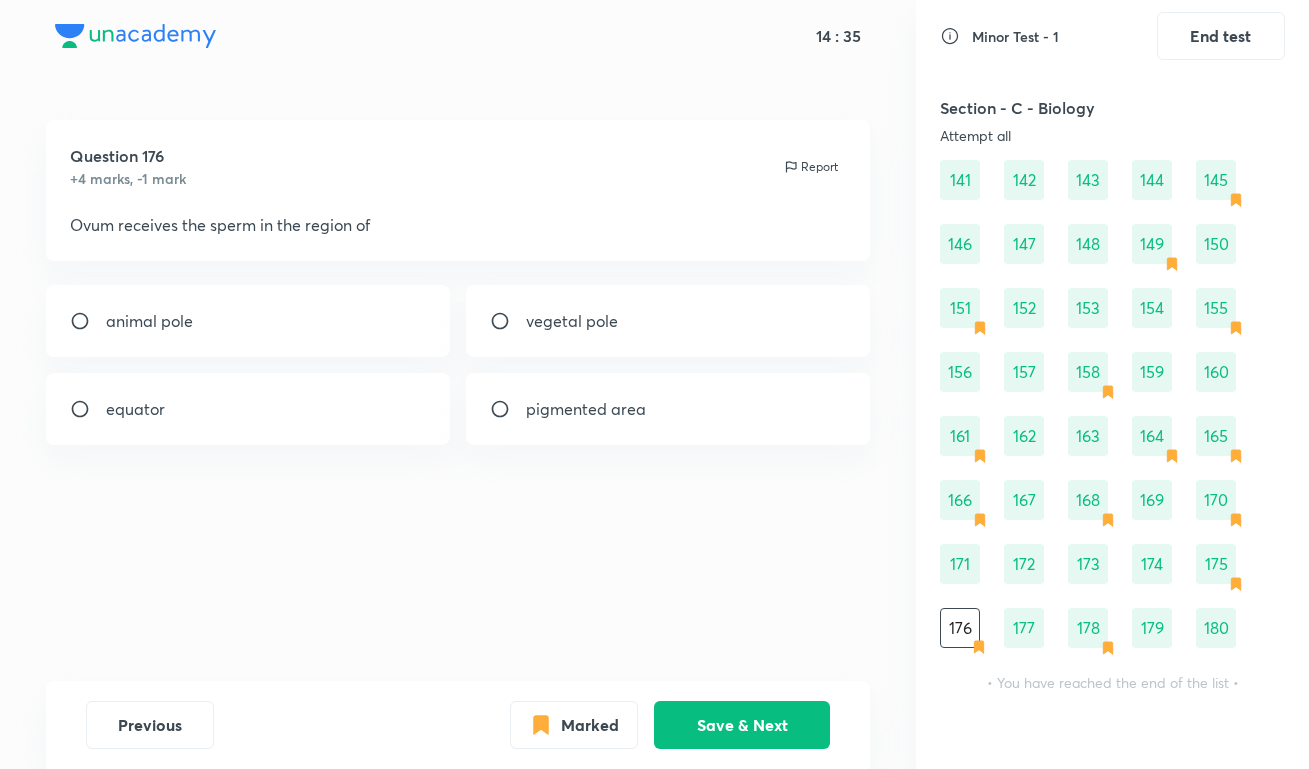 click on "animal pole" at bounding box center (248, 321) 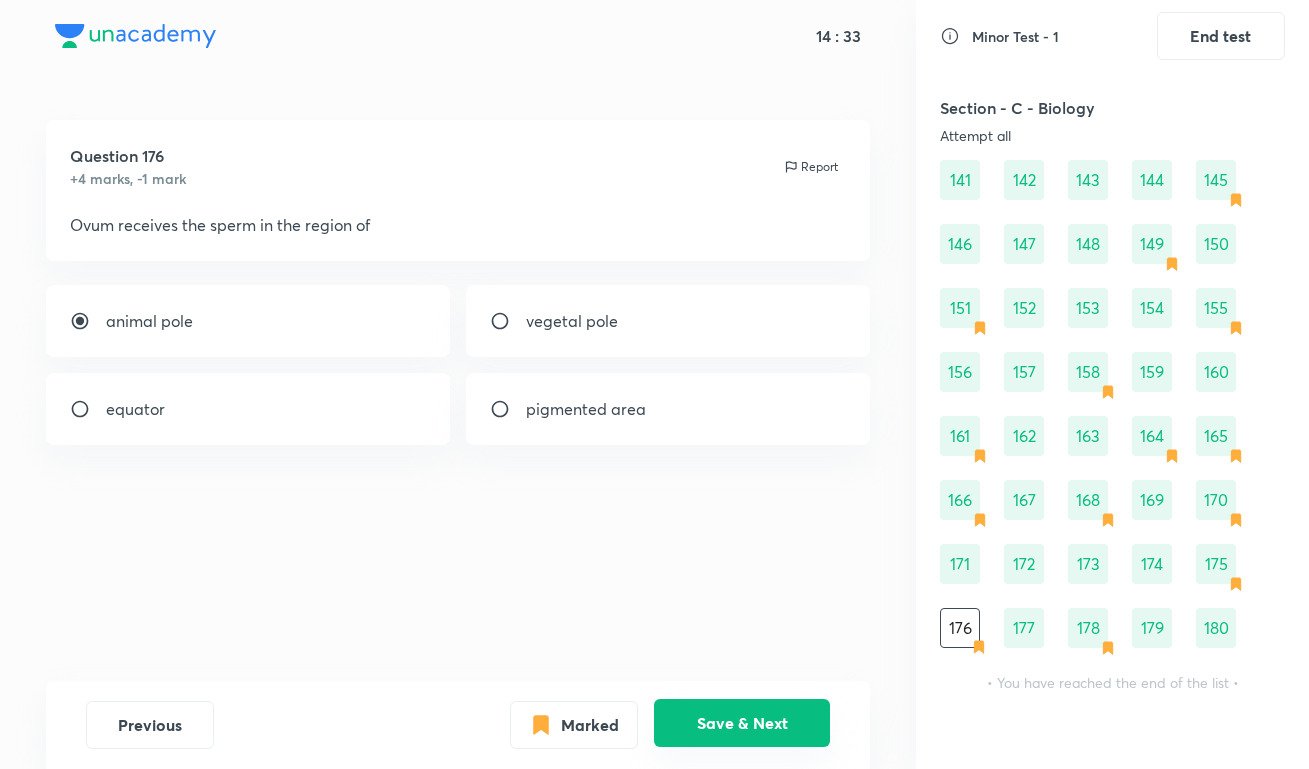 click on "Save & Next" at bounding box center (742, 723) 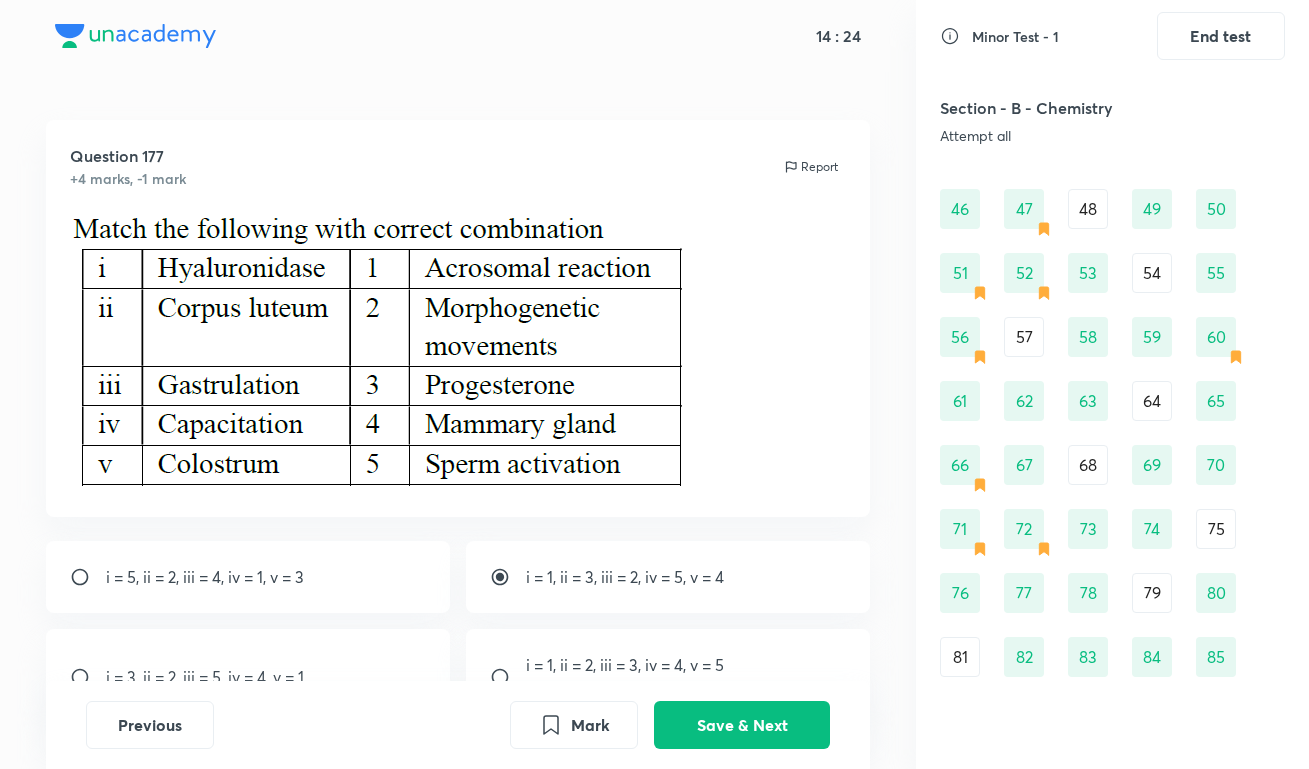 scroll, scrollTop: 776, scrollLeft: 0, axis: vertical 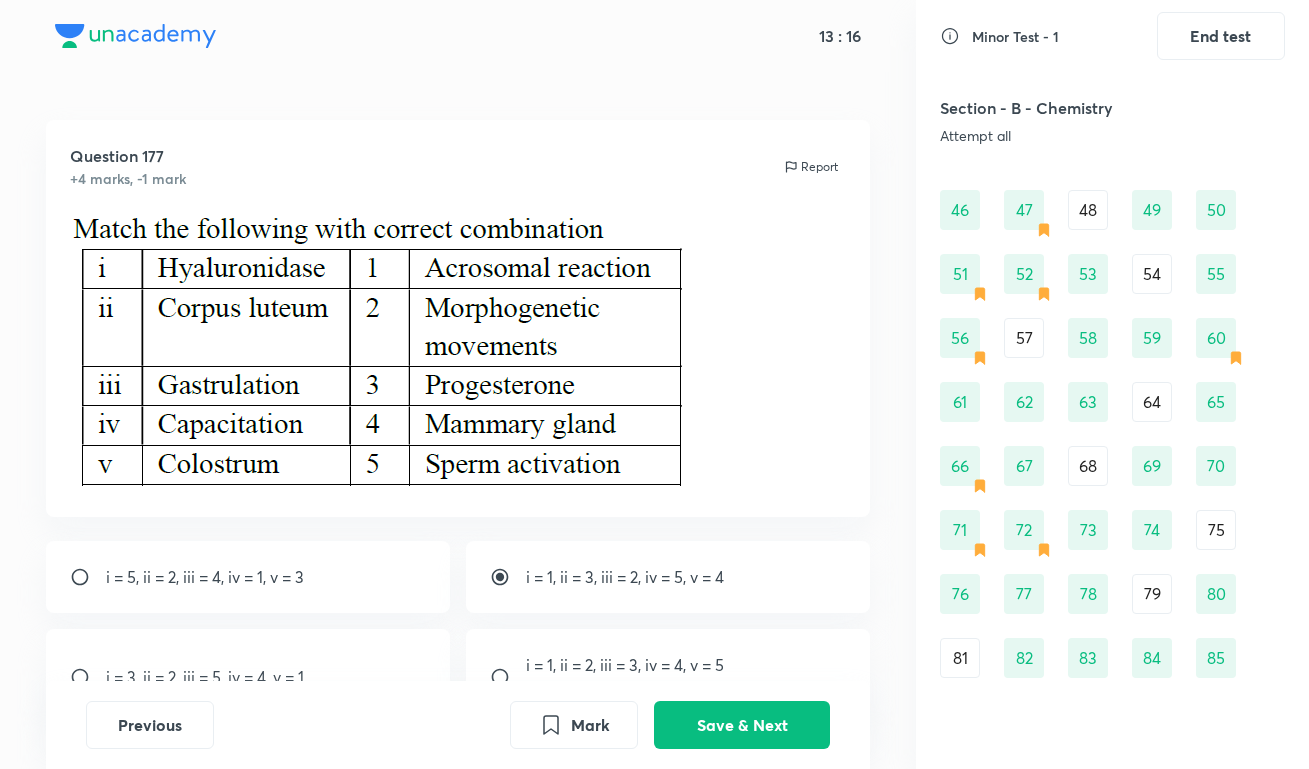 click on "64" at bounding box center [1152, 402] 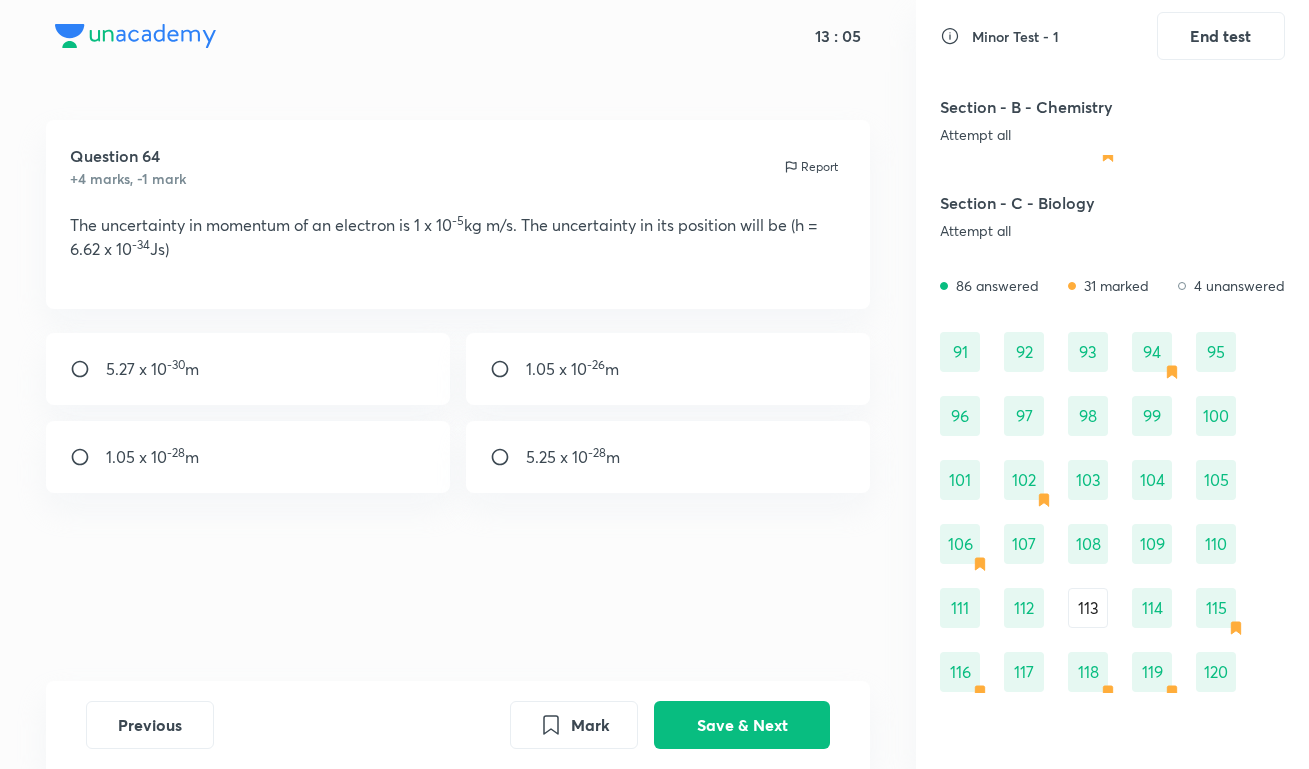 scroll, scrollTop: 1359, scrollLeft: 0, axis: vertical 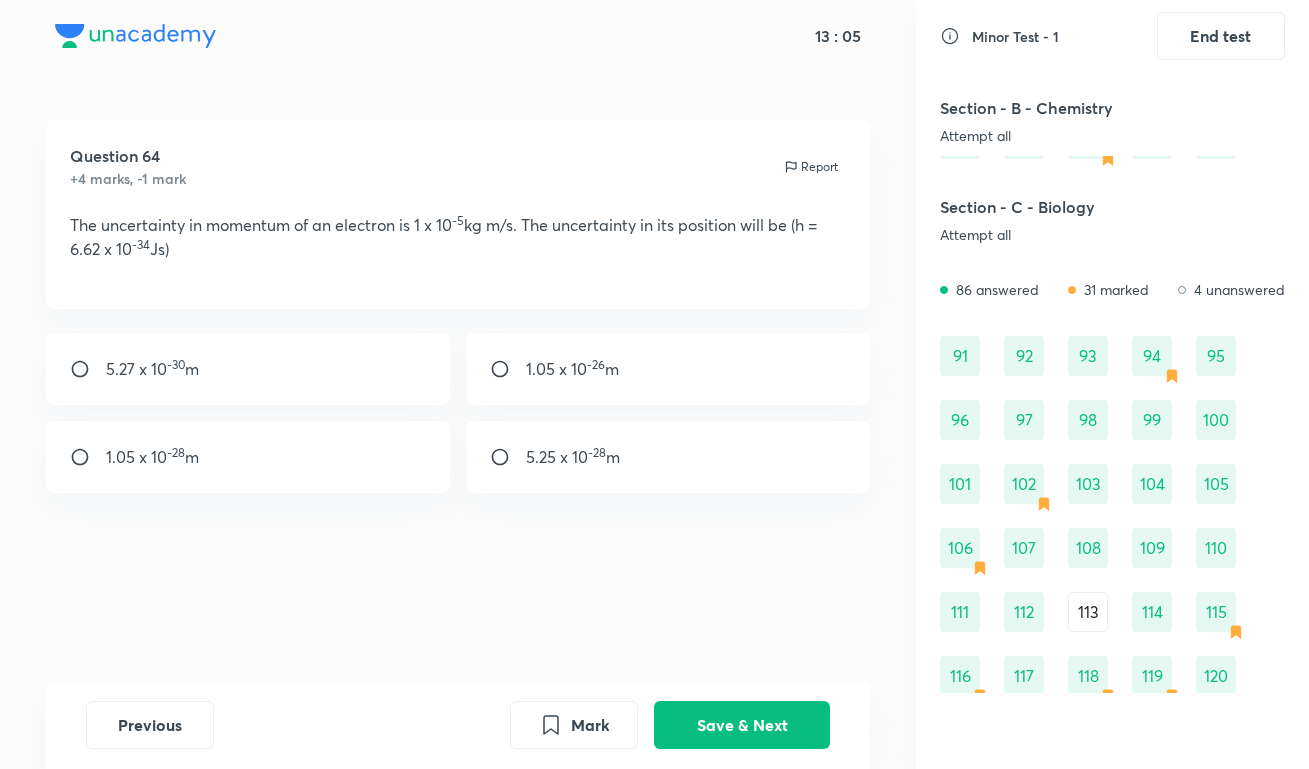 click on "113" at bounding box center (1088, 612) 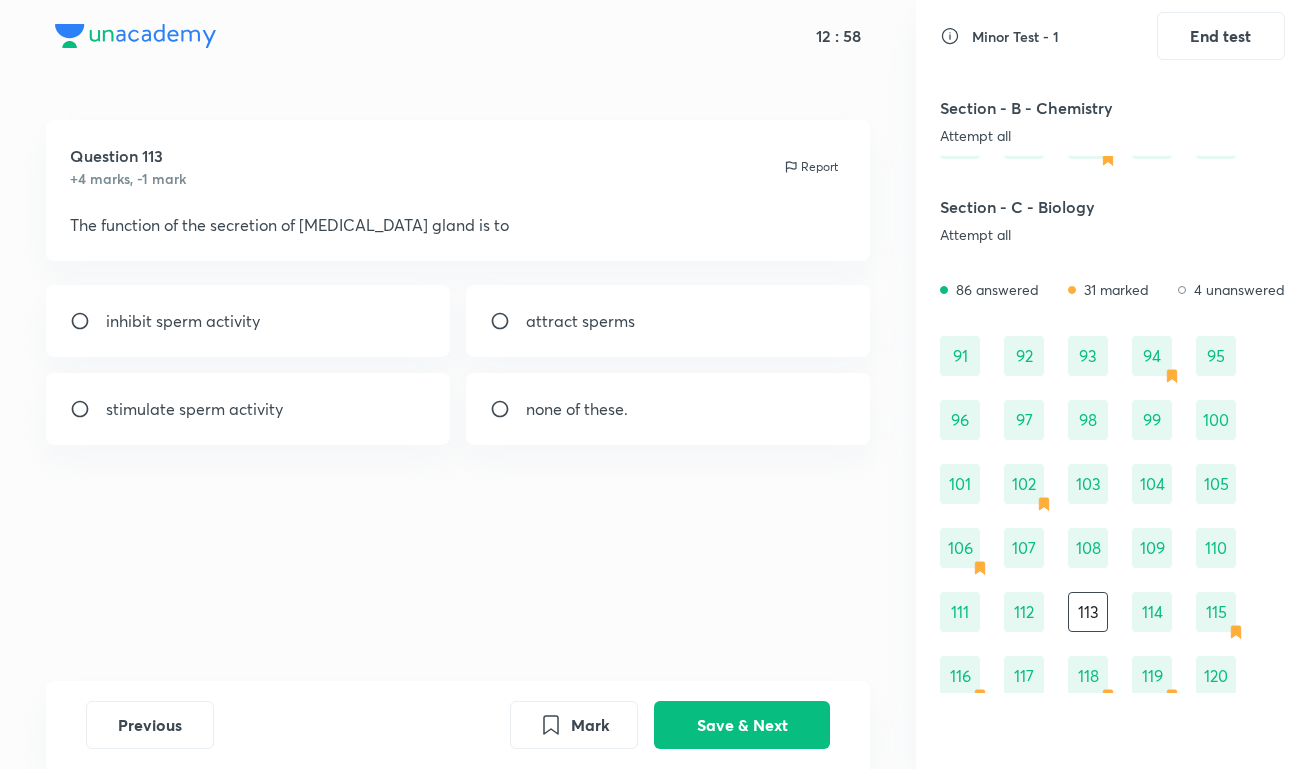 click on "stimulate sperm activity" at bounding box center [248, 409] 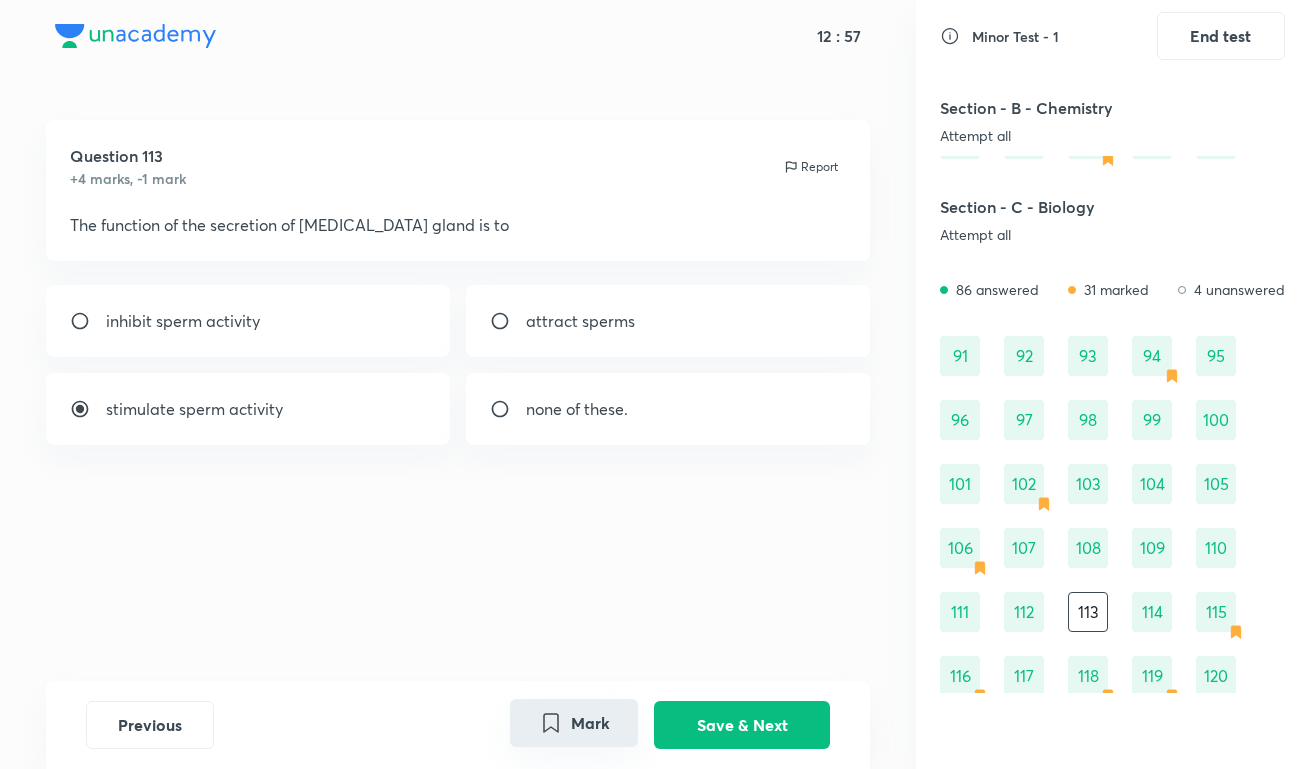 click on "Mark" at bounding box center [574, 723] 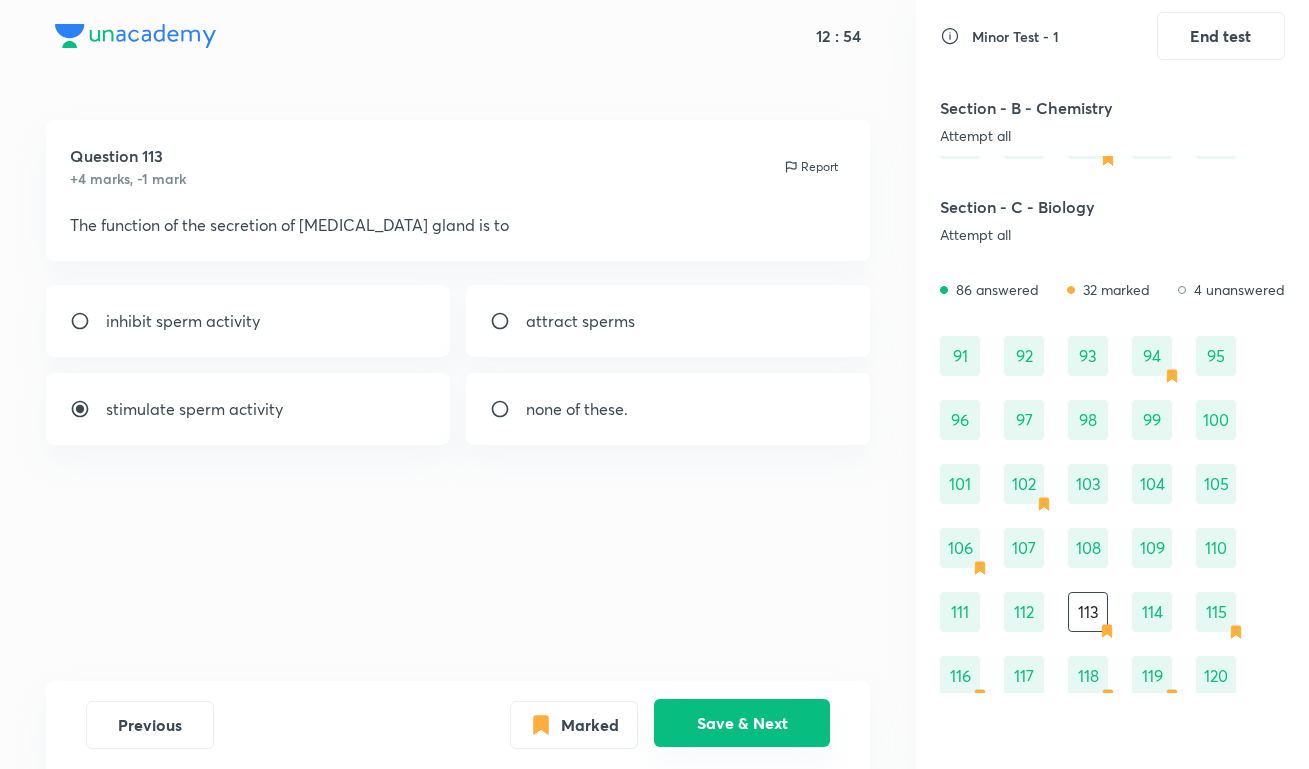 click on "Save & Next" at bounding box center [742, 723] 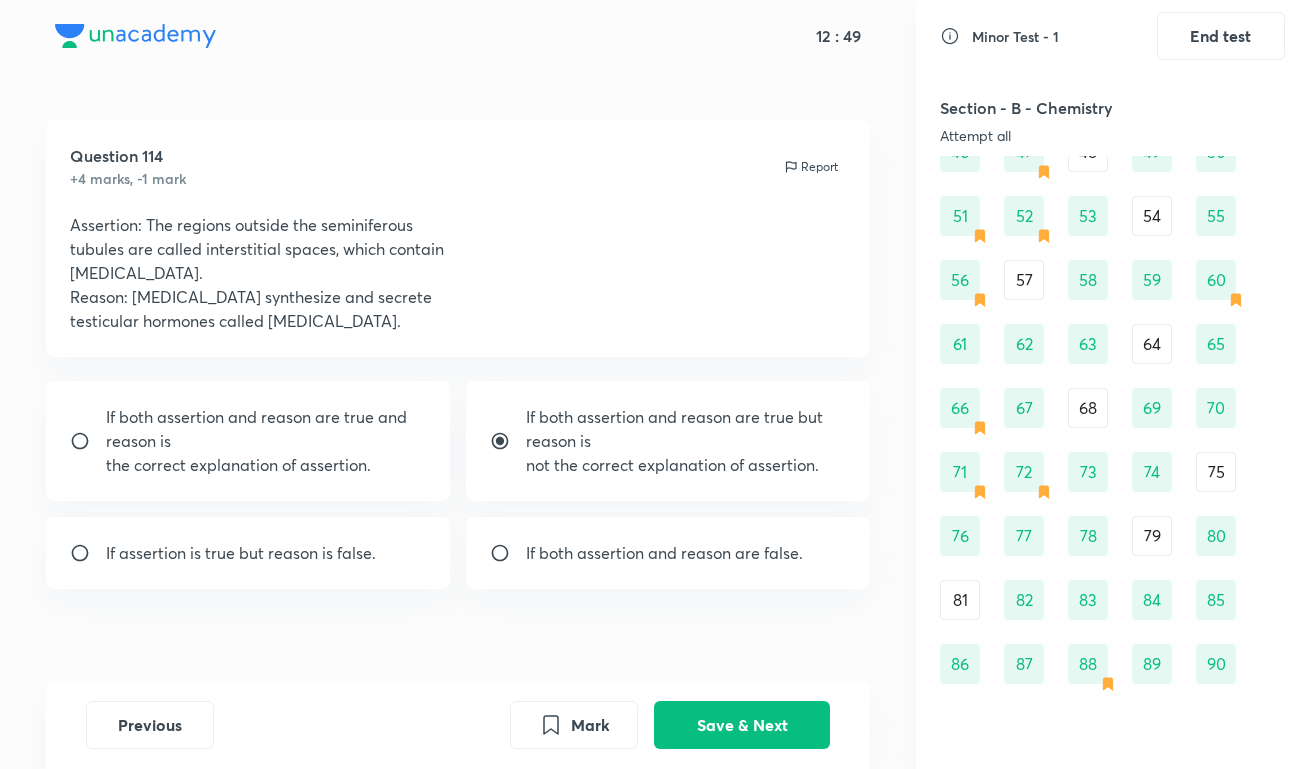 scroll, scrollTop: 838, scrollLeft: 0, axis: vertical 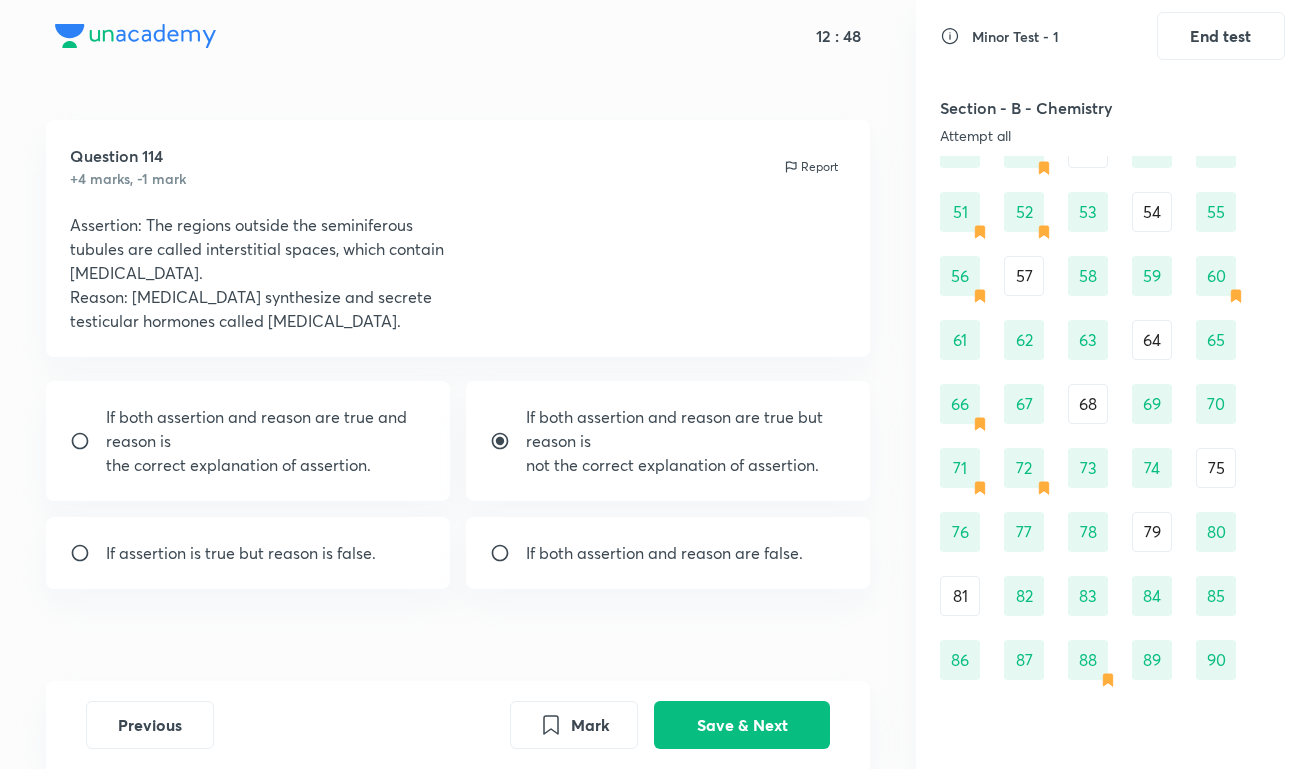 click on "81" at bounding box center (960, 596) 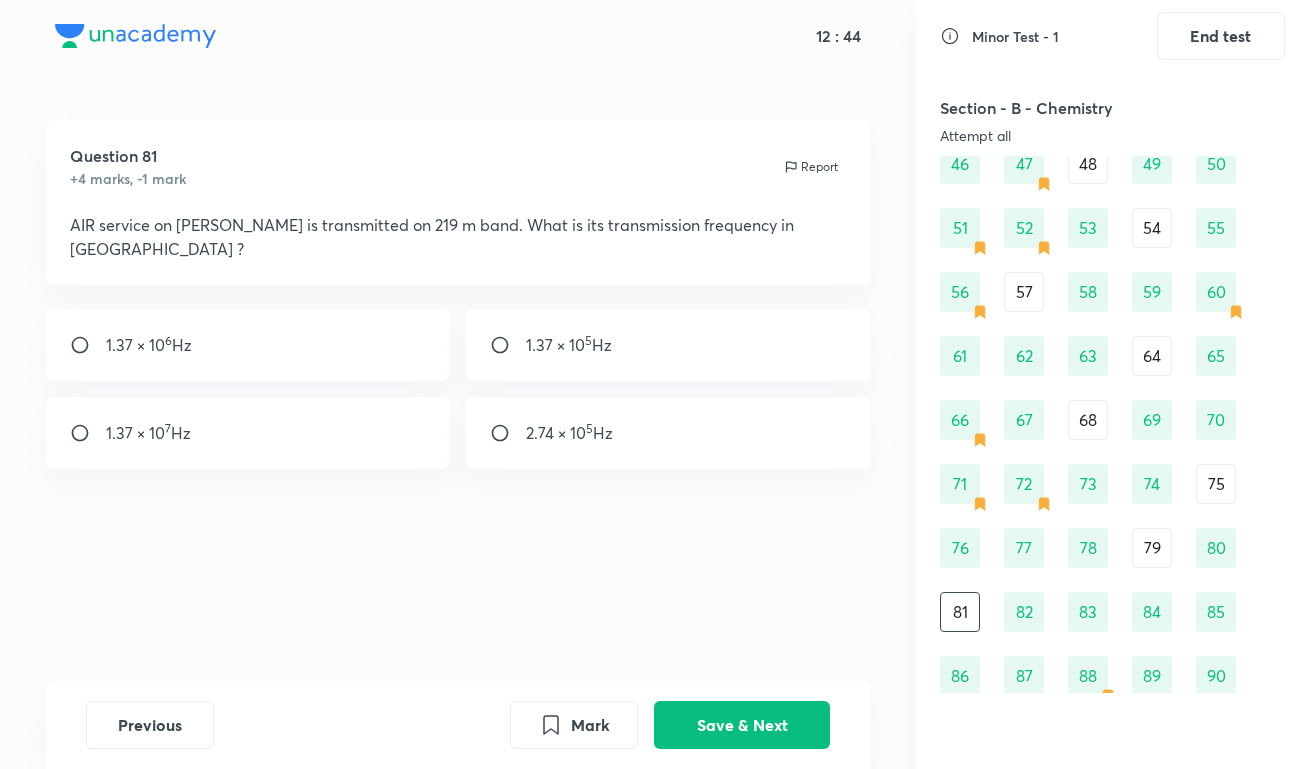 scroll, scrollTop: 820, scrollLeft: 0, axis: vertical 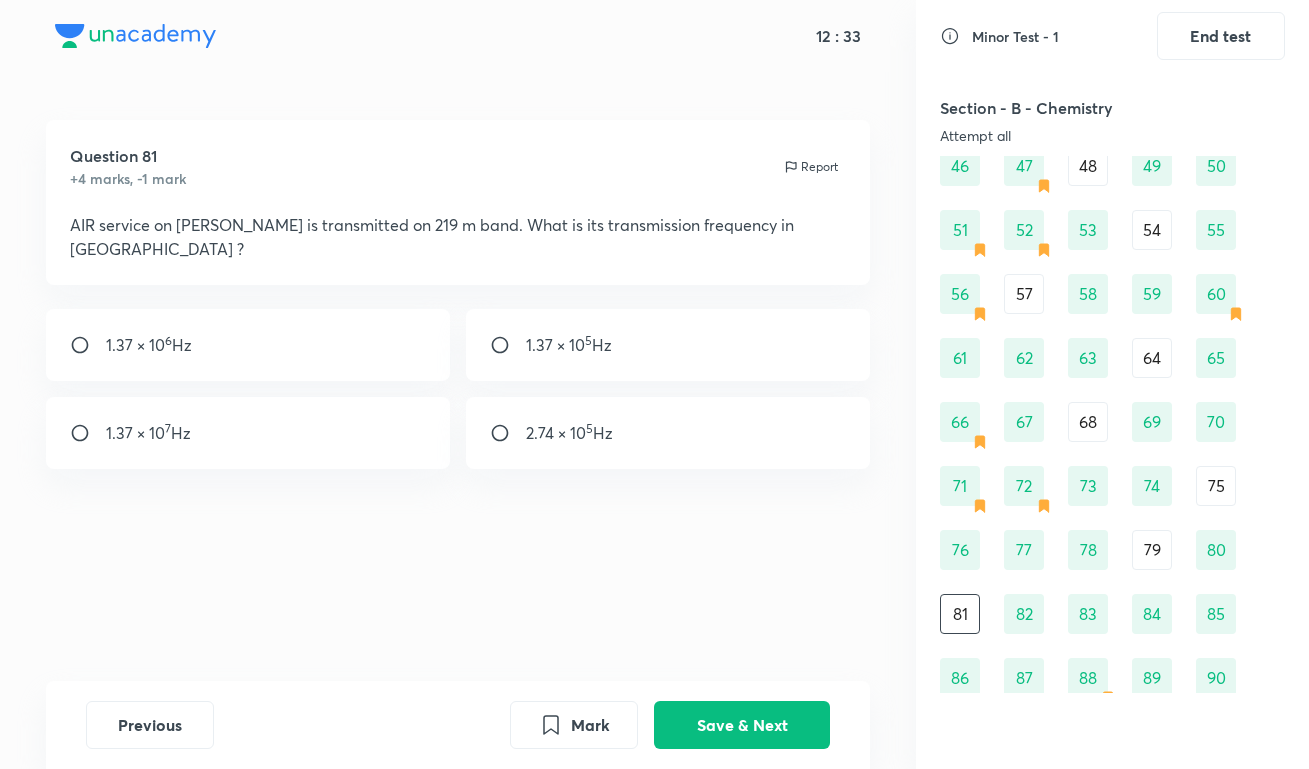 click on "1.37 × 10 6  Hz" at bounding box center [248, 345] 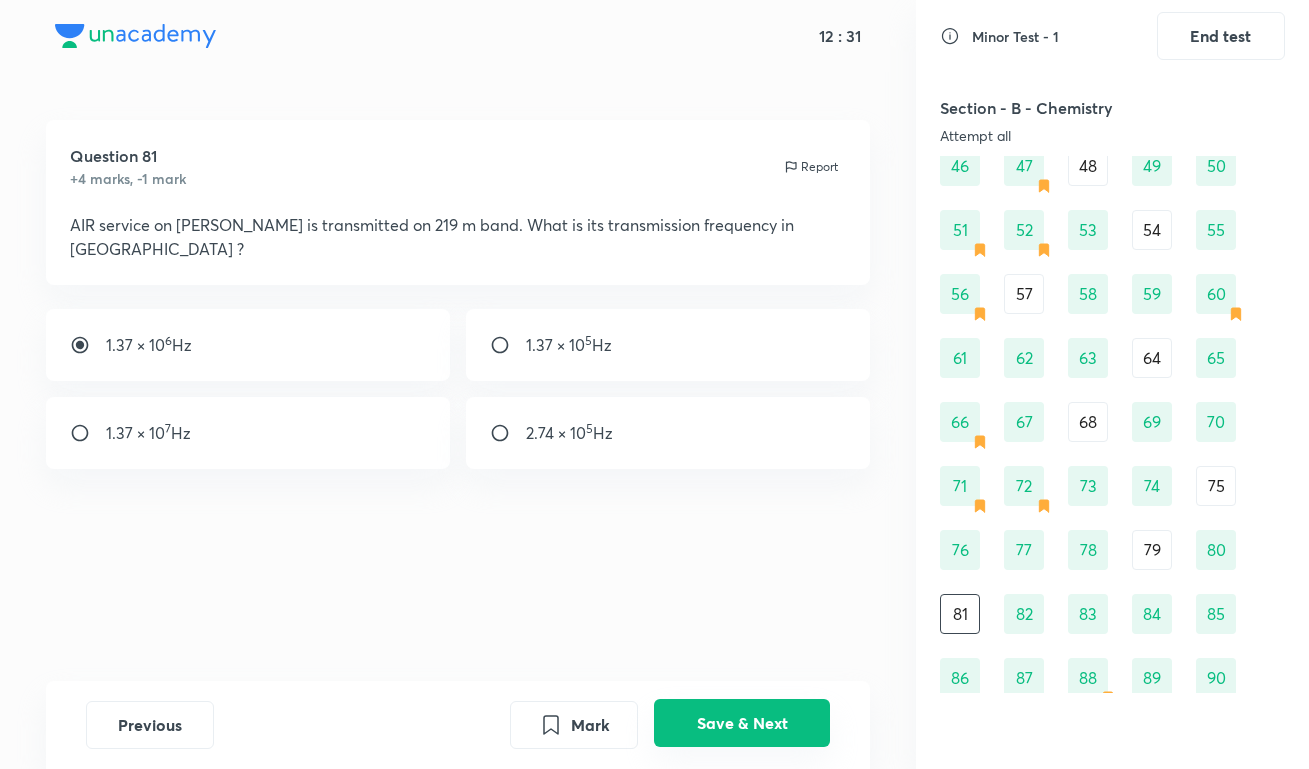 click on "Save & Next" at bounding box center [742, 723] 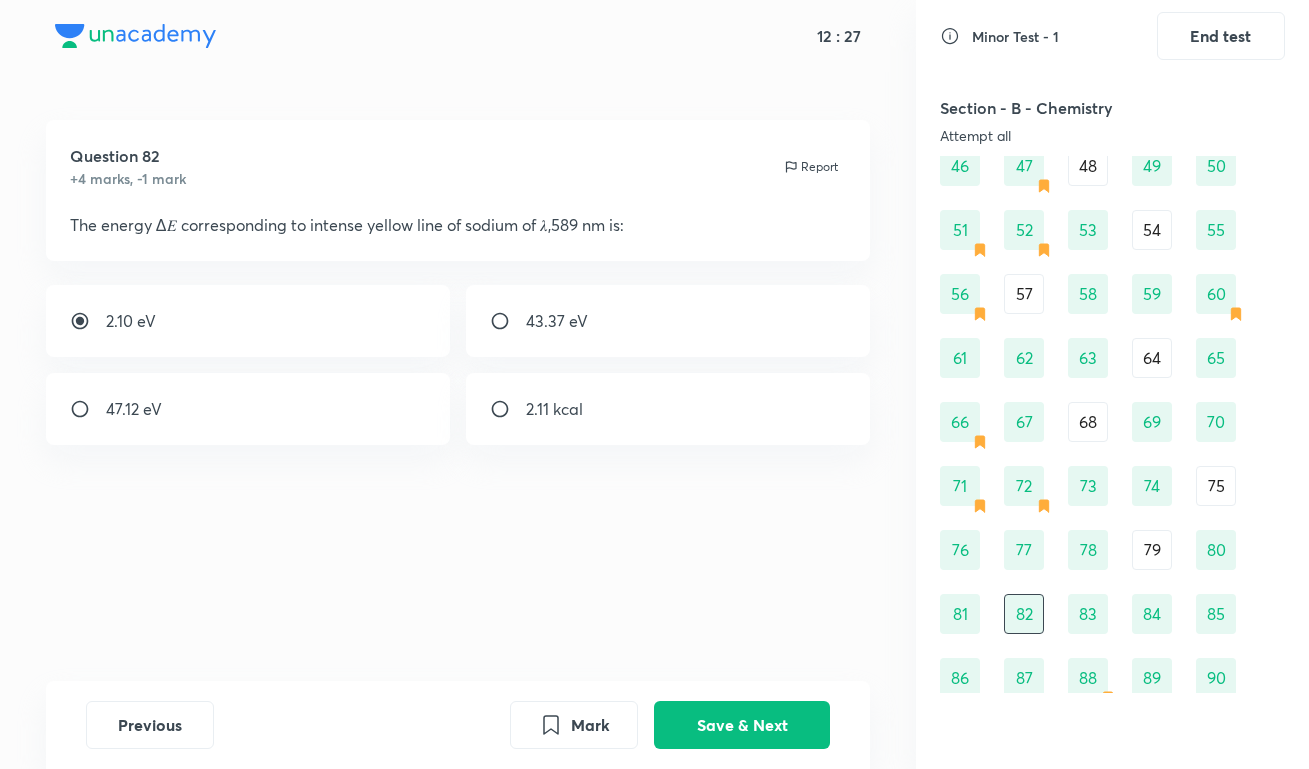 click on "57" at bounding box center [1024, 294] 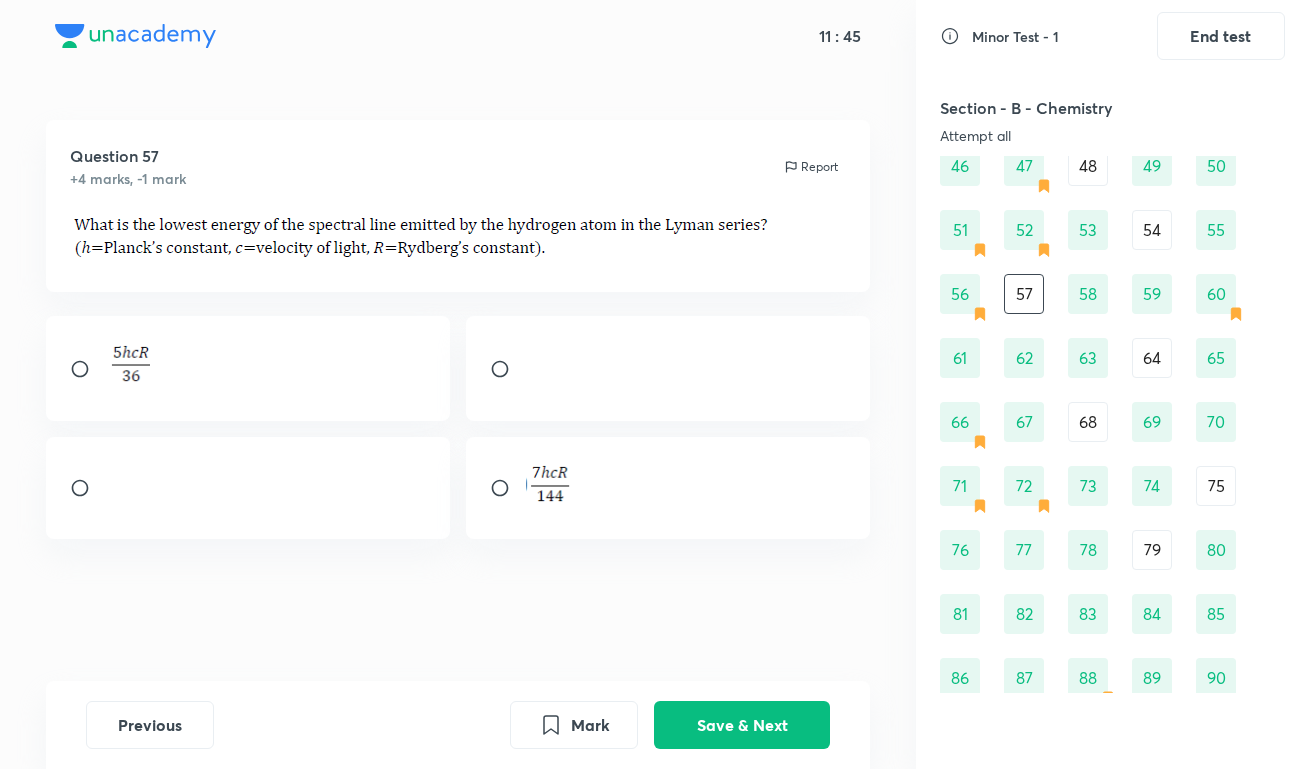 click at bounding box center (248, 488) 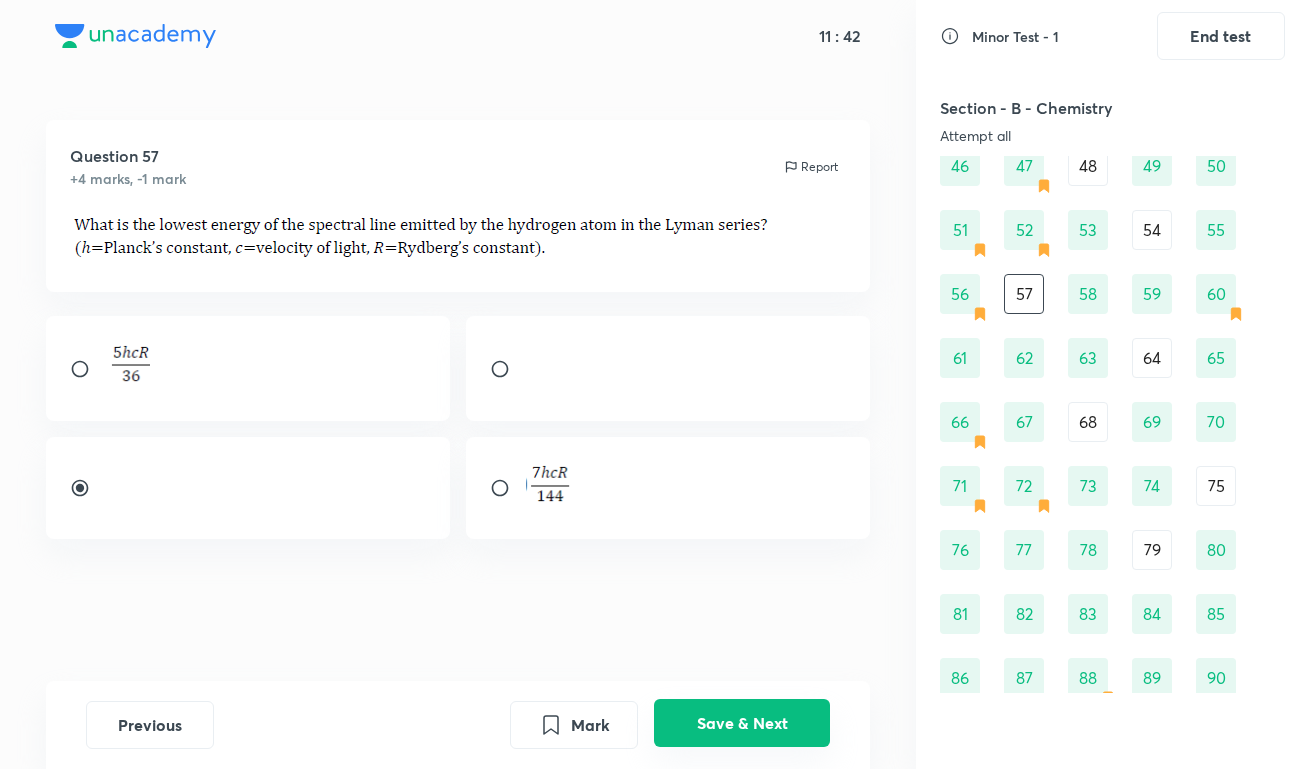 click on "Save & Next" at bounding box center [742, 723] 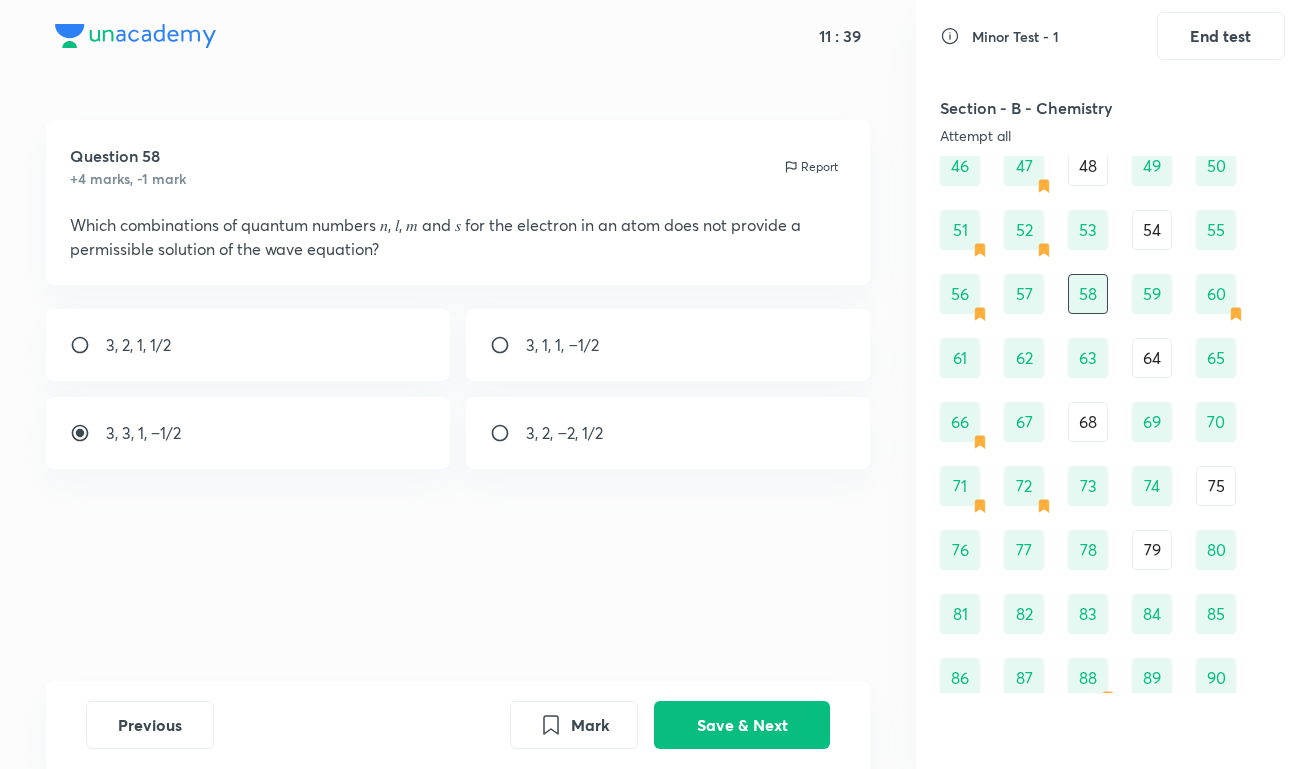 click on "48" at bounding box center [1088, 166] 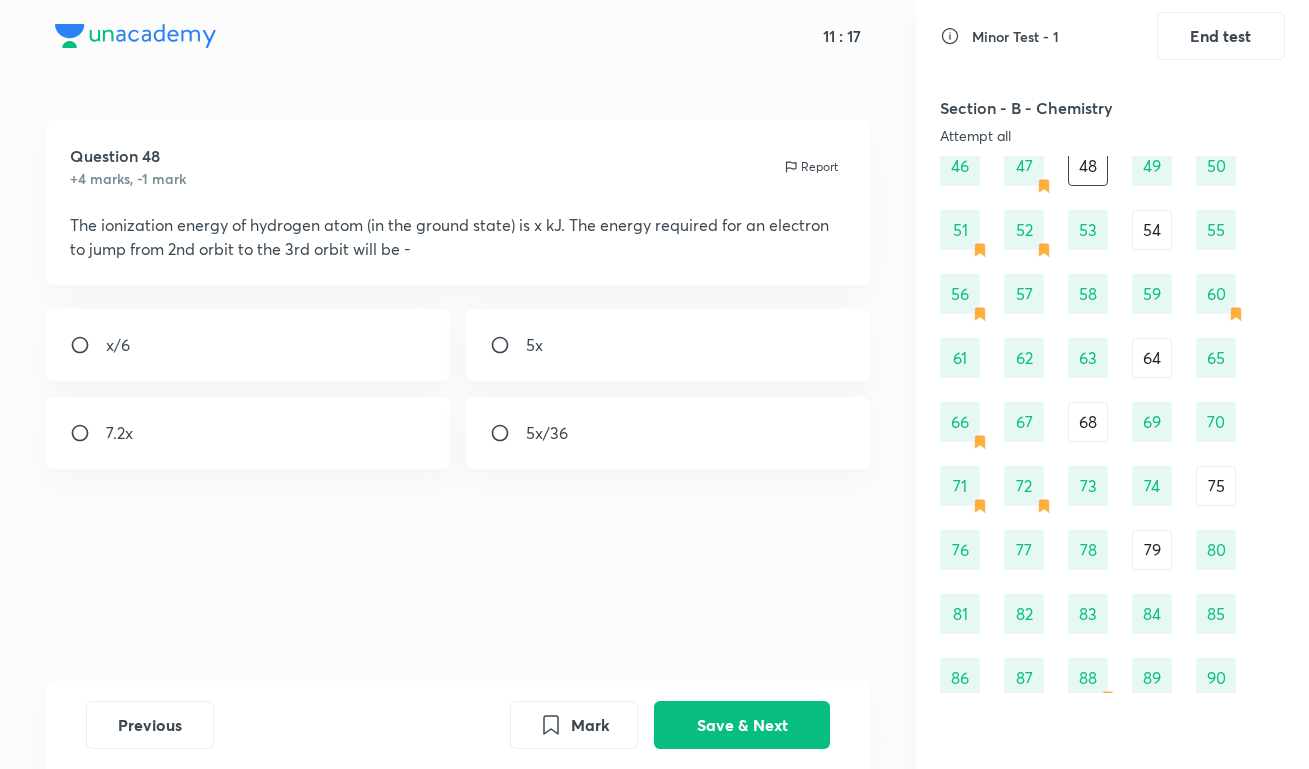 click on "5x/36" at bounding box center [668, 433] 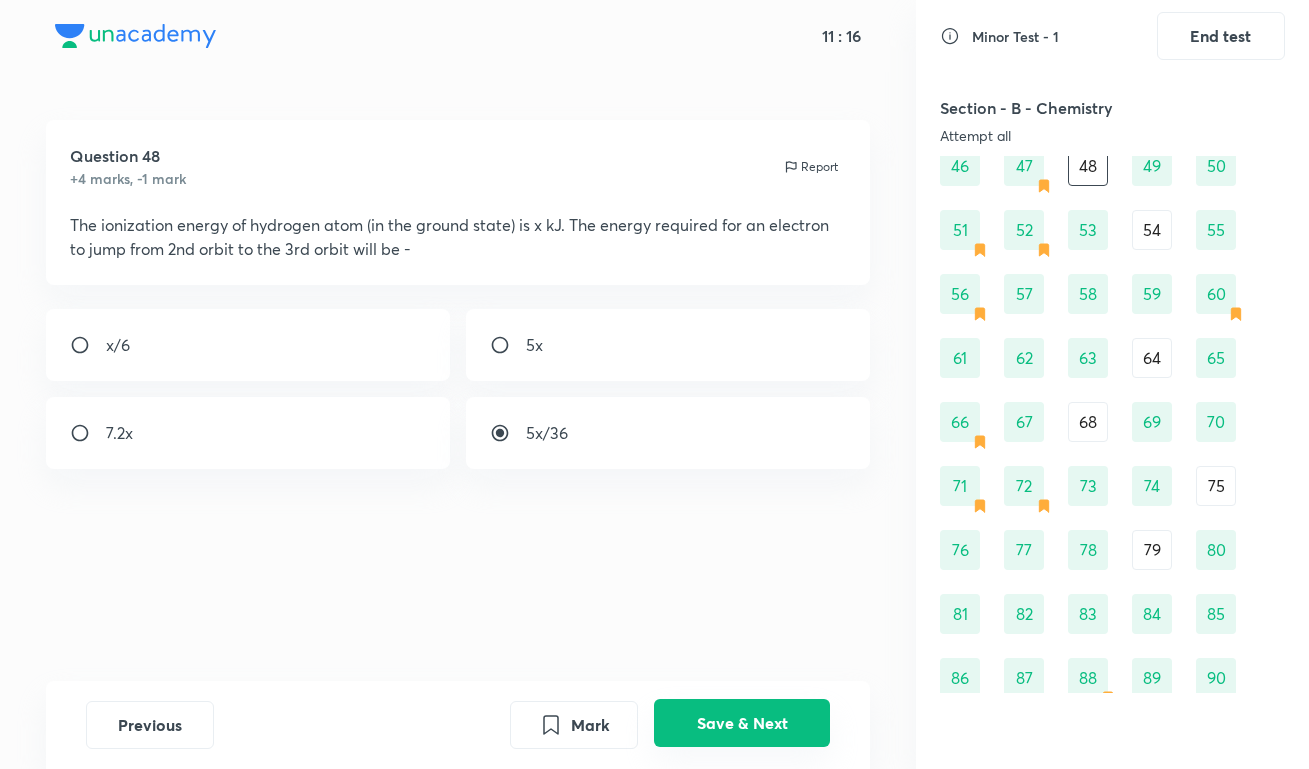 click on "Save & Next" at bounding box center (742, 723) 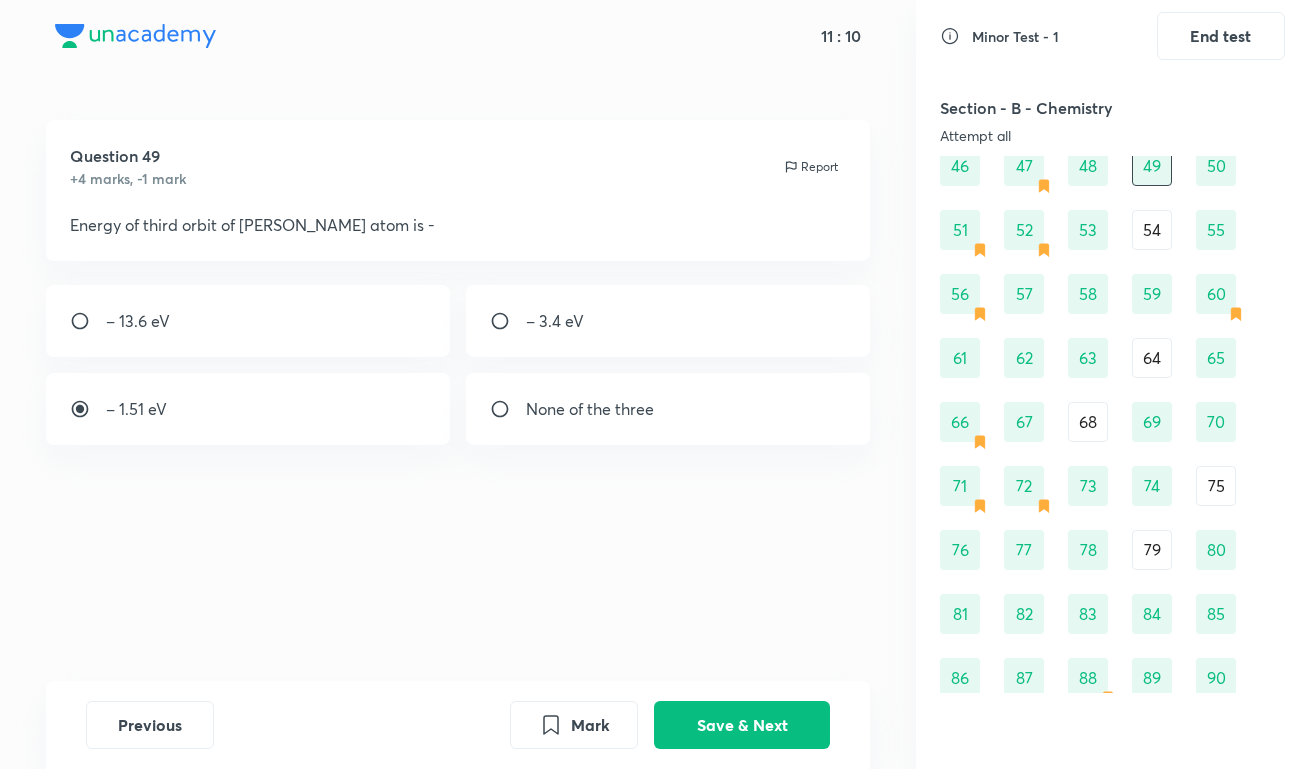 click on "54" at bounding box center (1152, 230) 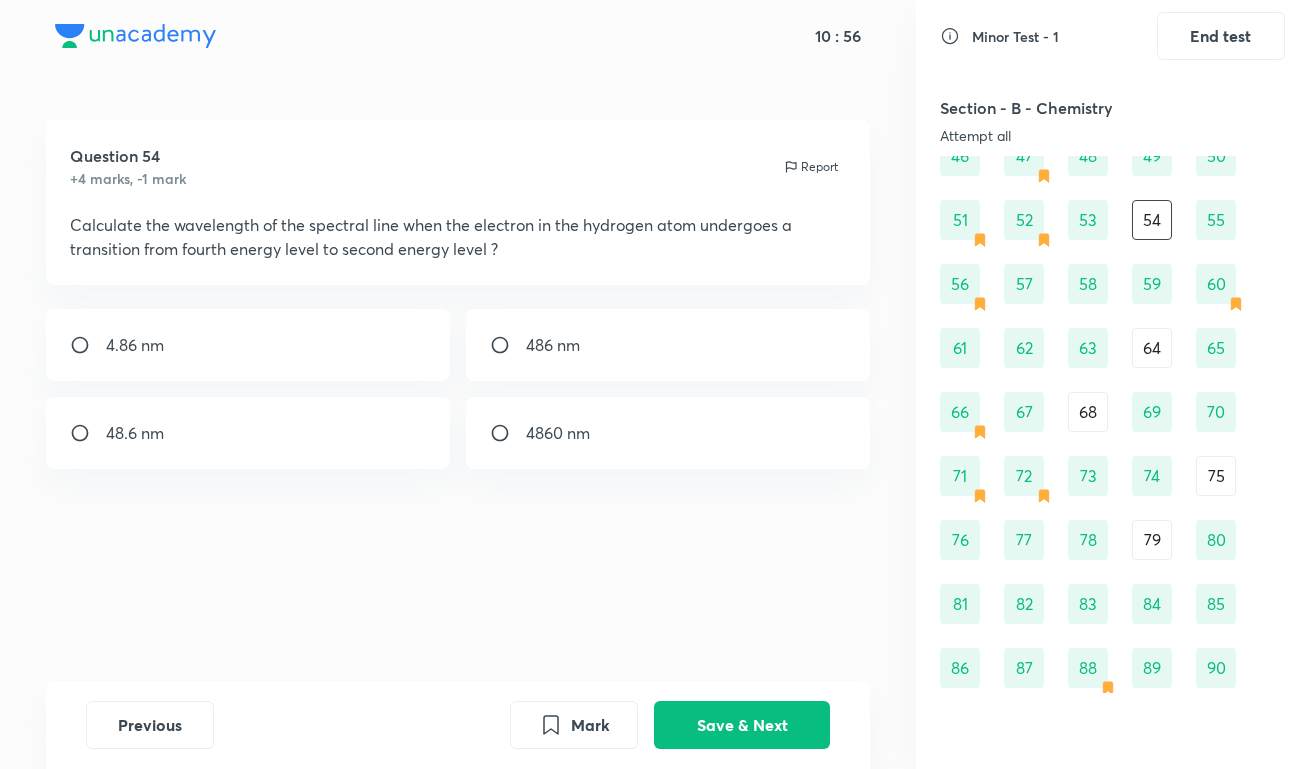 scroll, scrollTop: 861, scrollLeft: 0, axis: vertical 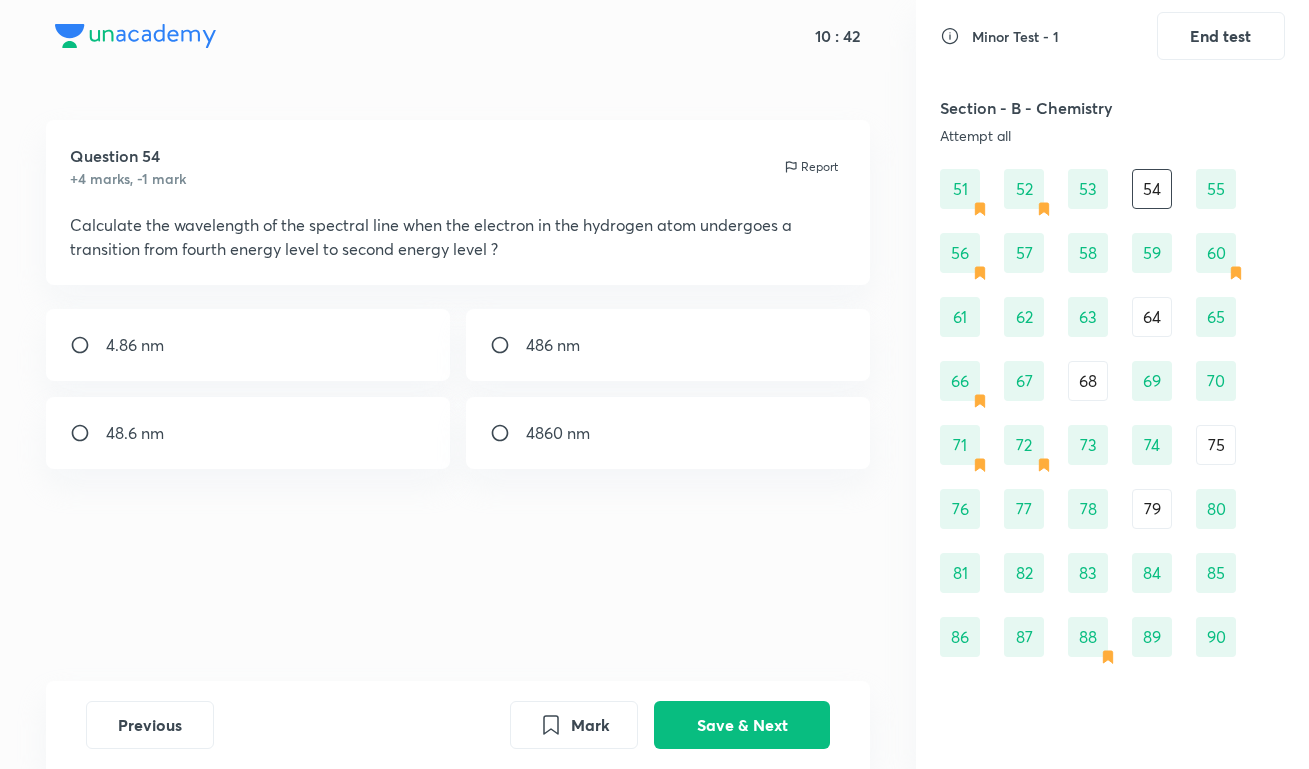 click on "79" at bounding box center (1152, 509) 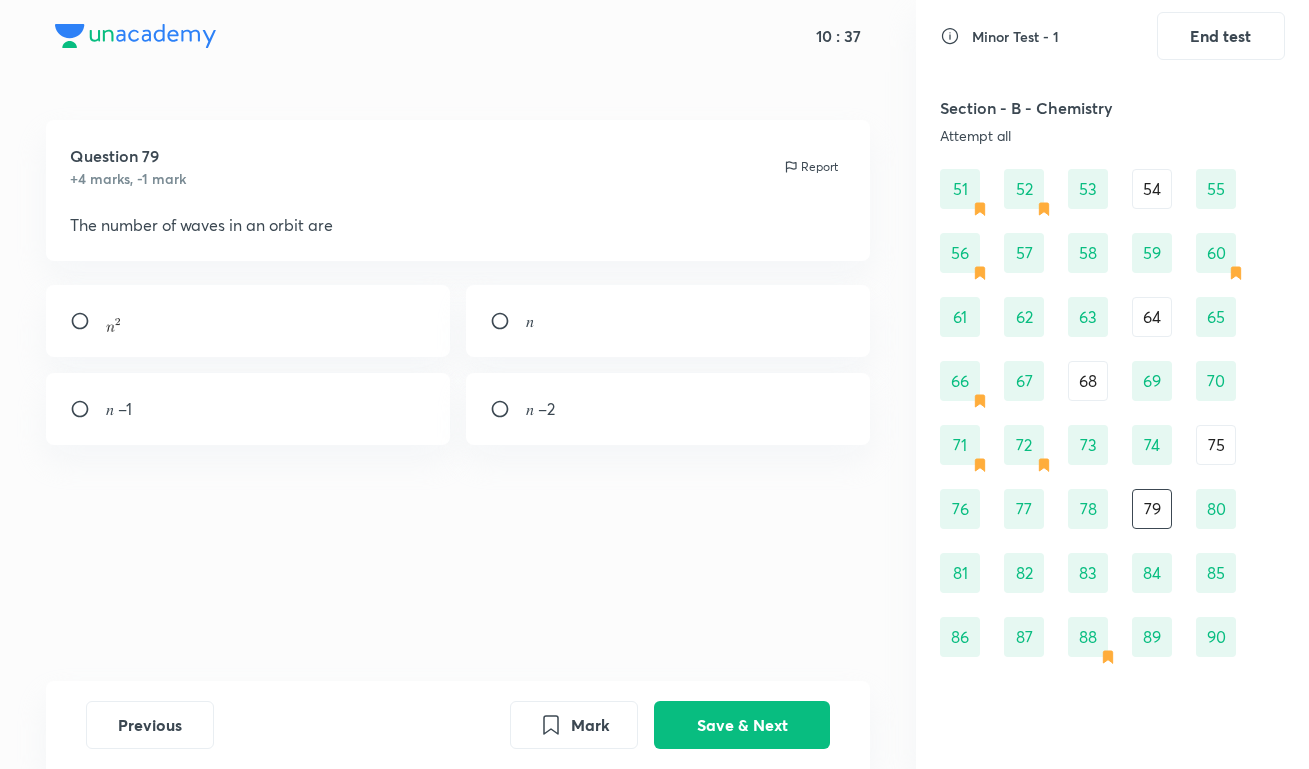click on "68" at bounding box center (1088, 381) 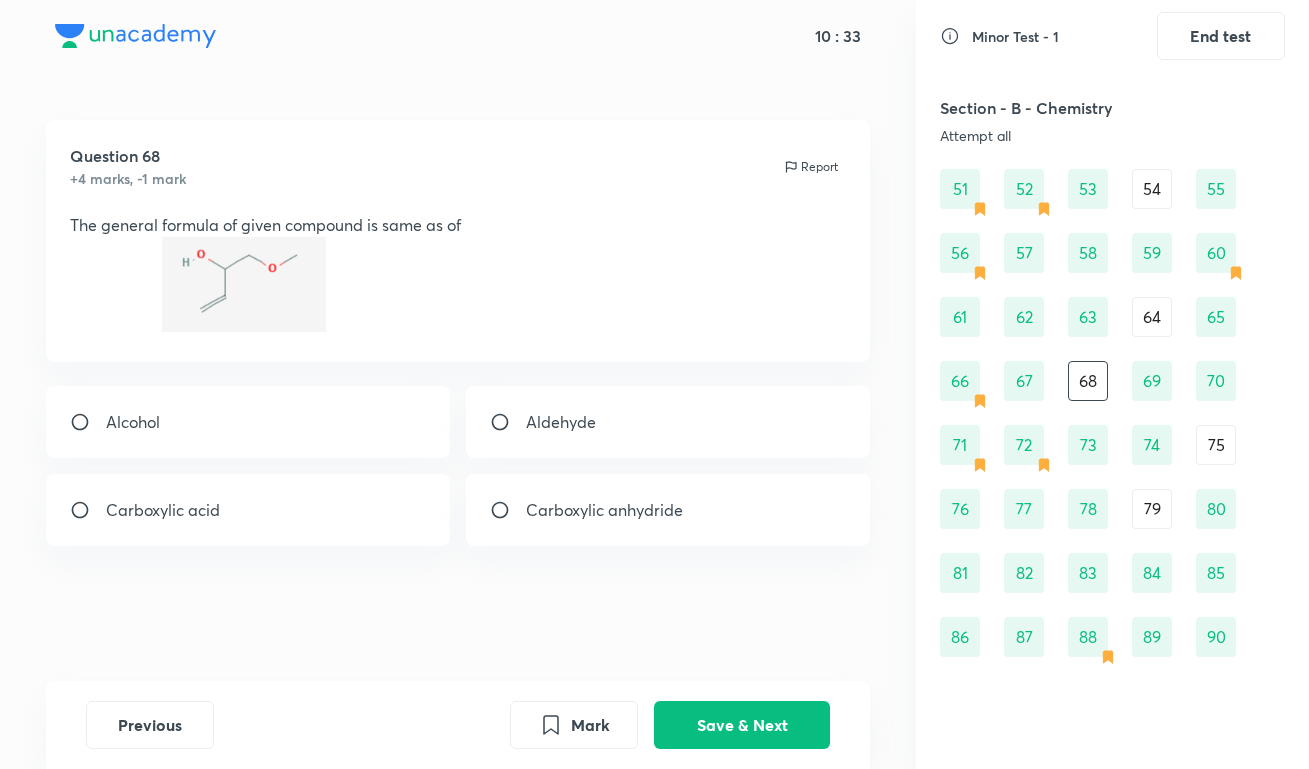 click on "Aldehyde" at bounding box center (668, 422) 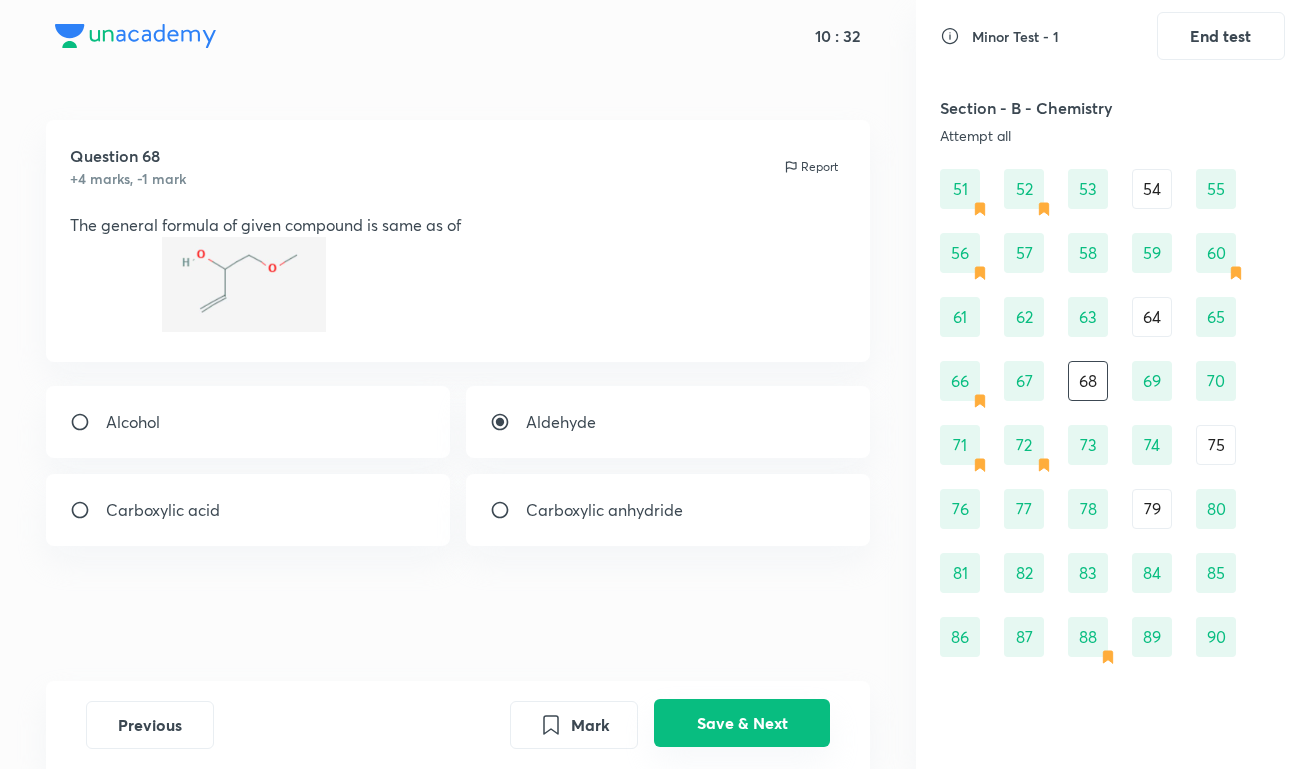click on "Save & Next" at bounding box center (742, 723) 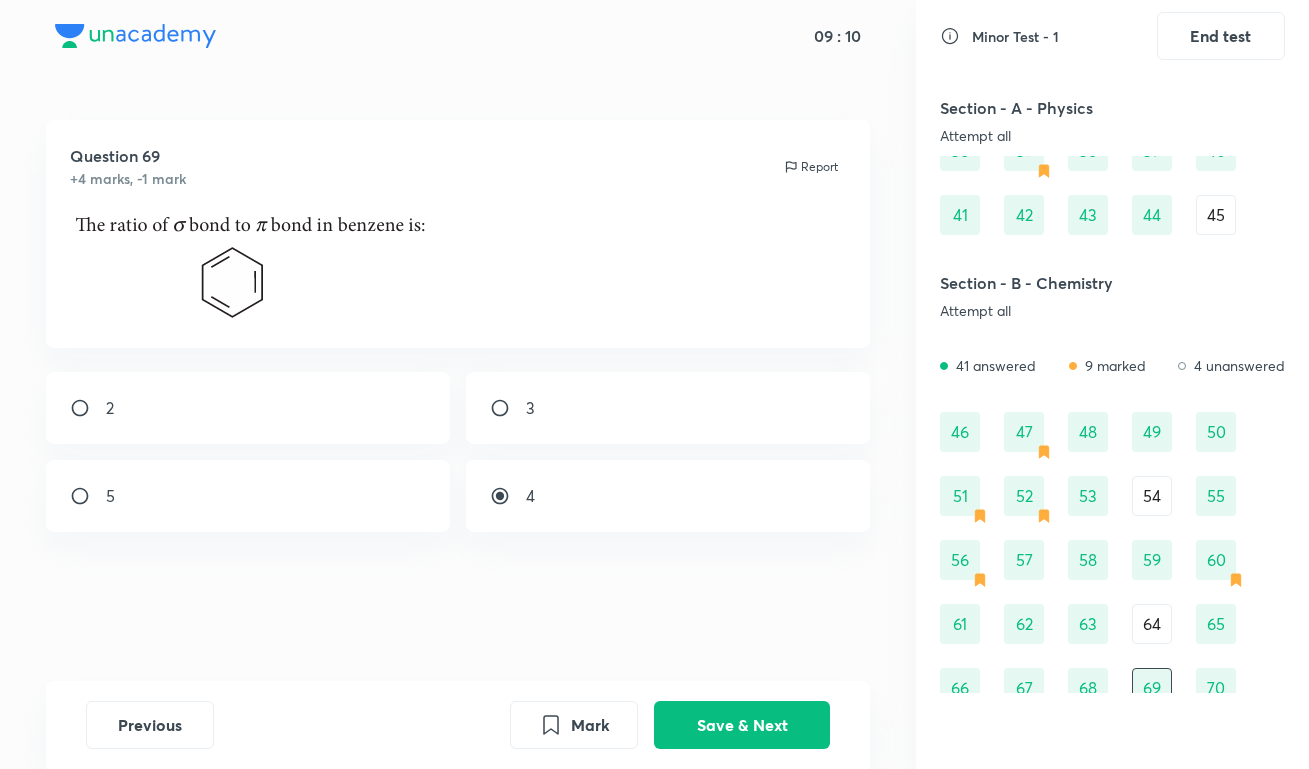 scroll, scrollTop: 529, scrollLeft: 0, axis: vertical 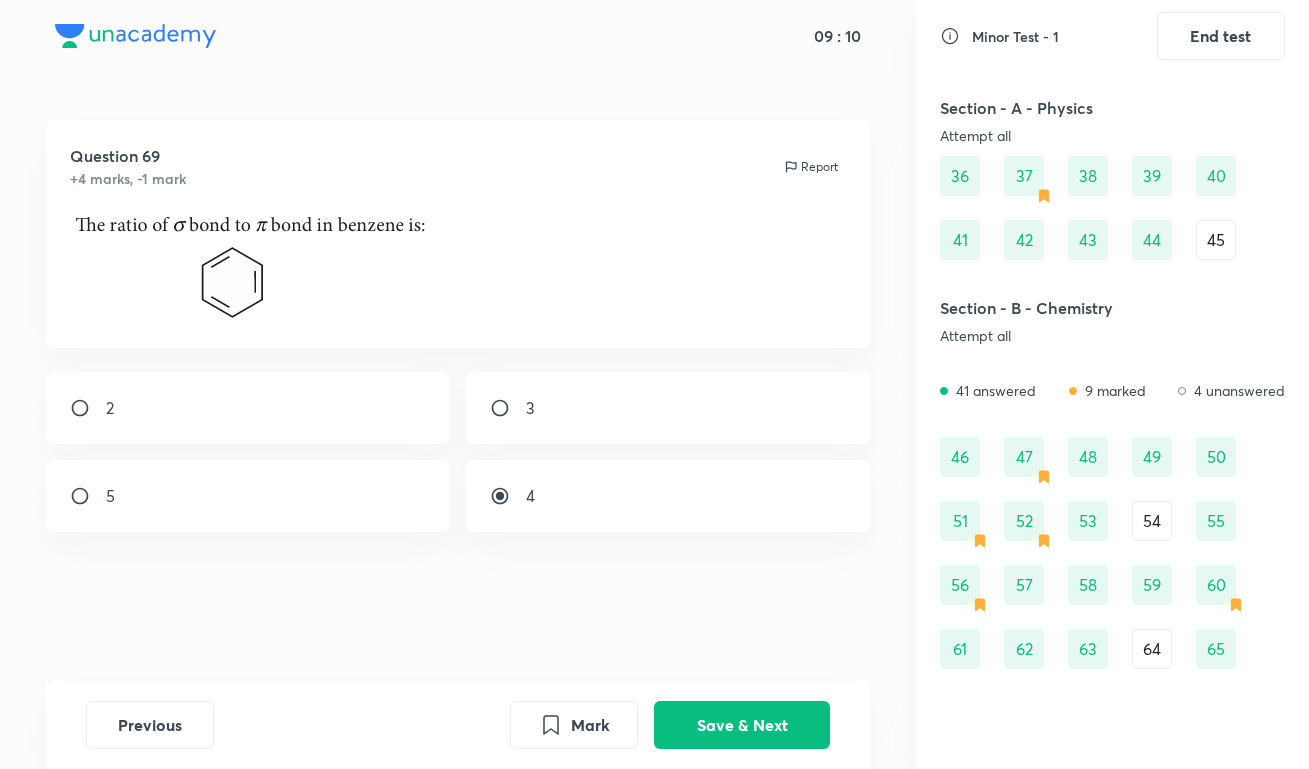 click on "45" at bounding box center [1216, 240] 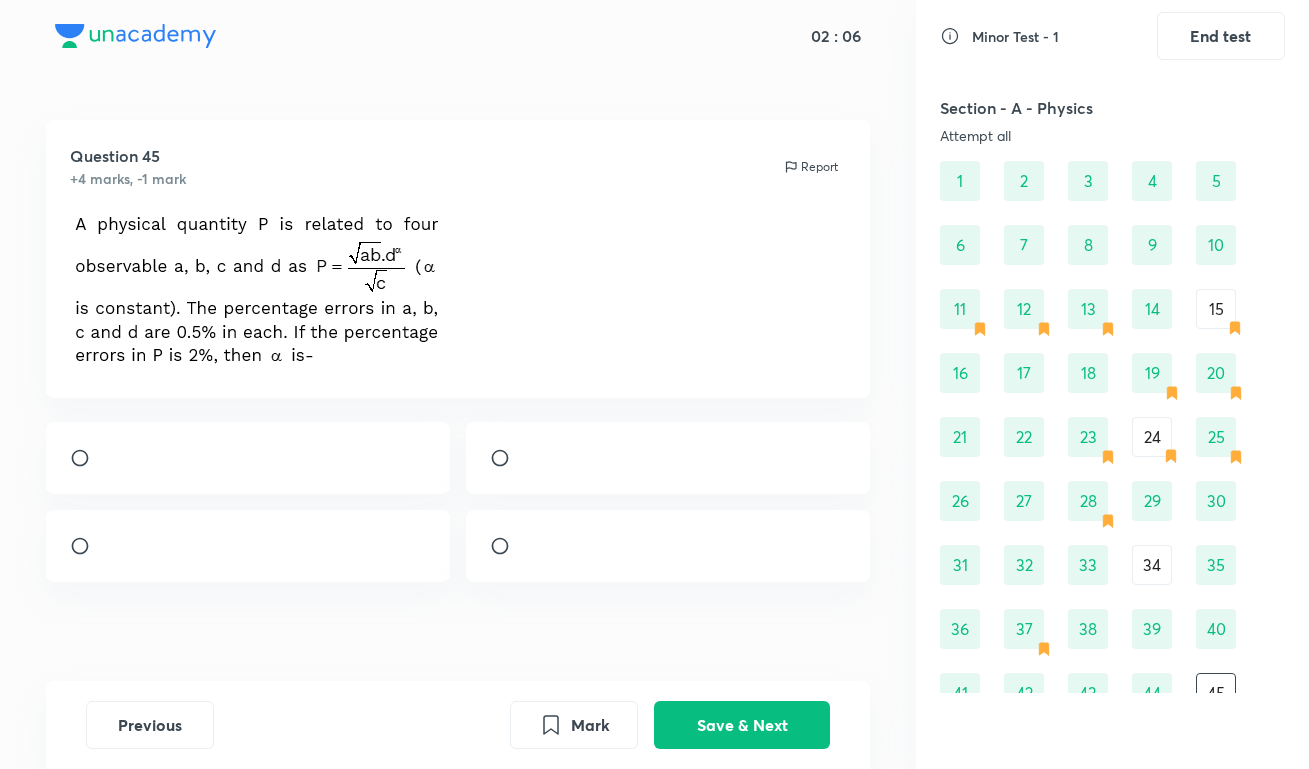 scroll, scrollTop: 72, scrollLeft: 0, axis: vertical 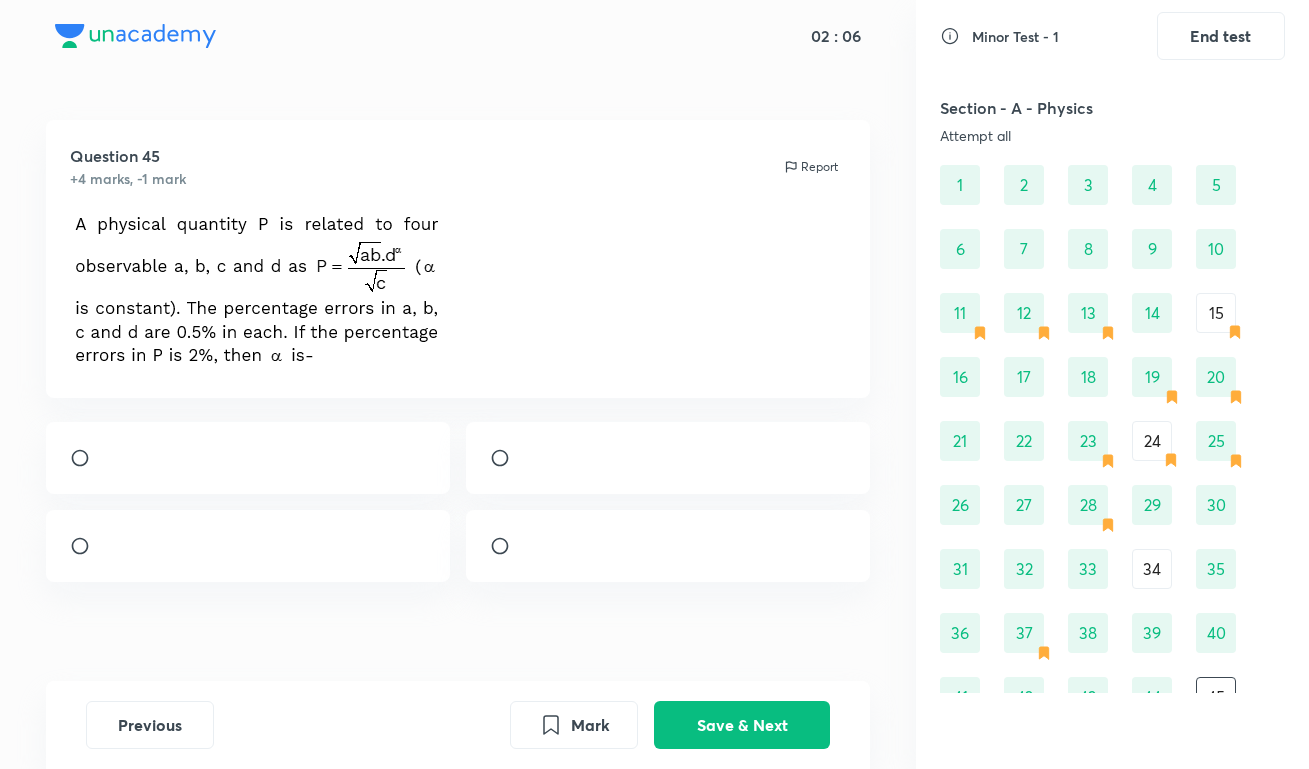 click on "15" at bounding box center [1216, 313] 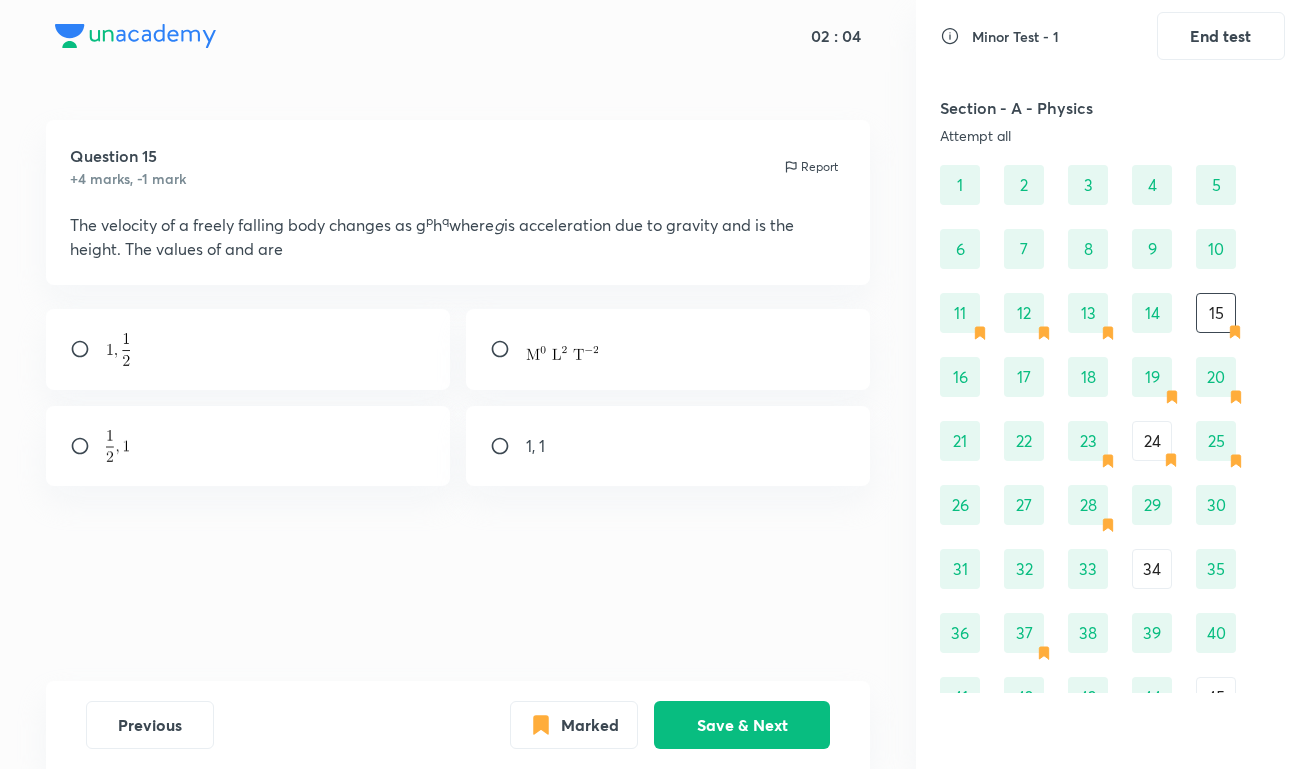 click on "24" at bounding box center (1152, 441) 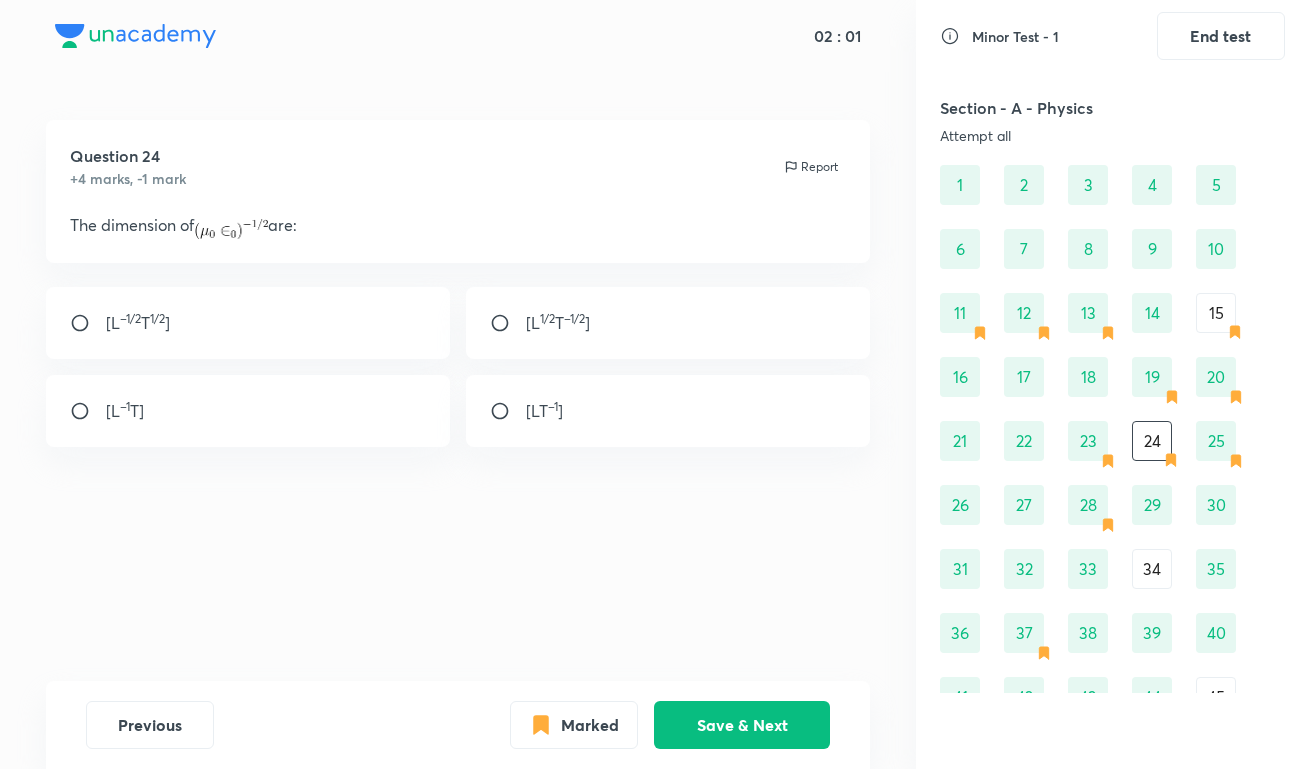 click on "34" at bounding box center (1152, 569) 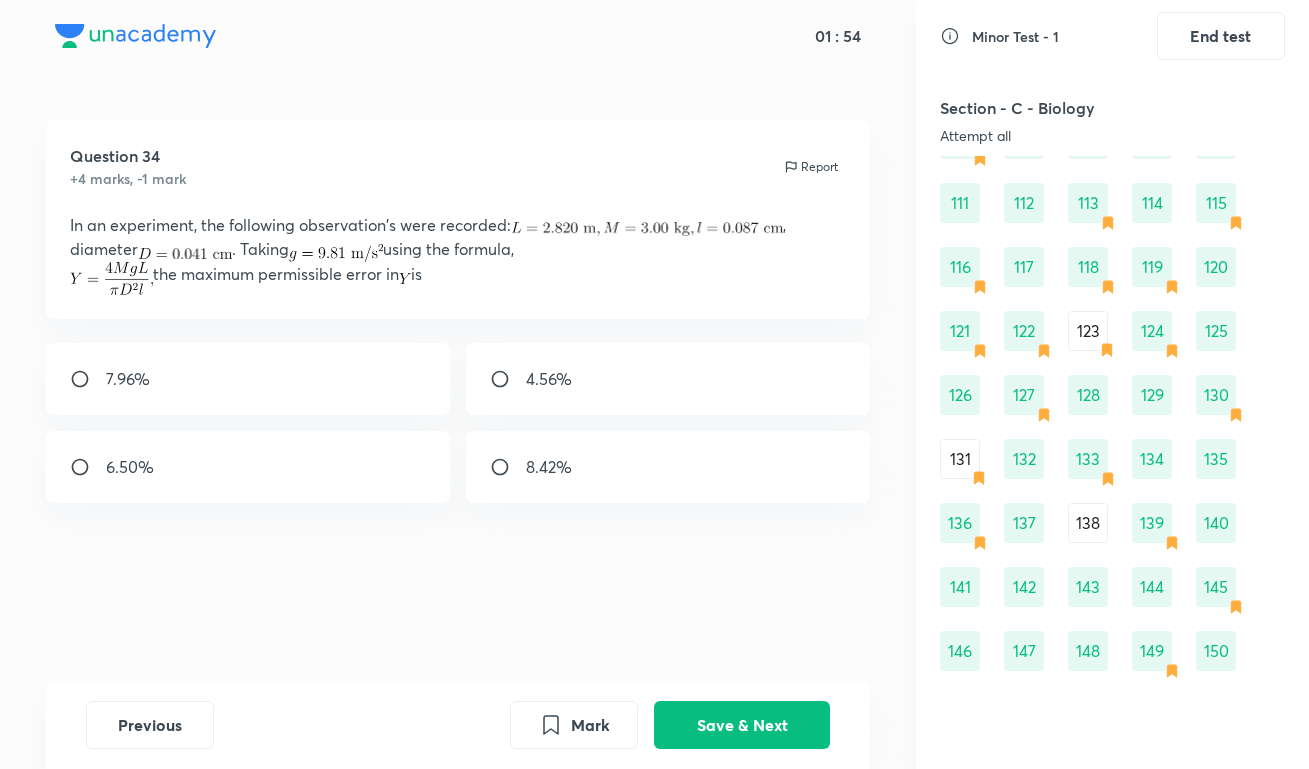 scroll, scrollTop: 1763, scrollLeft: 0, axis: vertical 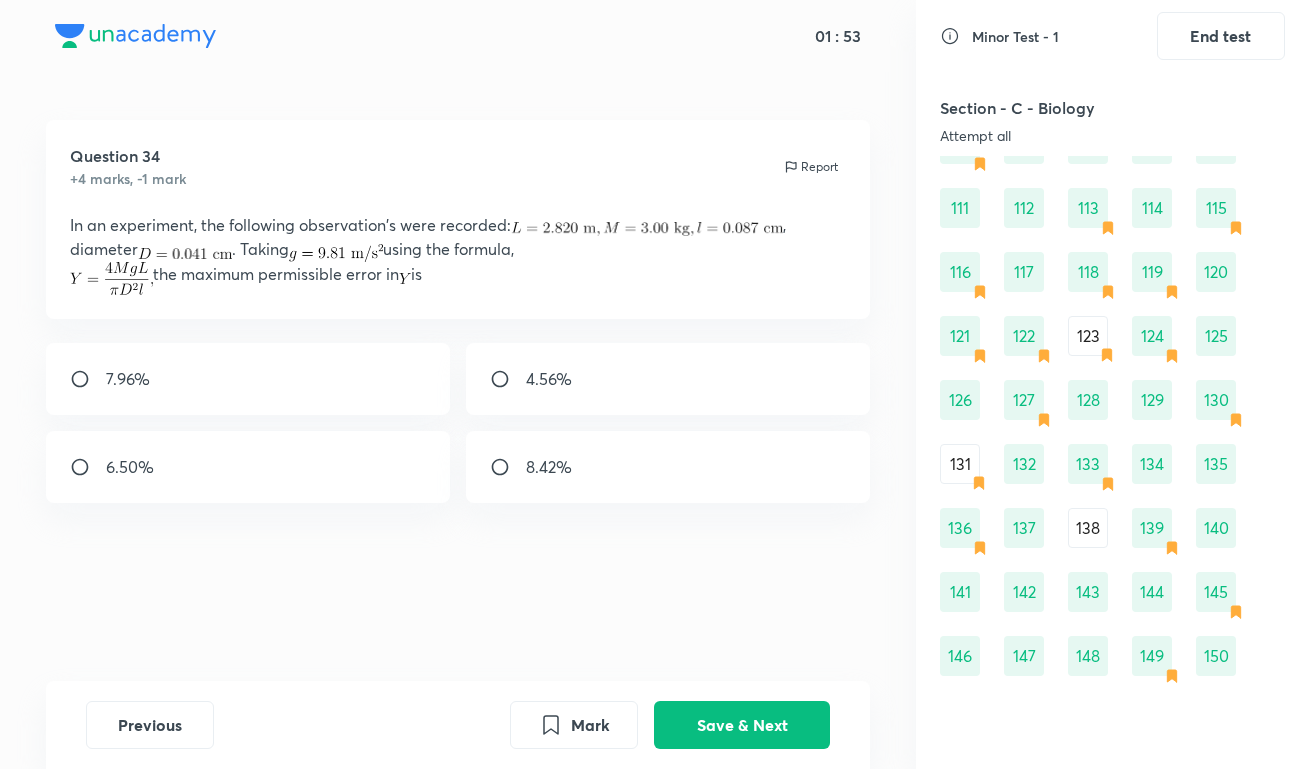 click on "138" at bounding box center (1088, 528) 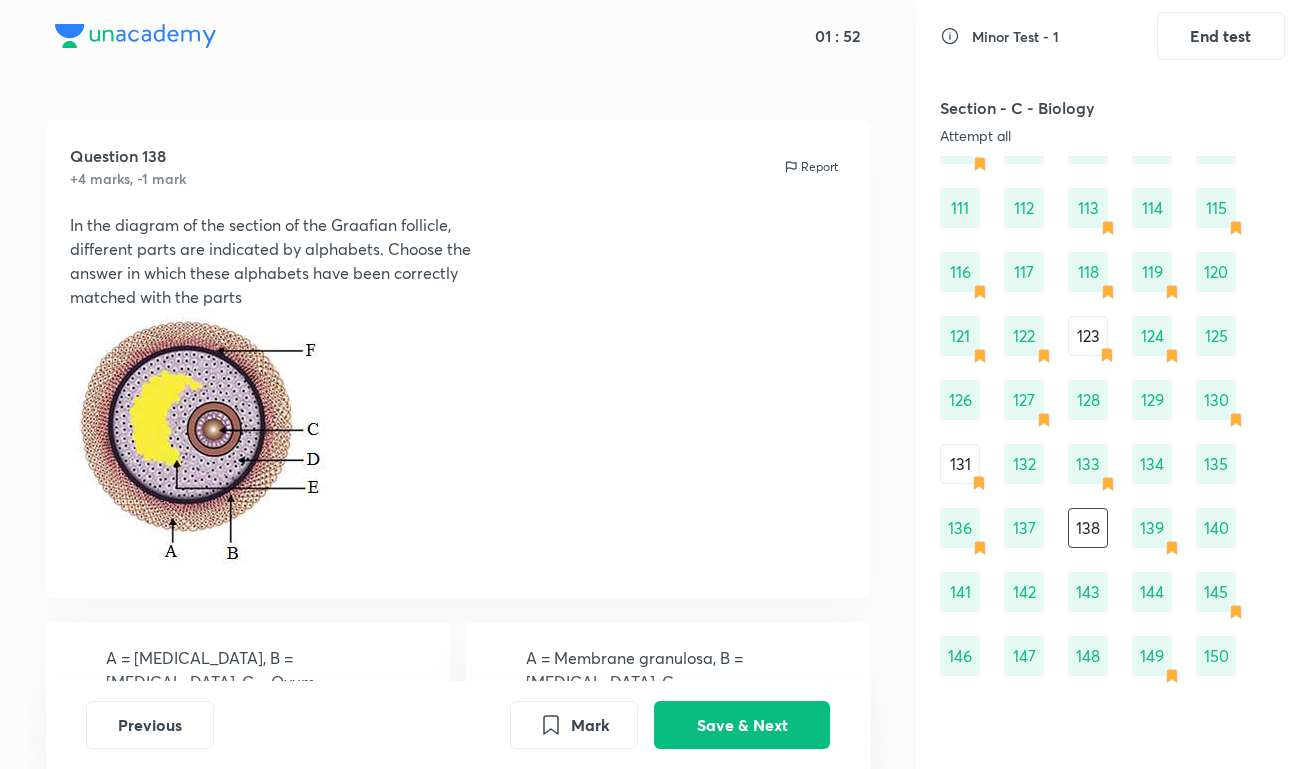 click on "131" at bounding box center [960, 464] 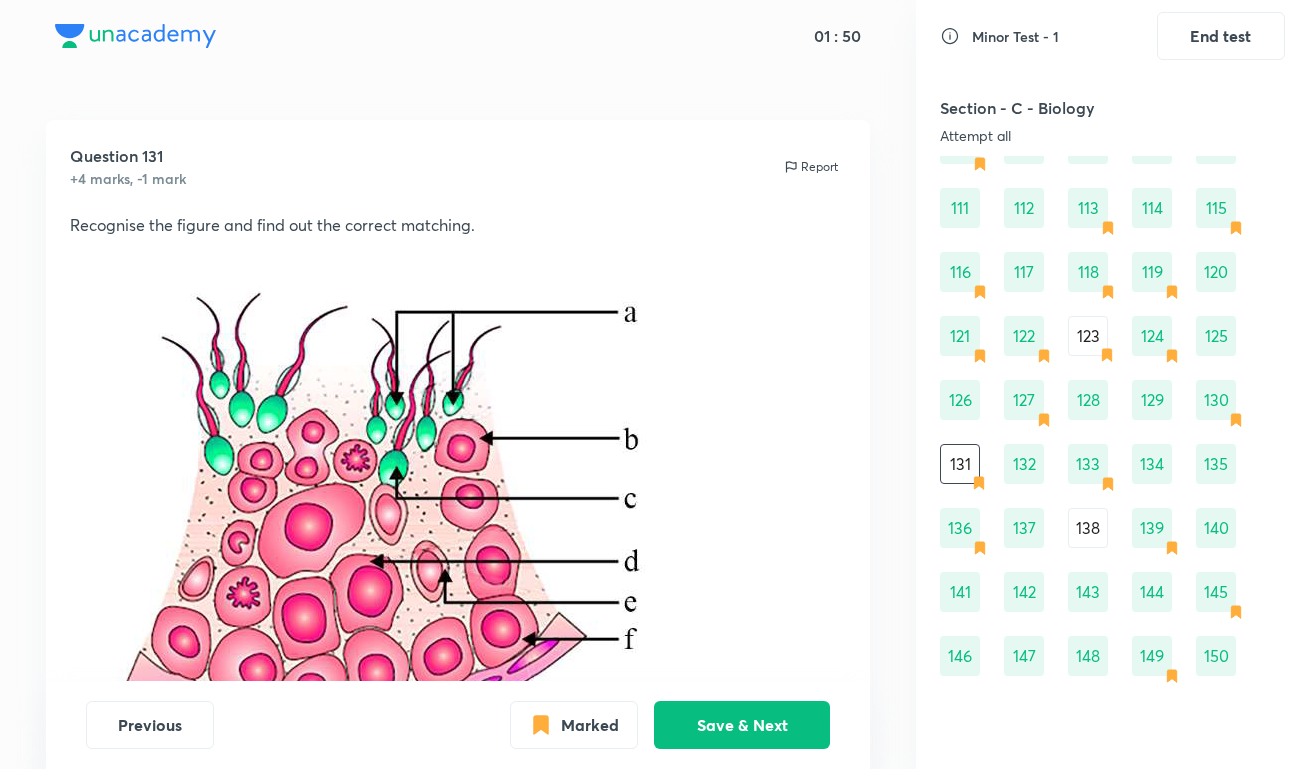 click on "123" at bounding box center [1088, 336] 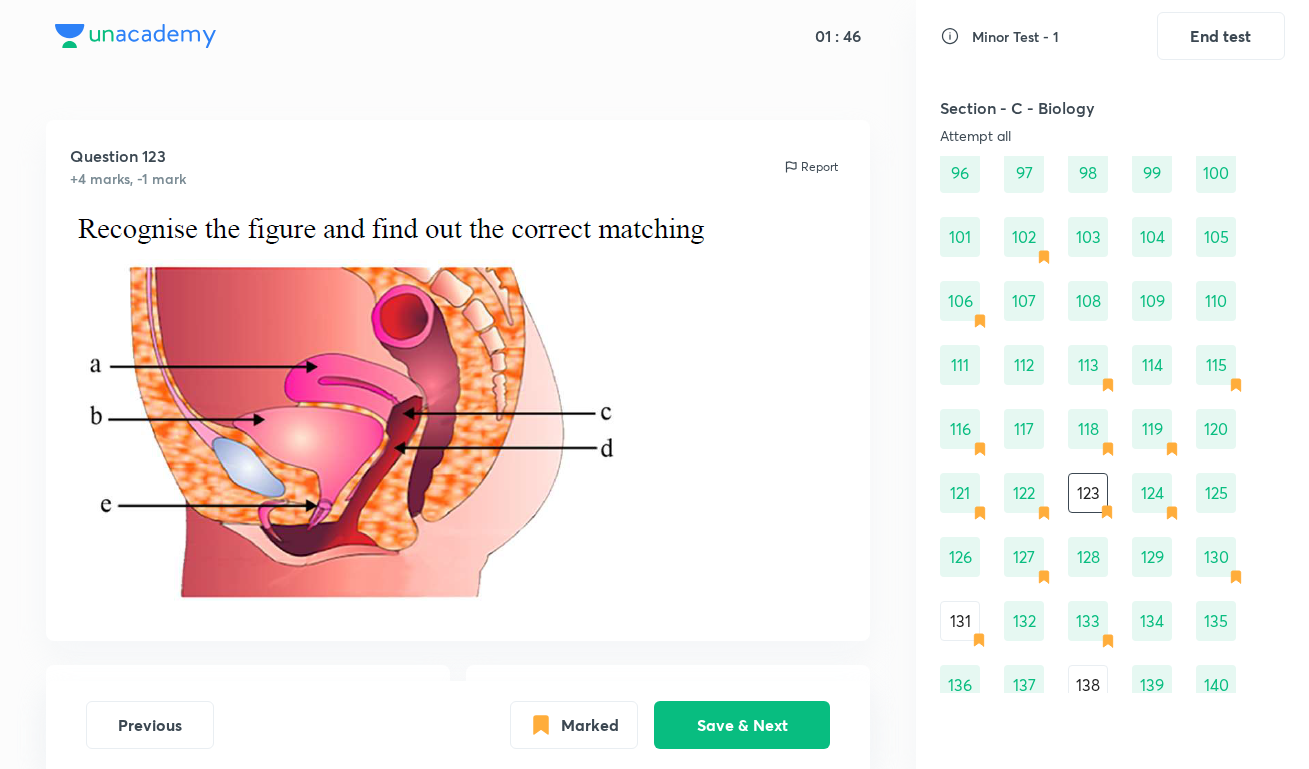 scroll, scrollTop: 1596, scrollLeft: 0, axis: vertical 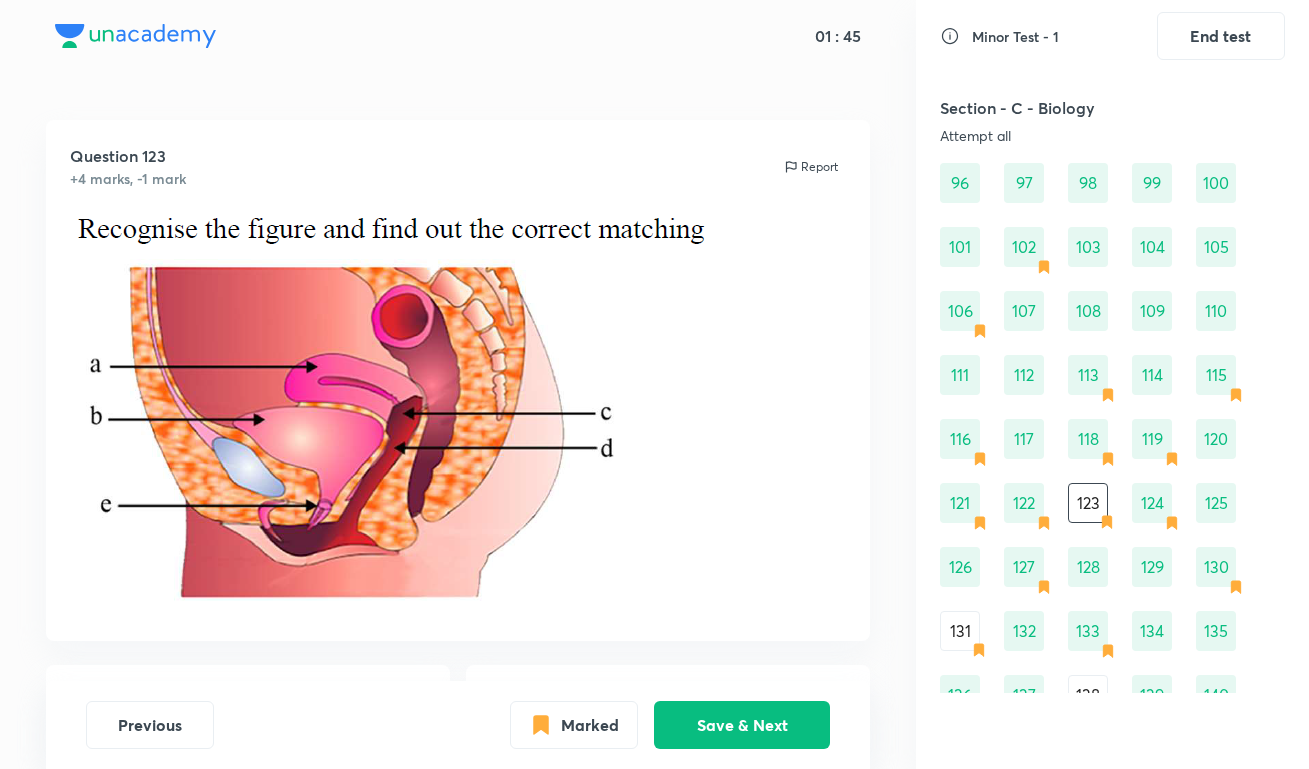 click on "131" at bounding box center (960, 631) 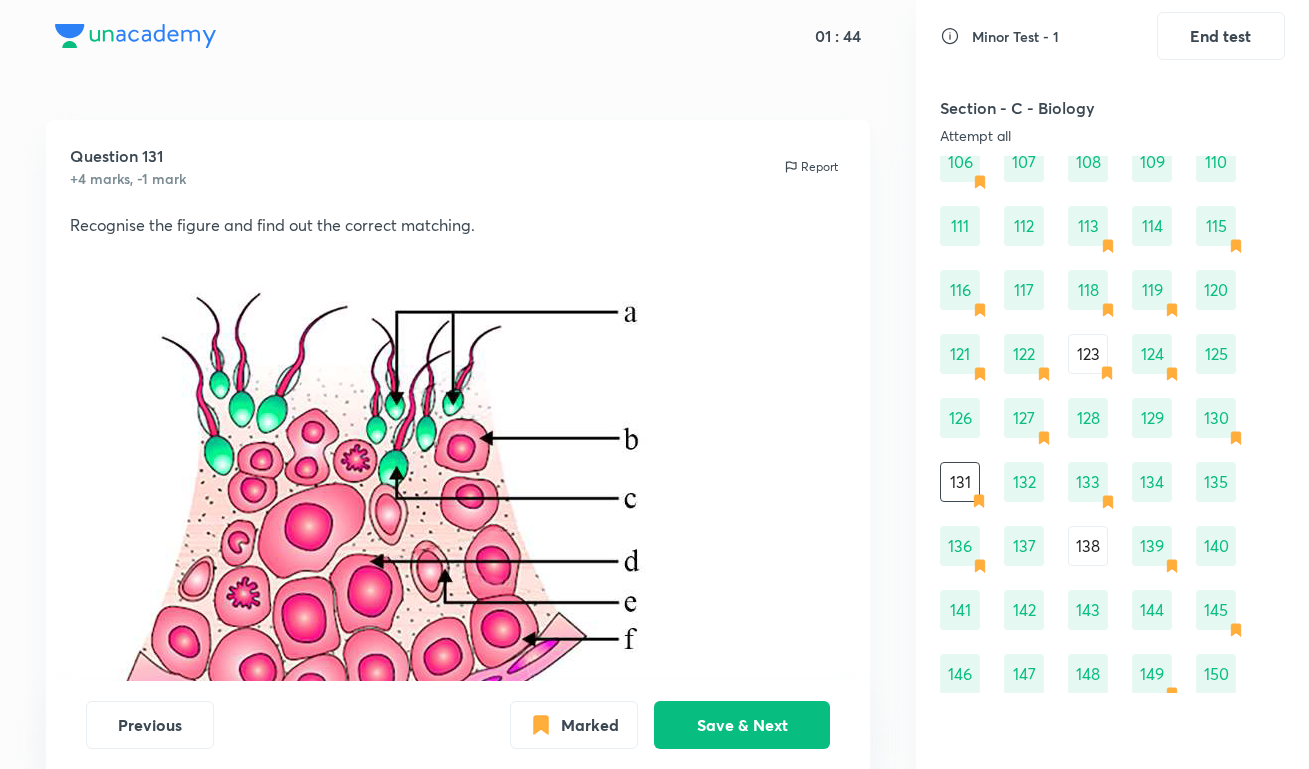 scroll, scrollTop: 1756, scrollLeft: 0, axis: vertical 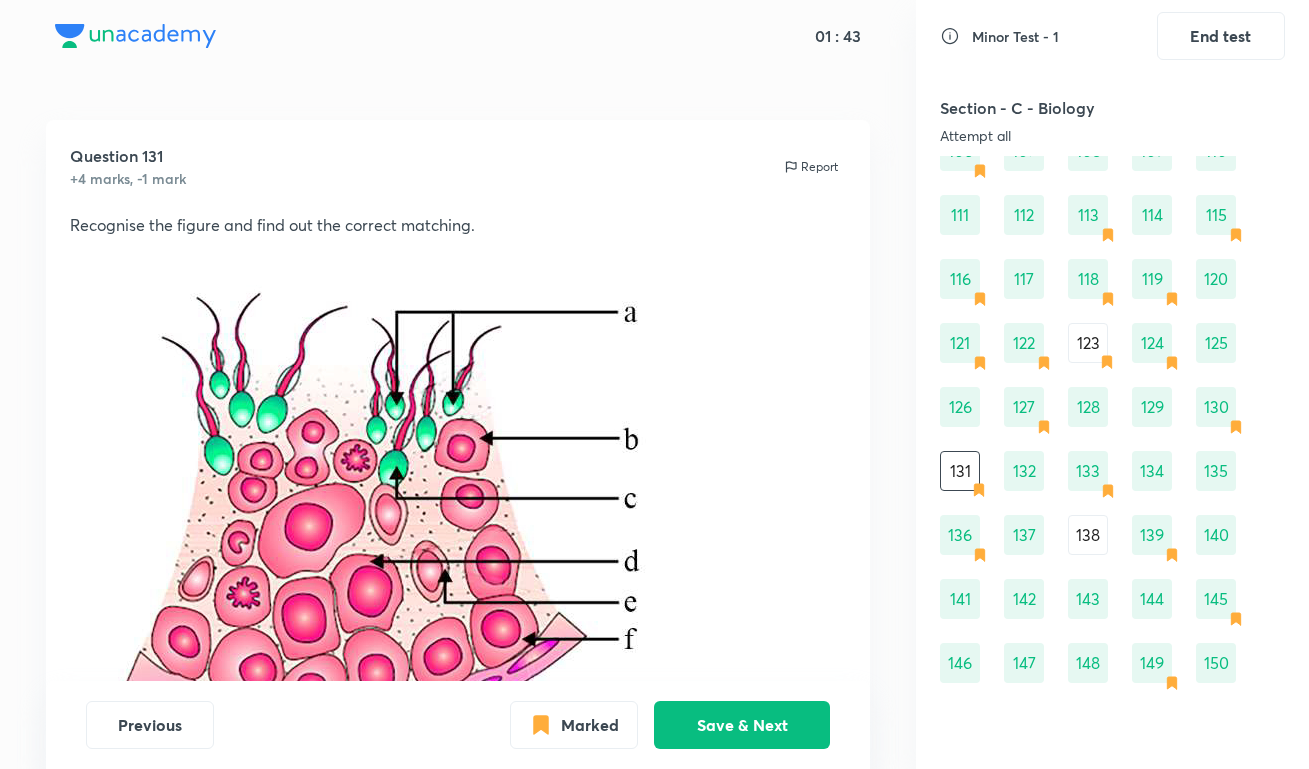 click on "138" at bounding box center [1088, 535] 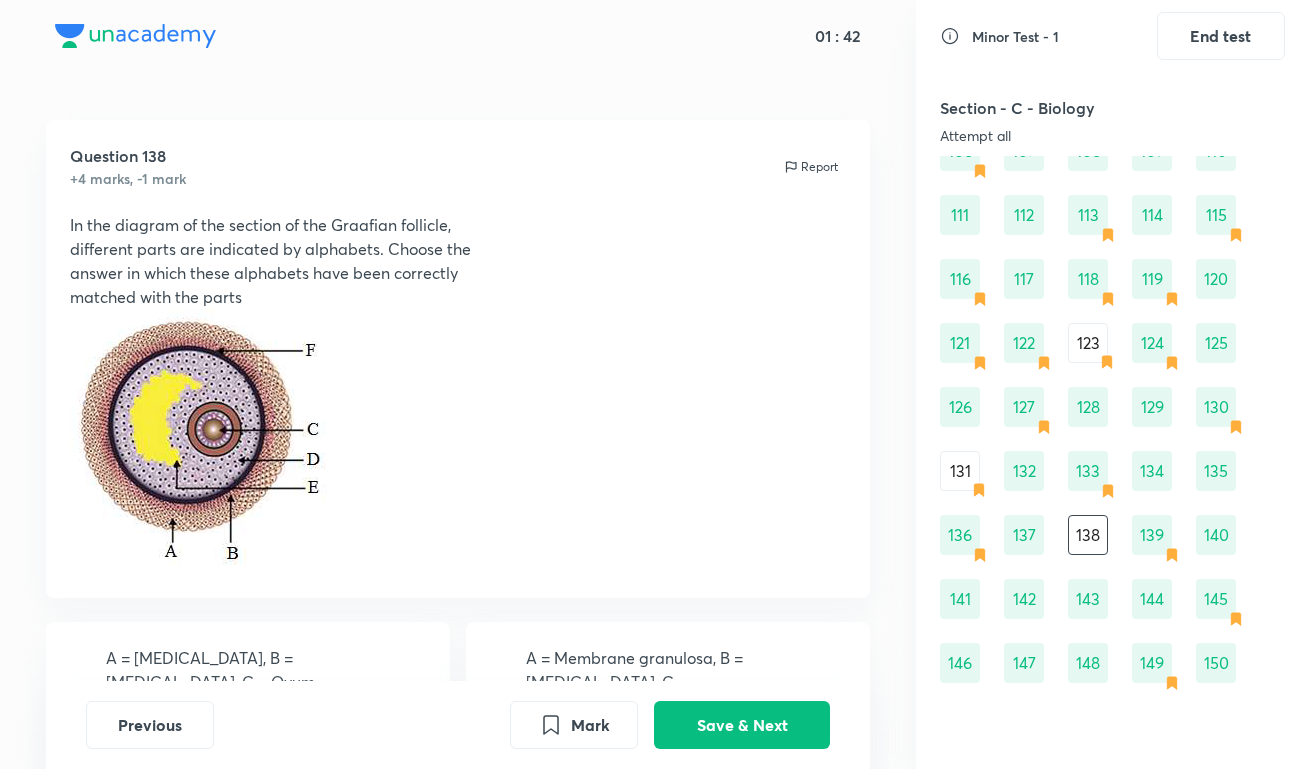 click on "131" at bounding box center [960, 471] 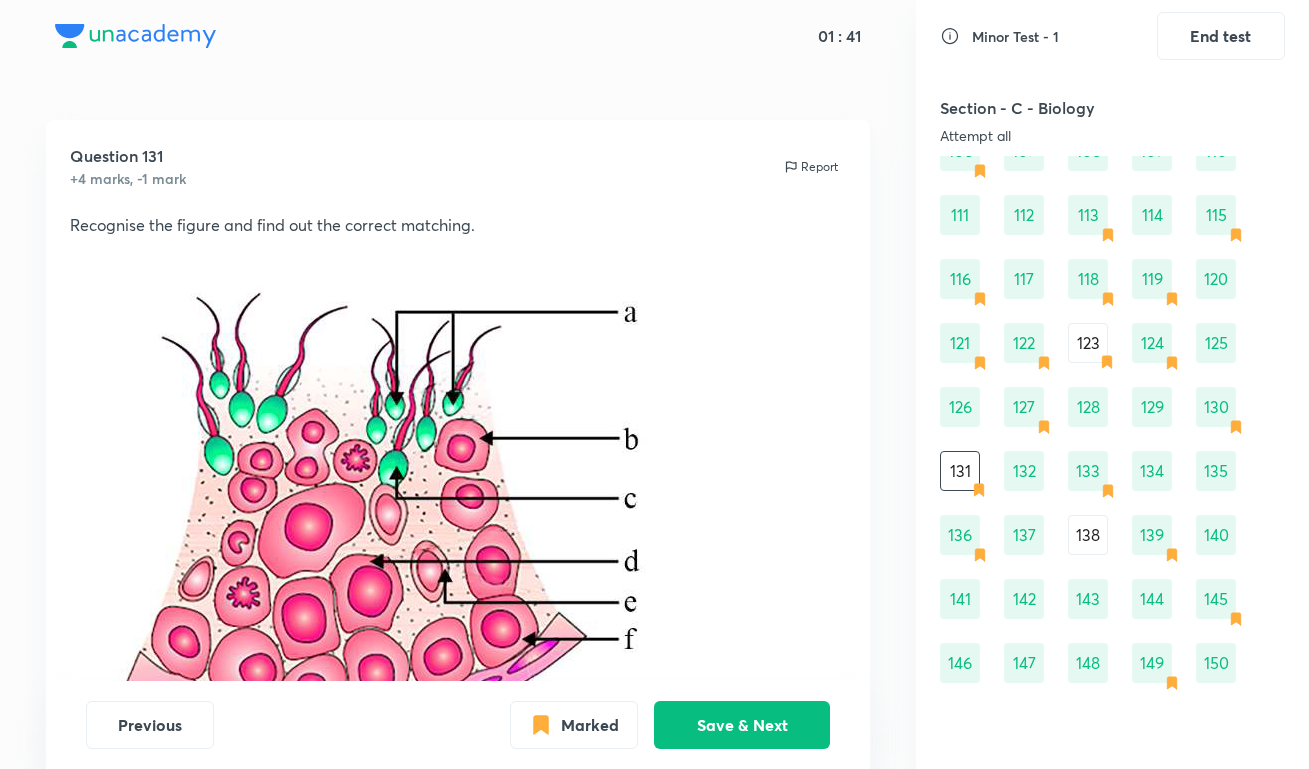 click on "91 92 93 94 95 96 97 98 99 100 101 102 103 104 105 106 107 108 109 110 111 112 113 114 115 116 117 118 119 120 121 122 123 124 125 126 127 128 129 130 131 132 133 134 135 136 137 138 139 140 141 142 143 144 145 146 147 148 149 150 151 152 153 154 155 156 157 158 159 160 161 162 163 164 165 166 167 168 169 170 171 172 173 174 175 176 177 178 179 180" at bounding box center (1112, 503) 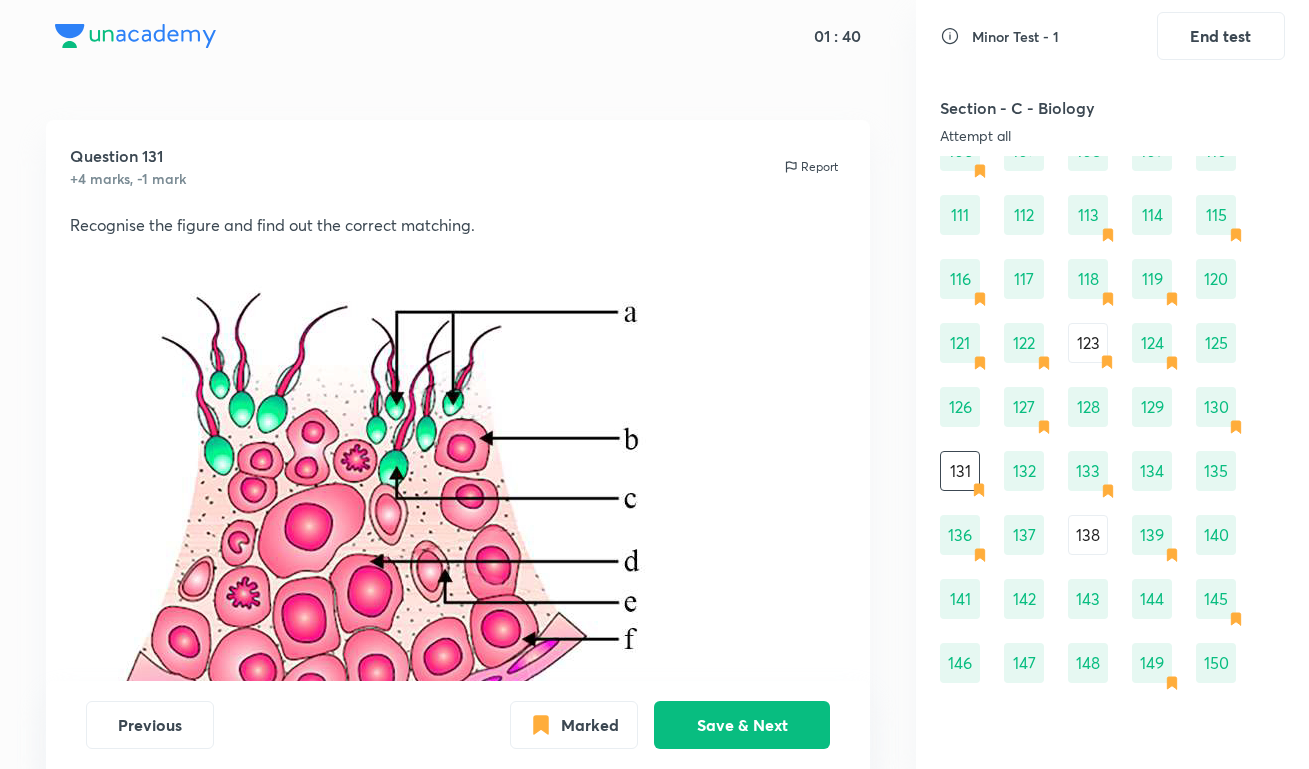 click on "123" at bounding box center (1088, 343) 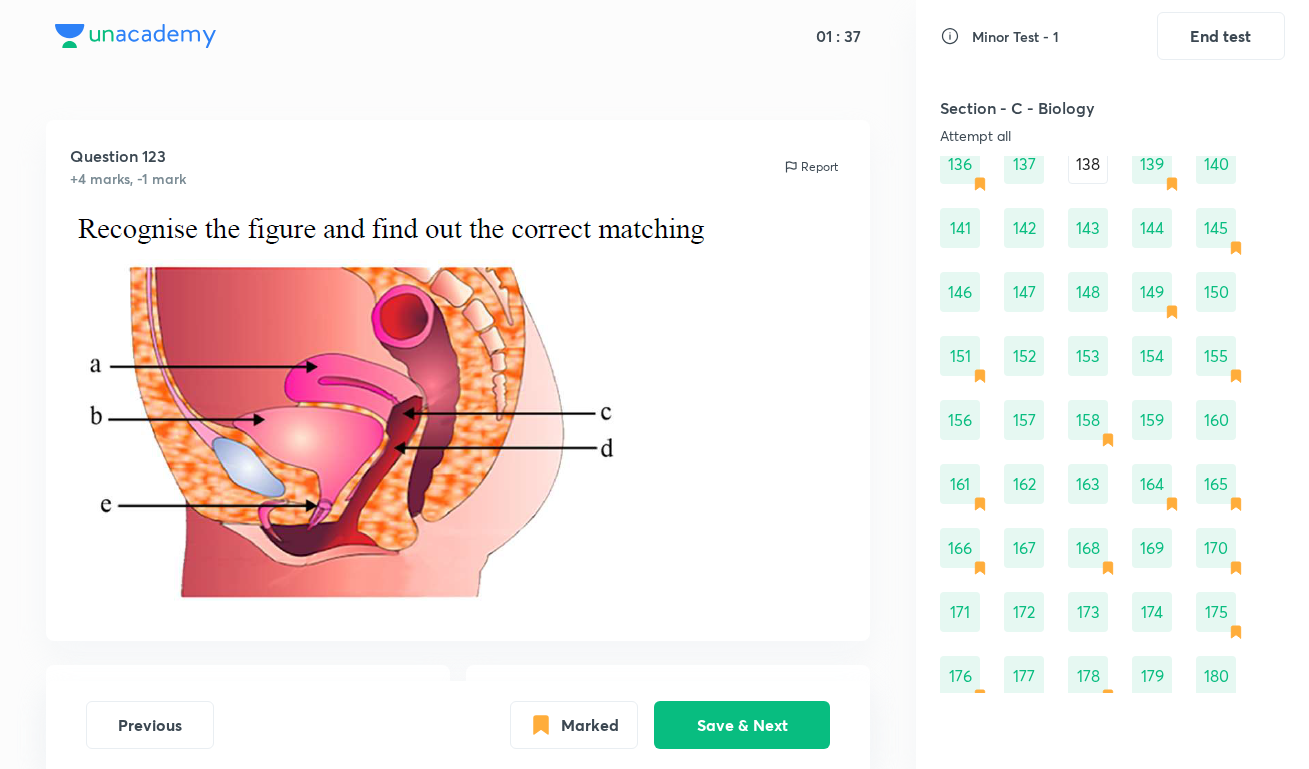 scroll, scrollTop: 2175, scrollLeft: 0, axis: vertical 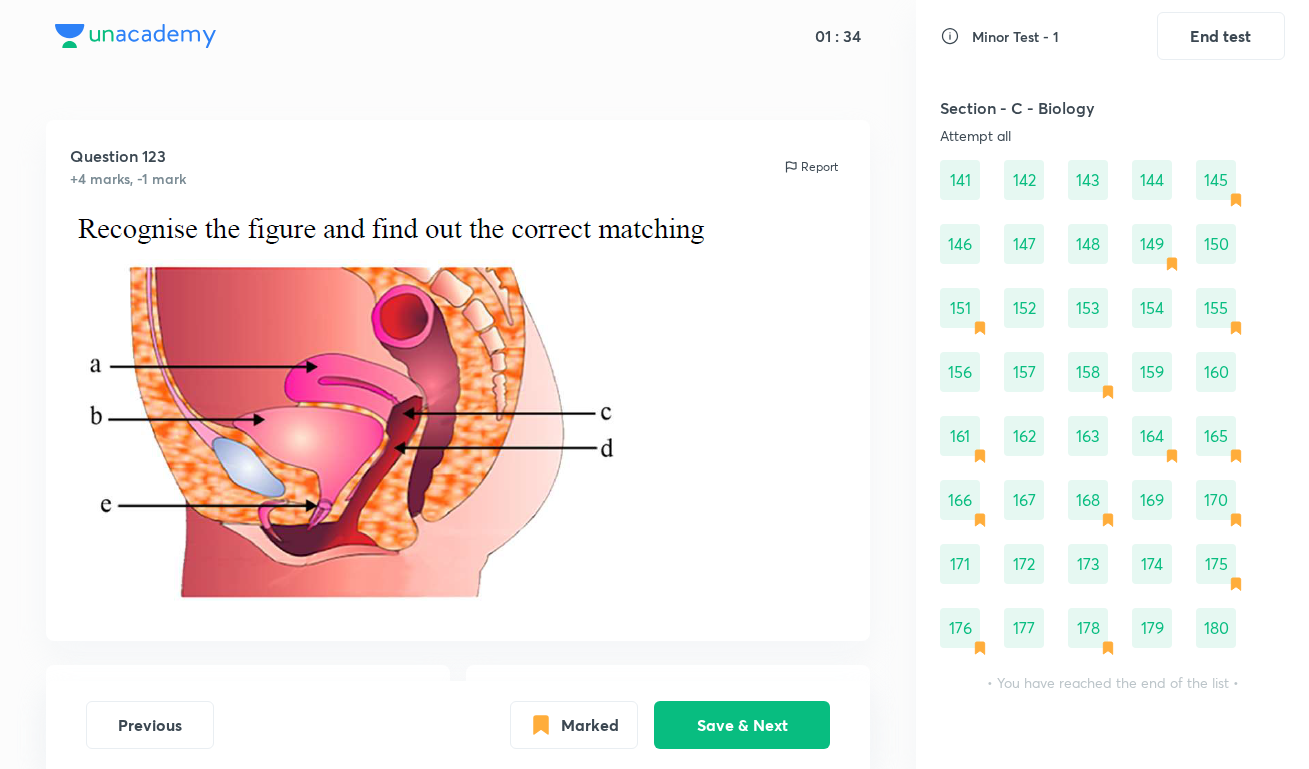 click on "176" at bounding box center (960, 628) 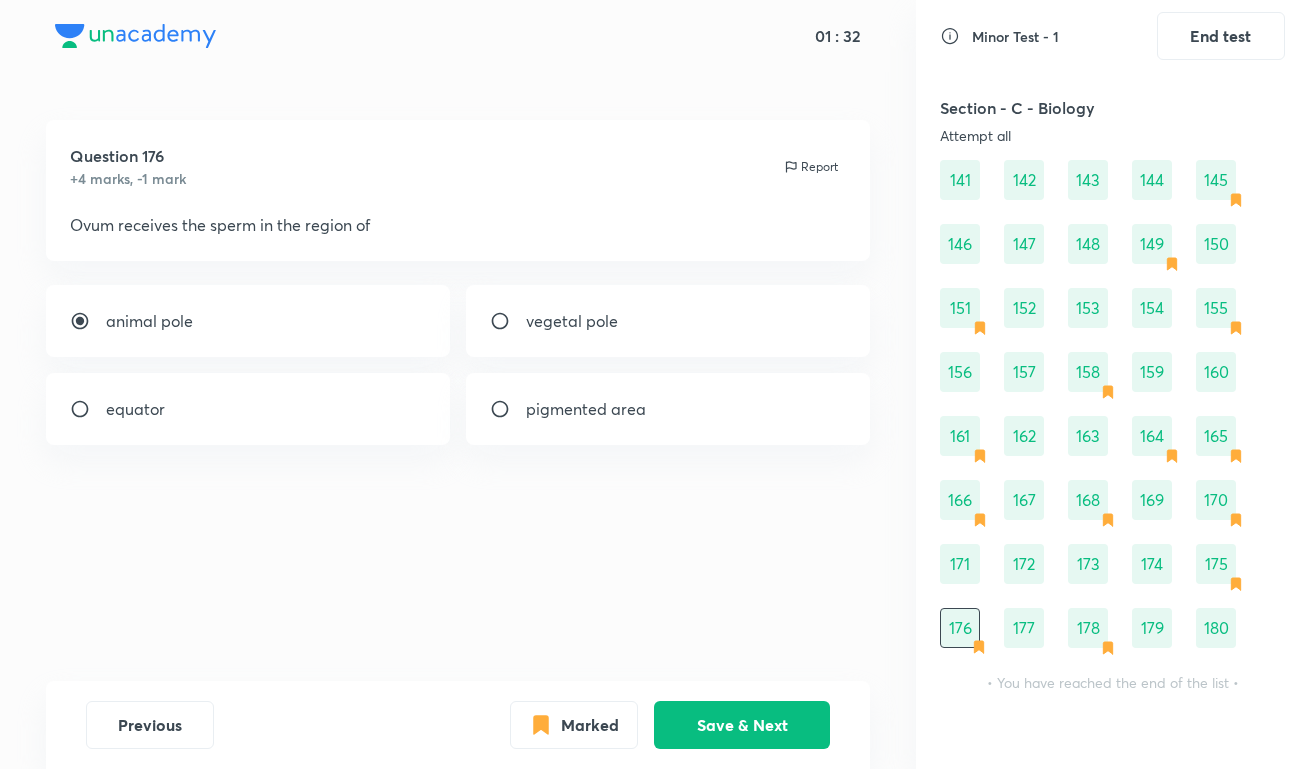 click on "178" at bounding box center [1088, 628] 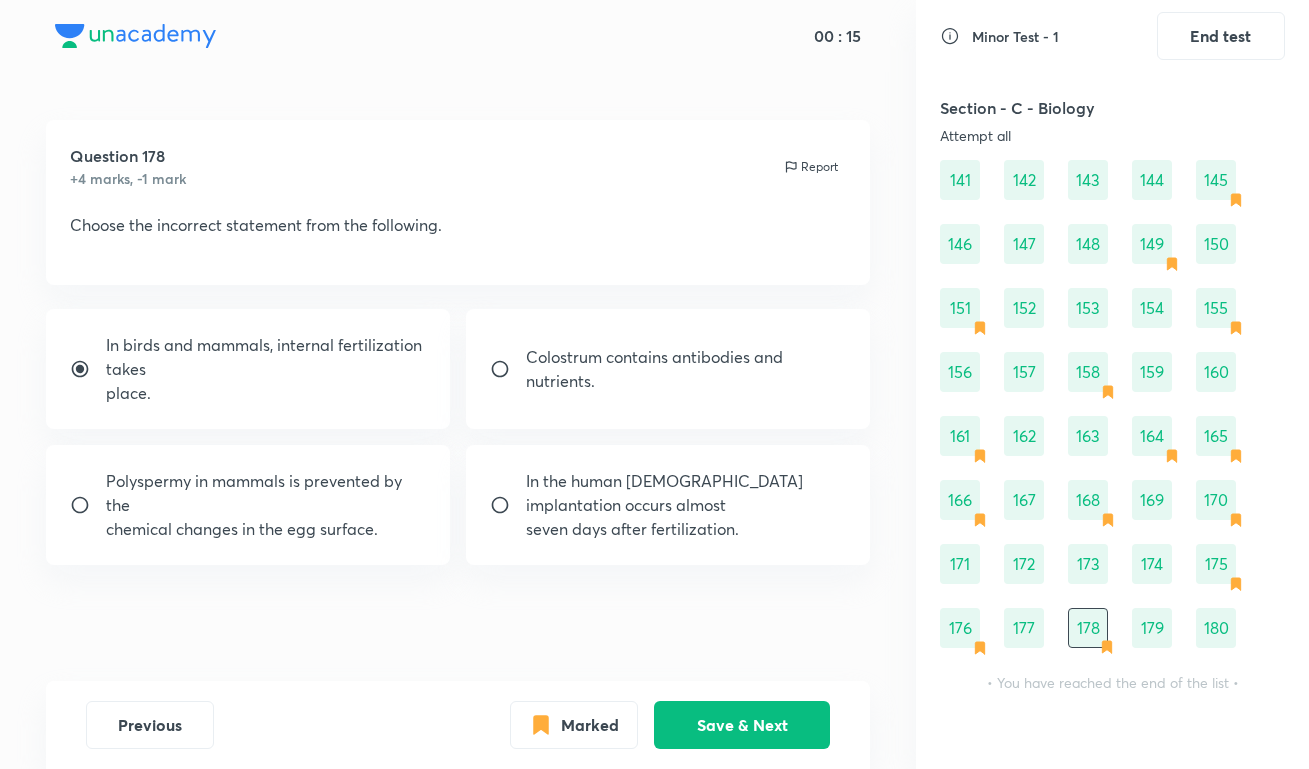 click on "Colostrum contains antibodies and nutrients." at bounding box center (686, 369) 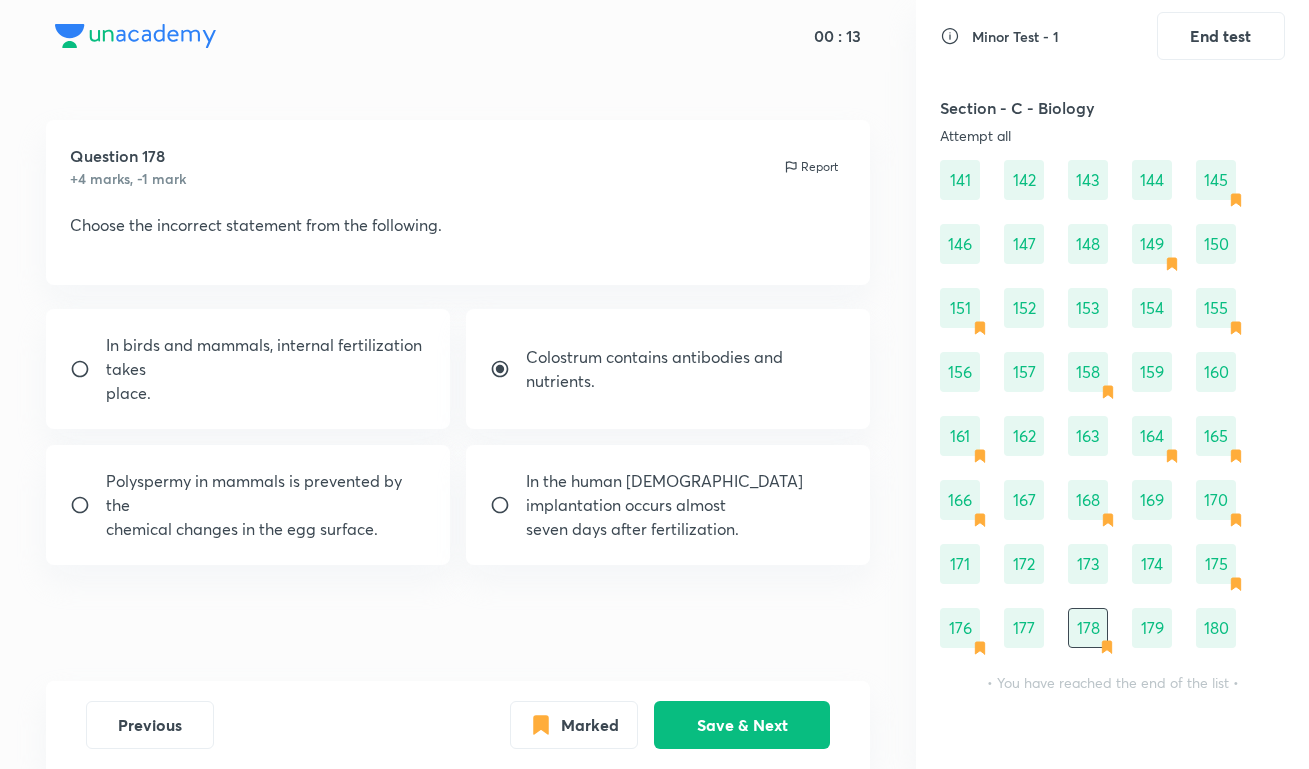 click on "In birds and mammals, internal fertilization takes" at bounding box center (266, 357) 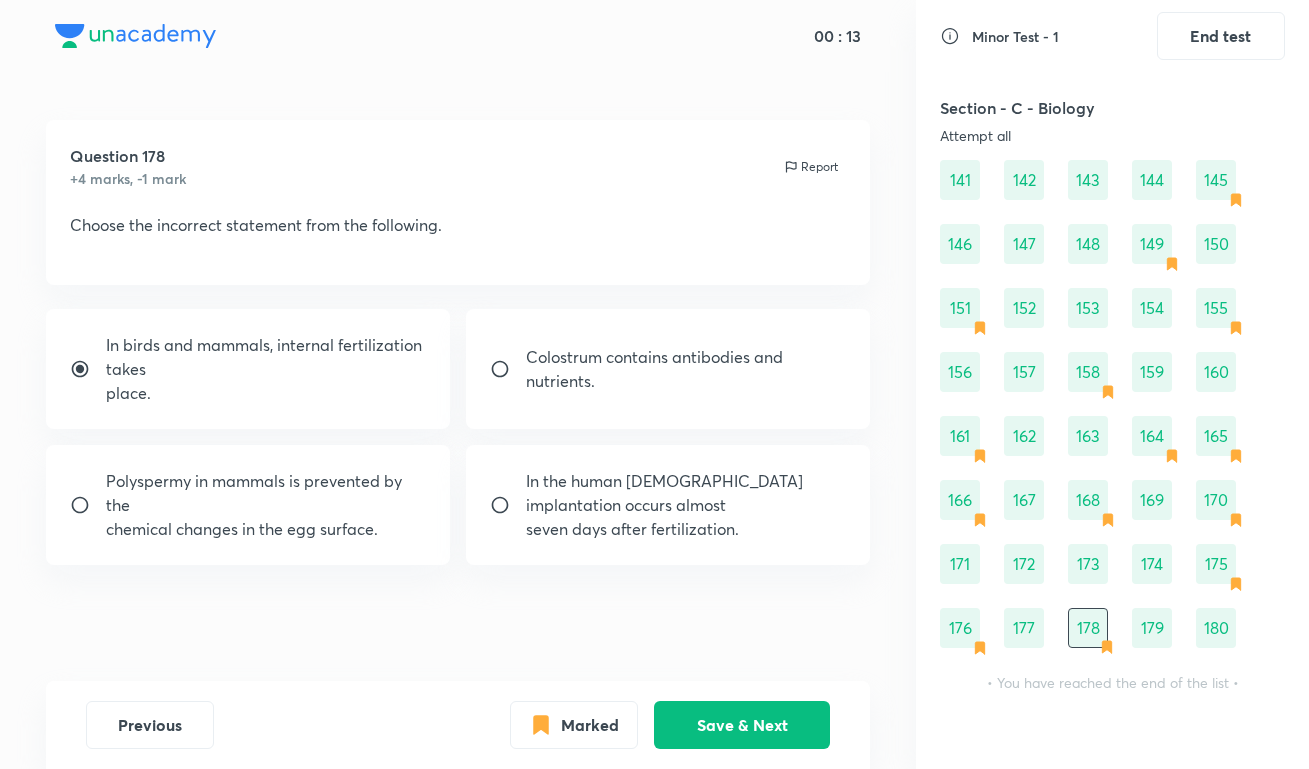 click on "Colostrum contains antibodies and nutrients." at bounding box center (686, 369) 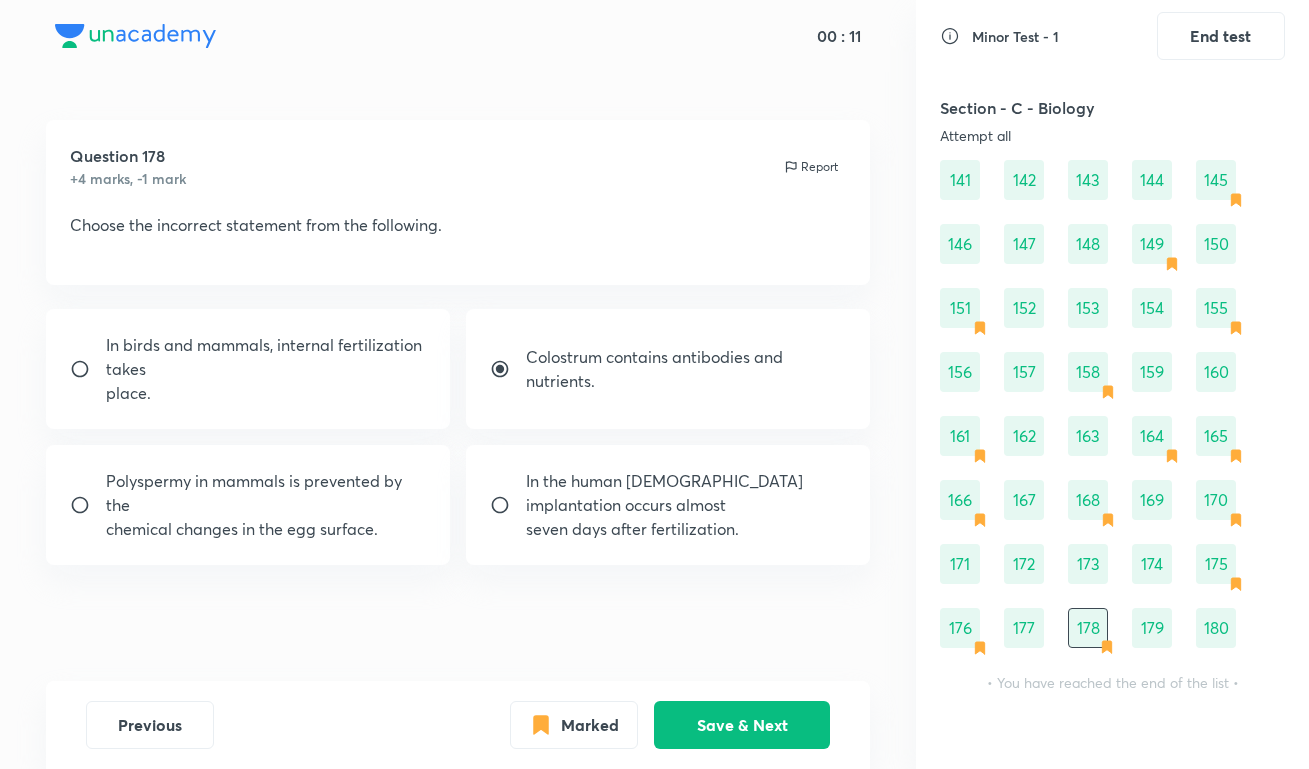 click on "Colostrum contains antibodies and nutrients." at bounding box center (686, 369) 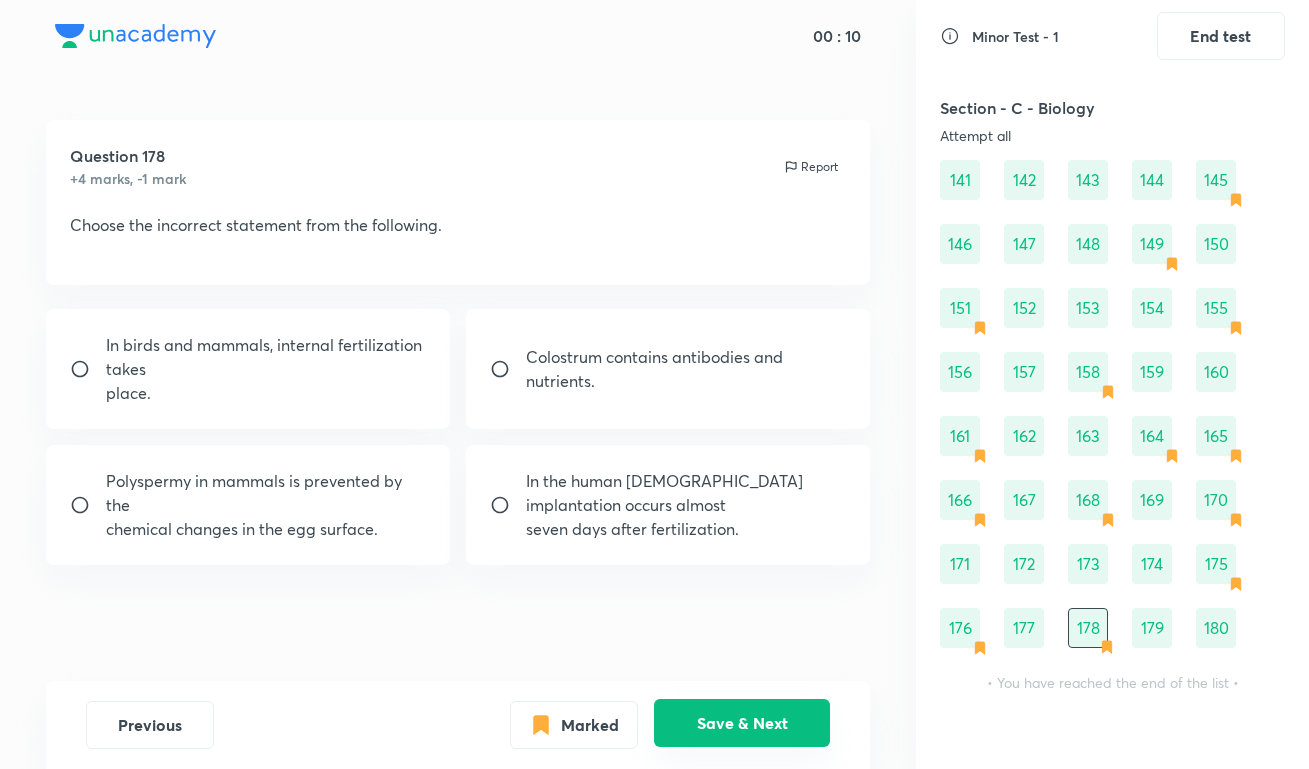 click on "Save & Next" at bounding box center (742, 723) 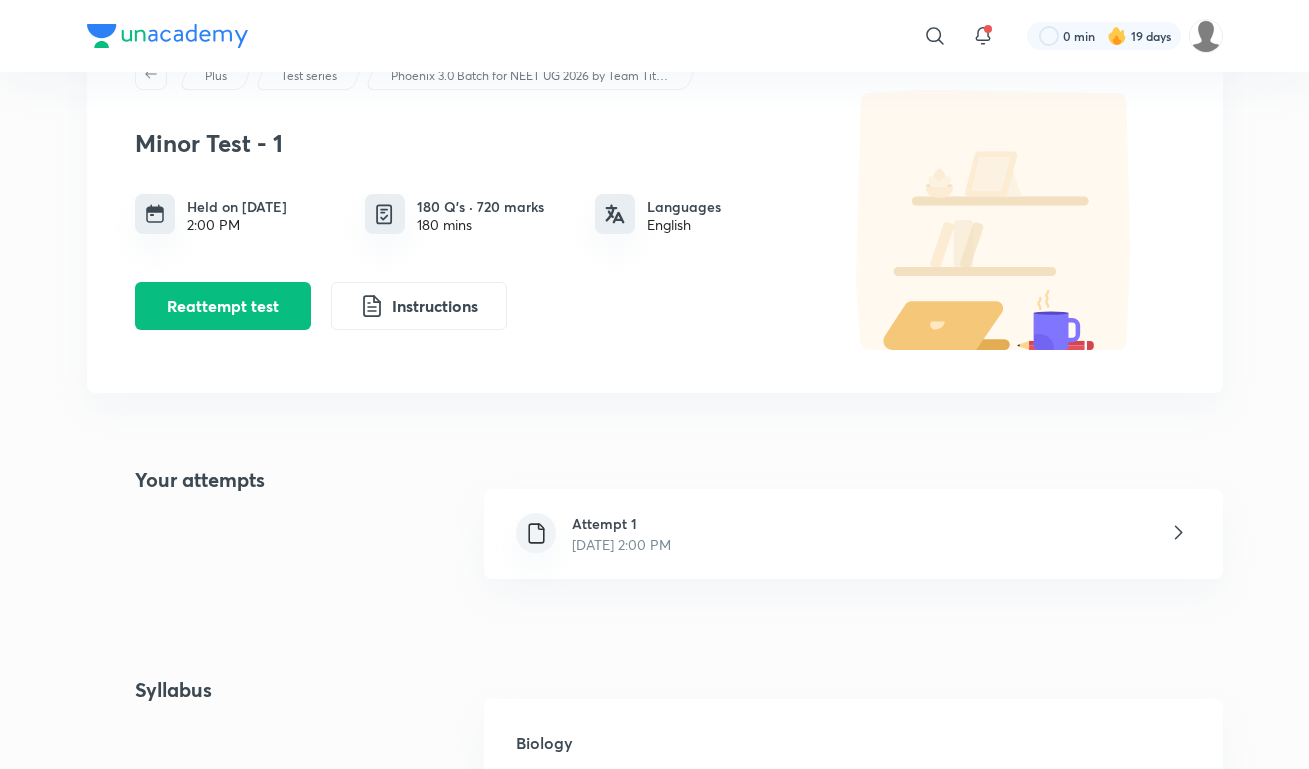 scroll, scrollTop: 140, scrollLeft: 0, axis: vertical 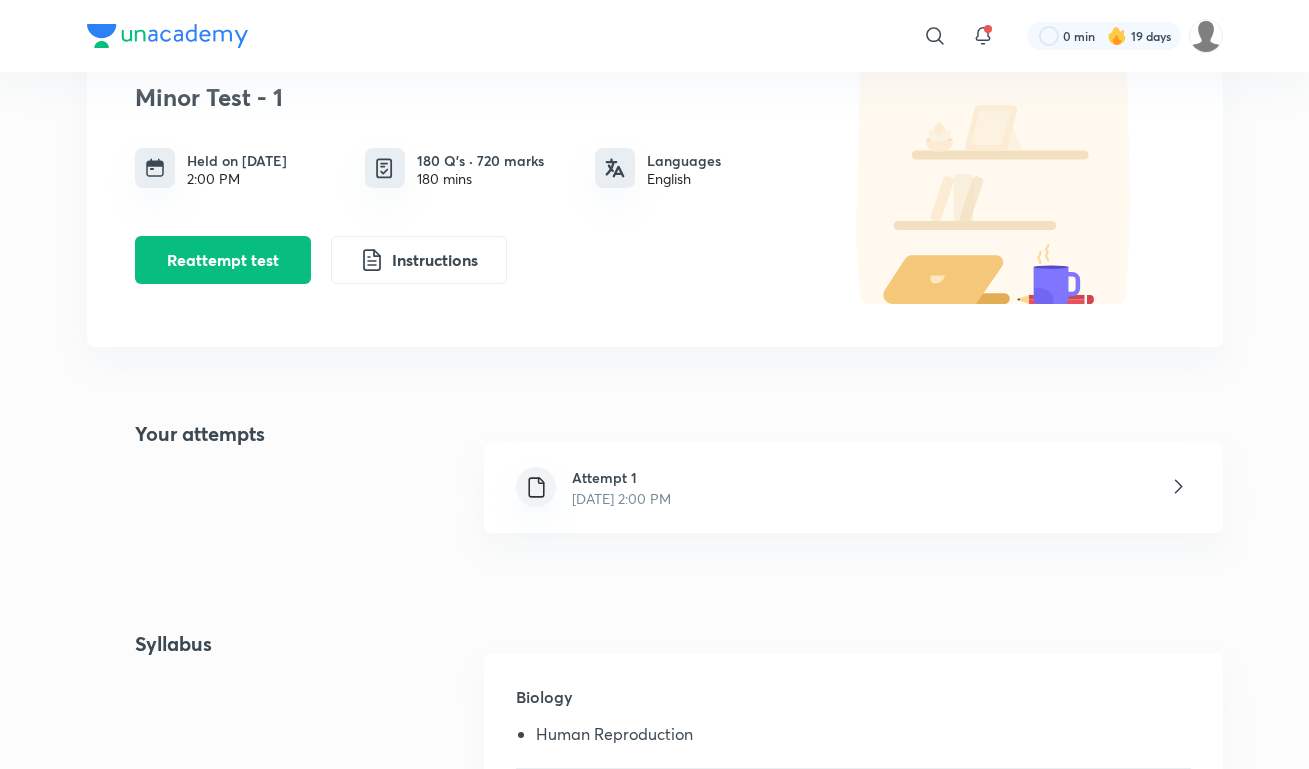 click on "Attempt 1 [DATE] 2:00 PM" at bounding box center [853, 488] 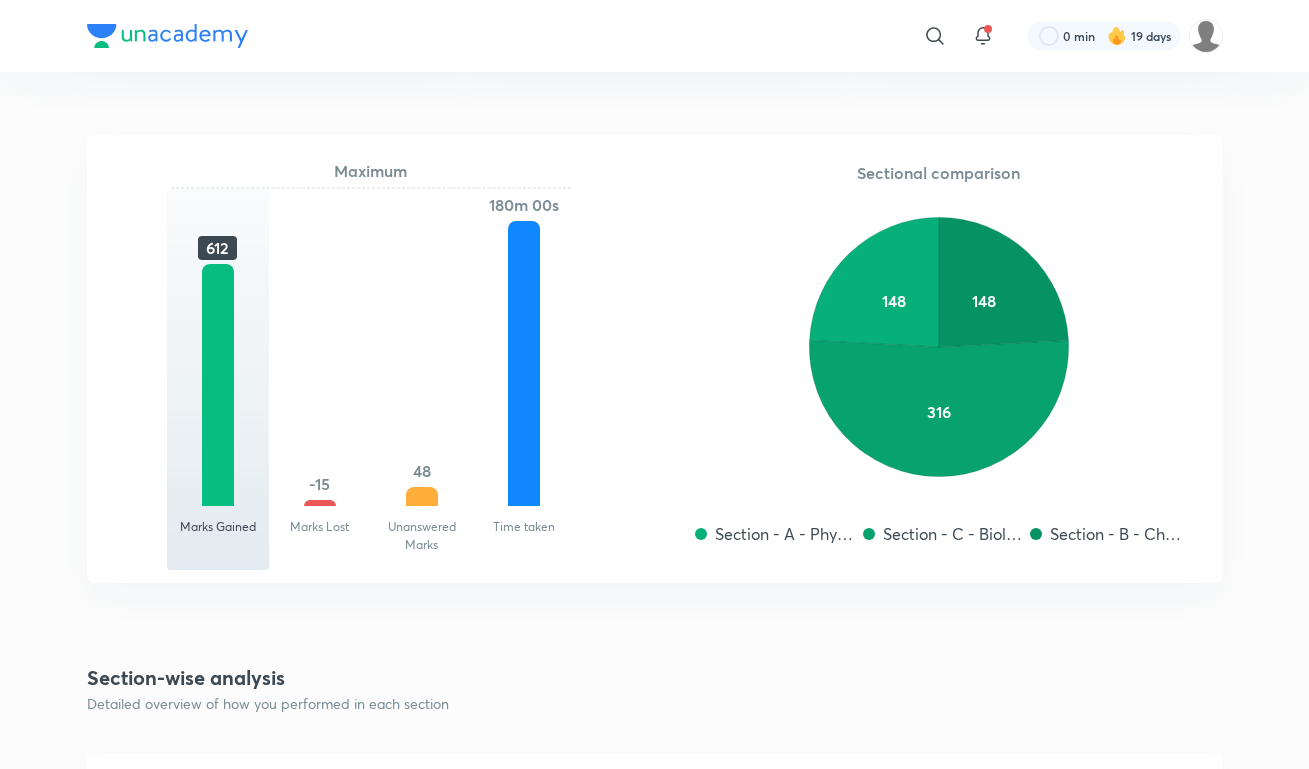 scroll, scrollTop: 2094, scrollLeft: 0, axis: vertical 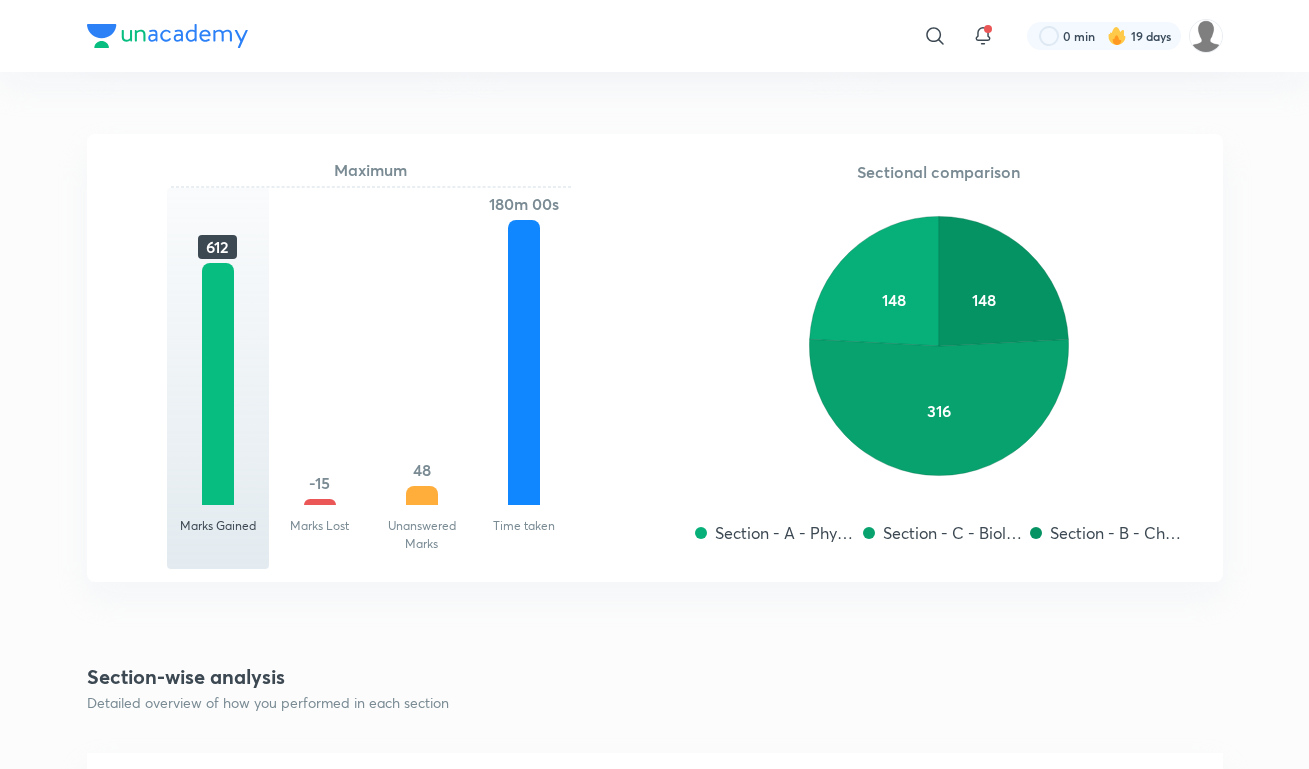 click at bounding box center [524, 362] 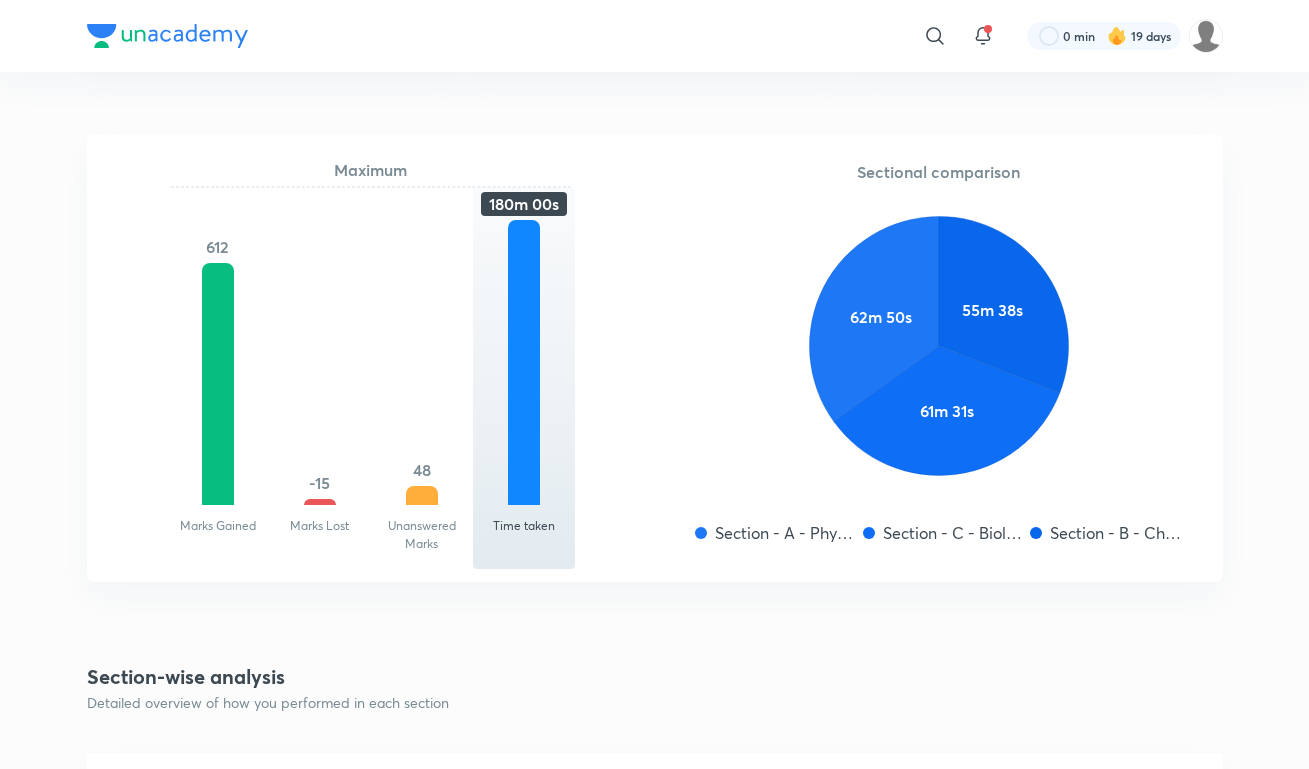 click on "612" at bounding box center (218, 362) 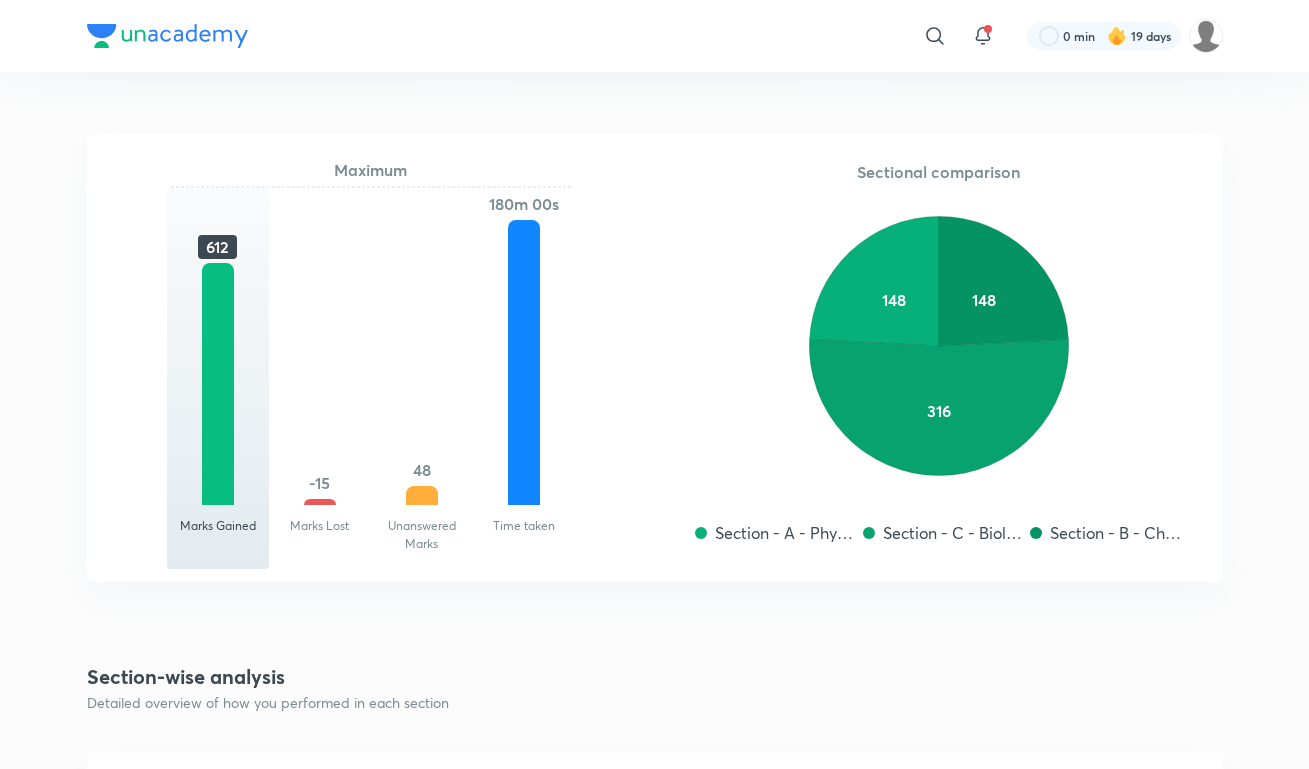 click on "-15" at bounding box center (320, 362) 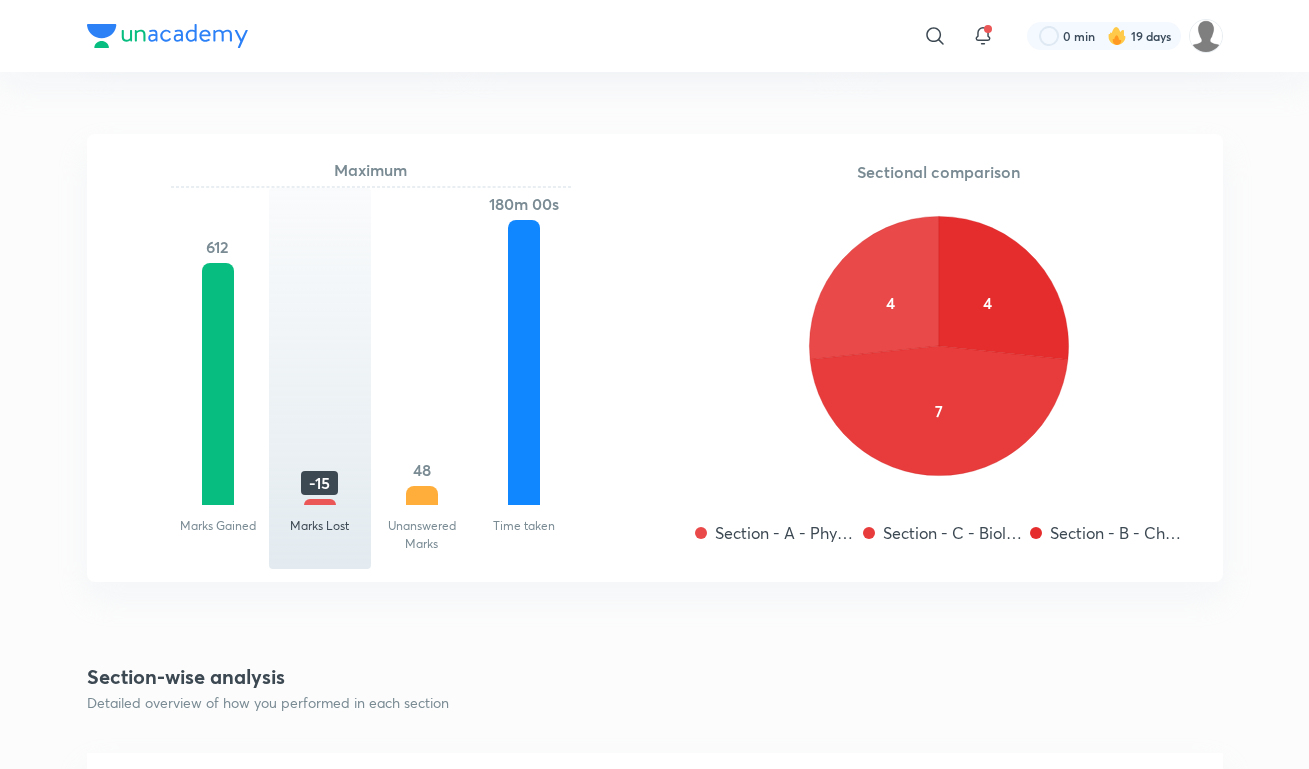 click at bounding box center (218, 384) 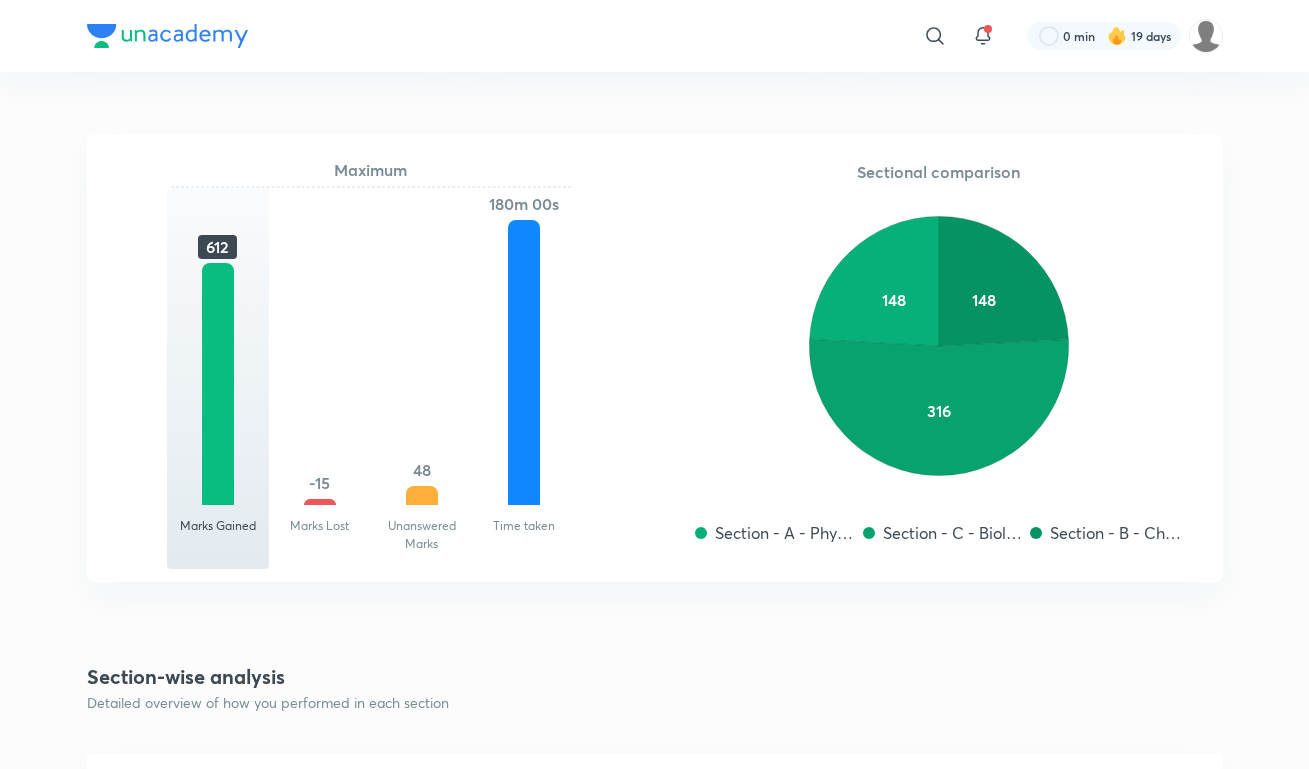click on "-15" at bounding box center [320, 362] 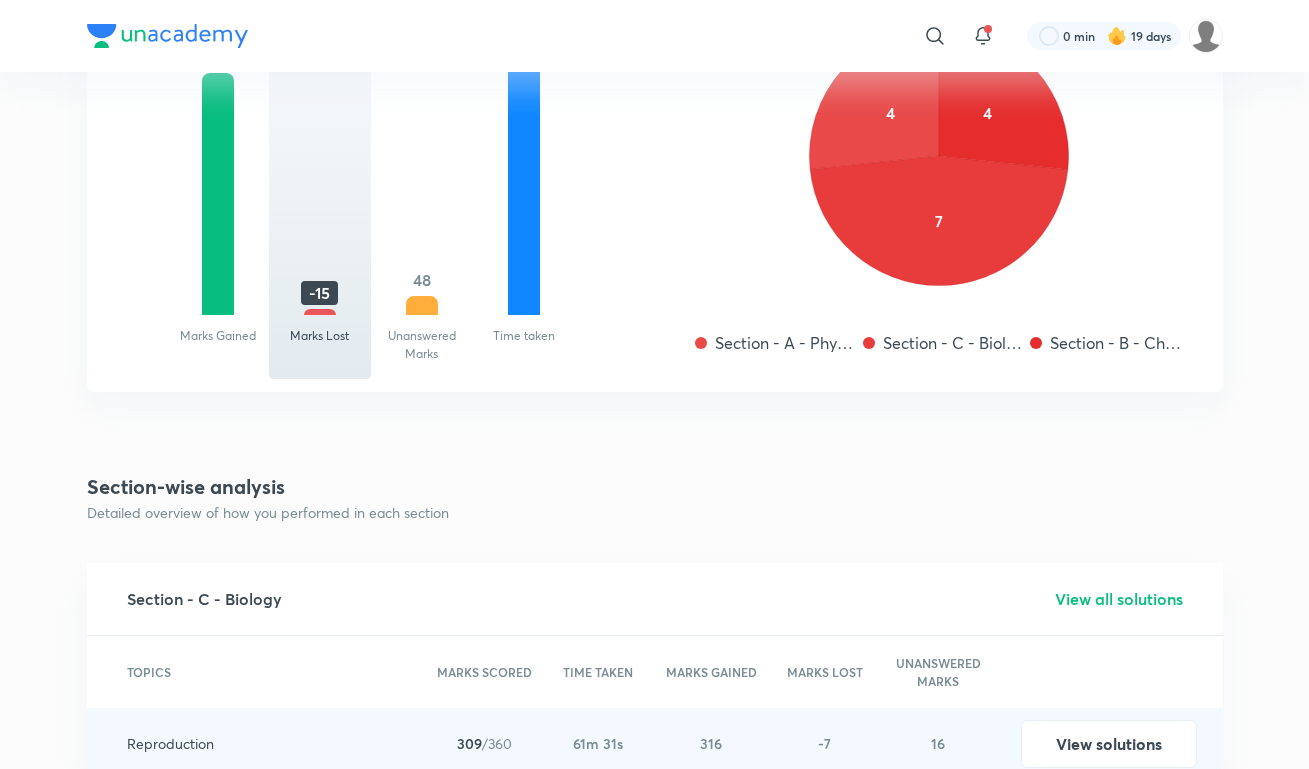 scroll, scrollTop: 2296, scrollLeft: 0, axis: vertical 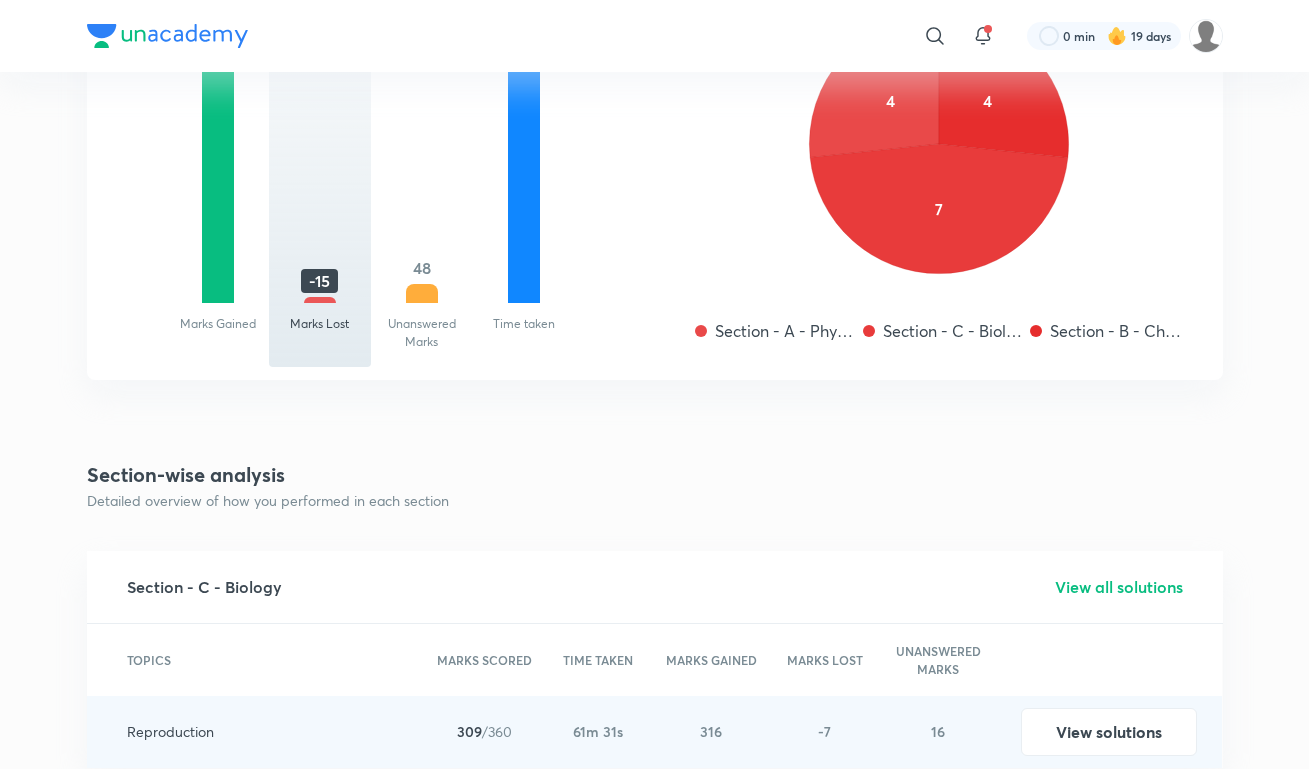 click on "48" at bounding box center [422, 268] 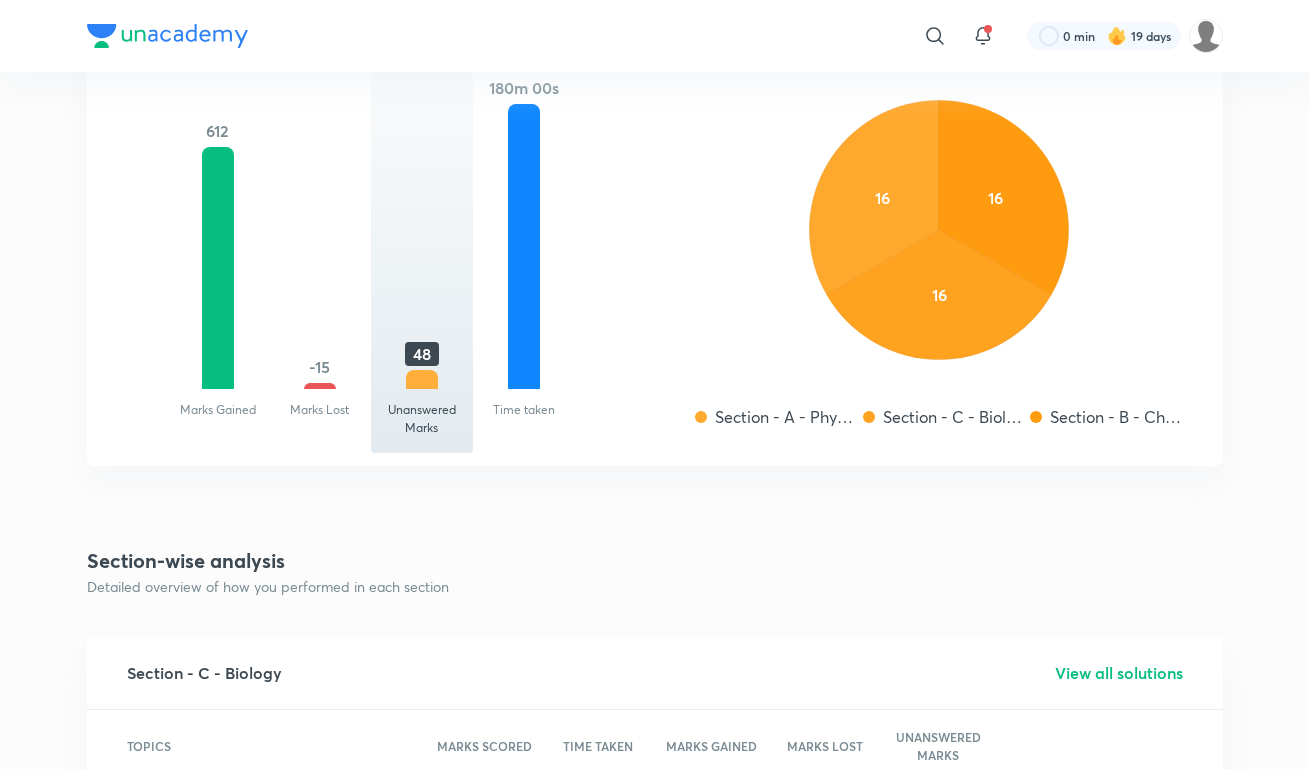 scroll, scrollTop: 2185, scrollLeft: 0, axis: vertical 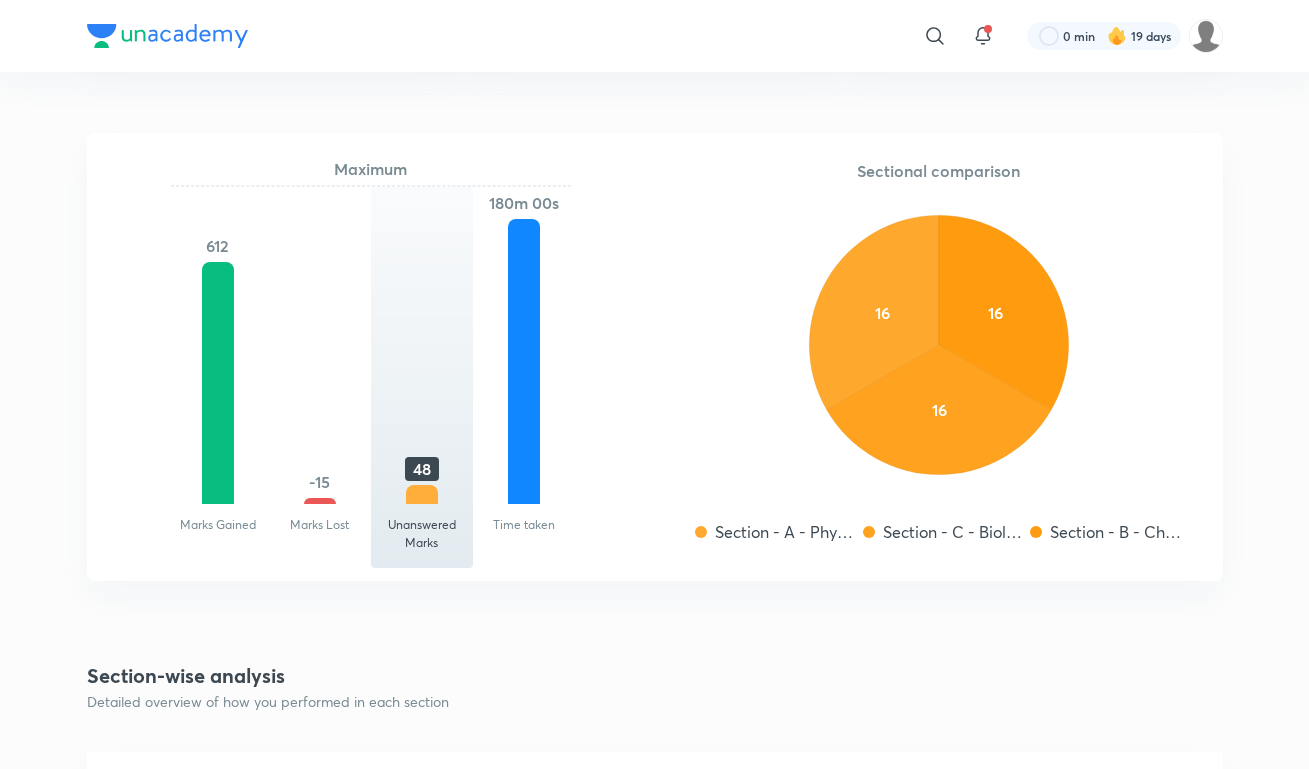 click at bounding box center [218, 383] 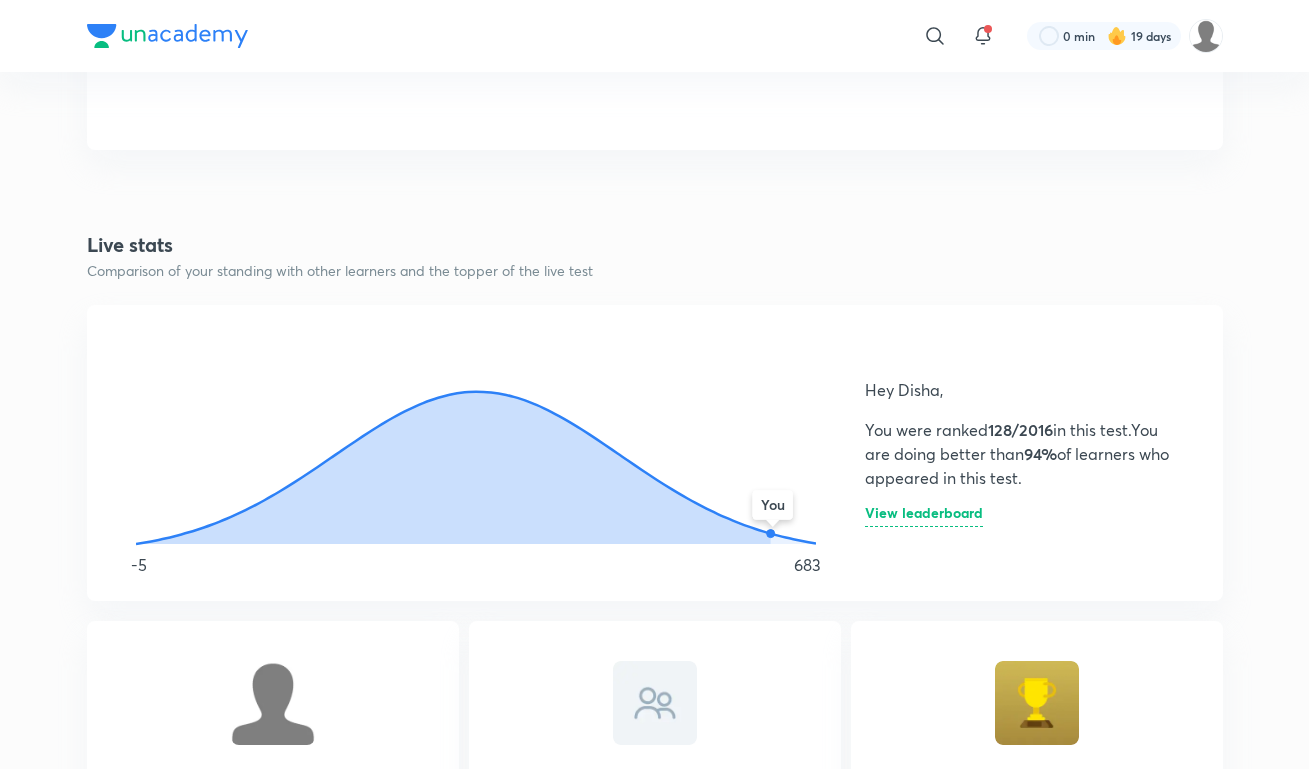 scroll, scrollTop: 0, scrollLeft: 0, axis: both 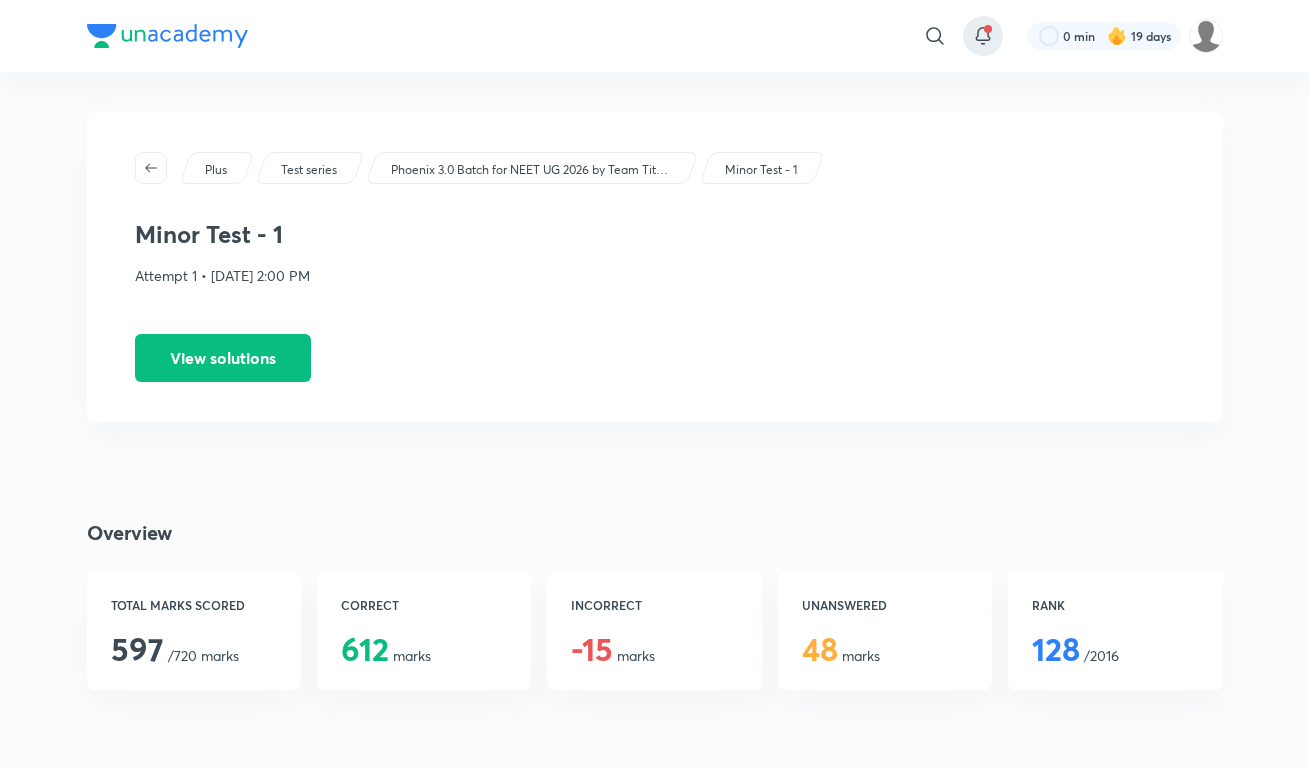 click at bounding box center (988, 29) 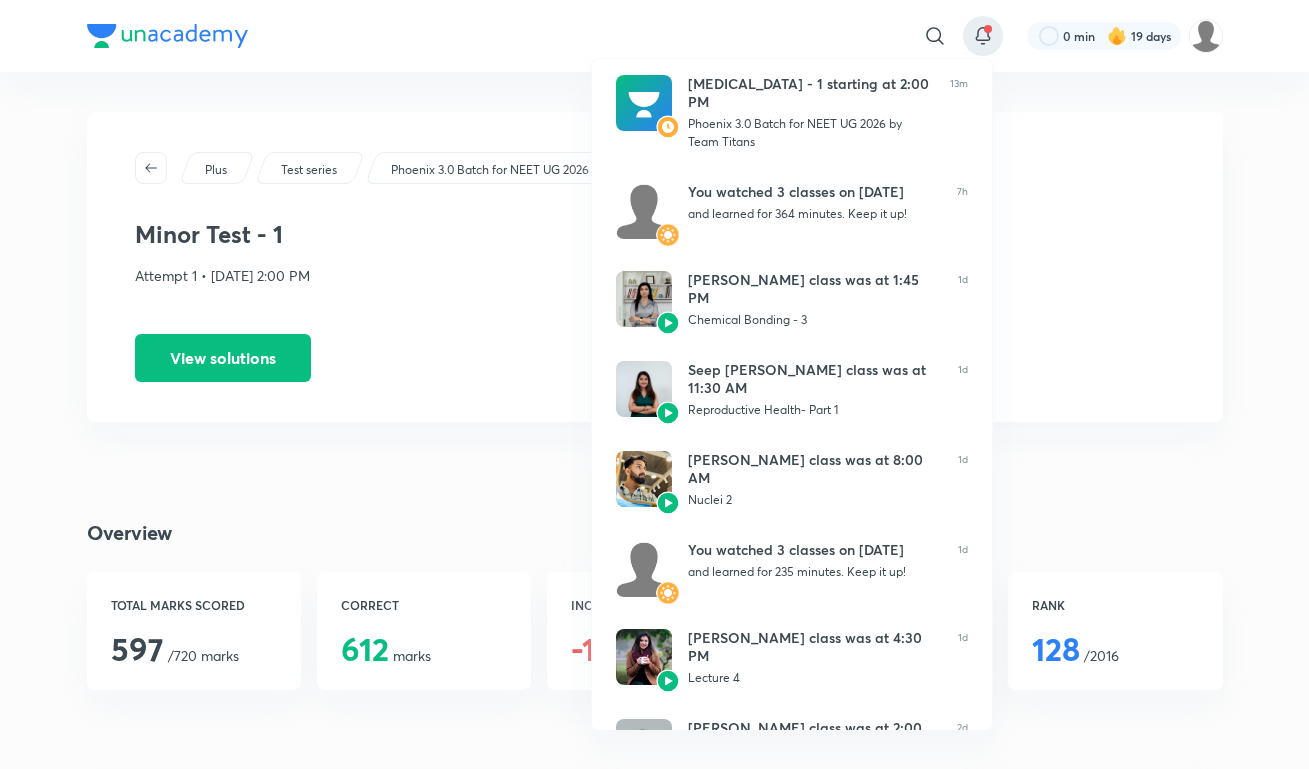 click at bounding box center [654, 384] 